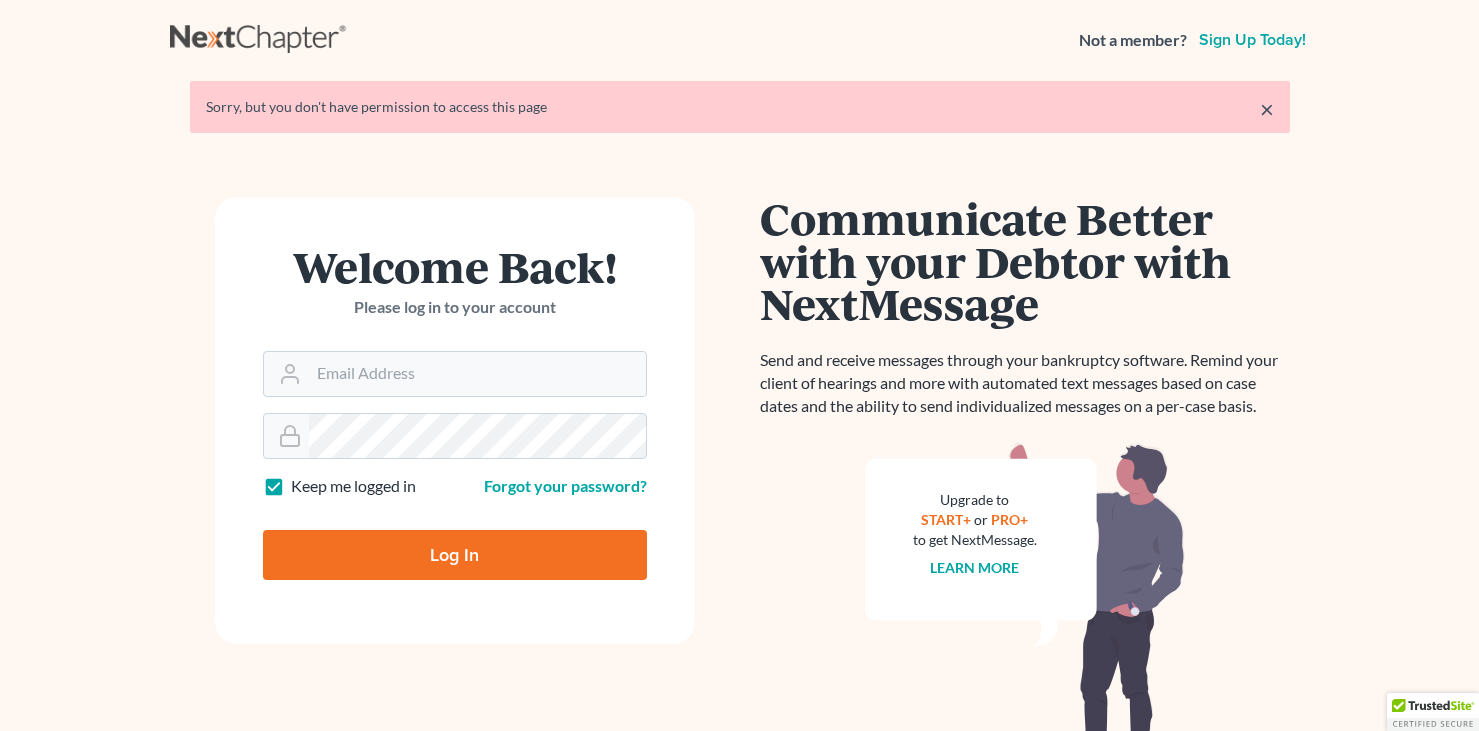 scroll, scrollTop: 0, scrollLeft: 0, axis: both 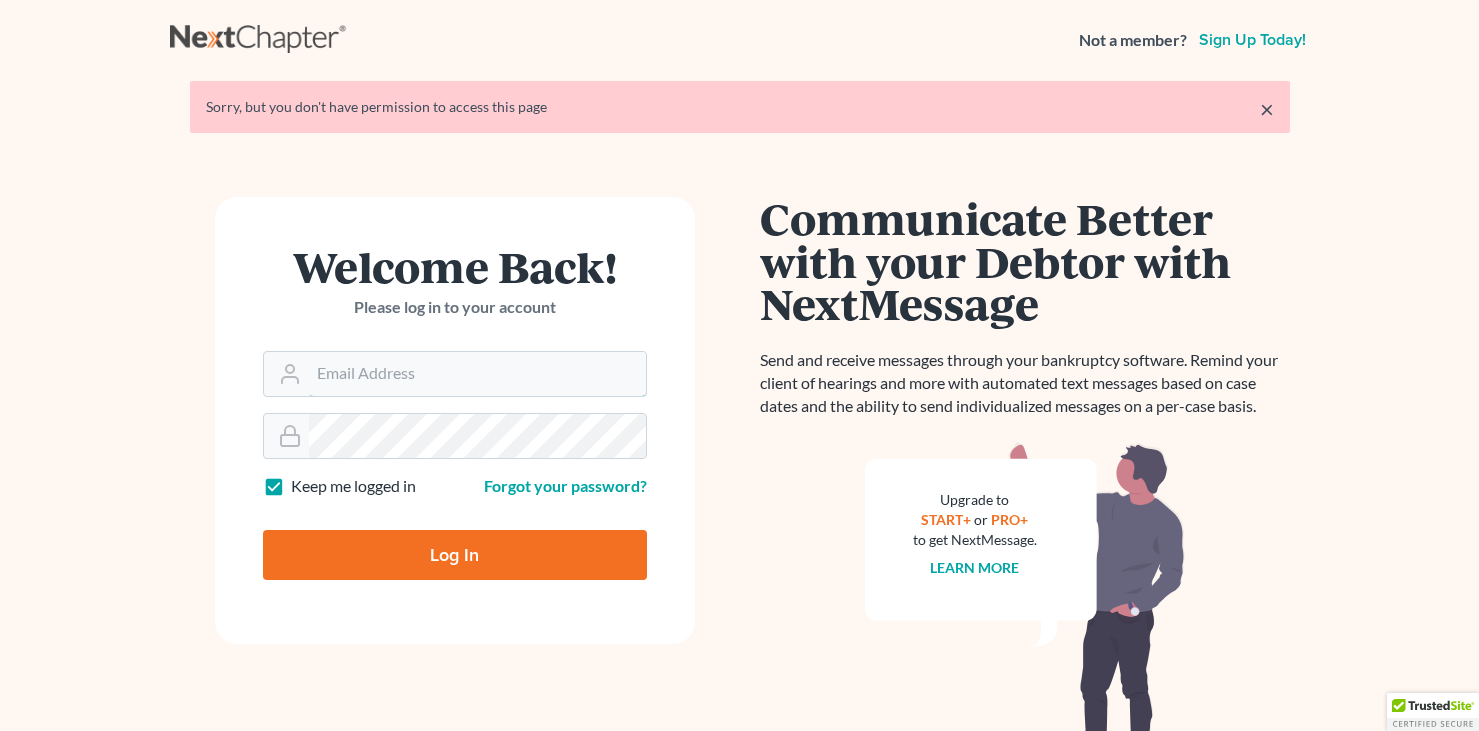 type on "shaylee@utahbk.com" 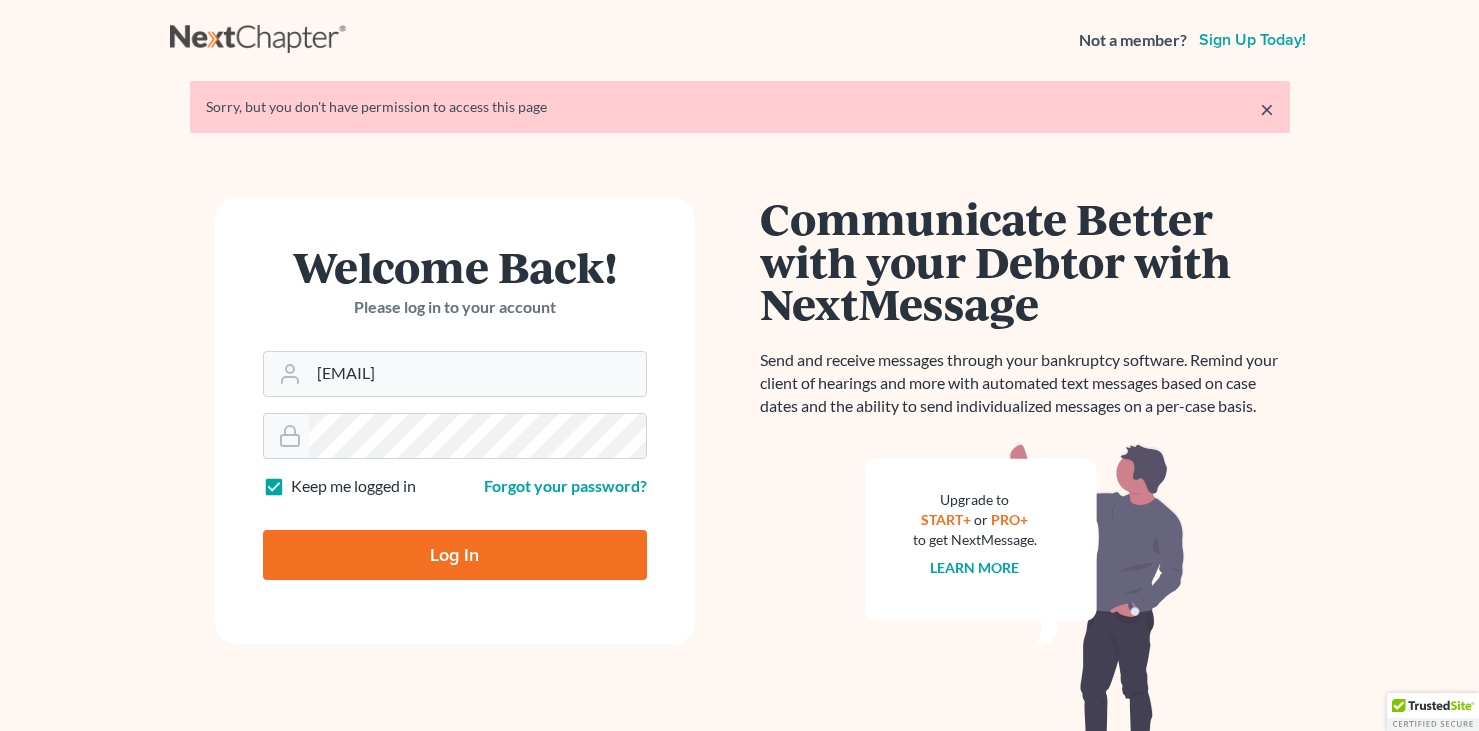 click on "Log In" at bounding box center [455, 555] 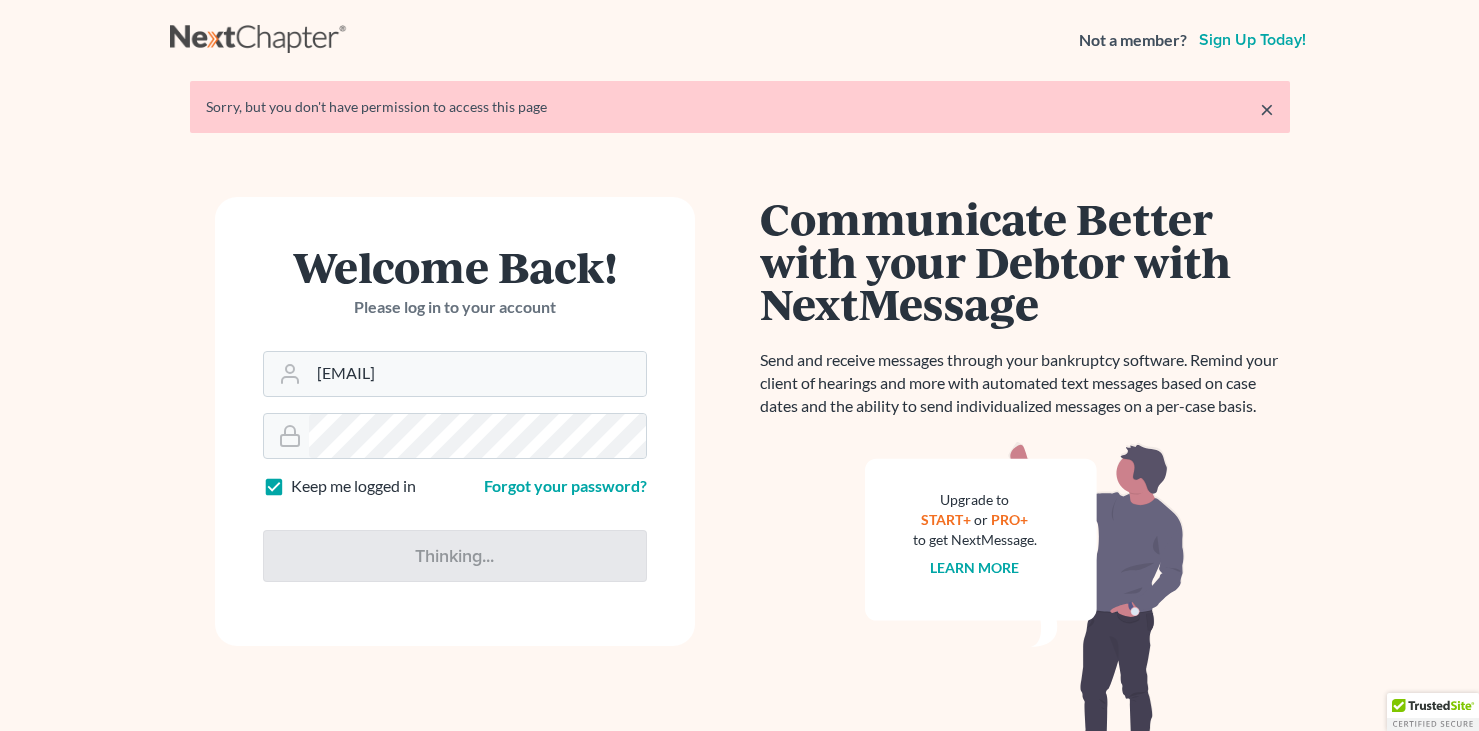 type on "Thinking..." 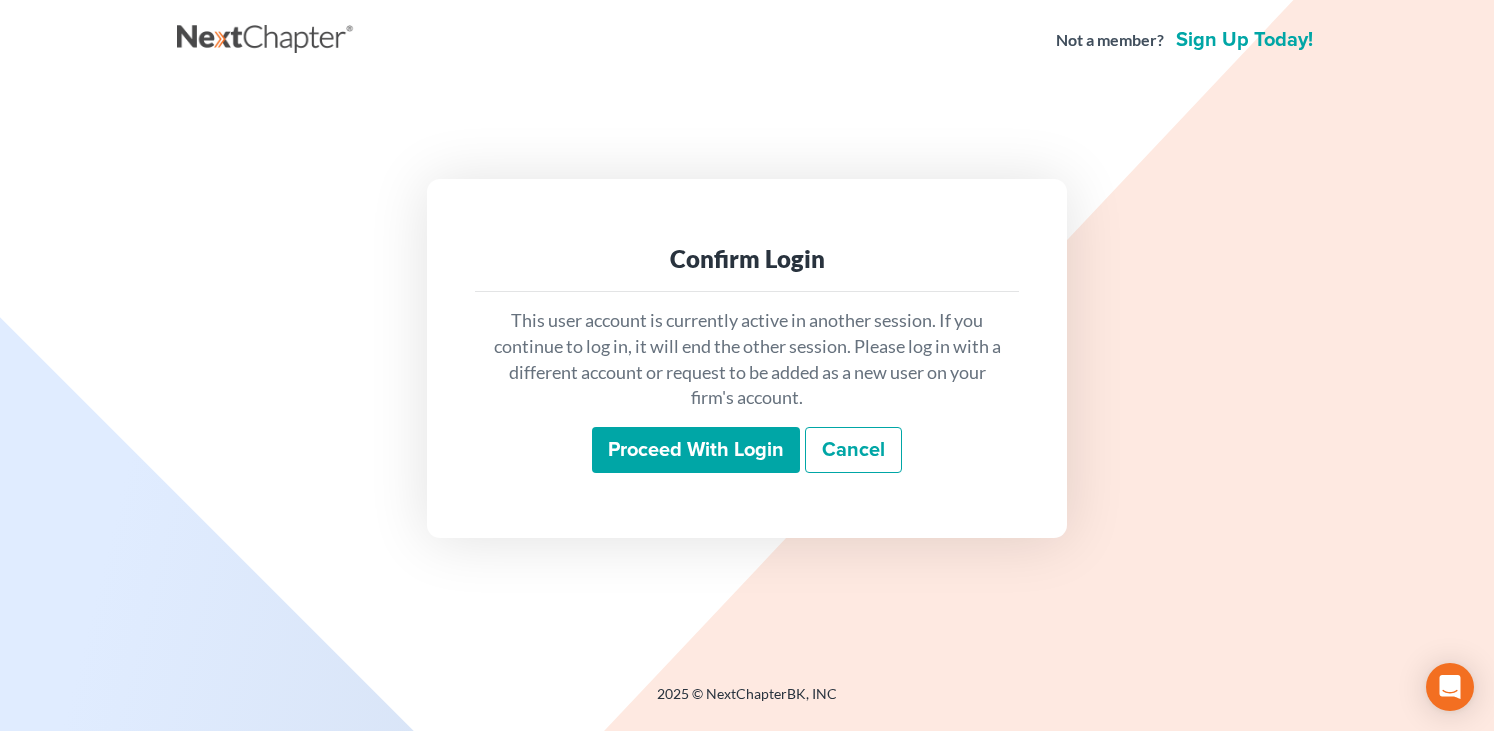 scroll, scrollTop: 0, scrollLeft: 0, axis: both 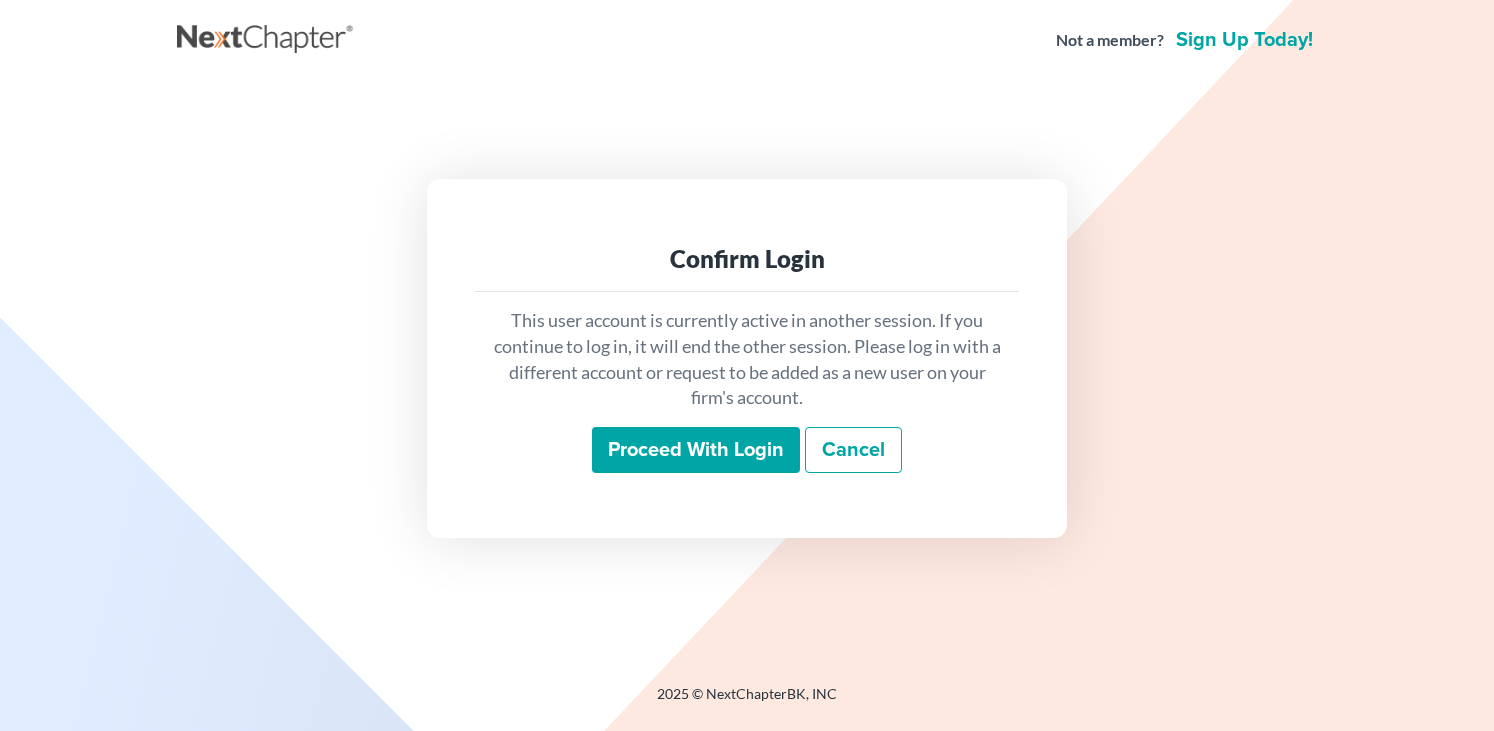 click on "Proceed with login" at bounding box center (696, 450) 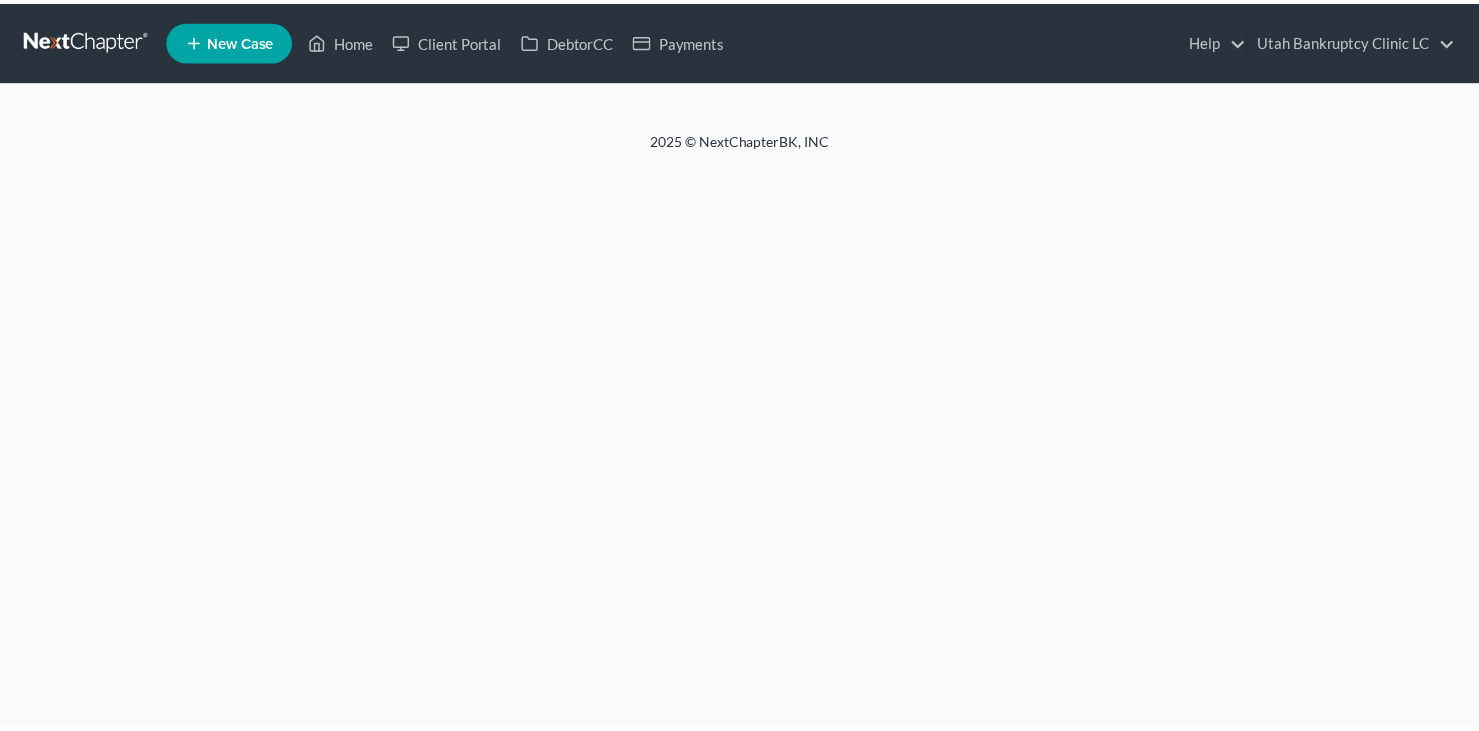 scroll, scrollTop: 0, scrollLeft: 0, axis: both 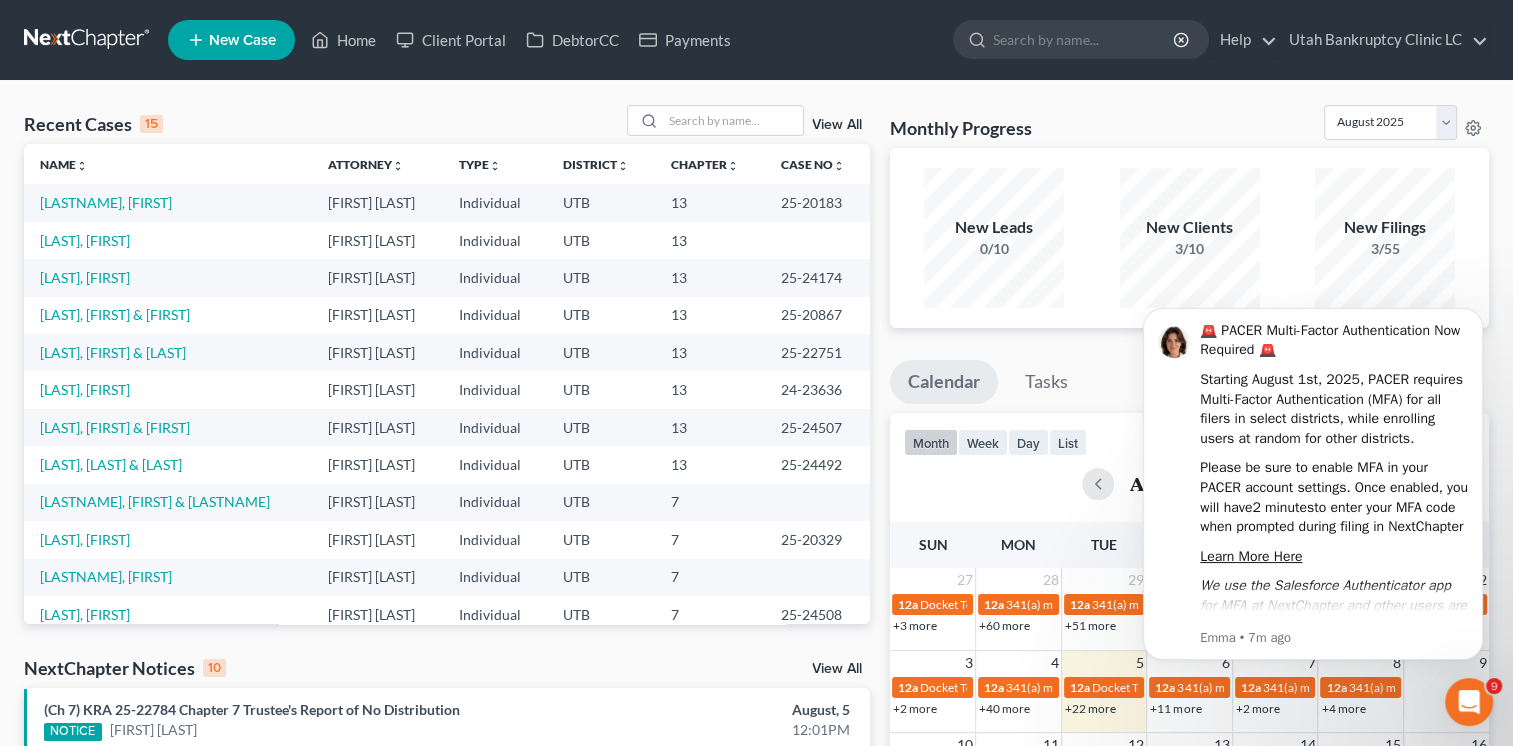 click on "New Case" at bounding box center (231, 40) 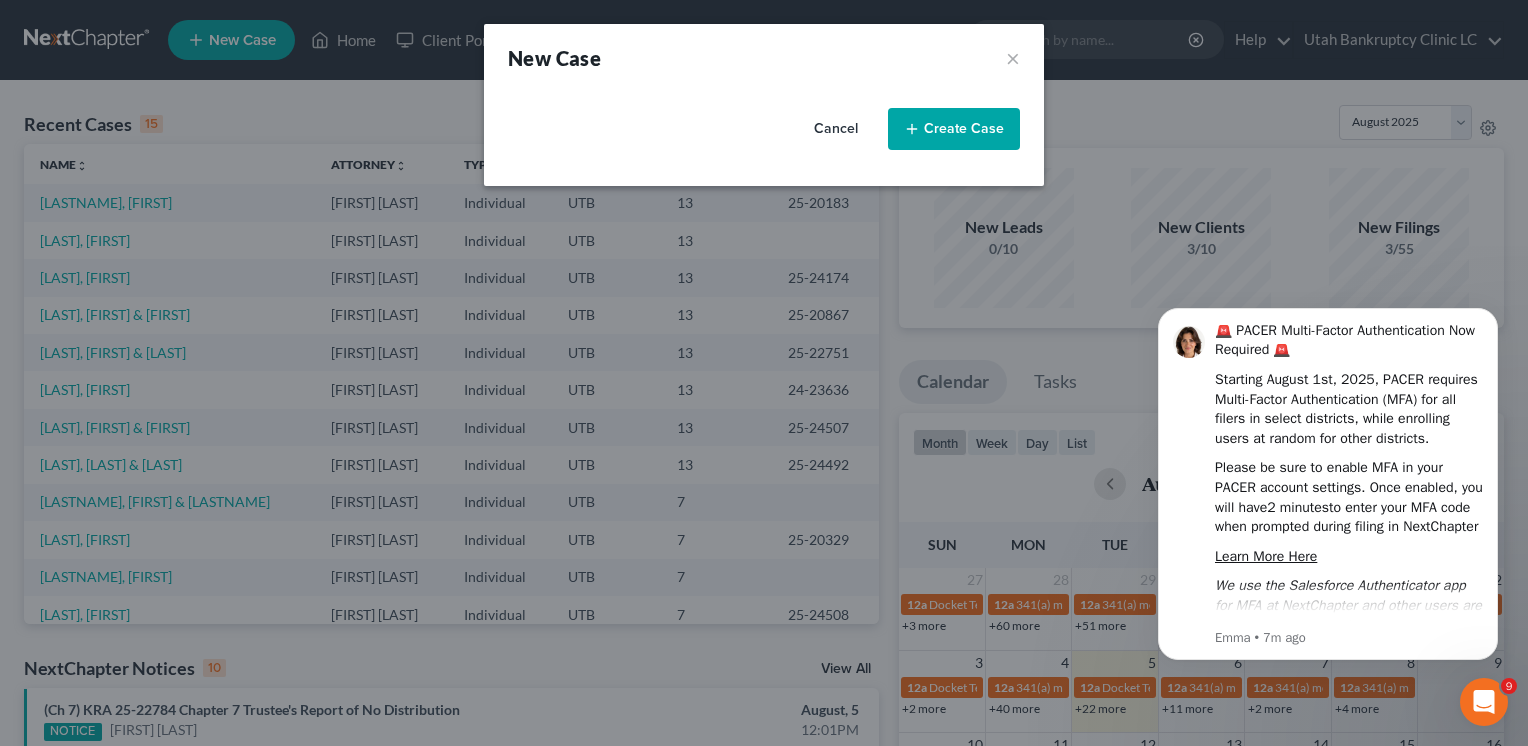 select on "81" 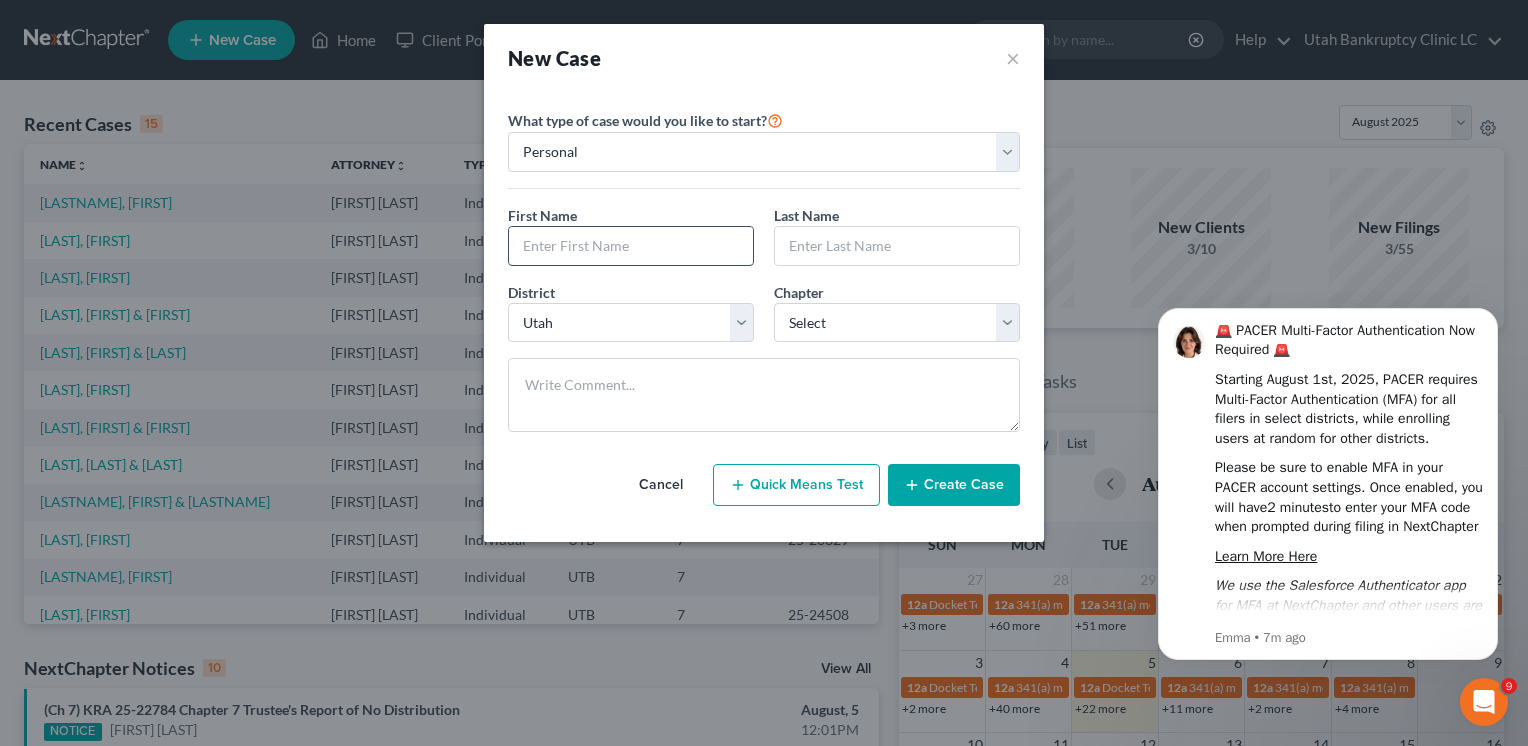 click at bounding box center (631, 246) 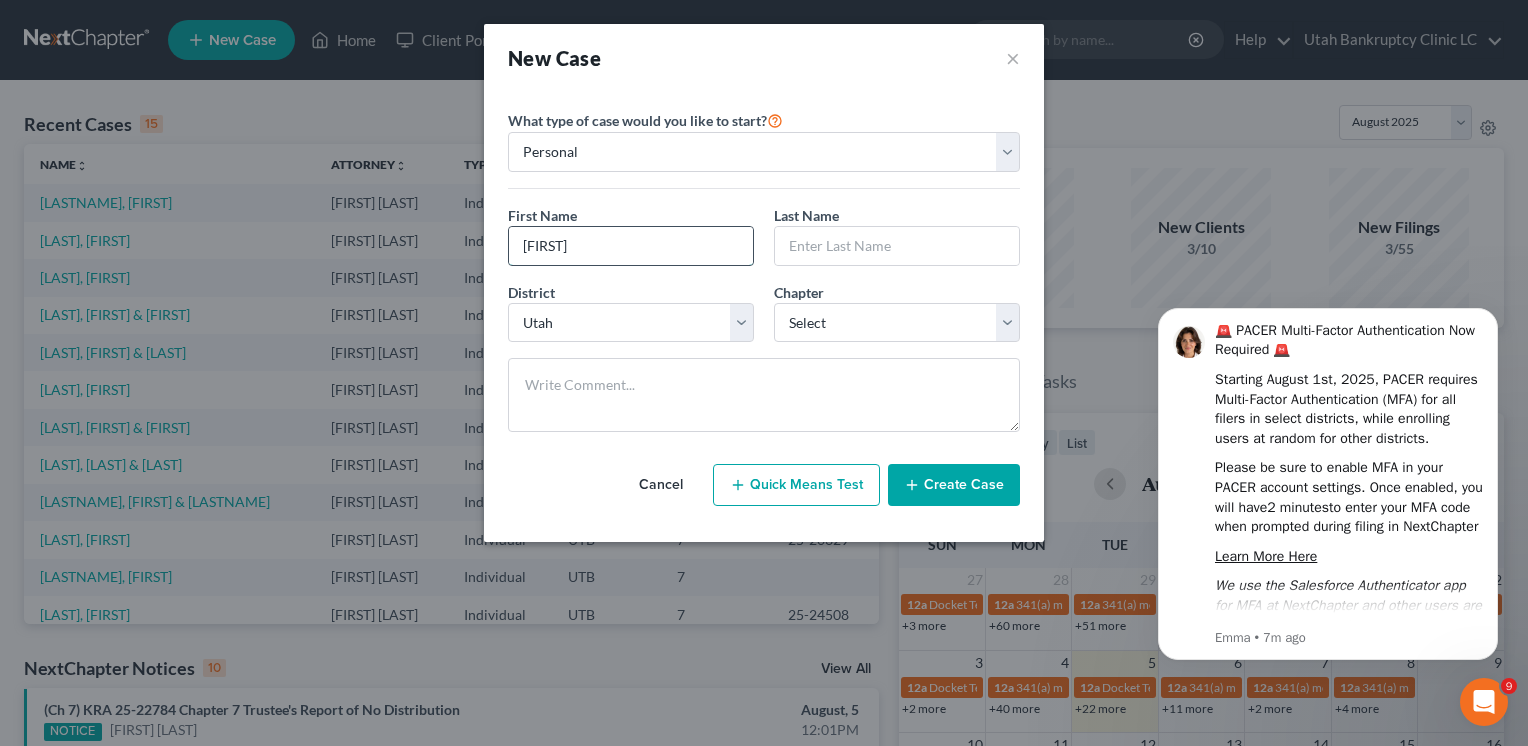 type on "[FIRST]" 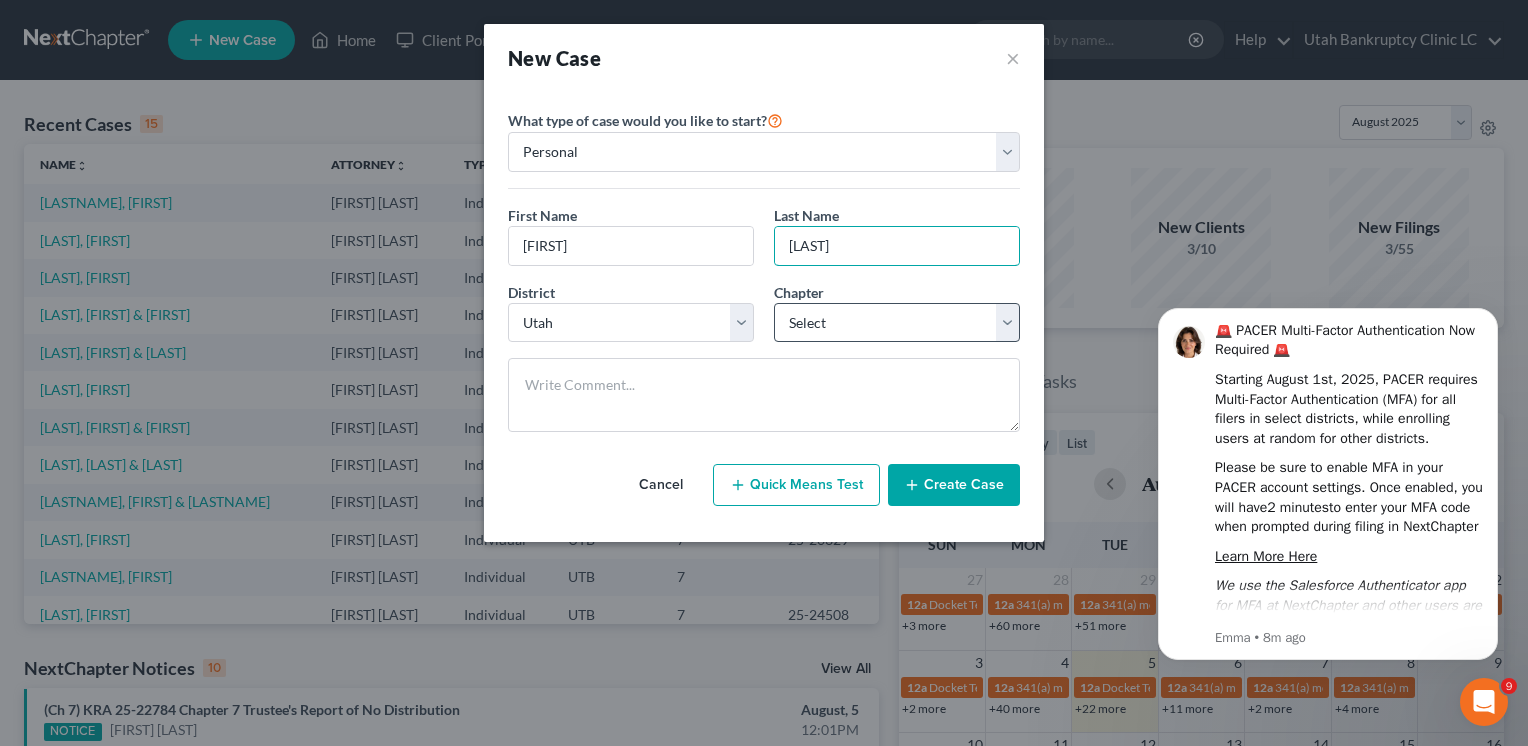type on "[LAST]" 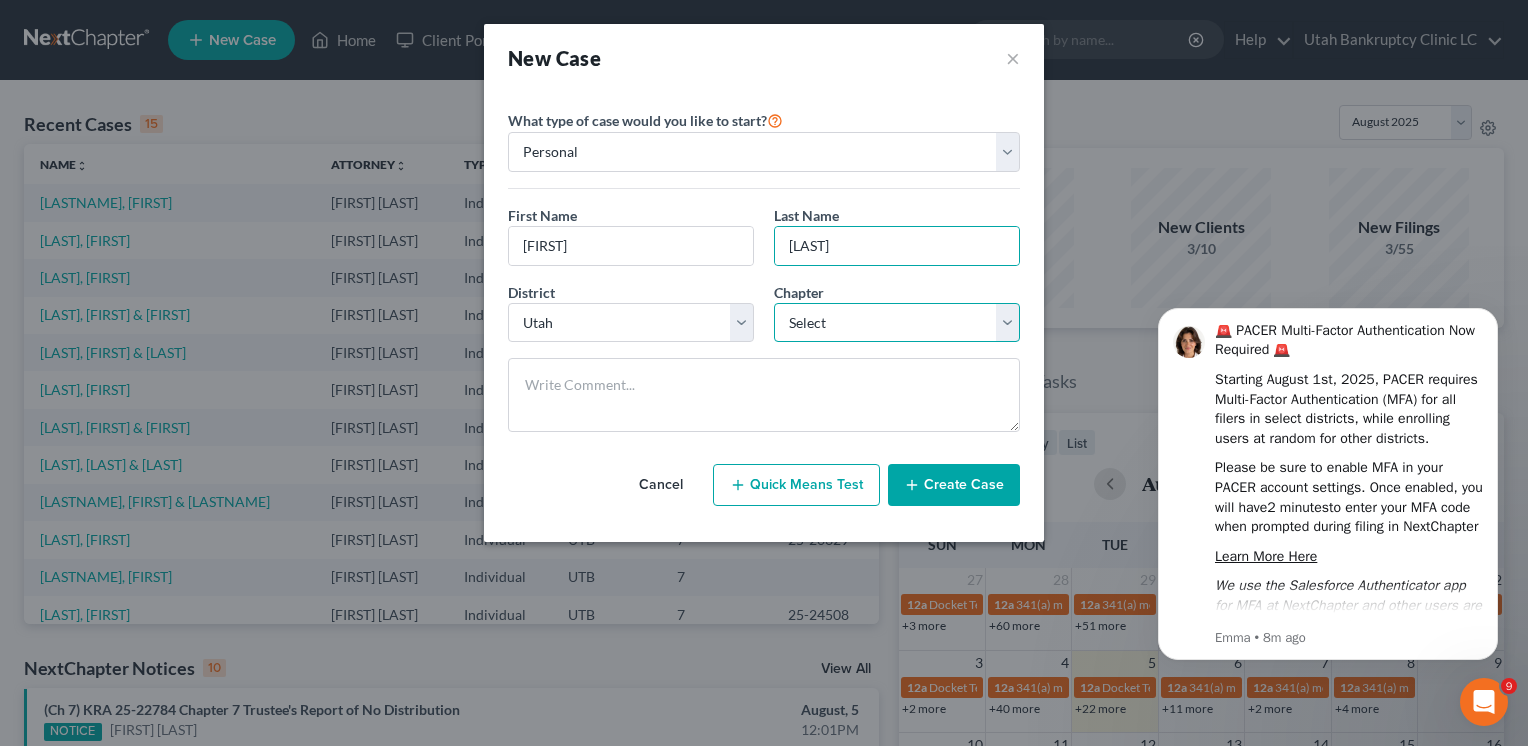 click on "Select 7 11 12 13" at bounding box center [897, 323] 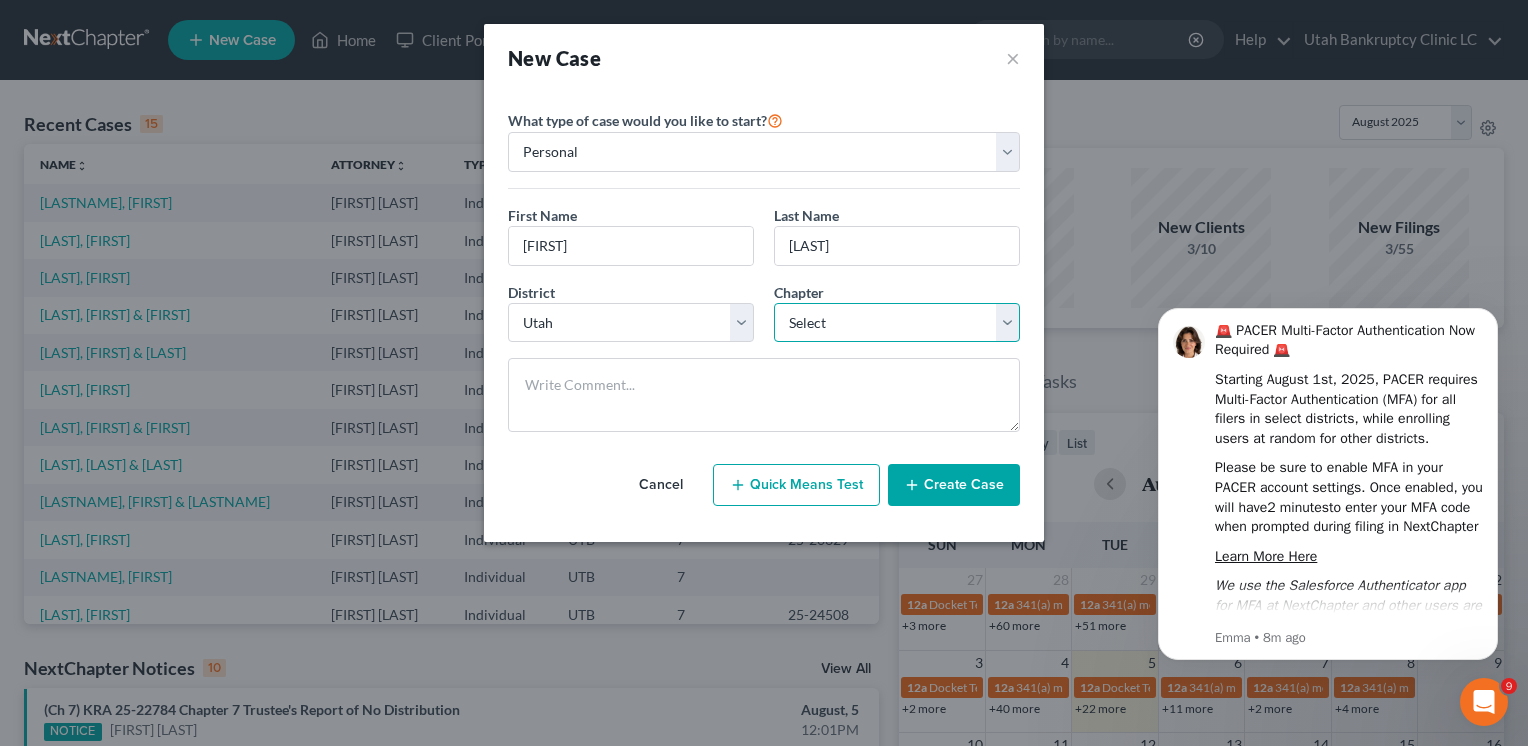 select on "0" 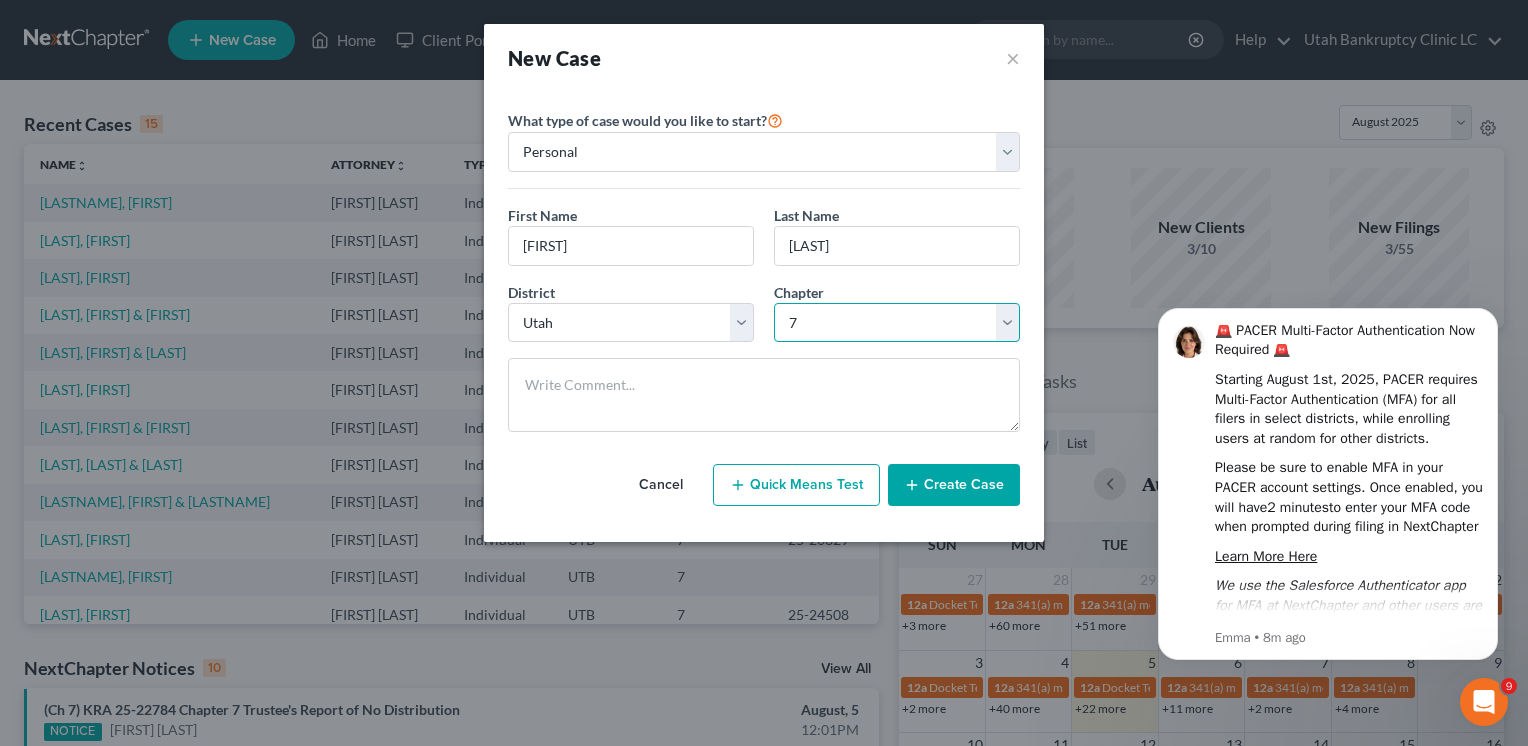 click on "Select 7 11 12 13" at bounding box center (897, 323) 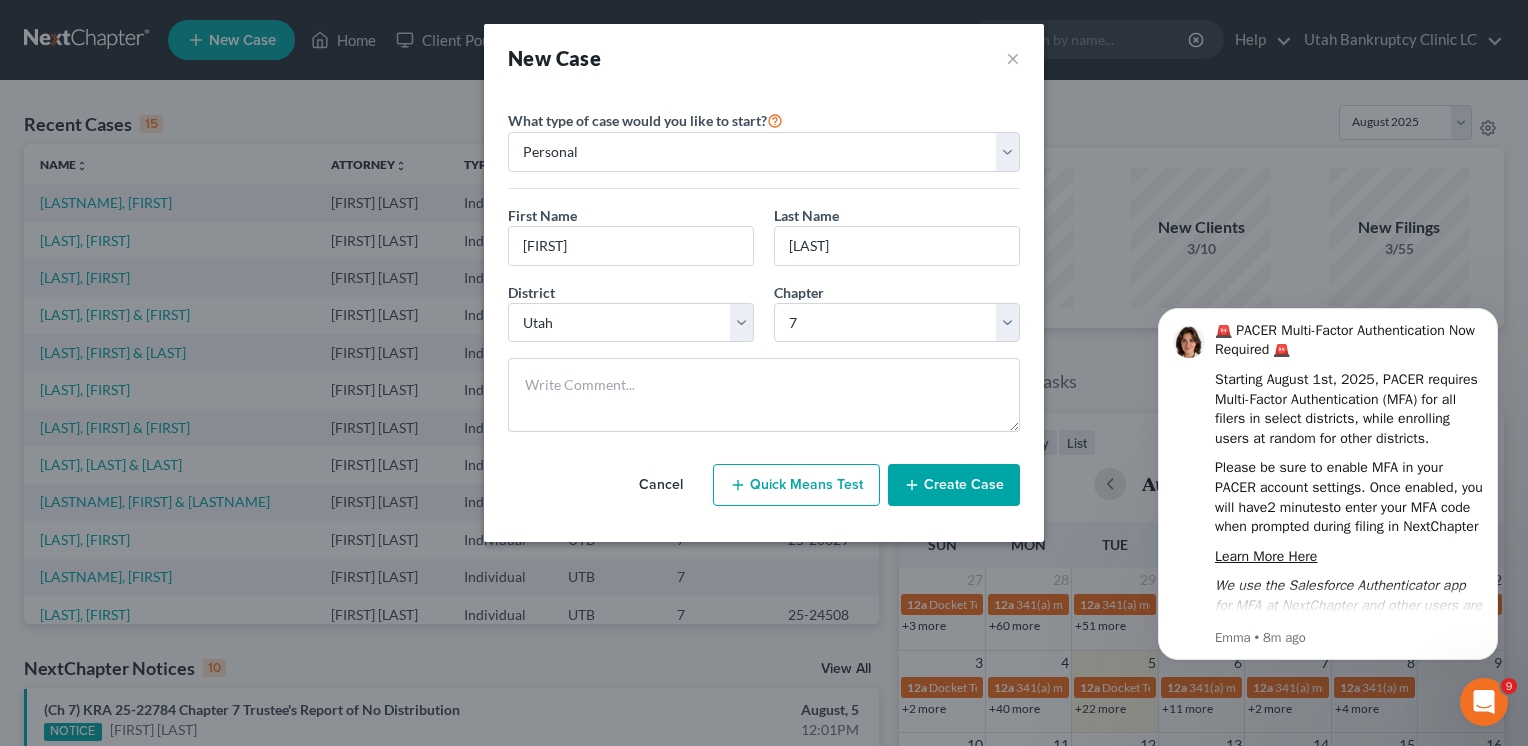 click on "Create Case" at bounding box center (954, 485) 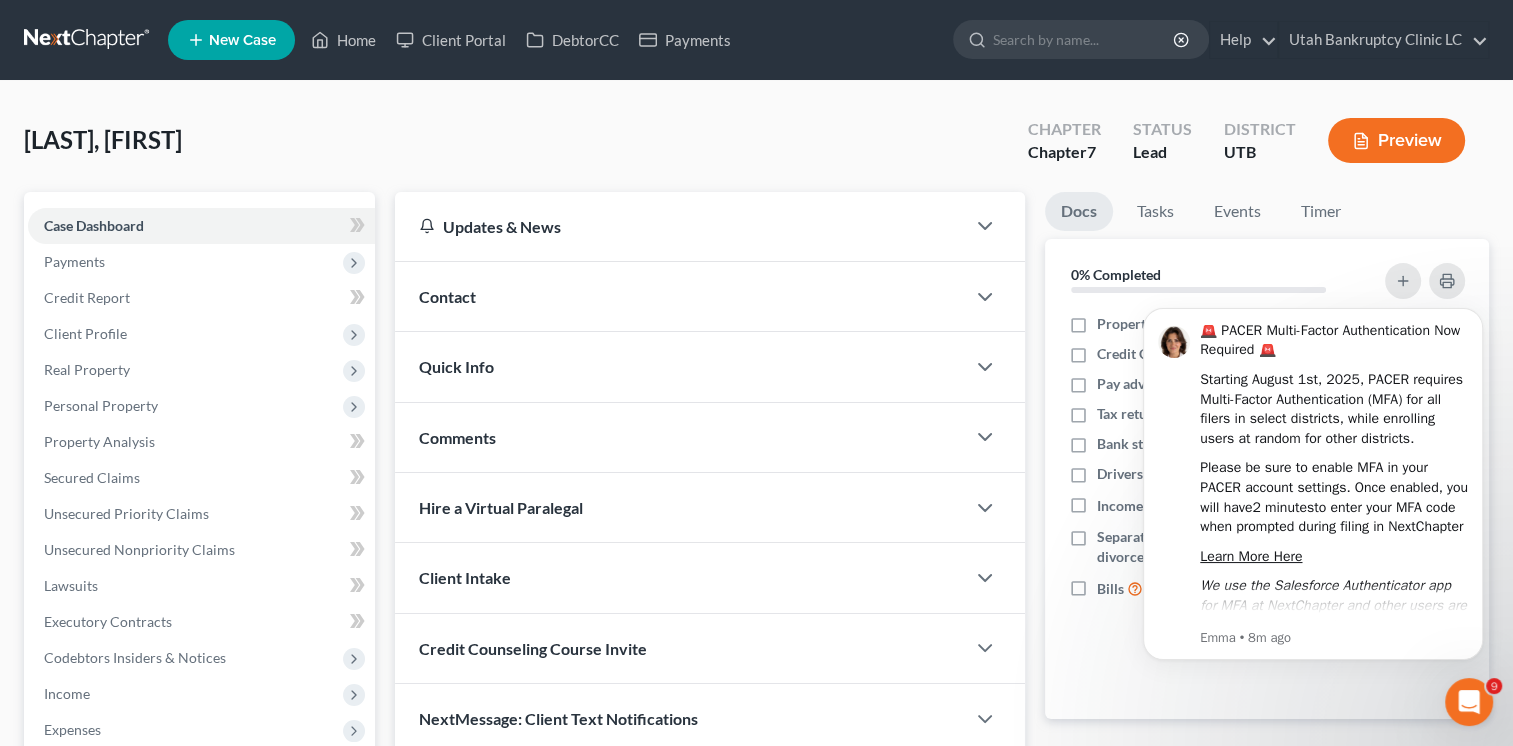 click on "Contact" at bounding box center [447, 296] 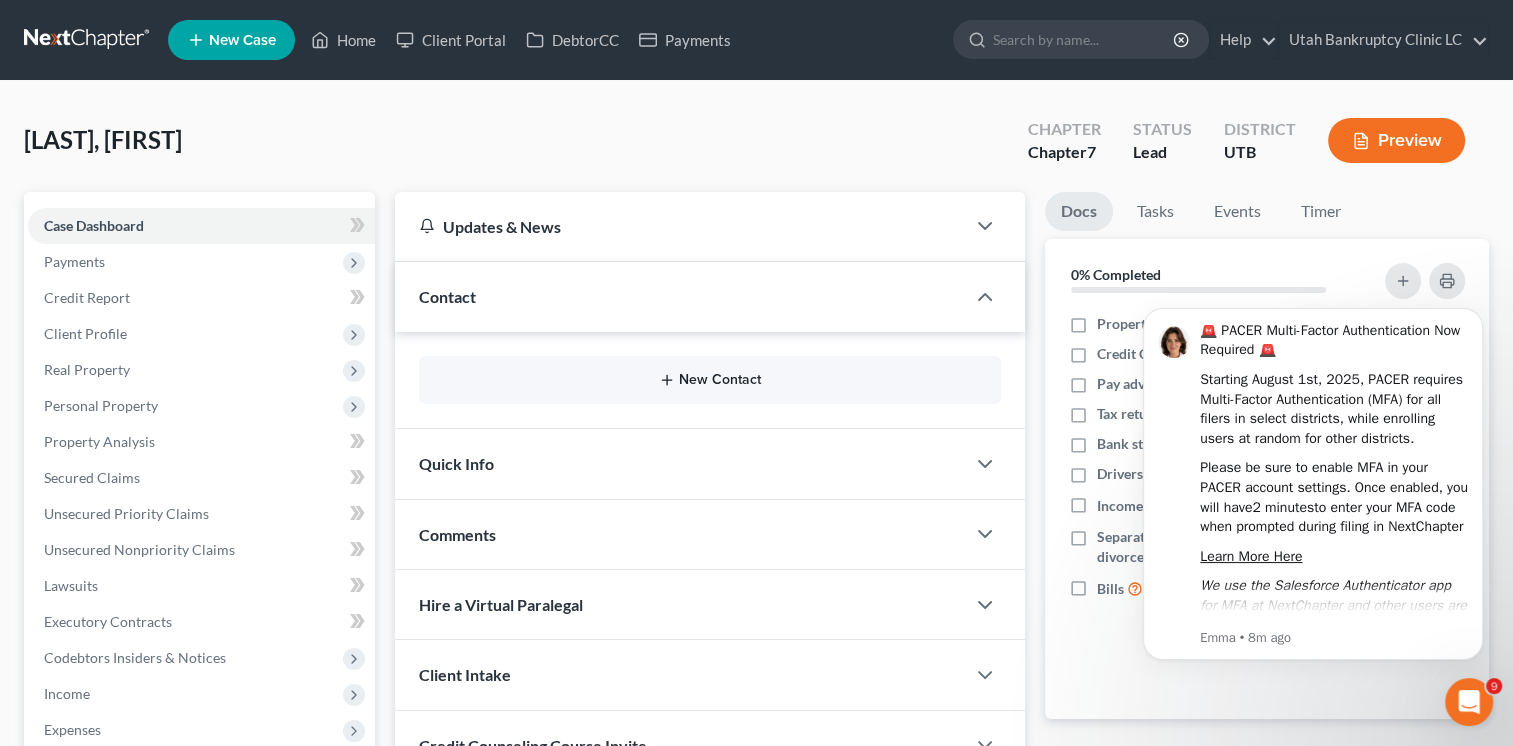 click on "New Contact" at bounding box center (710, 380) 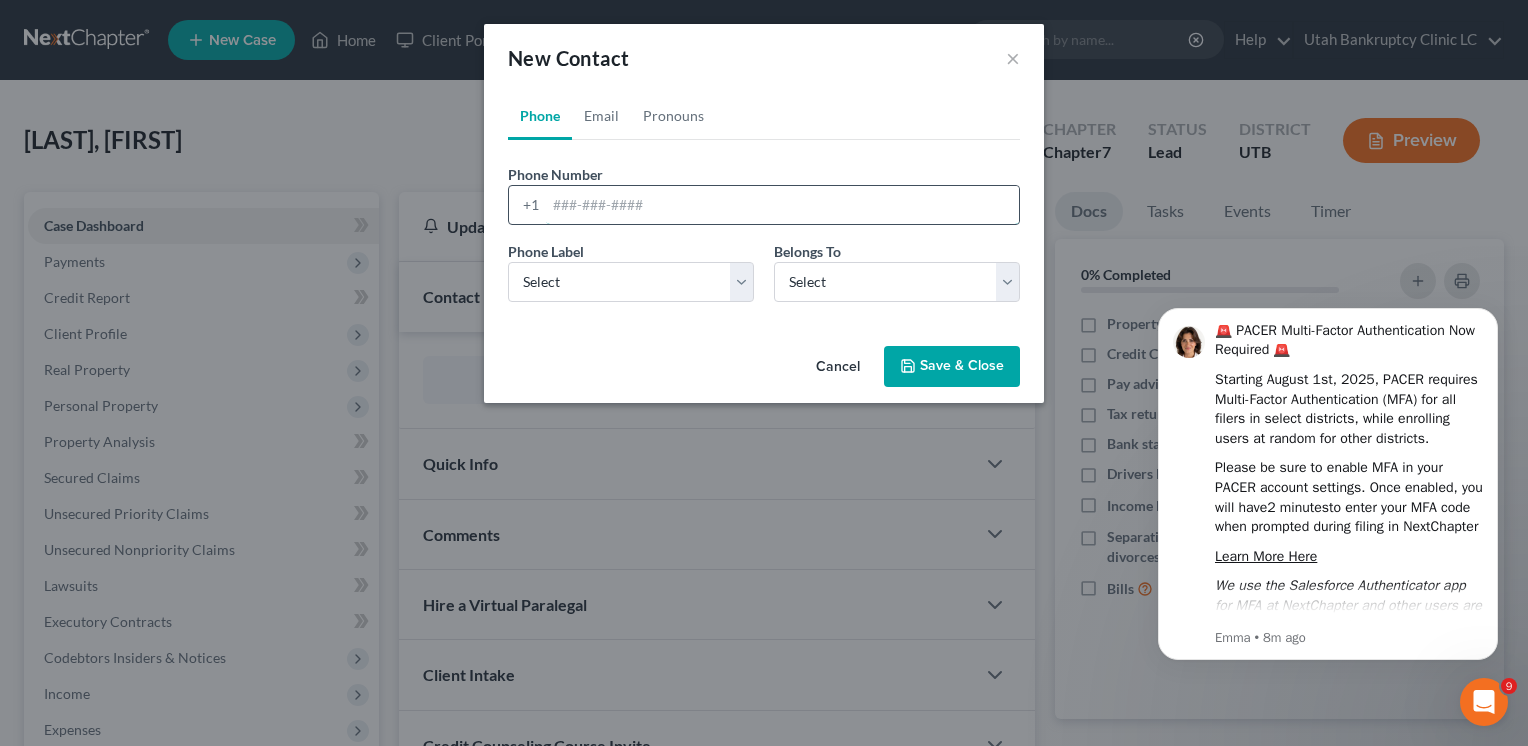 click at bounding box center (782, 205) 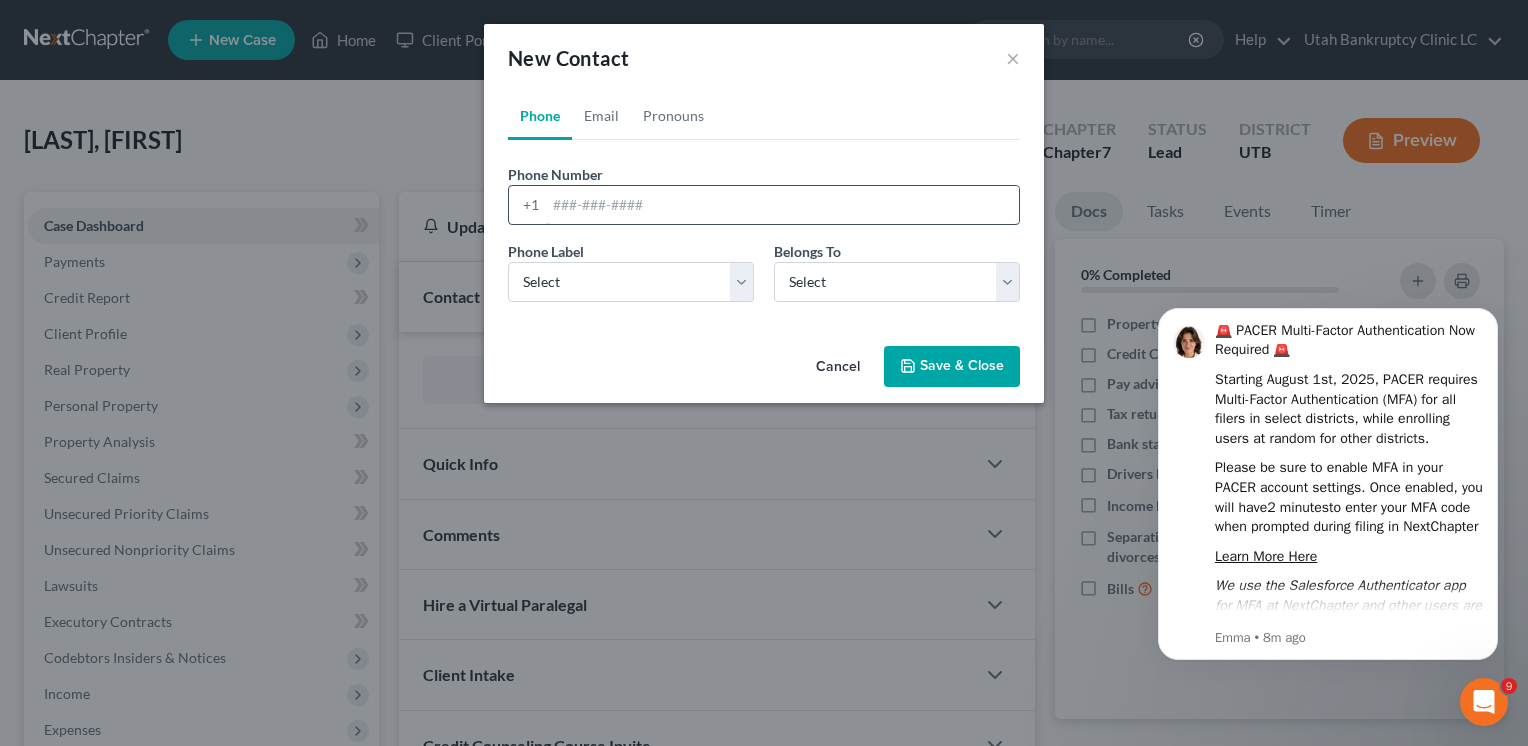 click on "+1" at bounding box center (764, 205) 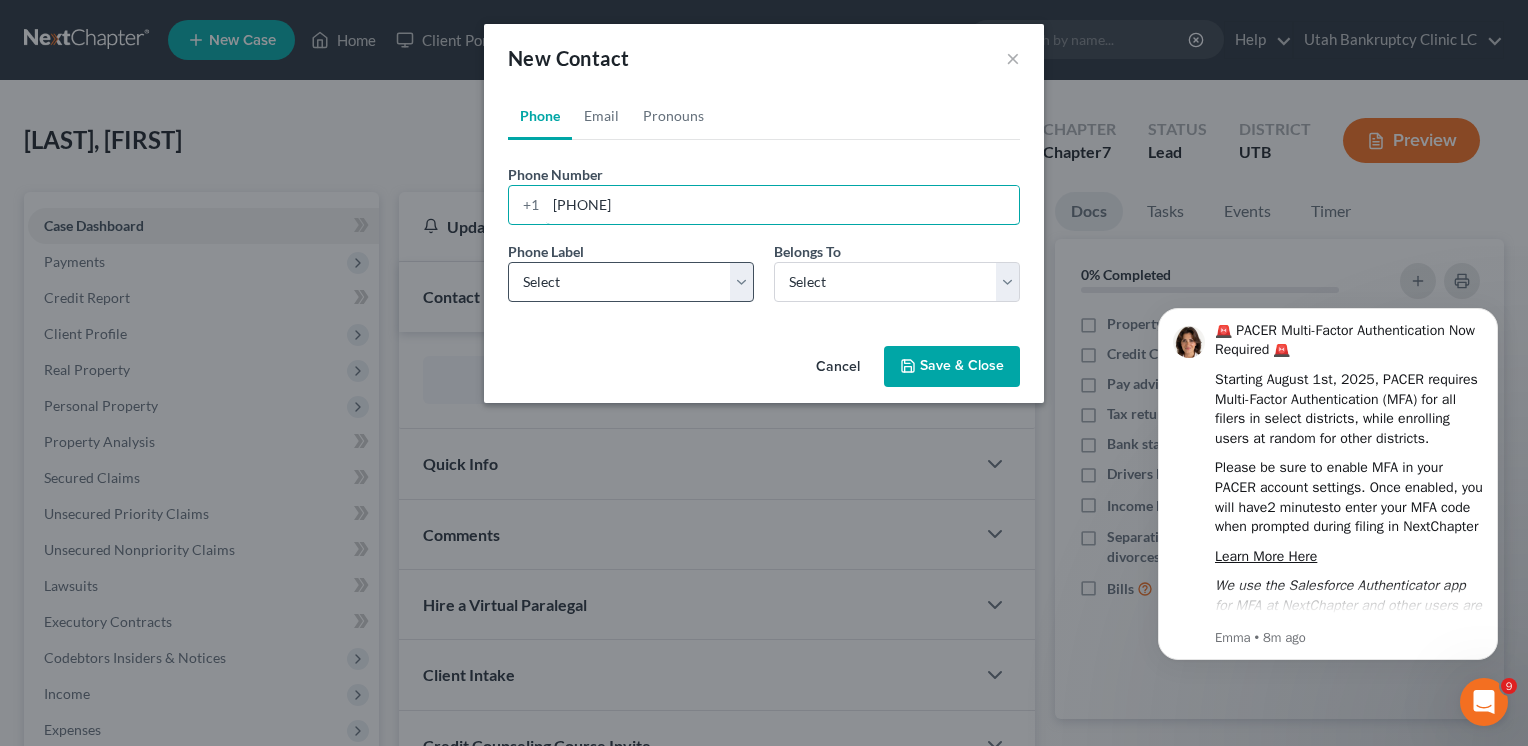 type on "[PHONE]" 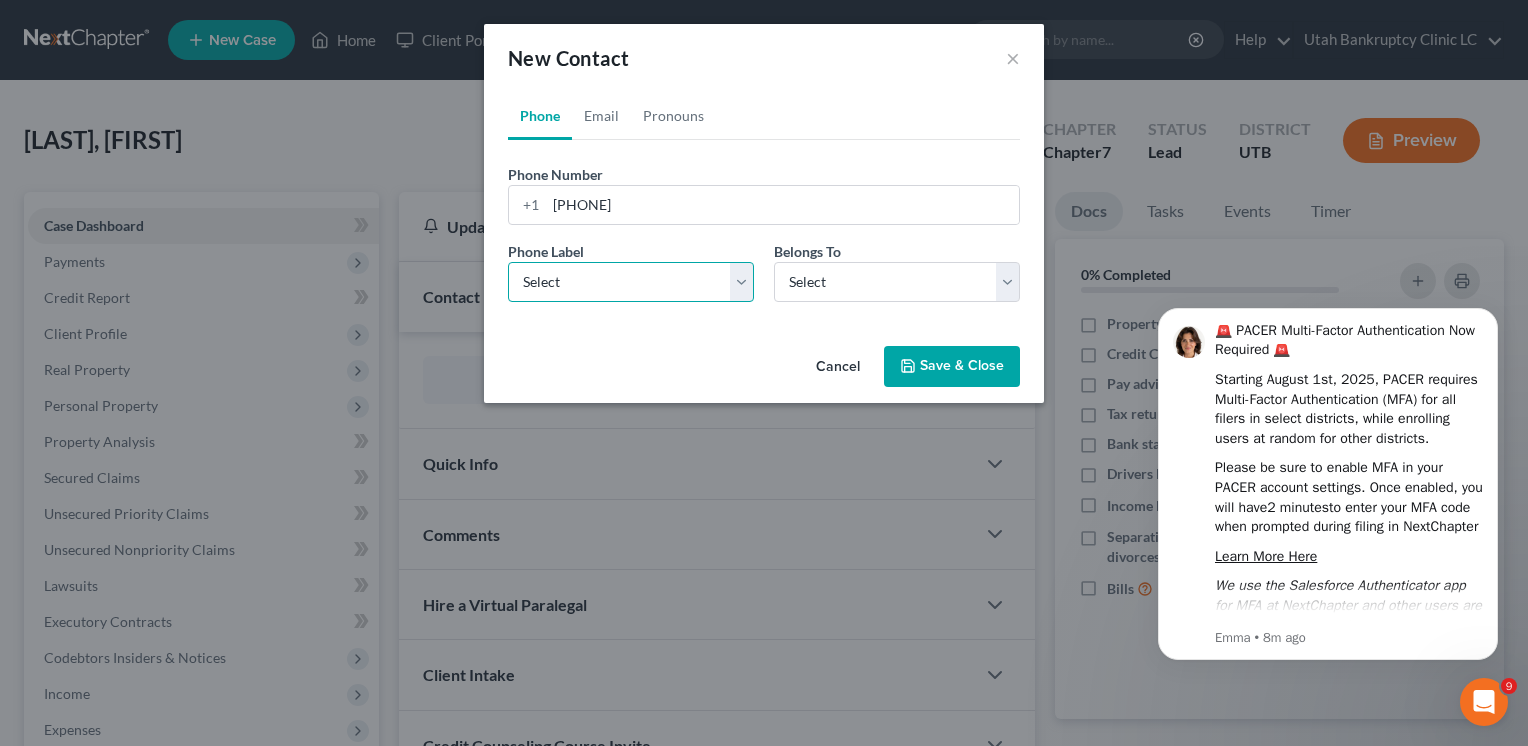 drag, startPoint x: 616, startPoint y: 271, endPoint x: 600, endPoint y: 301, distance: 34 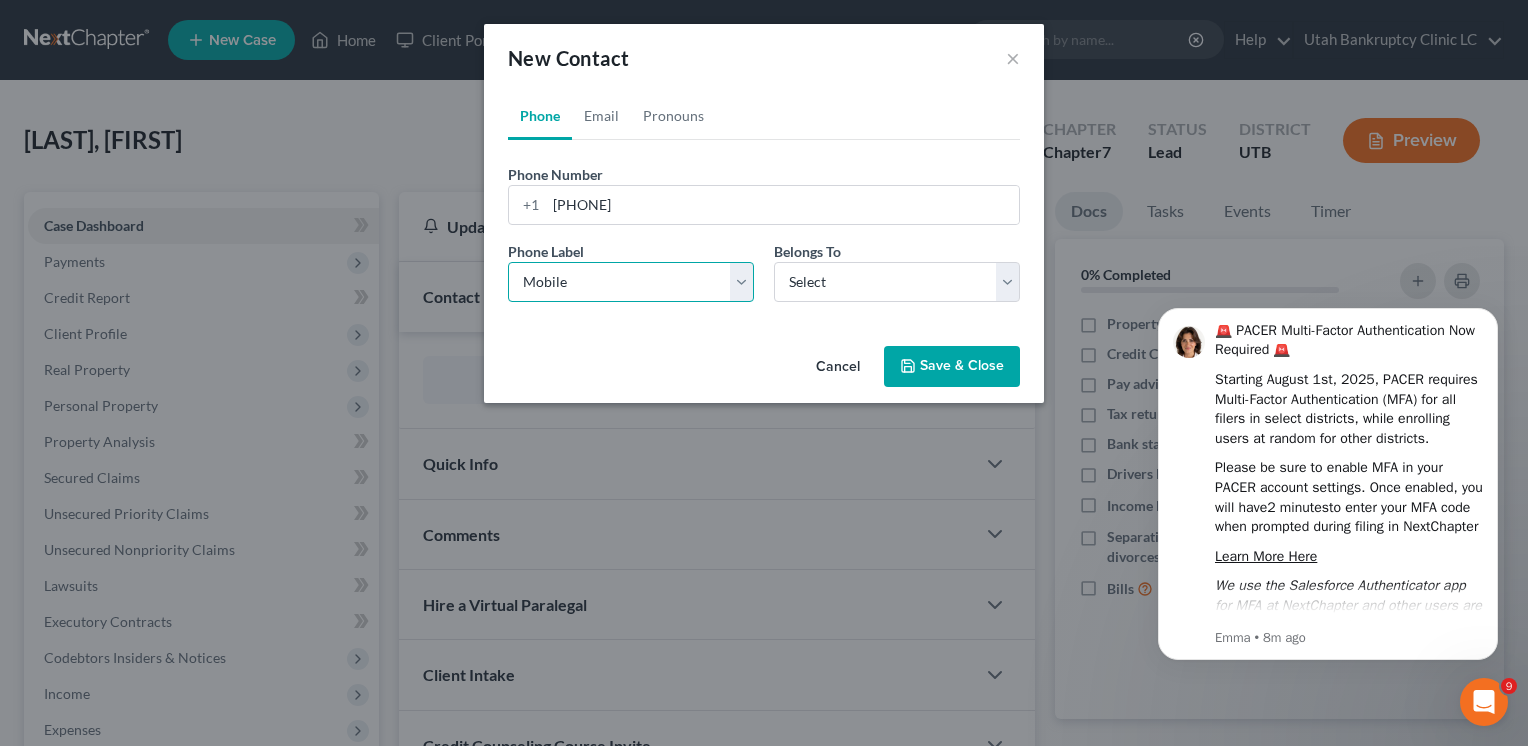 click on "Select Mobile Home Work Other" at bounding box center (631, 282) 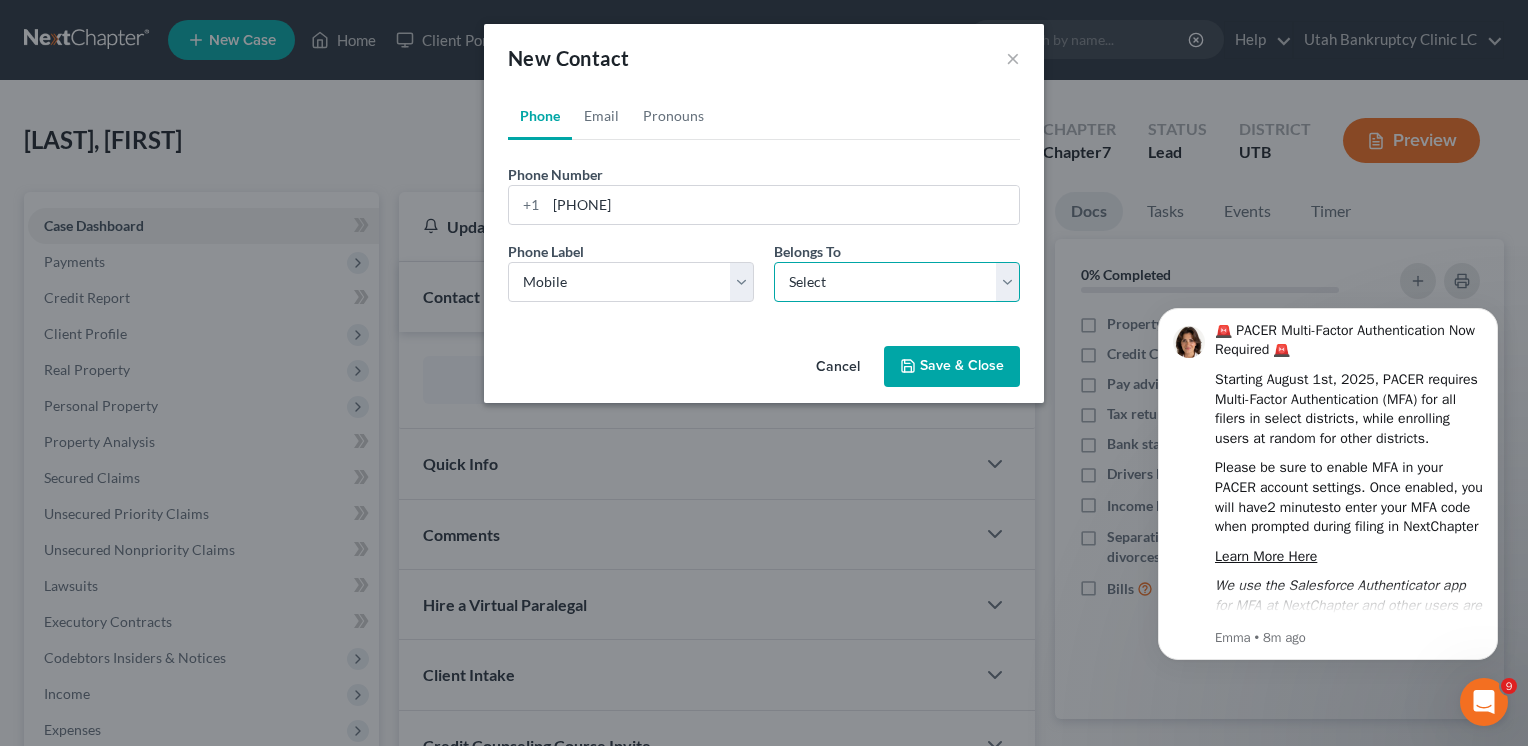 click on "Select Client Other" at bounding box center (897, 282) 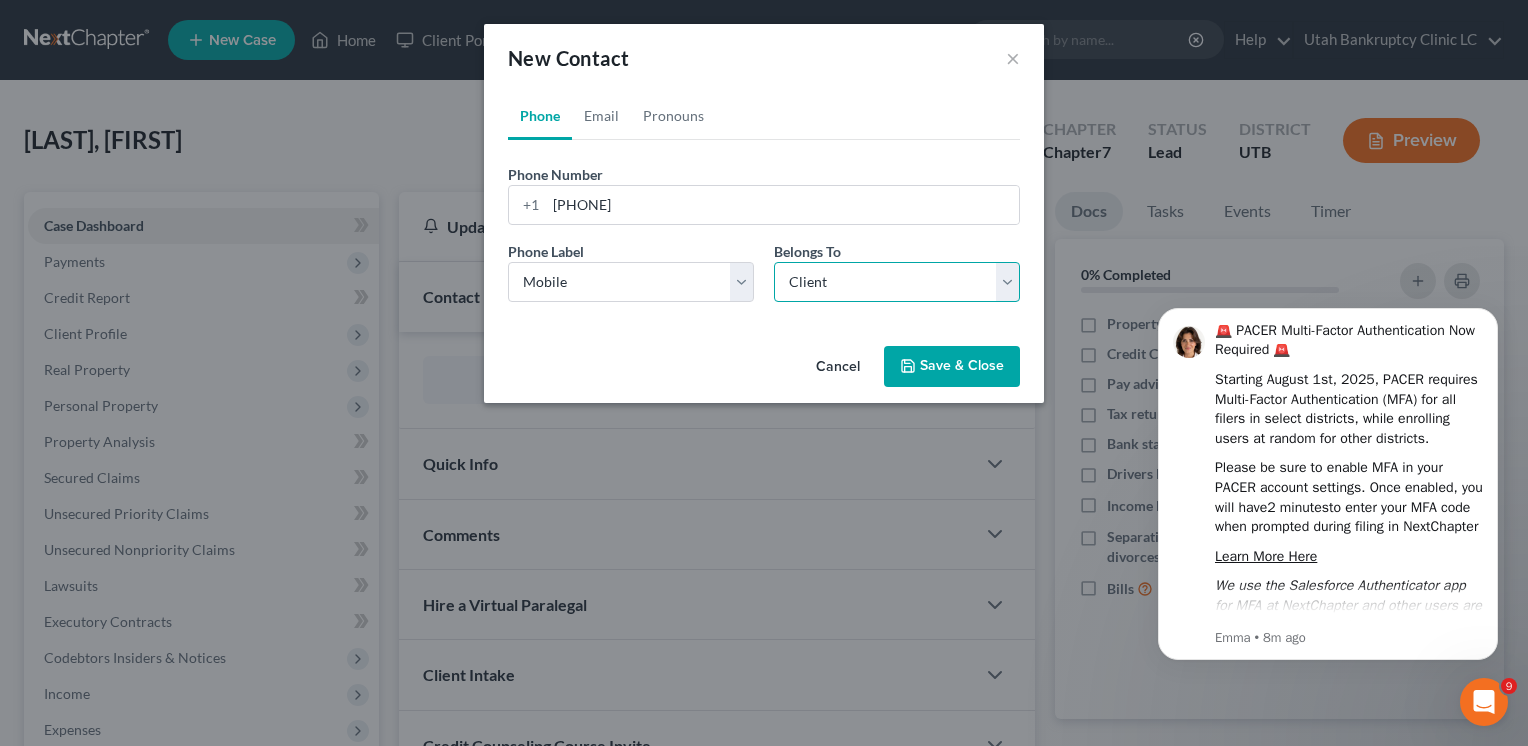 click on "Select Client Other" at bounding box center (897, 282) 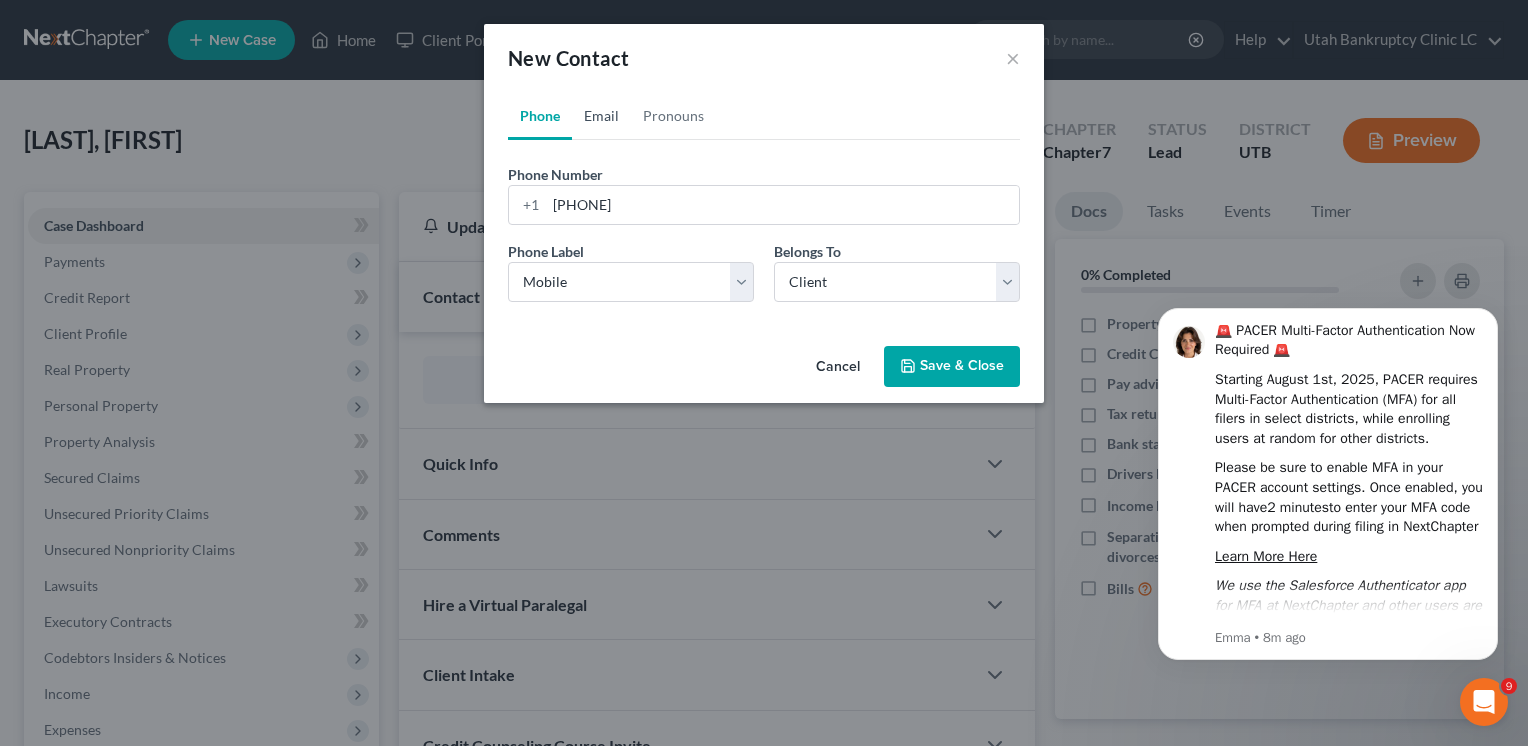 click on "Email" at bounding box center (601, 116) 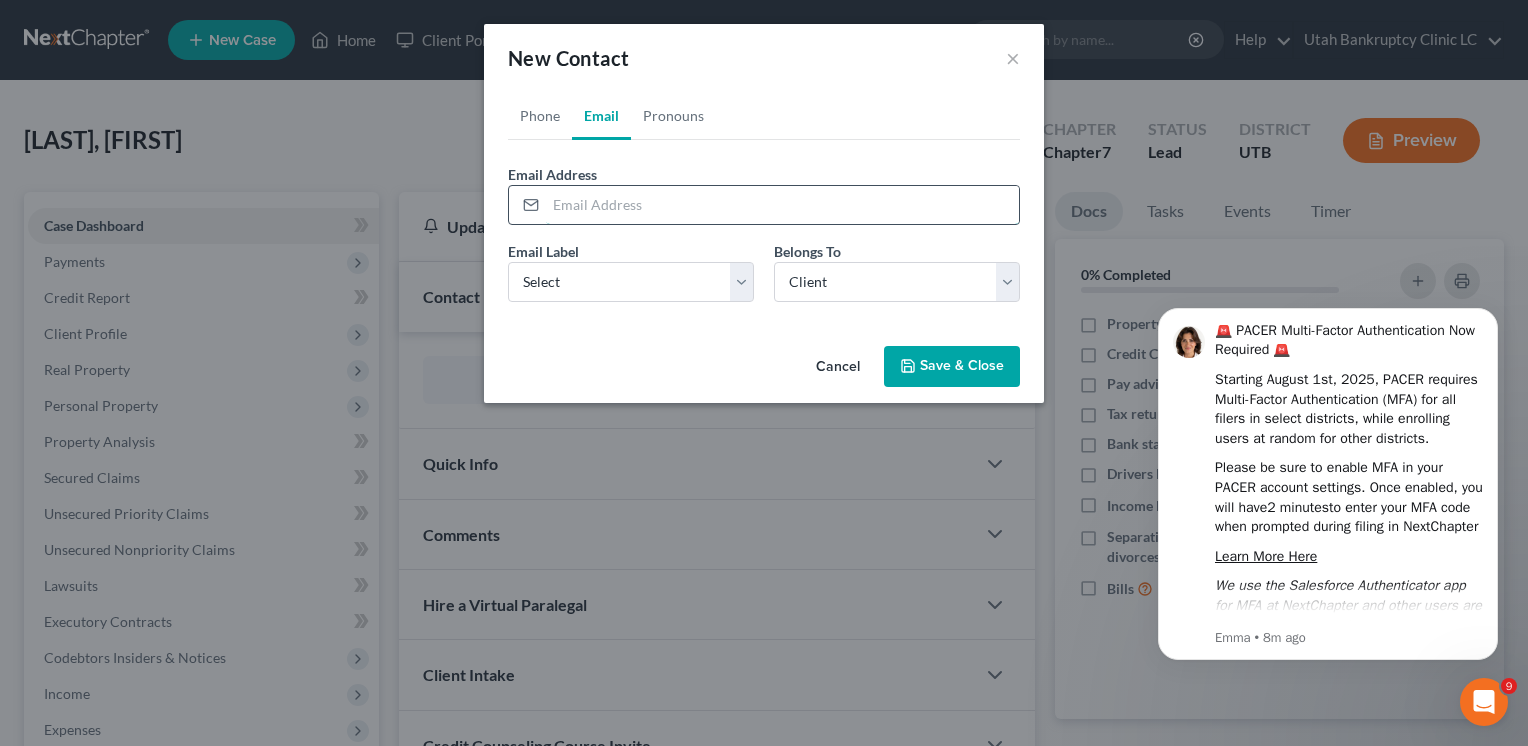 click at bounding box center (782, 205) 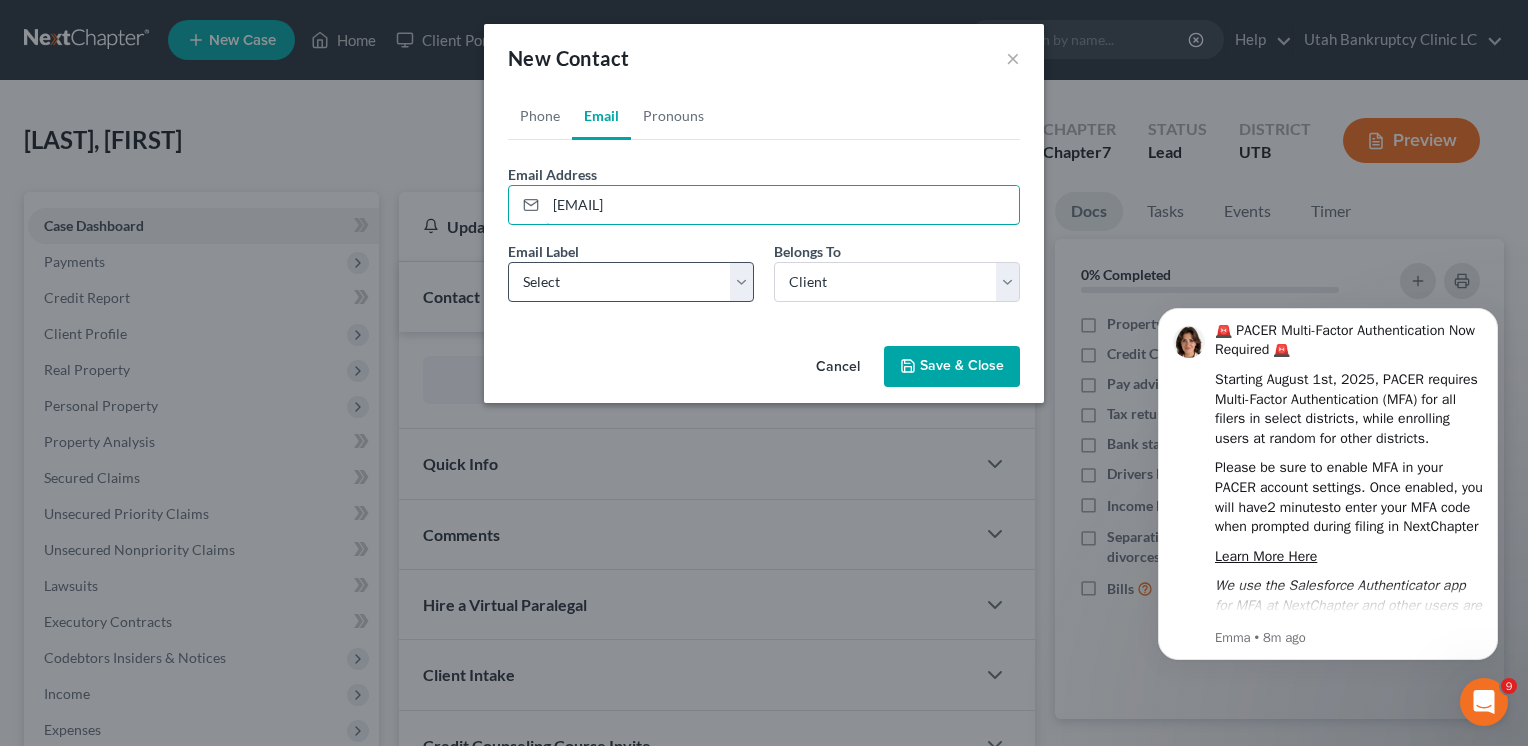 type on "[EMAIL]" 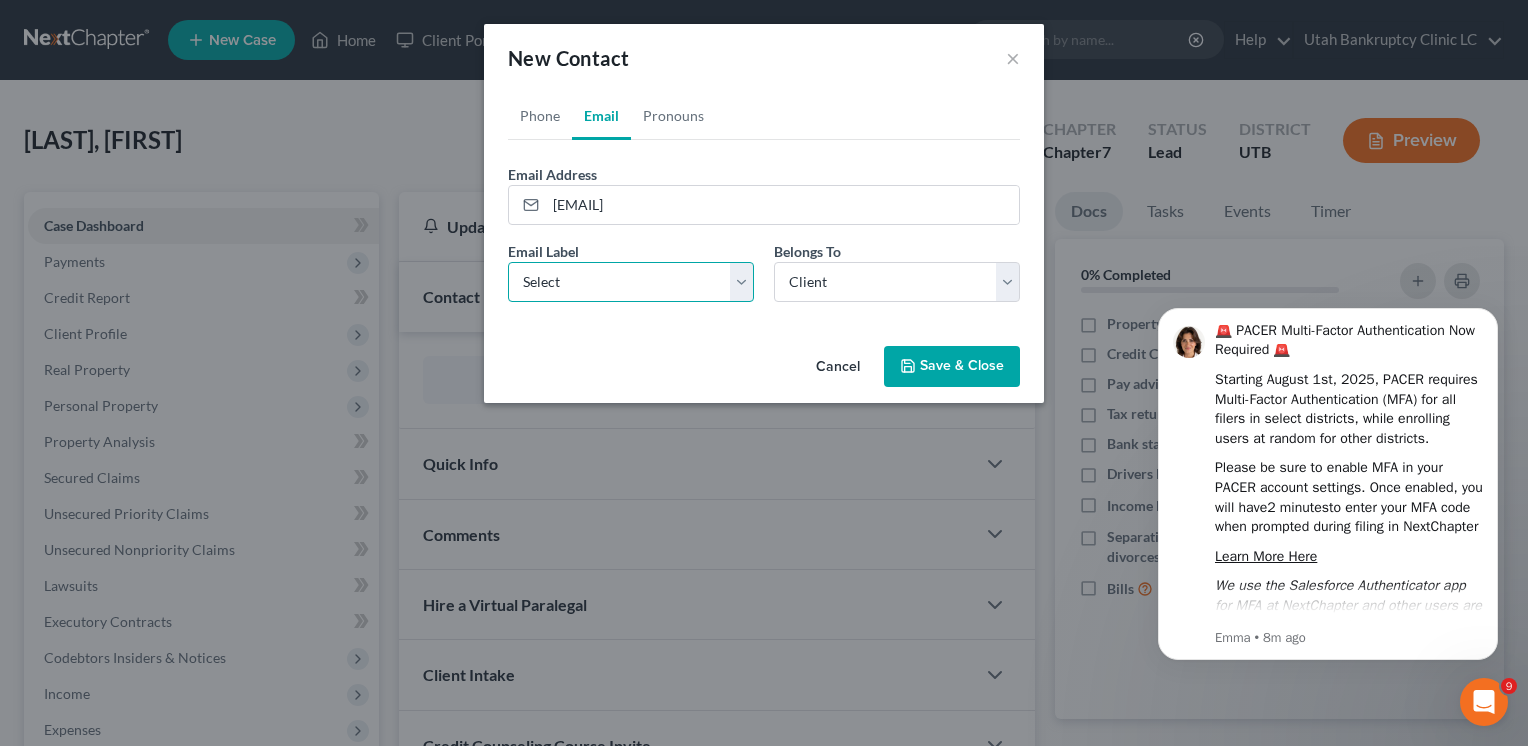 click on "Select Home Work Other" at bounding box center (631, 282) 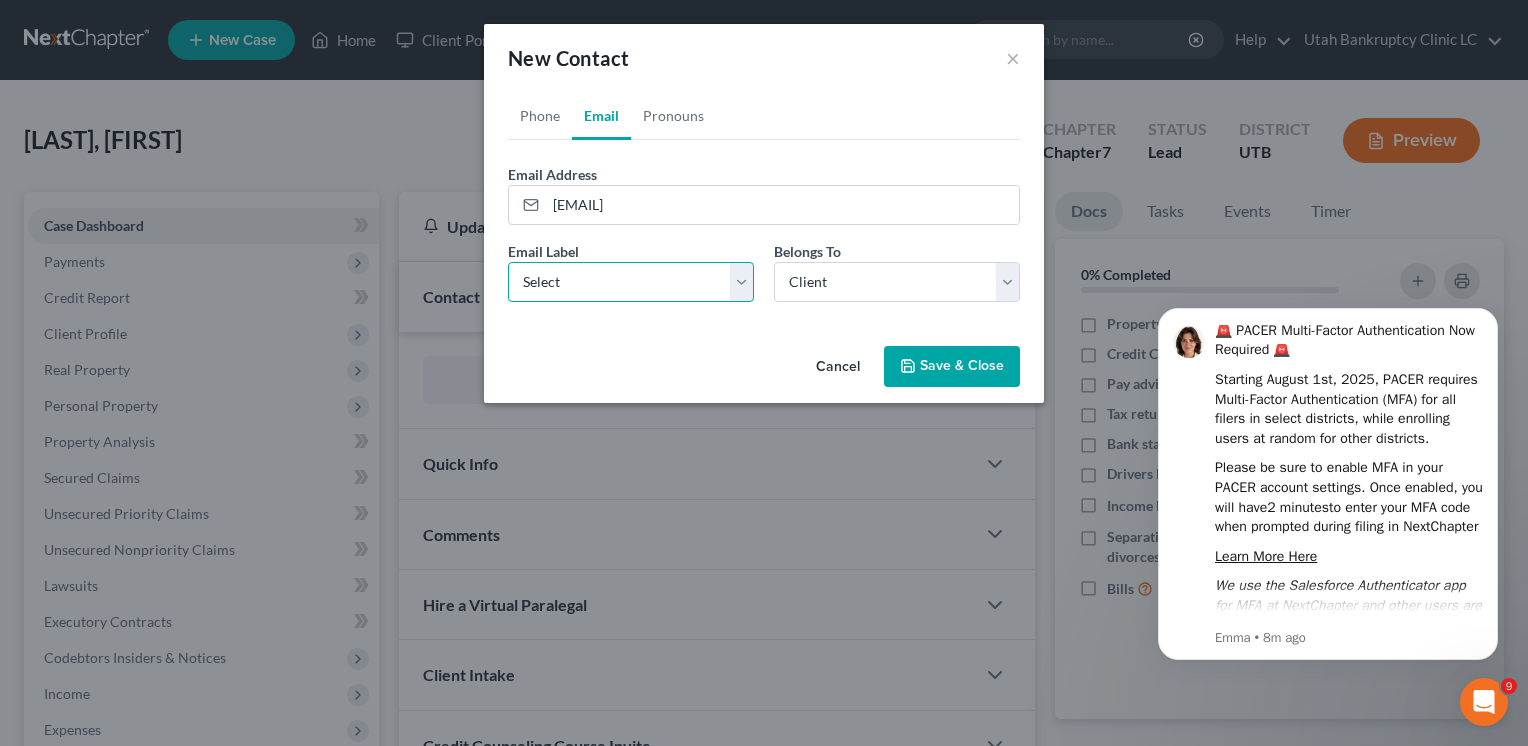 select on "0" 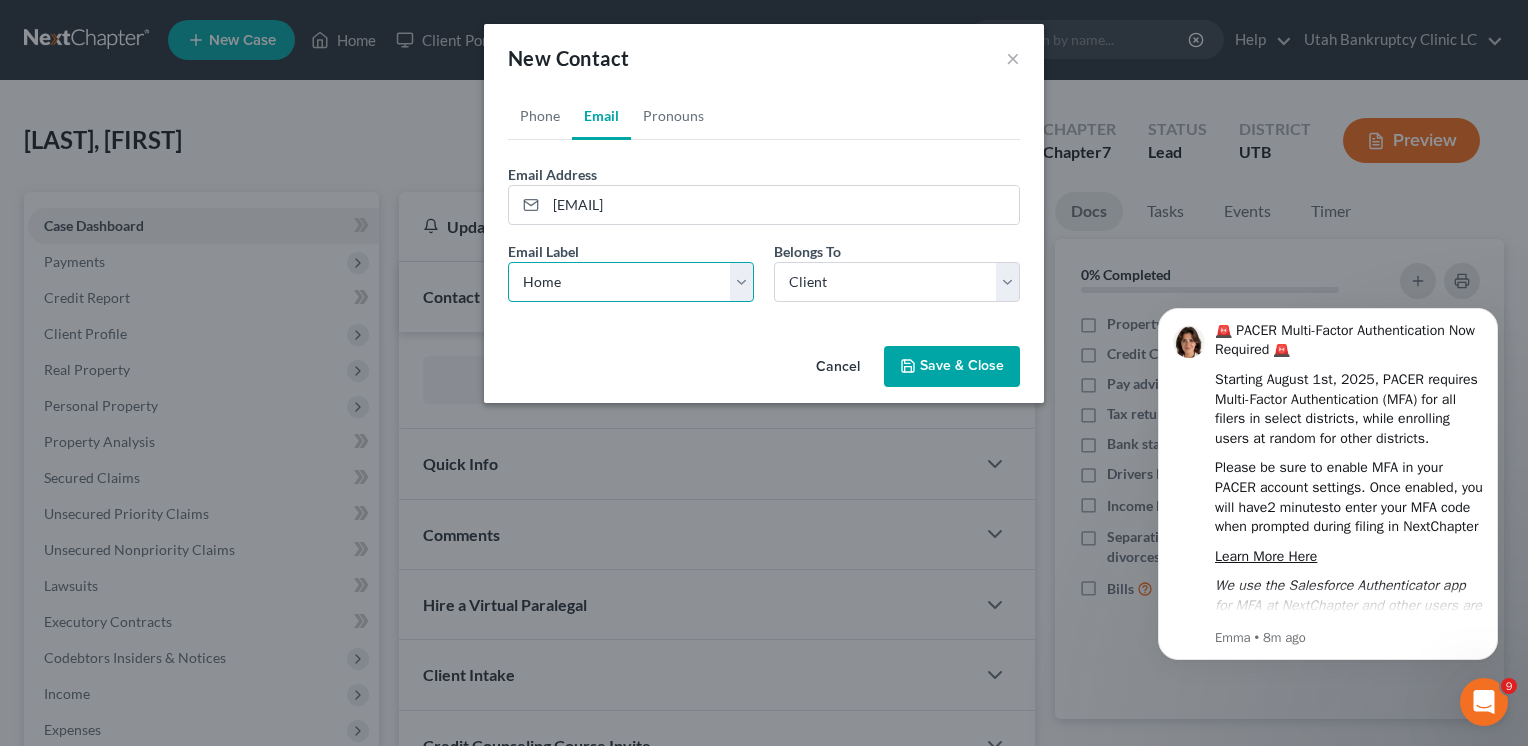 click on "Select Home Work Other" at bounding box center (631, 282) 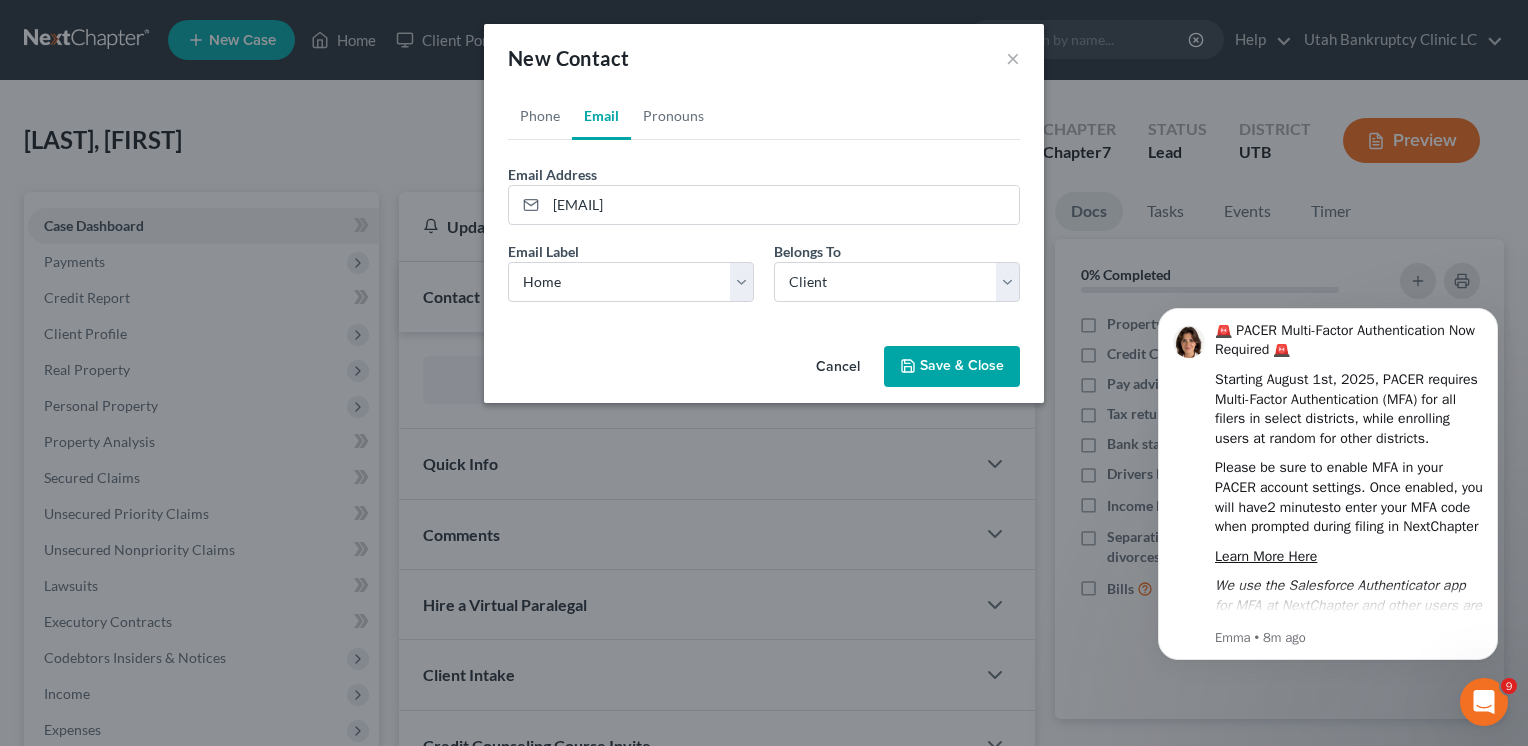 click on "Save & Close" at bounding box center [952, 367] 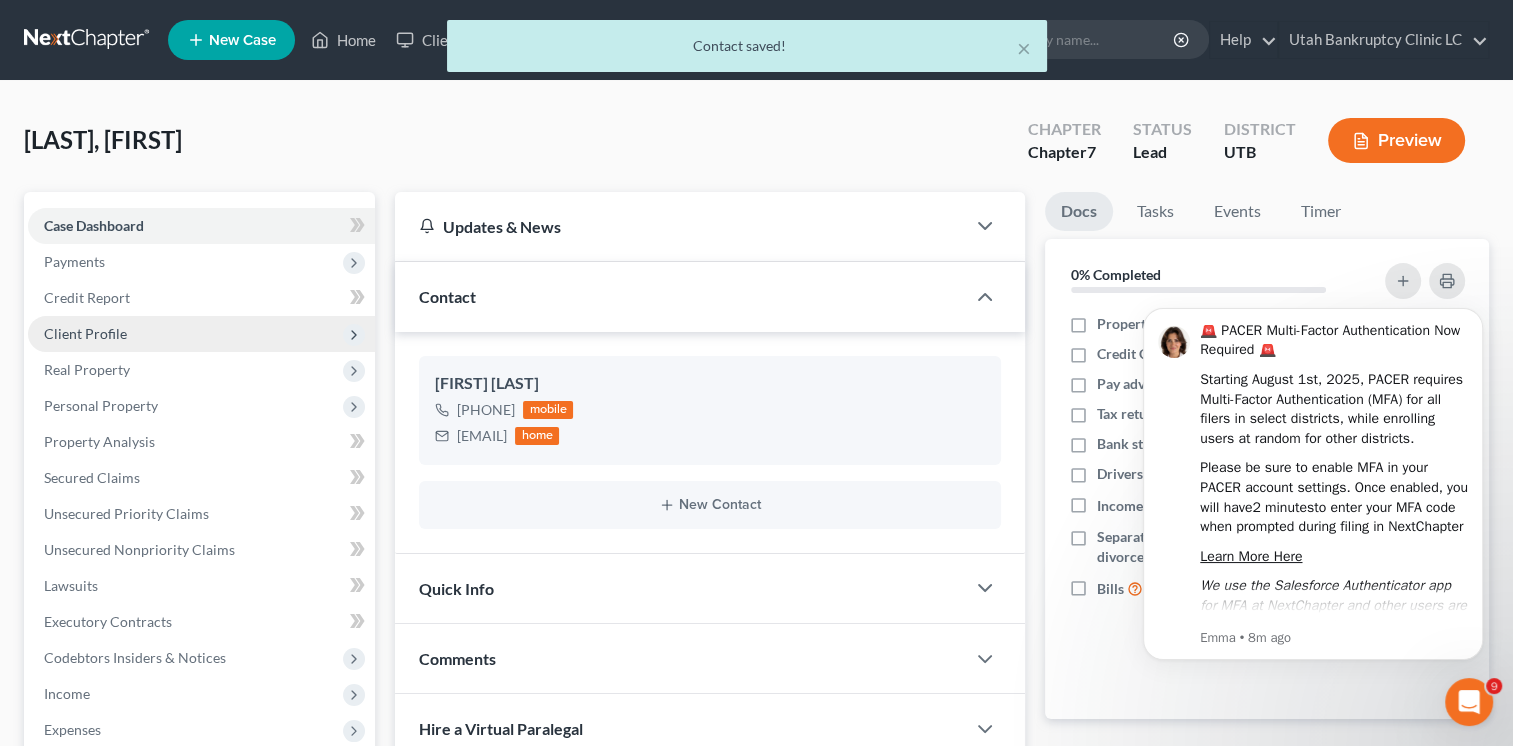click on "Client Profile" at bounding box center (201, 334) 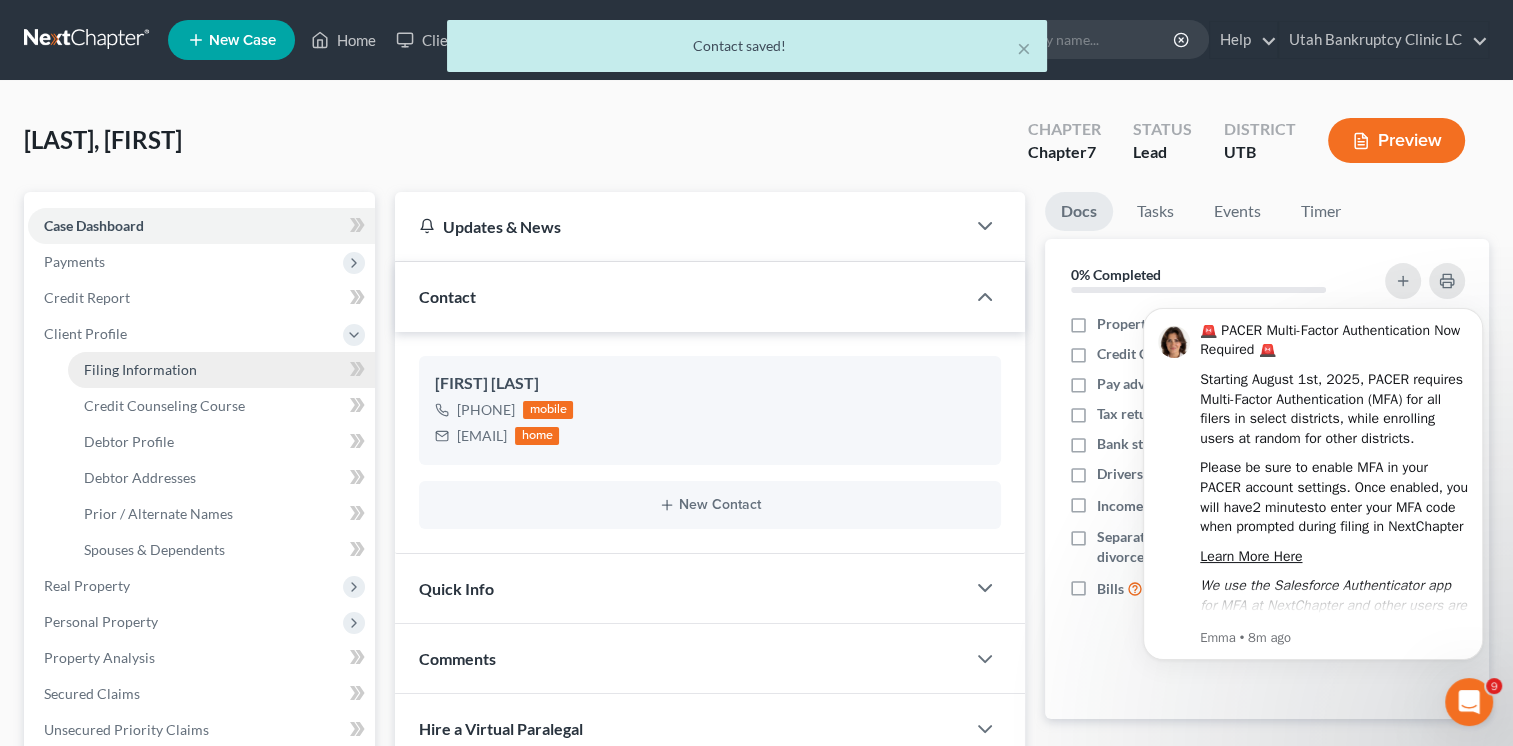 click on "Filing Information" at bounding box center (221, 370) 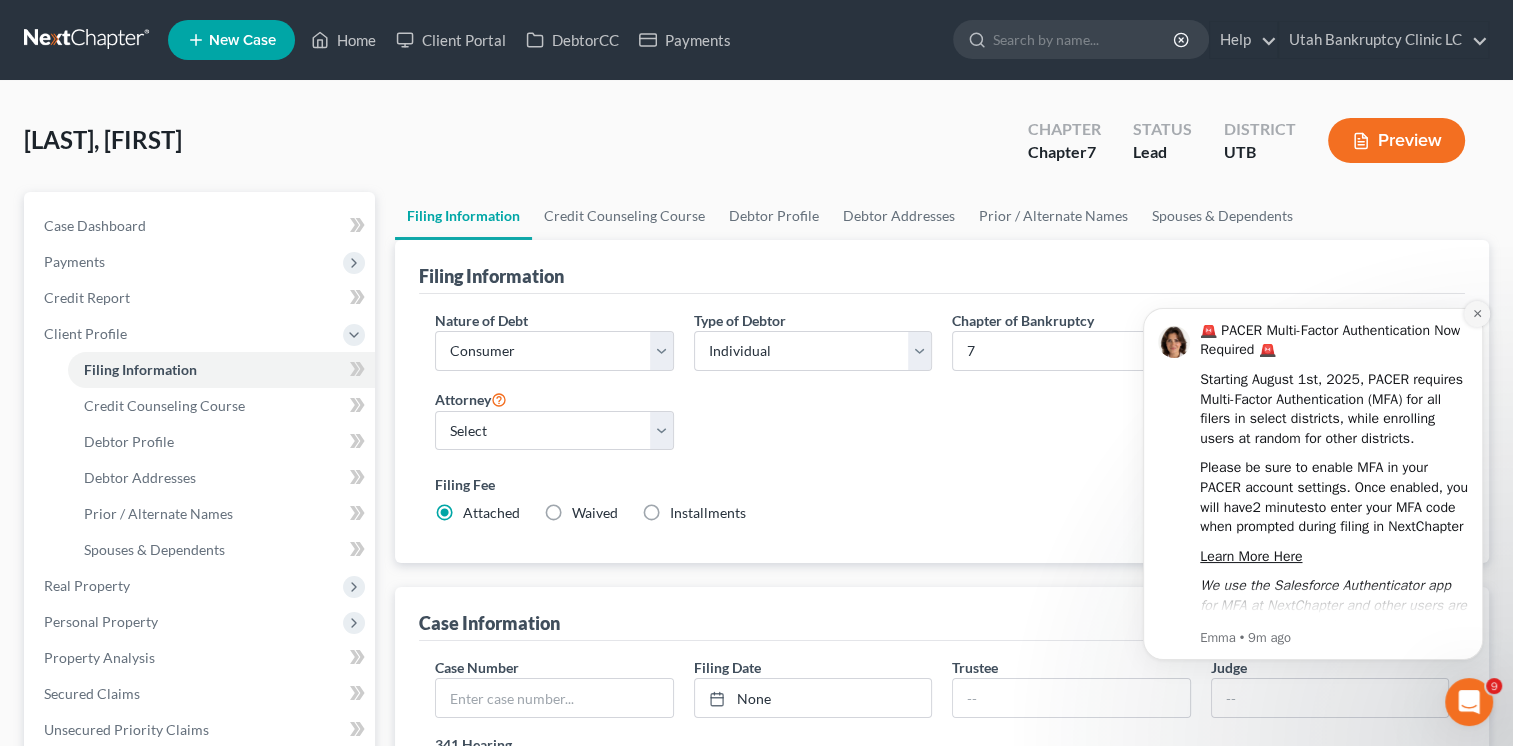 click 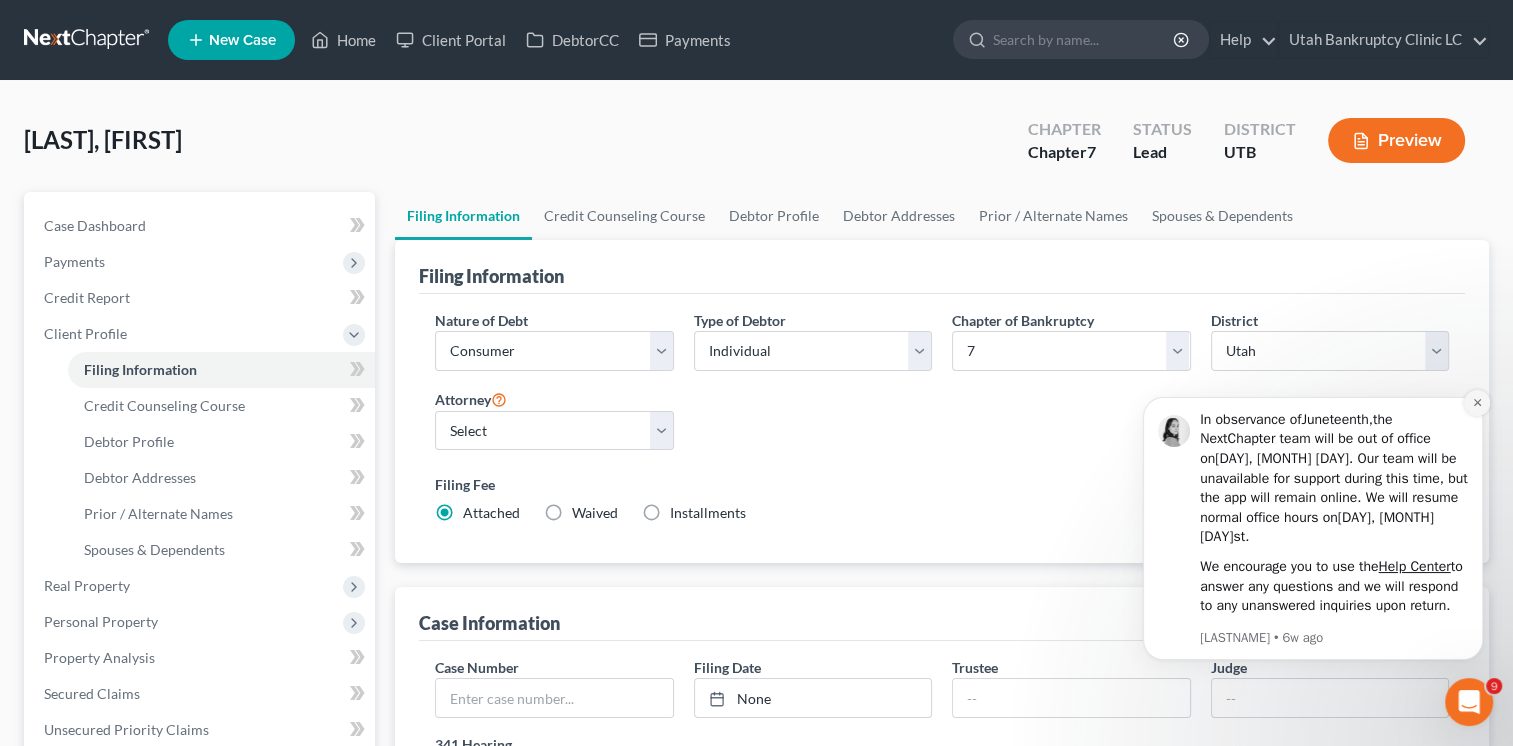 click 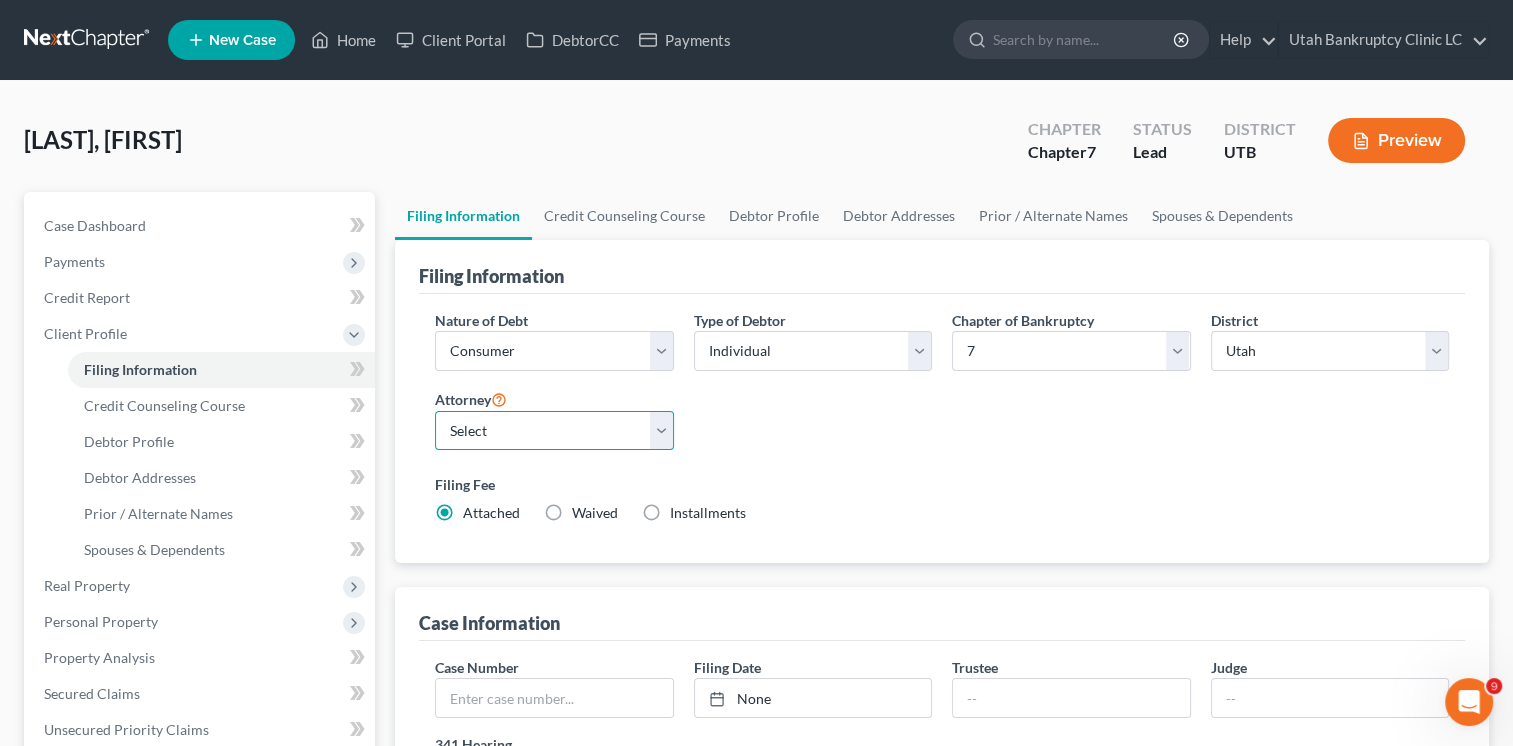 click on "Select [FIRST] [LAST] - UT [FIRST] [LAST] - UT" at bounding box center [554, 431] 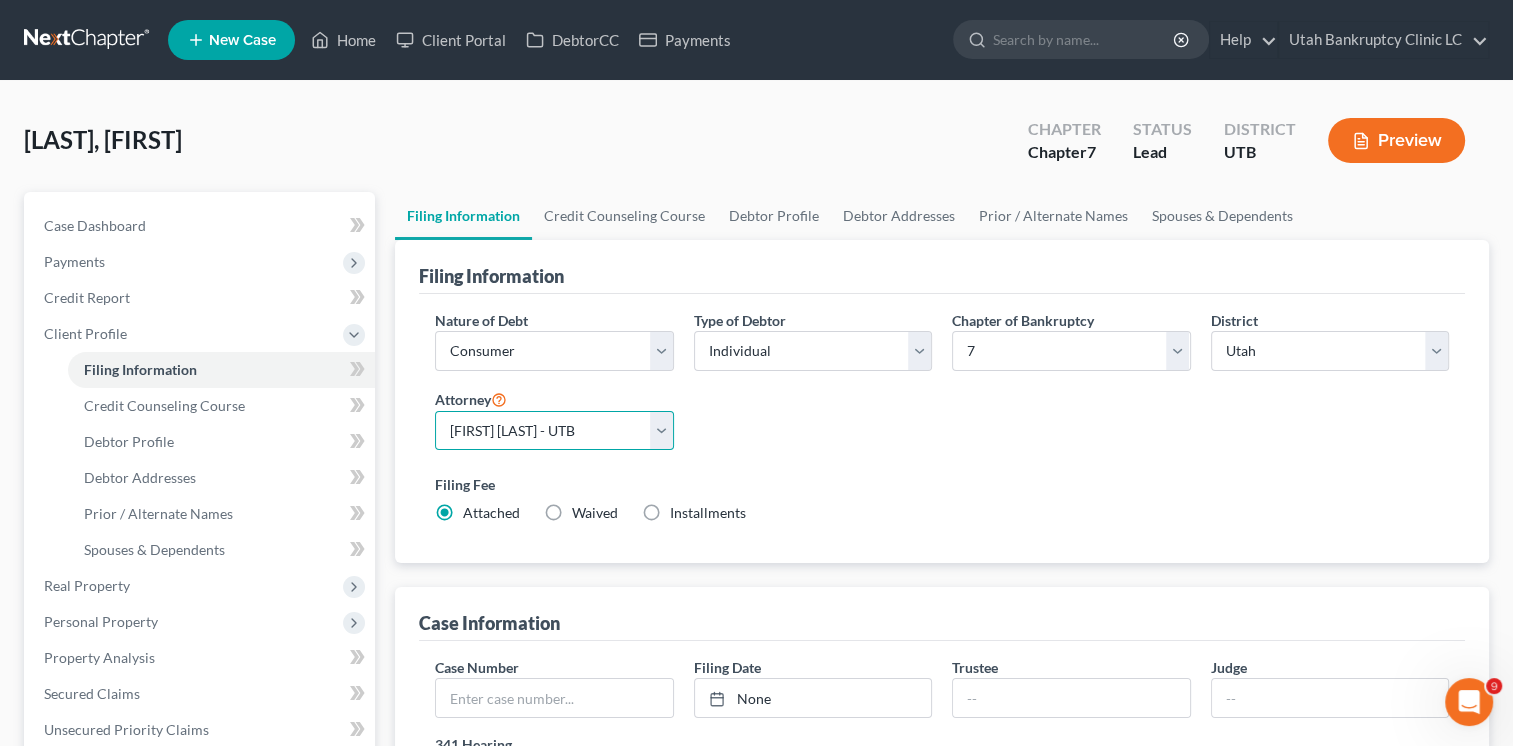 click on "Select [FIRST] [LAST] - UT [FIRST] [LAST] - UT" at bounding box center [554, 431] 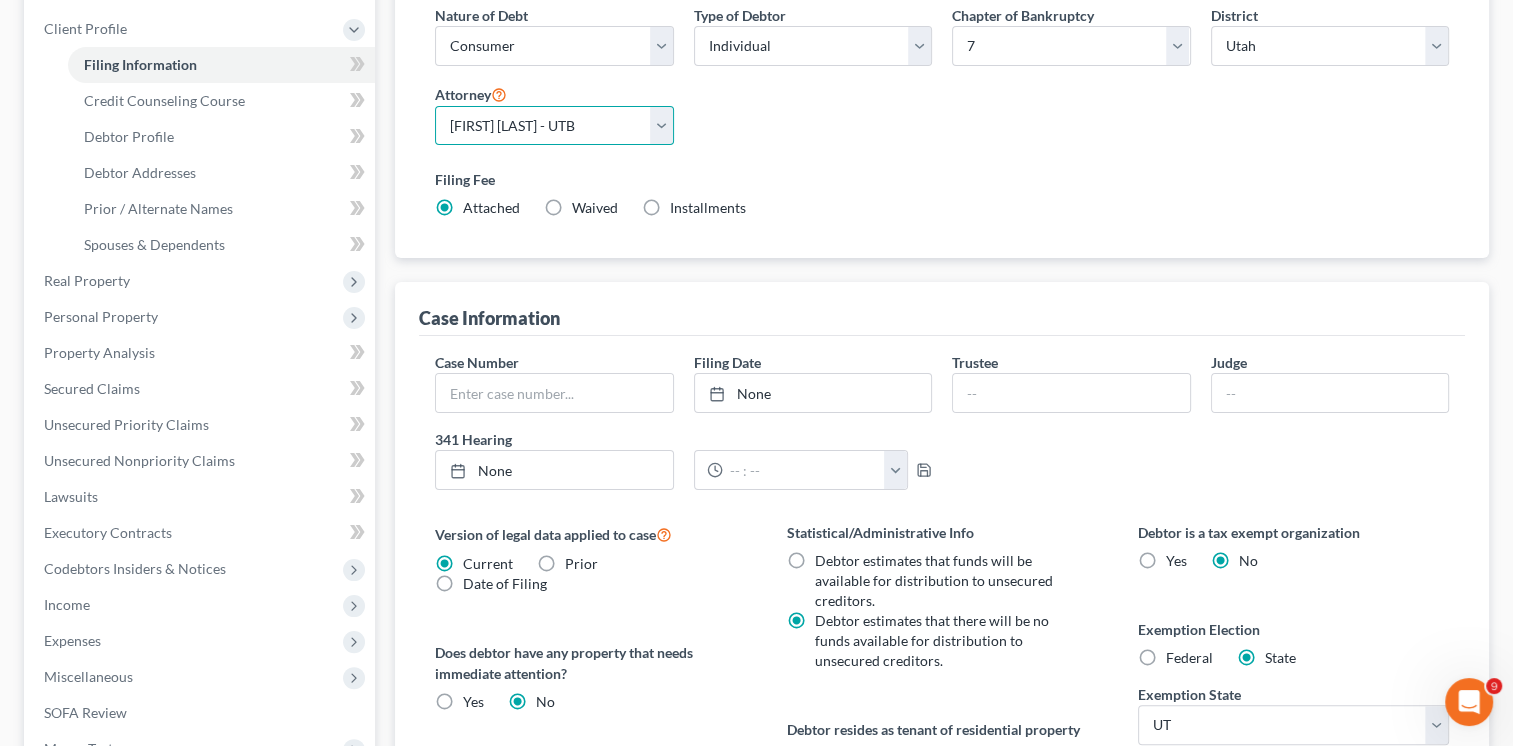 scroll, scrollTop: 400, scrollLeft: 0, axis: vertical 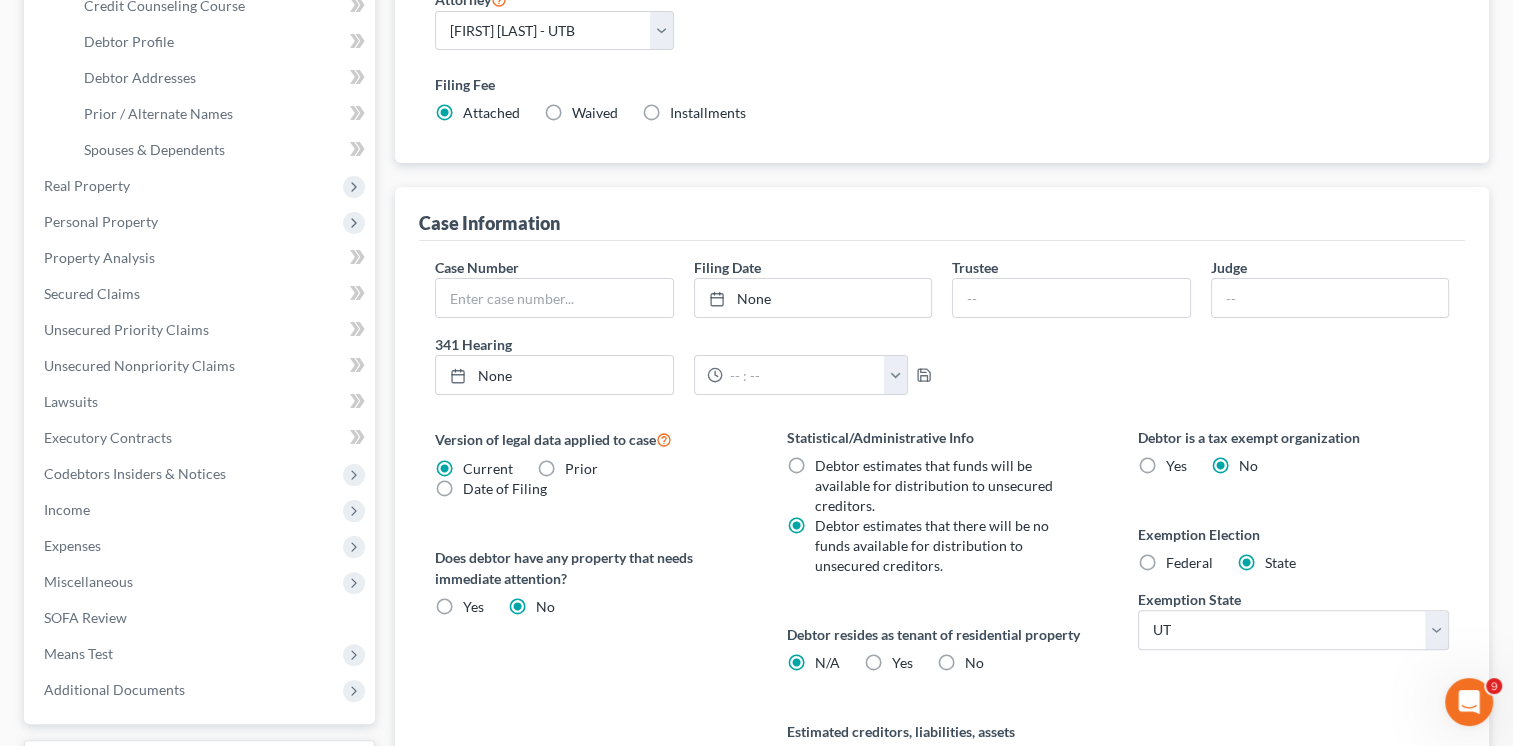 click on "Yes Yes" at bounding box center (902, 663) 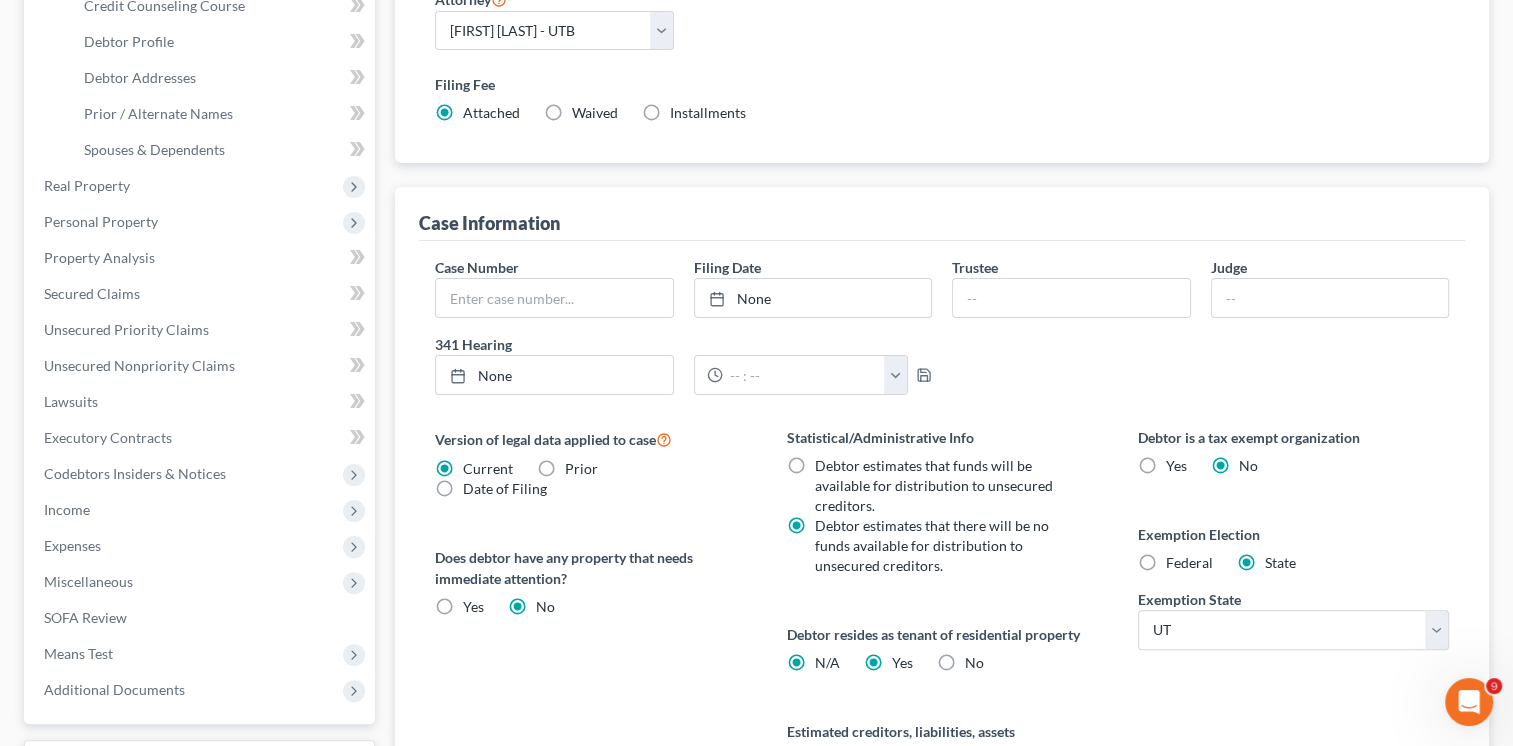 radio on "false" 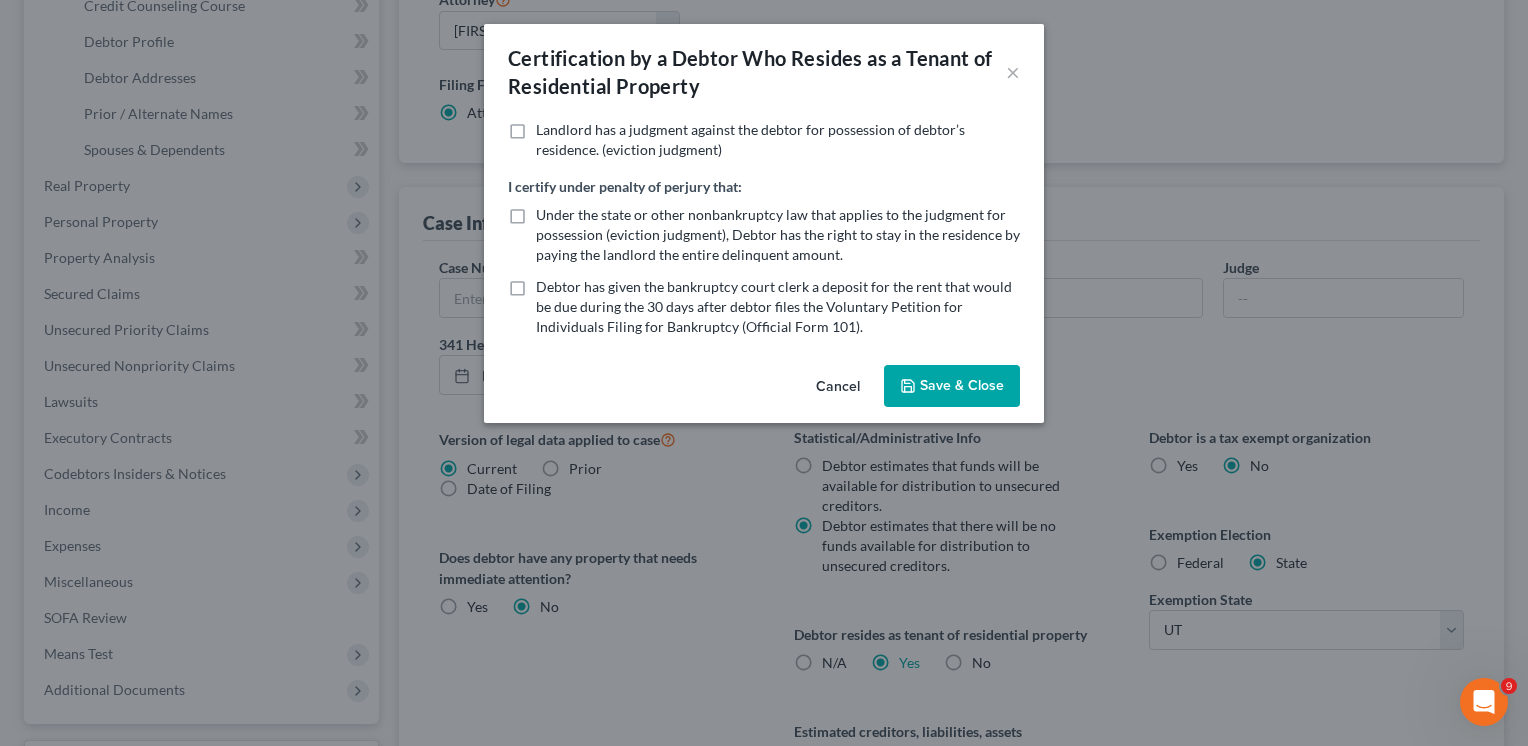 click on "Save & Close" at bounding box center [952, 386] 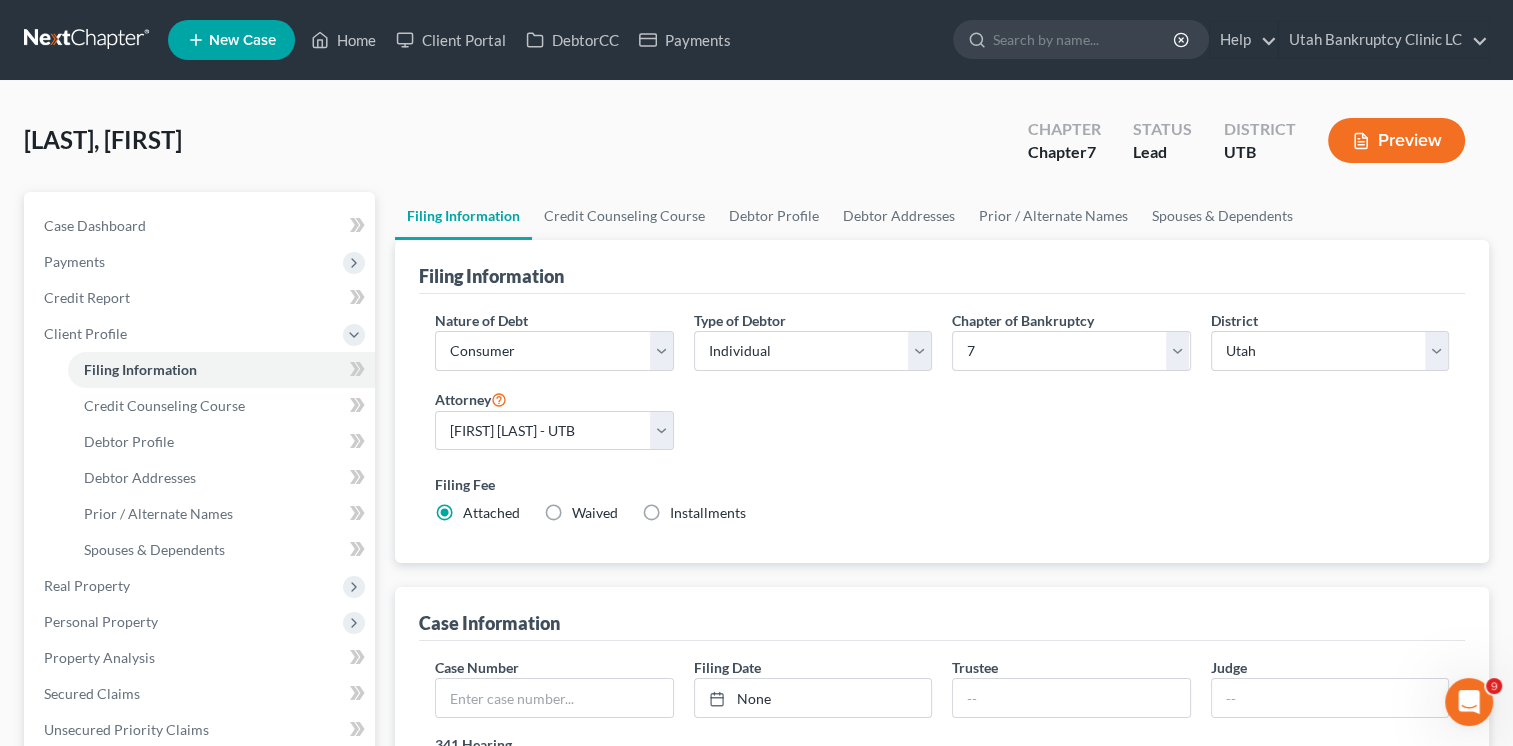scroll, scrollTop: 0, scrollLeft: 0, axis: both 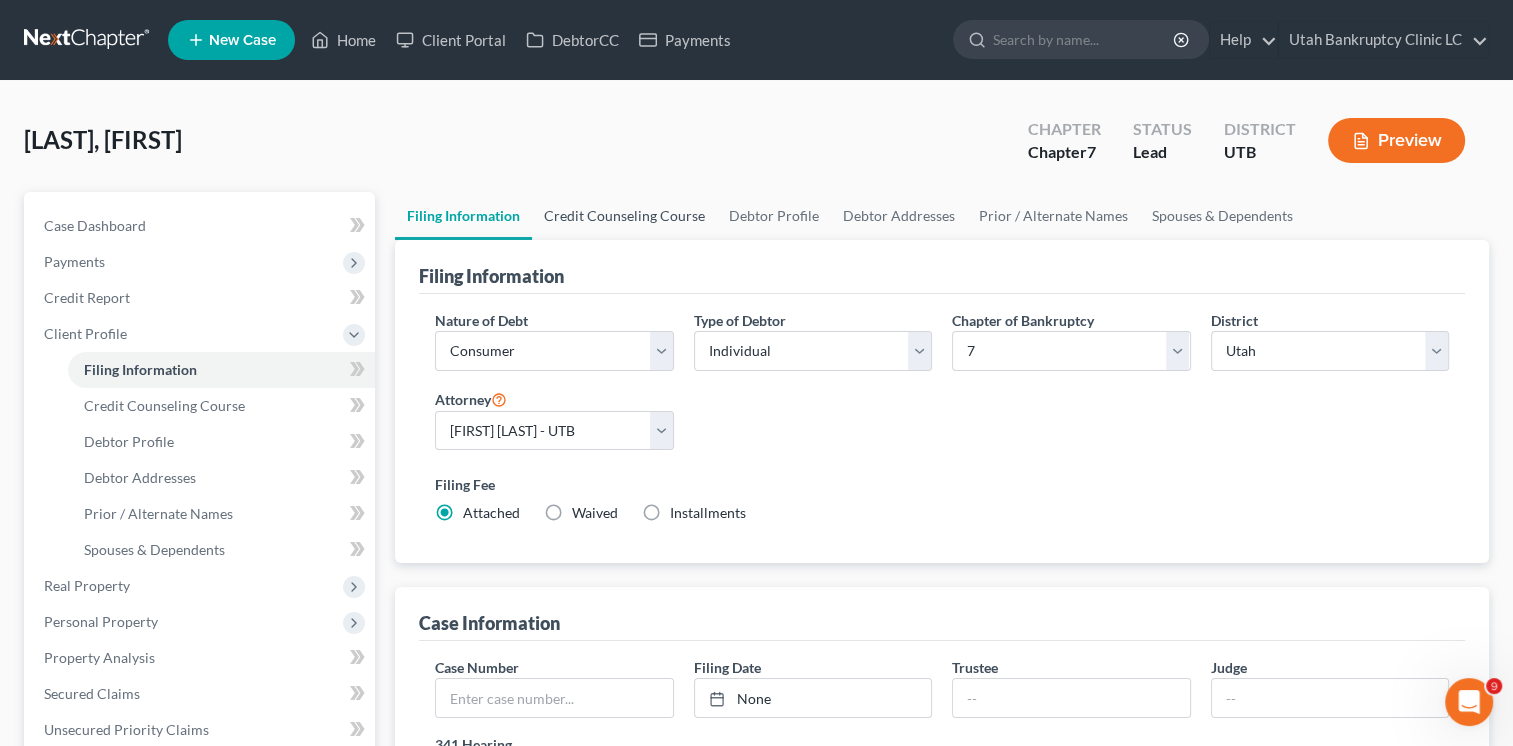 click on "Credit Counseling Course" at bounding box center (624, 216) 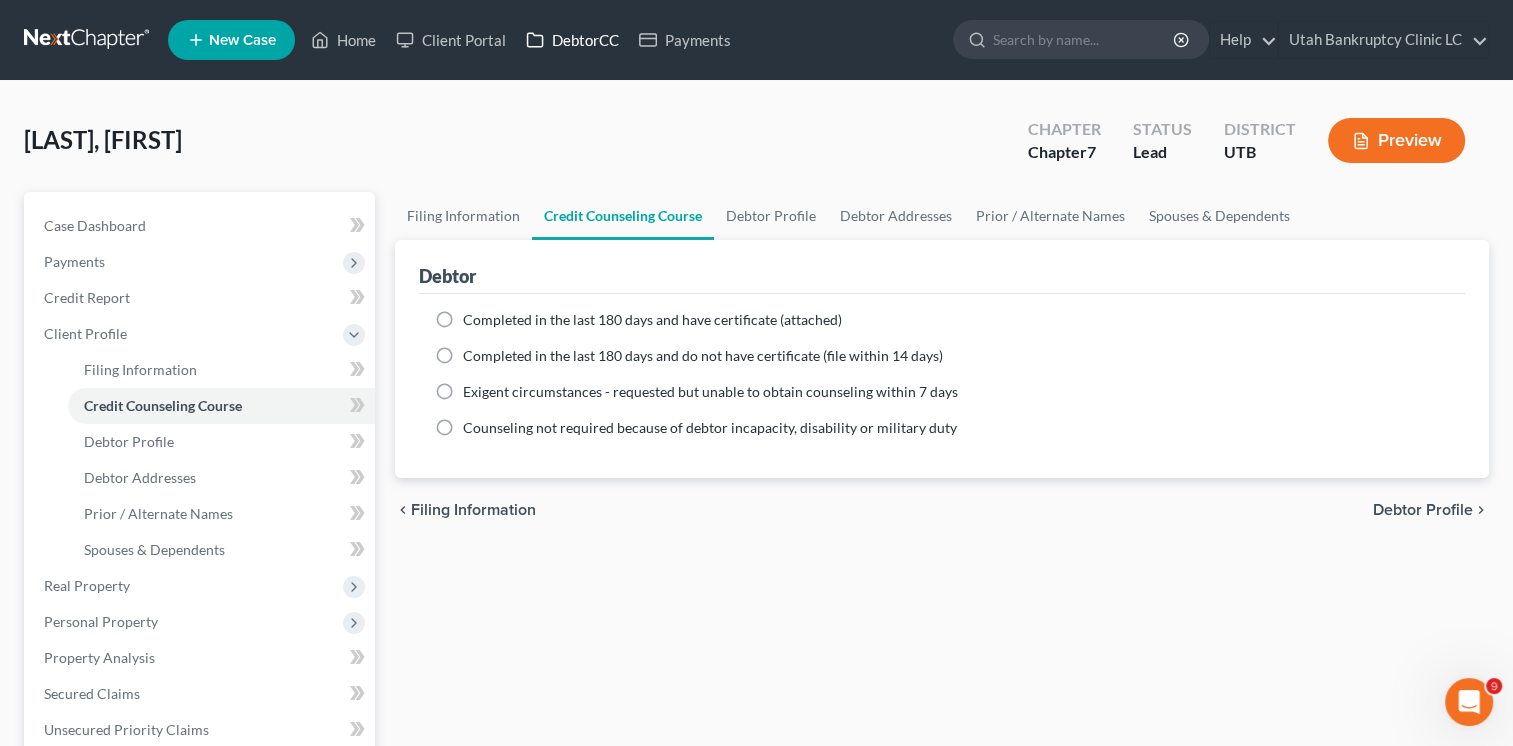 click on "DebtorCC" at bounding box center [572, 40] 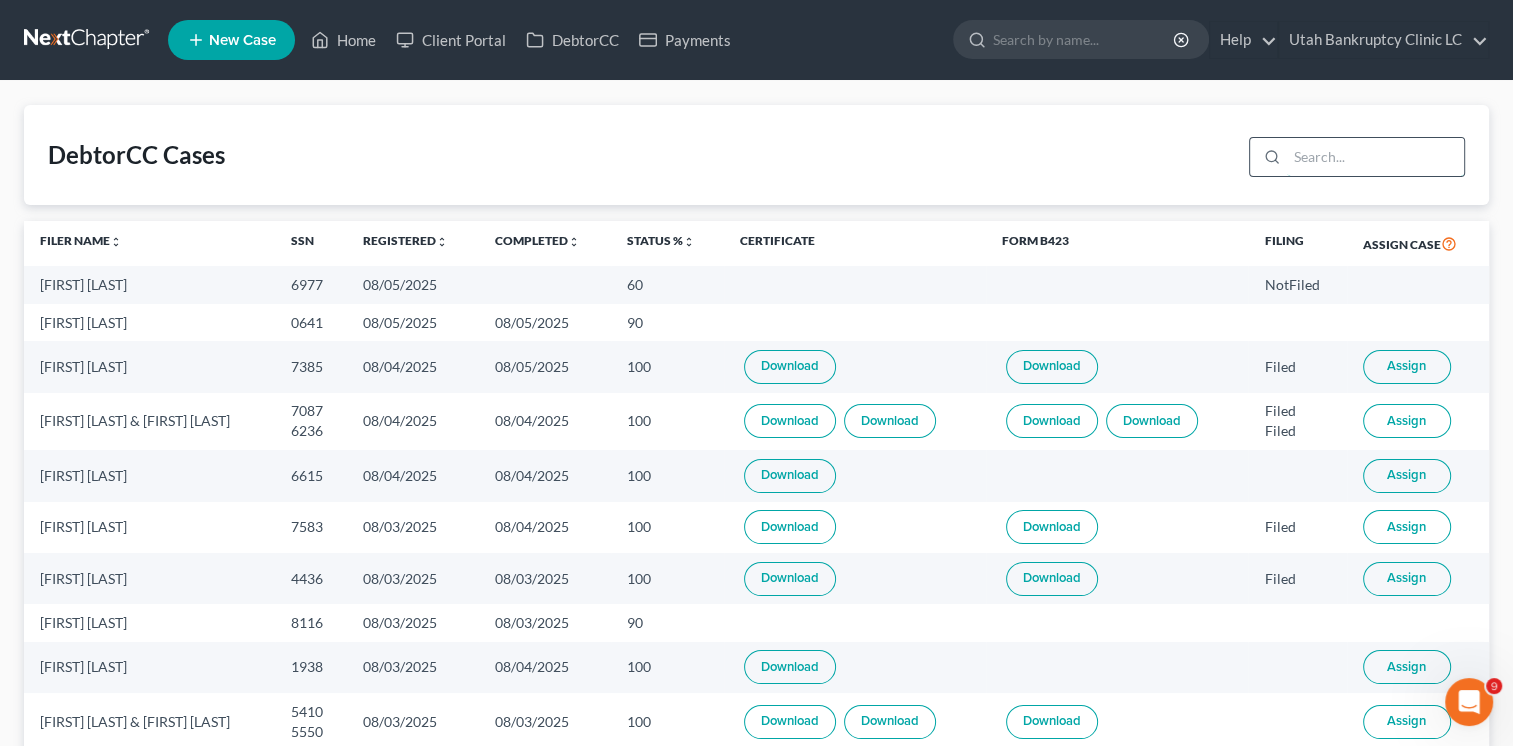 click at bounding box center (1375, 157) 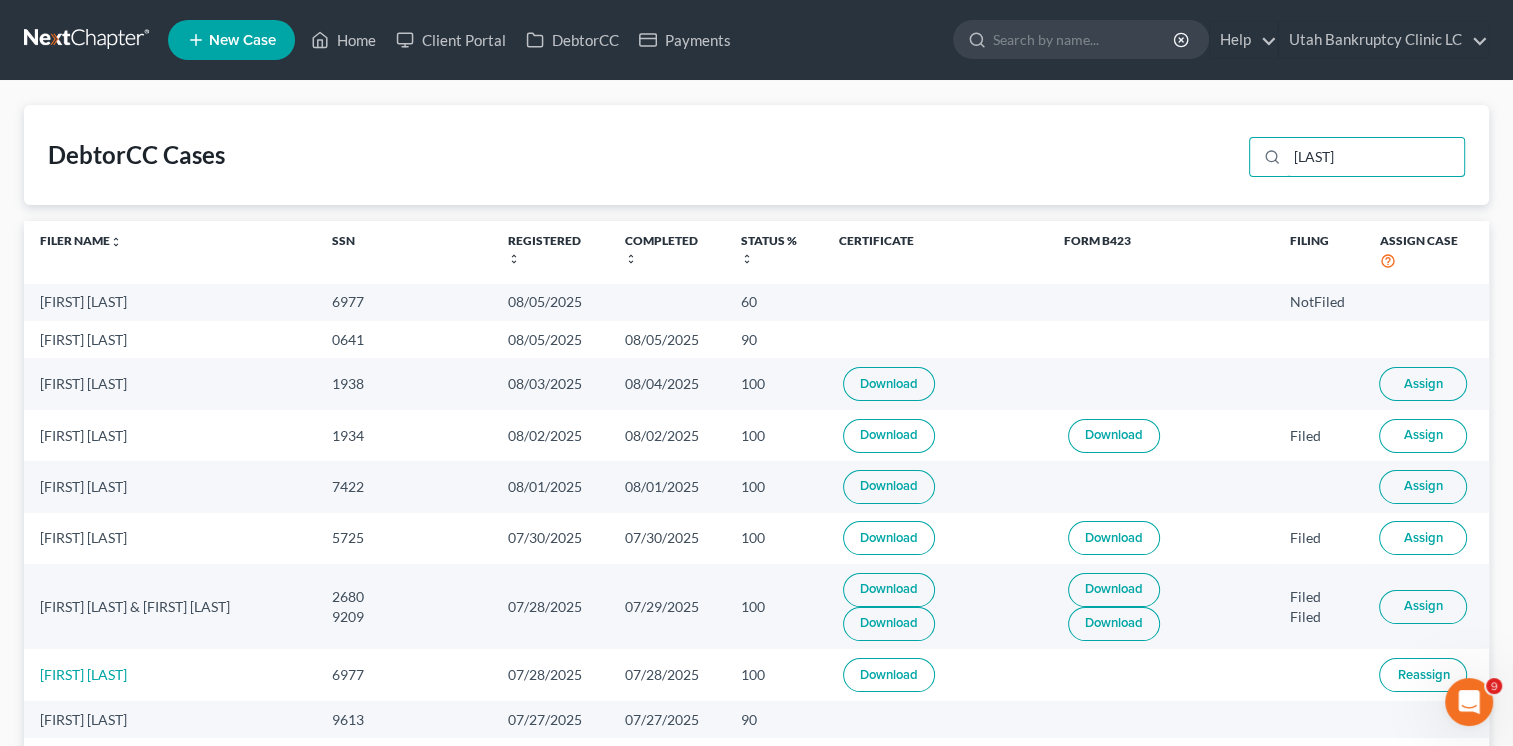 type on "[LAST]" 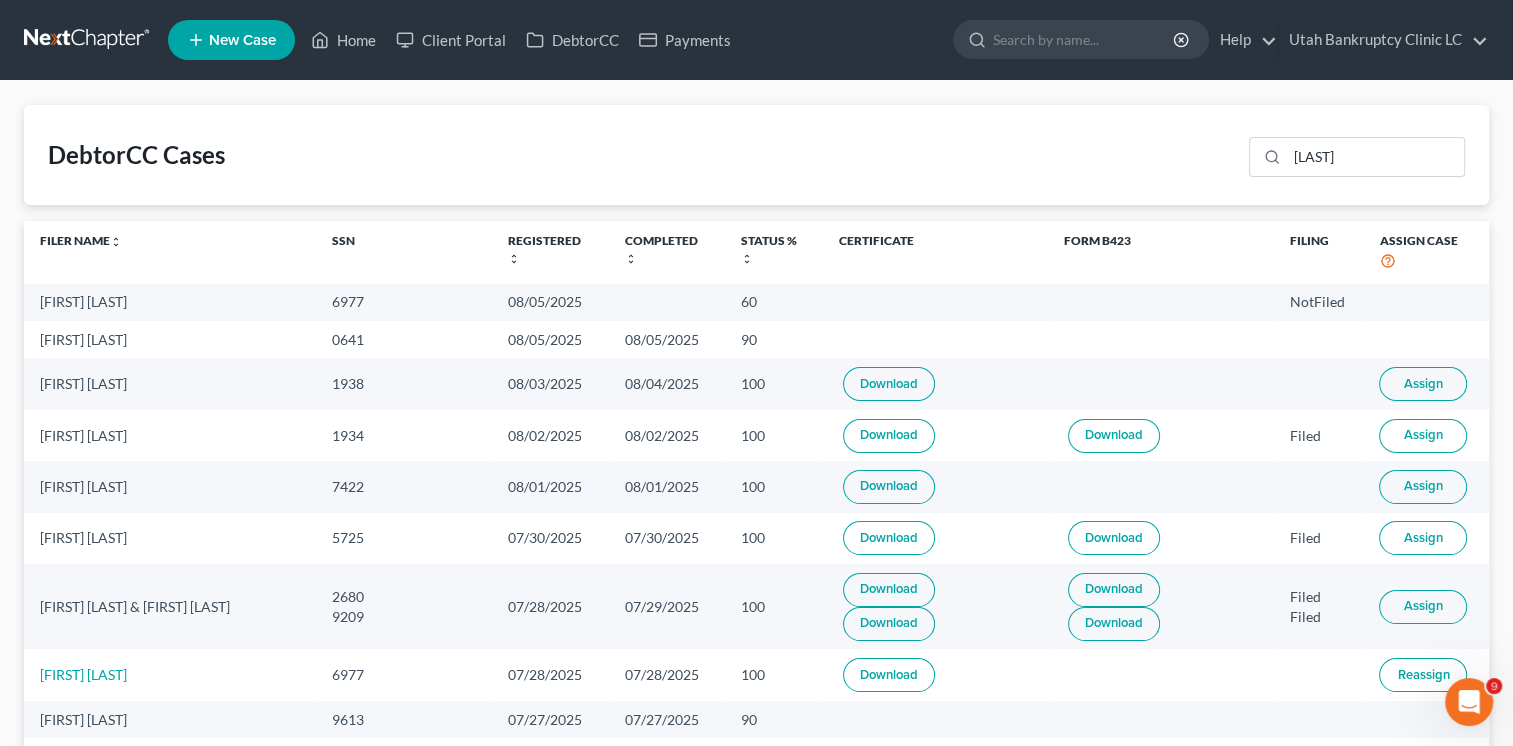 click on "Assign" at bounding box center [1423, 486] 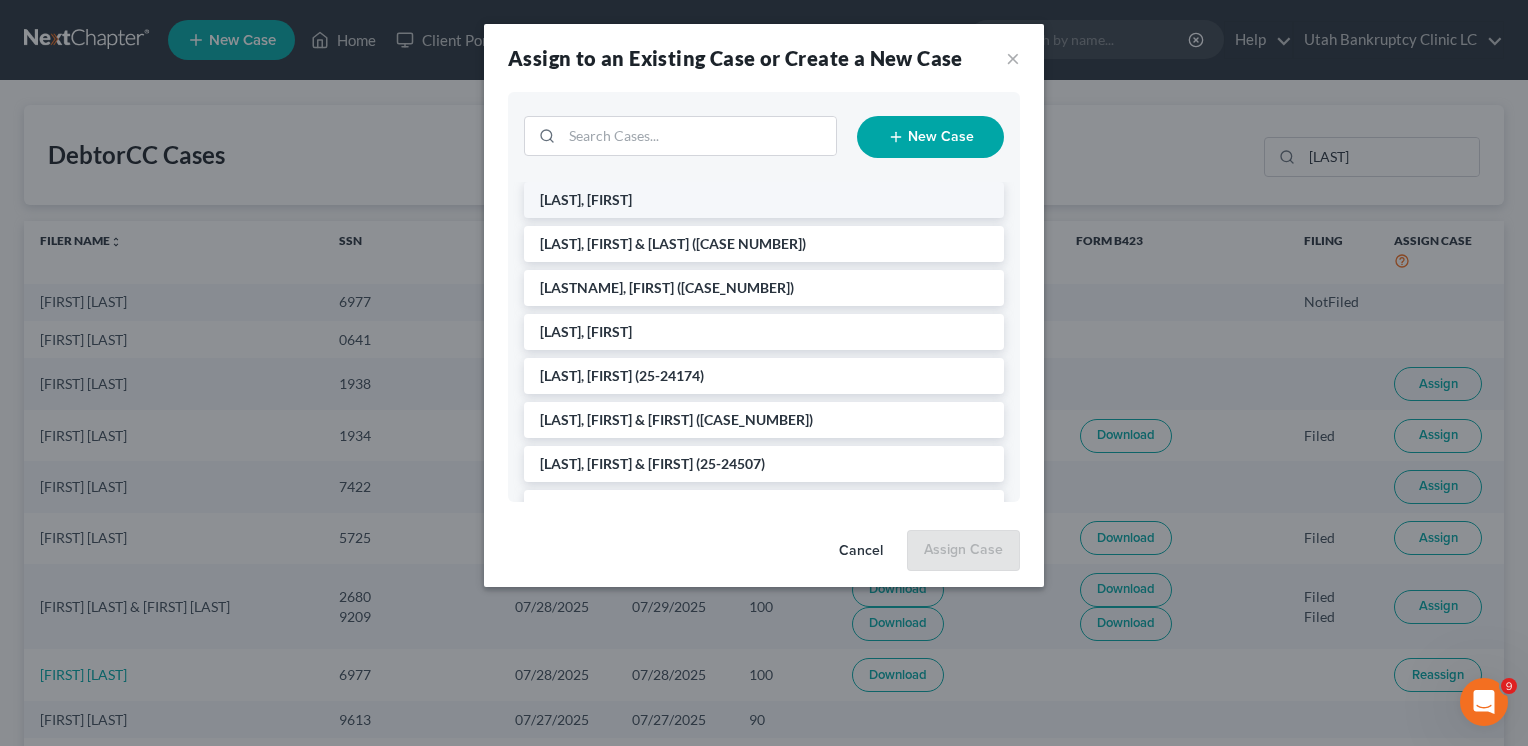 click on "[LAST], [FIRST]" at bounding box center [586, 199] 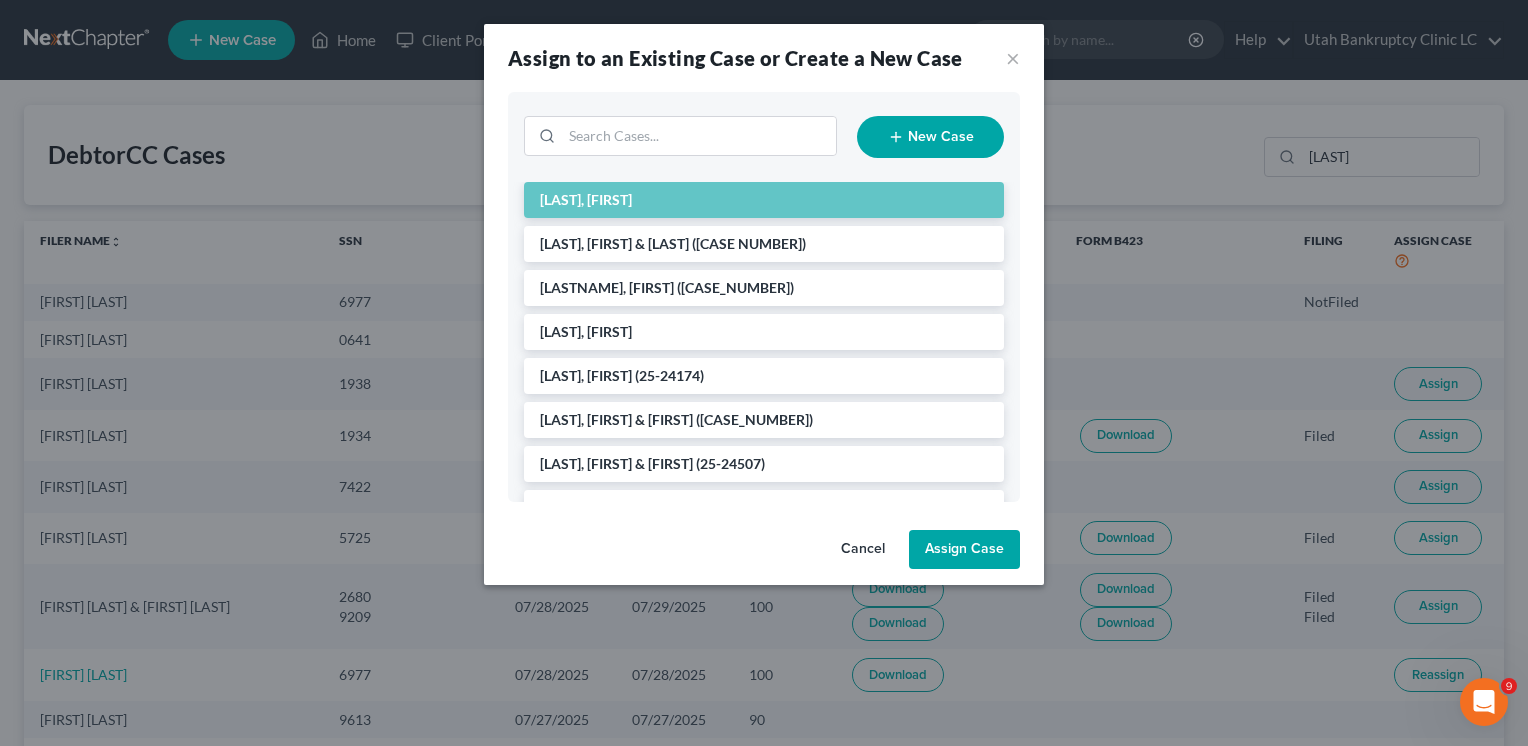 click on "Assign Case" at bounding box center (964, 550) 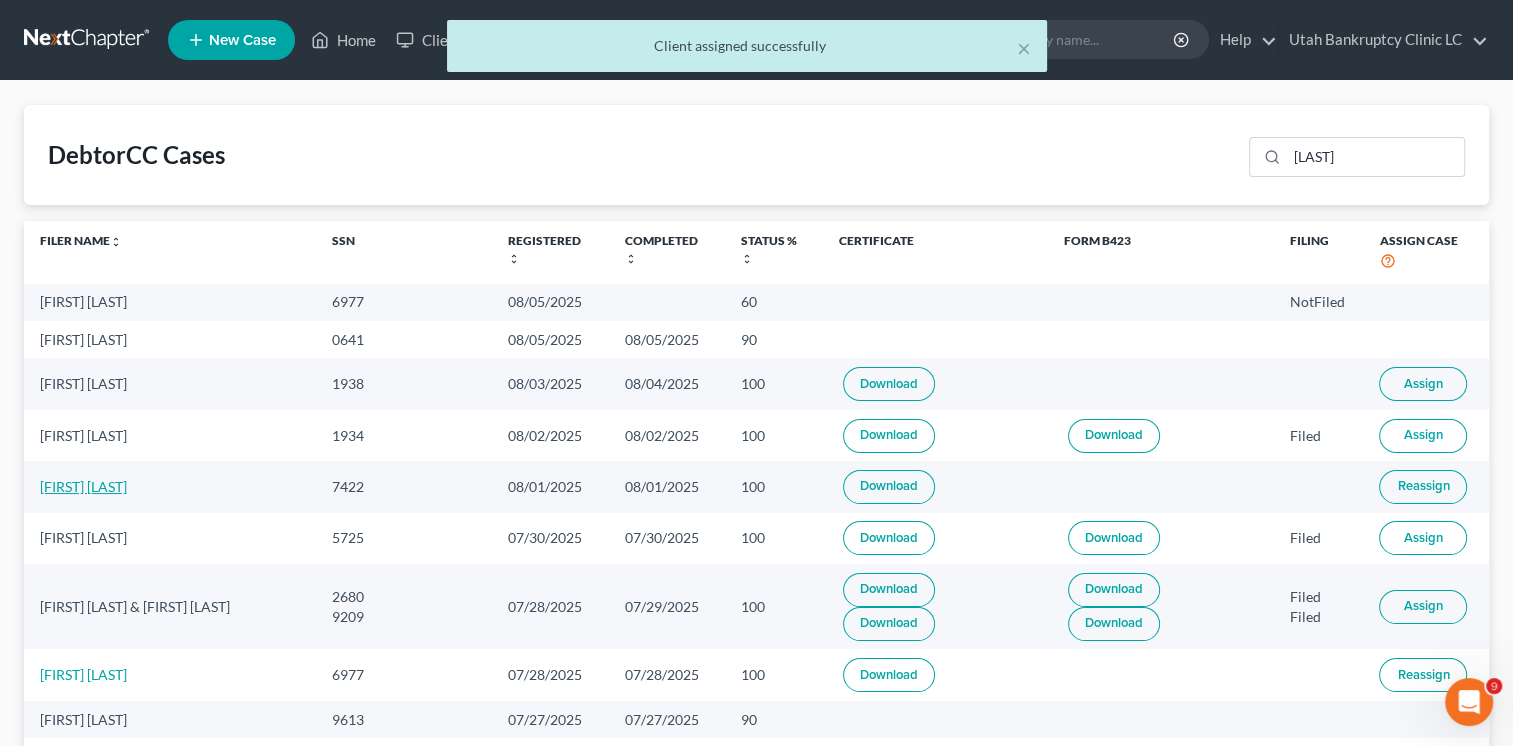 click on "[FIRST] [LAST]" at bounding box center [83, 486] 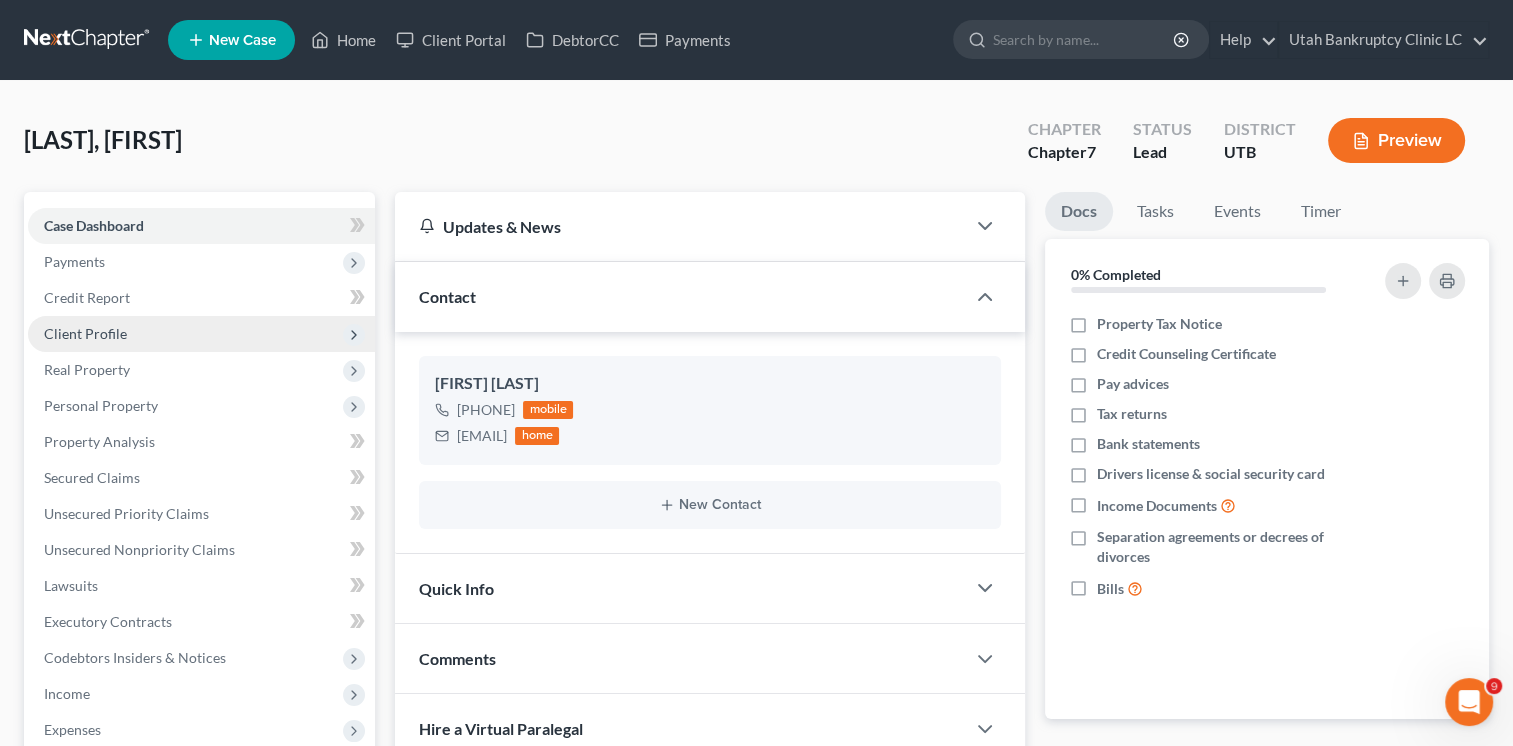 click on "Client Profile" at bounding box center (201, 334) 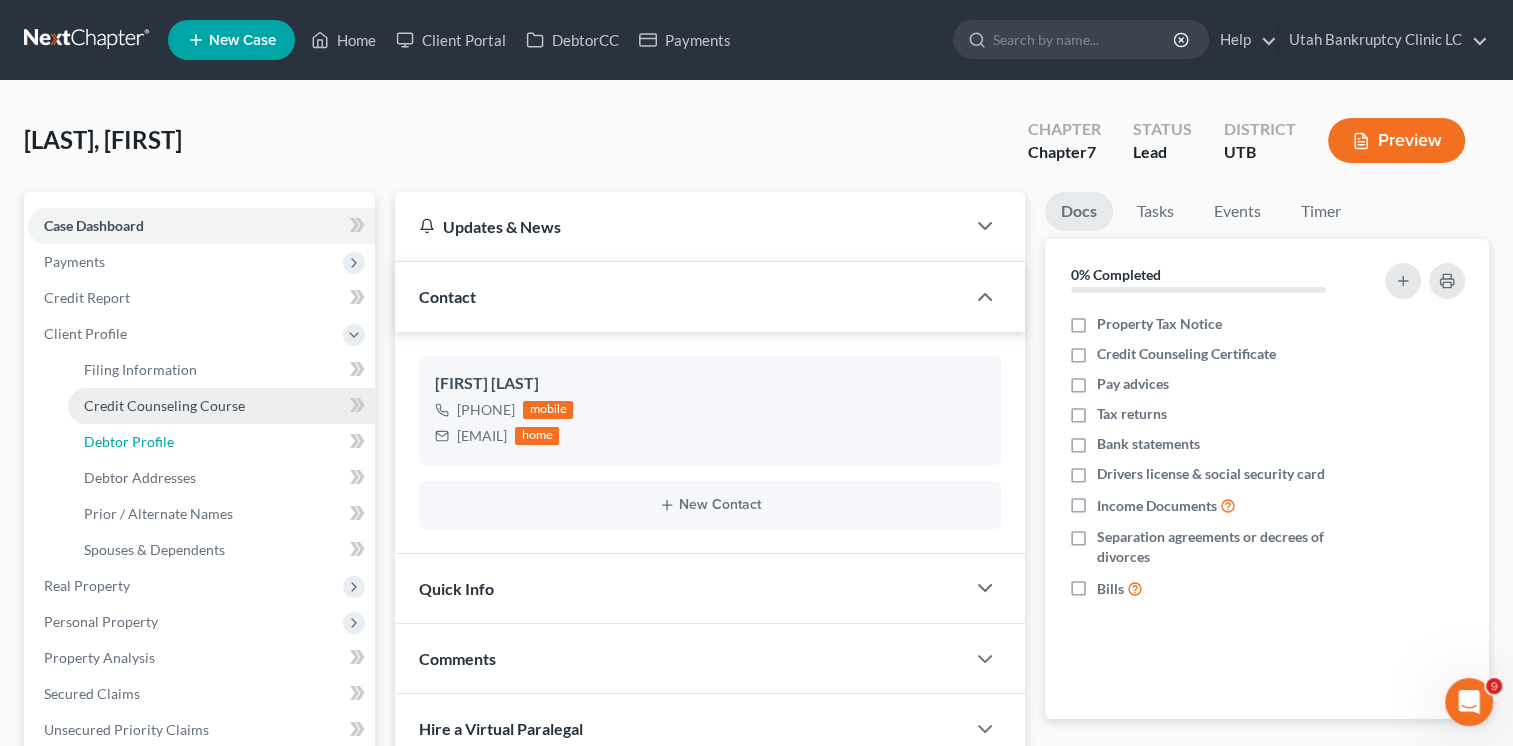 click on "Debtor Profile" at bounding box center [221, 442] 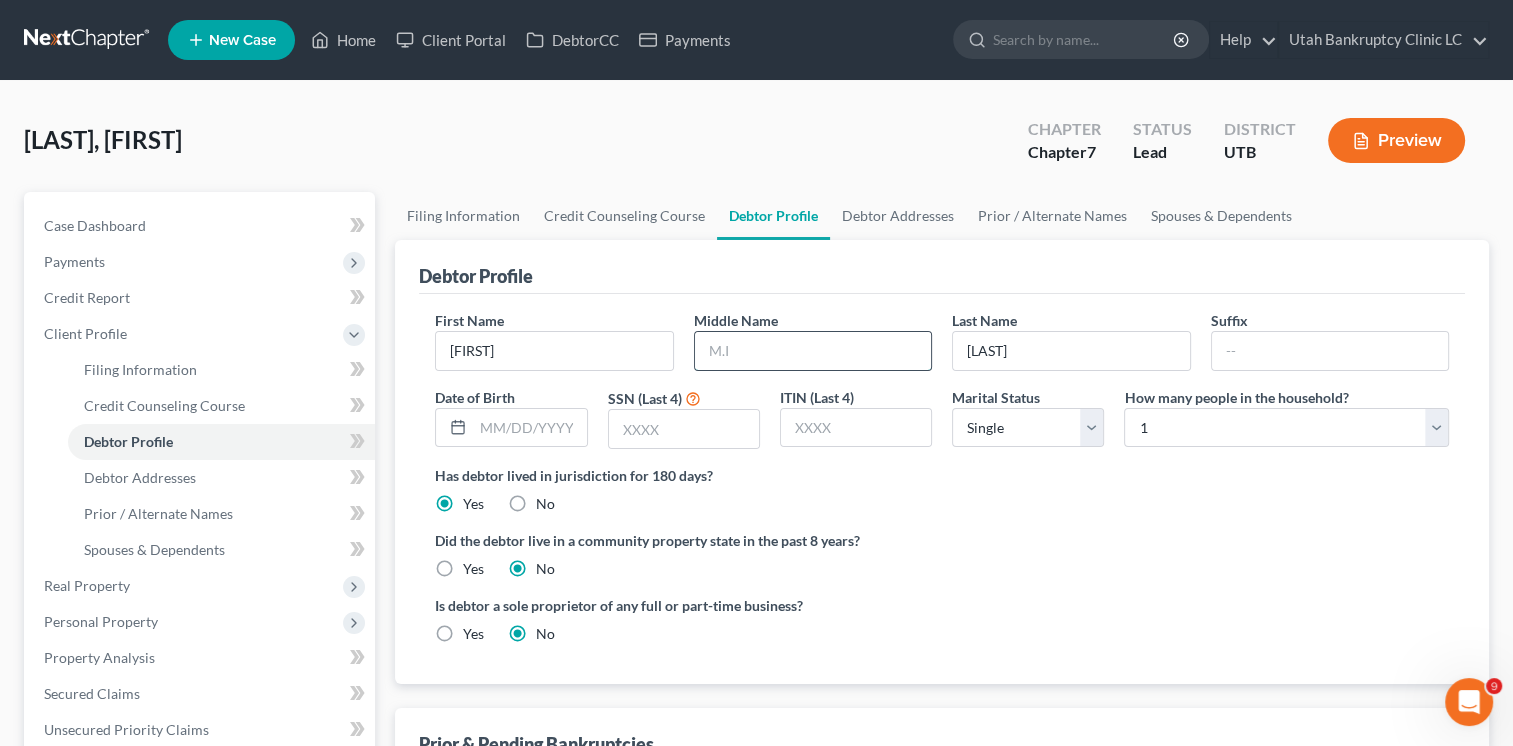 click at bounding box center (813, 351) 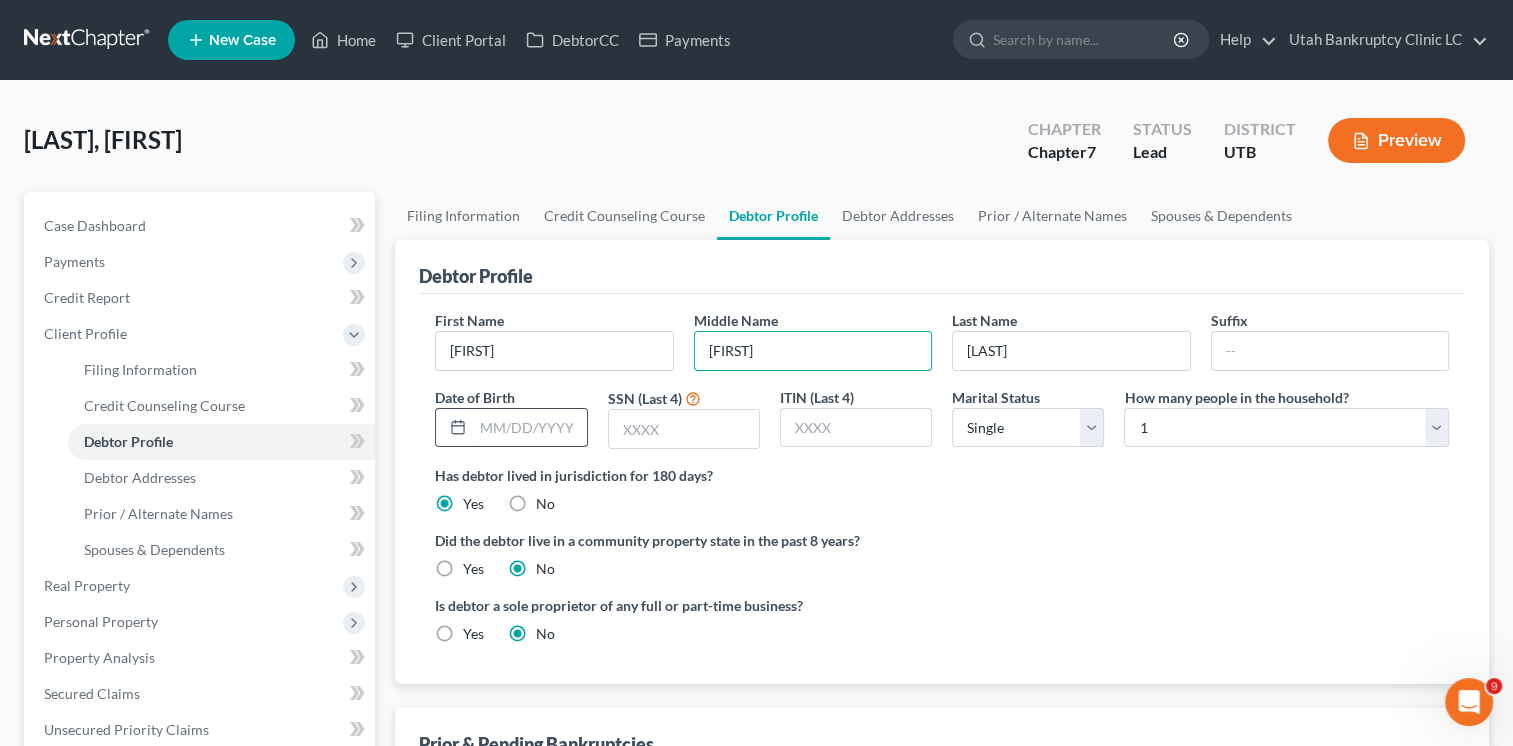 type on "[FIRST]" 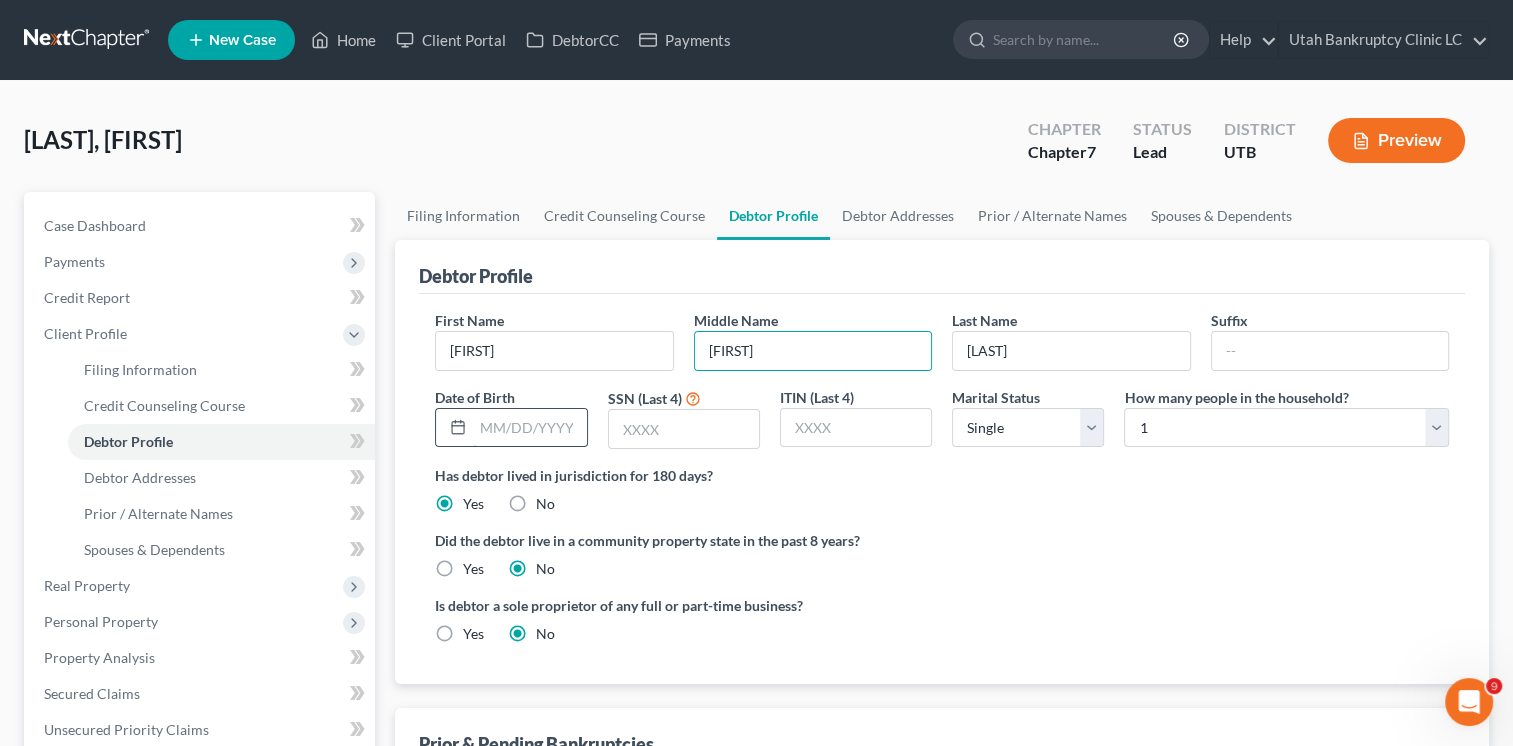 click at bounding box center [529, 428] 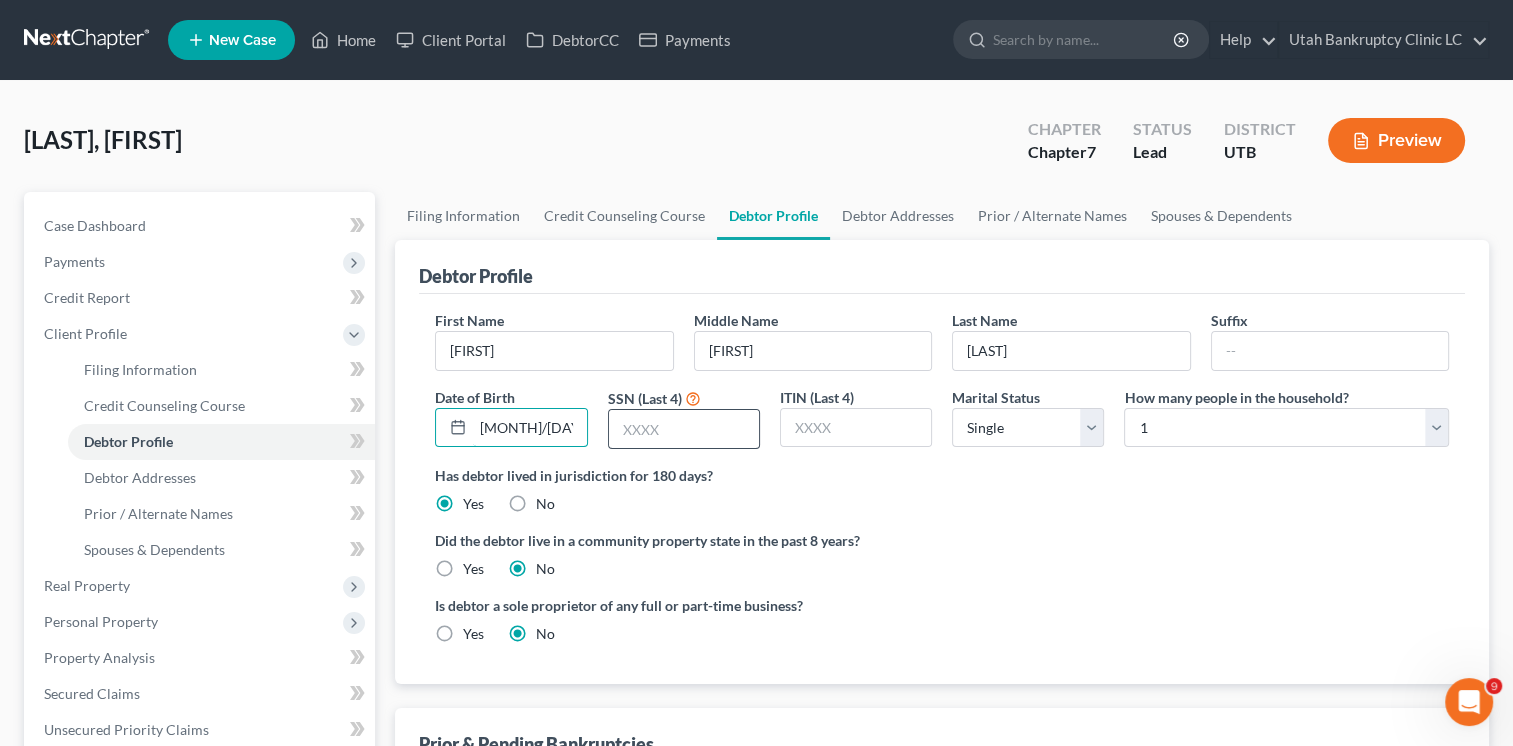 type on "[MONTH]/[DAY]/[YEAR]" 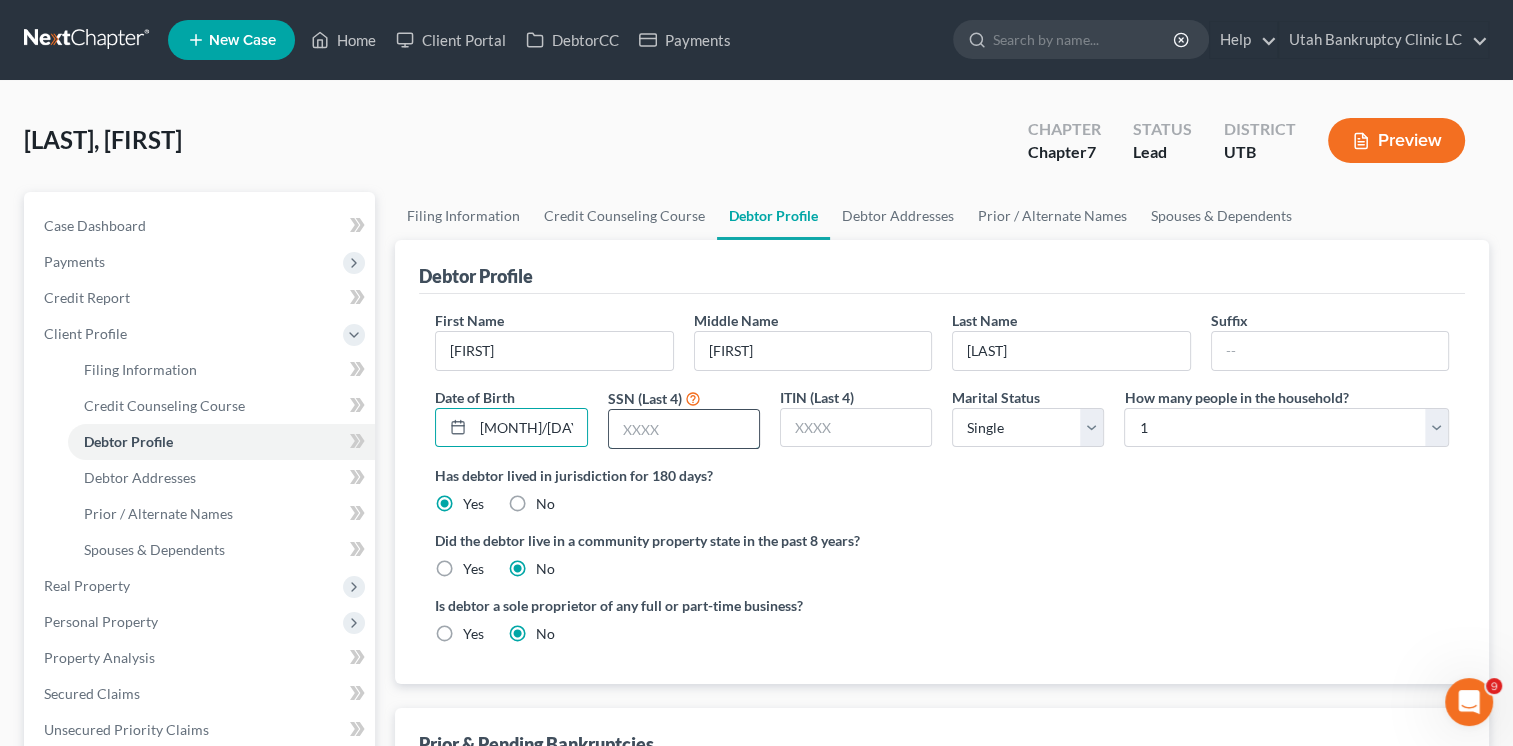 click at bounding box center (684, 429) 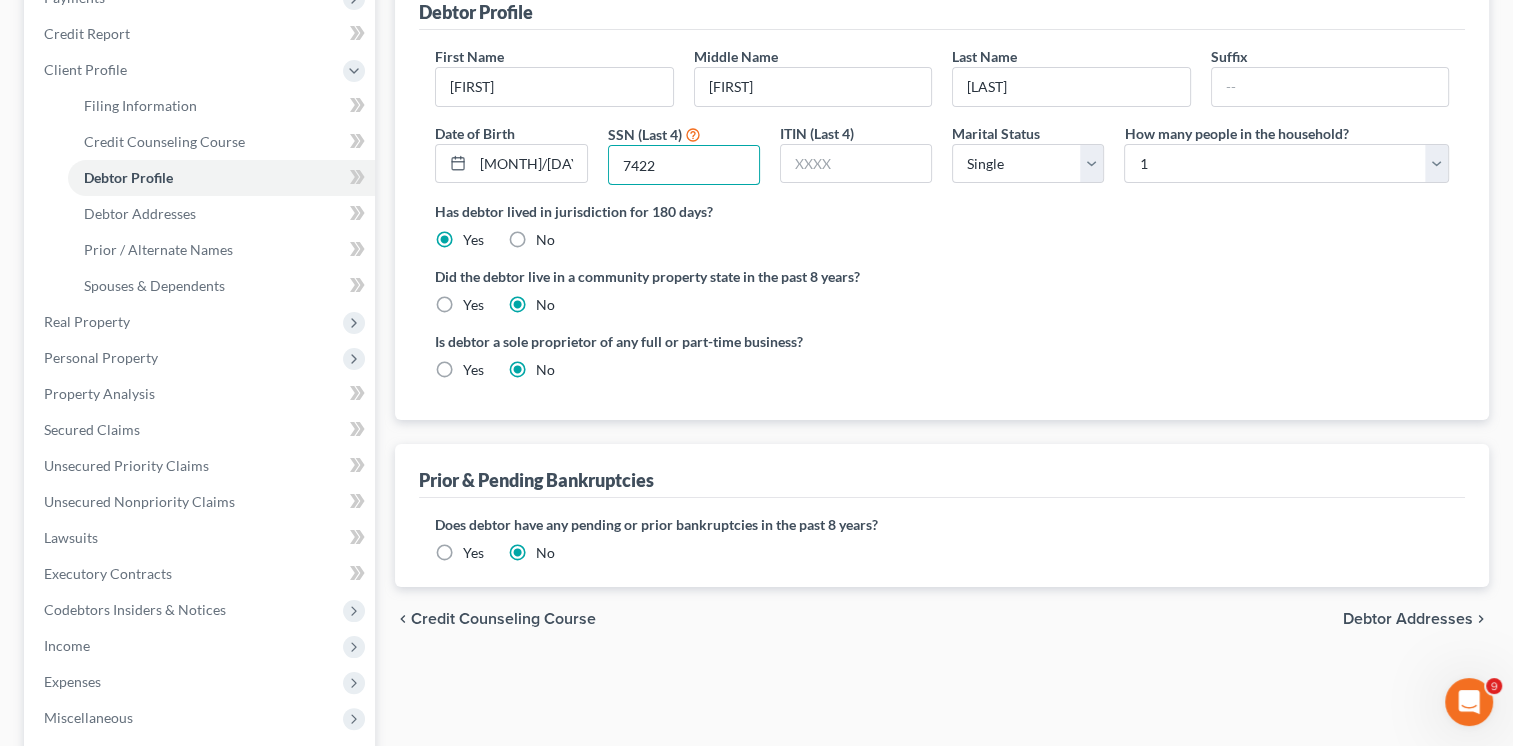 scroll, scrollTop: 0, scrollLeft: 0, axis: both 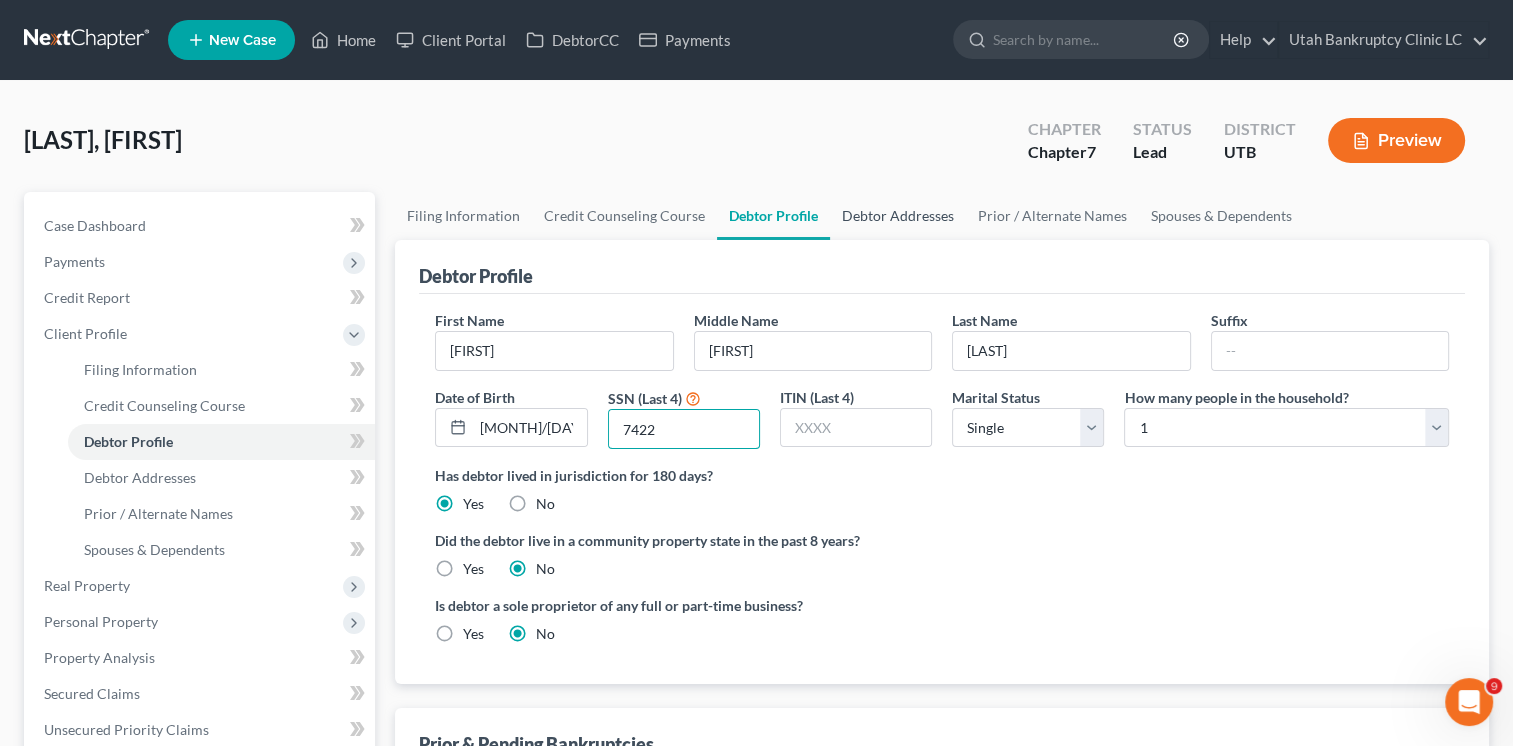 type on "7422" 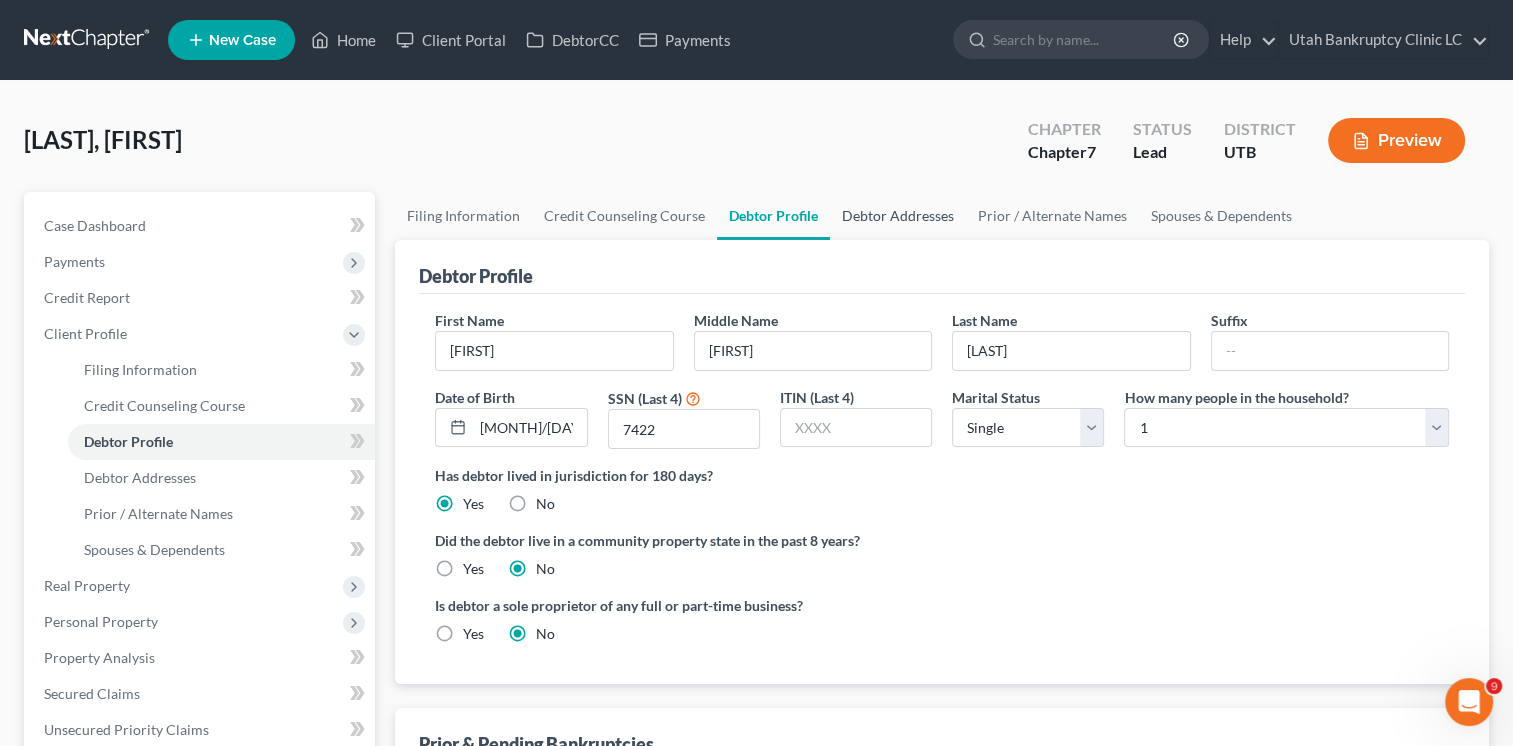 click on "Debtor Addresses" at bounding box center [898, 216] 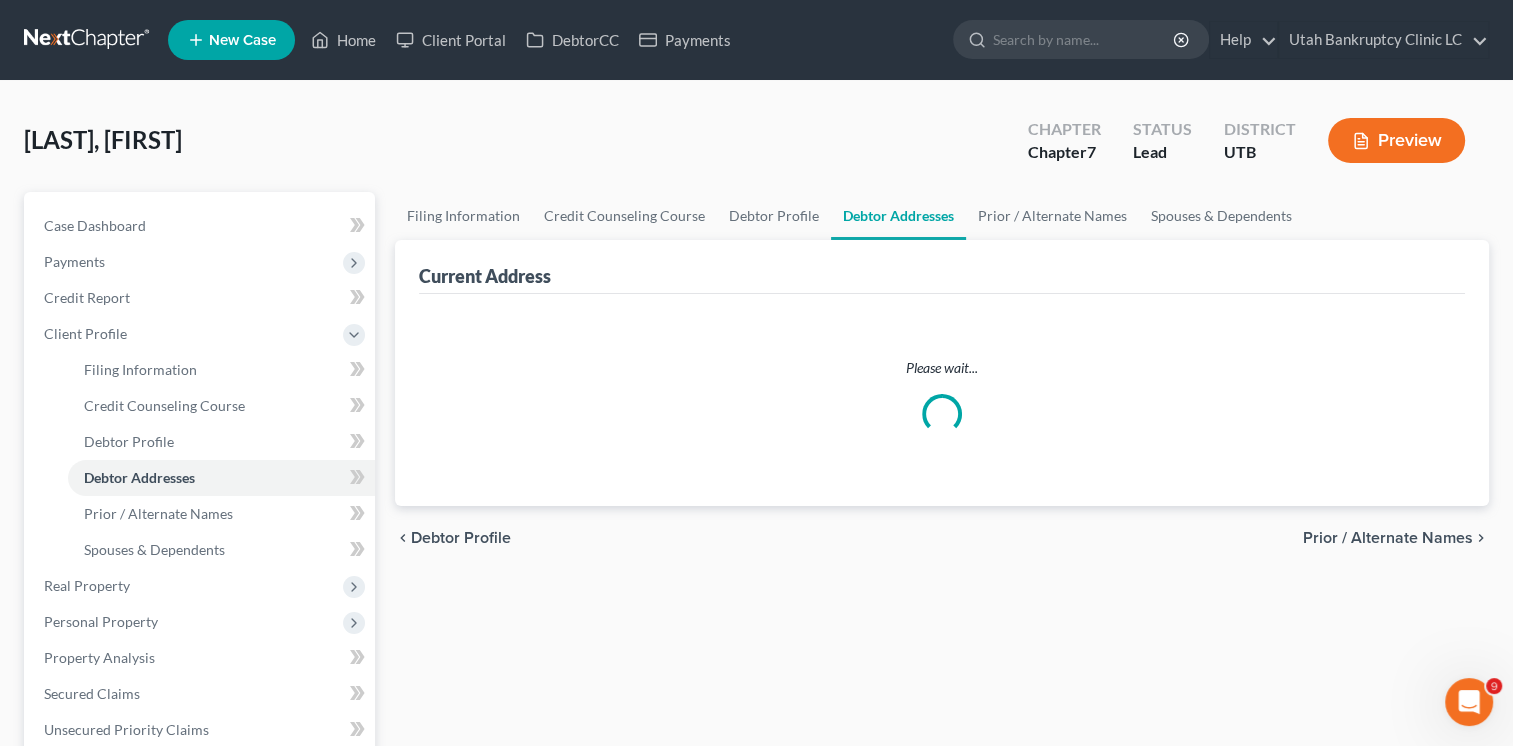 select on "0" 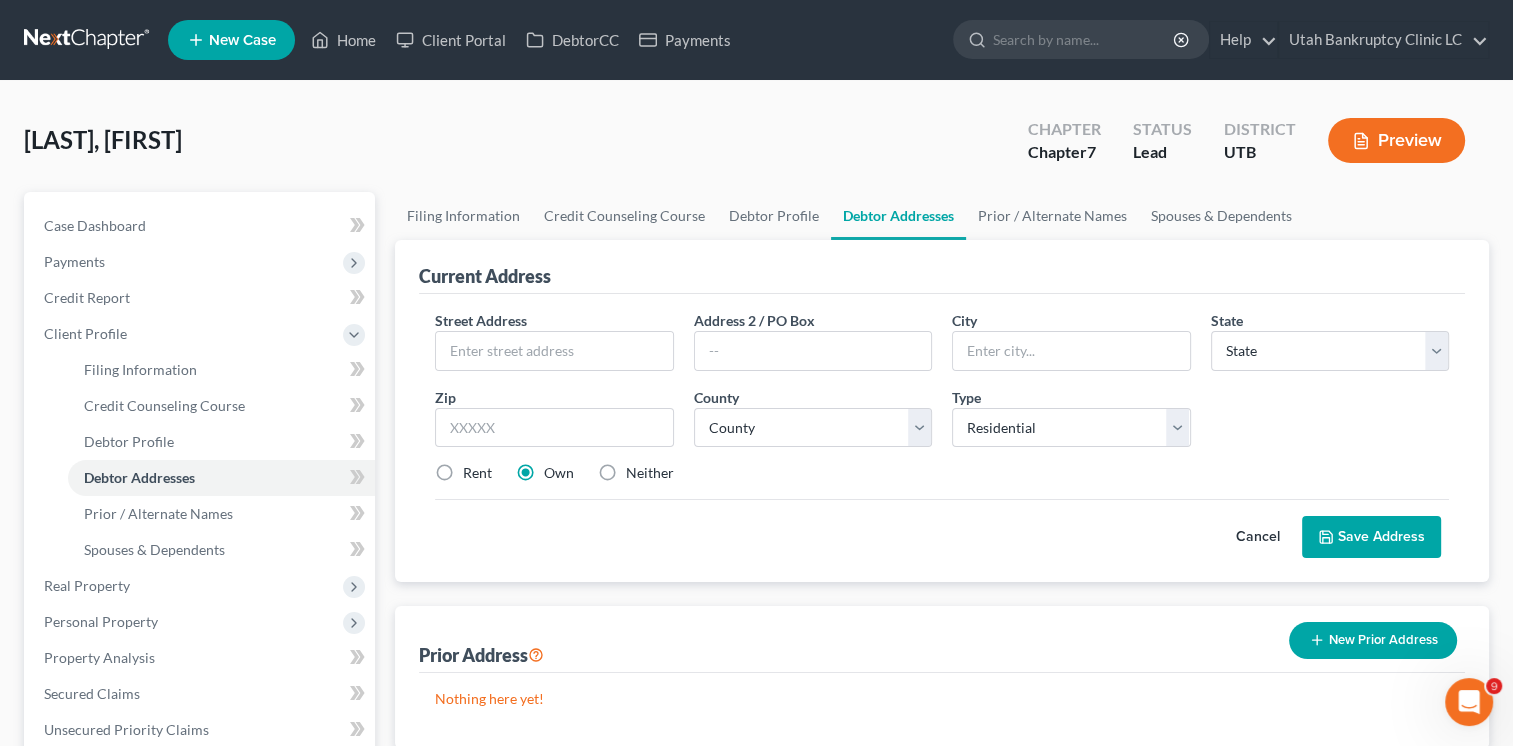 click on "Street Address
*
Address 2 / PO Box
City
*
State
*
State AL AK AR AZ CA CO CT DE DC FL GA GU HI ID IL IN IA KS KY LA ME MD MA MI MN MS MO MT NC ND NE NV NH NJ NM NY OH OK OR PA PR RI SC SD TN TX UT VI VA VT WA WV WI WY
Zip
*
County
*
County Type Select Residential Mailing Rental Business Rent Own Neither Save as Property" at bounding box center (942, 405) 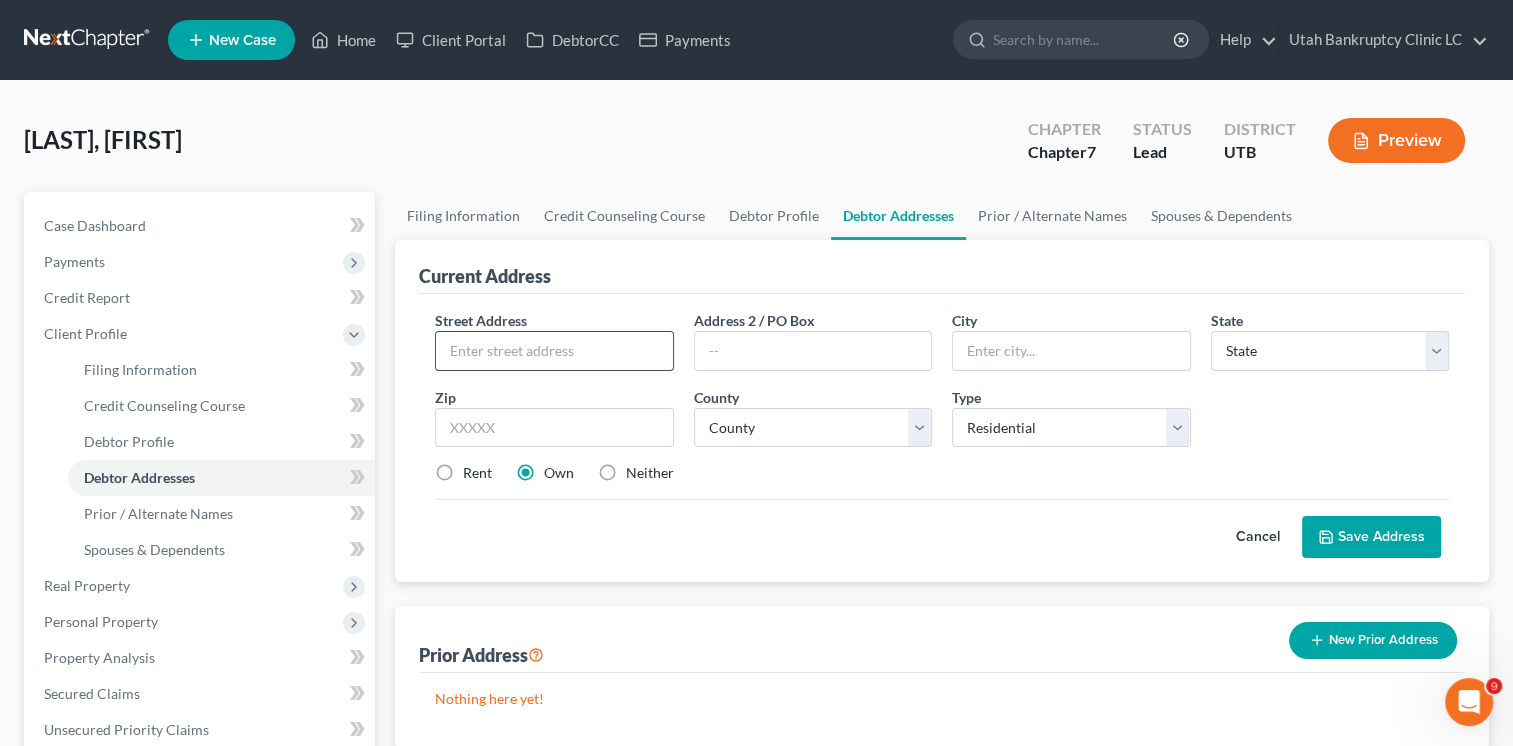 click at bounding box center [554, 351] 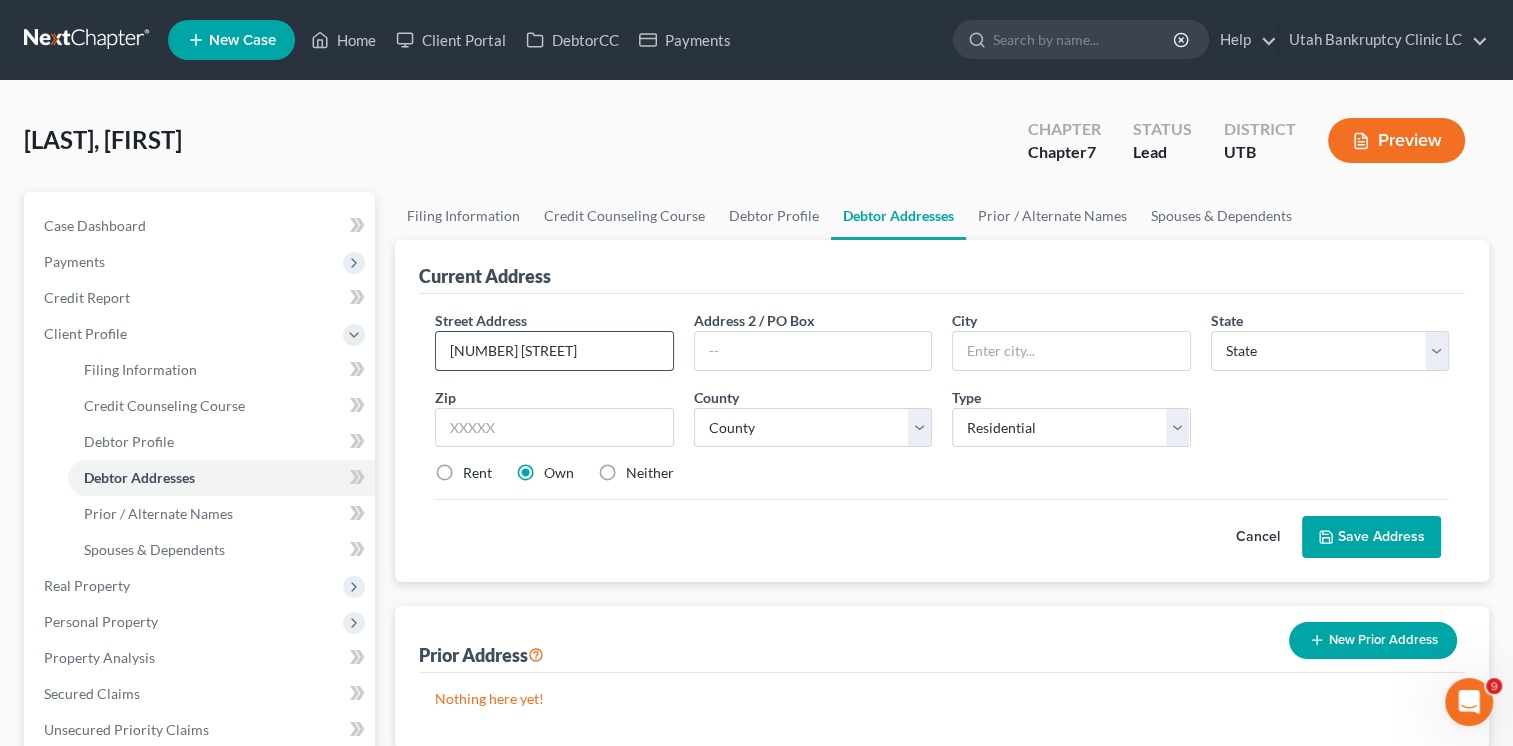 type on "[NUMBER] [STREET]" 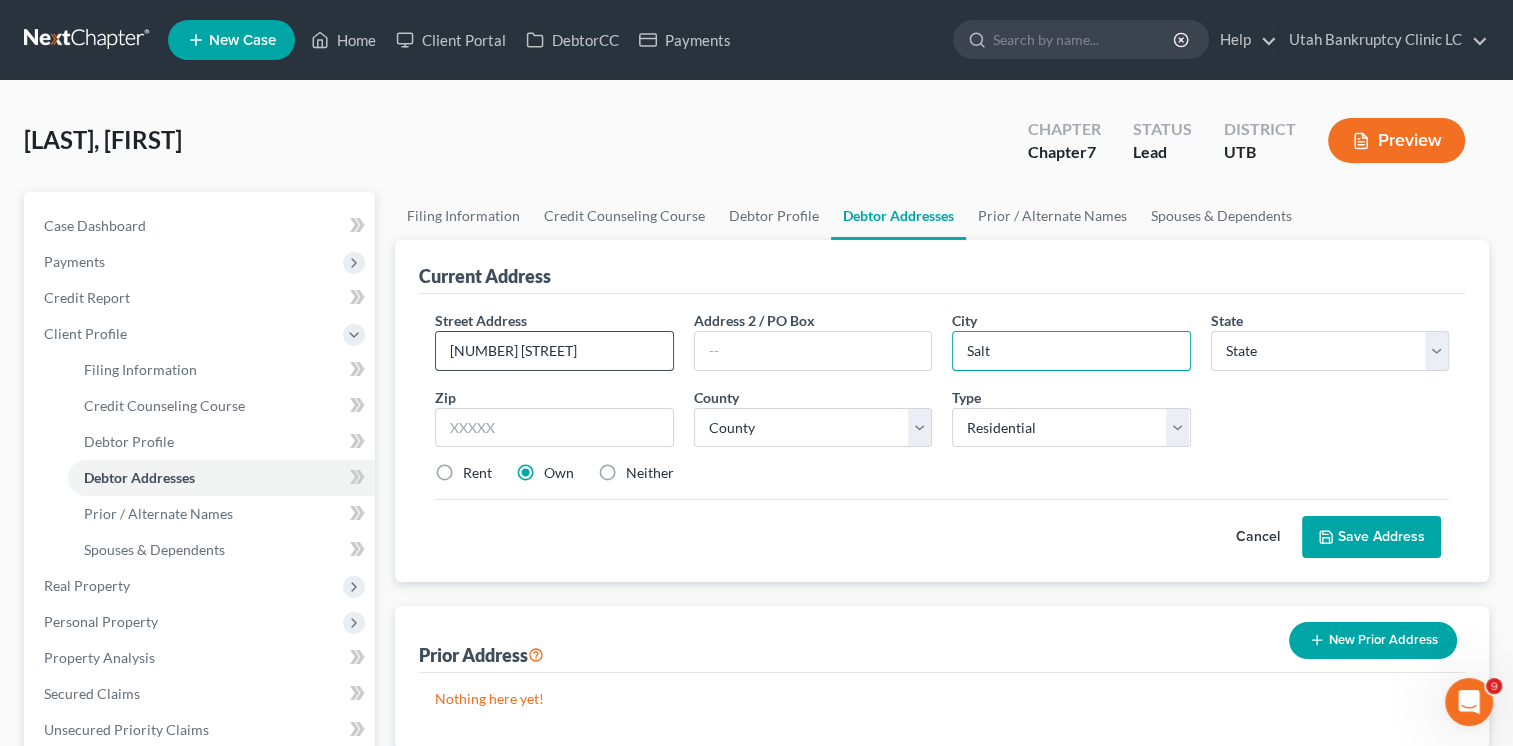 type on "Salt Lake City" 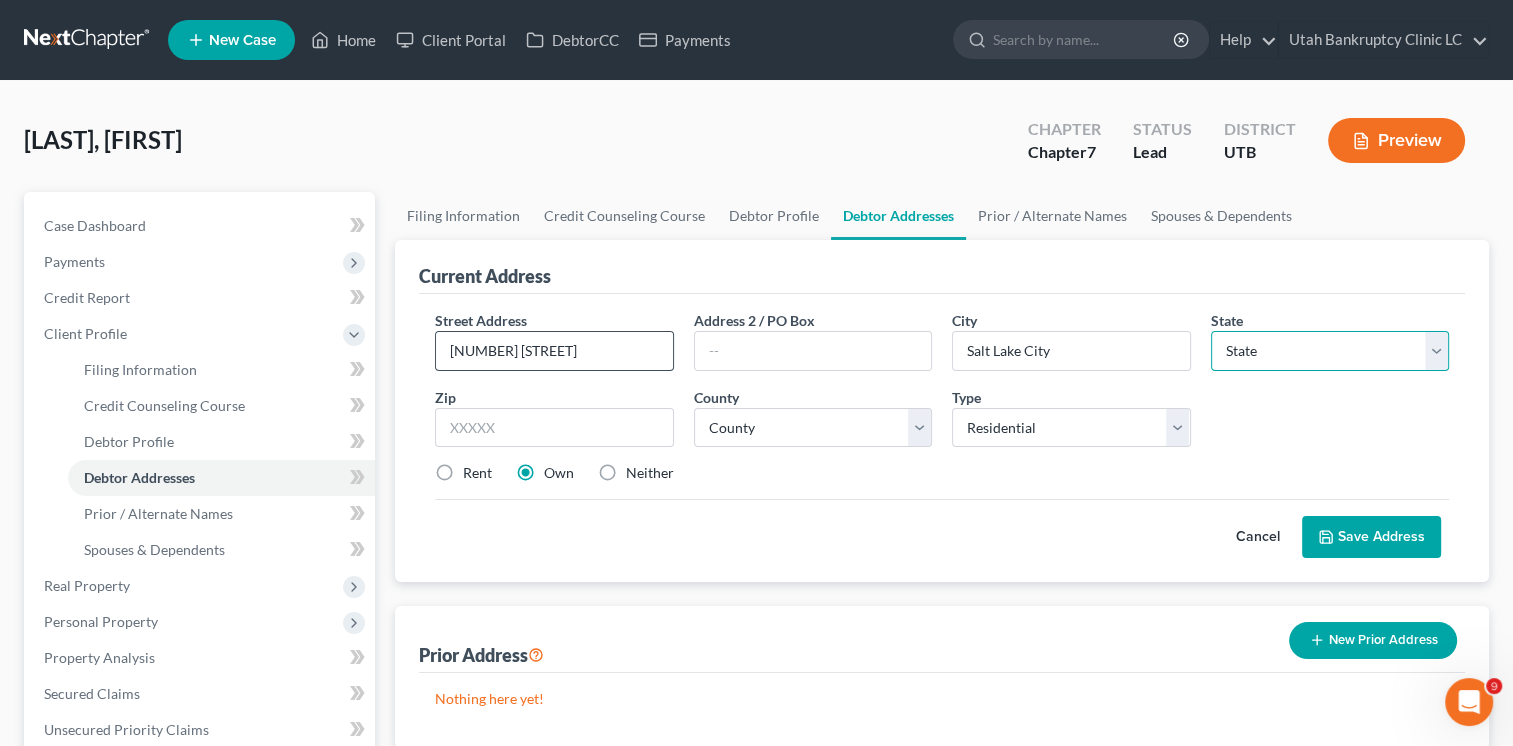 select on "46" 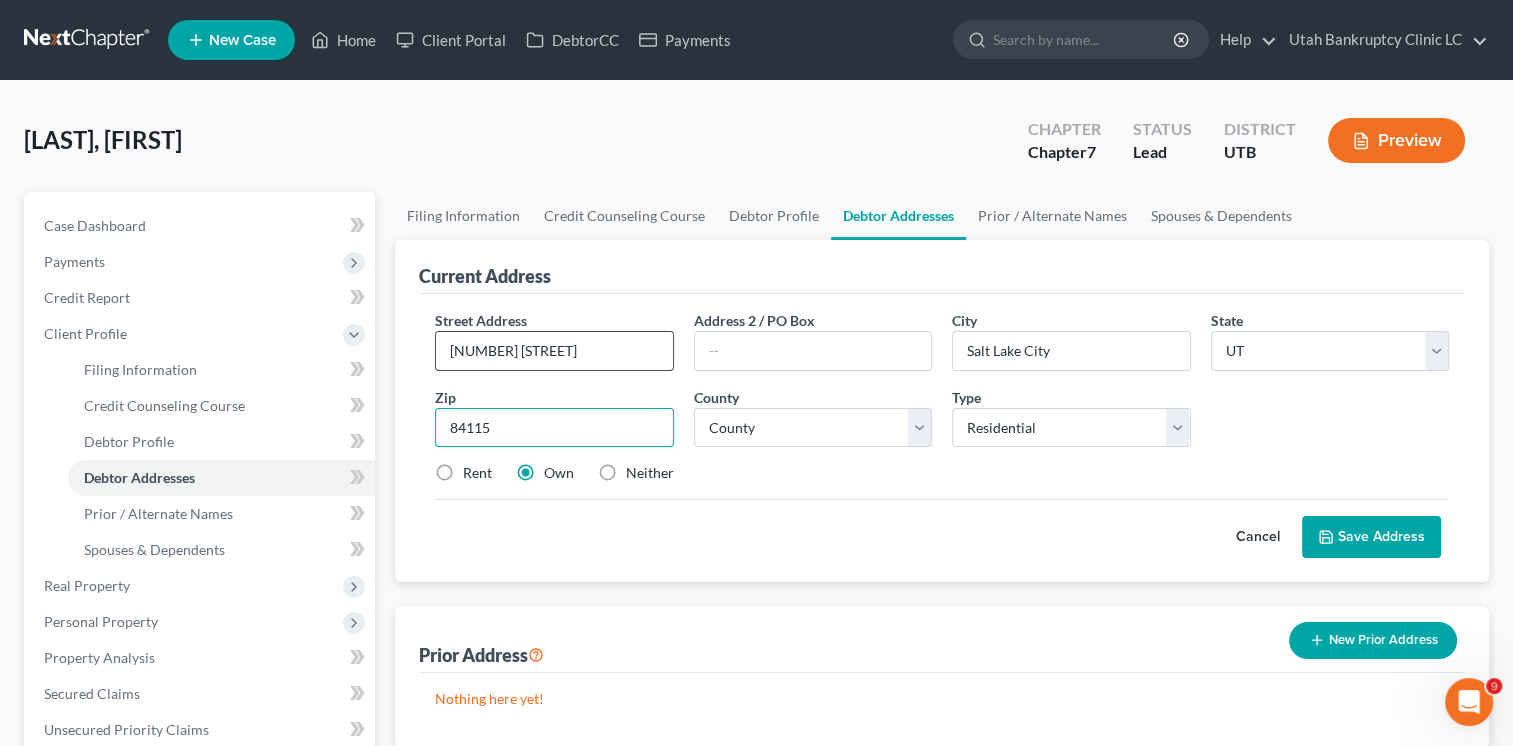type on "84115" 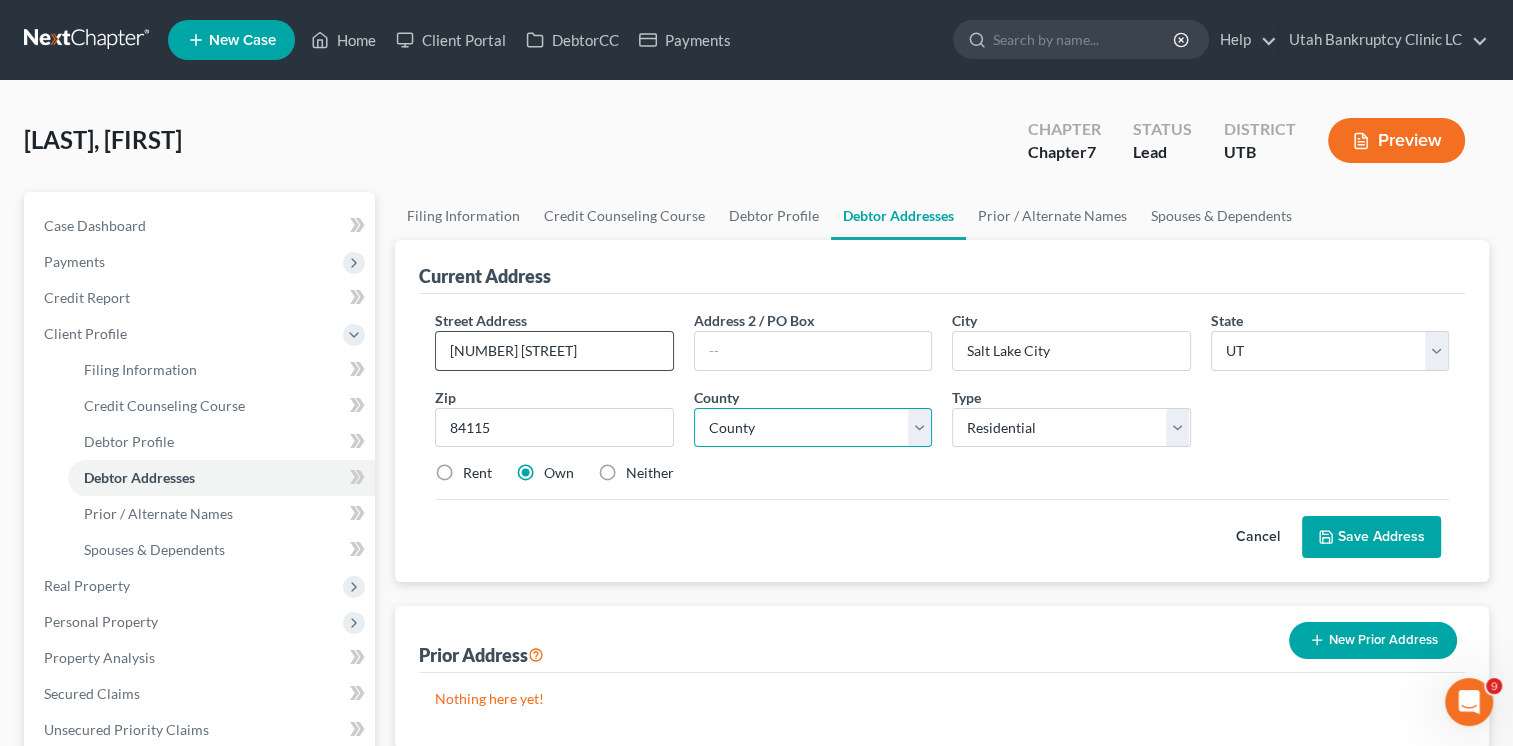 select on "17" 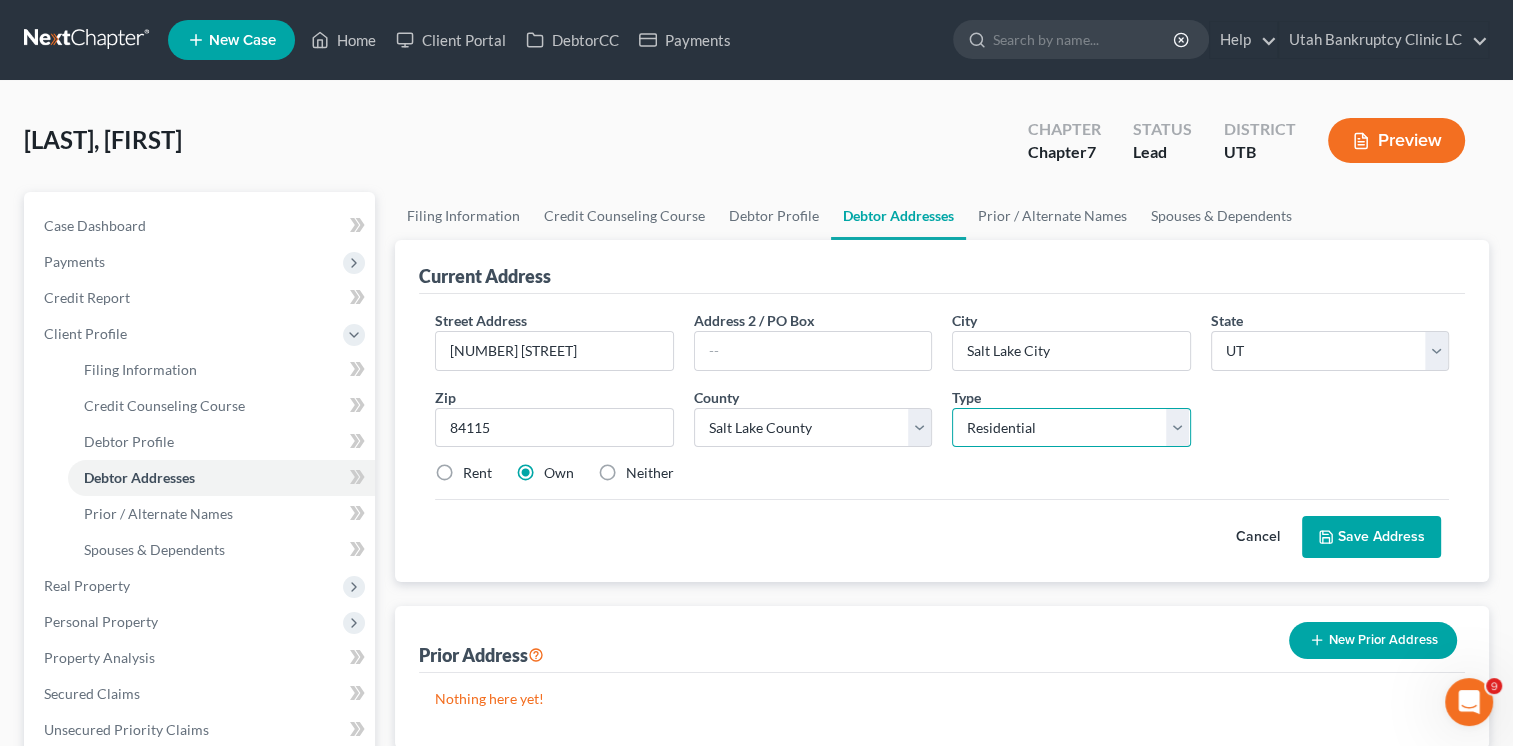 click on "Select Residential Mailing Rental Business" at bounding box center (1071, 428) 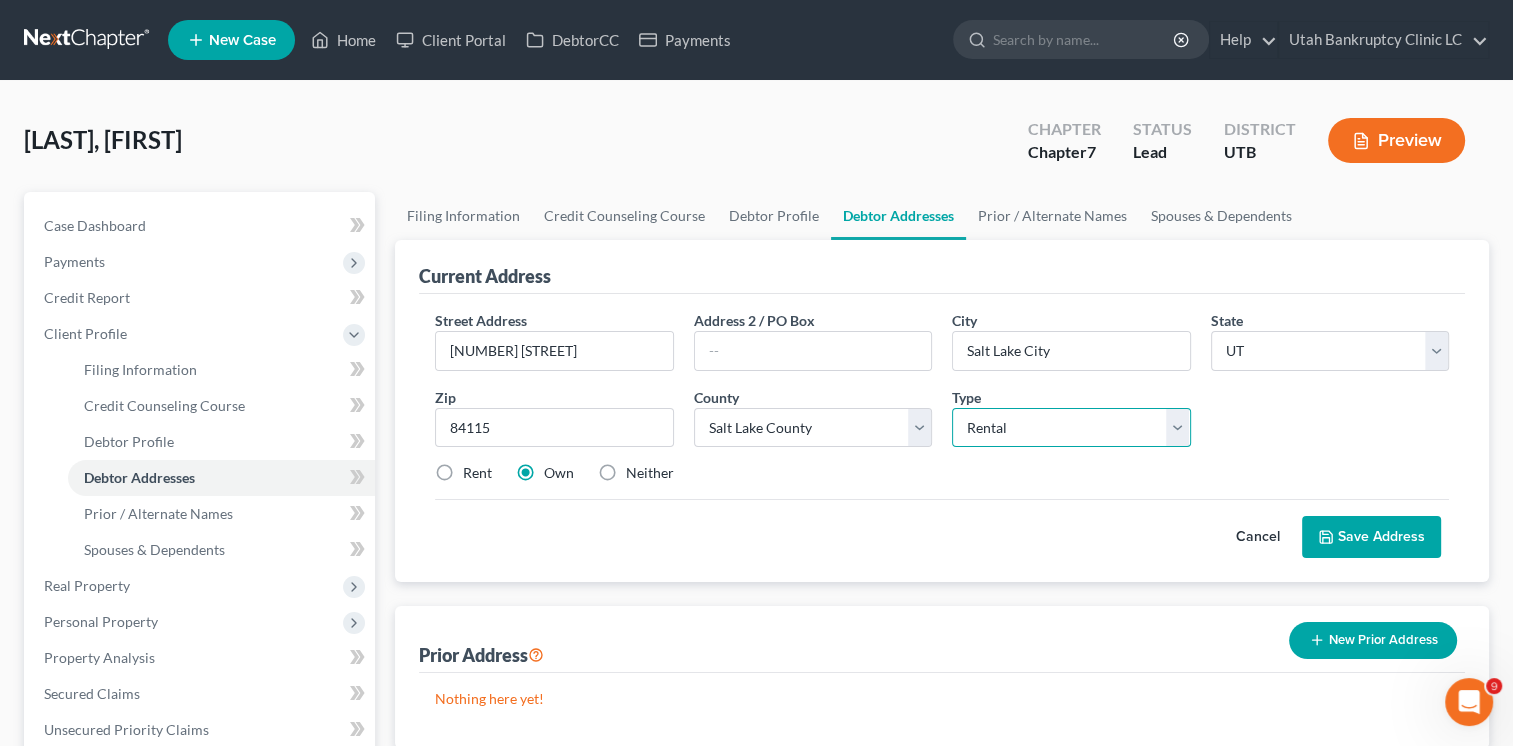 click on "Select Residential Mailing Rental Business" at bounding box center (1071, 428) 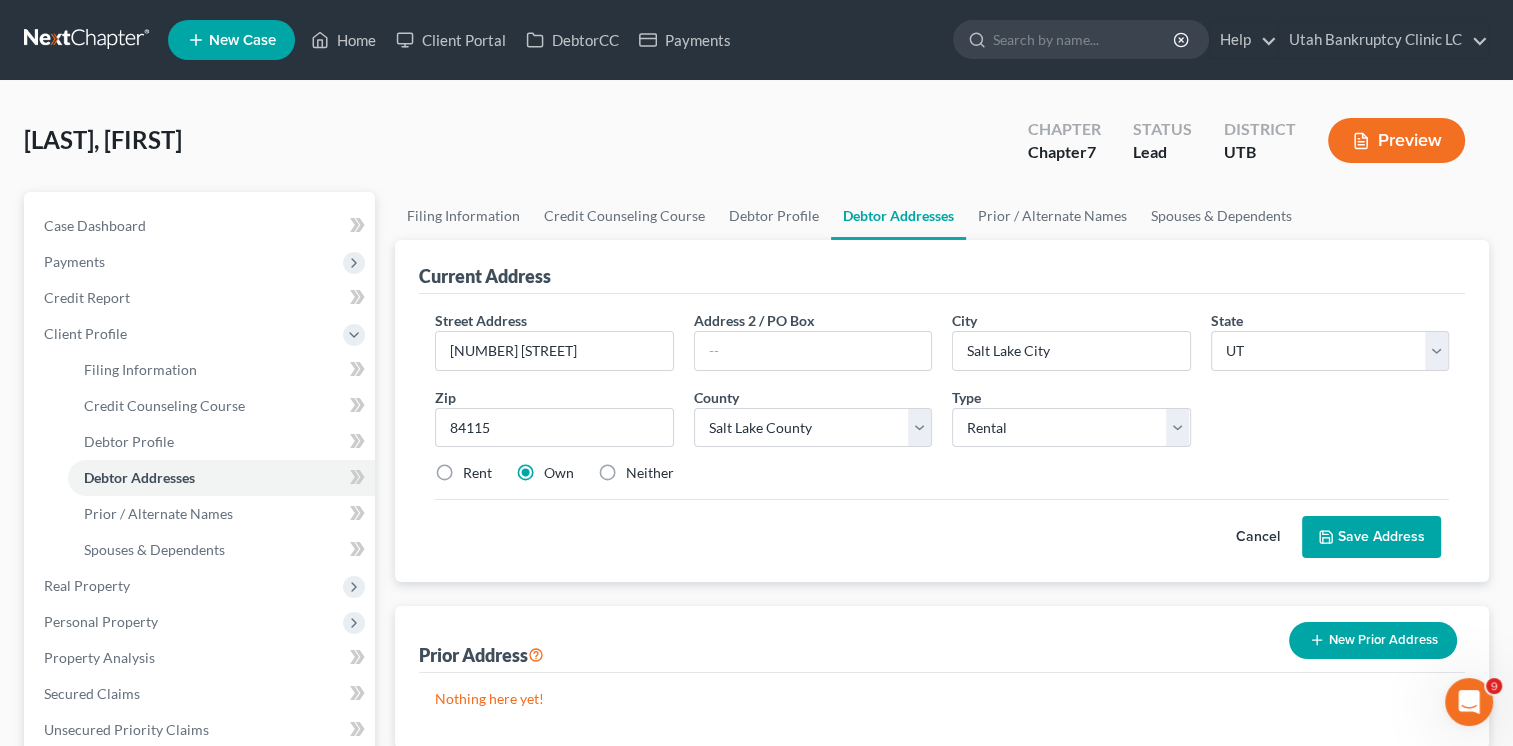 click on "Rent" at bounding box center [477, 473] 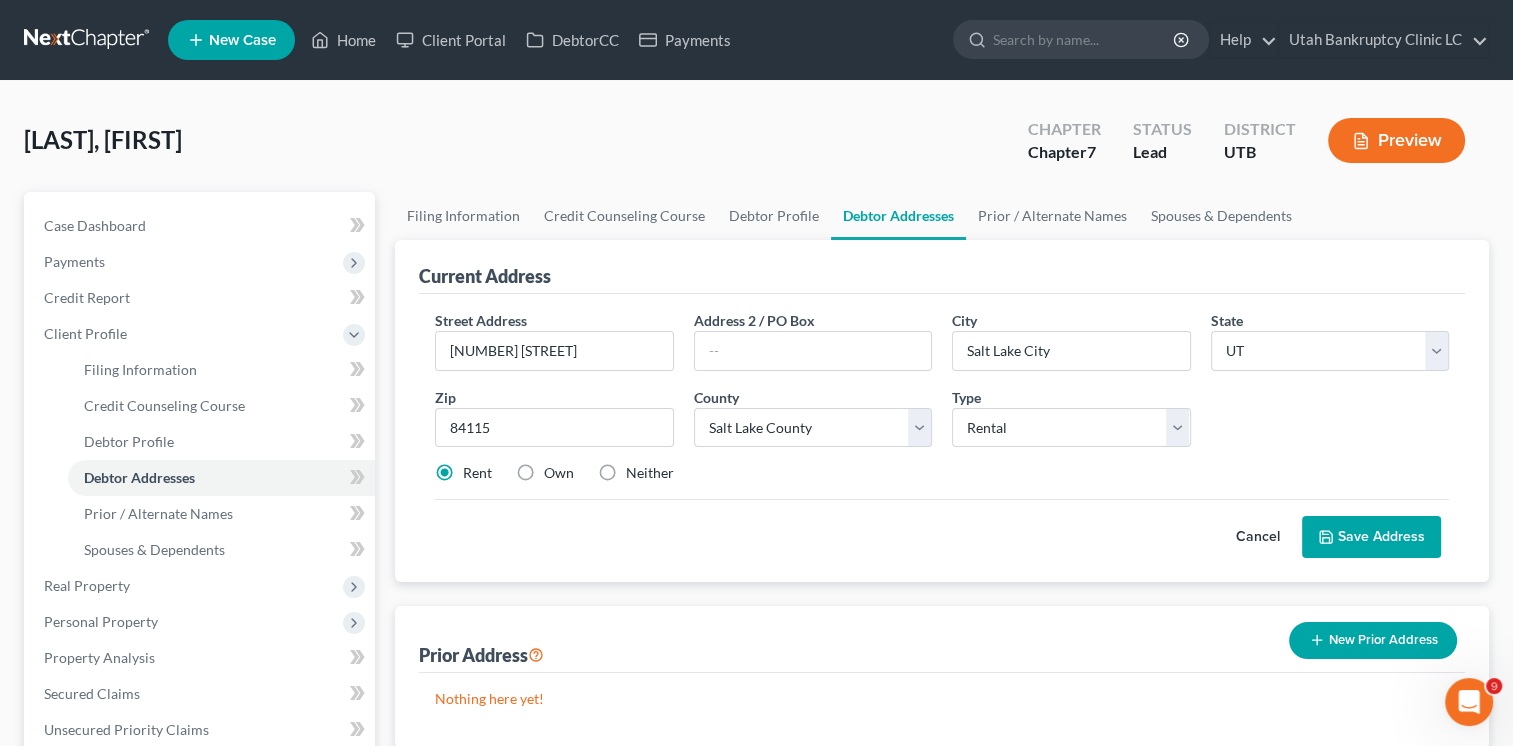click on "Save Address" at bounding box center [1371, 537] 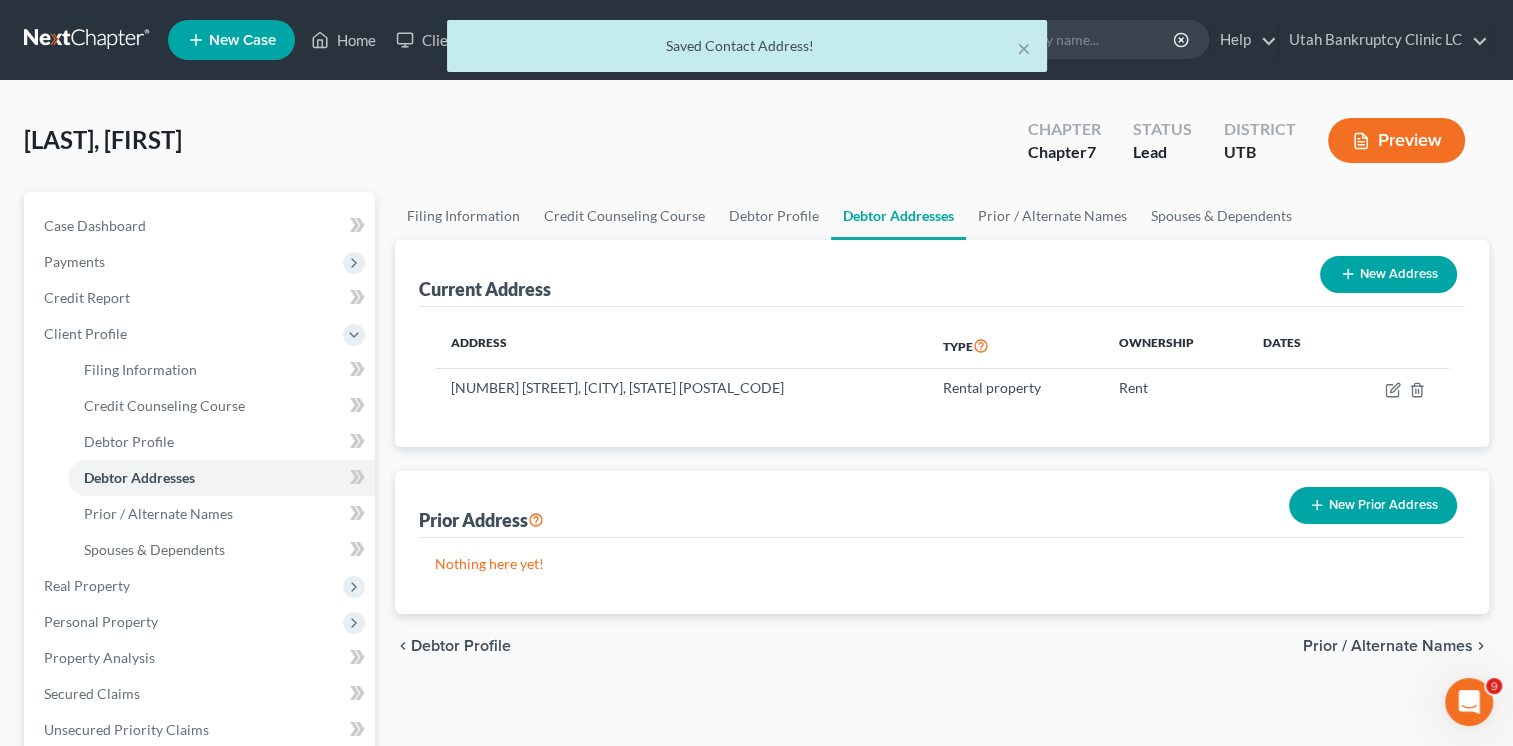 click on "New Address" at bounding box center [1388, 274] 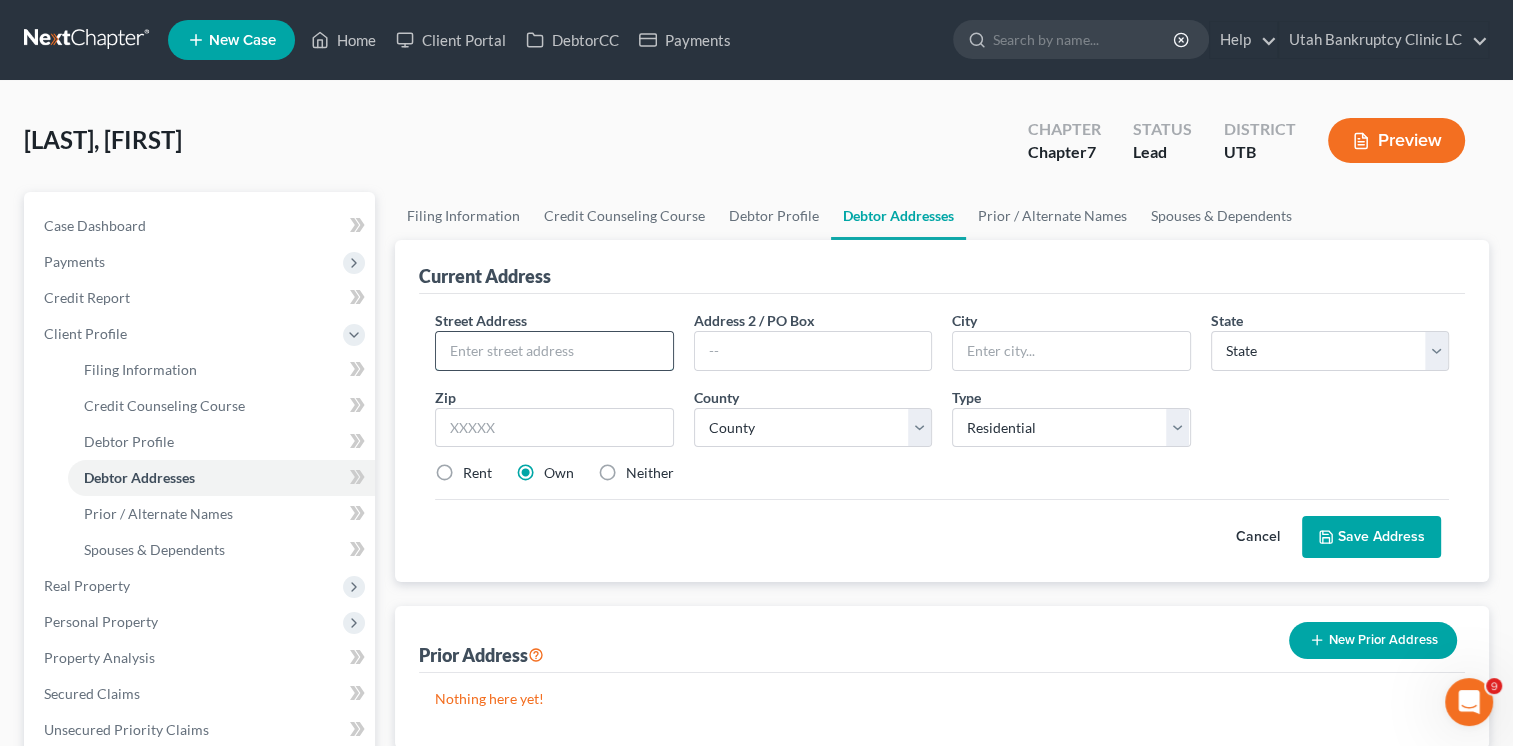 click at bounding box center (554, 351) 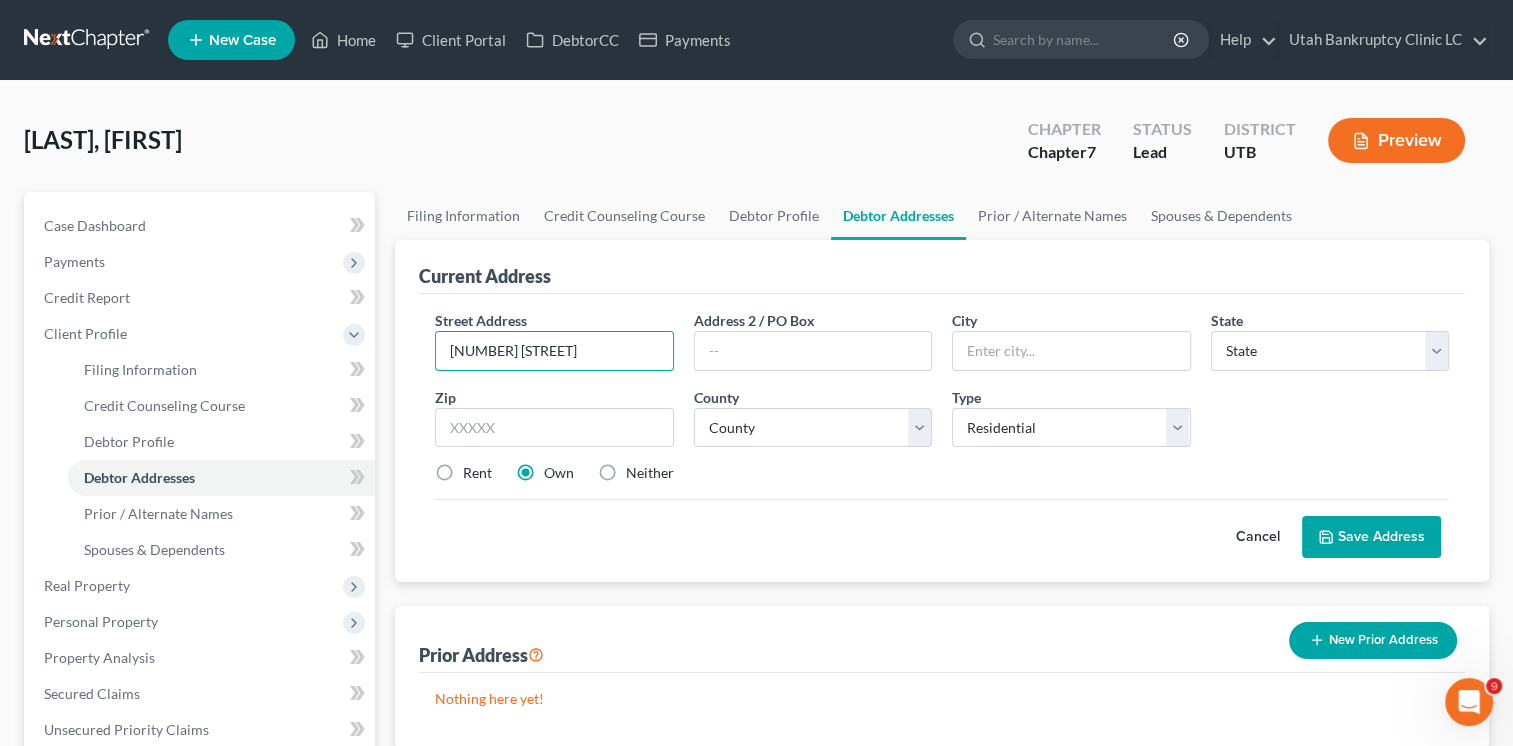 type on "[NUMBER] [STREET]" 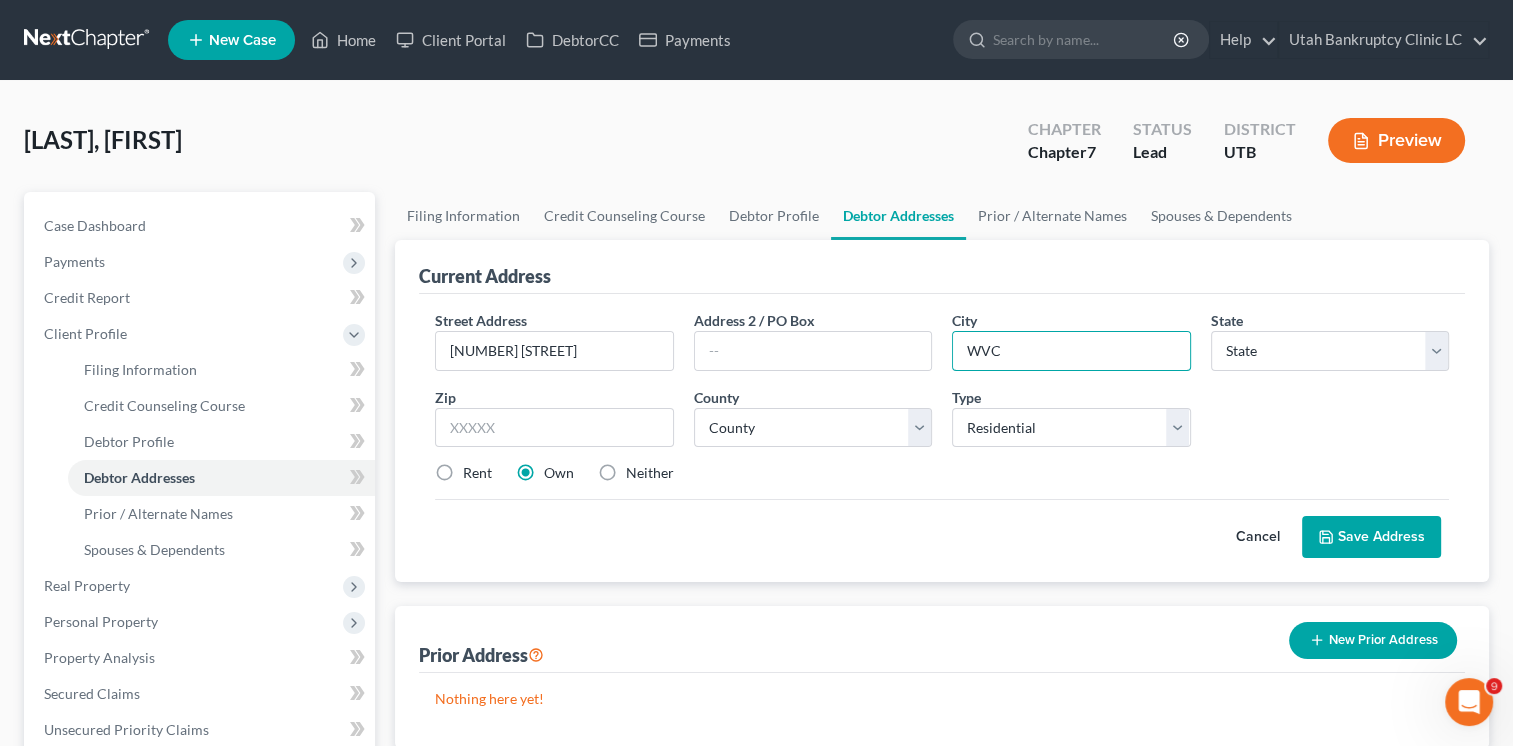 type on "WVC" 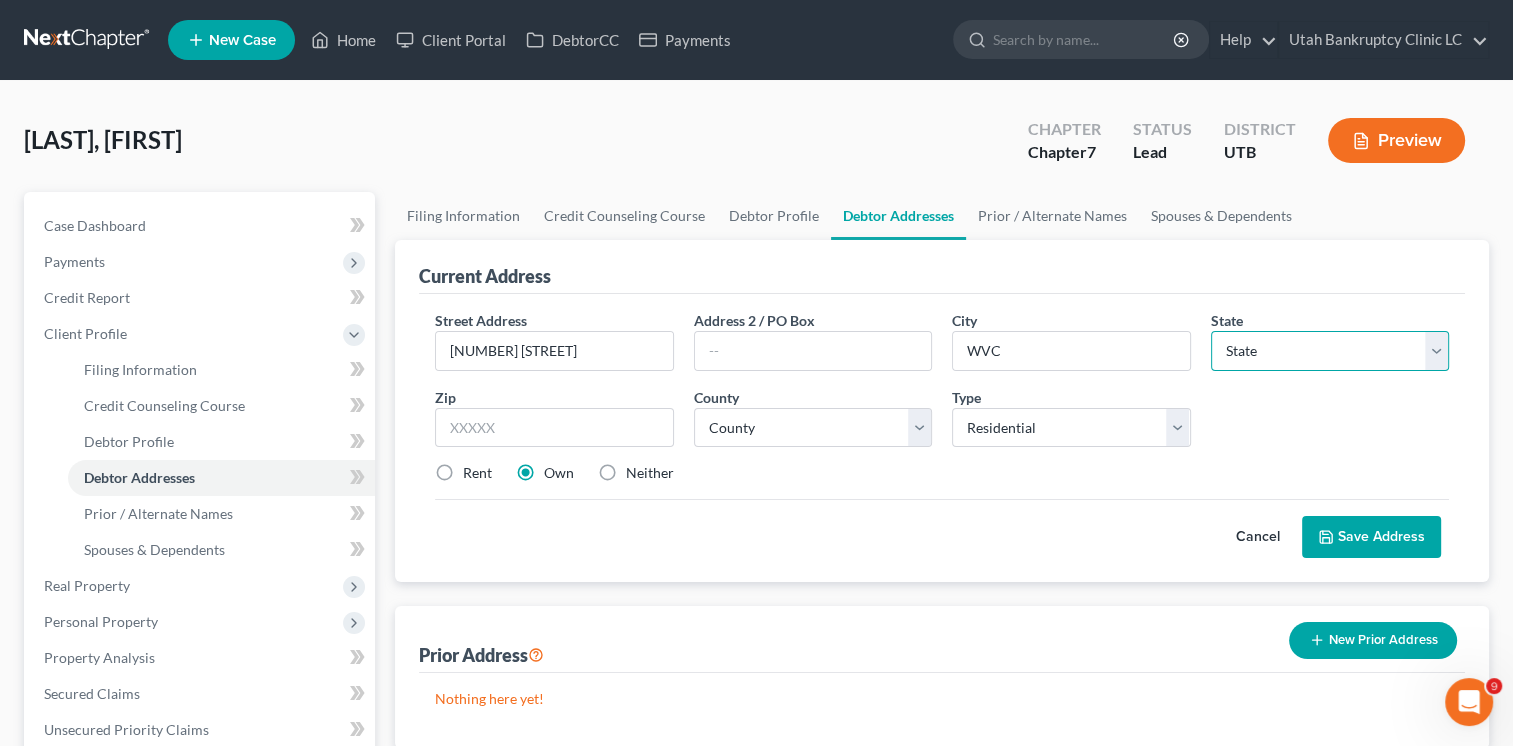 select on "46" 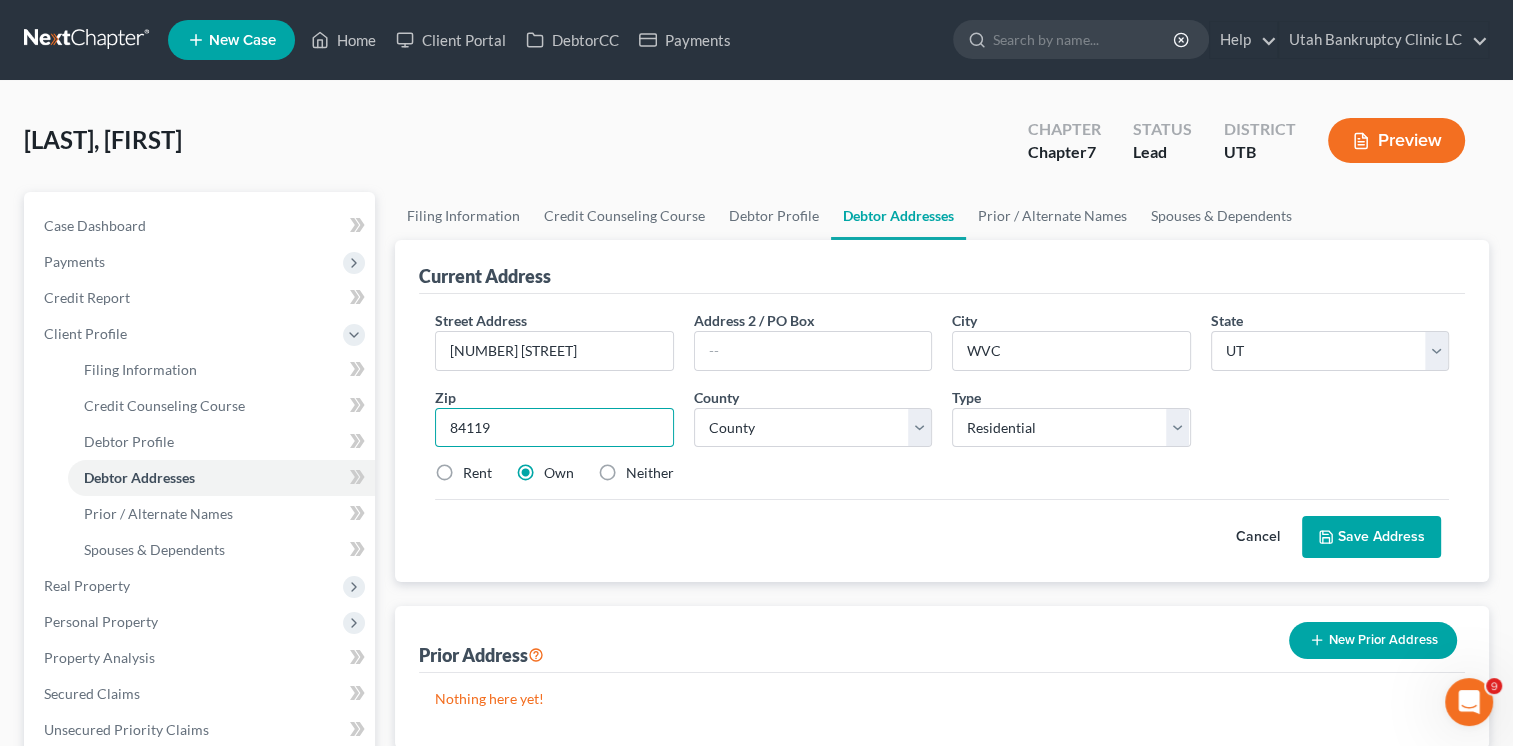 type on "84119" 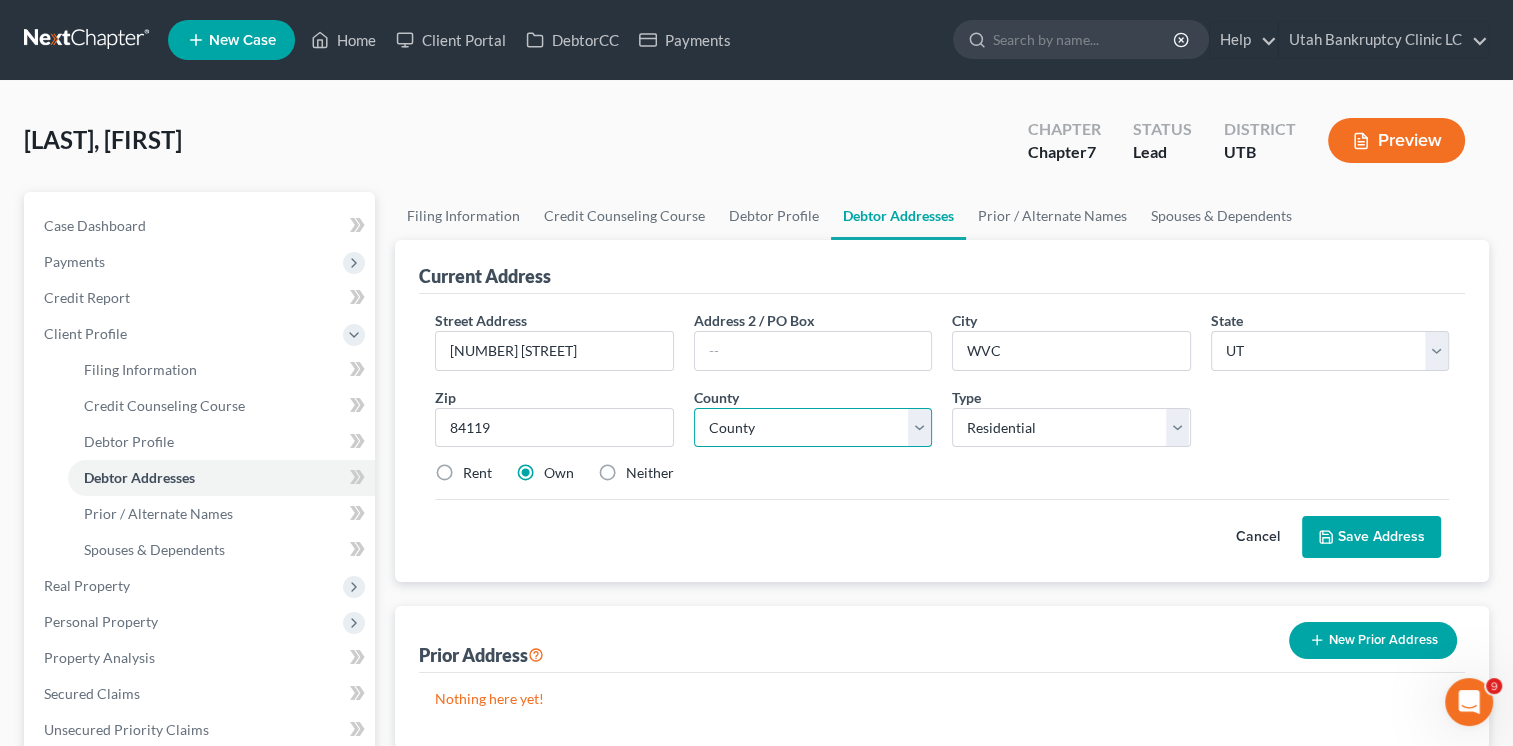 type on "Salt Lake City" 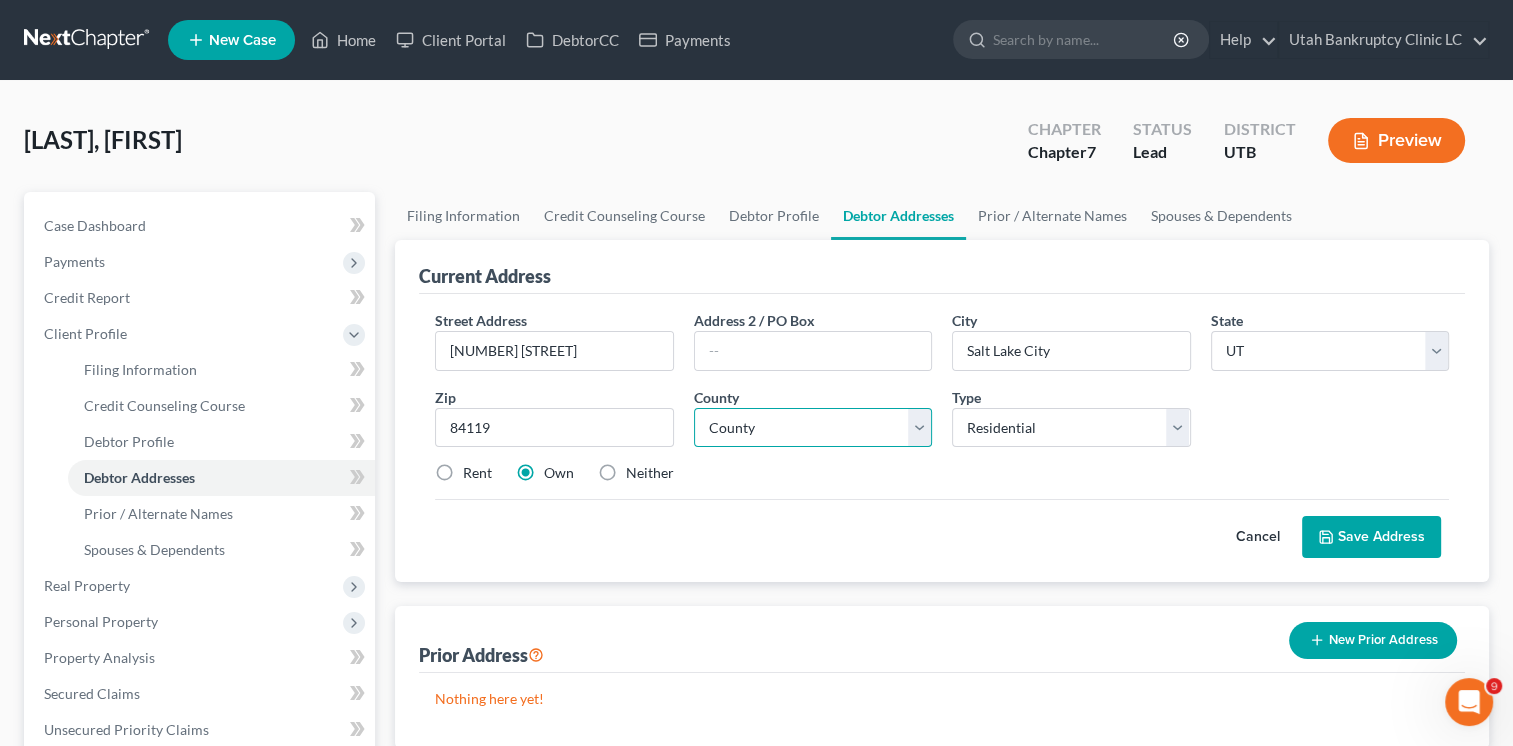 select on "17" 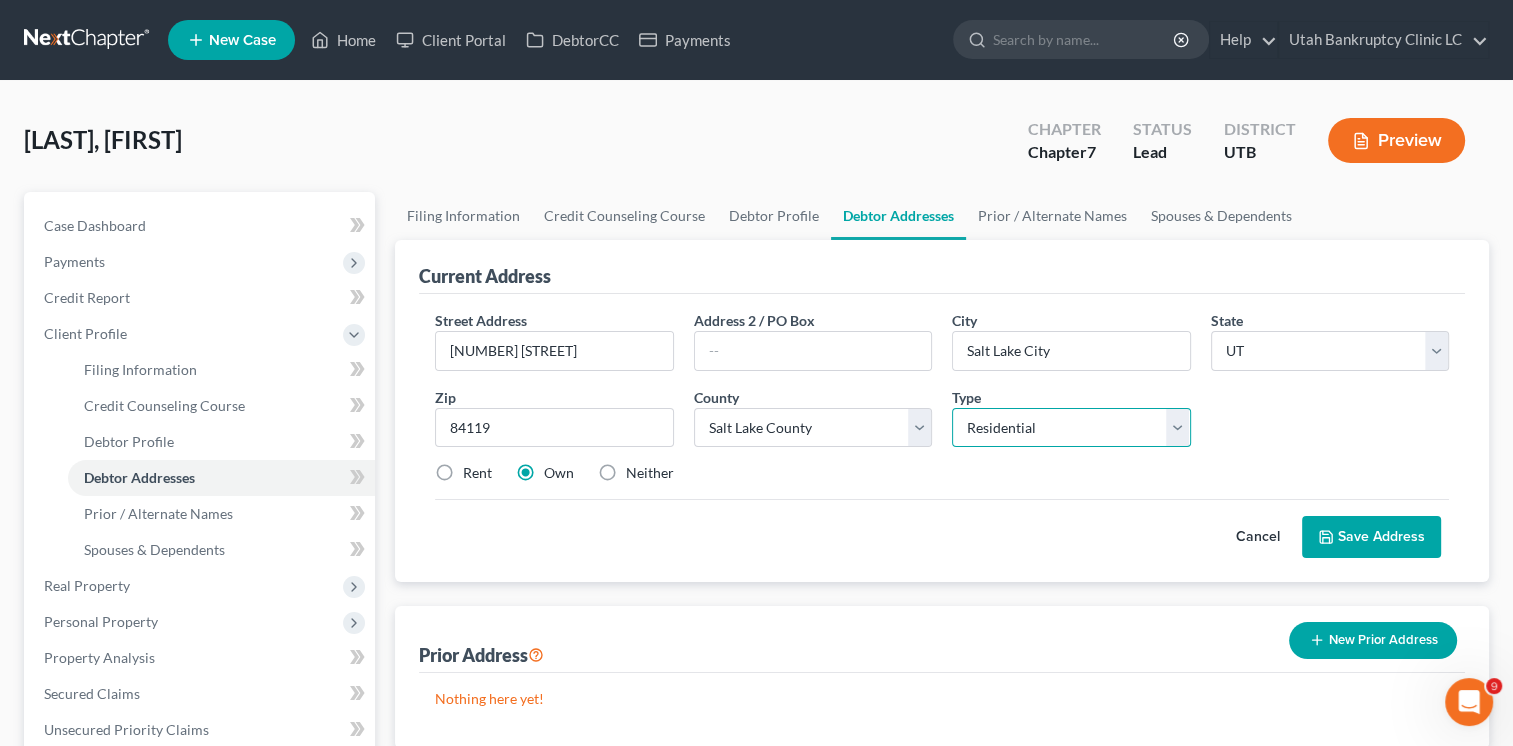 click on "Select Residential Mailing Rental Business" at bounding box center (1071, 428) 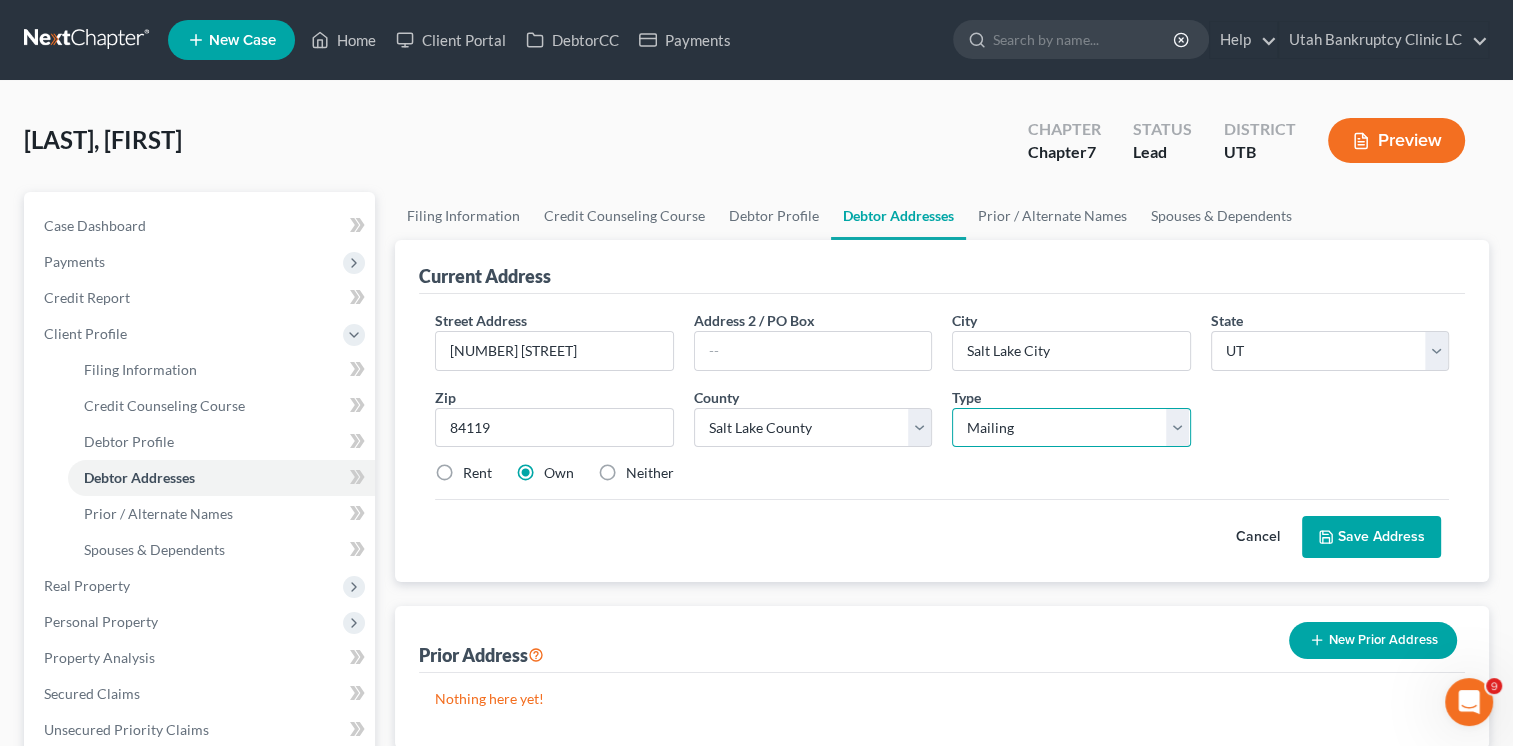 click on "Select Residential Mailing Rental Business" at bounding box center (1071, 428) 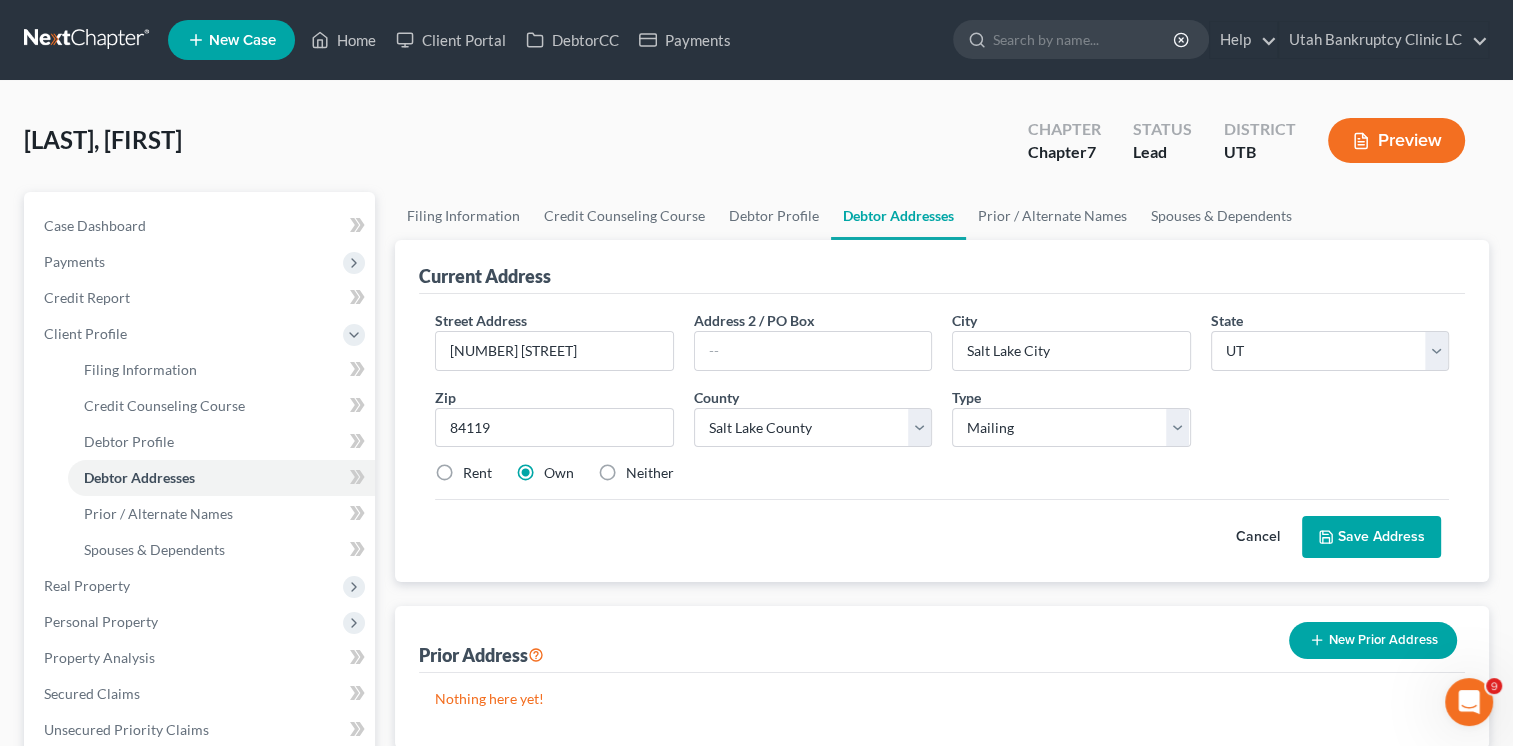 click on "Neither" at bounding box center [650, 473] 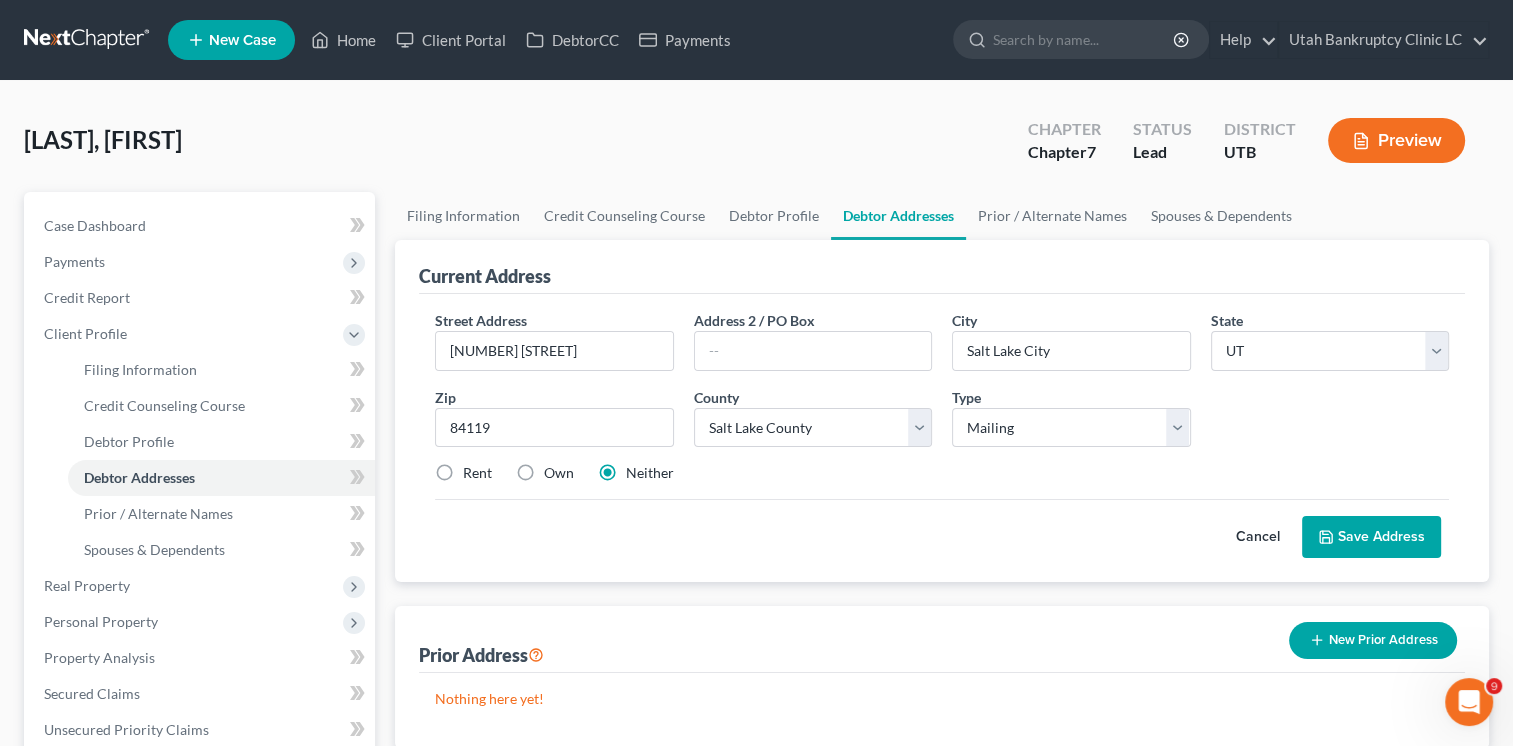 click on "Save Address" at bounding box center (1371, 537) 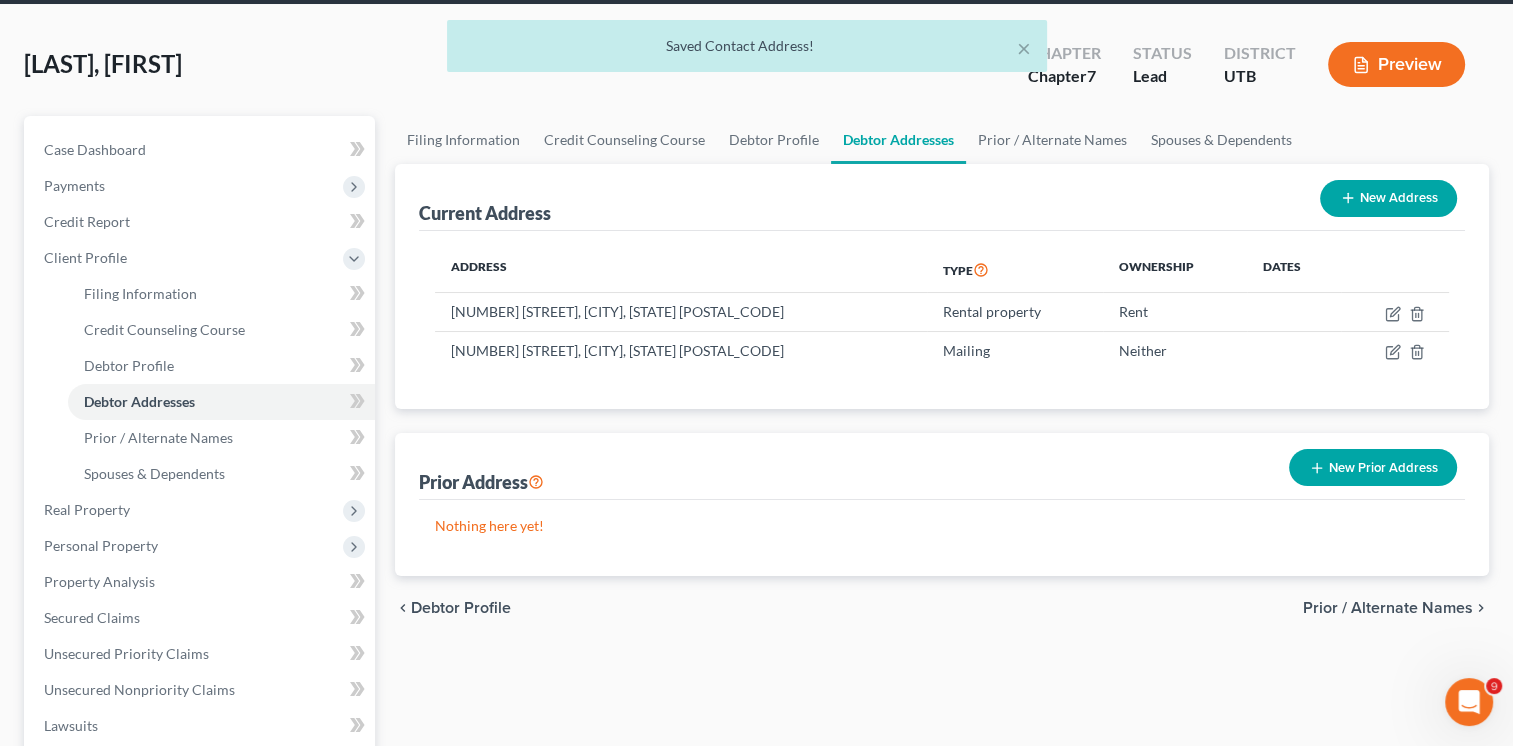 scroll, scrollTop: 300, scrollLeft: 0, axis: vertical 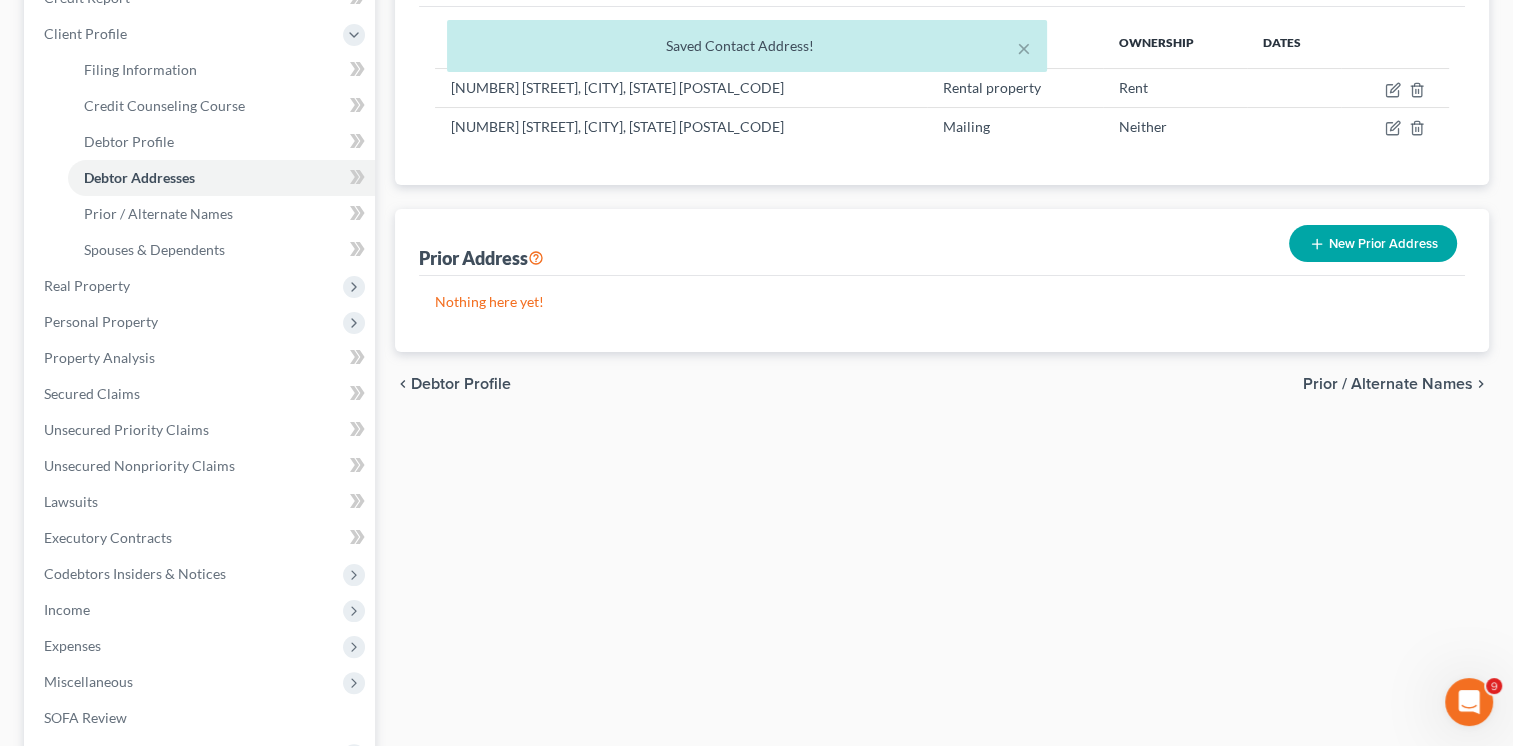 click on "New Prior Address" at bounding box center [1373, 243] 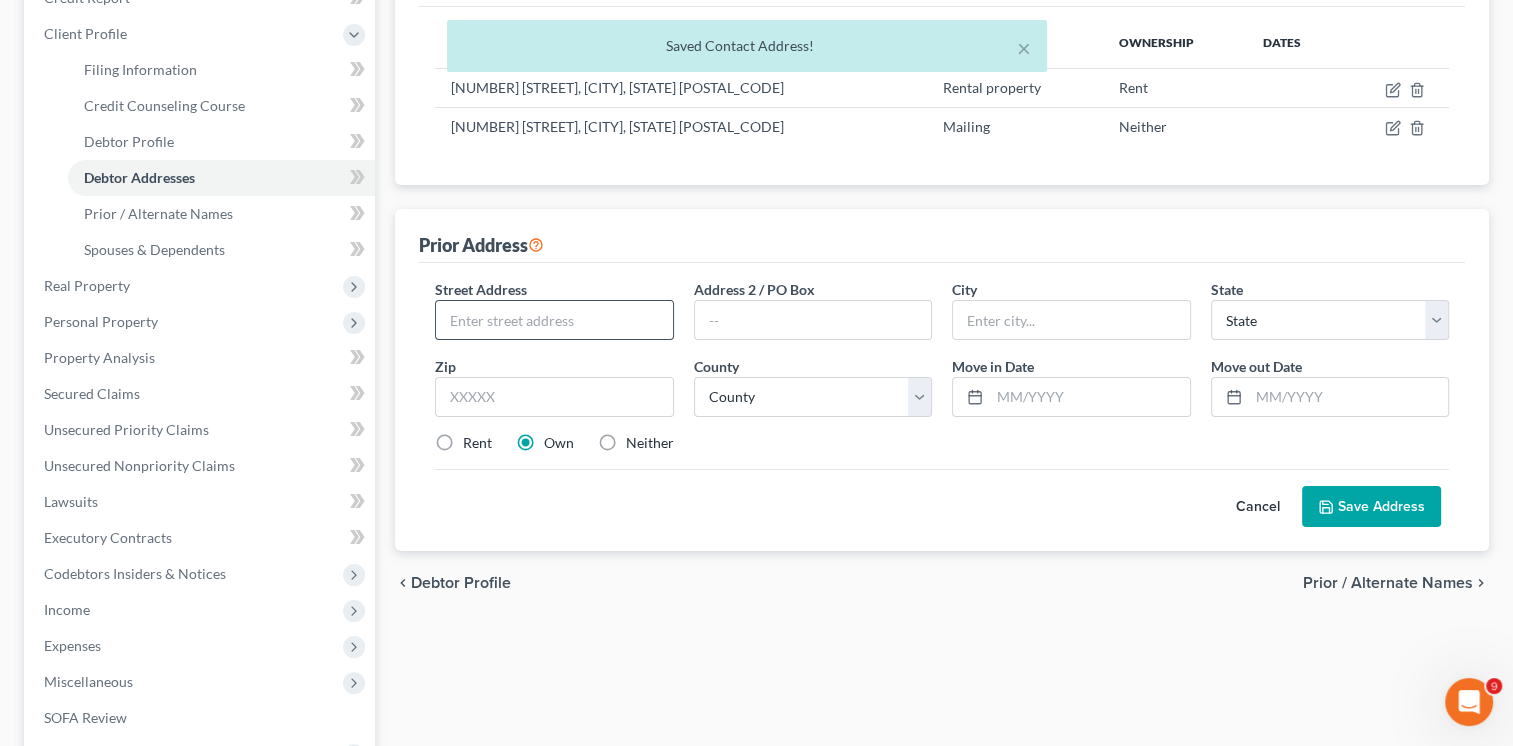 click at bounding box center (554, 320) 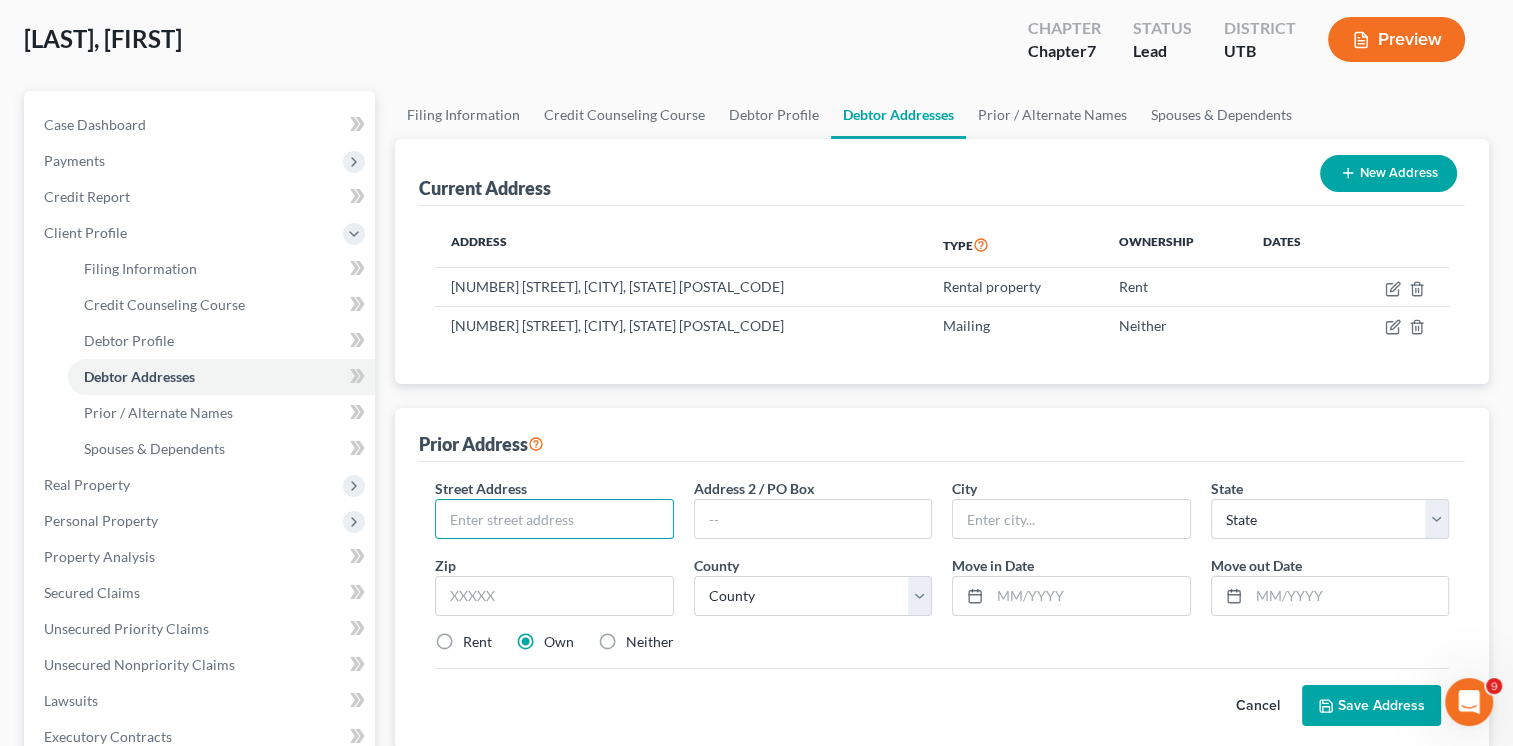 scroll, scrollTop: 100, scrollLeft: 0, axis: vertical 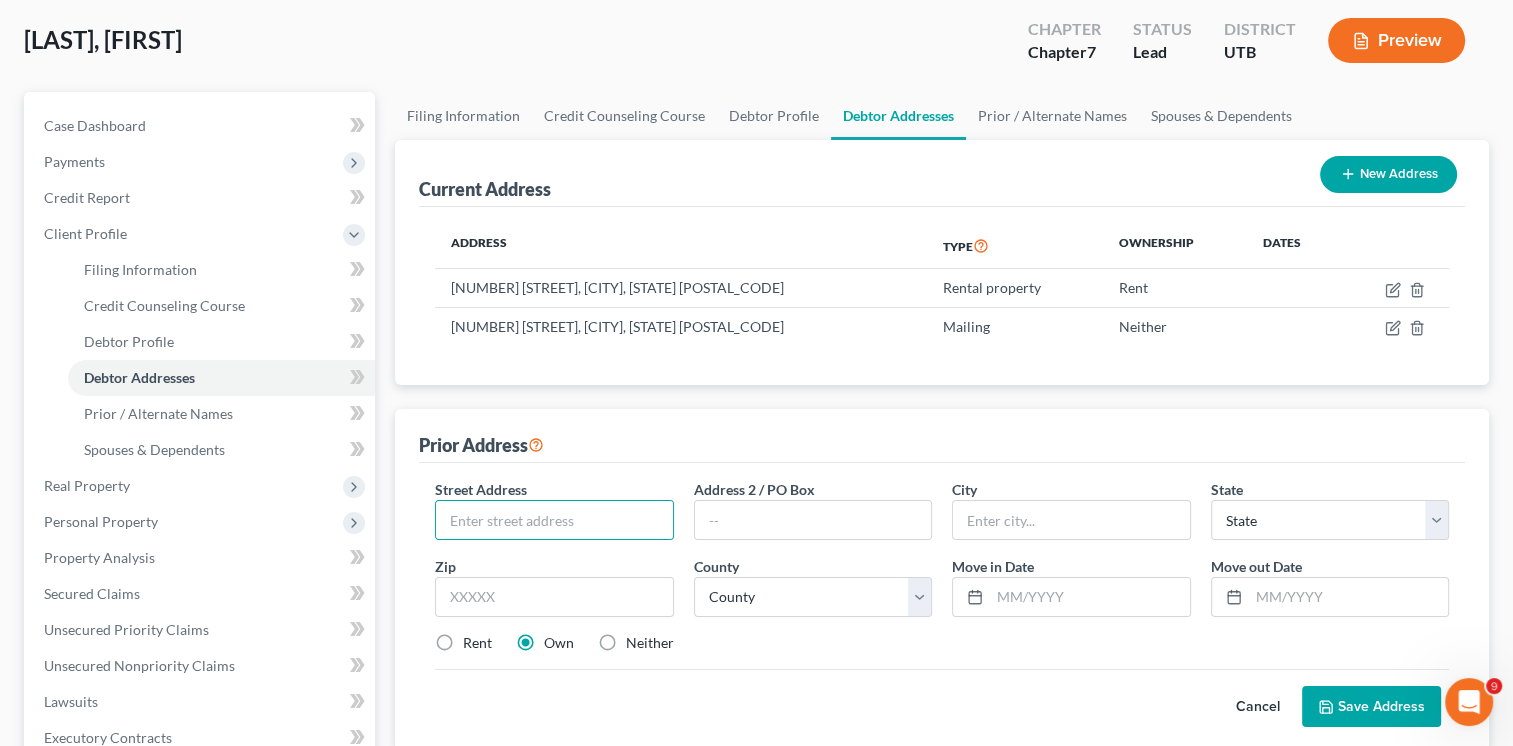 click on "New Address" at bounding box center (1388, 174) 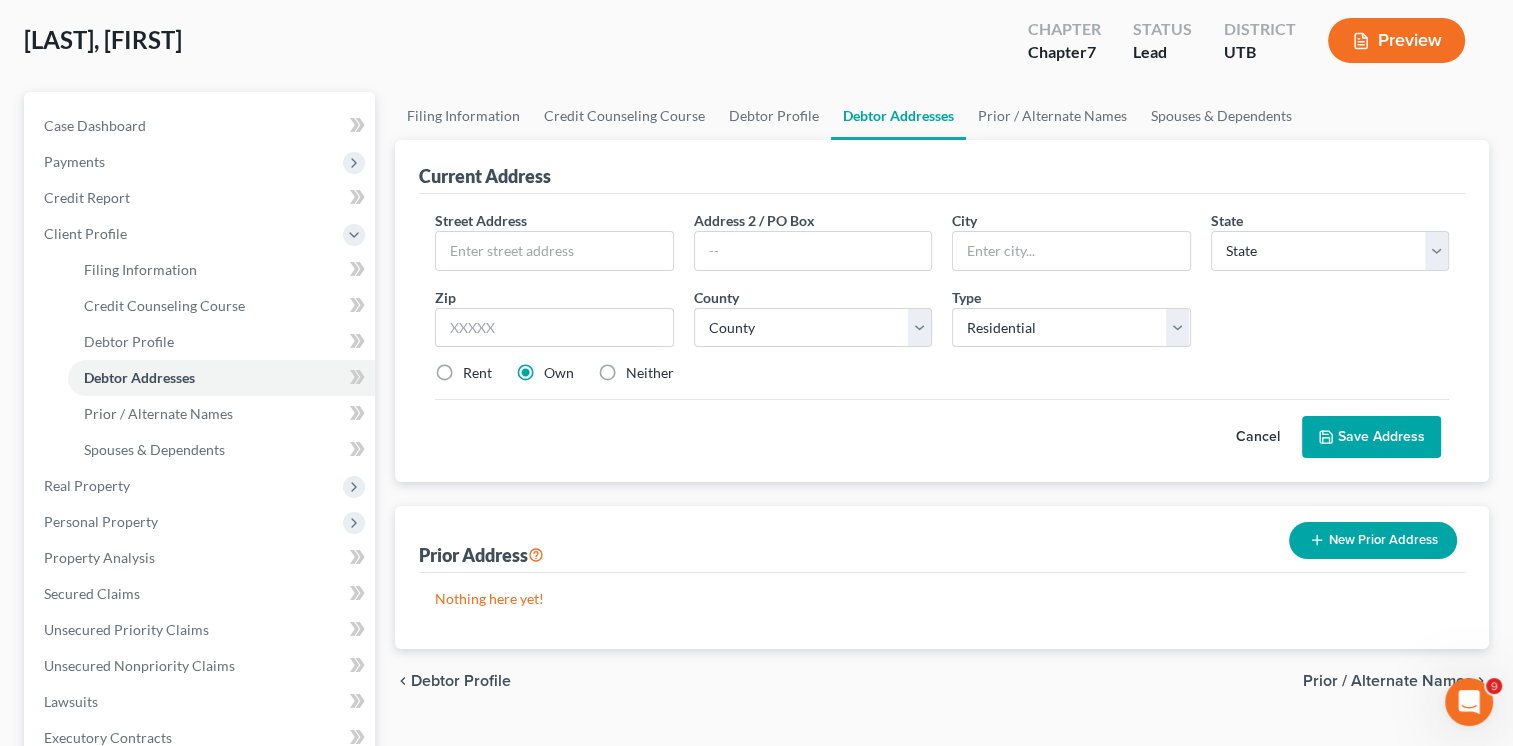 click on "Cancel" at bounding box center (1258, 437) 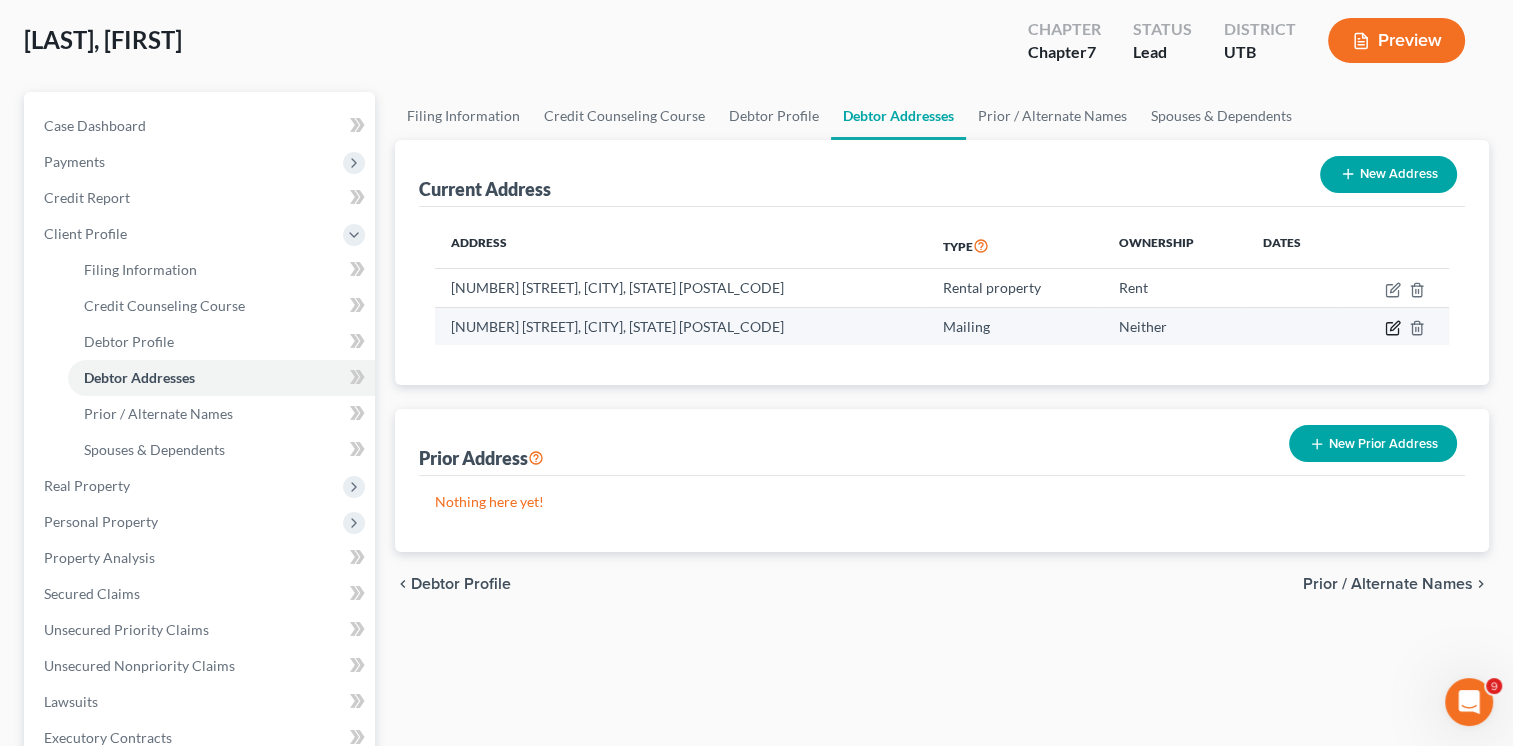 click 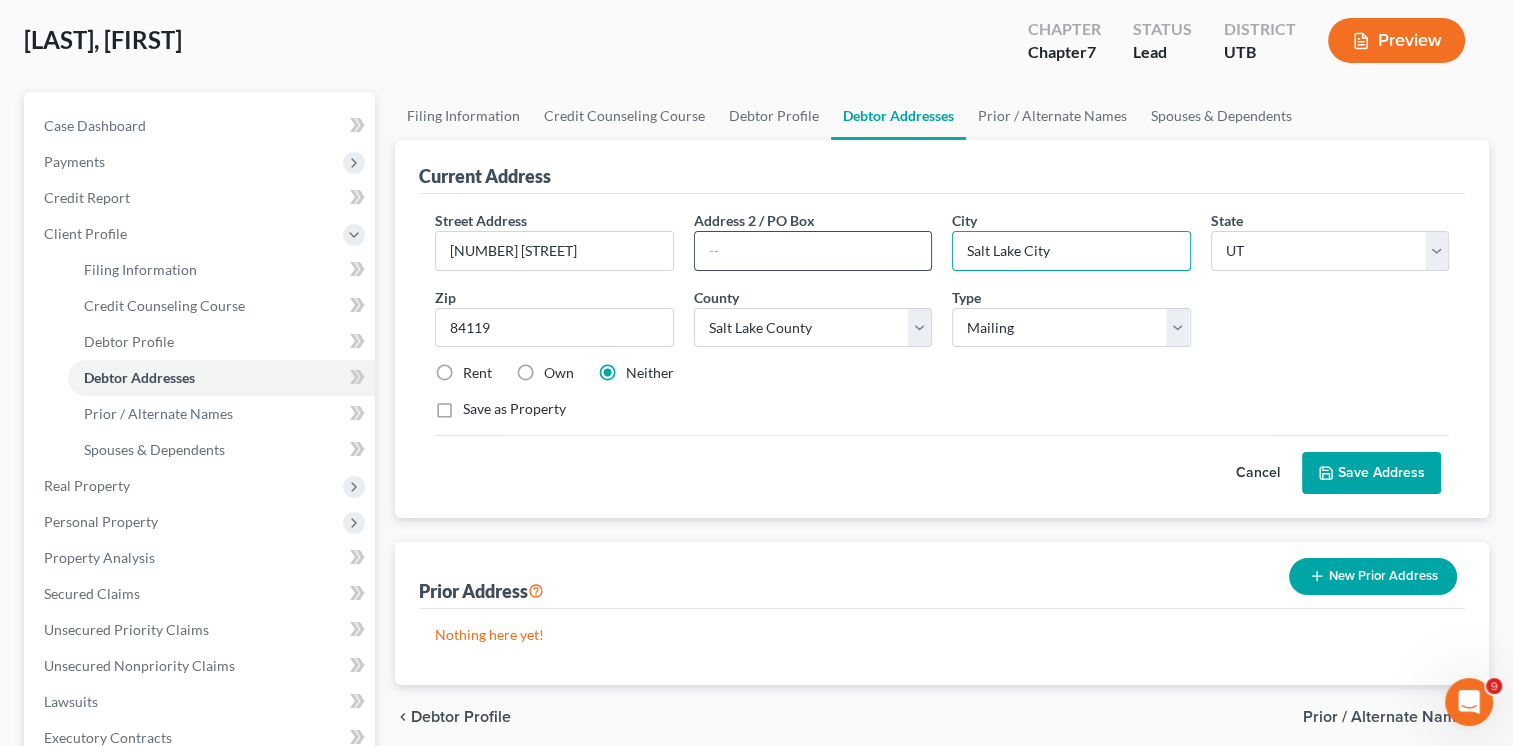 drag, startPoint x: 1086, startPoint y: 251, endPoint x: 884, endPoint y: 263, distance: 202.35612 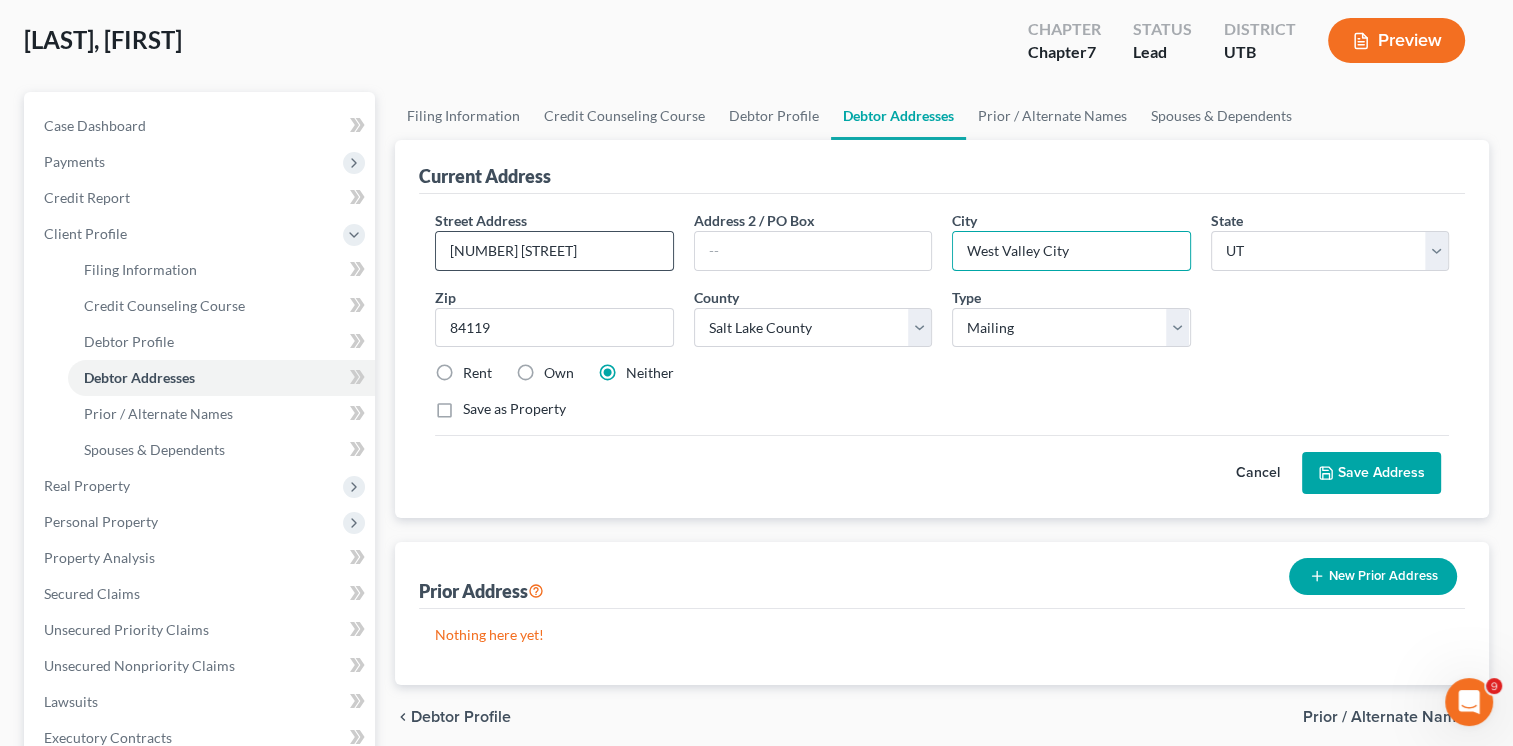type on "West Valley City" 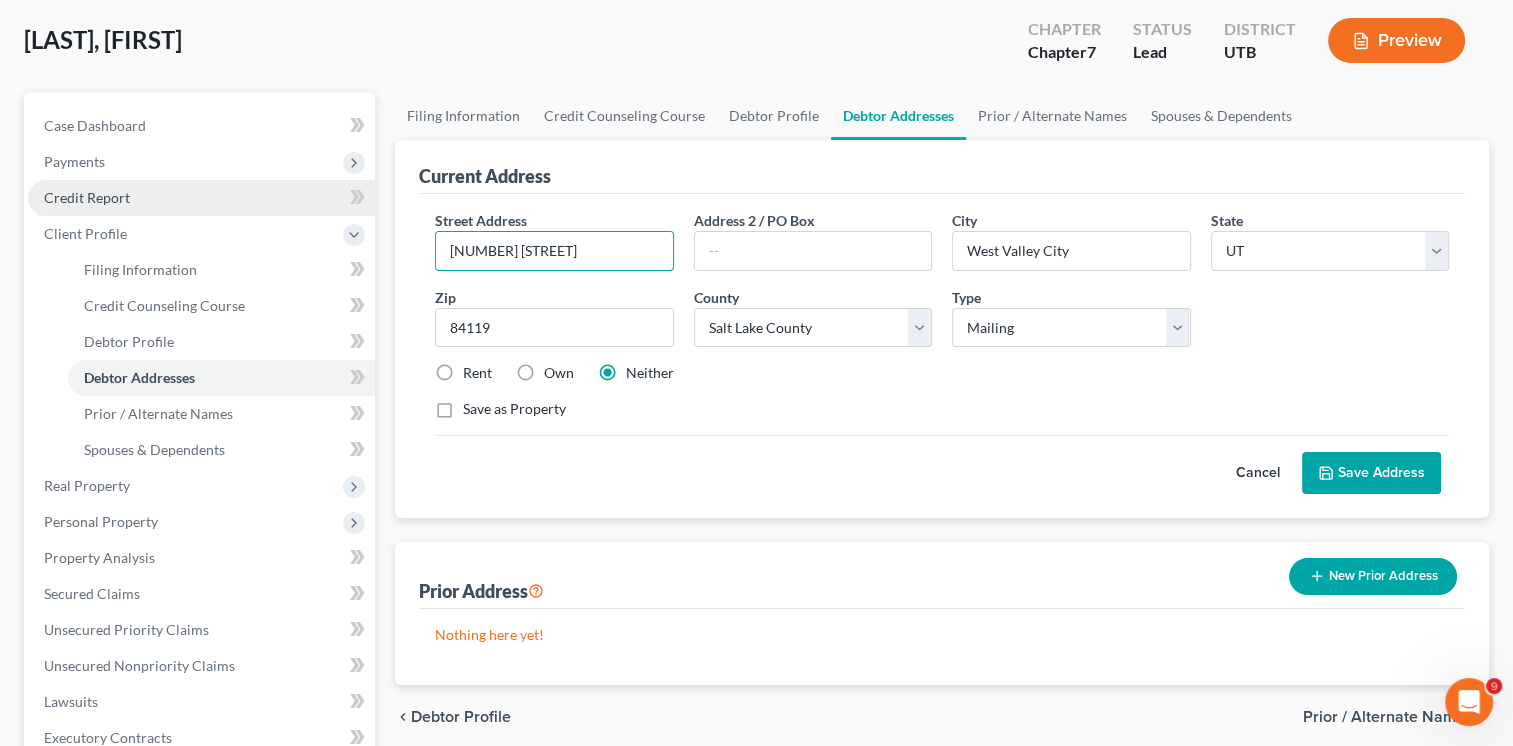 drag, startPoint x: 560, startPoint y: 252, endPoint x: 308, endPoint y: 212, distance: 255.15486 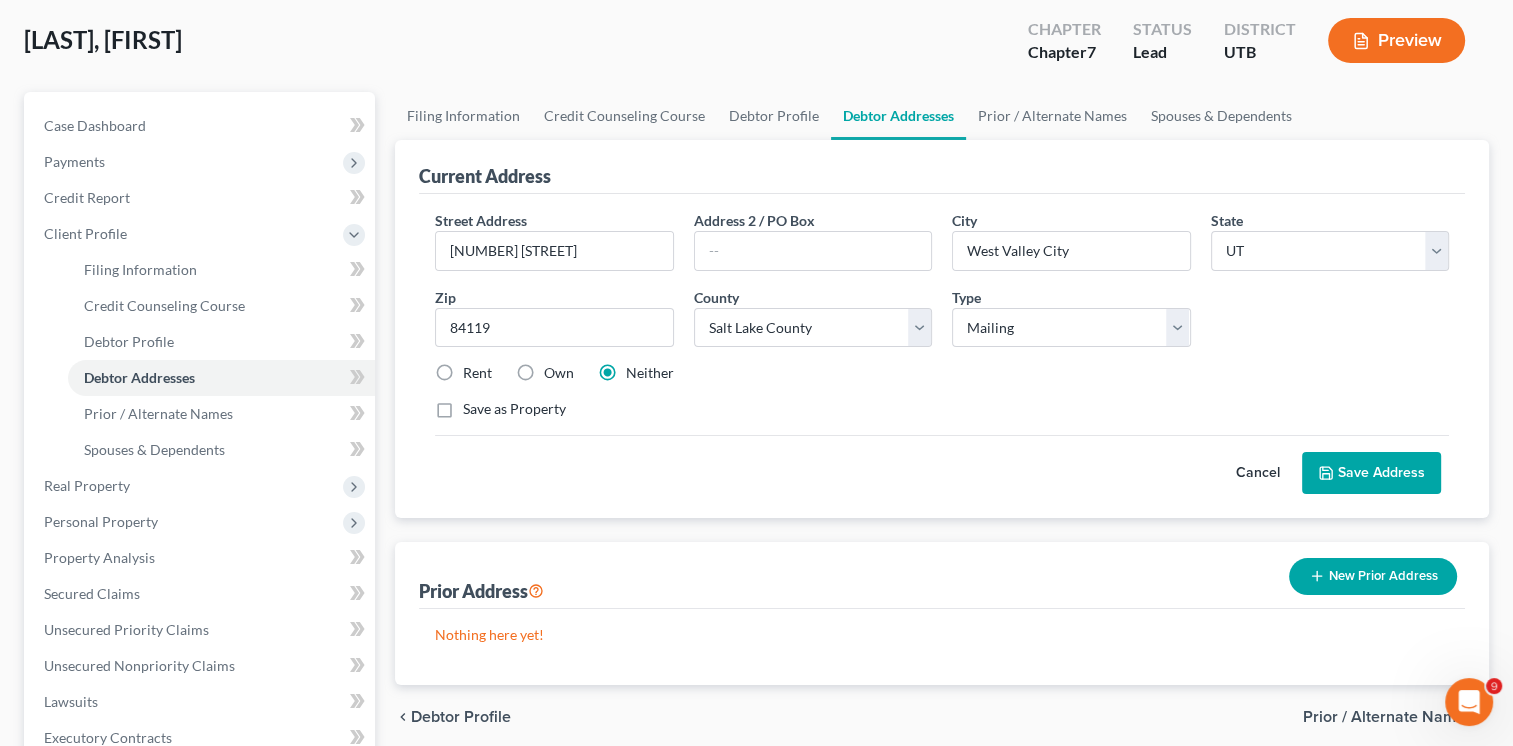click on "Save Address" at bounding box center [1371, 473] 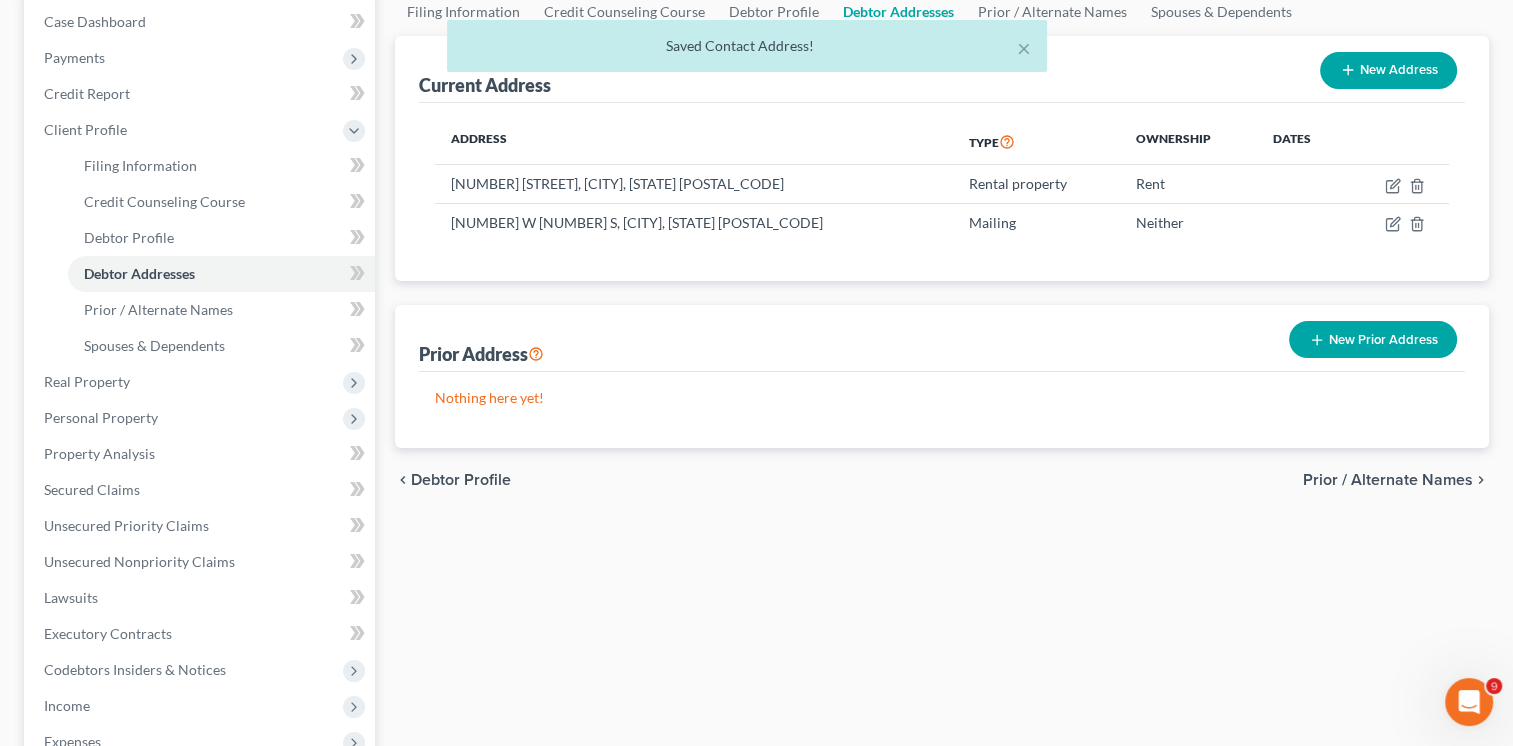 scroll, scrollTop: 200, scrollLeft: 0, axis: vertical 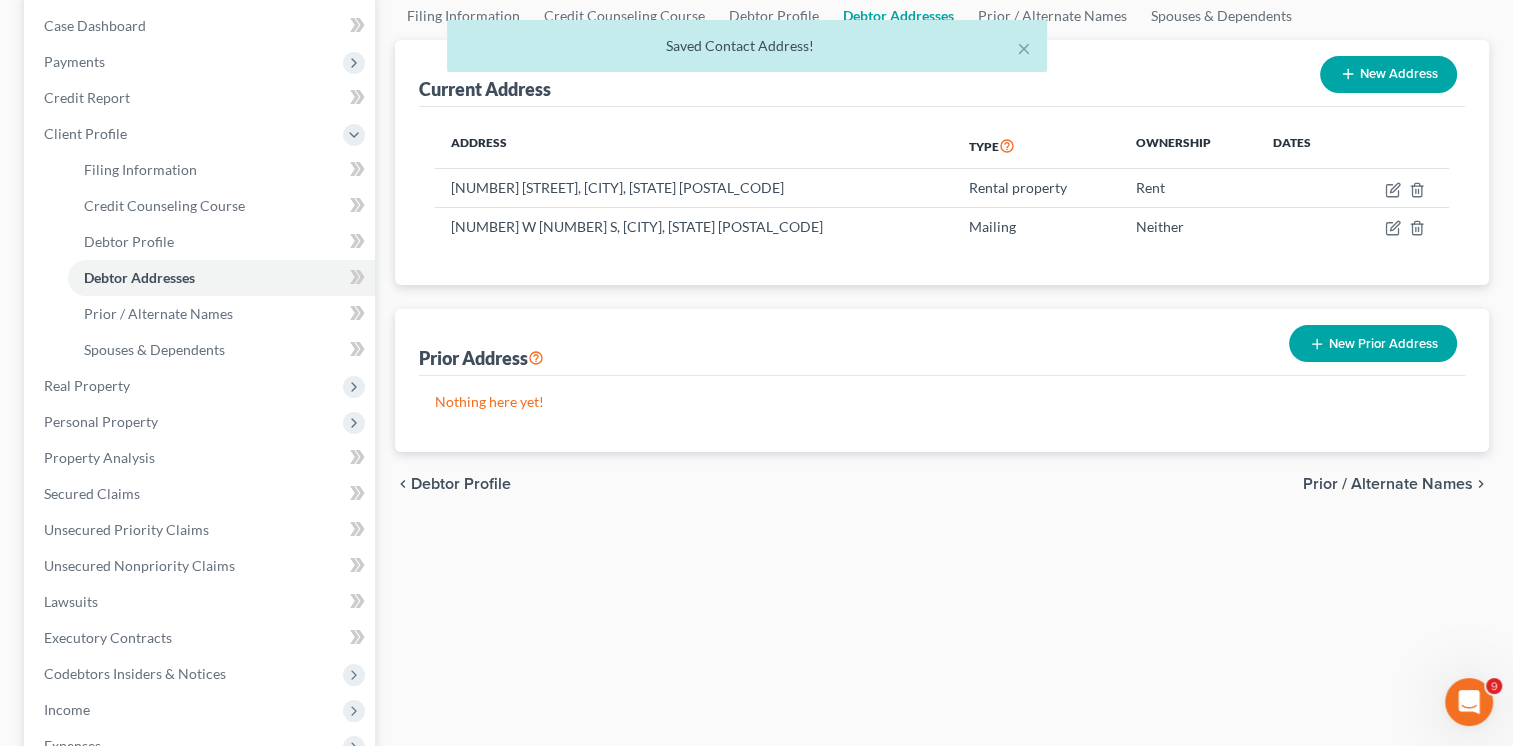 click on "New Prior Address" at bounding box center (1373, 343) 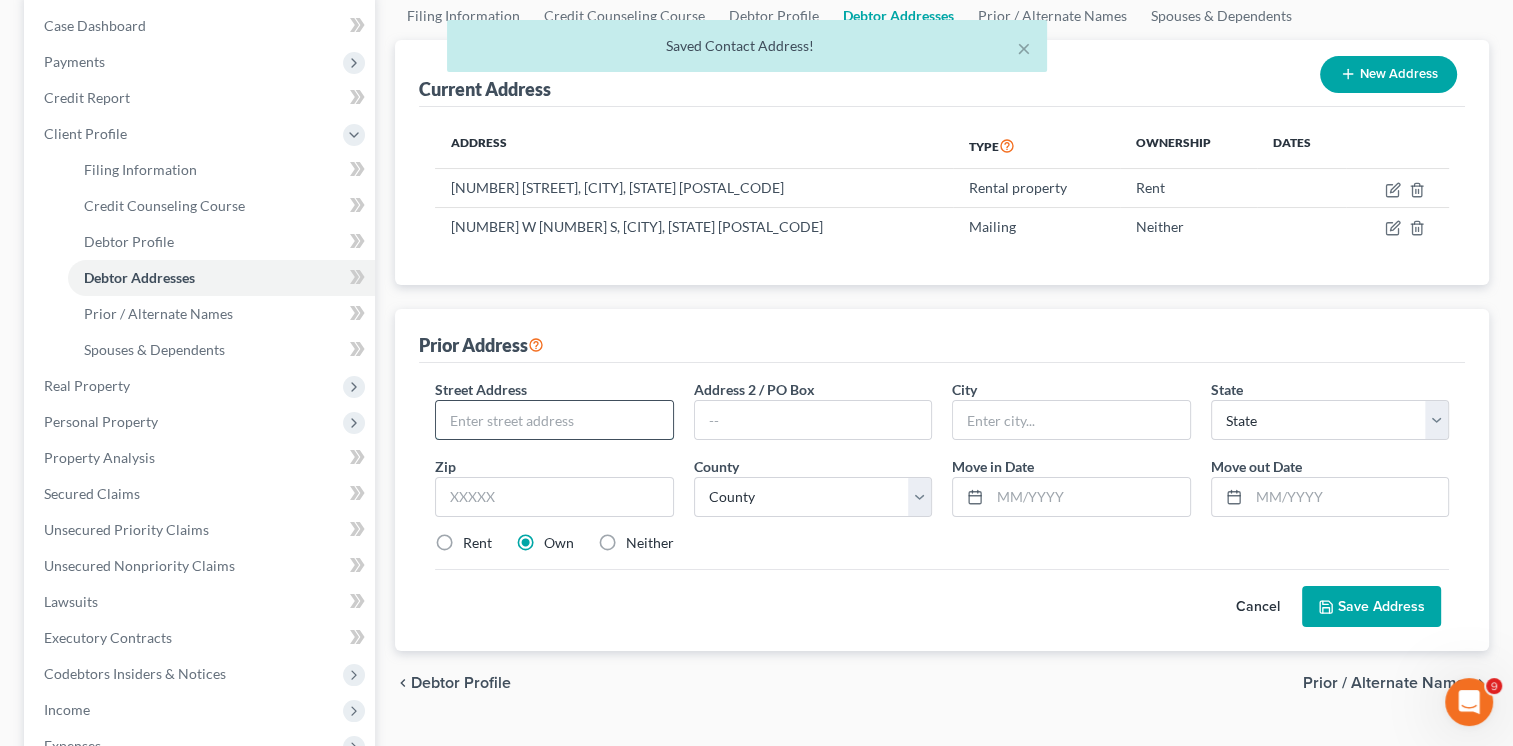 click at bounding box center [554, 420] 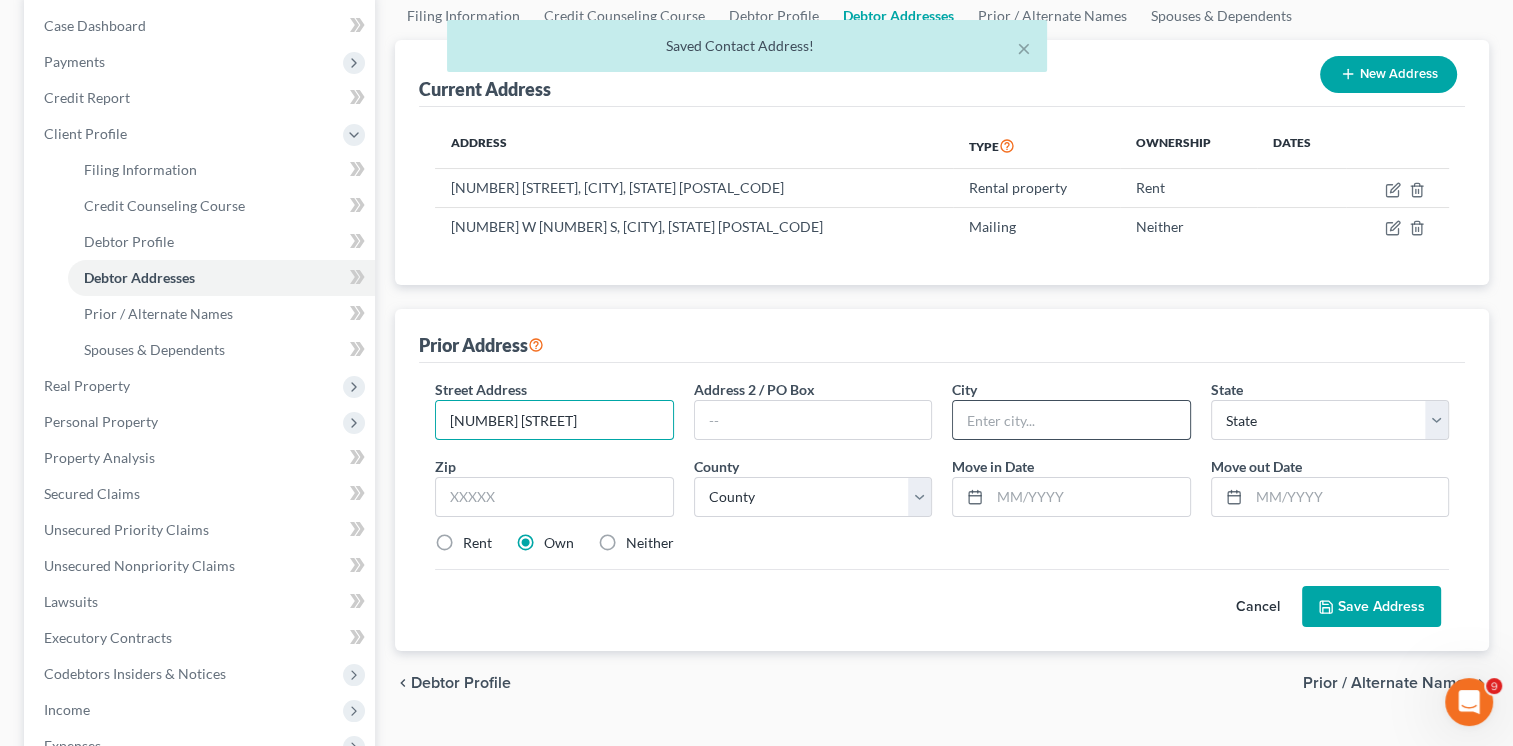 type on "[NUMBER] [STREET]" 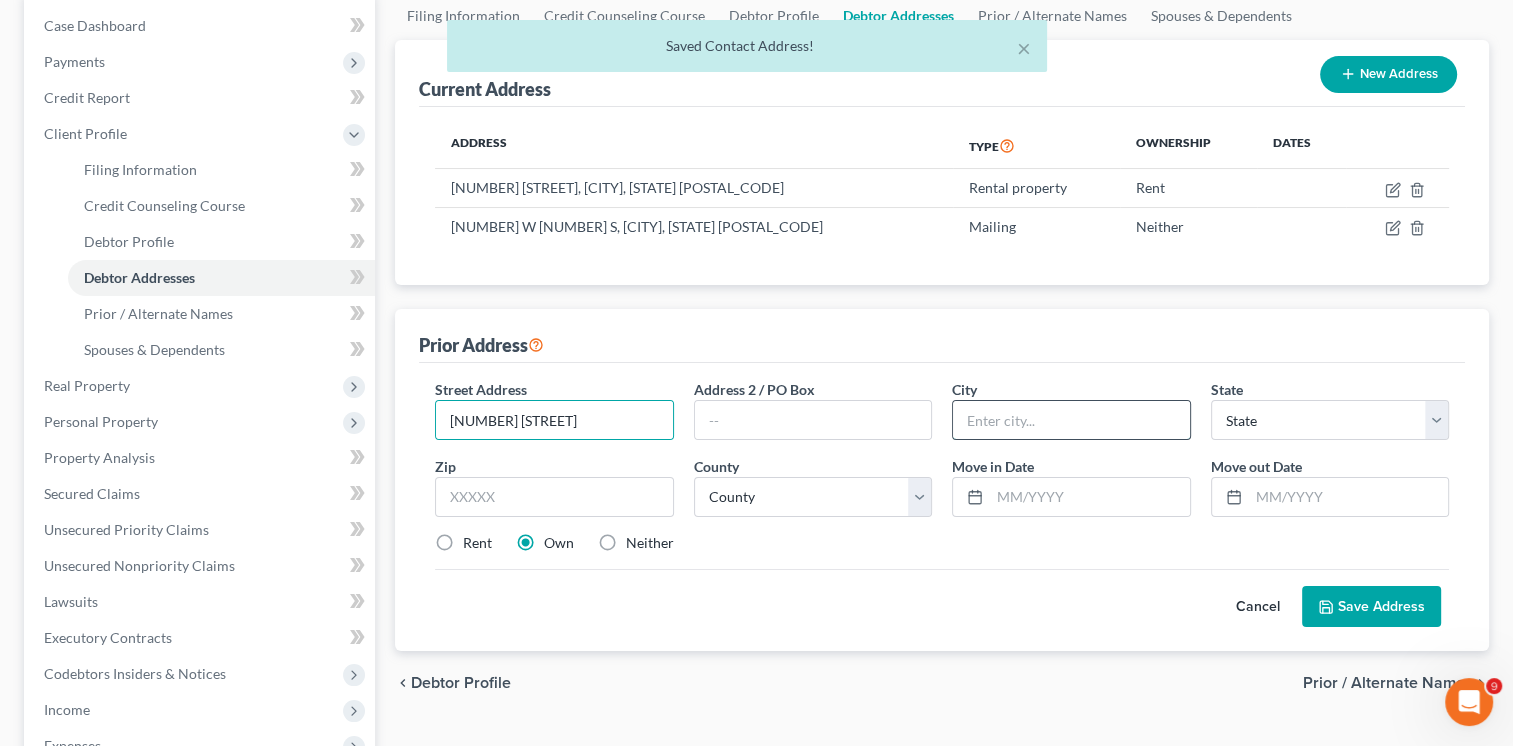 click at bounding box center (1071, 420) 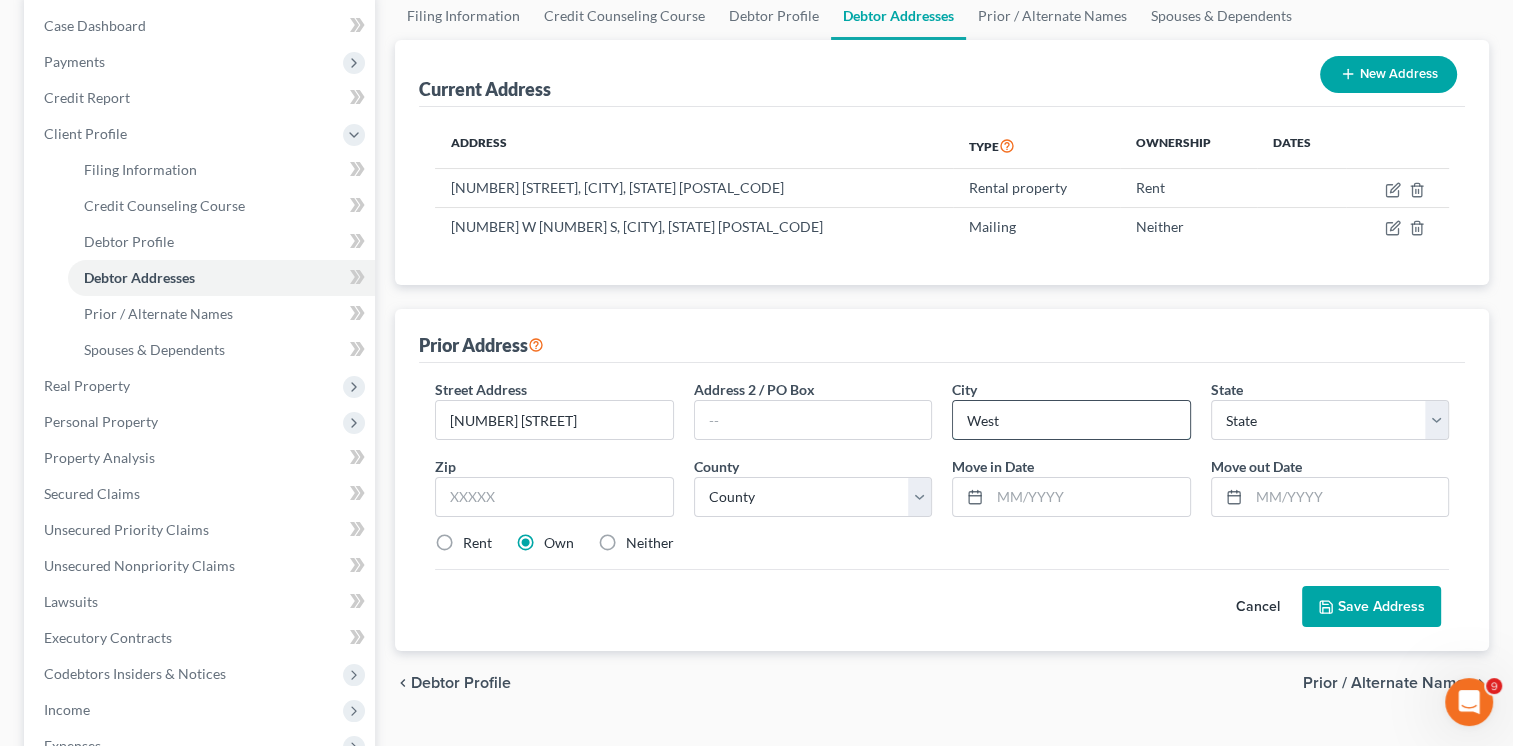 type on "West Valley City" 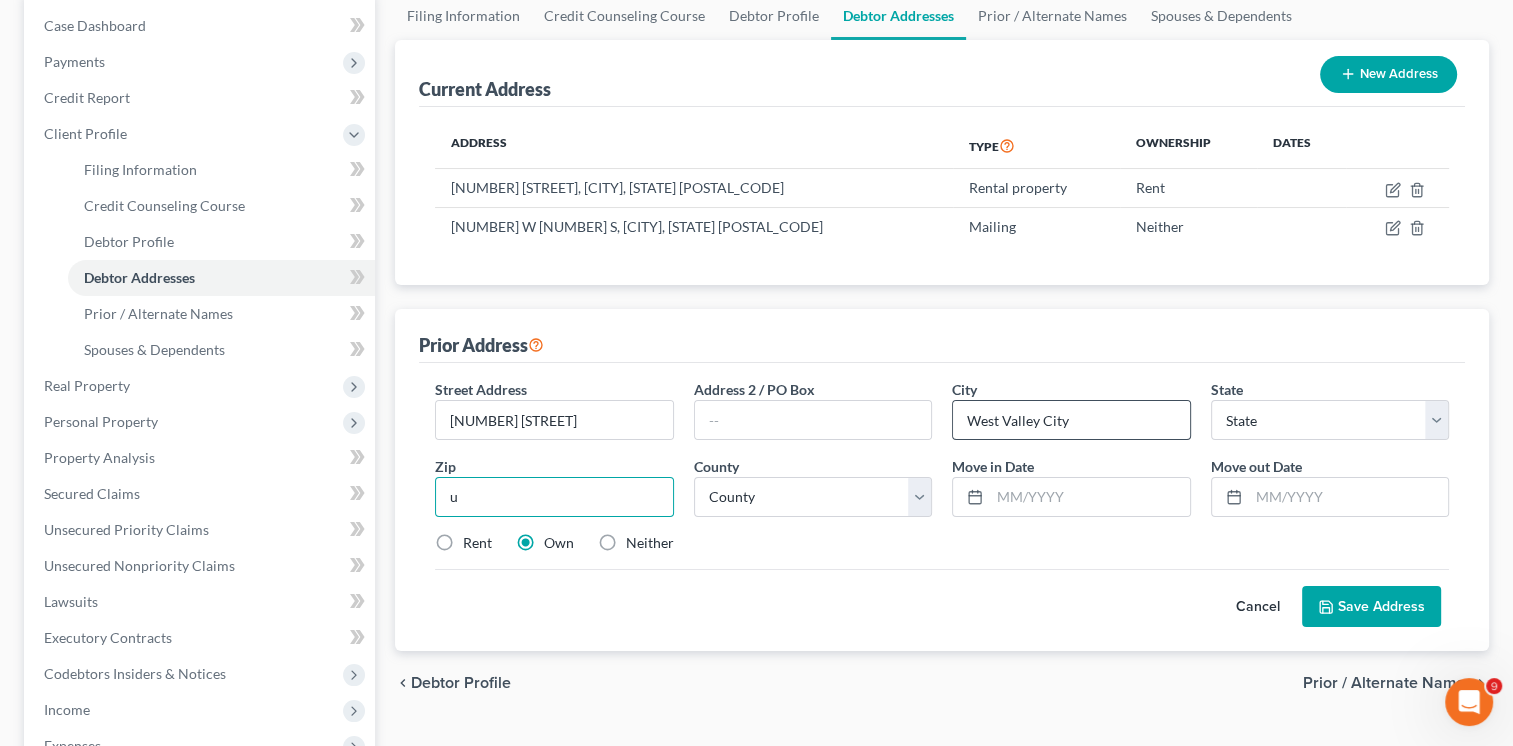 type on "u" 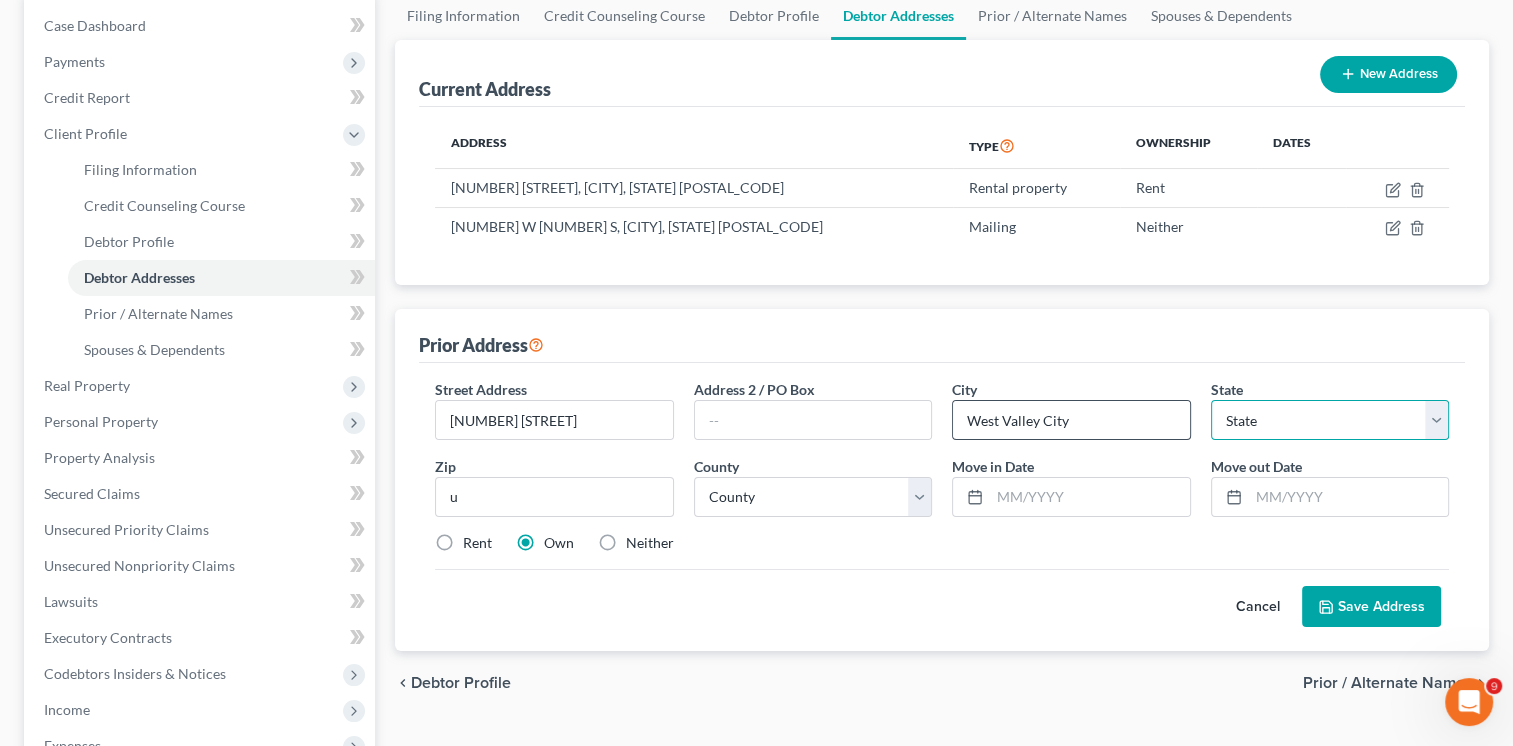 select on "46" 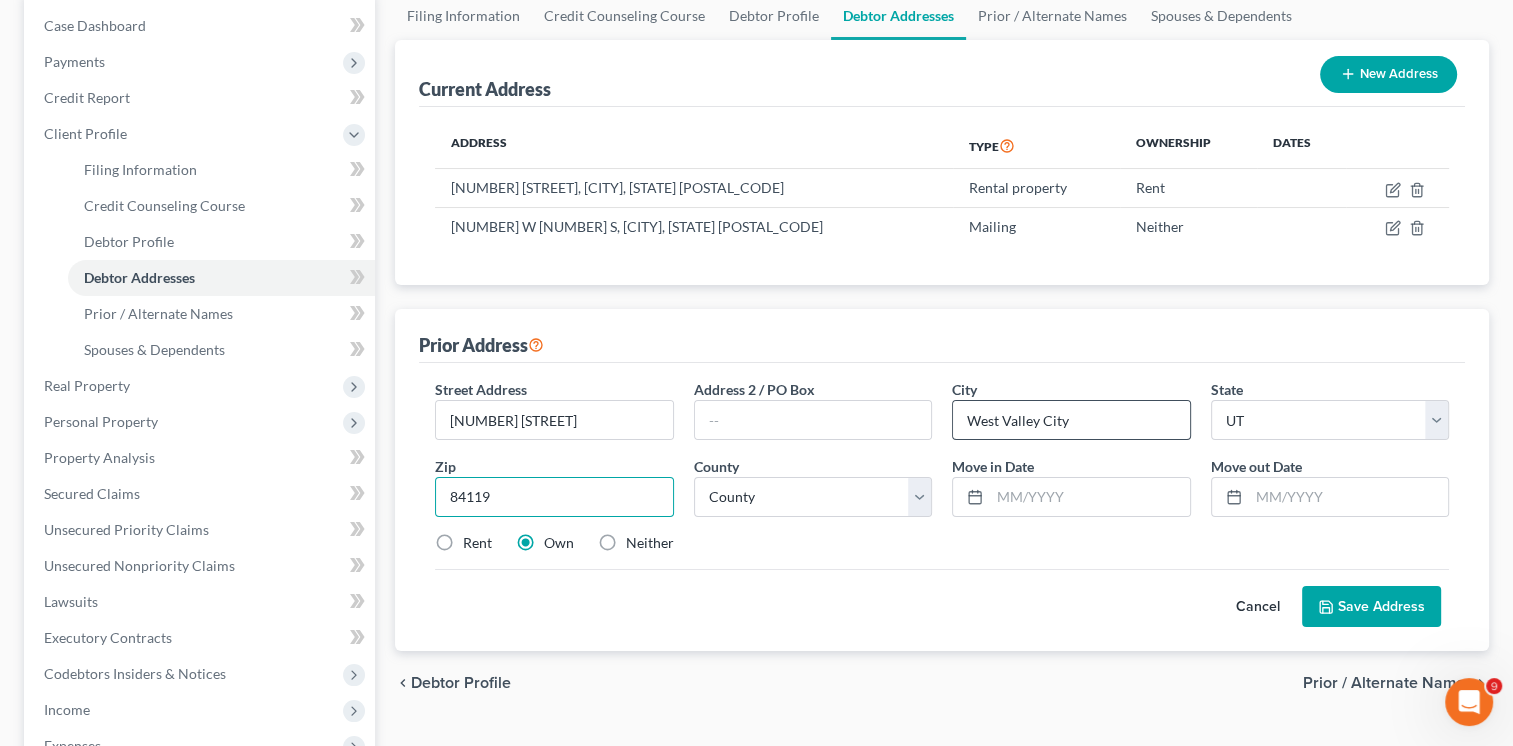 type on "84119" 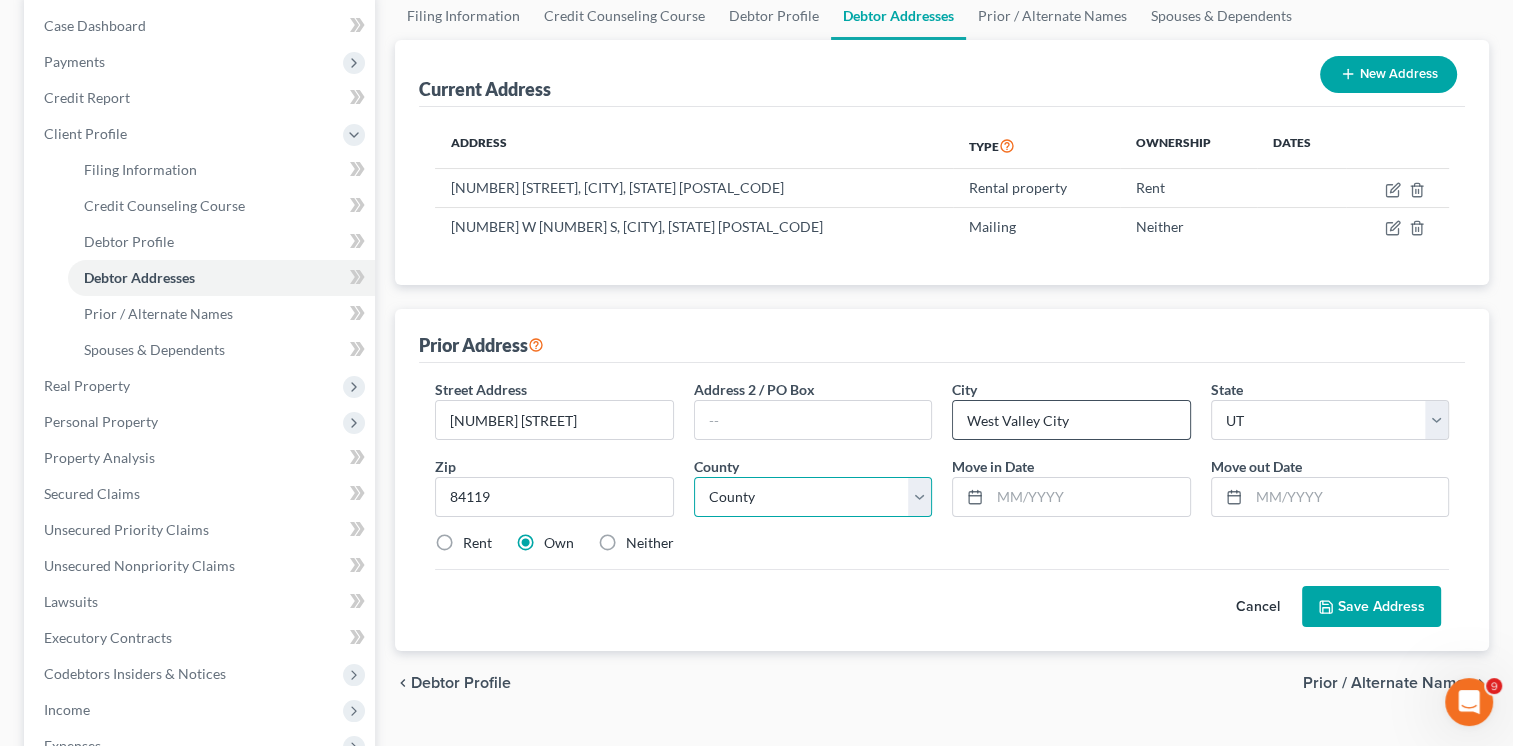 type on "Salt Lake City" 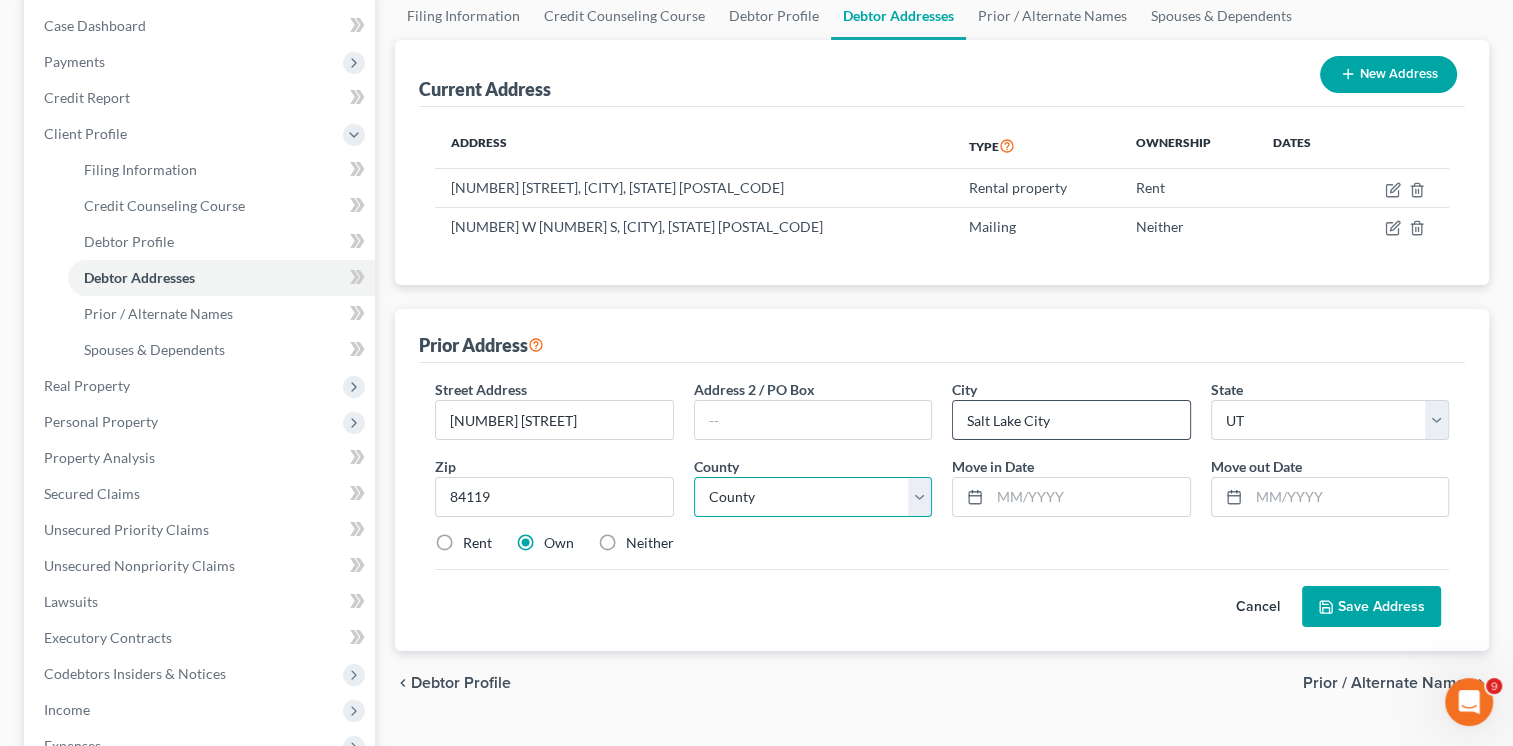 select on "17" 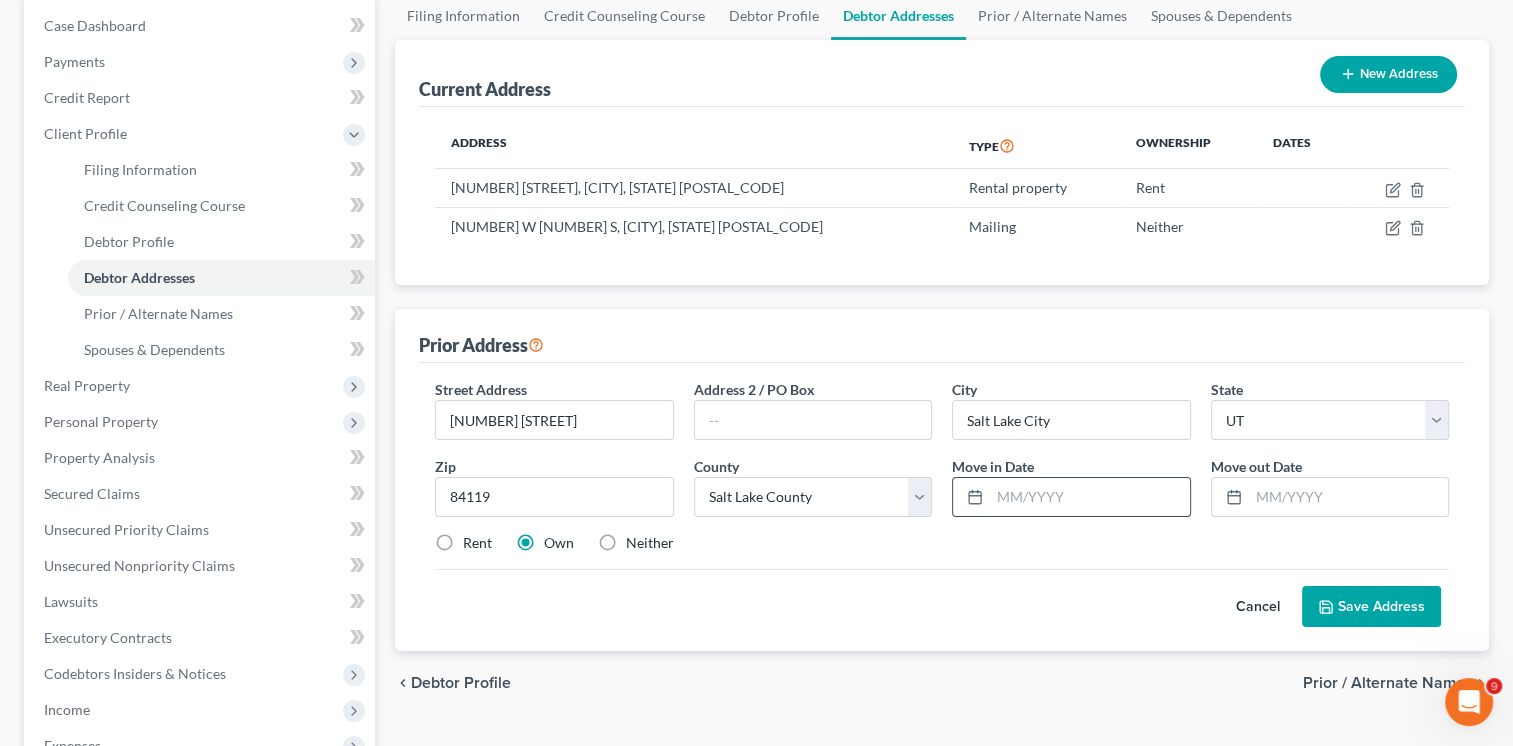 click at bounding box center (1089, 497) 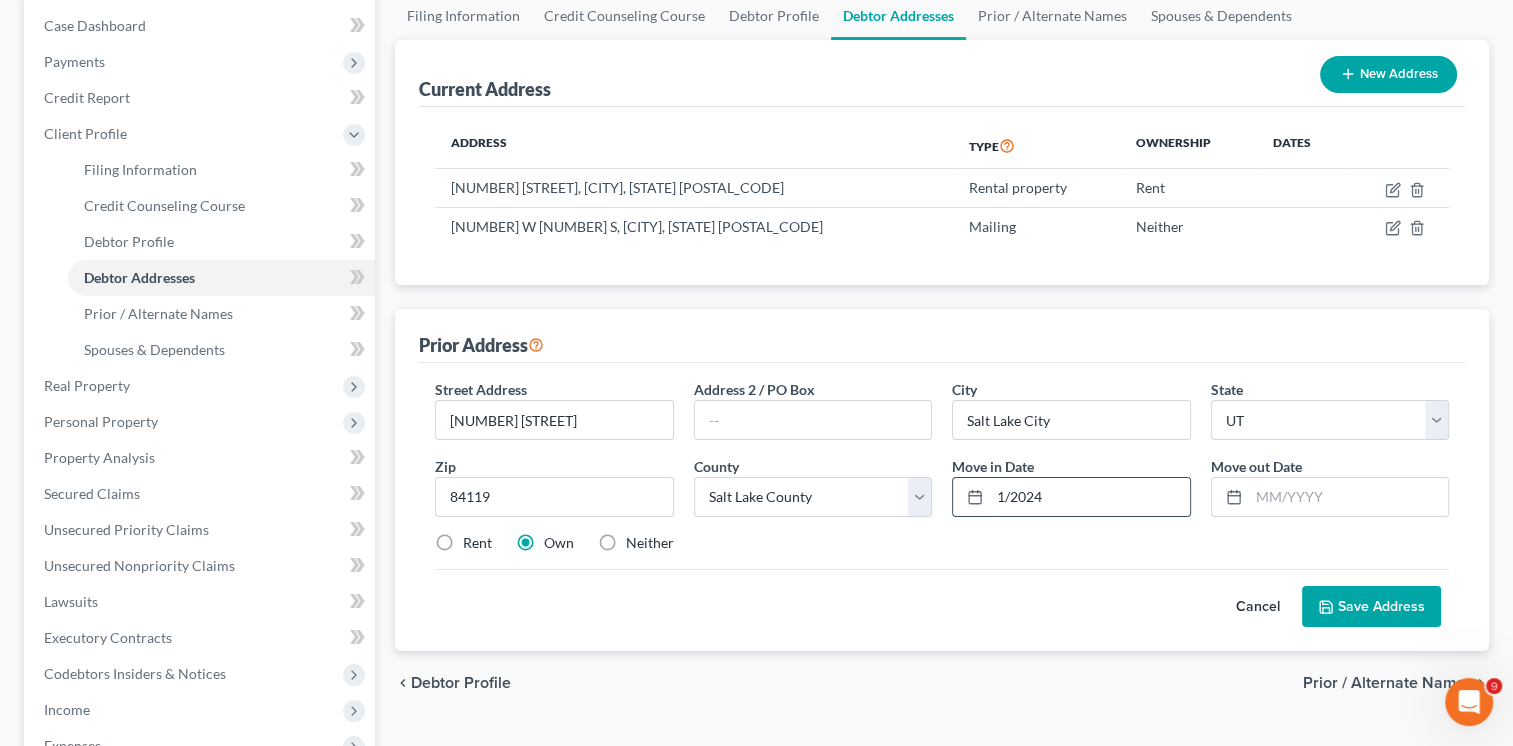 type on "1/2024" 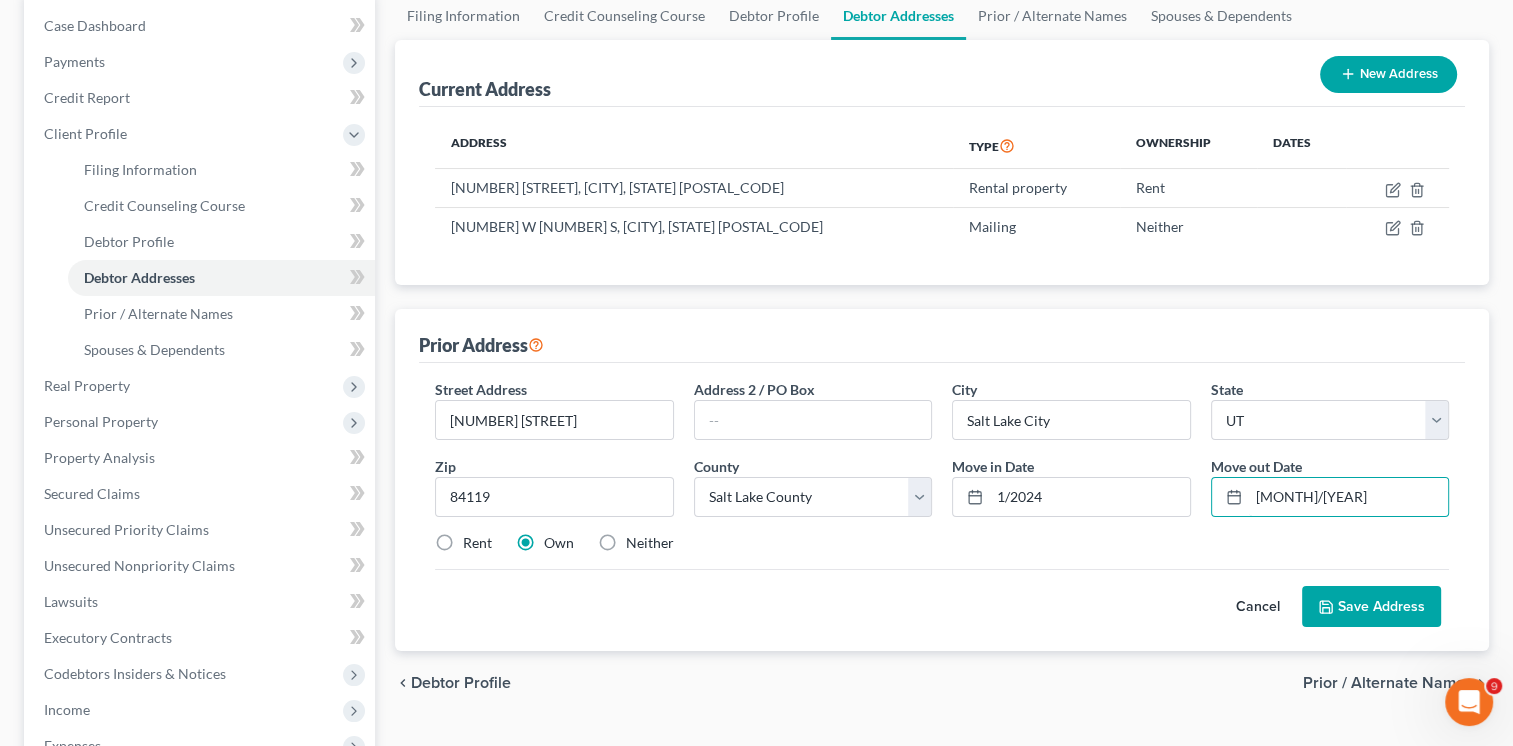type on "[MONTH]/[YEAR]" 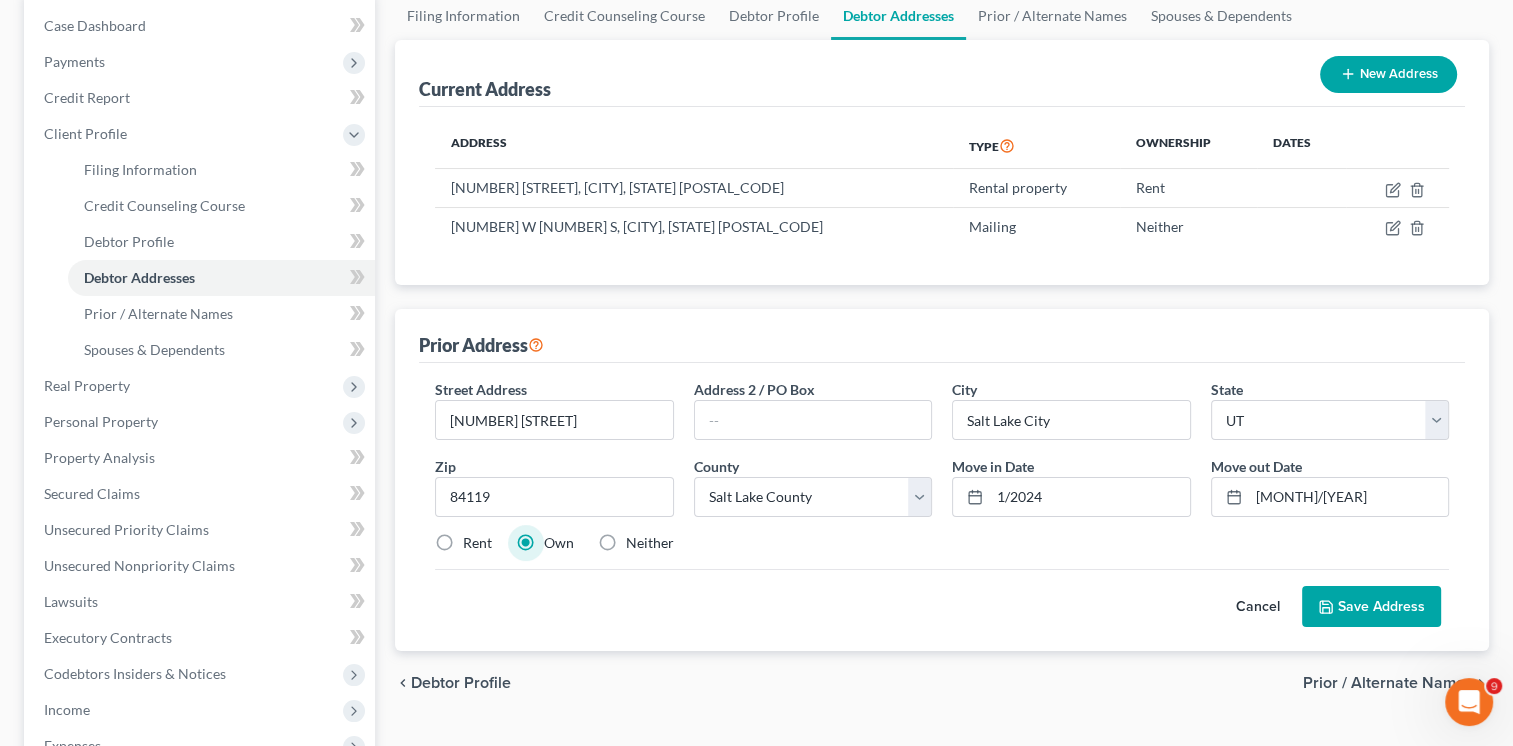 click on "Save Address" at bounding box center (1371, 607) 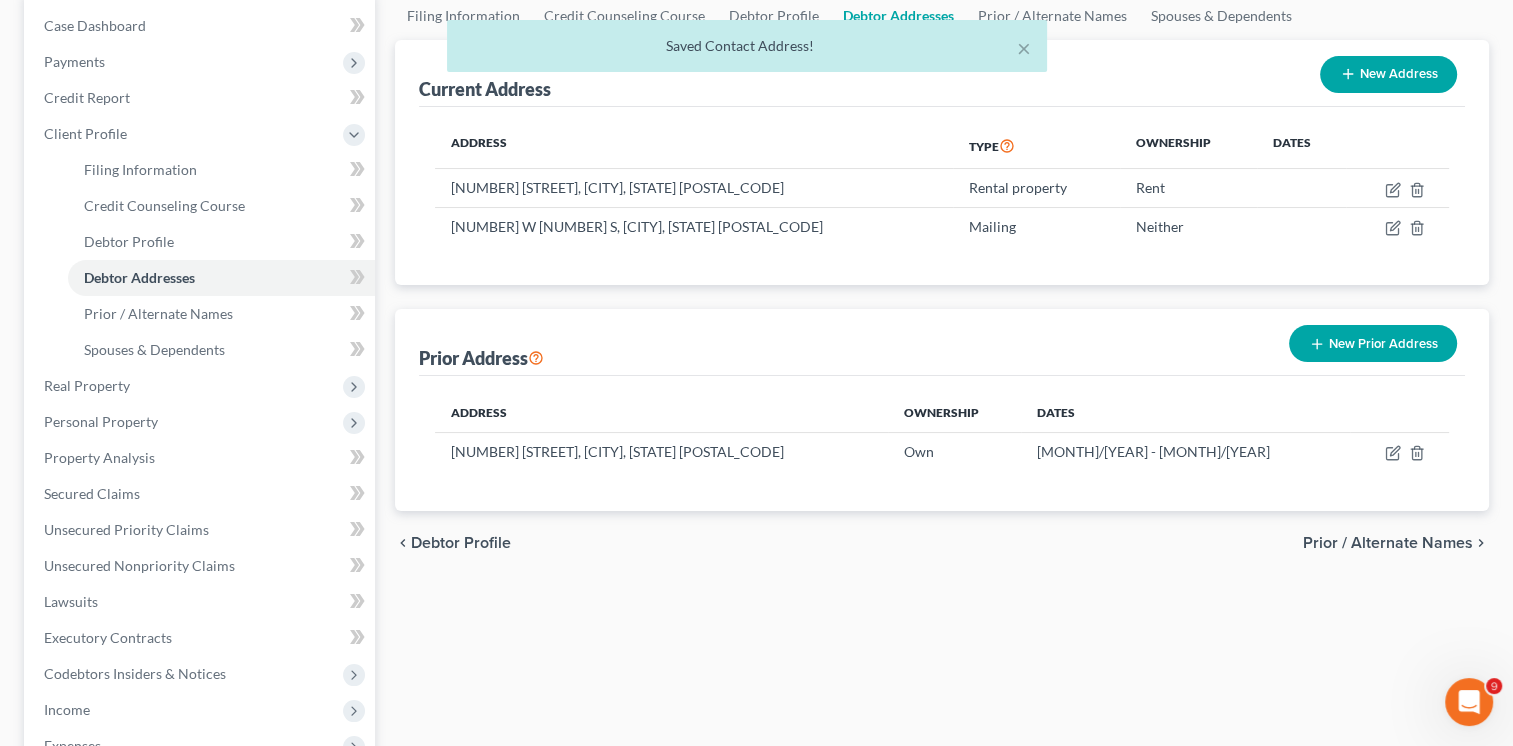 click on "New Prior Address" at bounding box center [1373, 343] 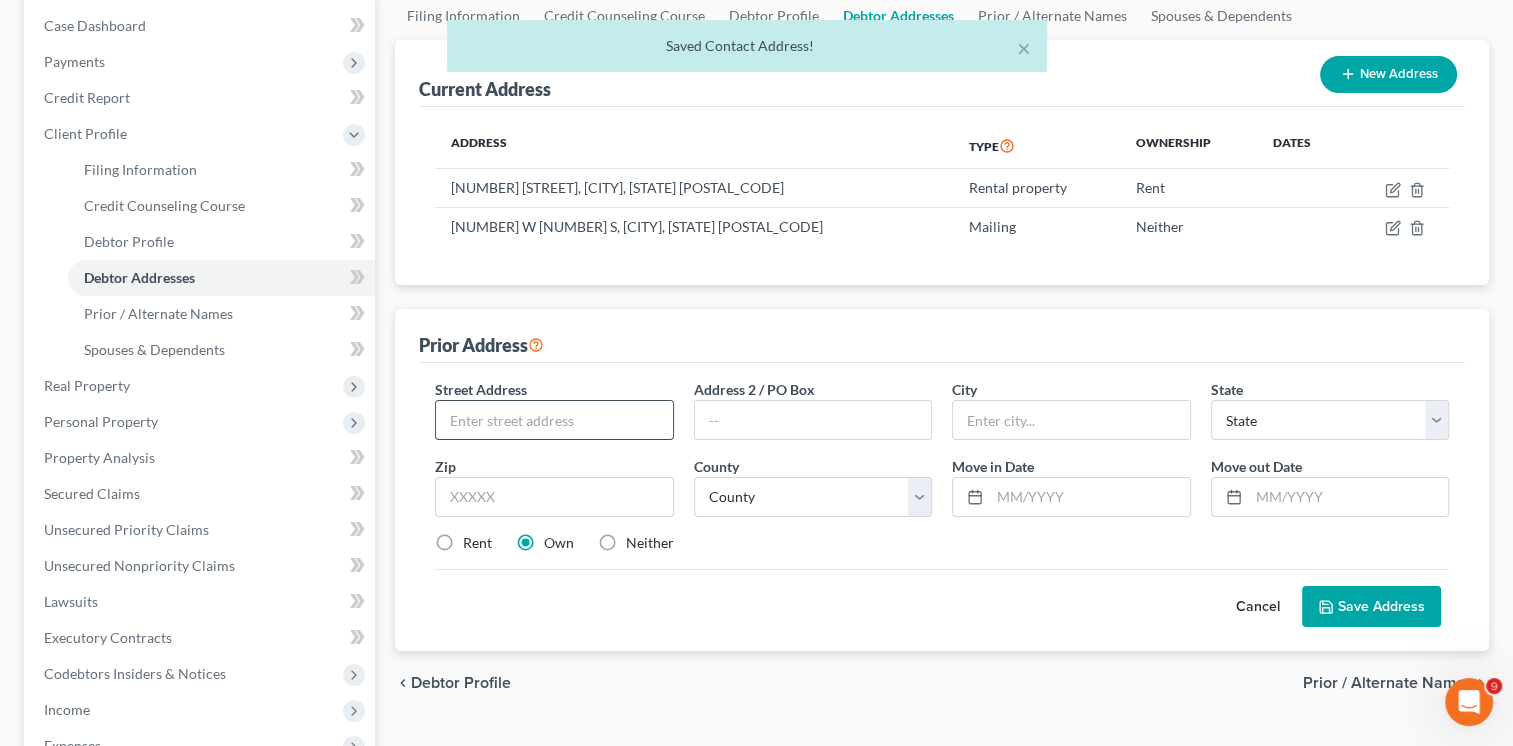 click at bounding box center (554, 420) 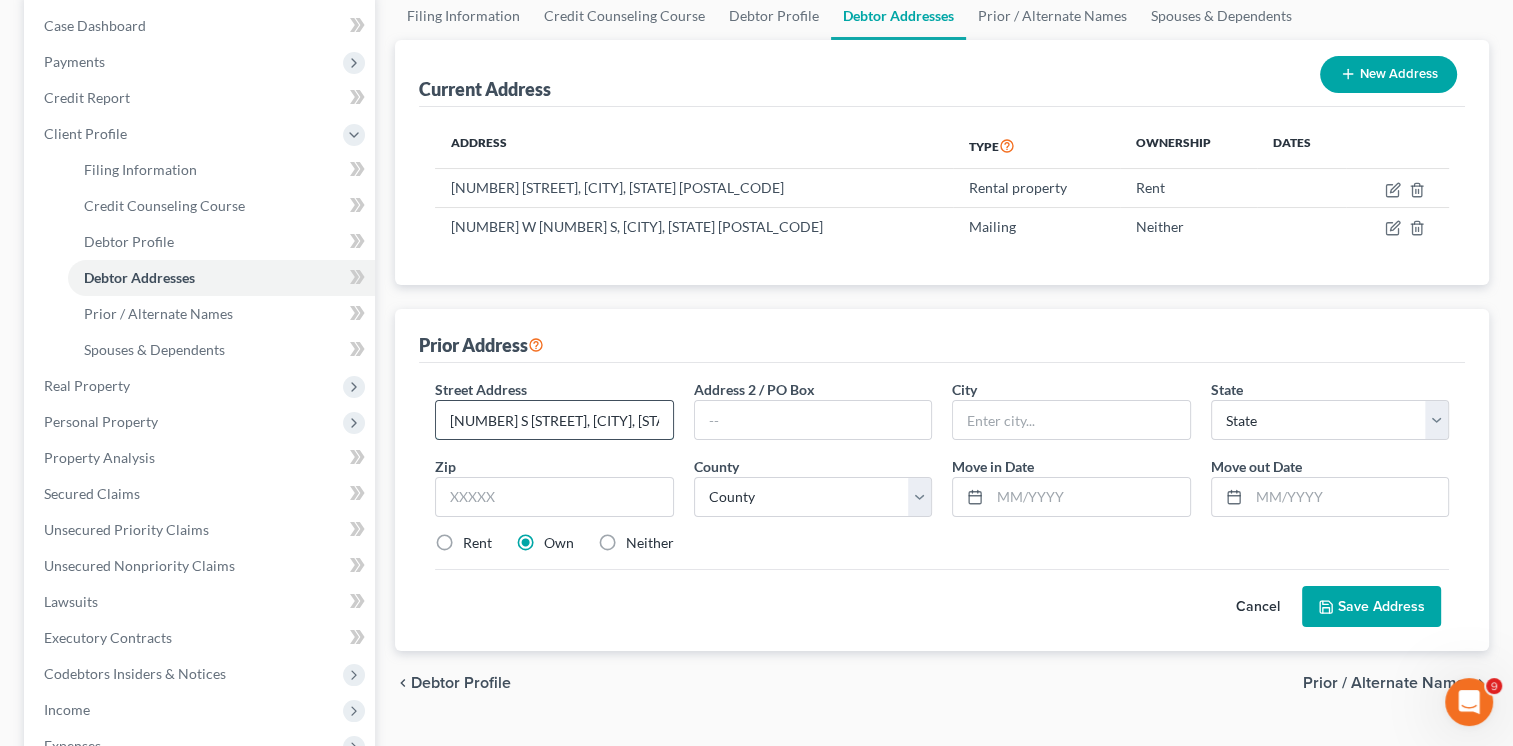 type on "[NUMBER] S [STREET], [CITY], [STATE] [ZIP]" 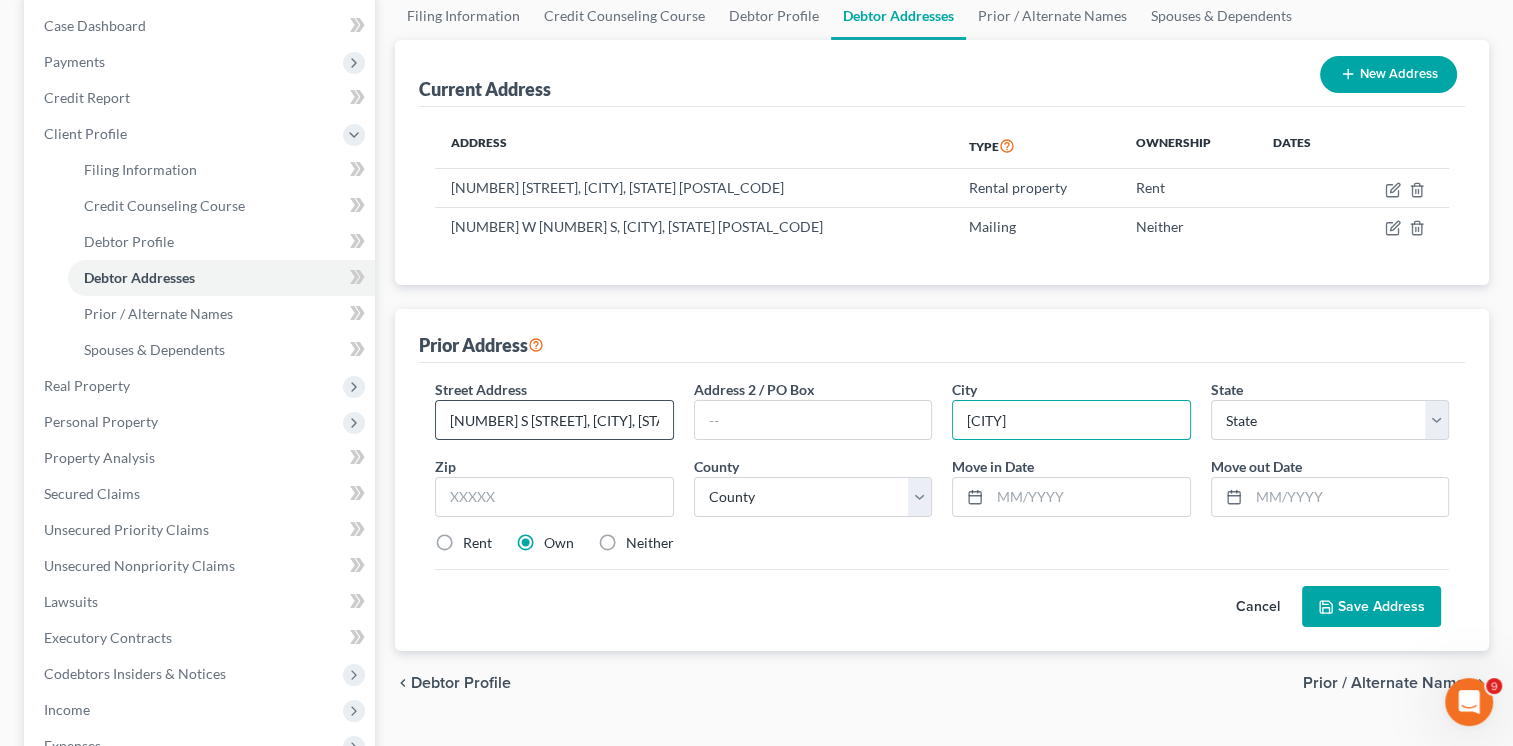 type on "[CITY]" 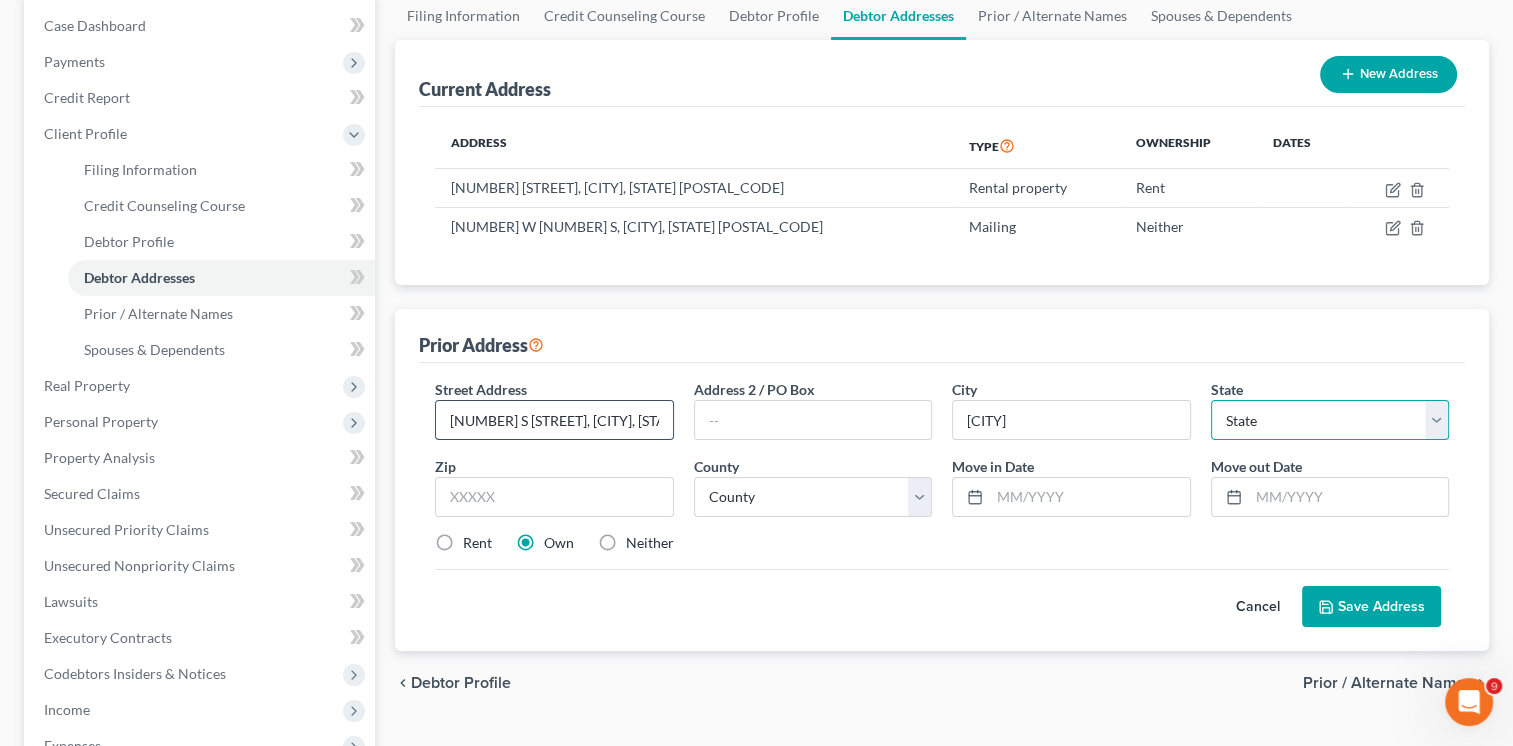 select on "46" 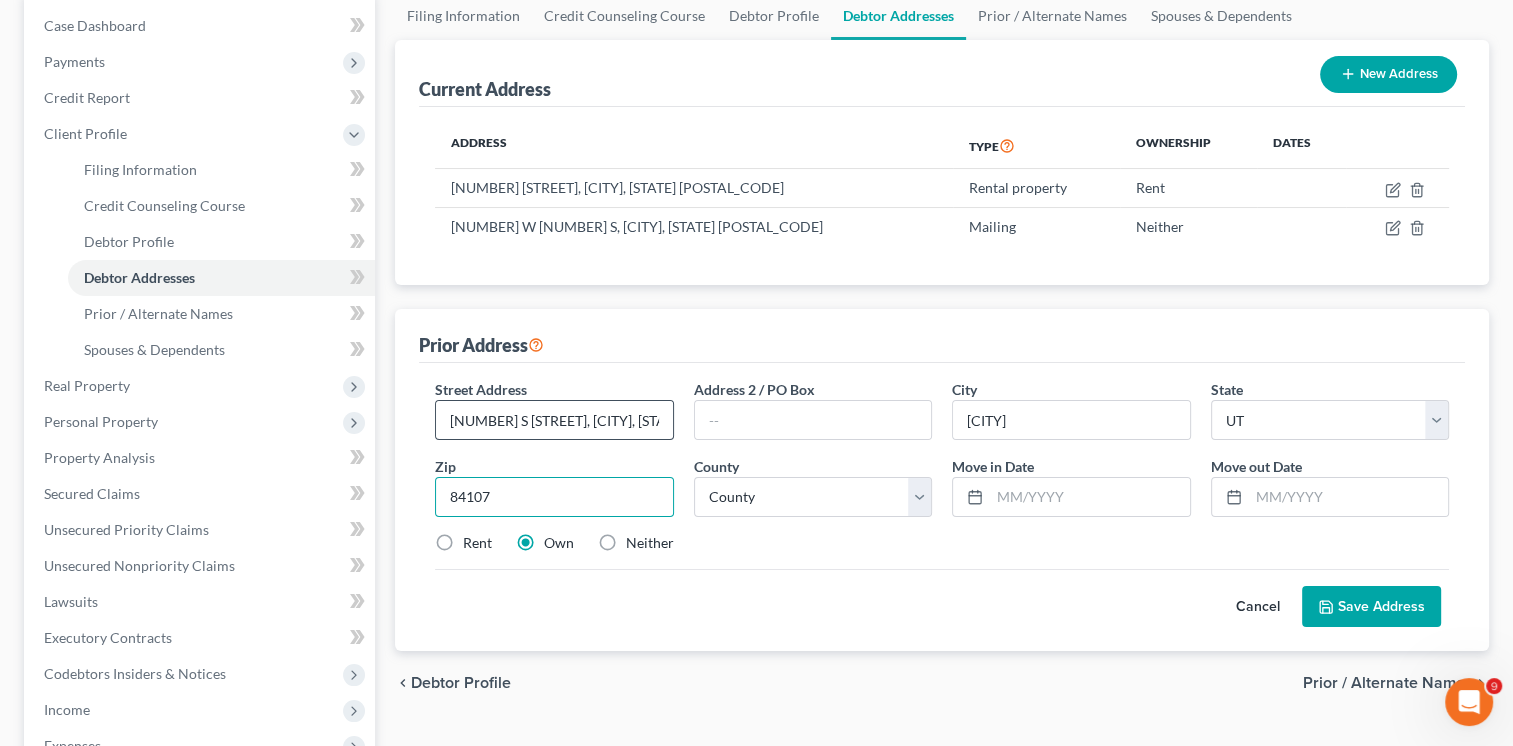 type on "84107" 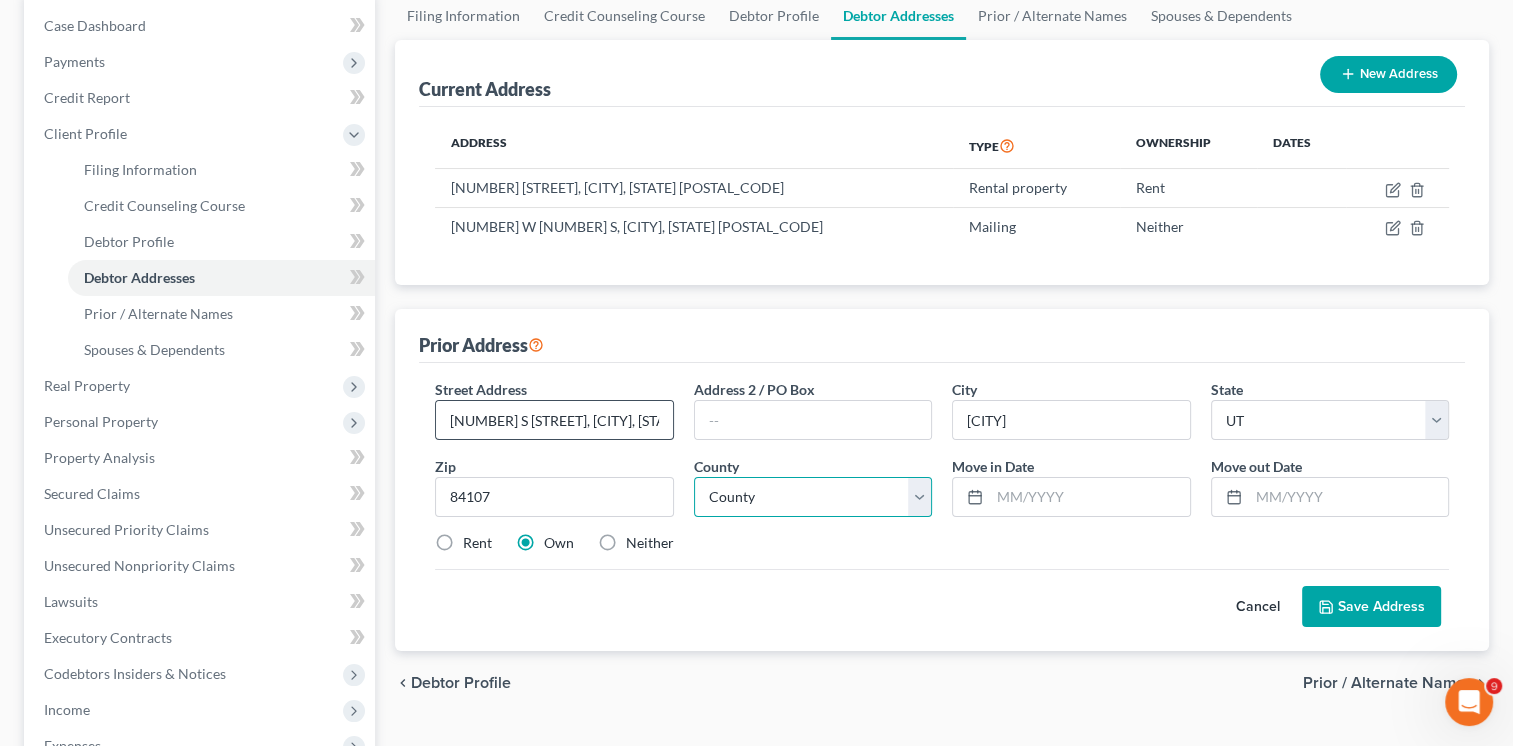 type on "Salt Lake City" 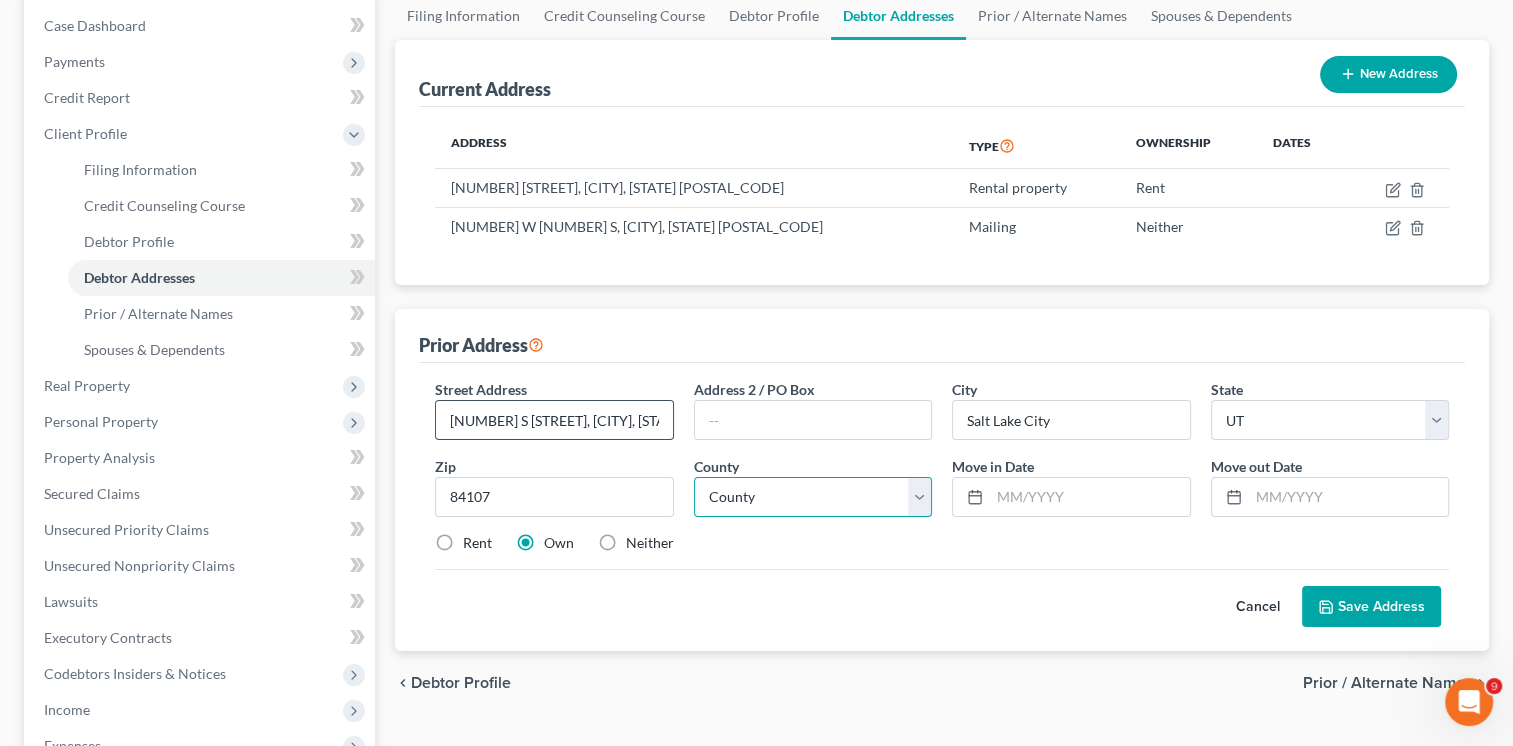 select on "17" 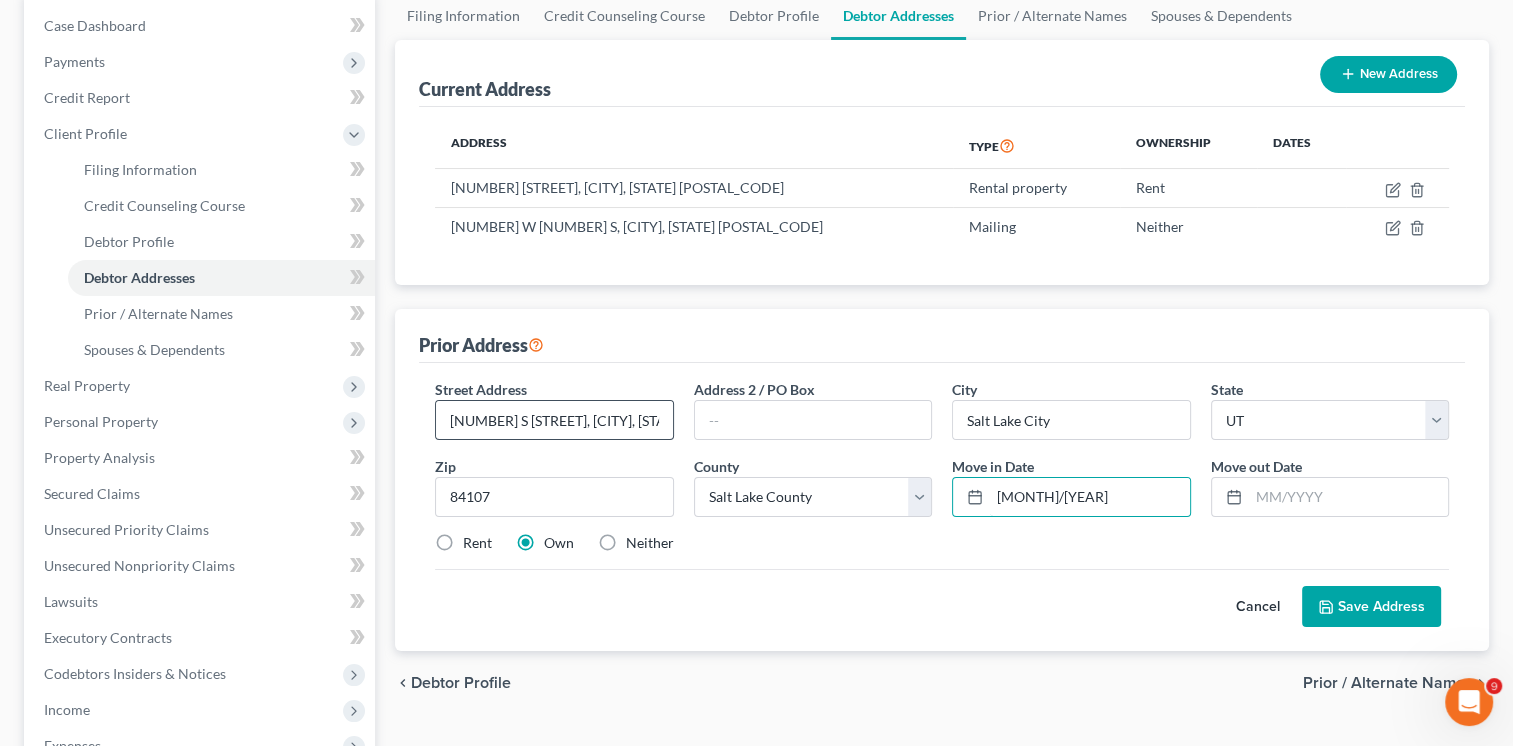 type on "[MONTH]/[YEAR]" 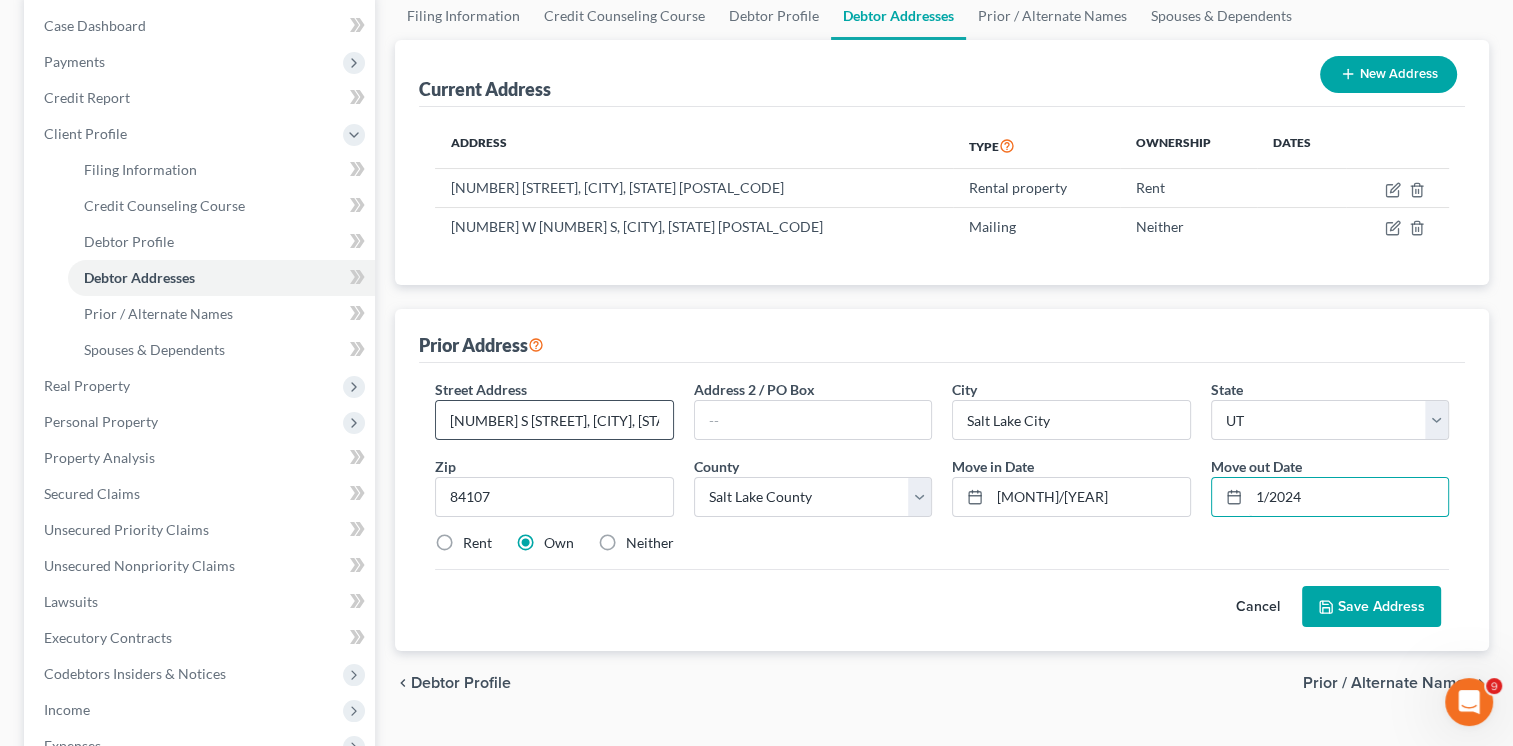 type on "1/2024" 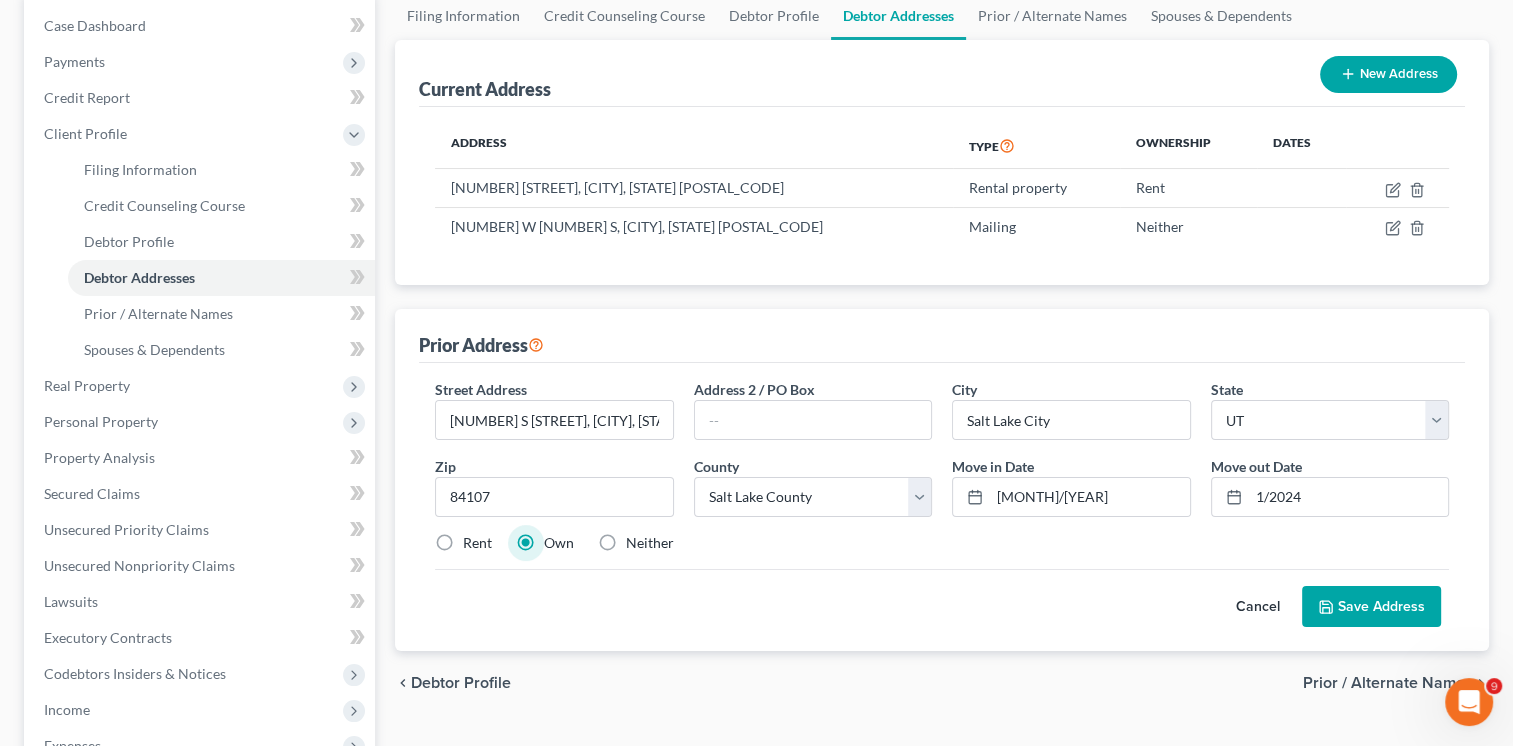 click on "Rent" at bounding box center (477, 543) 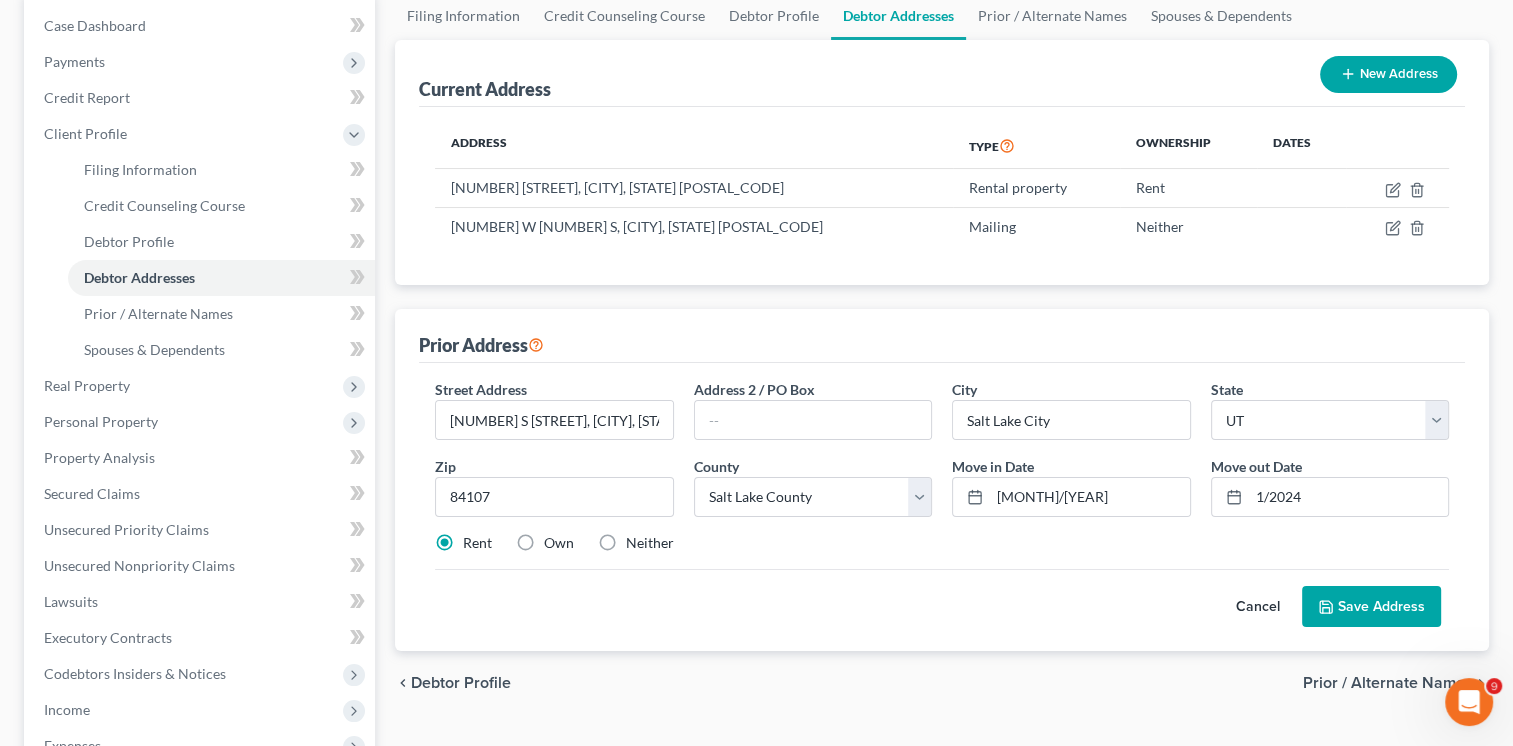 click on "Save Address" at bounding box center [1371, 607] 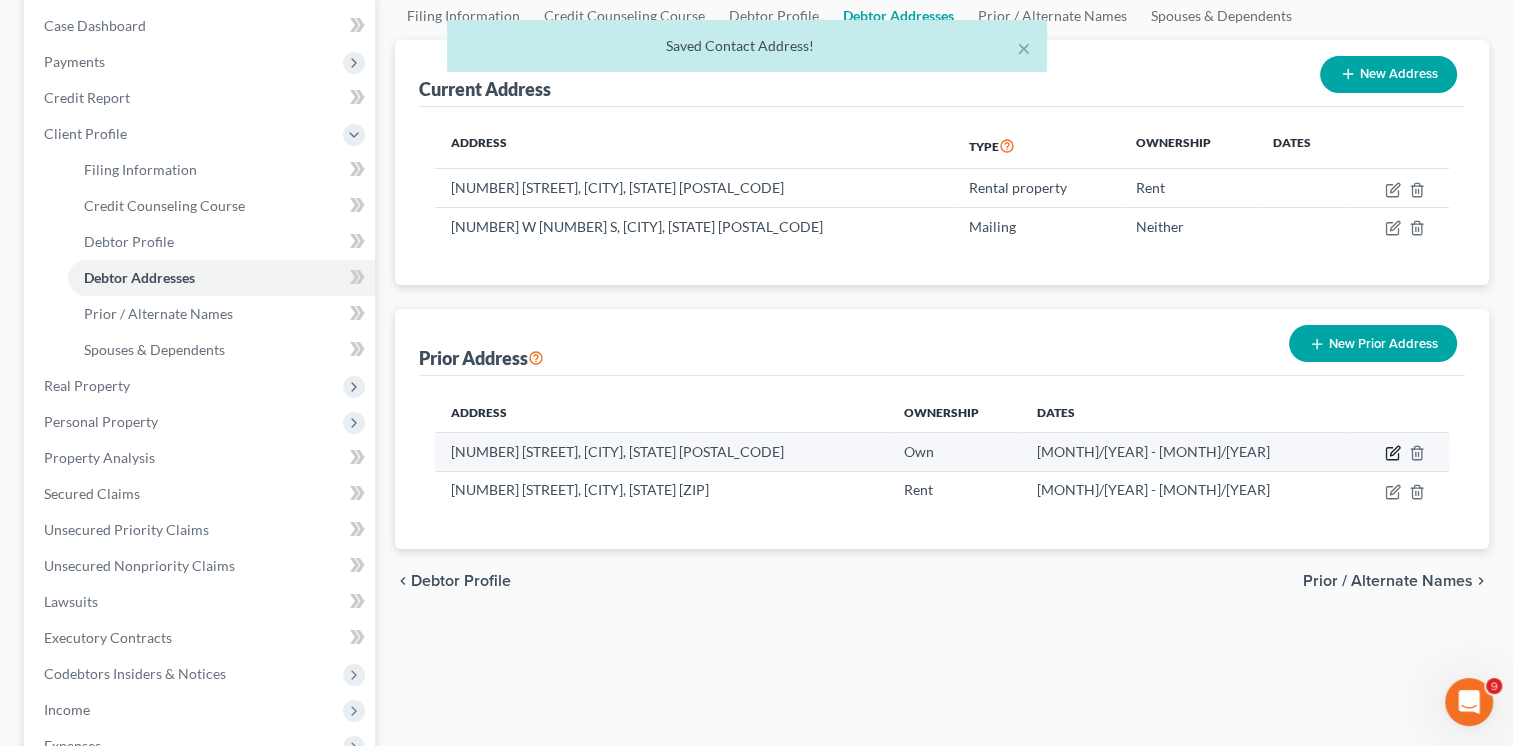 click 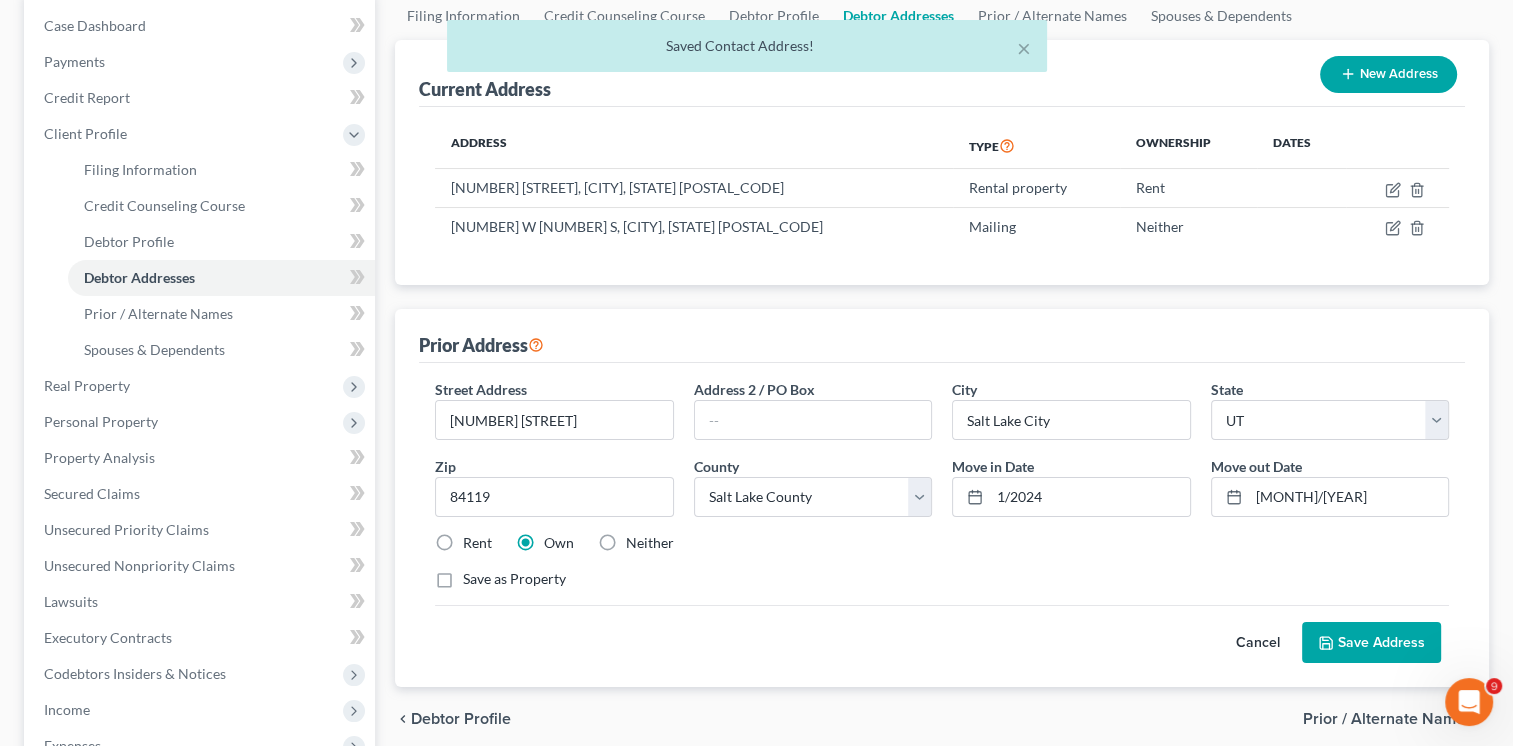 click on "Rent" at bounding box center (477, 543) 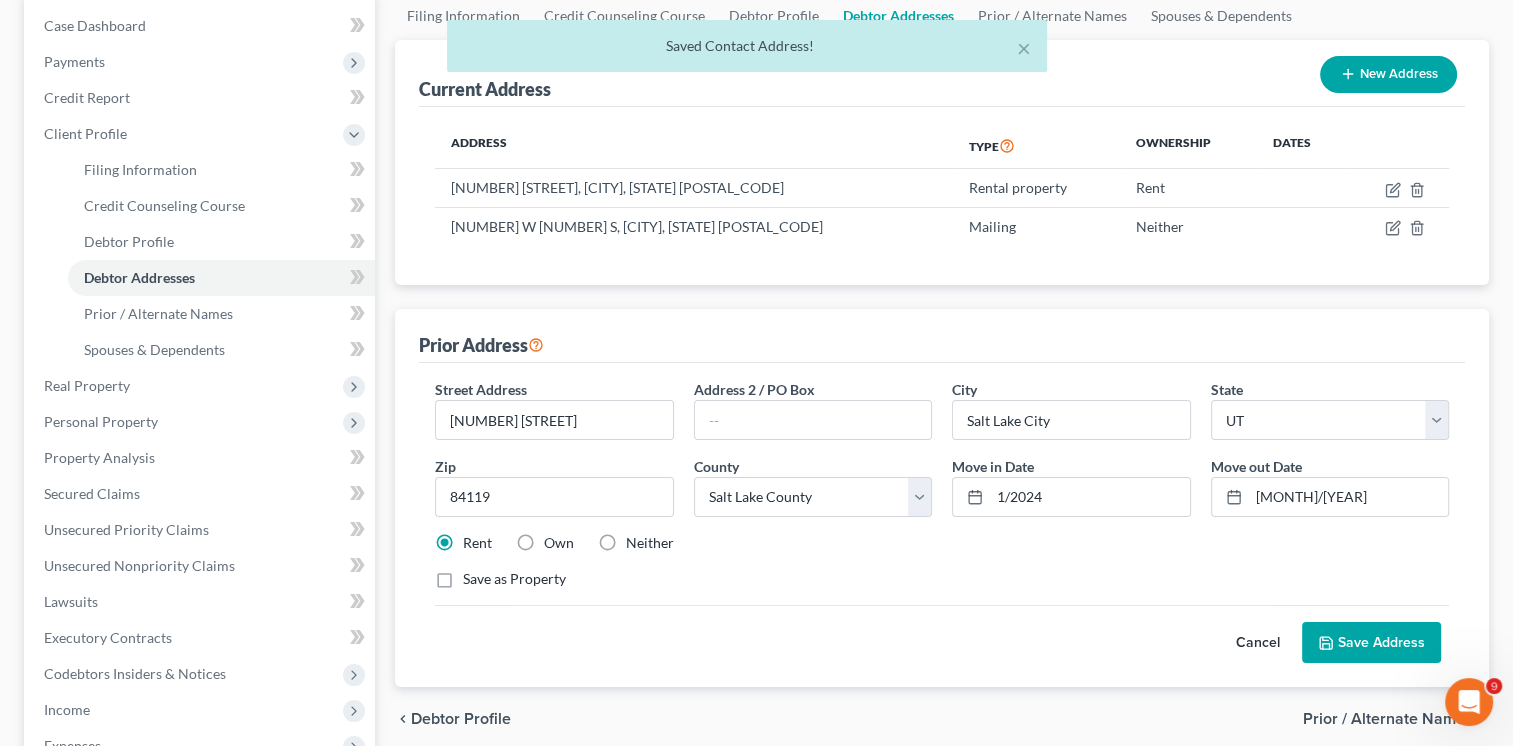 click on "Save Address" at bounding box center (1371, 643) 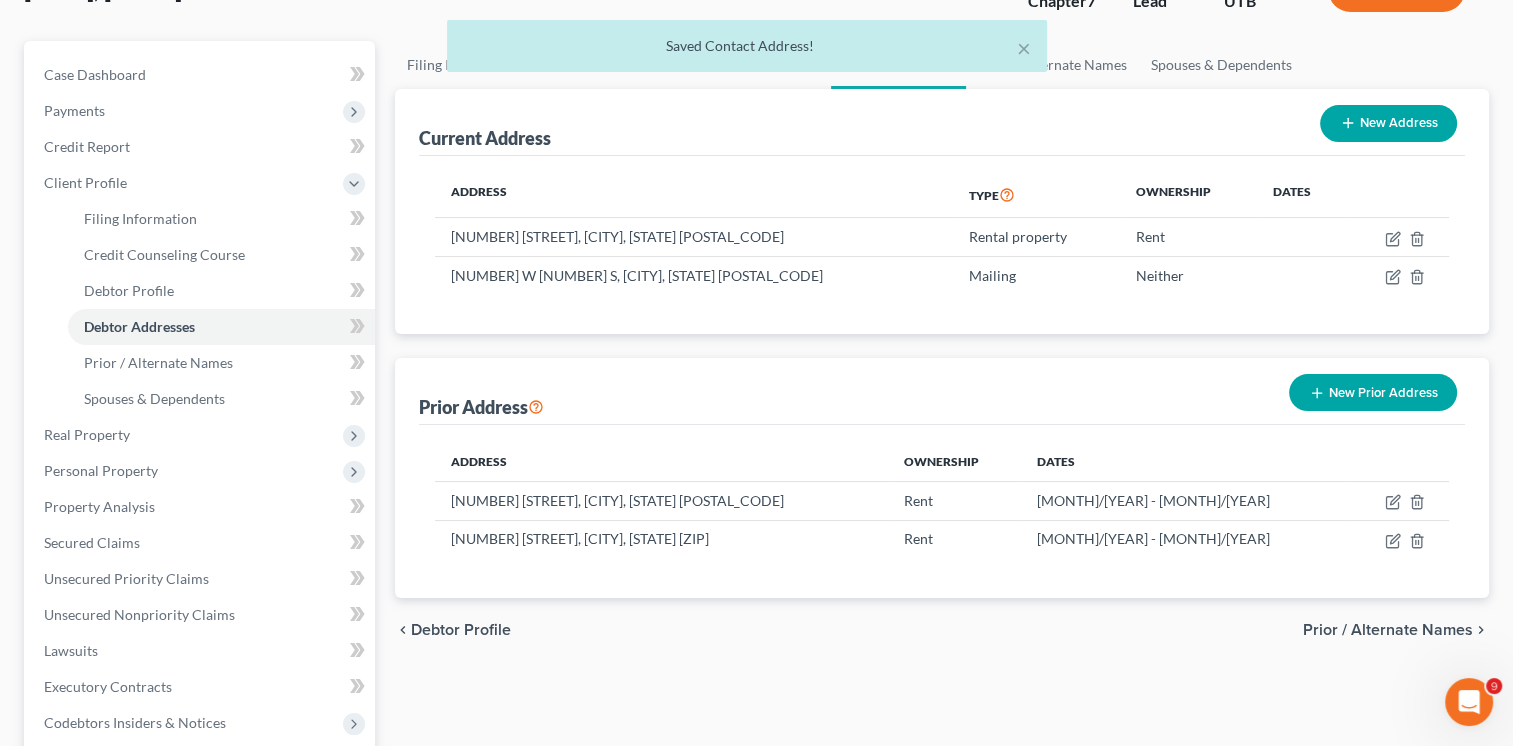 scroll, scrollTop: 0, scrollLeft: 0, axis: both 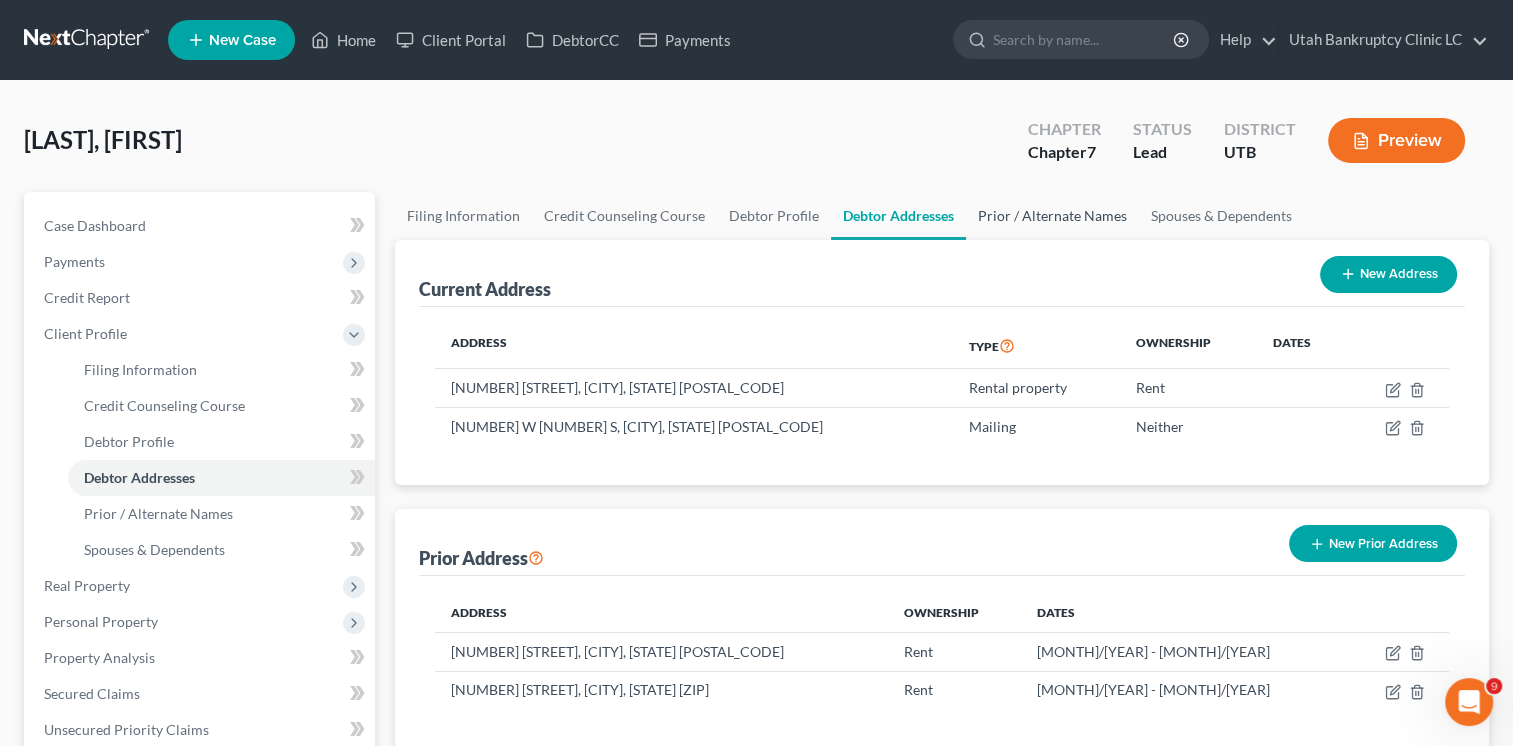 click on "Prior / Alternate Names" at bounding box center (1052, 216) 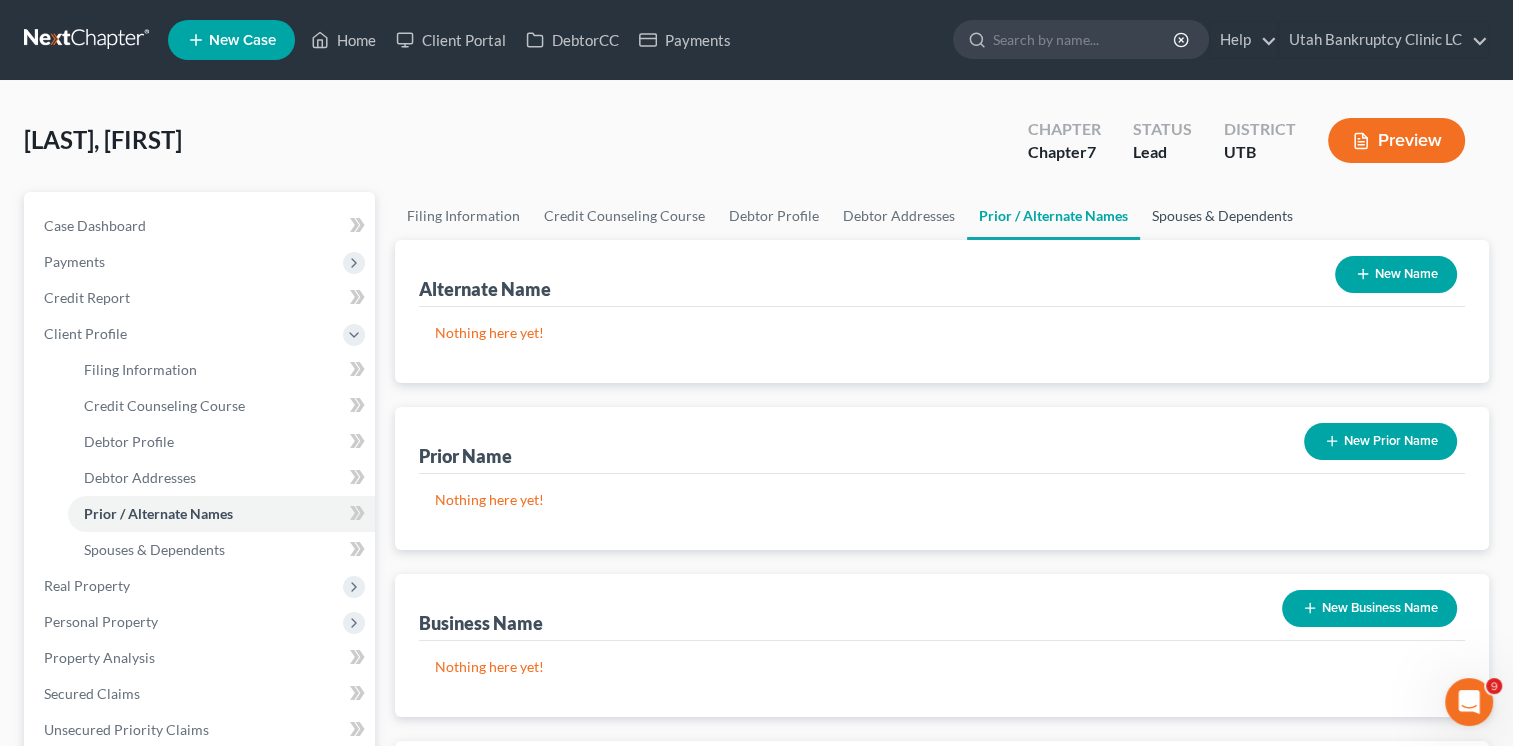 click on "Spouses & Dependents" at bounding box center [1222, 216] 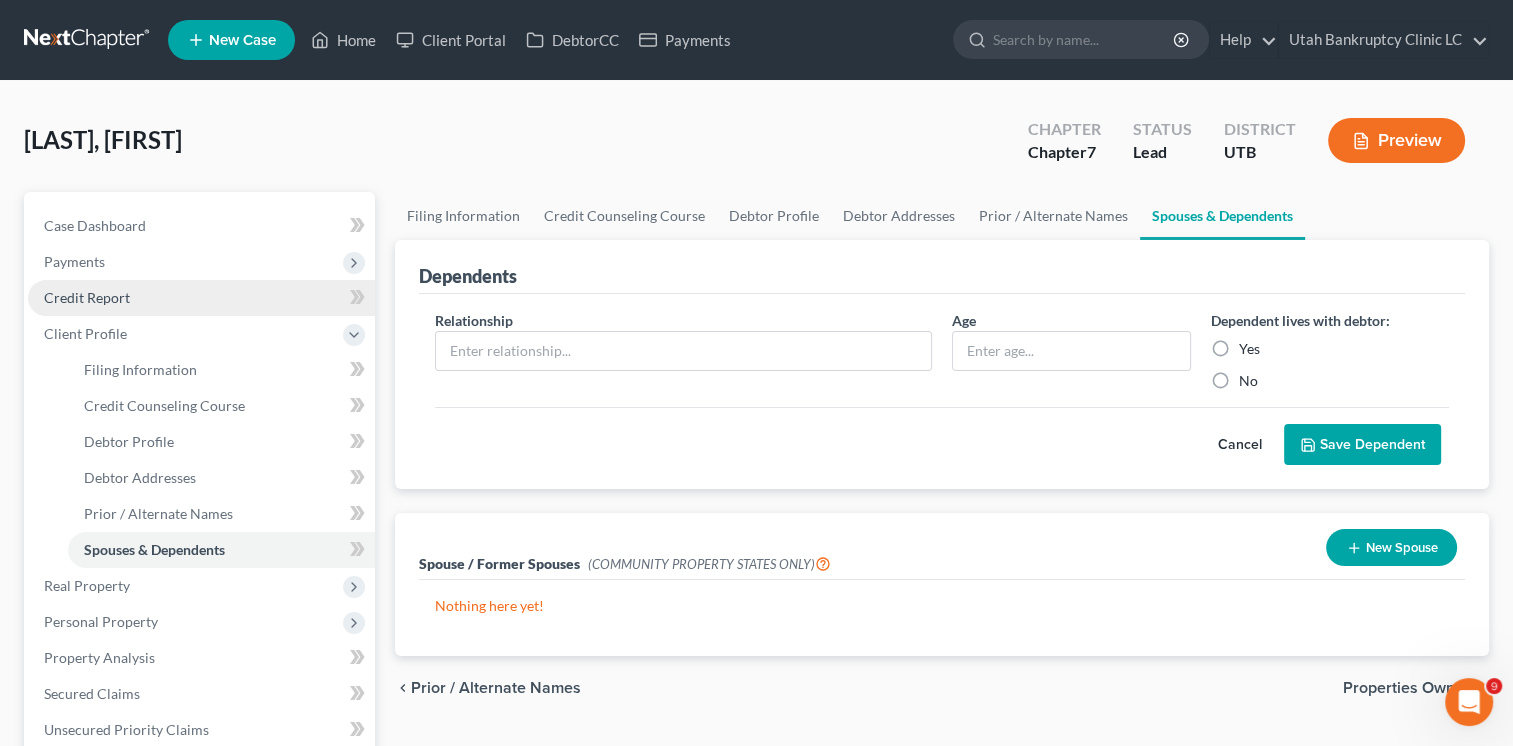 click on "Credit Report" at bounding box center [87, 297] 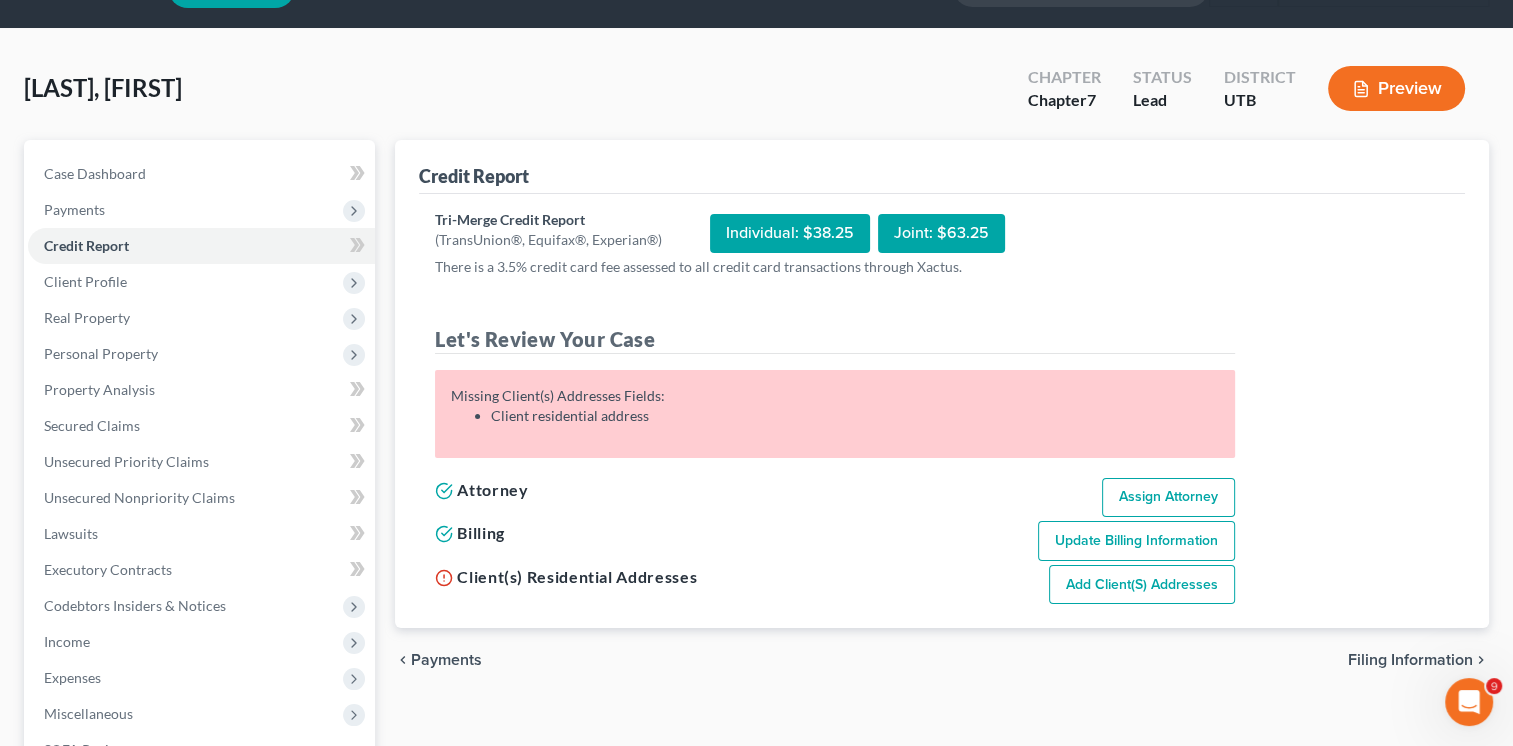 scroll, scrollTop: 100, scrollLeft: 0, axis: vertical 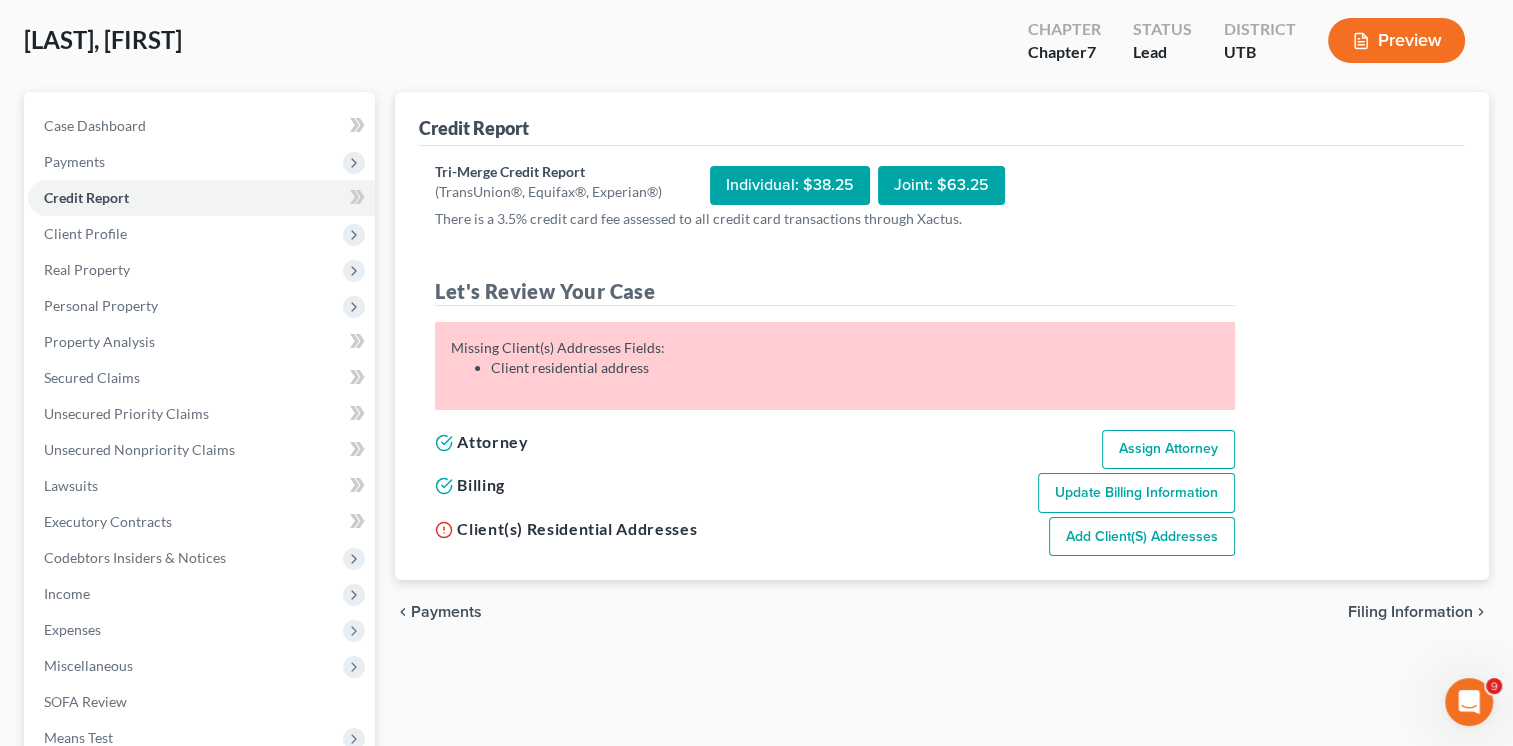 click on "Assign Attorney" at bounding box center [1168, 450] 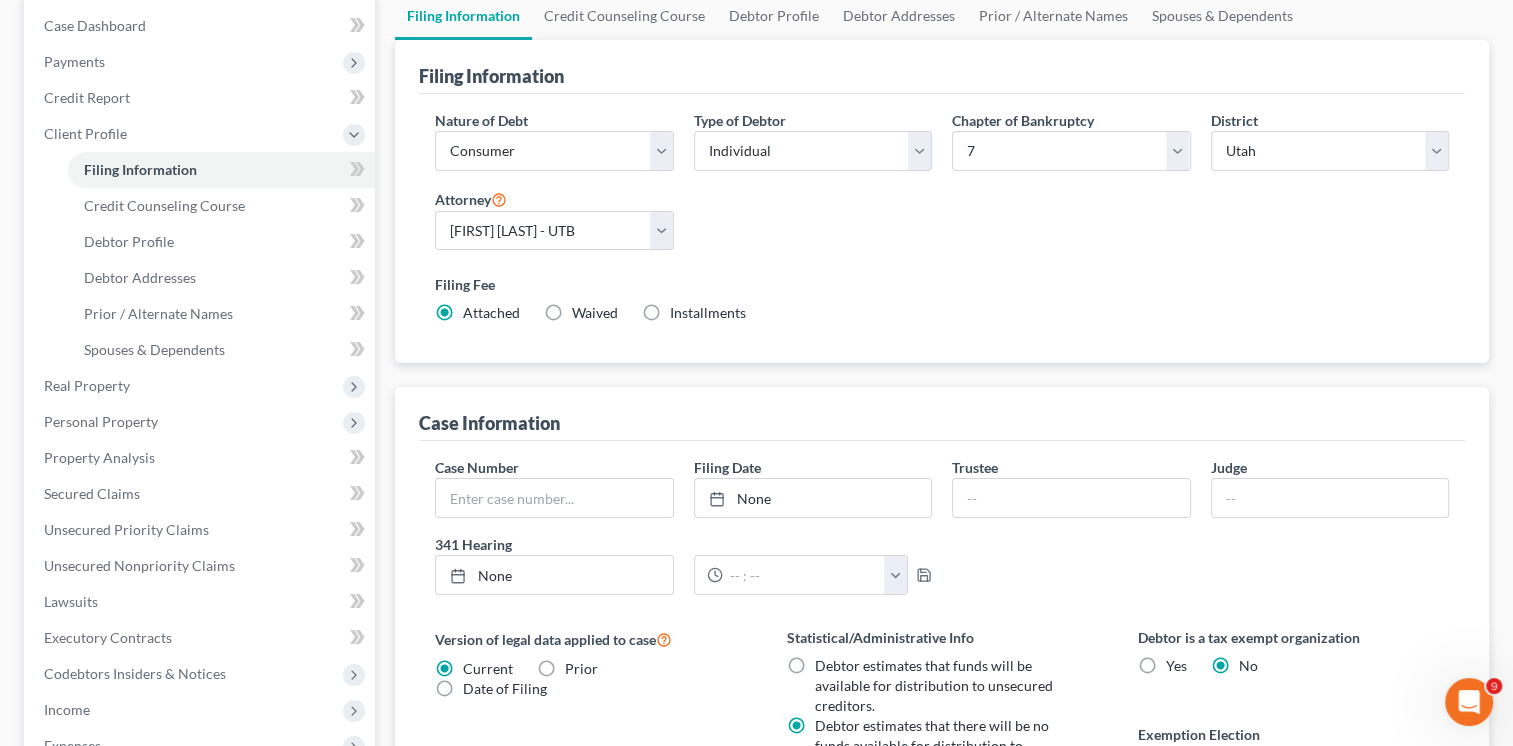 scroll, scrollTop: 0, scrollLeft: 0, axis: both 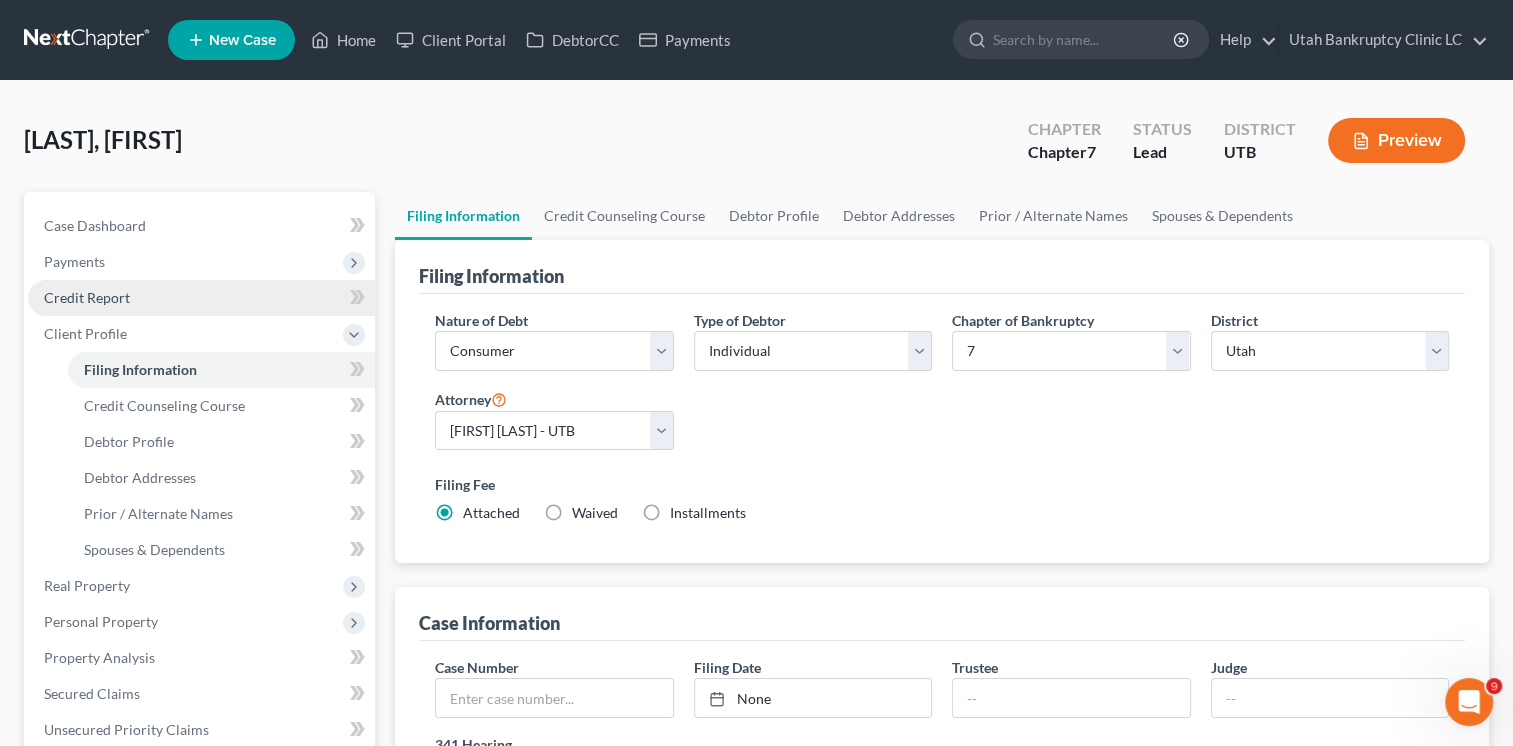 click on "Credit Report" at bounding box center (201, 298) 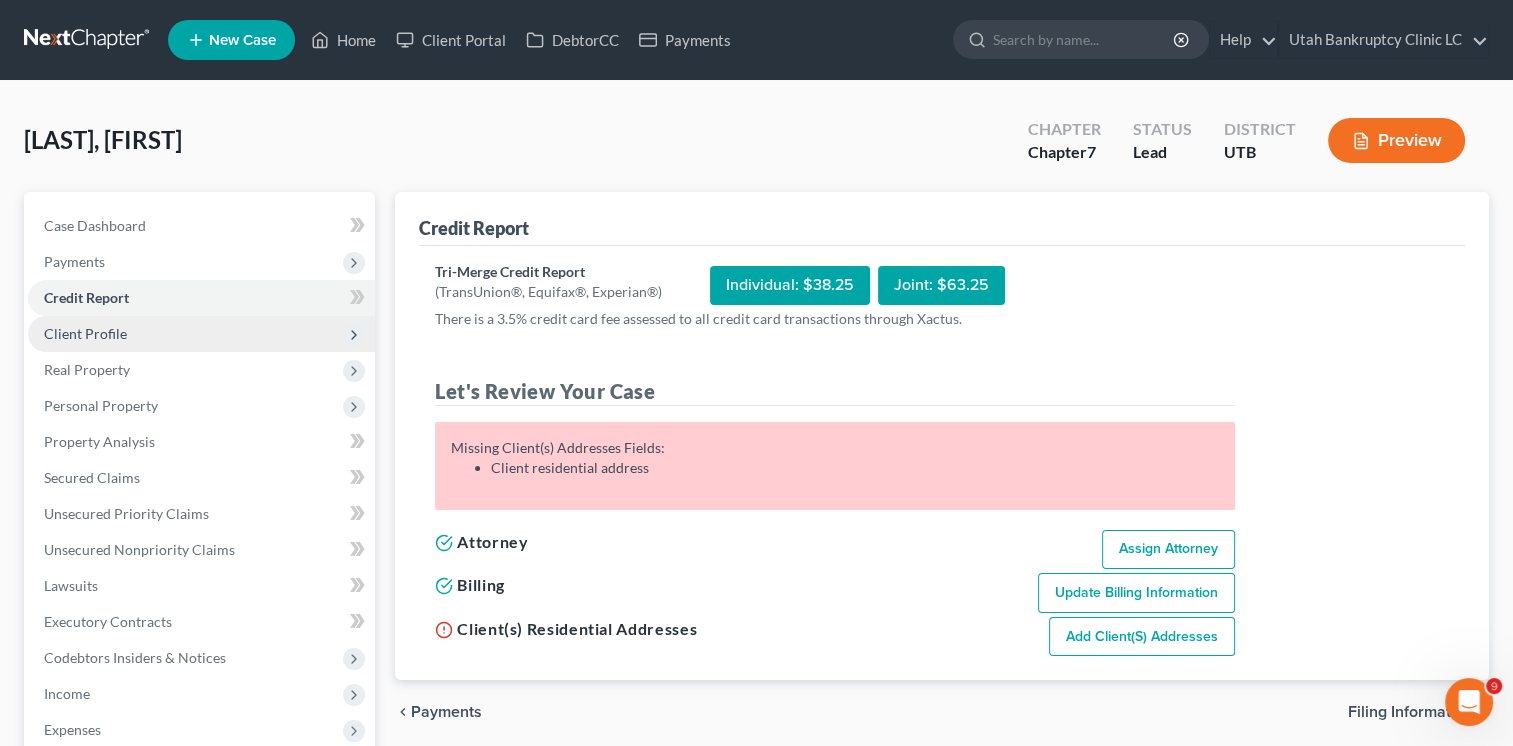 click on "Client Profile" at bounding box center (201, 334) 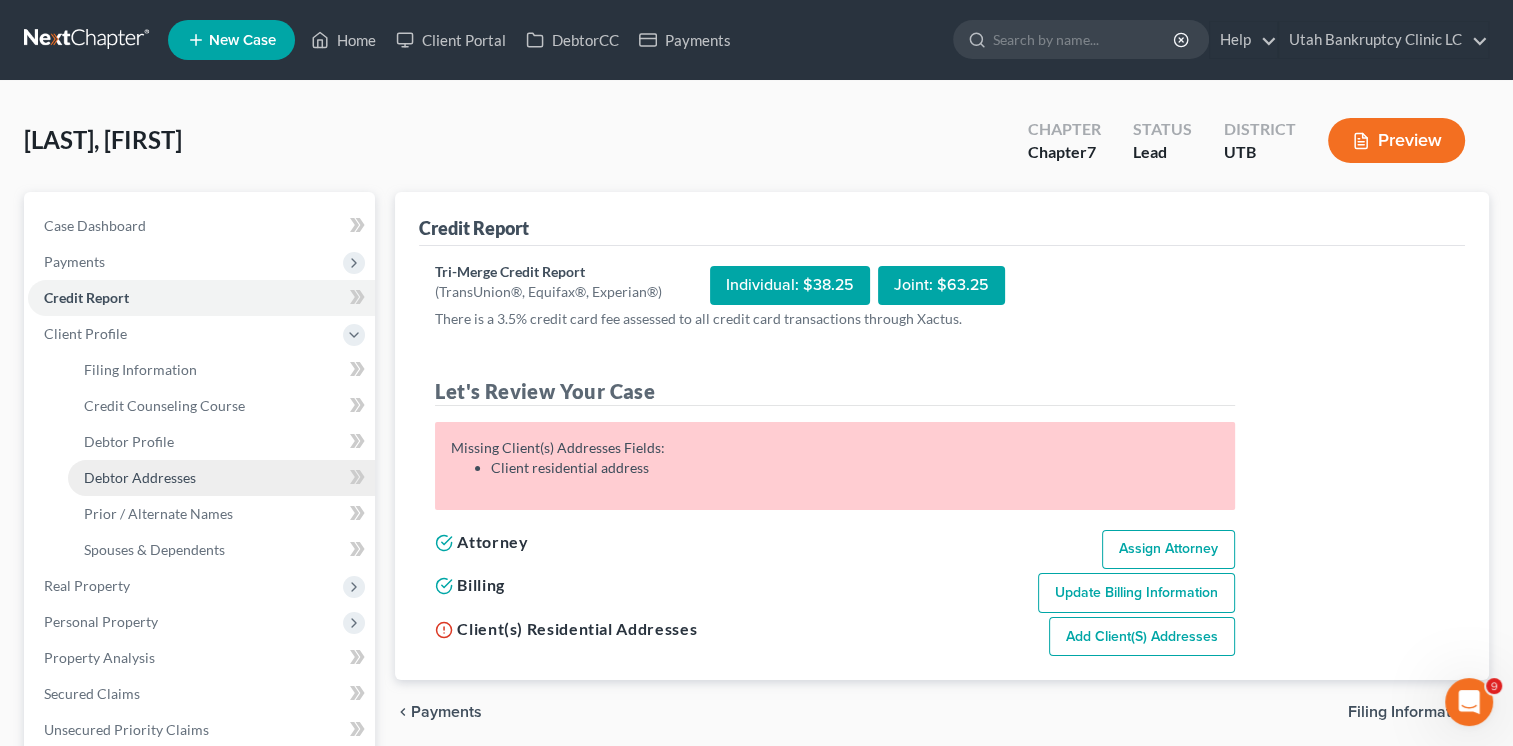 click on "Debtor Addresses" at bounding box center (140, 477) 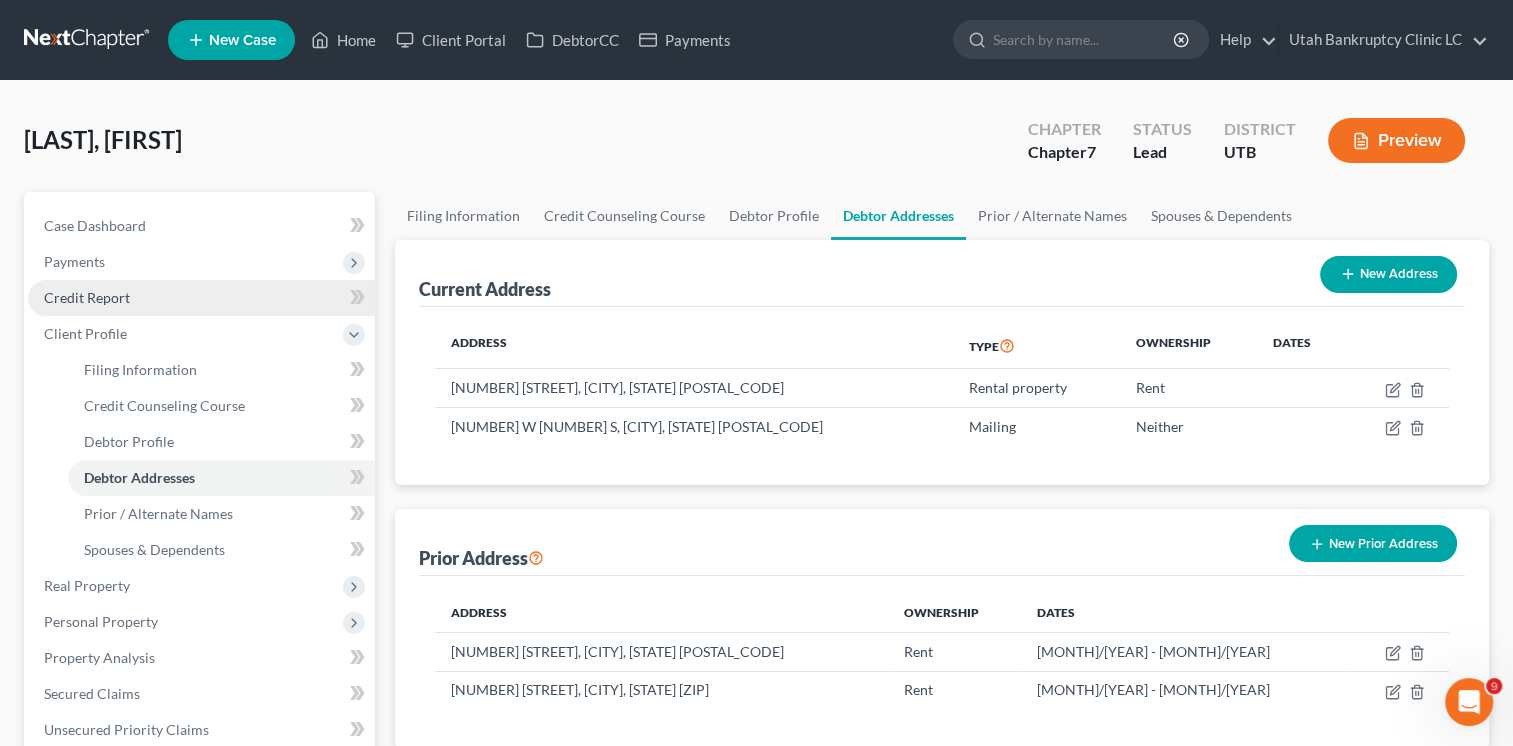 click on "Credit Report" at bounding box center (201, 298) 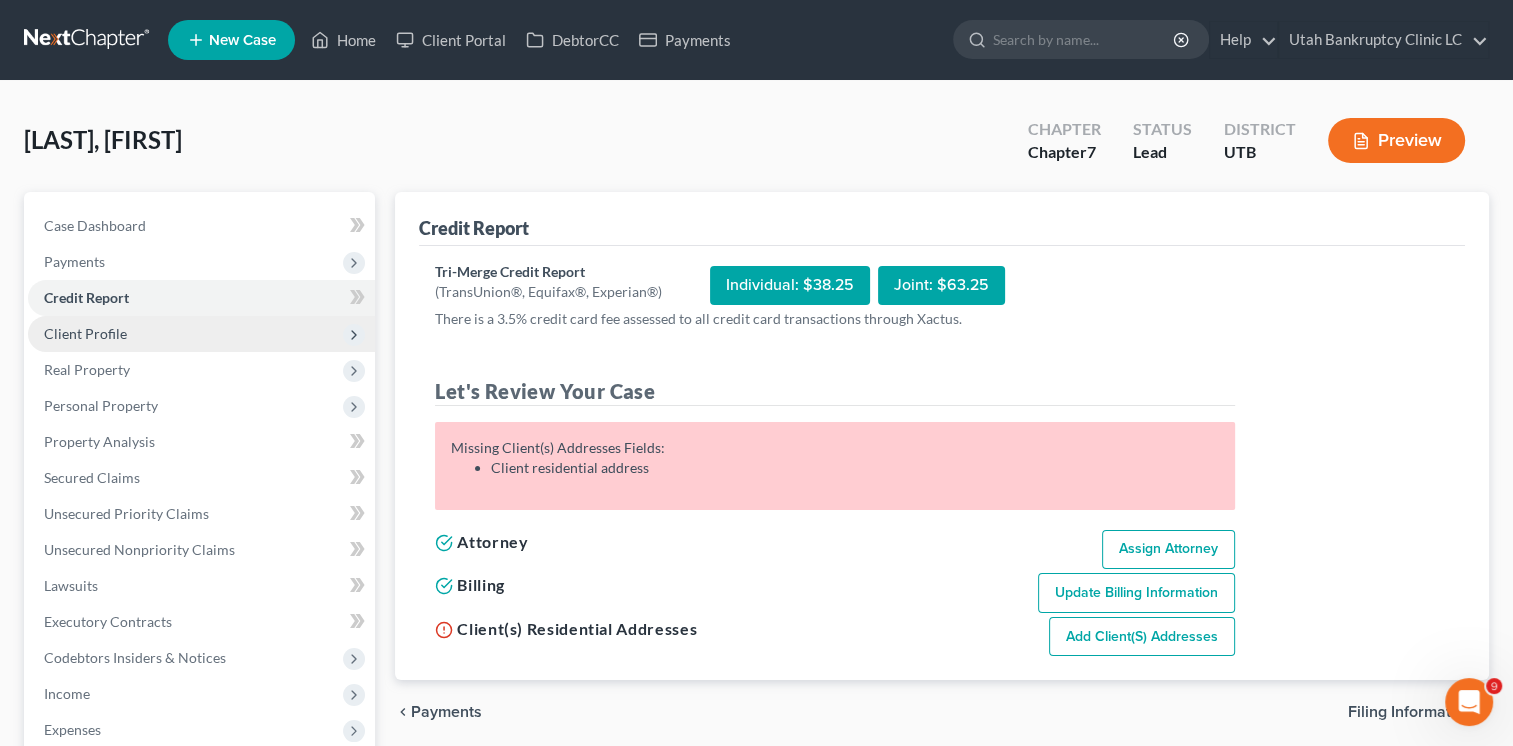 click on "Client Profile" at bounding box center [85, 333] 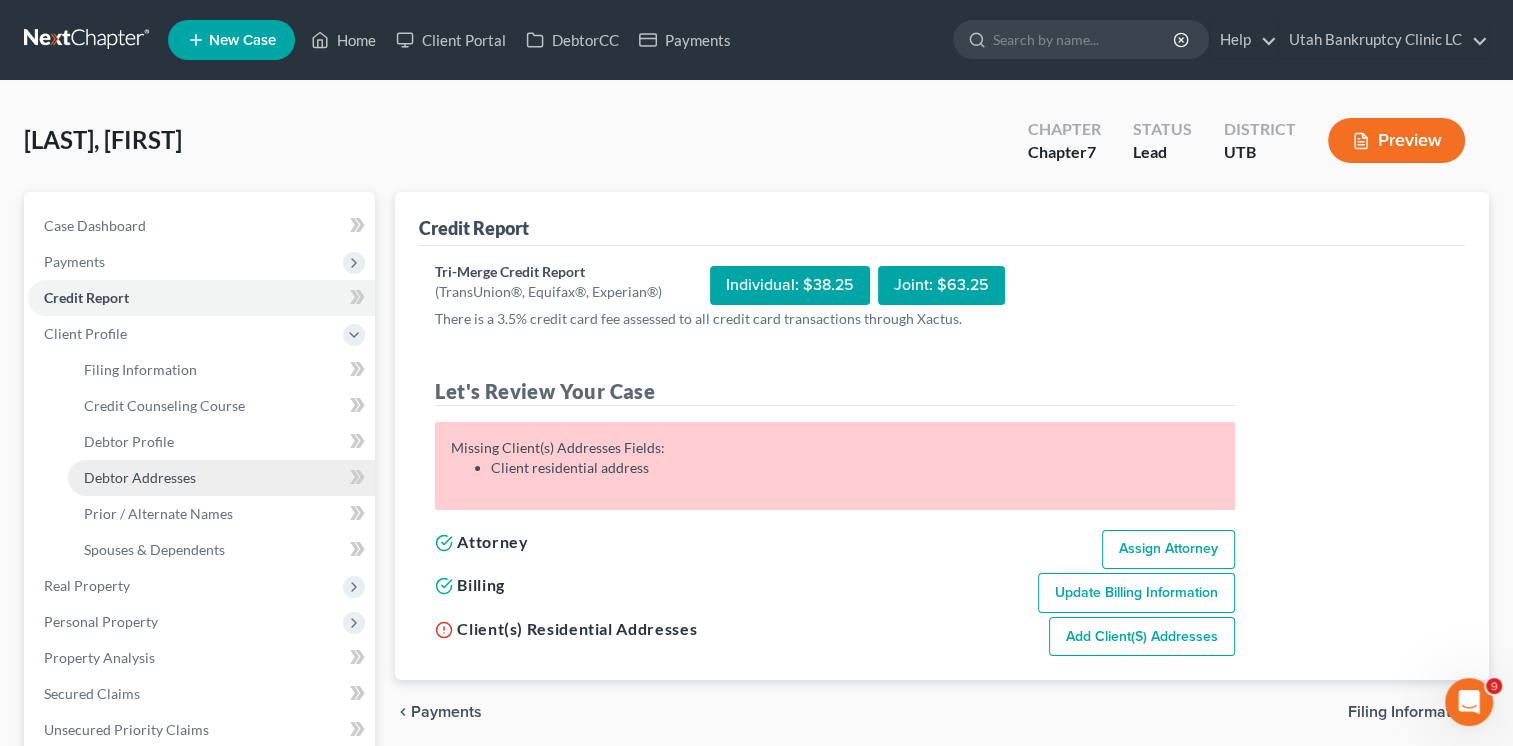 click on "Debtor Addresses" at bounding box center [140, 477] 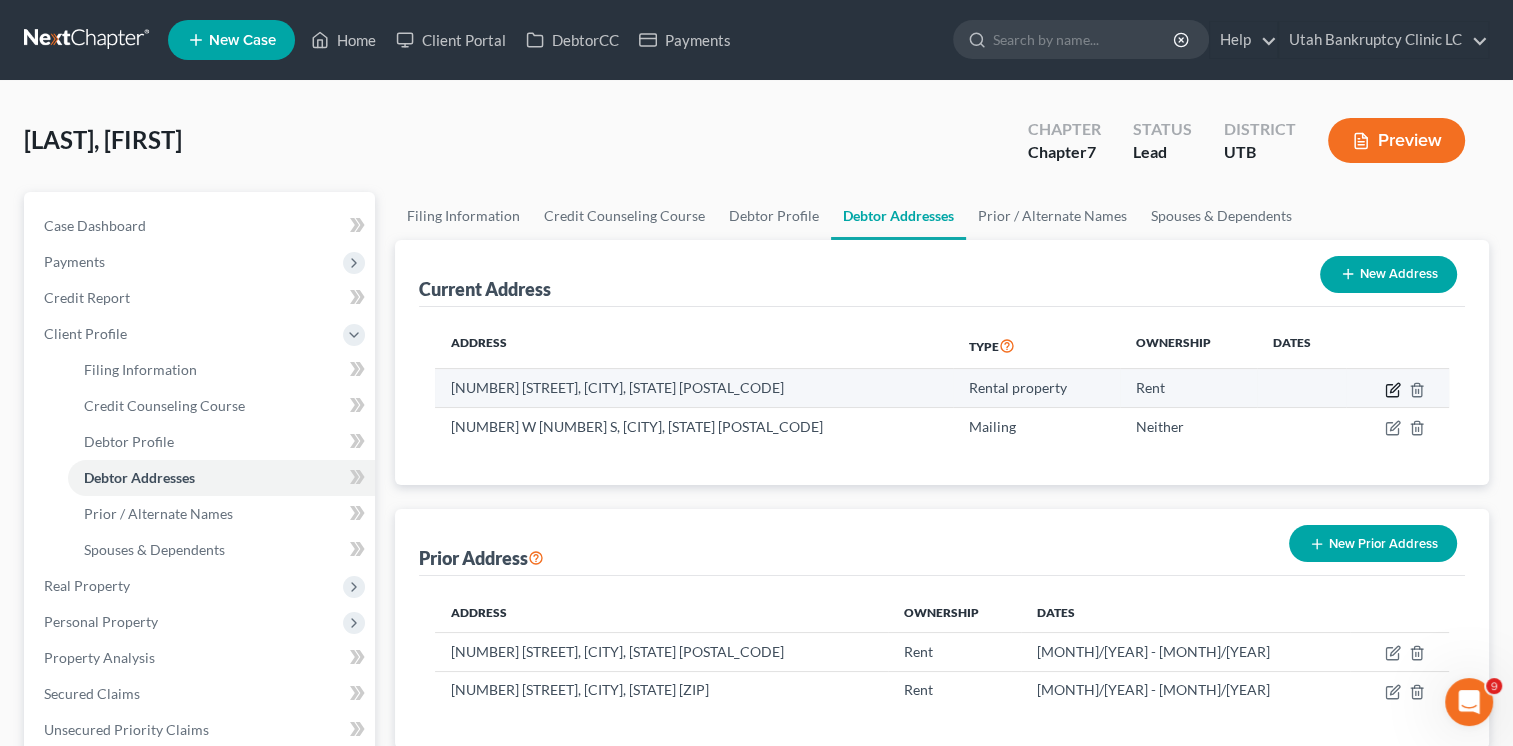 click 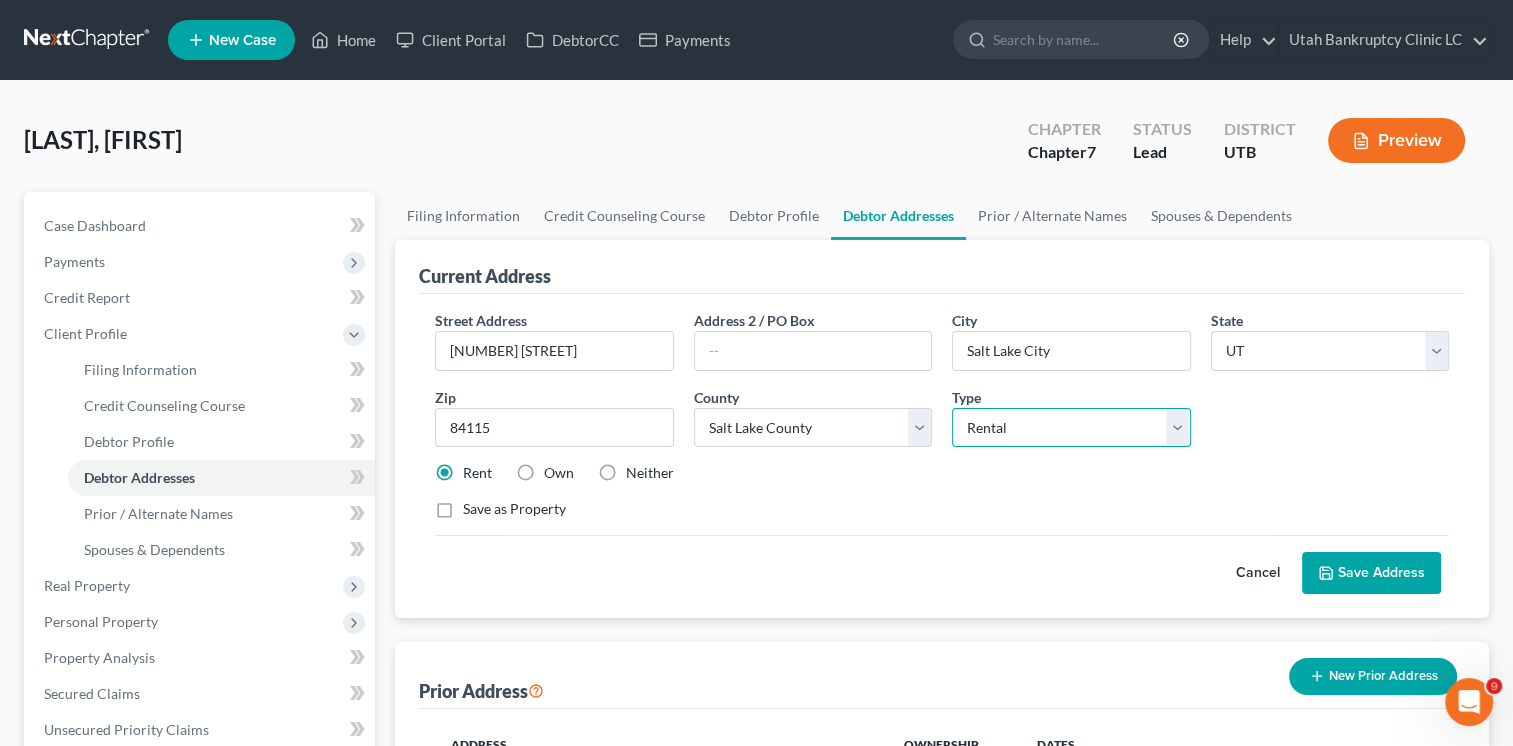 click on "Select Residential Mailing Rental Business" at bounding box center [1071, 428] 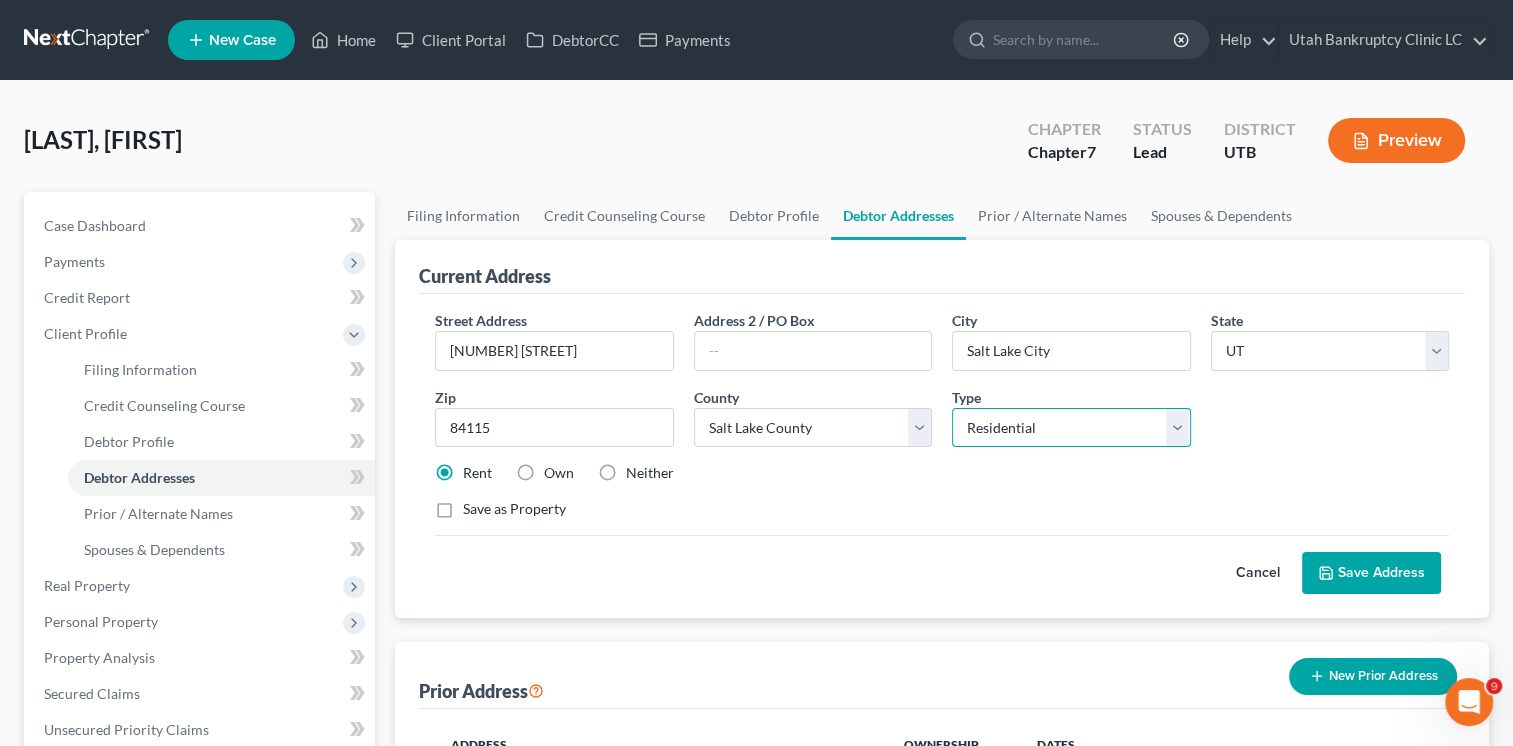click on "Select Residential Mailing Rental Business" at bounding box center (1071, 428) 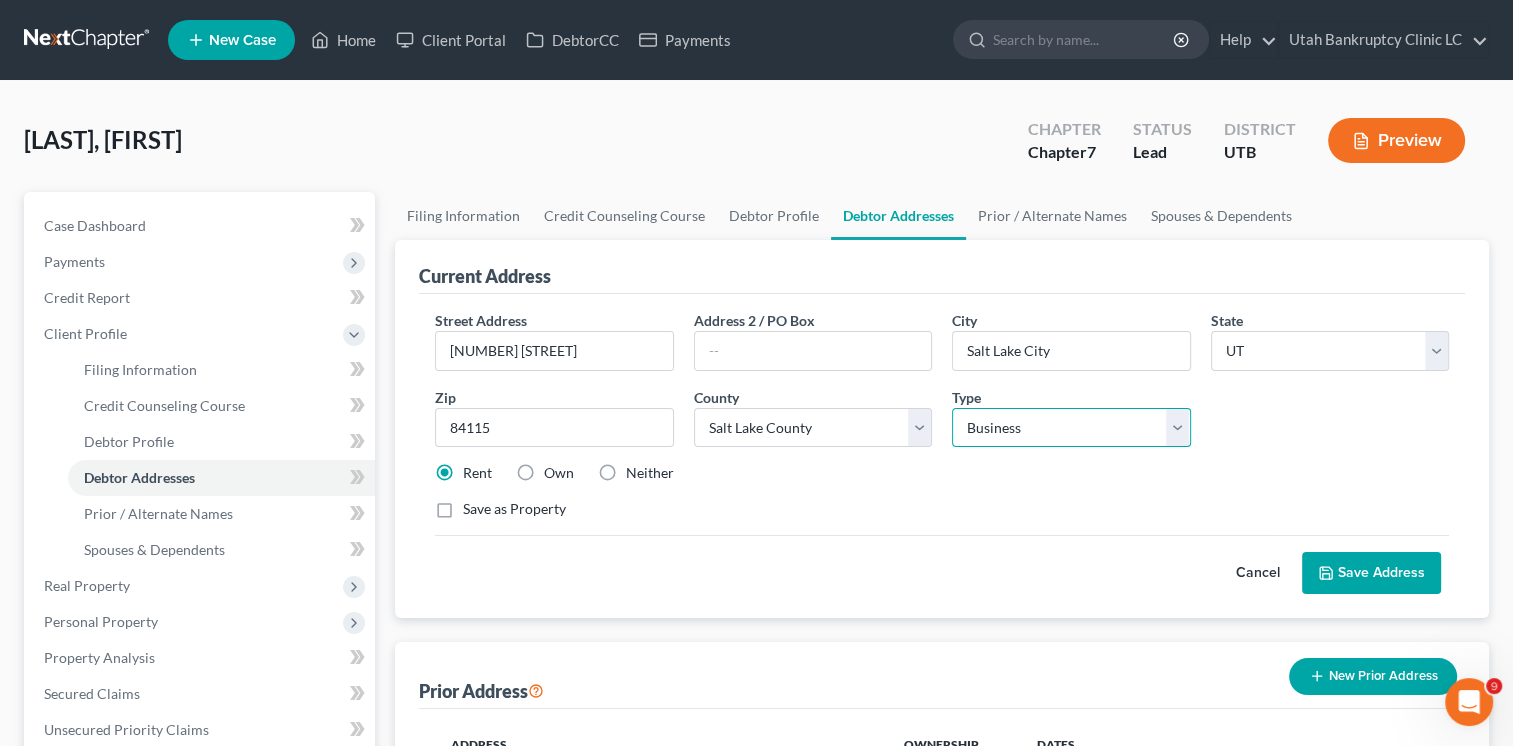 click on "Select Residential Mailing Rental Business" at bounding box center [1071, 428] 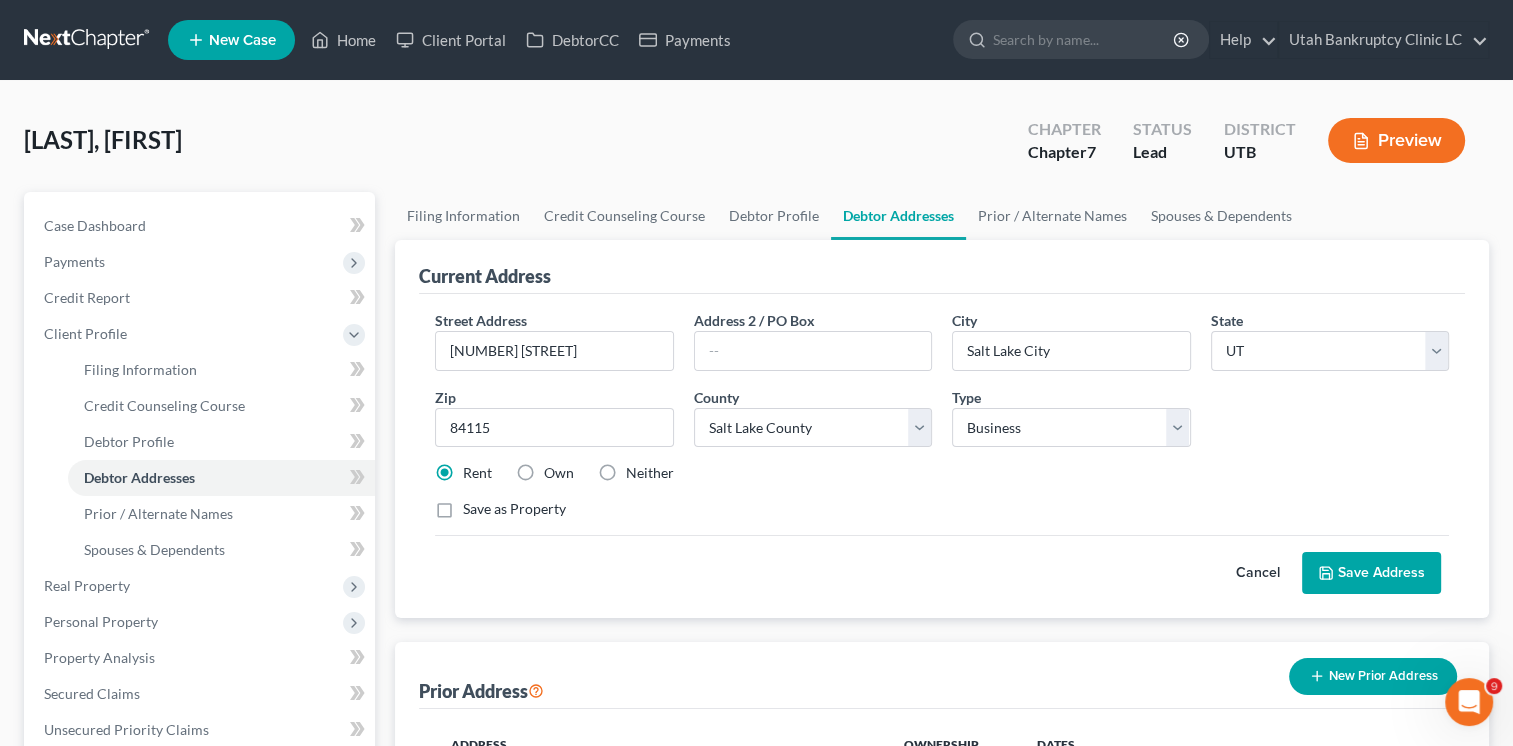 click on "Save Address" at bounding box center (1371, 573) 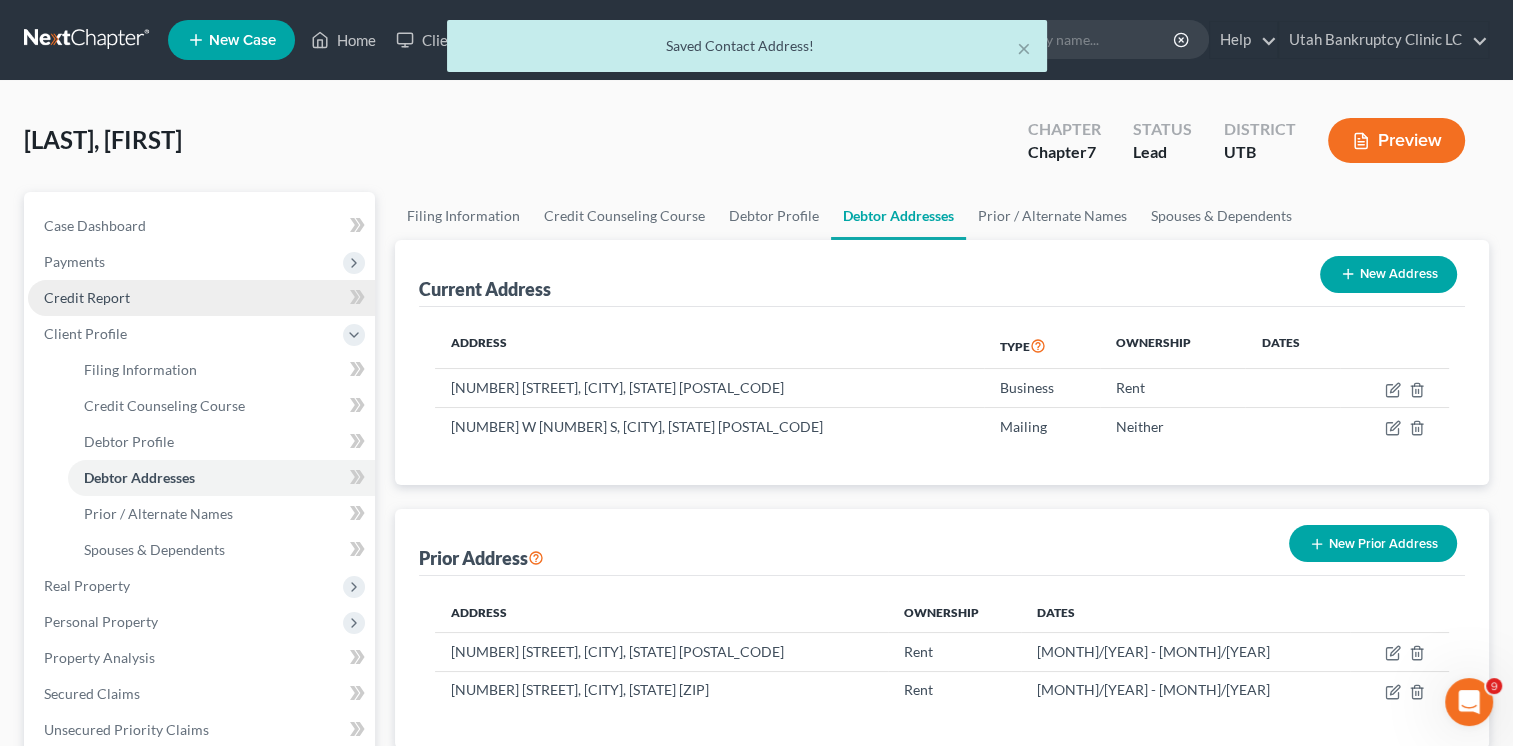 click on "Credit Report" at bounding box center (87, 297) 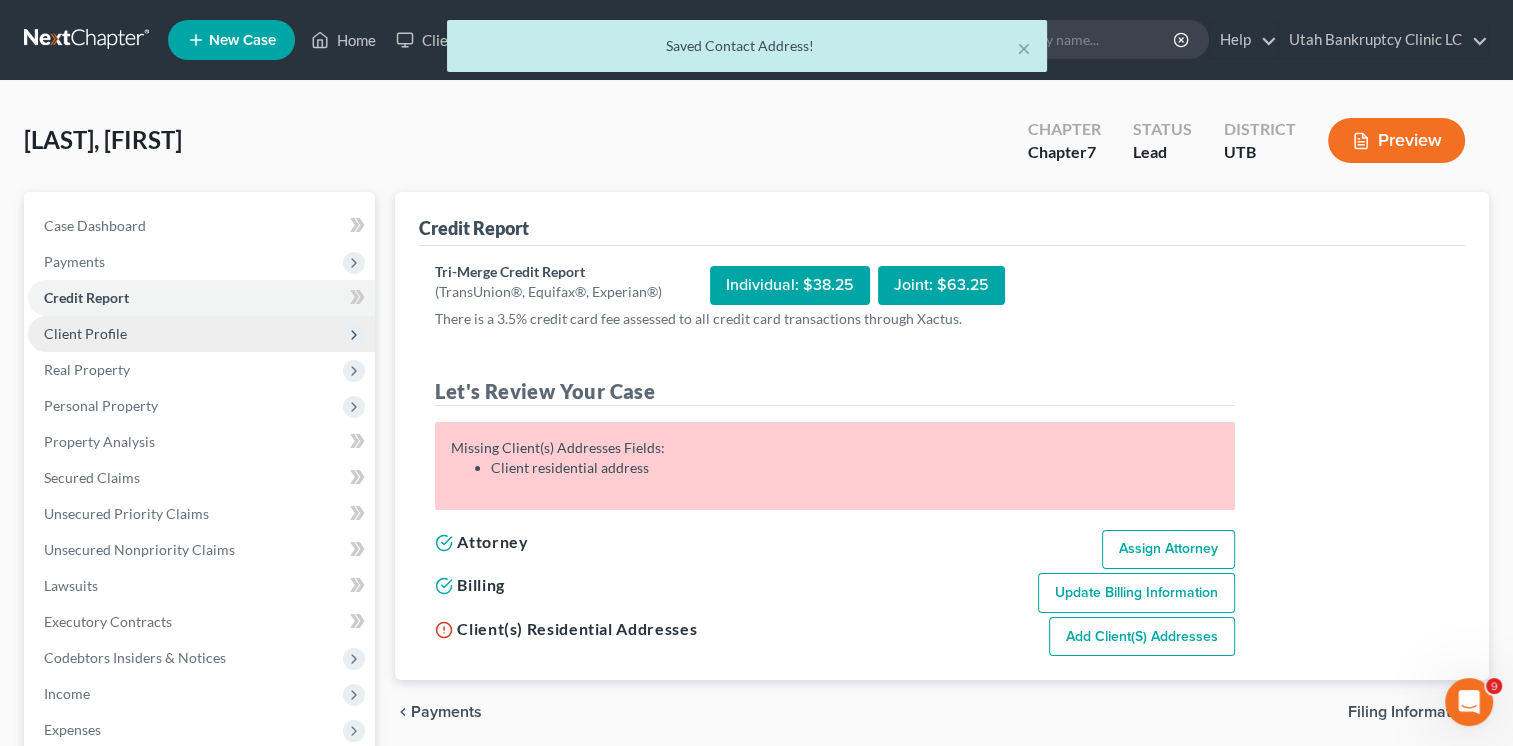 click on "Client Profile" at bounding box center (85, 333) 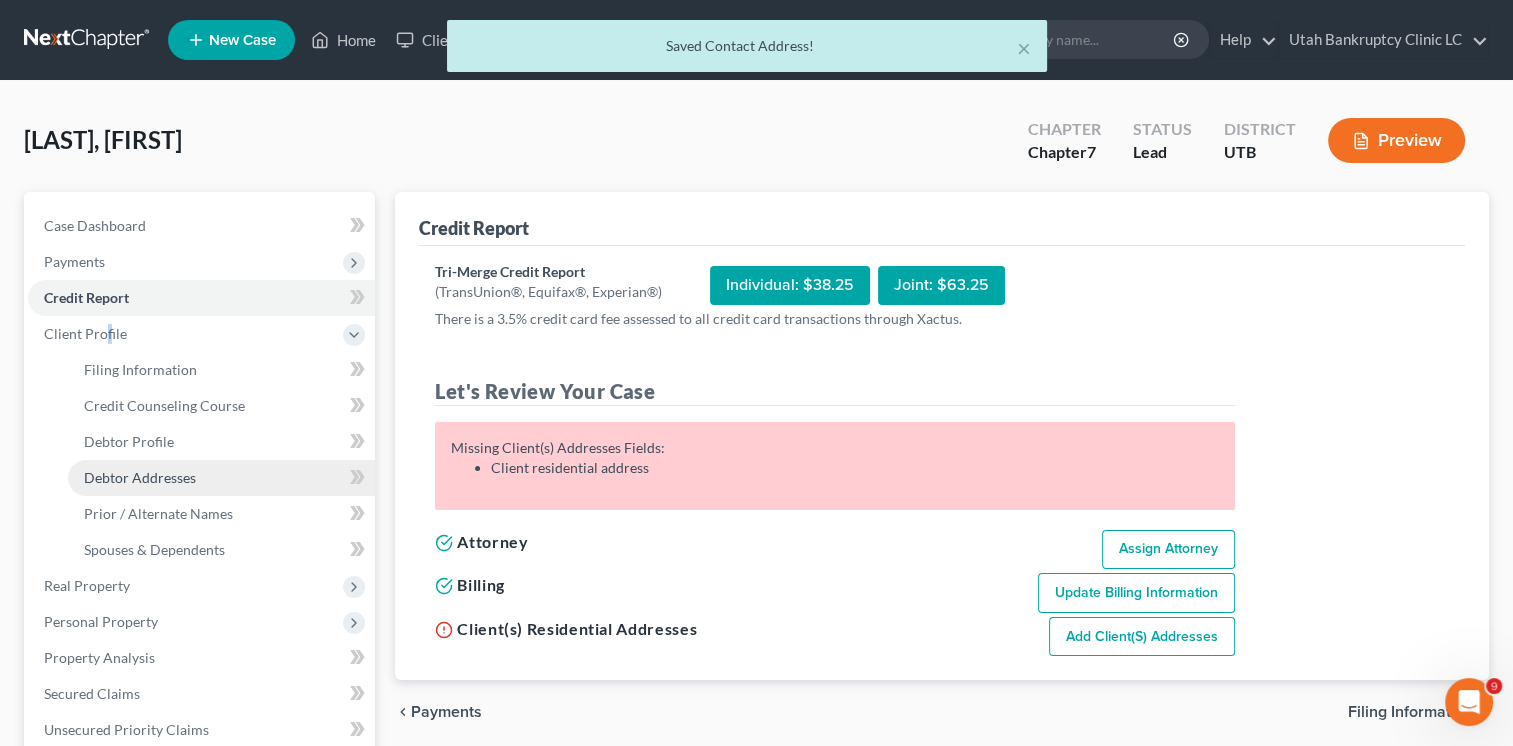 click on "Debtor Addresses" at bounding box center (221, 478) 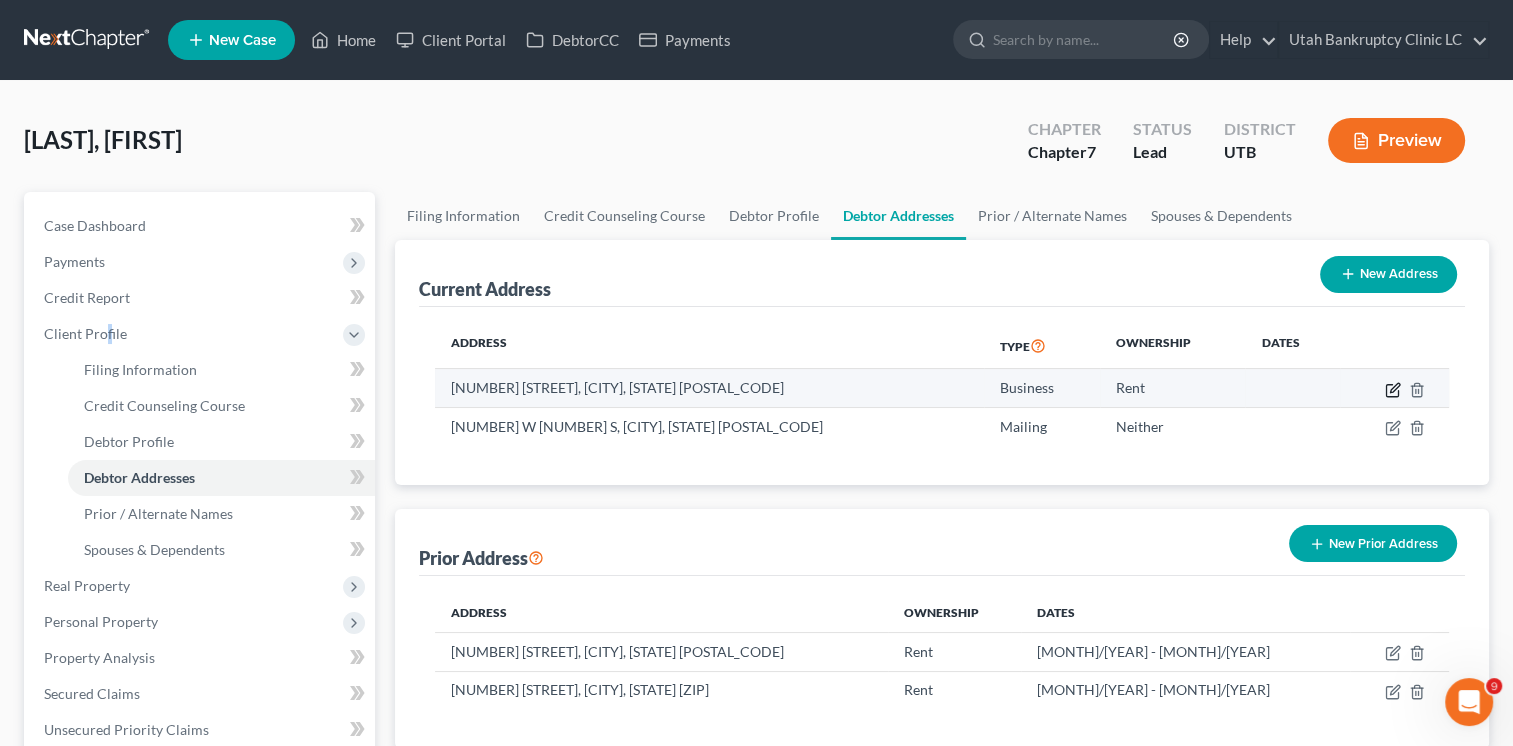 click 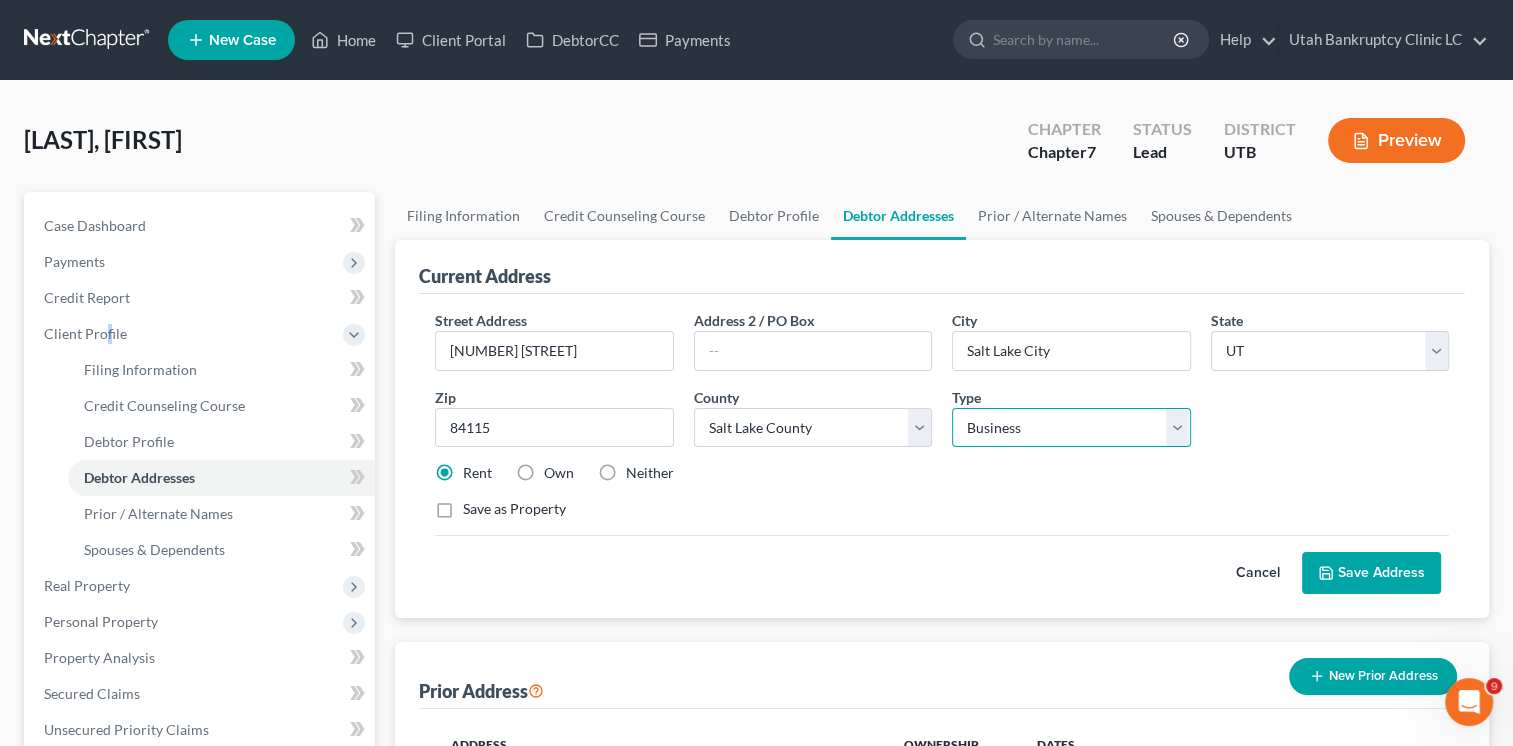 click on "Select Residential Mailing Rental Business" at bounding box center (1071, 428) 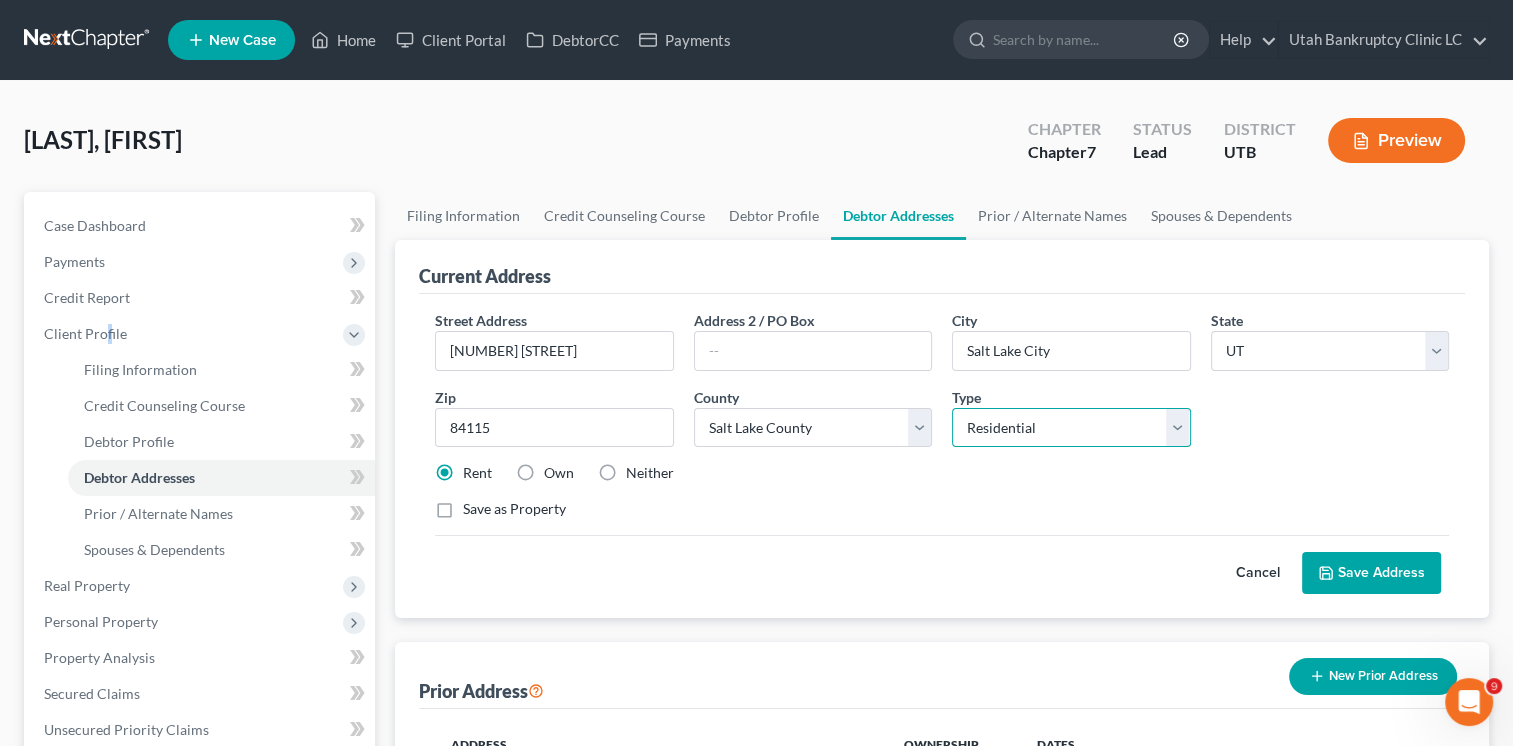 click on "Select Residential Mailing Rental Business" at bounding box center [1071, 428] 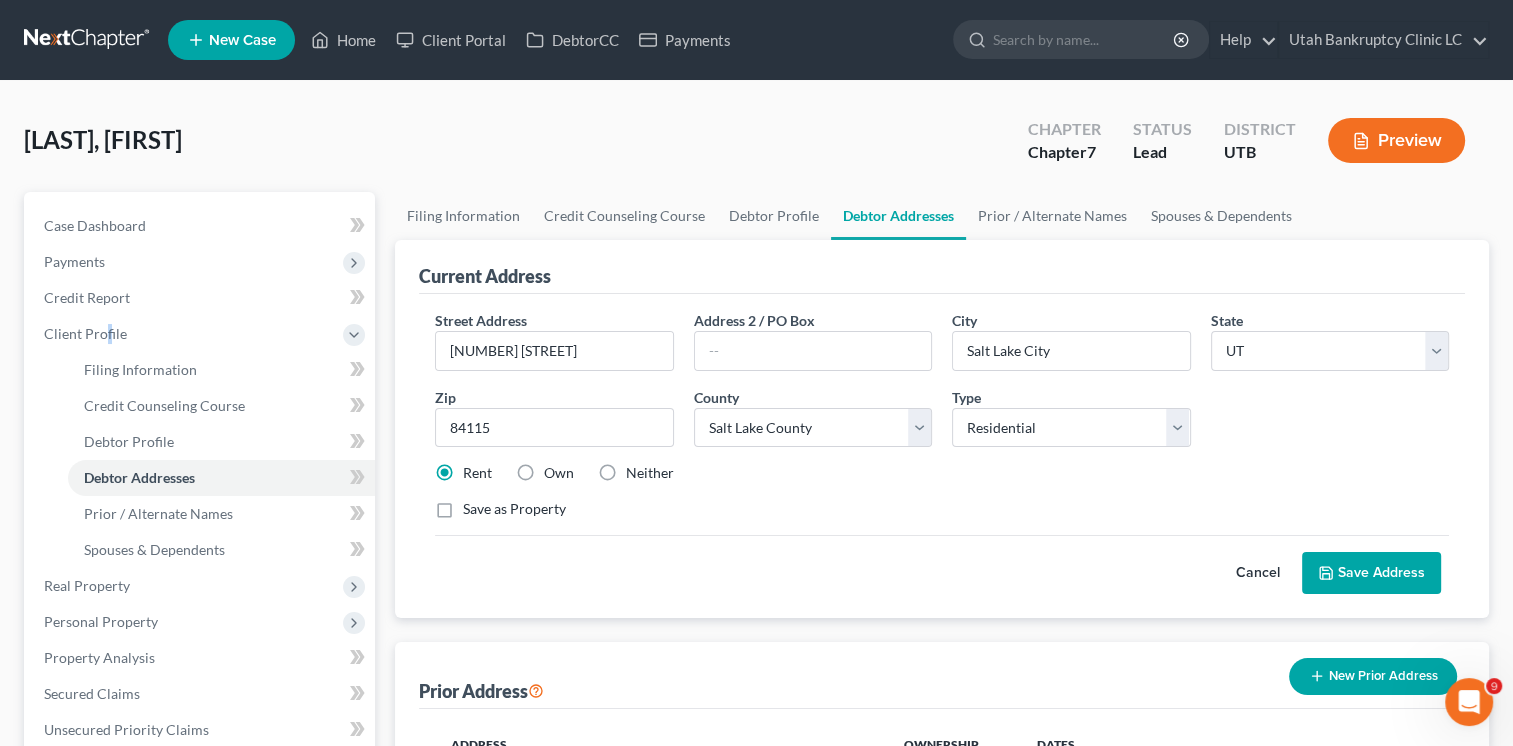 click on "Save Address" at bounding box center (1371, 573) 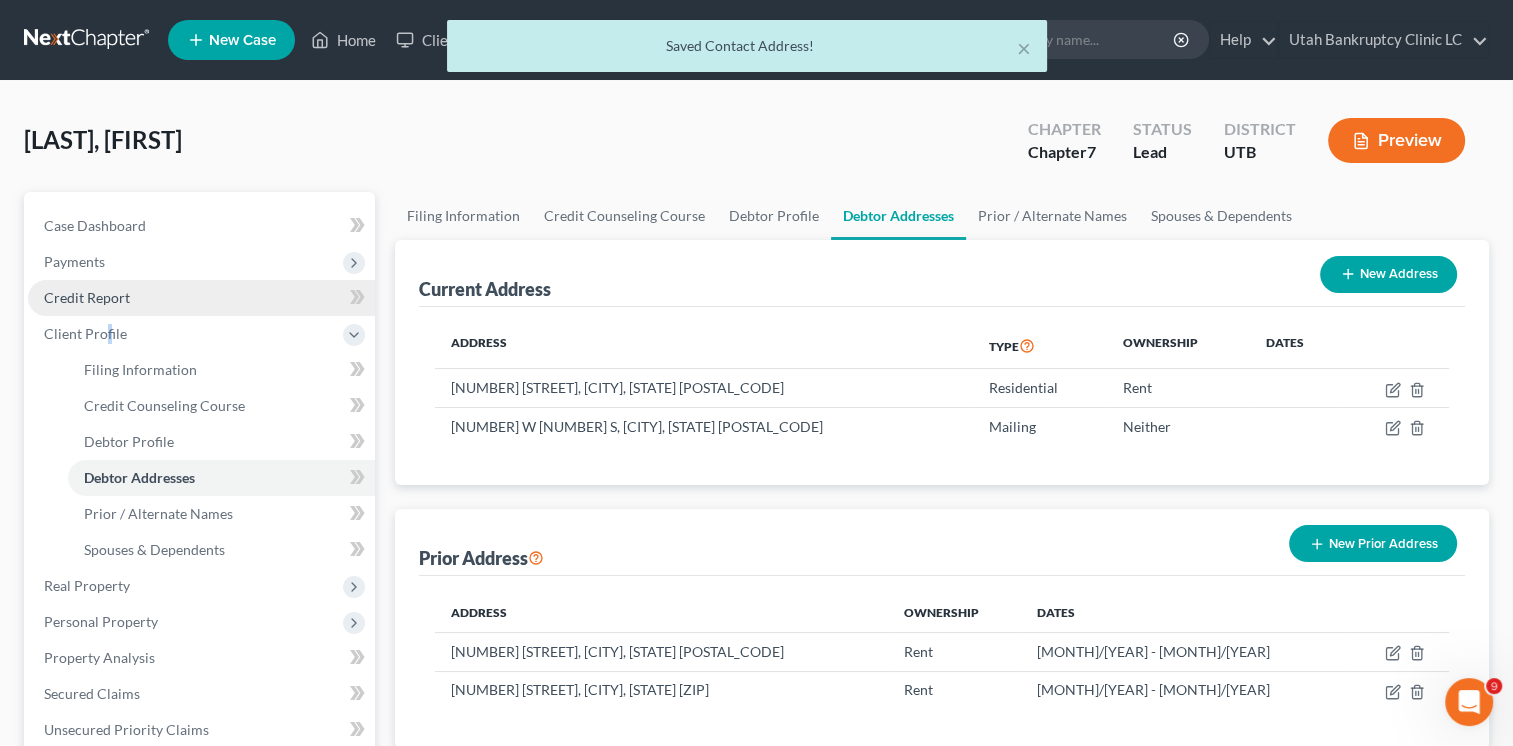 click on "Credit Report" at bounding box center (87, 297) 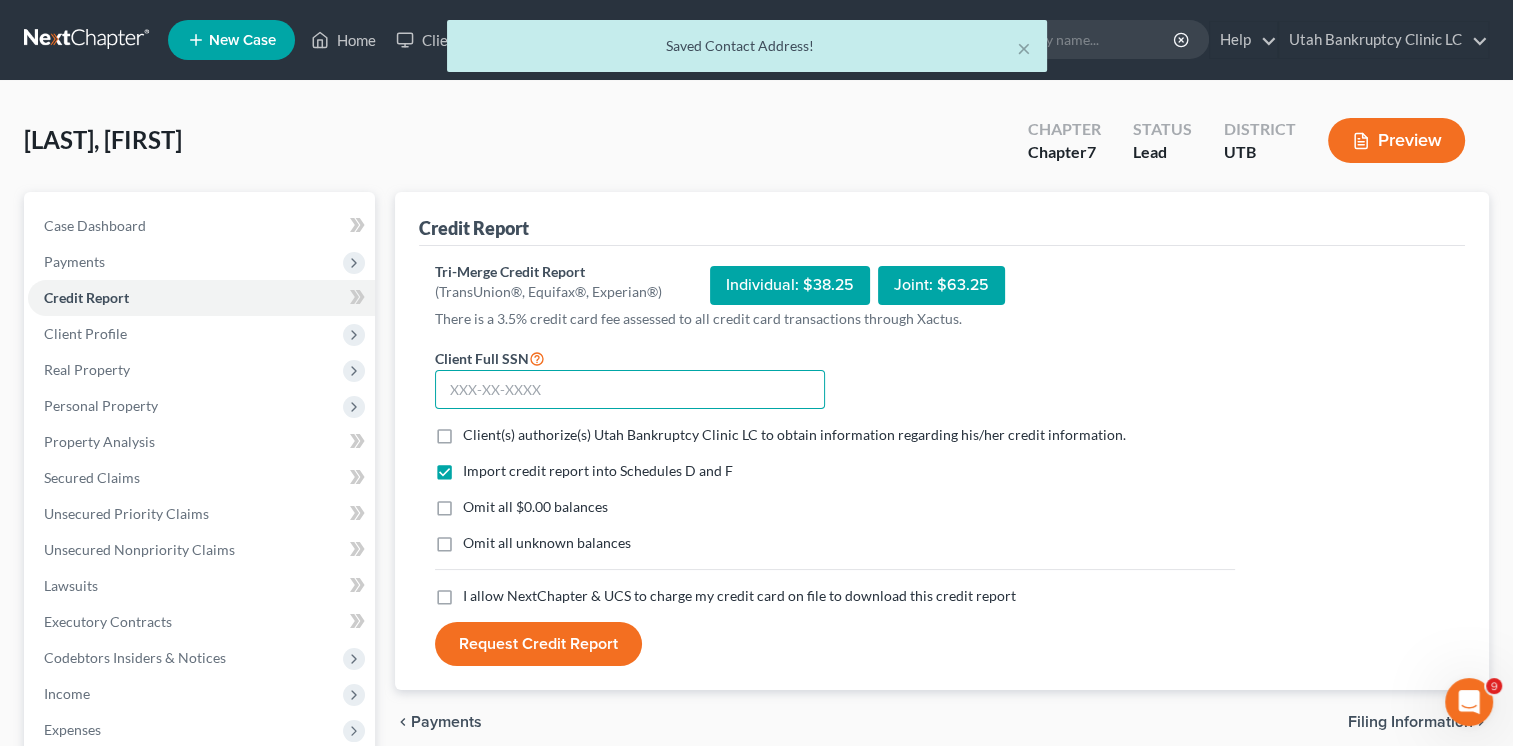 click at bounding box center (630, 390) 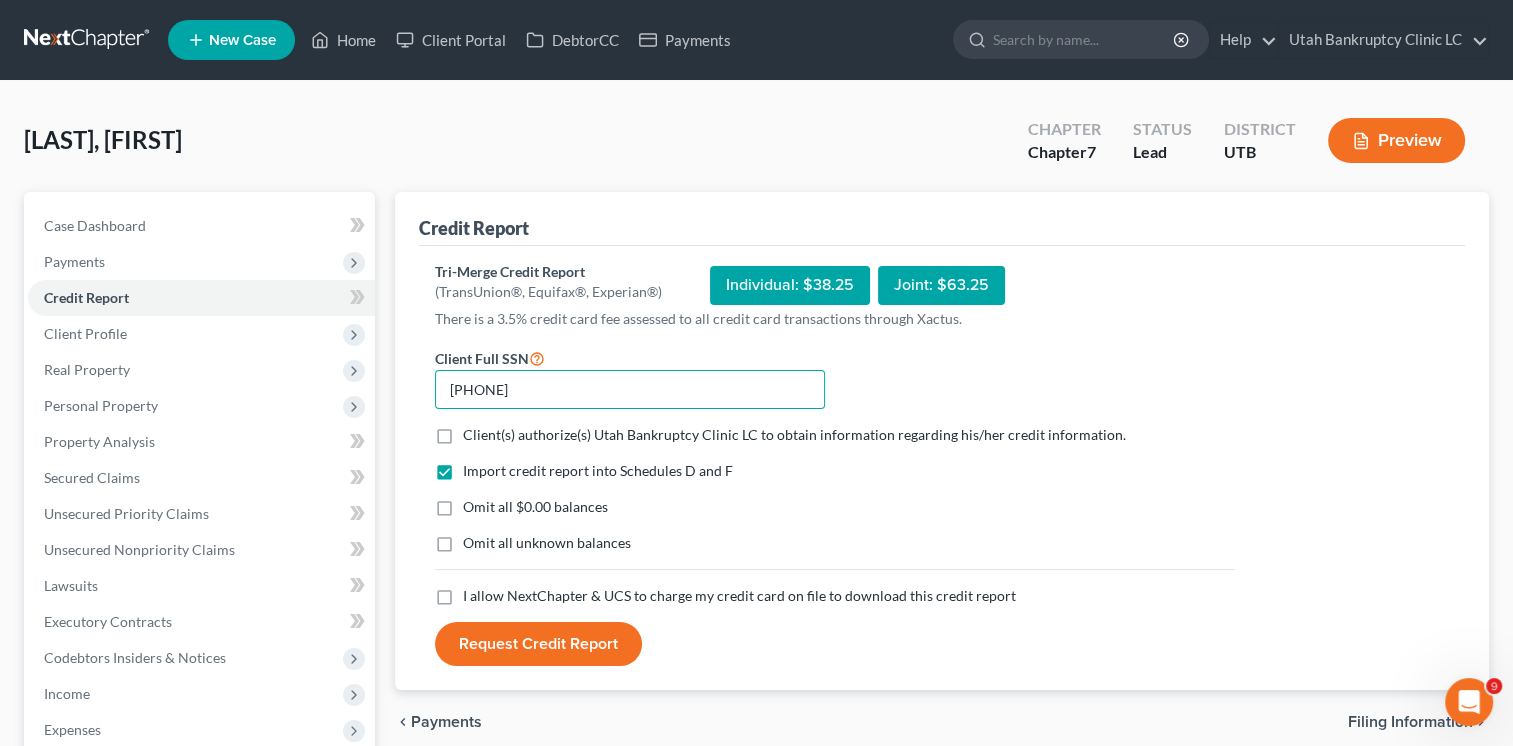 type on "[PHONE]" 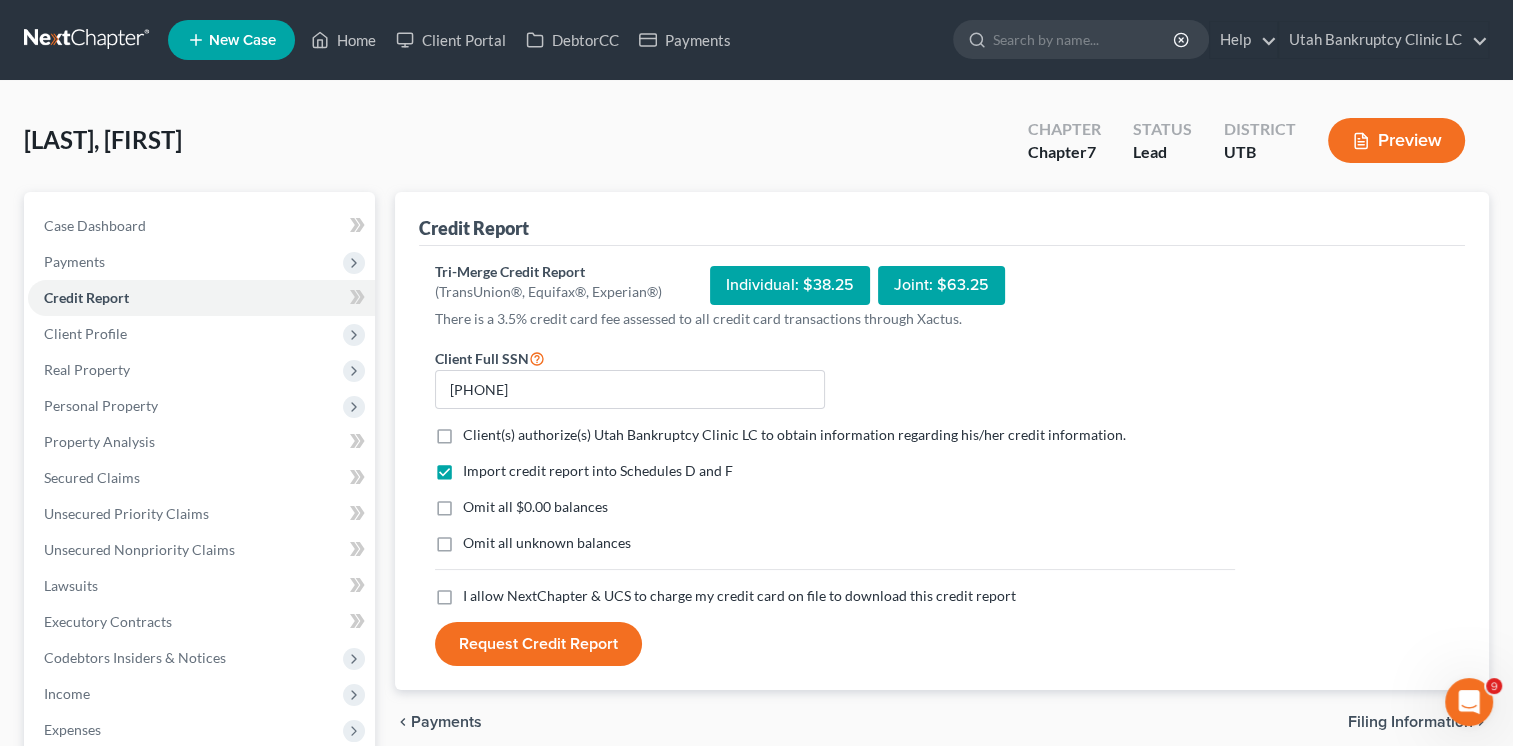 click on "Client(s) authorize(s) Utah Bankruptcy Clinic LC to obtain information regarding his/her credit information.
*" at bounding box center (794, 435) 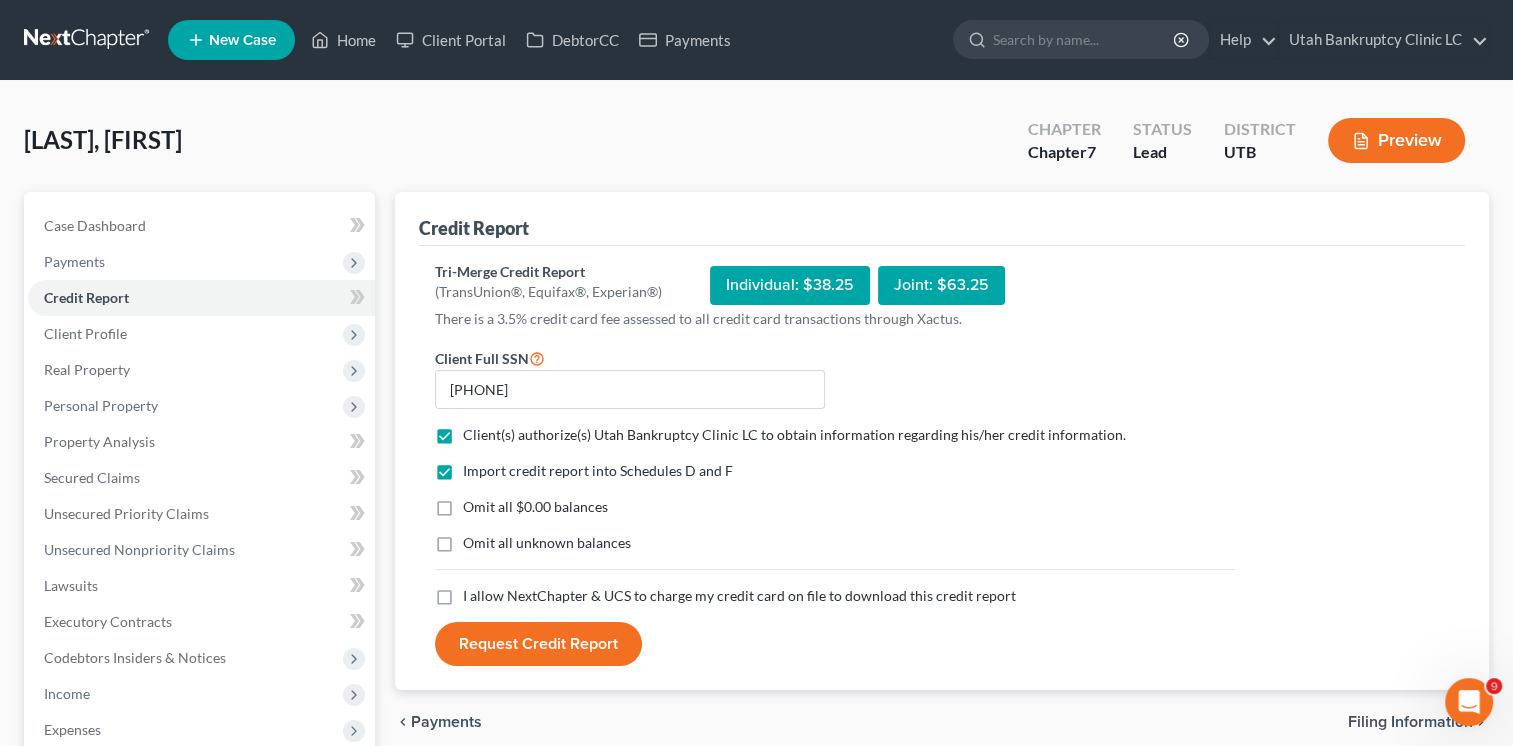 click on "Request Credit Report" at bounding box center [538, 644] 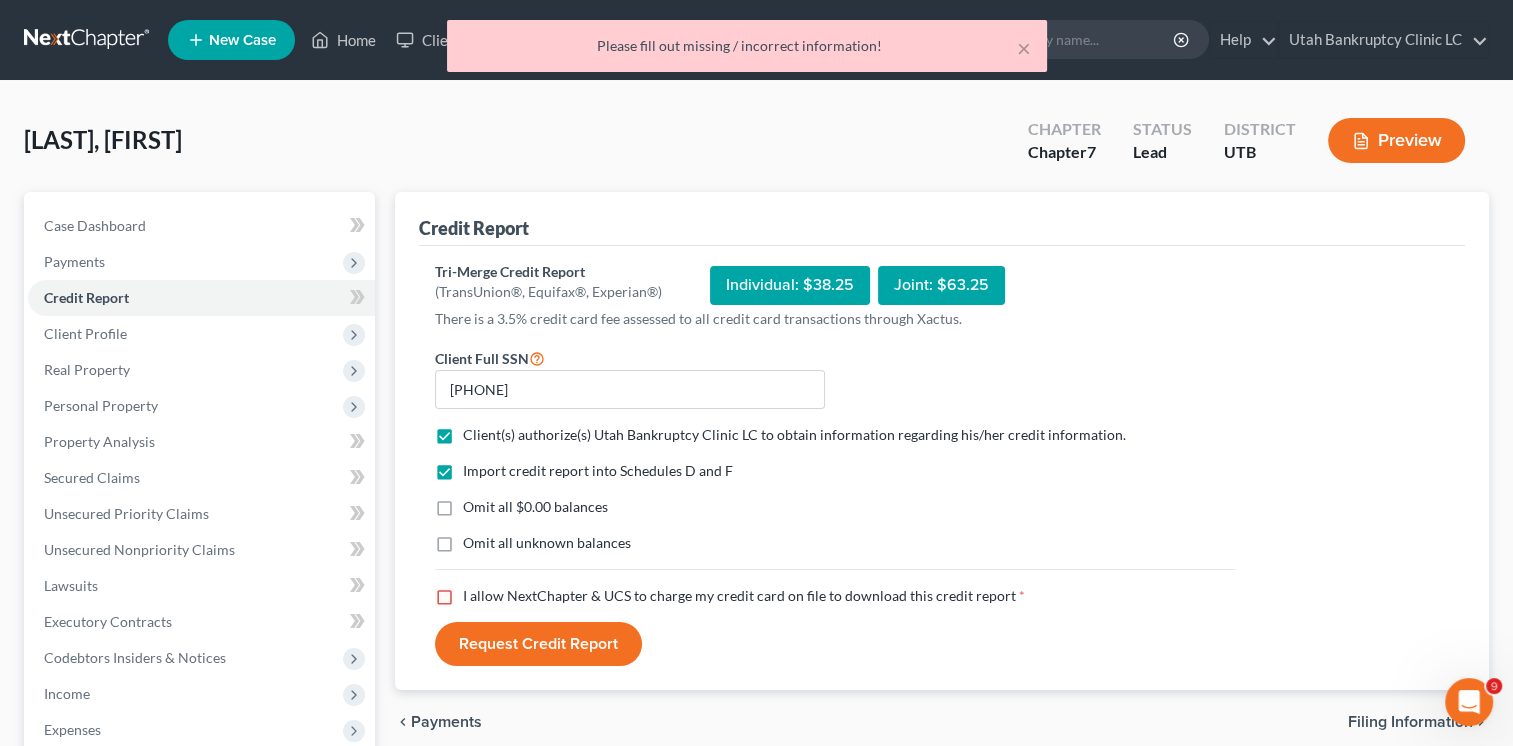 click on "I allow NextChapter & UCS to charge my credit card on file to download this credit report
*" at bounding box center [744, 596] 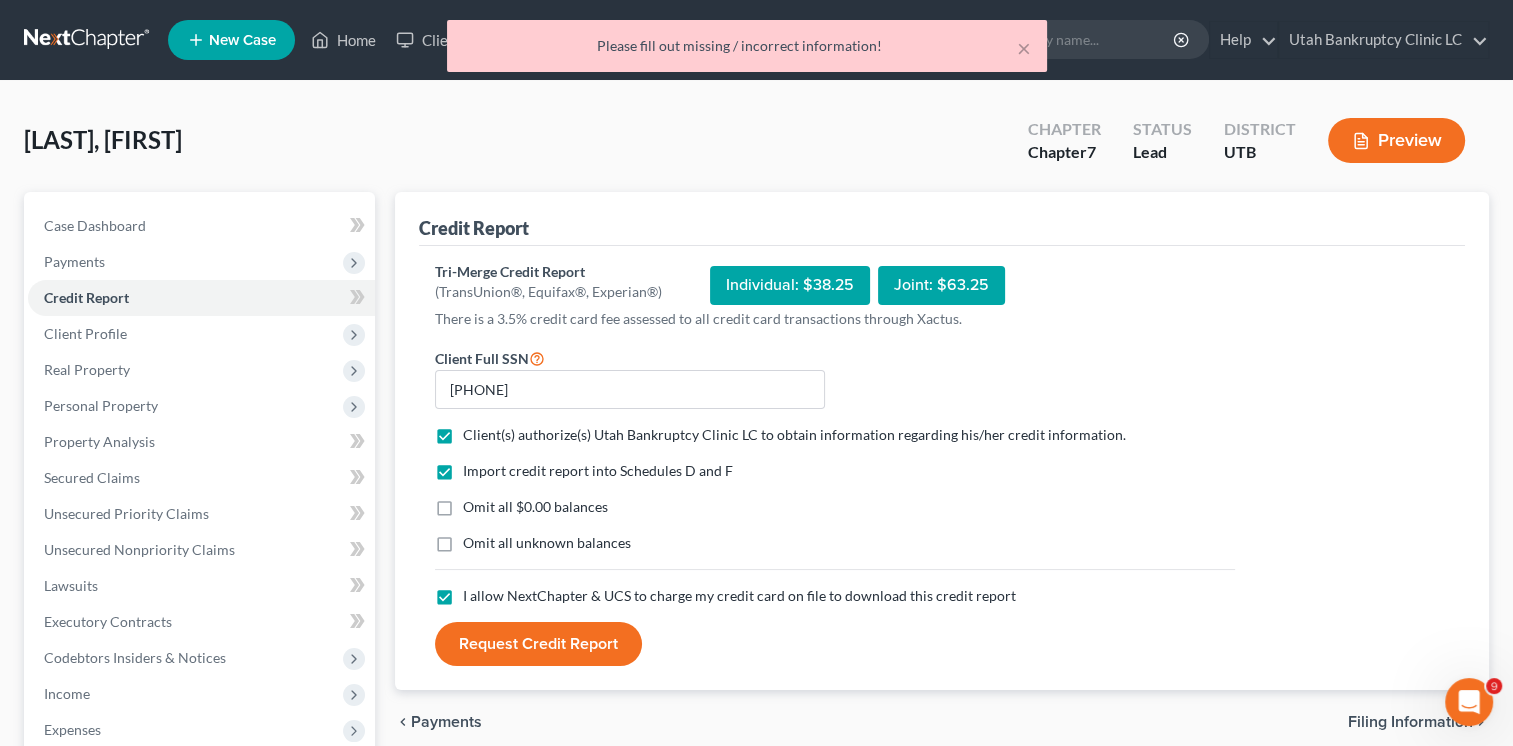click on "Request Credit Report" at bounding box center (538, 644) 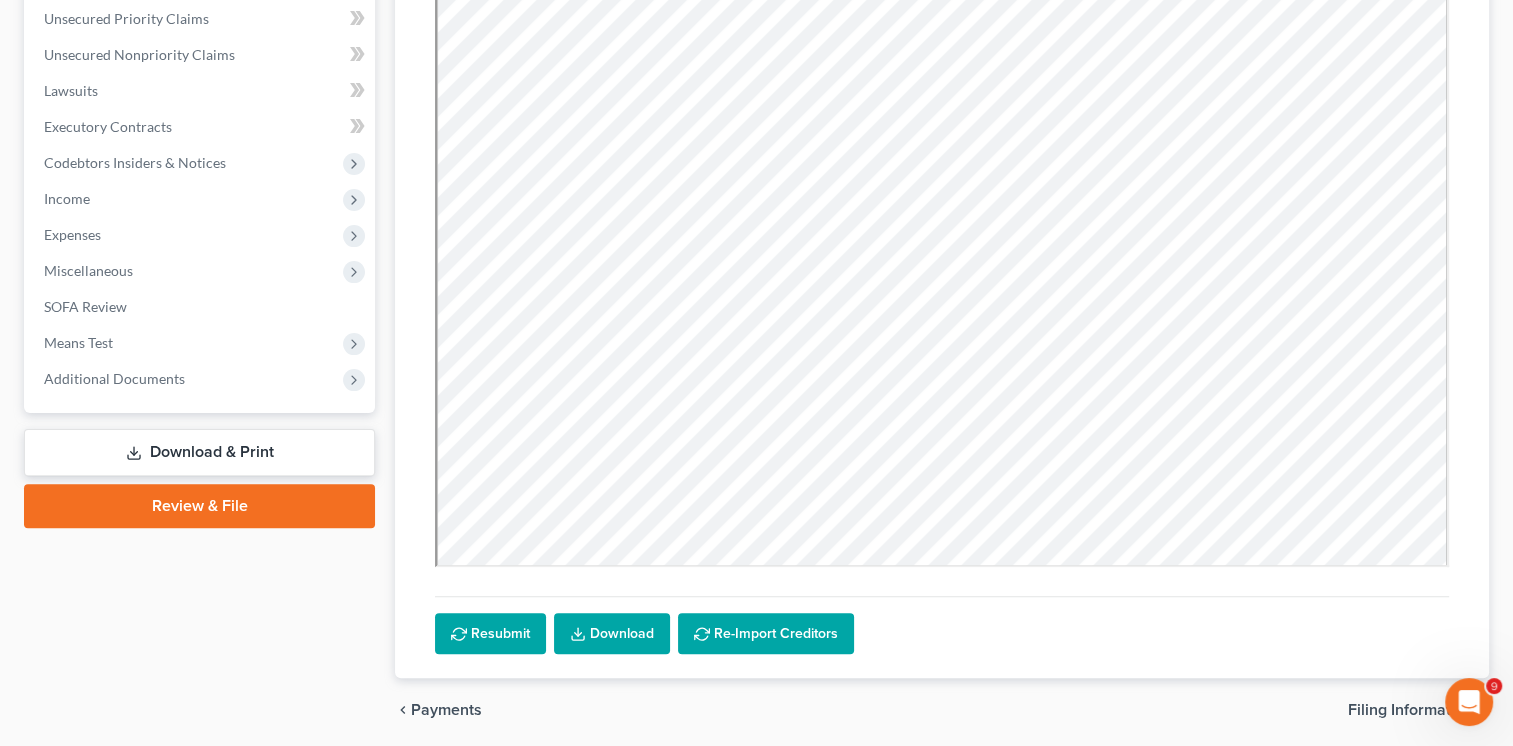 scroll, scrollTop: 500, scrollLeft: 0, axis: vertical 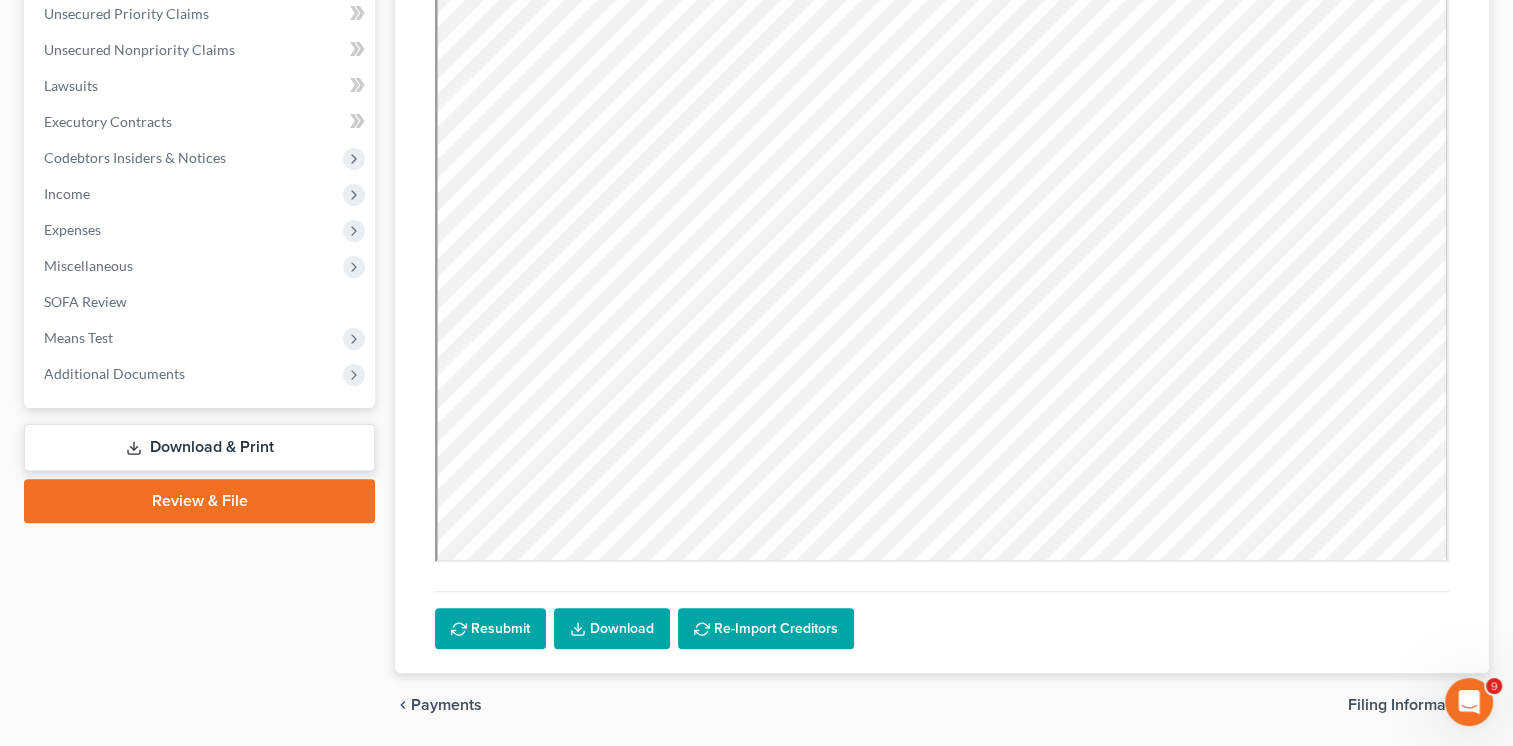 click on "Download" at bounding box center (612, 629) 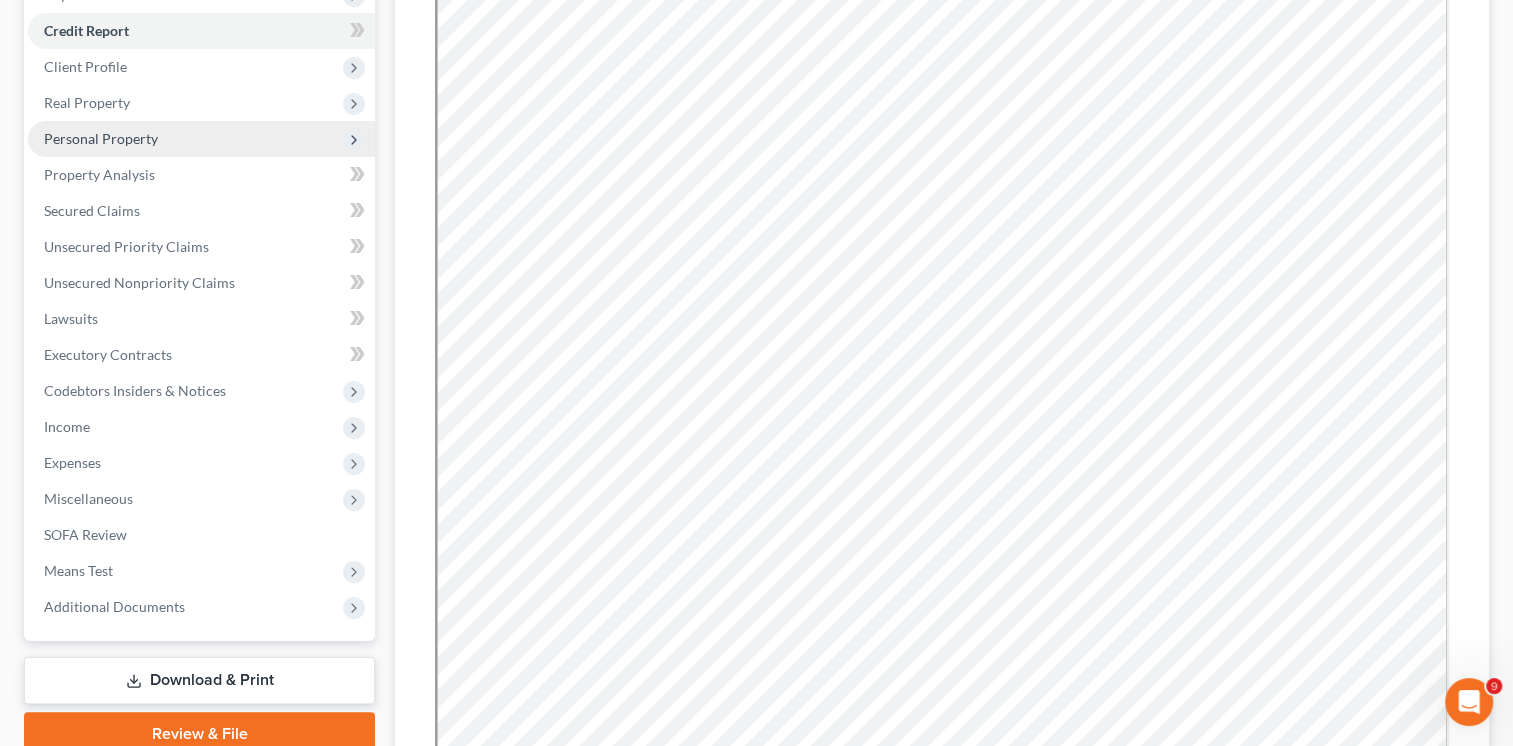 scroll, scrollTop: 0, scrollLeft: 0, axis: both 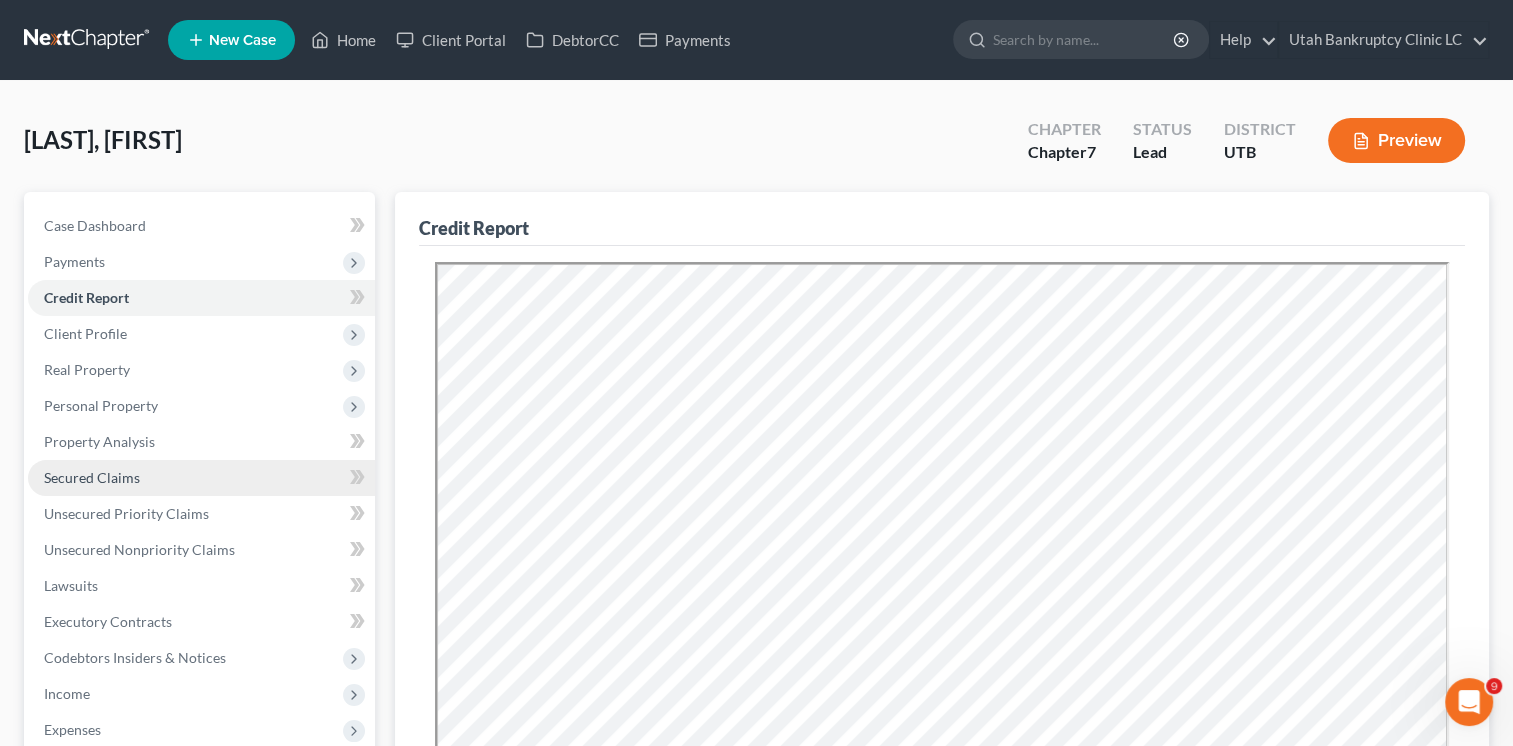 click on "Secured Claims" at bounding box center (201, 478) 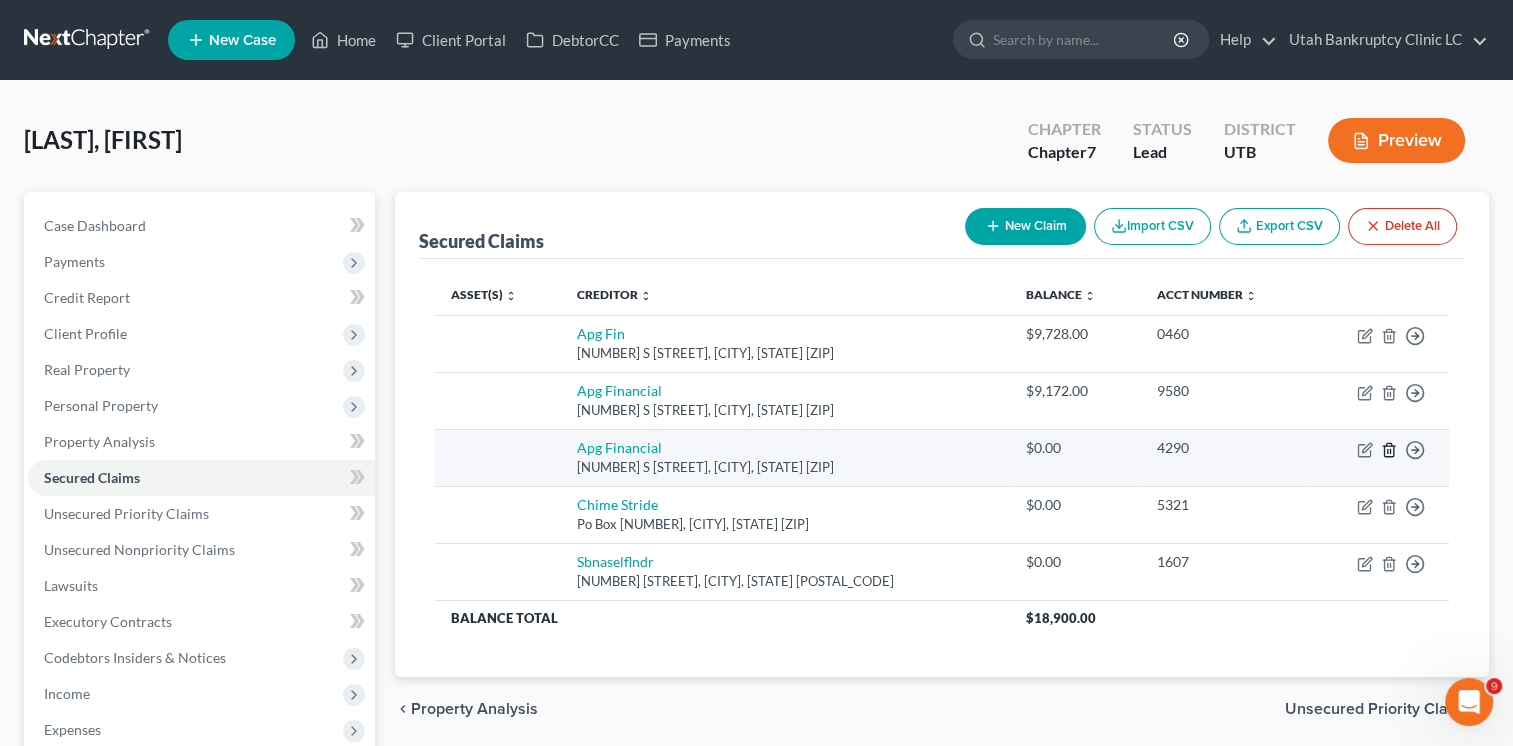 click 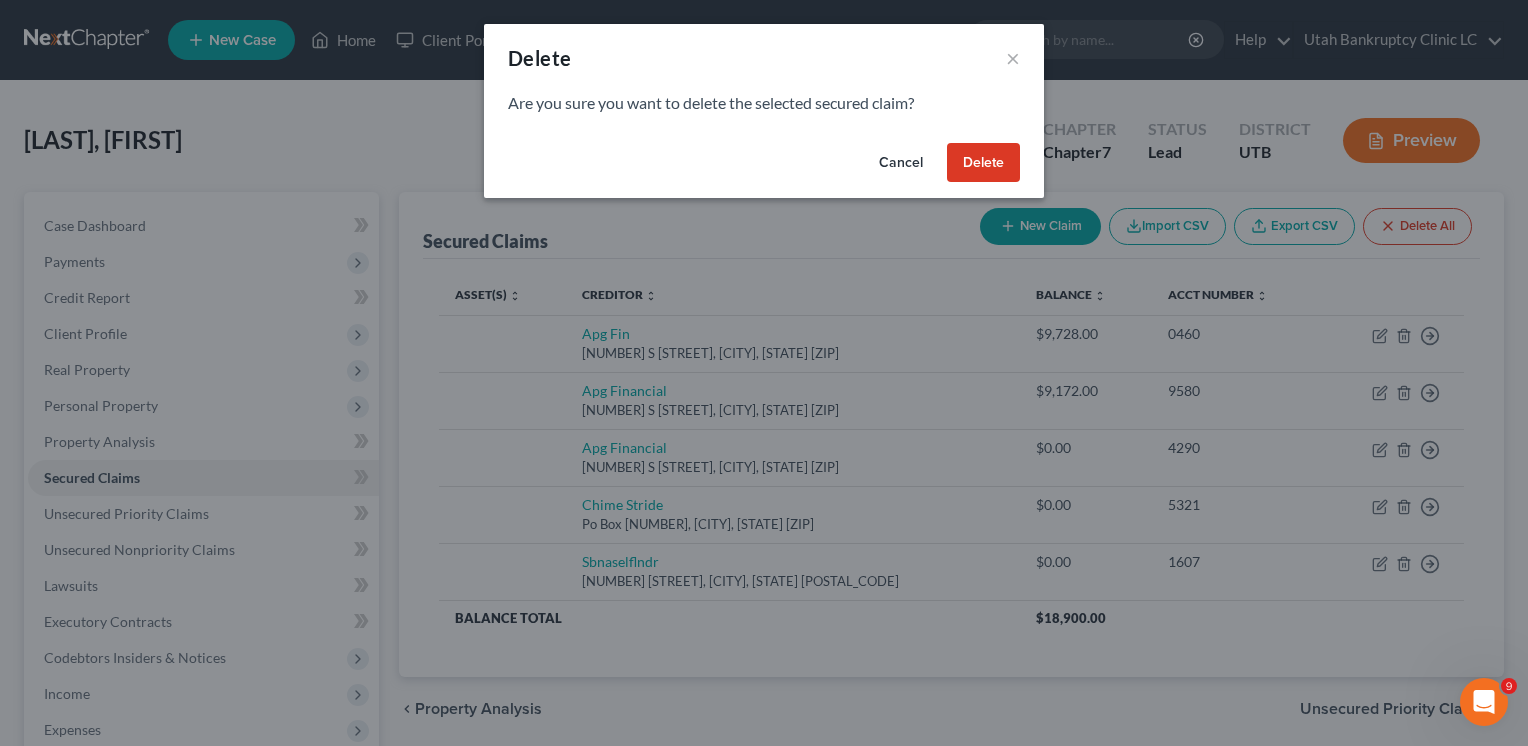 click on "Delete" at bounding box center (983, 163) 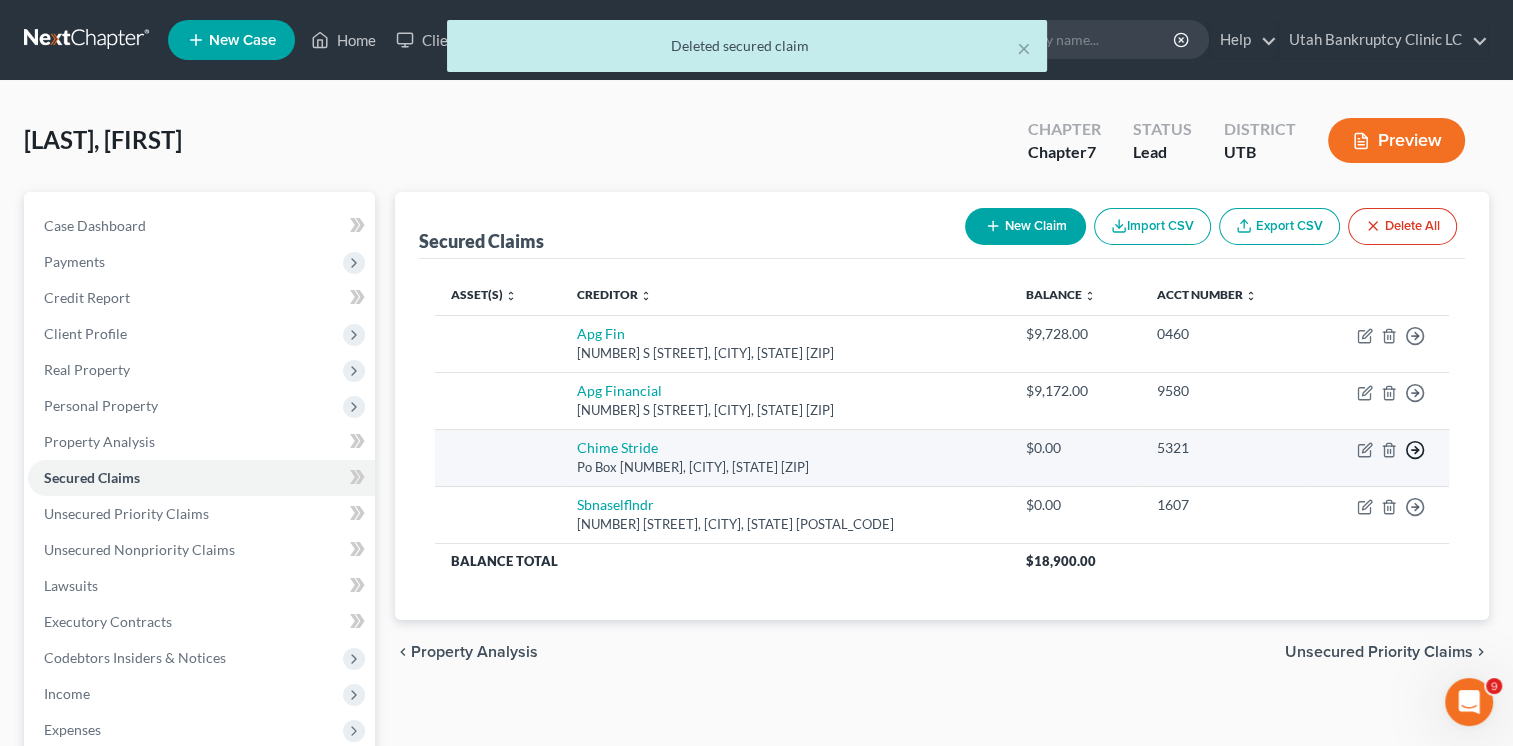 click 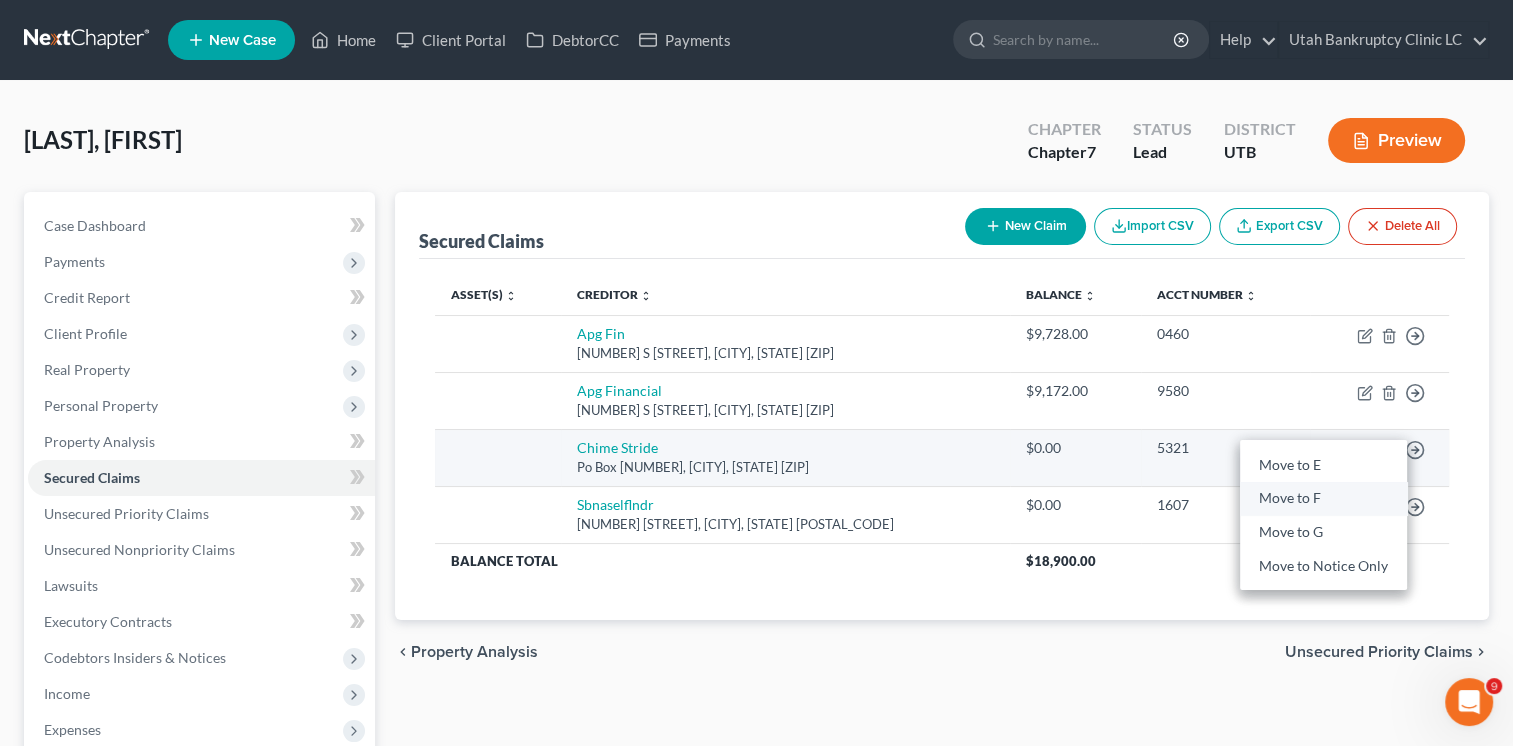 click on "Move to F" at bounding box center [1323, 499] 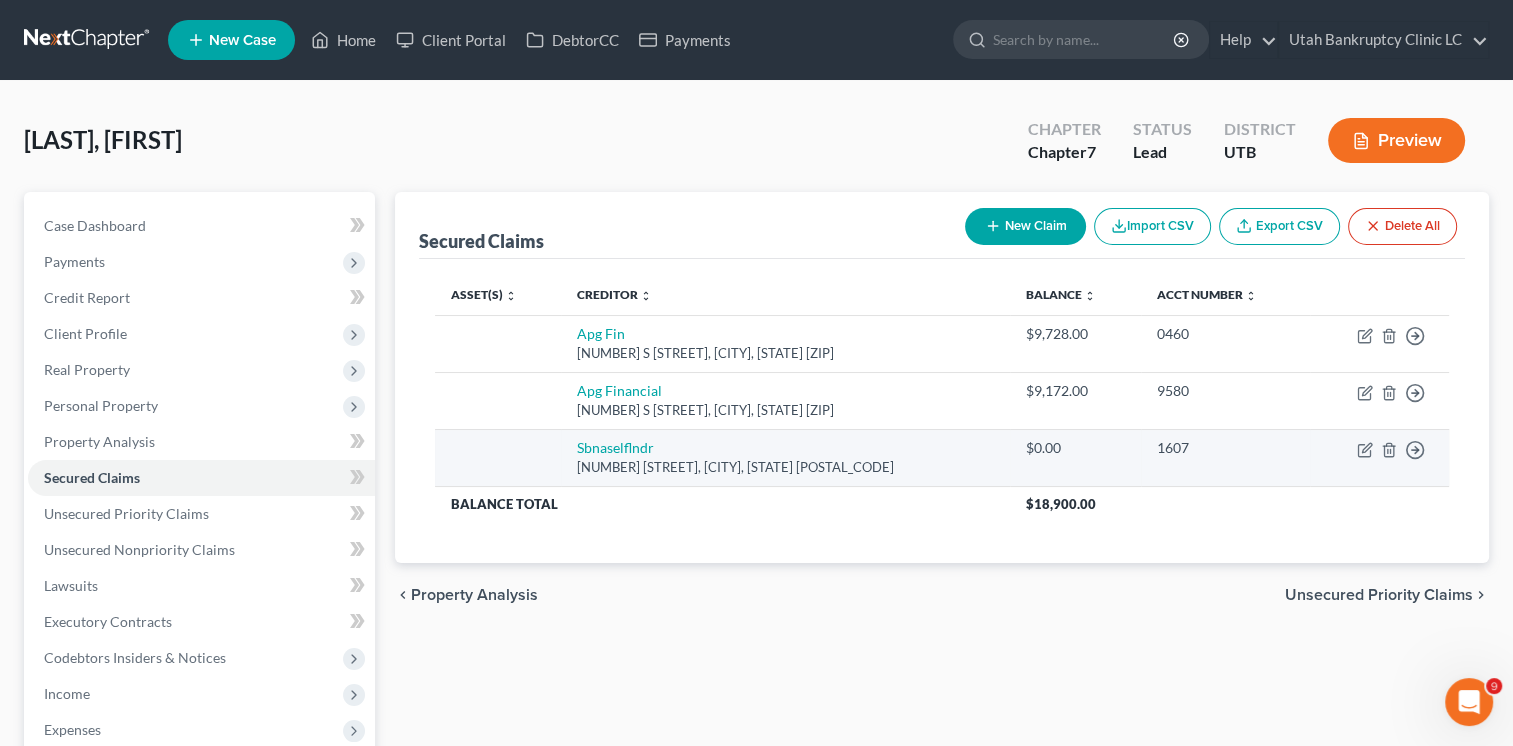 click on "Move to E Move to F Move to G Move to Notice Only" at bounding box center [1379, 457] 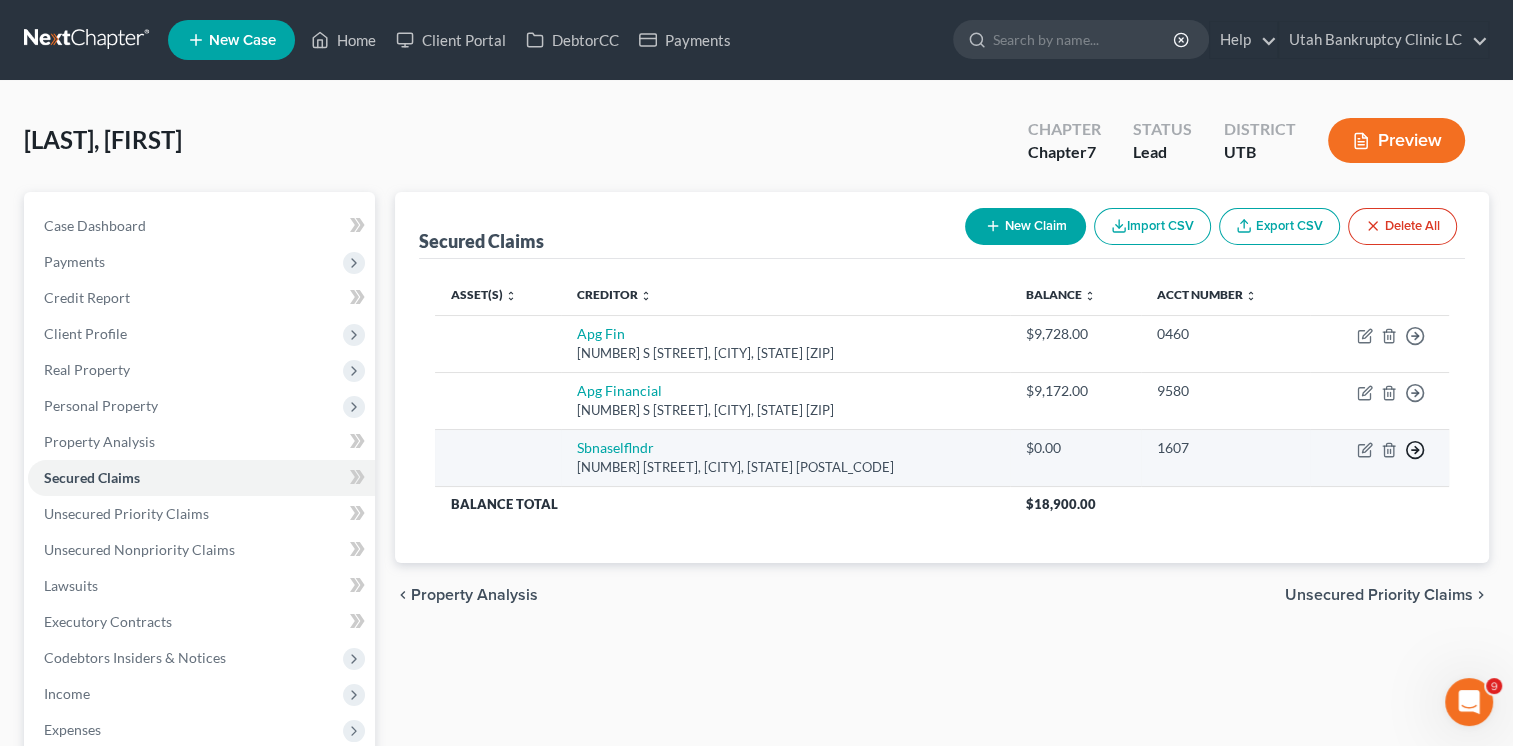 click 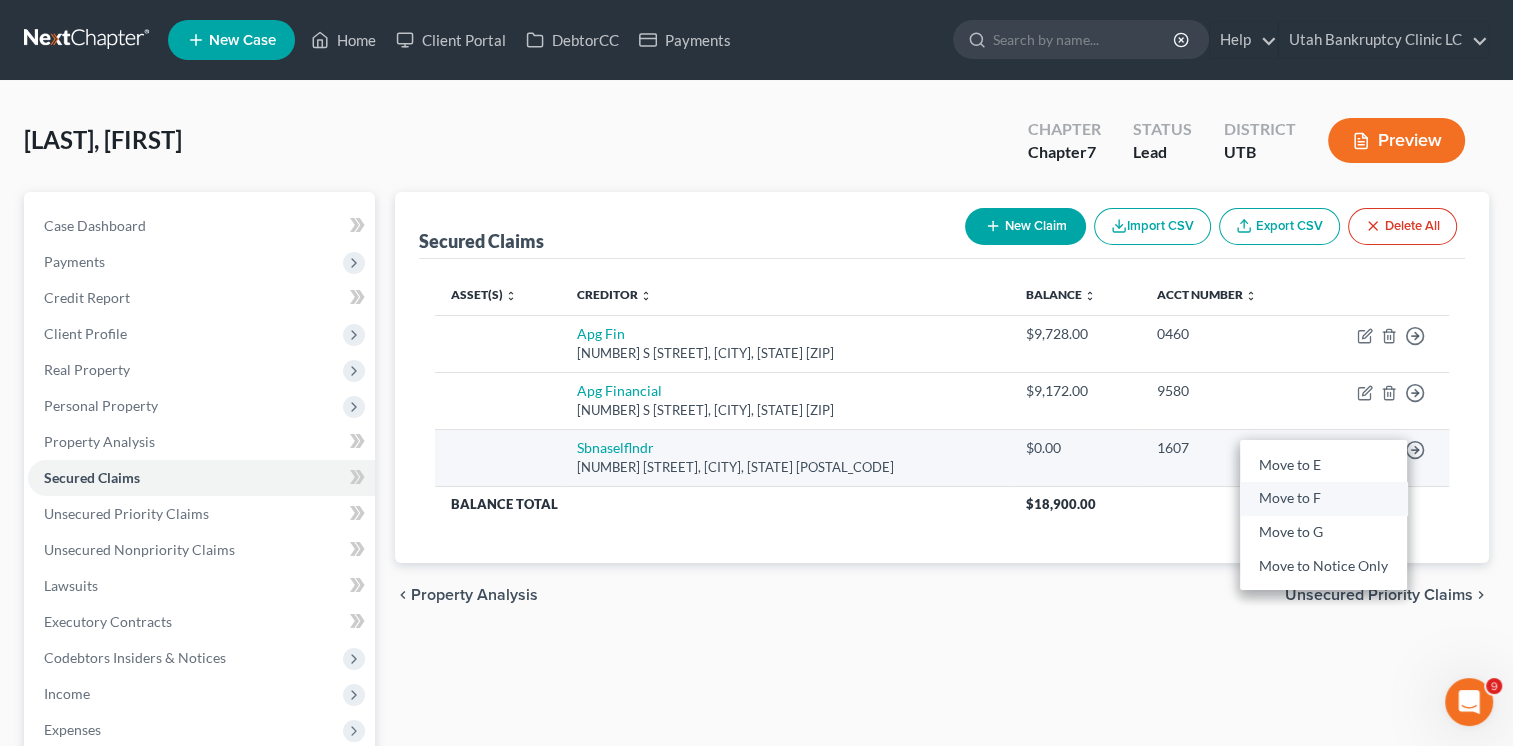 click on "Move to F" at bounding box center (1323, 499) 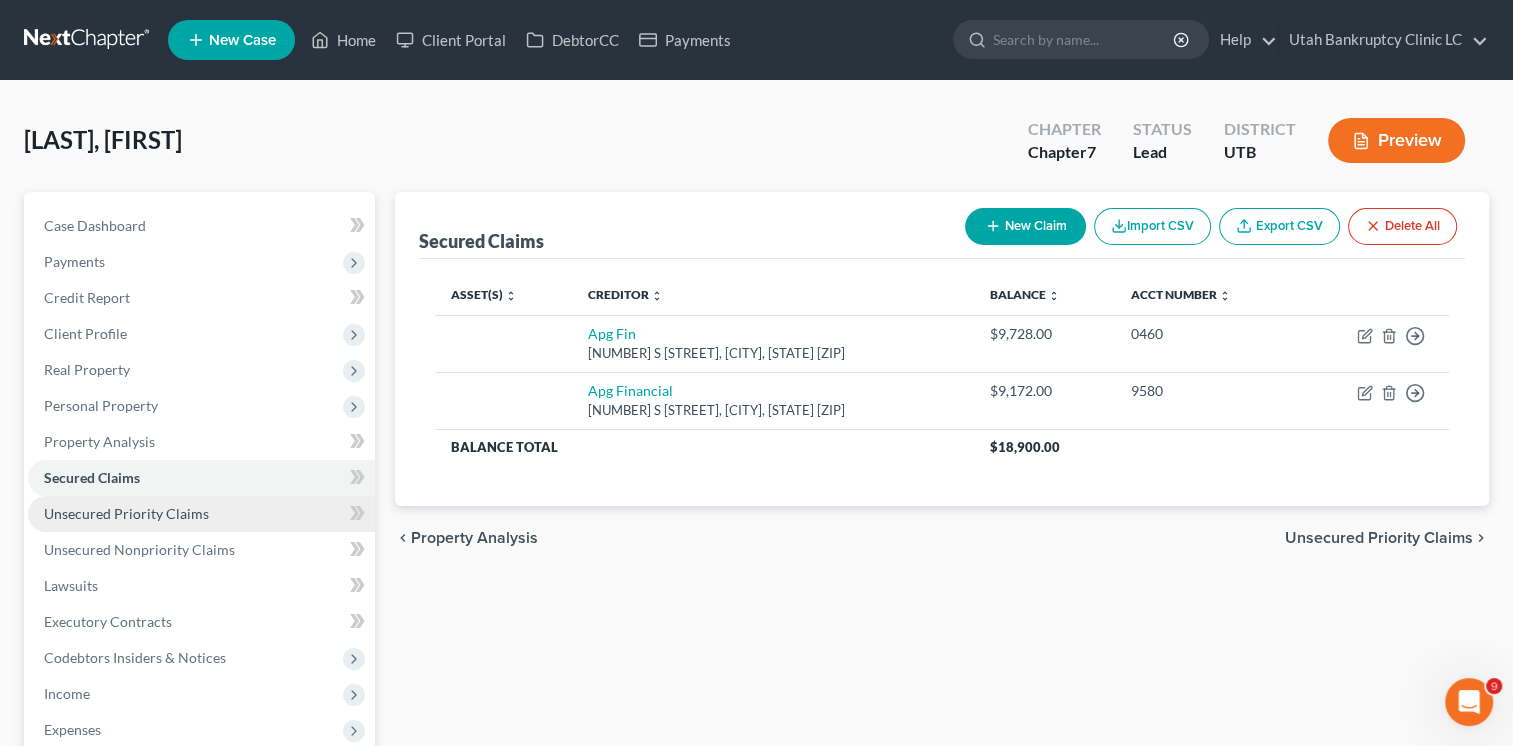 click on "Unsecured Priority Claims" at bounding box center [126, 513] 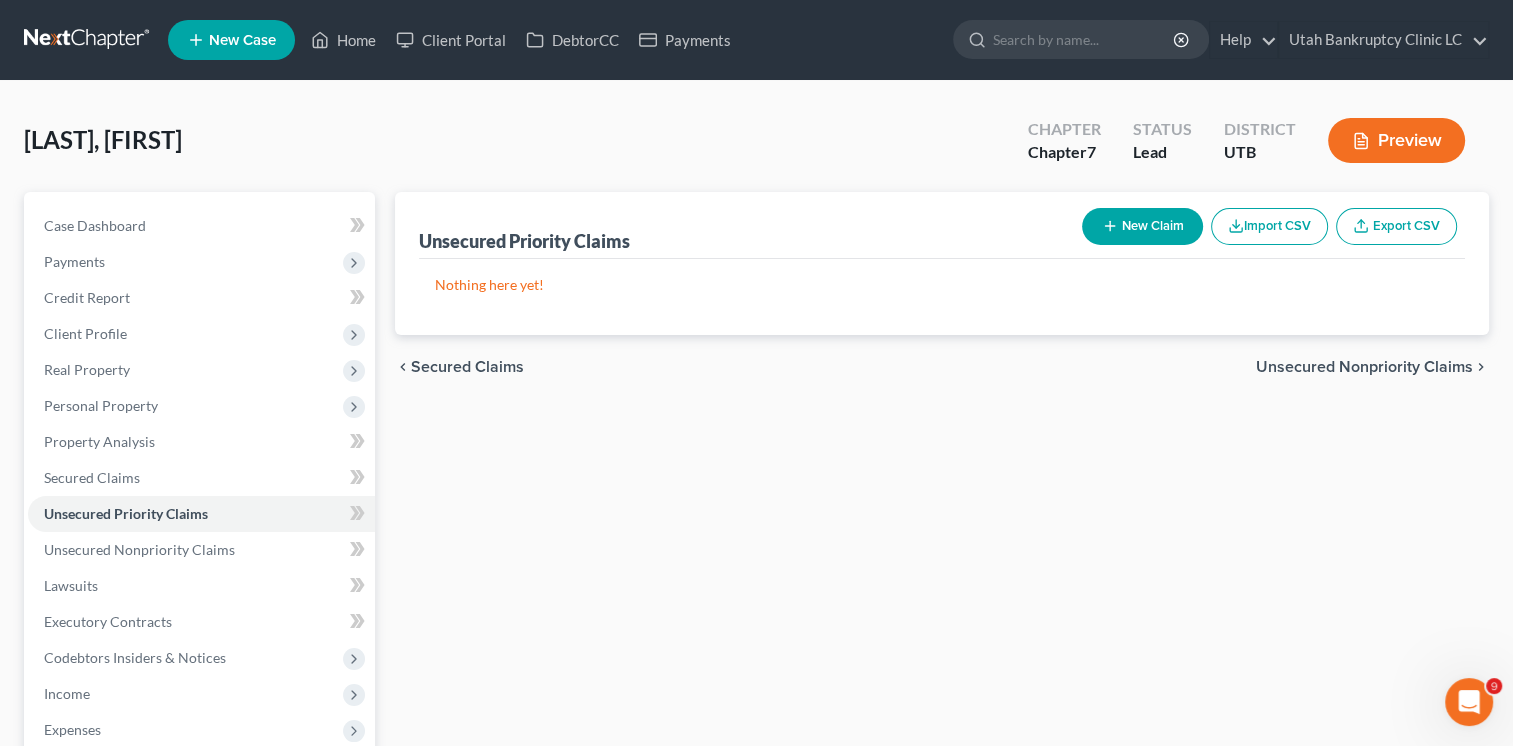 click on "New Claim" at bounding box center (1142, 226) 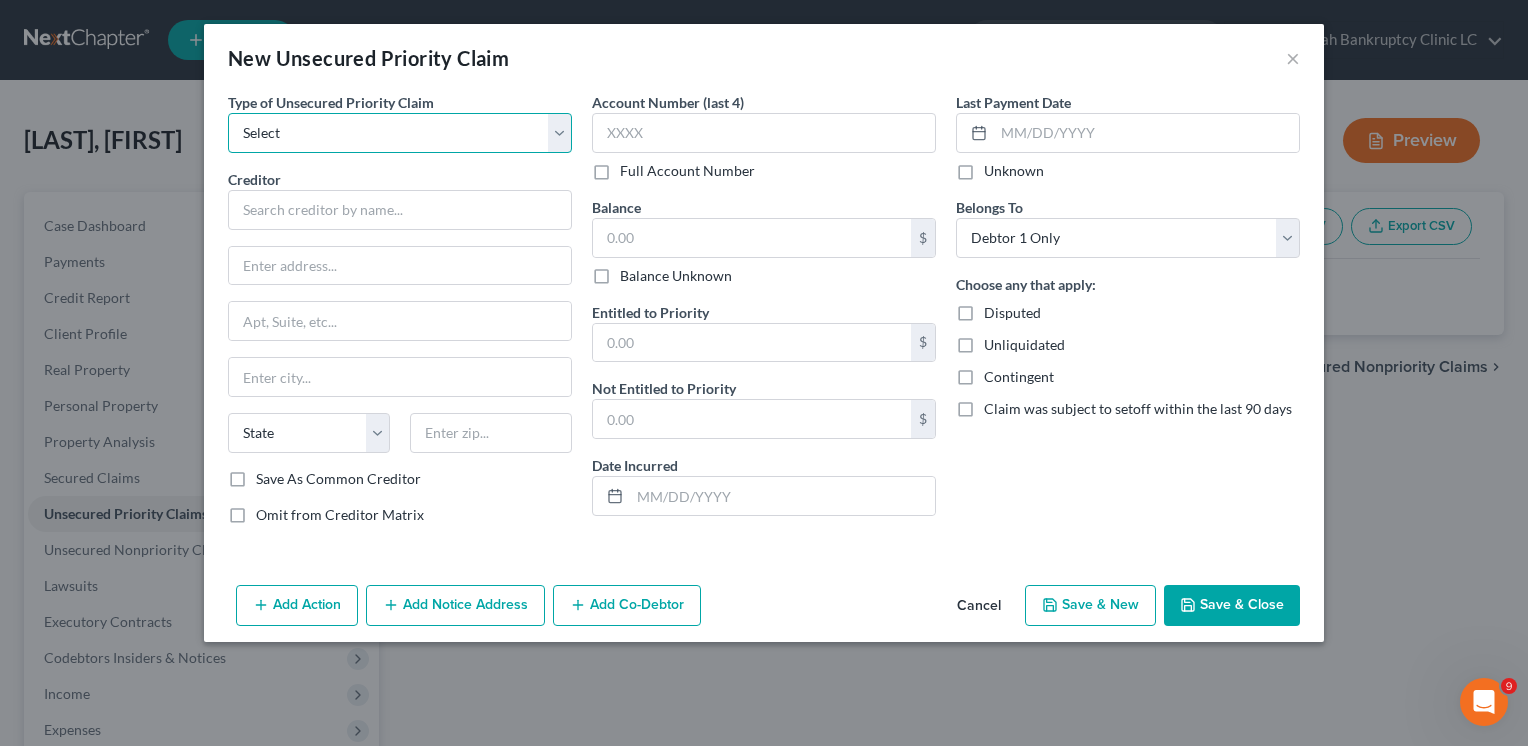 drag, startPoint x: 460, startPoint y: 148, endPoint x: 451, endPoint y: 154, distance: 10.816654 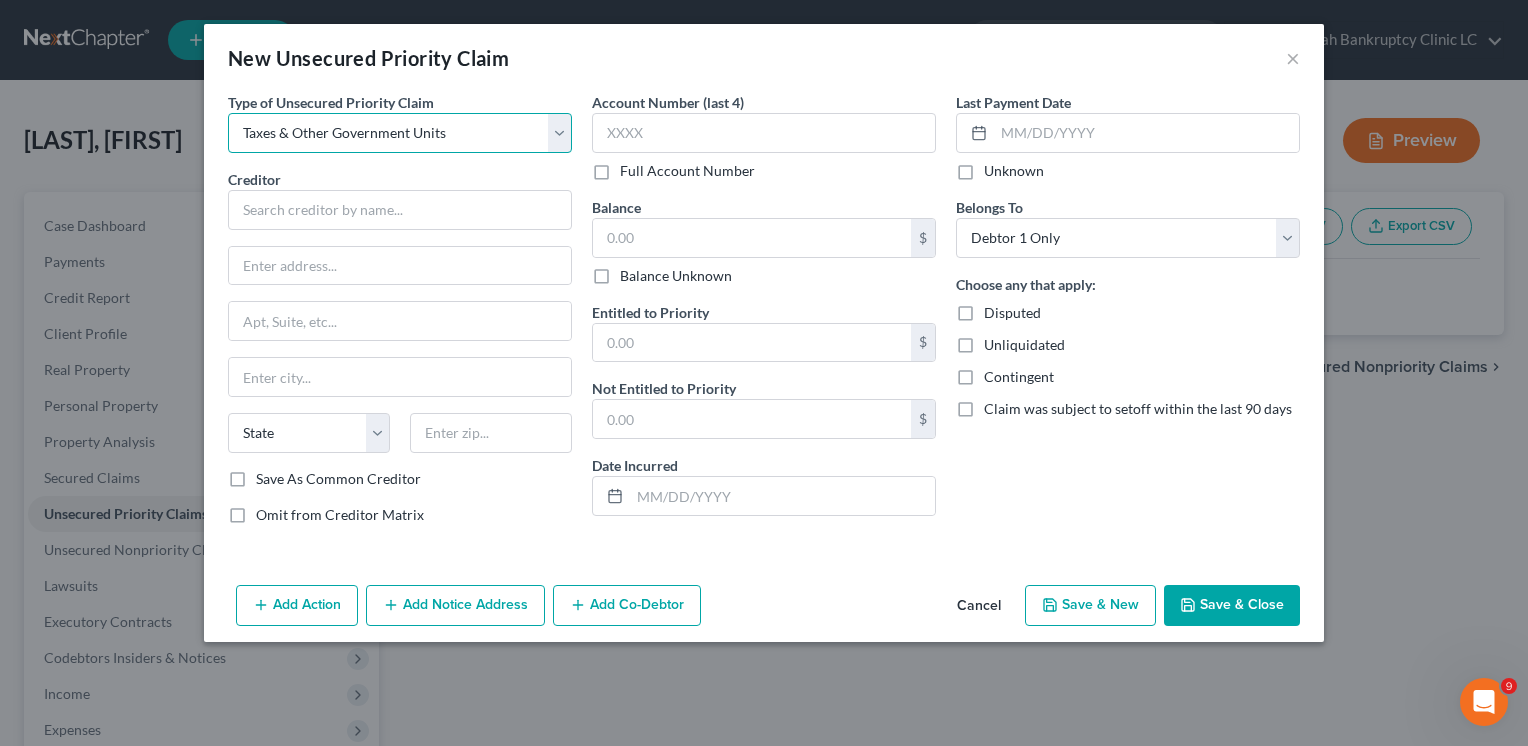 click on "Select Taxes & Other Government Units Domestic Support Obligations Extensions of credit in an involuntary case Wages, Salaries, Commissions Contributions to employee benefits Certain farmers and fisherman Deposits by individuals Commitments to maintain capitals Claims for death or injury while intoxicated Other" at bounding box center (400, 133) 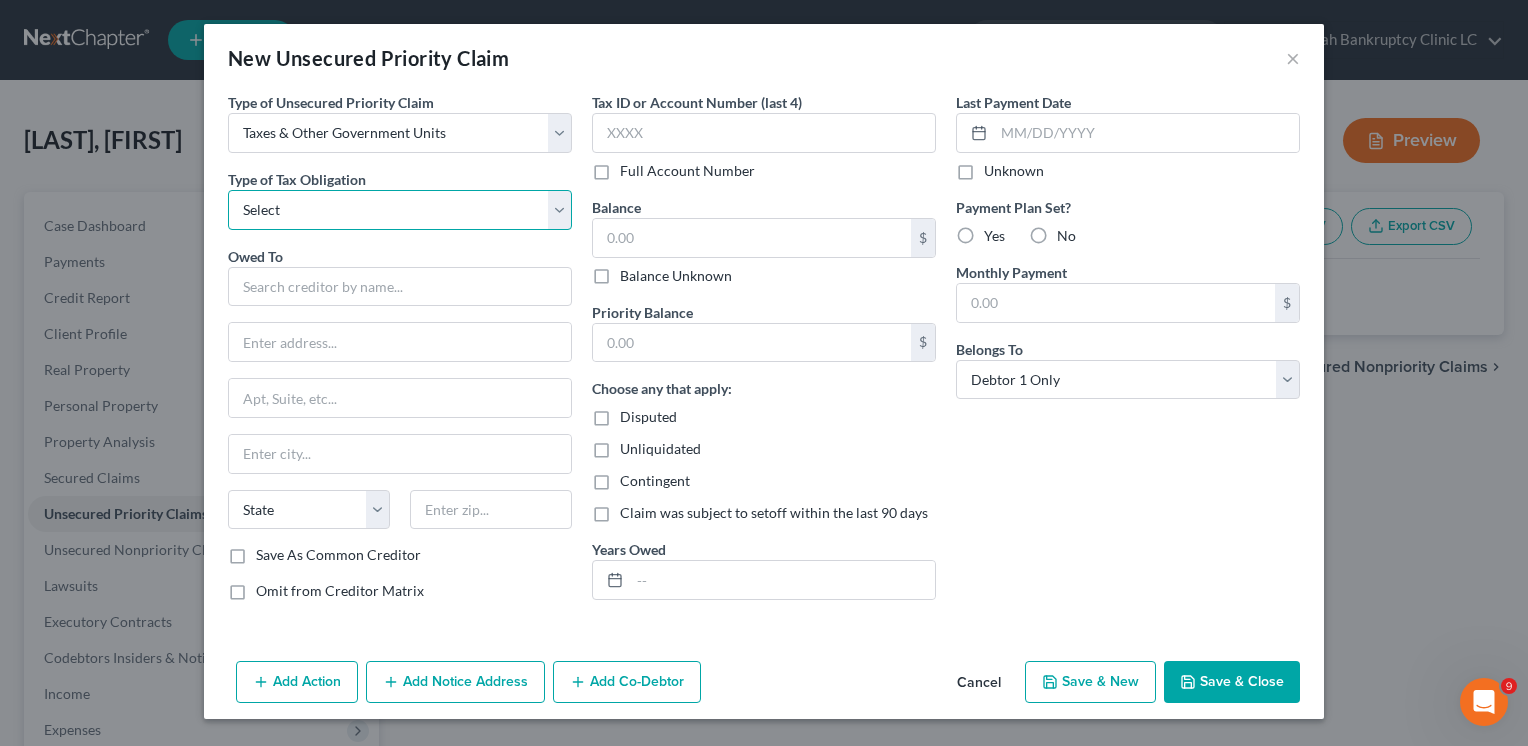 click on "Select Federal City State Franchise Tax Board Other" at bounding box center [400, 210] 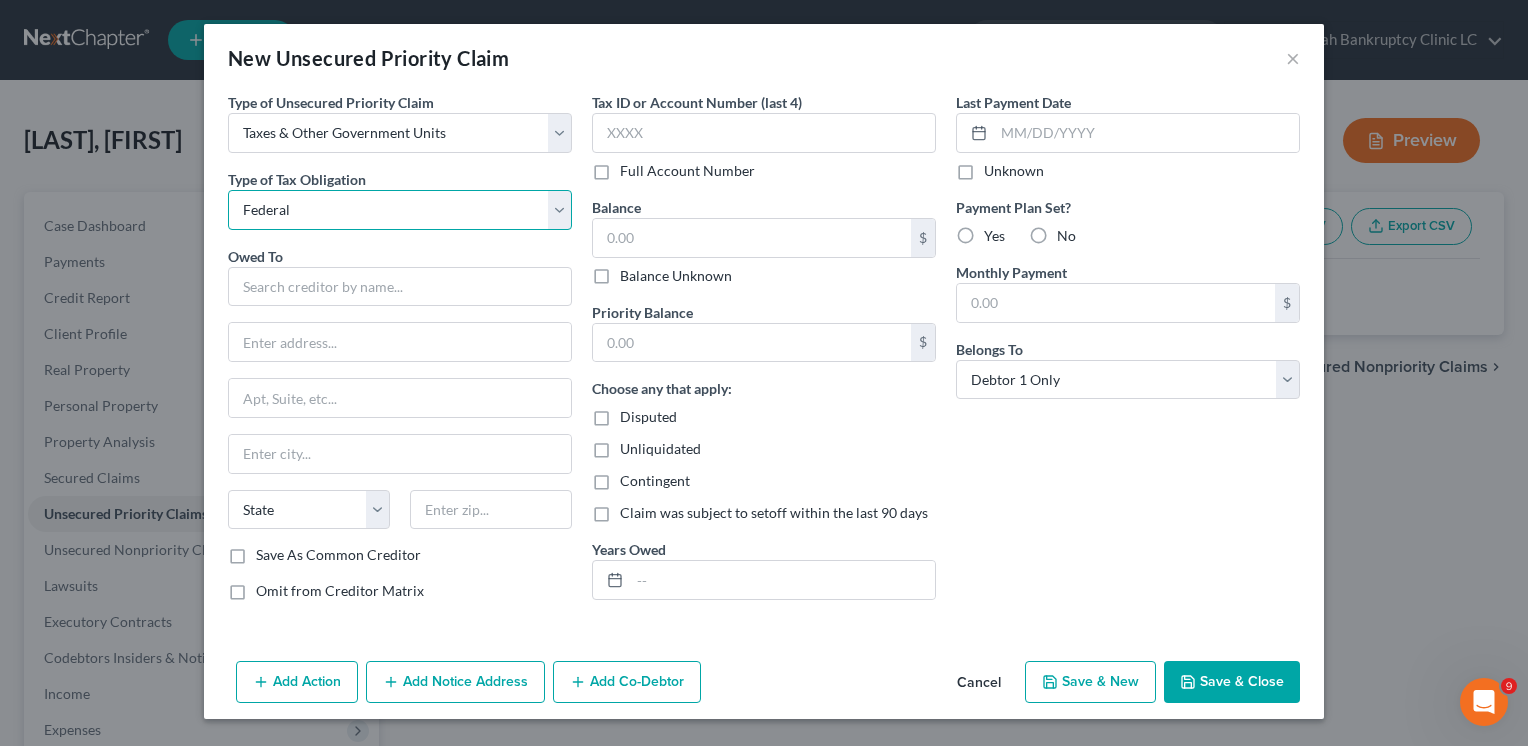 click on "Select Federal City State Franchise Tax Board Other" at bounding box center (400, 210) 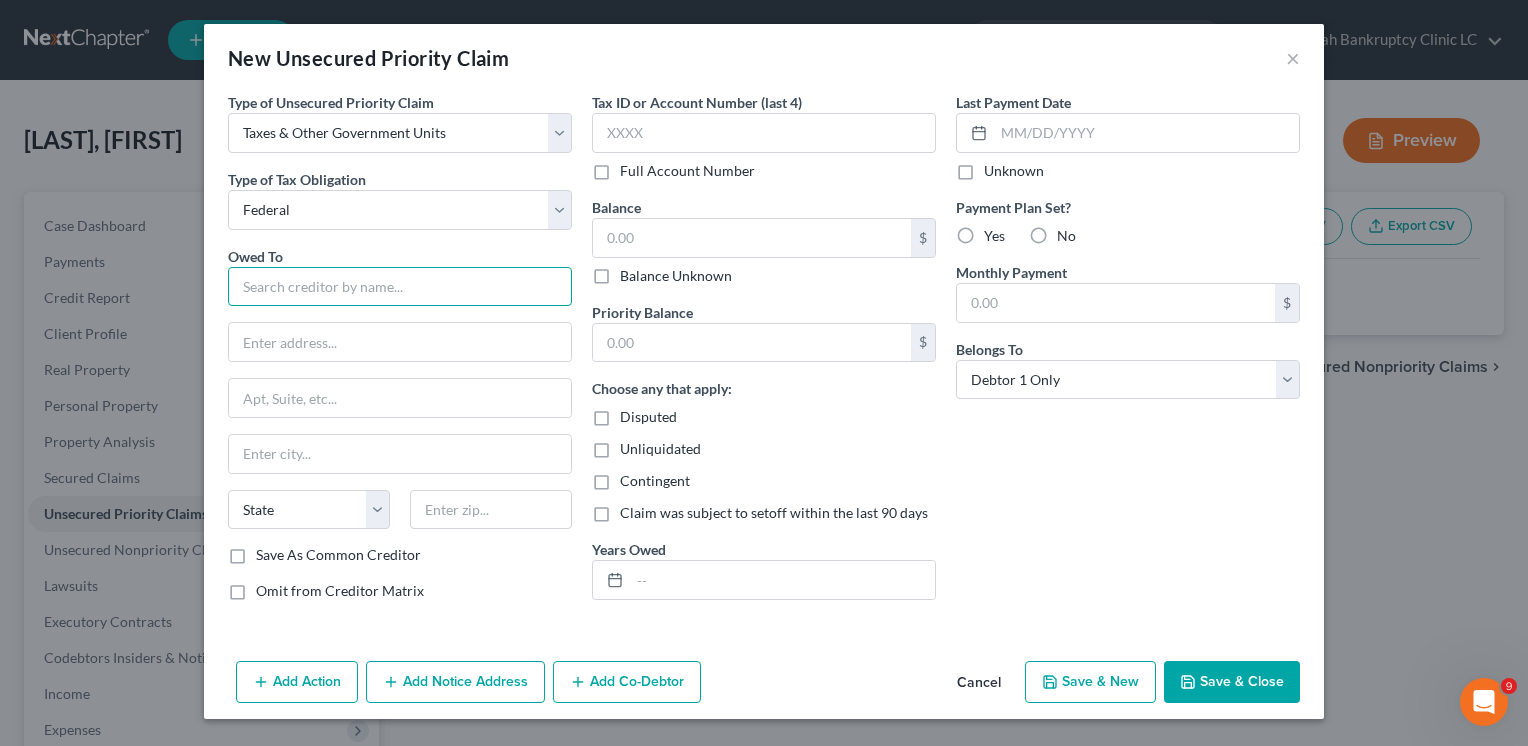 click at bounding box center (400, 287) 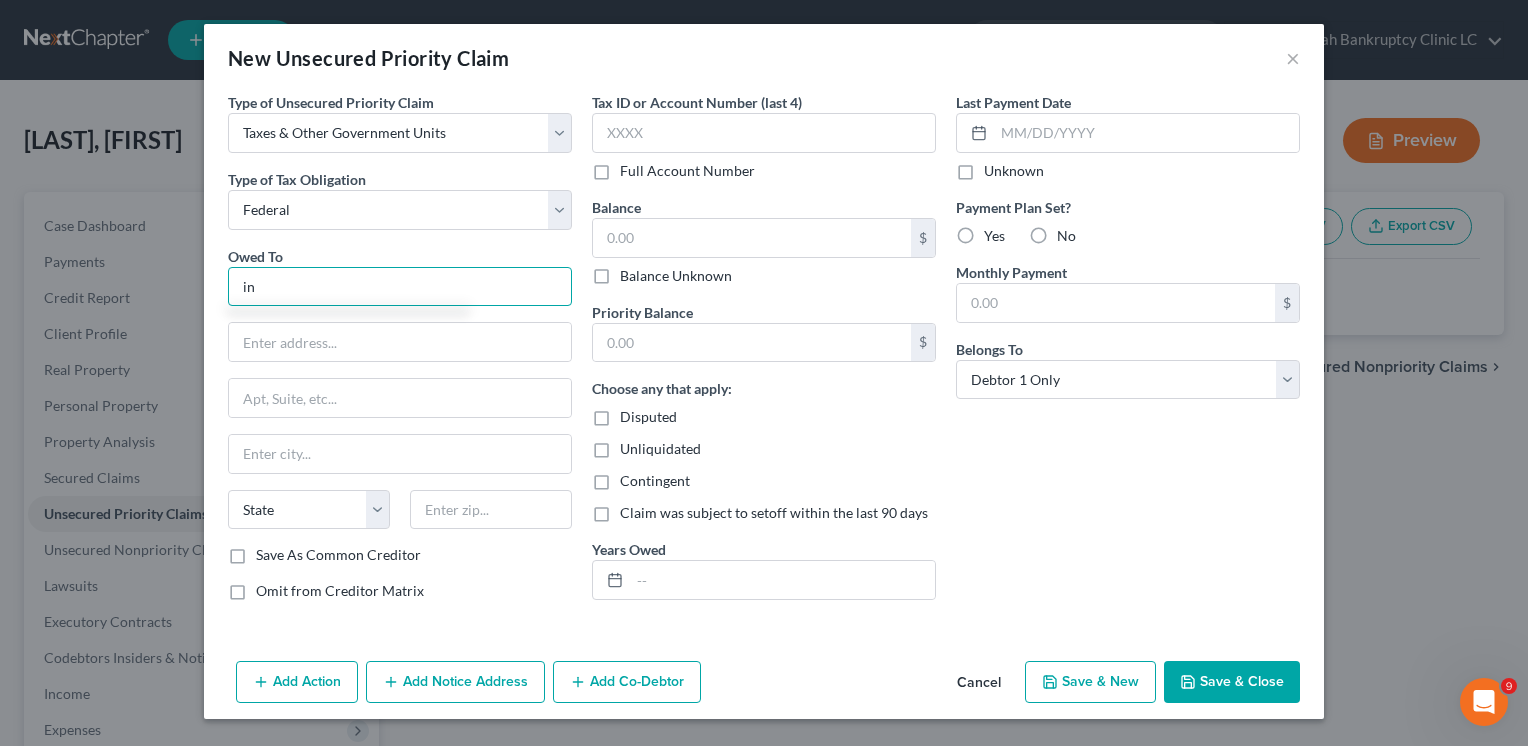 type on "i" 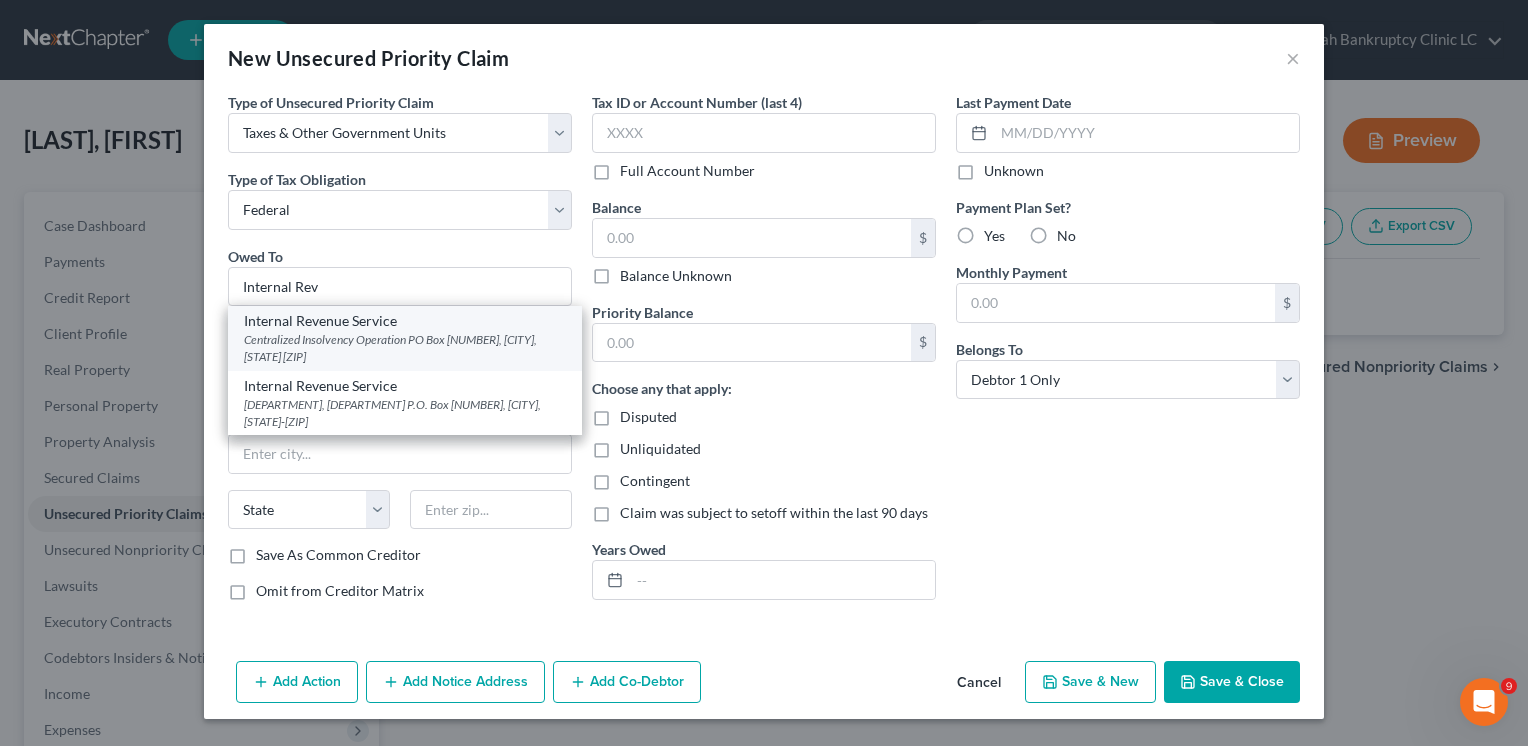 click on "Centralized Insolvency Operation PO Box [NUMBER], [CITY], [STATE] [ZIP]" at bounding box center (405, 348) 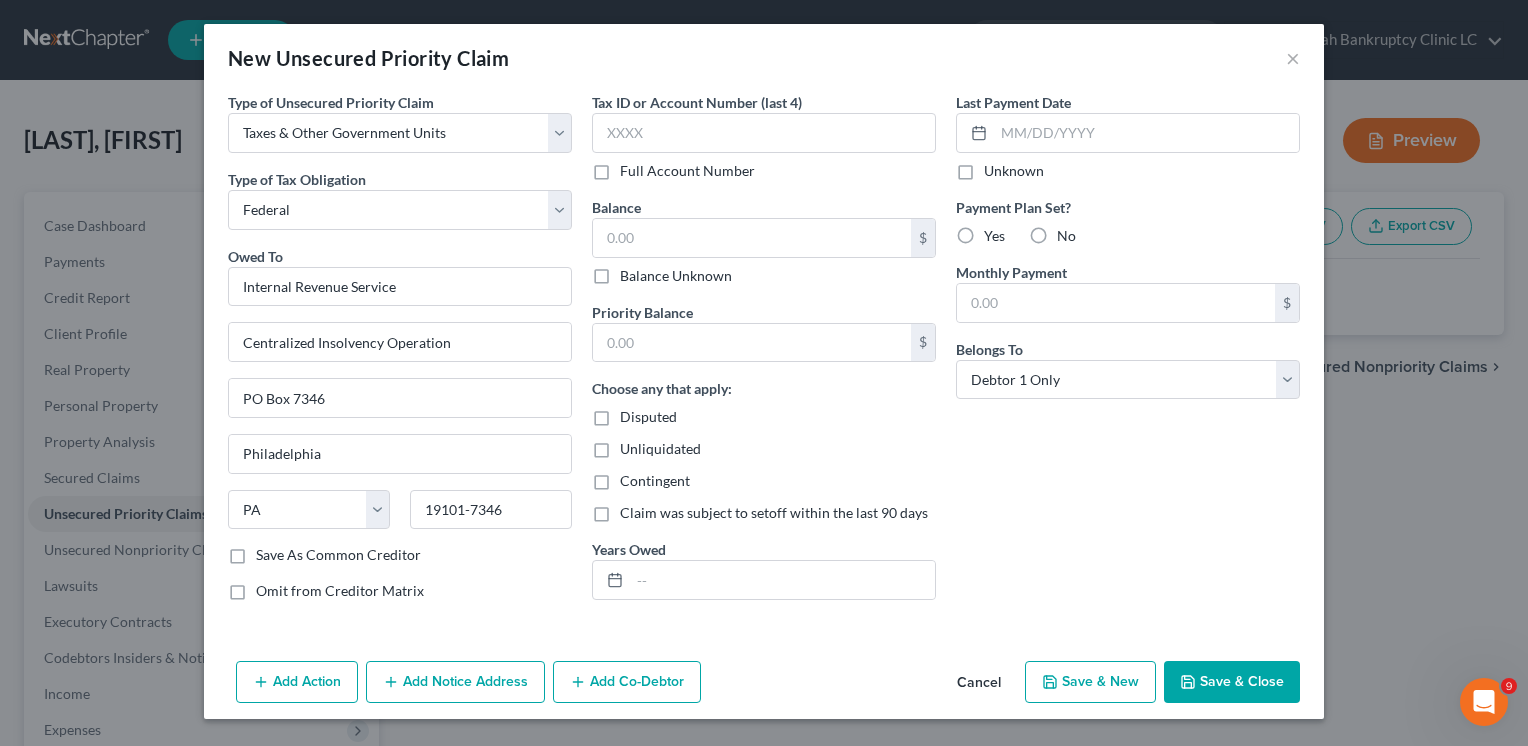 click 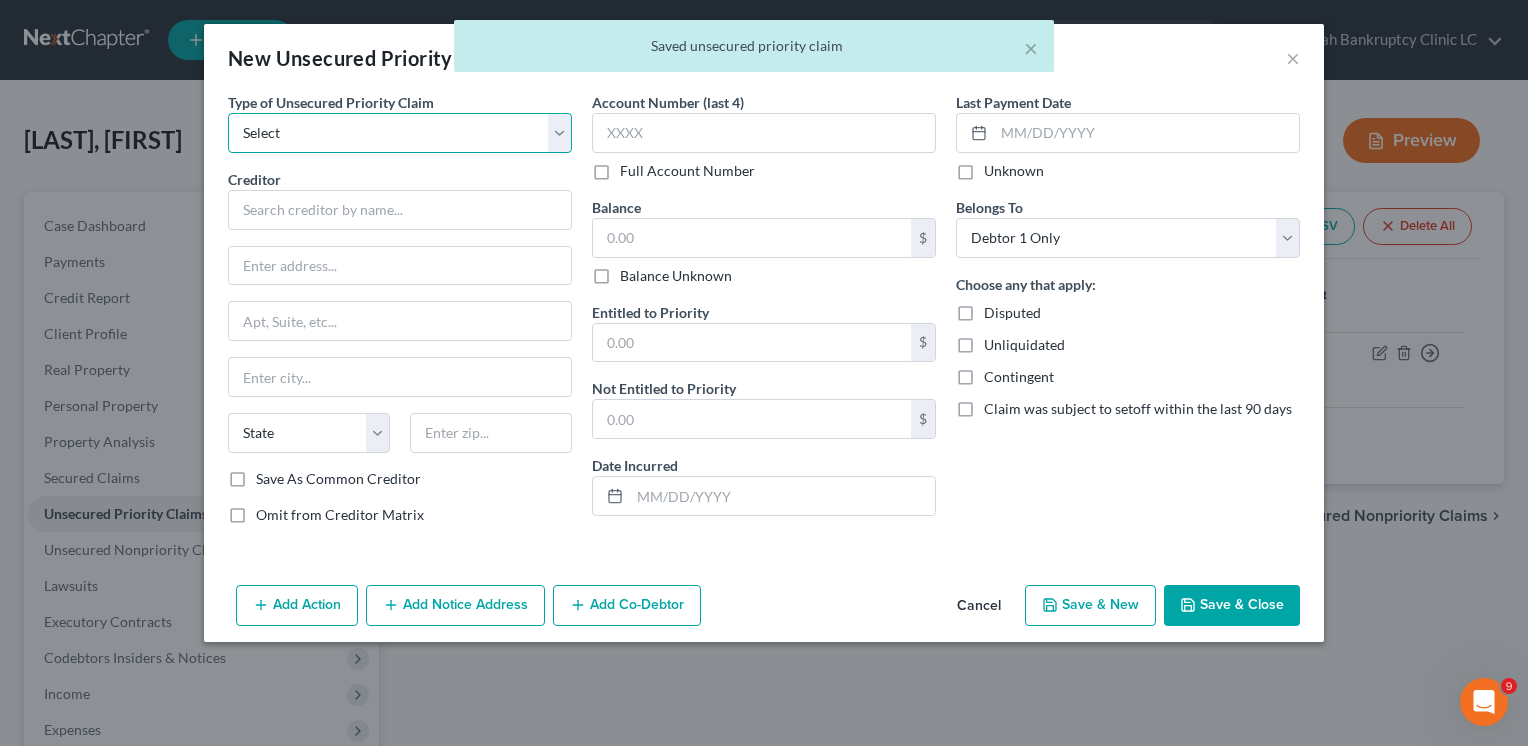 click on "Select Taxes & Other Government Units Domestic Support Obligations Extensions of credit in an involuntary case Wages, Salaries, Commissions Contributions to employee benefits Certain farmers and fisherman Deposits by individuals Commitments to maintain capitals Claims for death or injury while intoxicated Other" at bounding box center (400, 133) 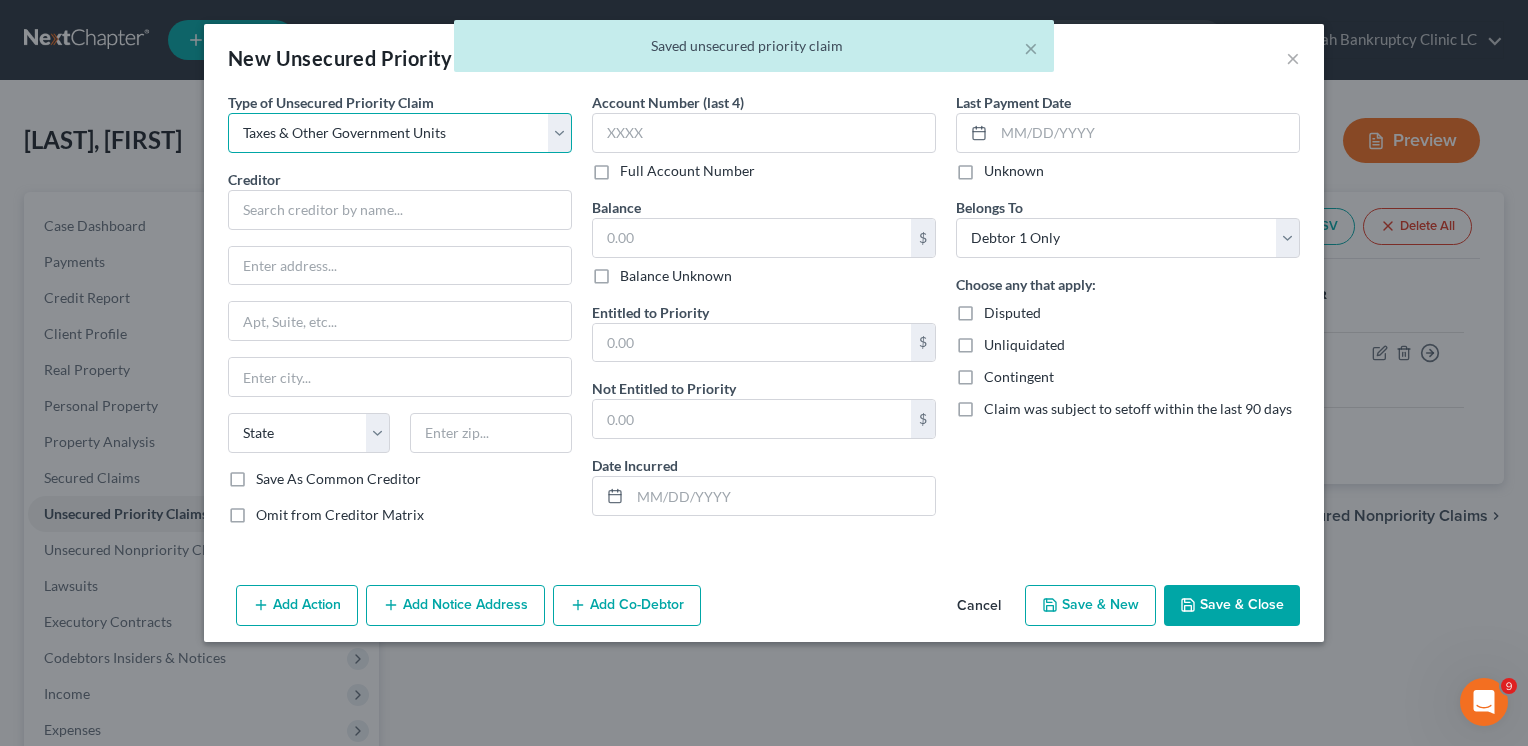 click on "Select Taxes & Other Government Units Domestic Support Obligations Extensions of credit in an involuntary case Wages, Salaries, Commissions Contributions to employee benefits Certain farmers and fisherman Deposits by individuals Commitments to maintain capitals Claims for death or injury while intoxicated Other" at bounding box center [400, 133] 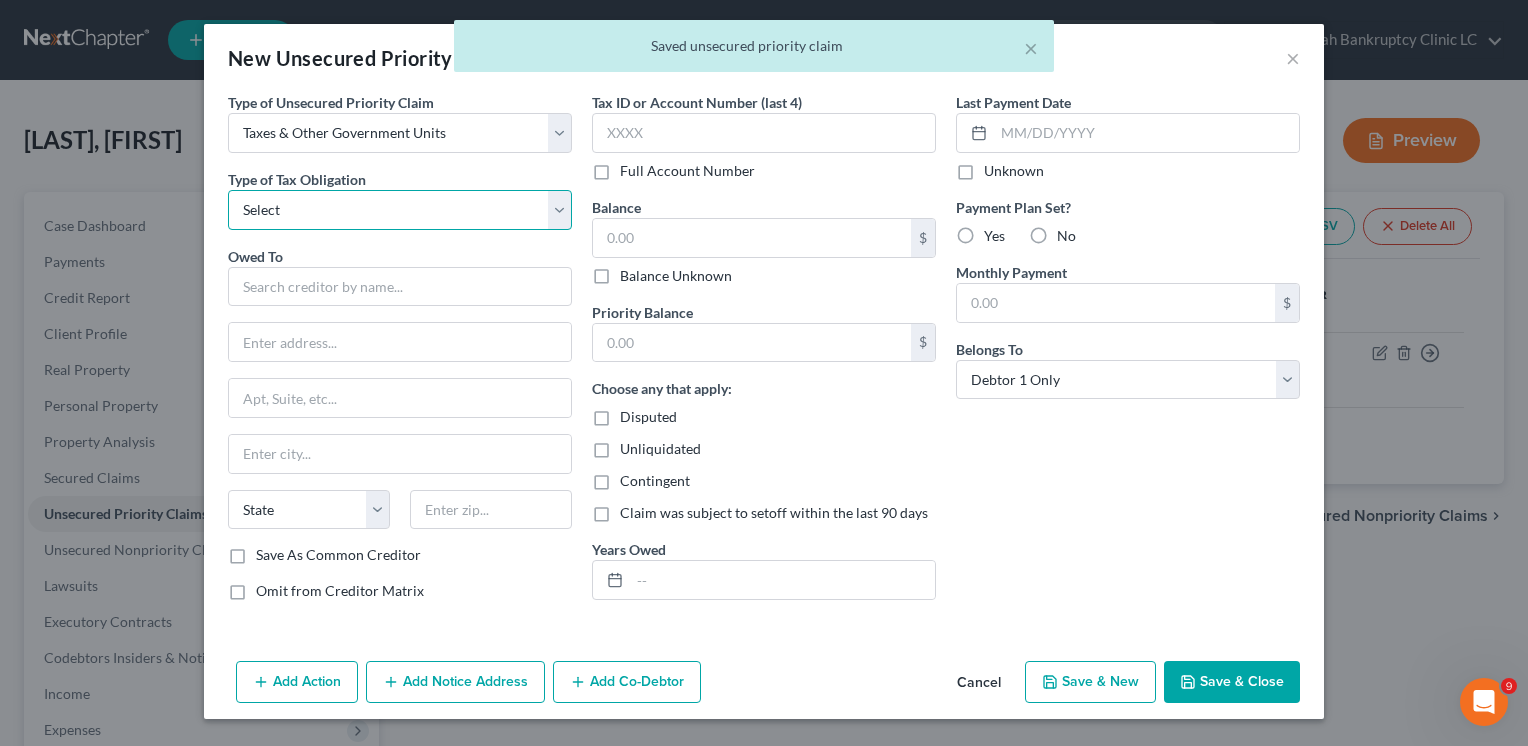 click on "Select Federal City State Franchise Tax Board Other" at bounding box center (400, 210) 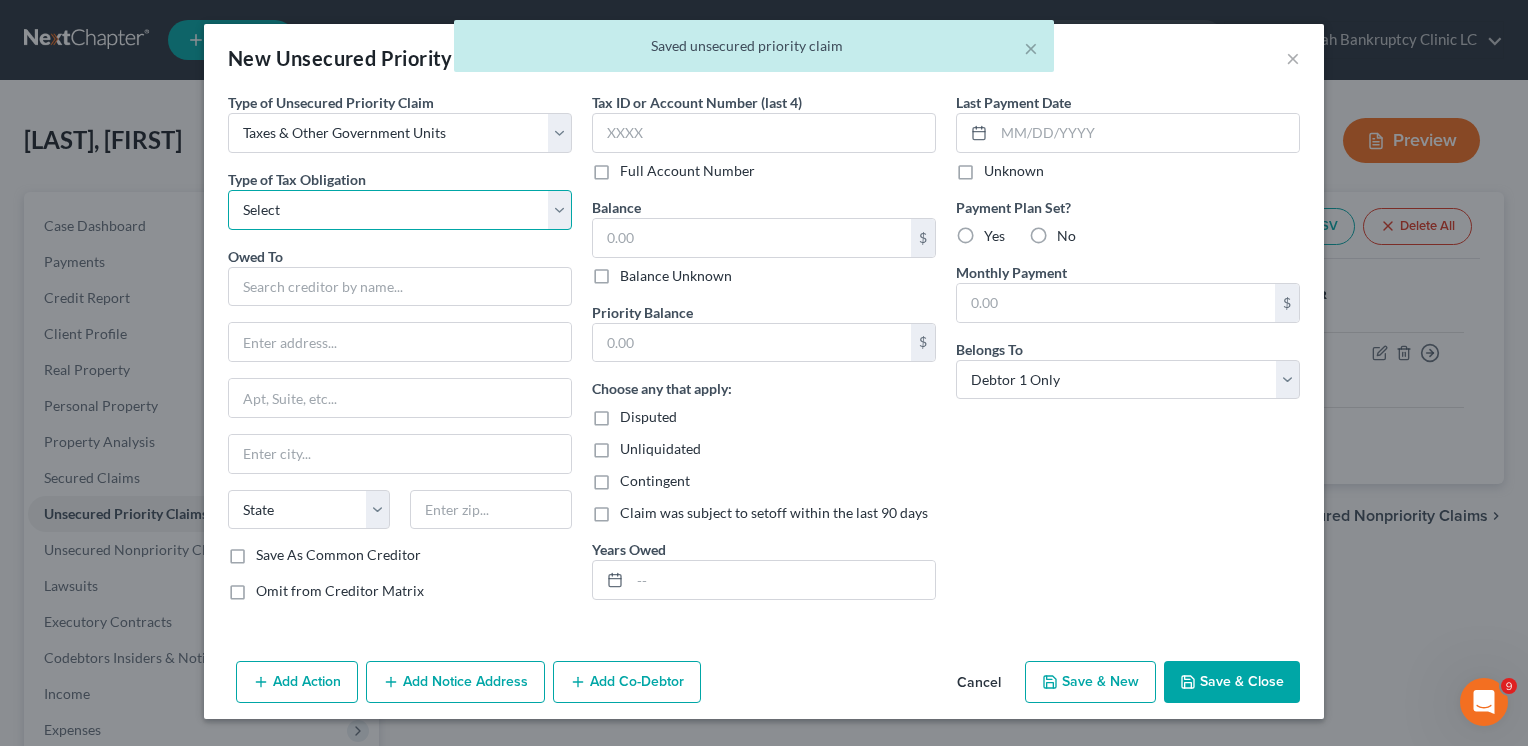 select on "2" 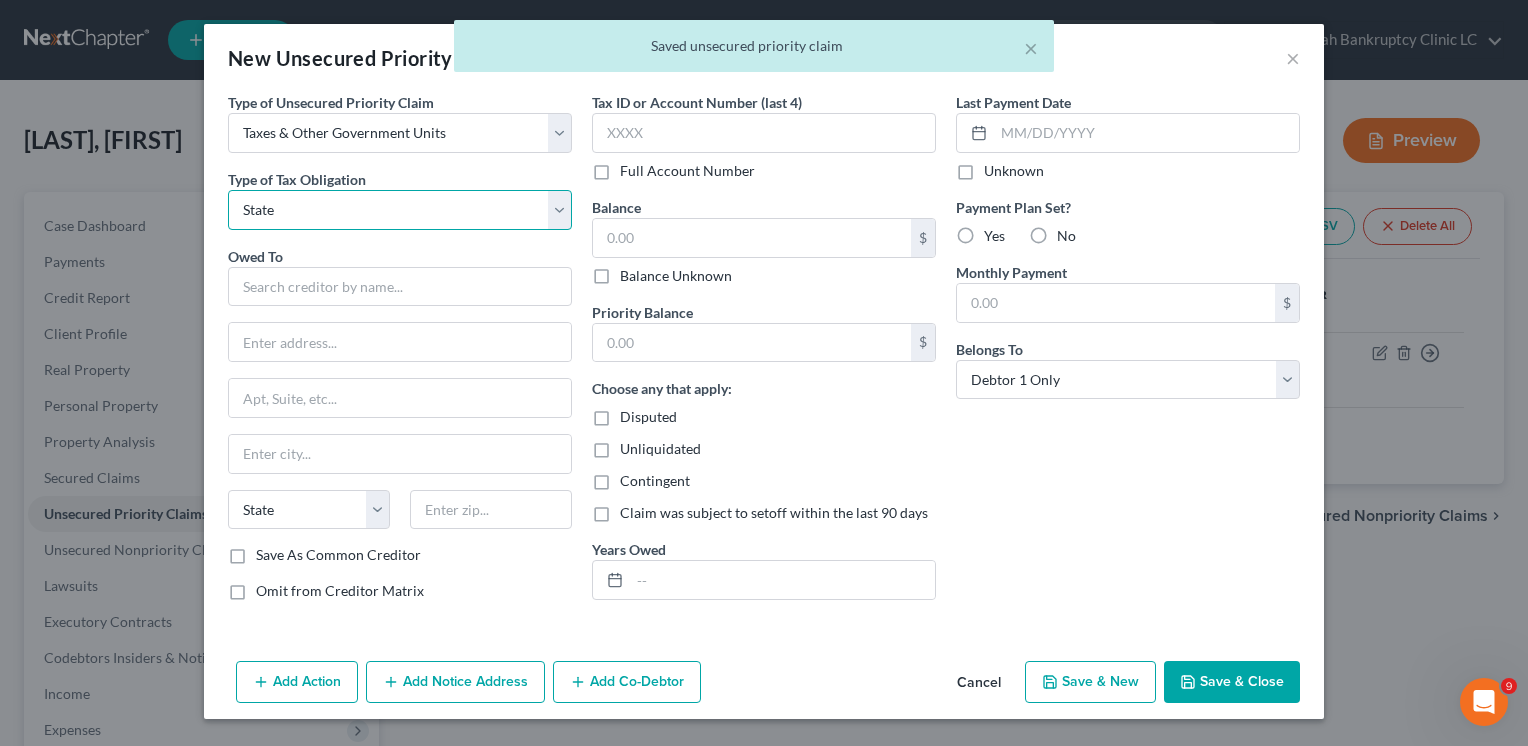 click on "Select Federal City State Franchise Tax Board Other" at bounding box center (400, 210) 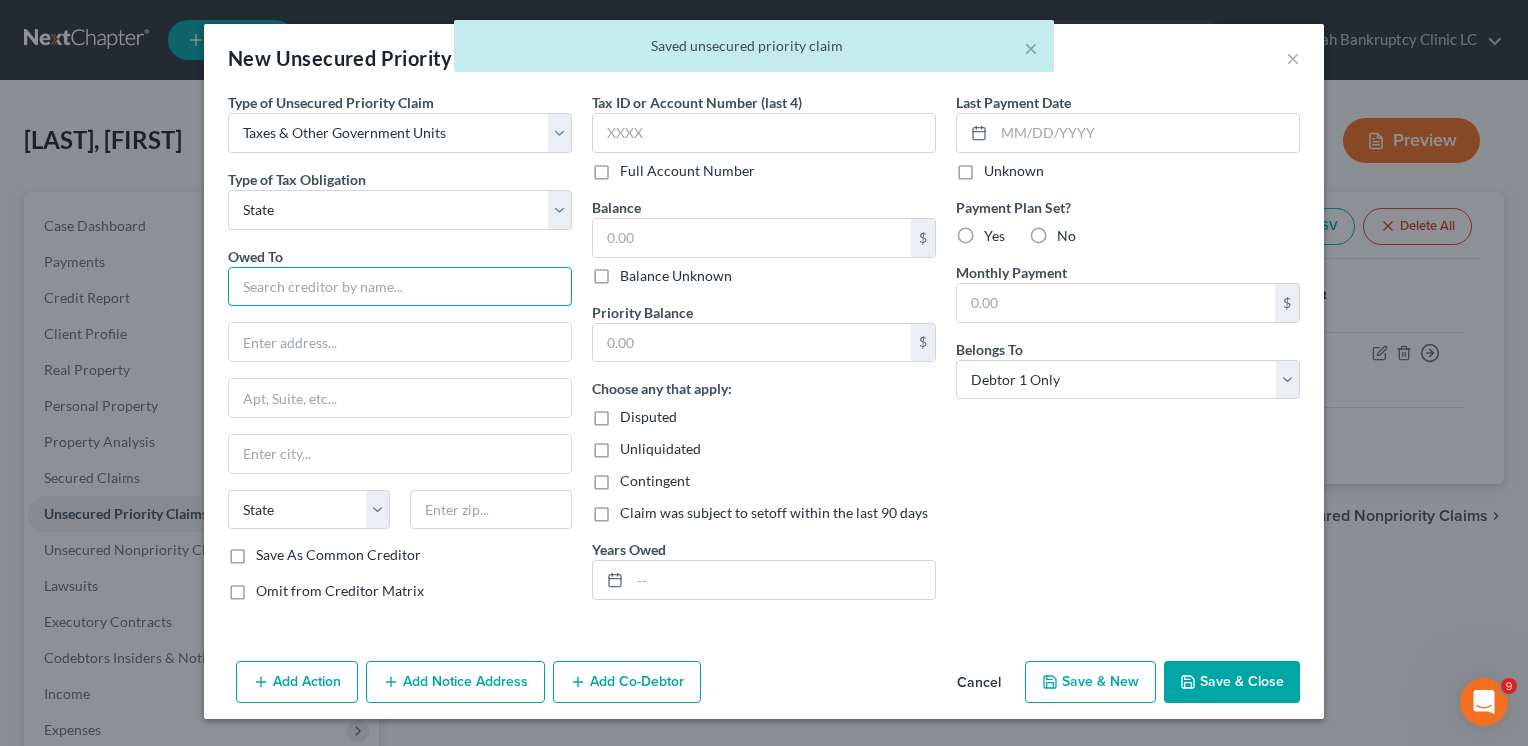 click at bounding box center [400, 287] 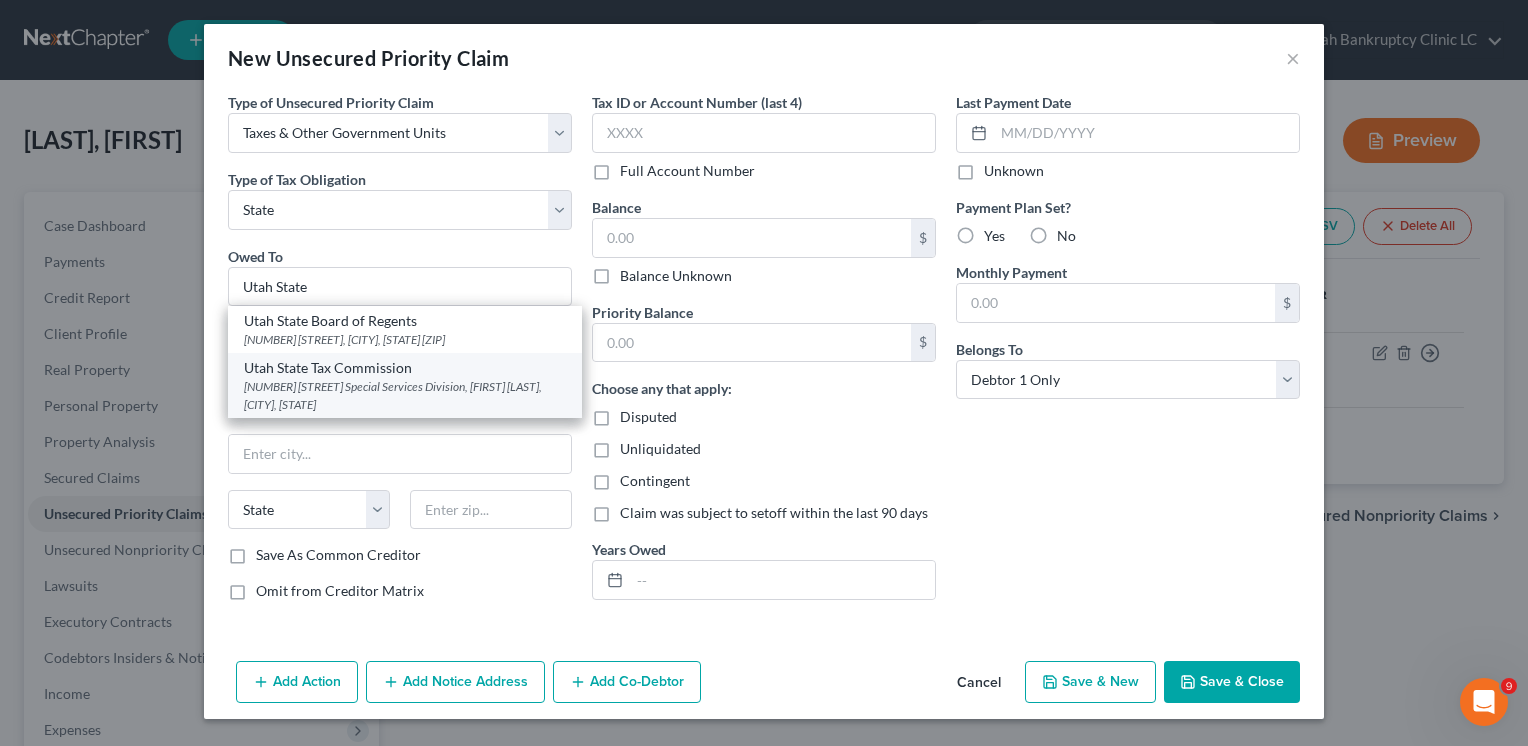 click on "Utah State Tax Commission" at bounding box center (405, 368) 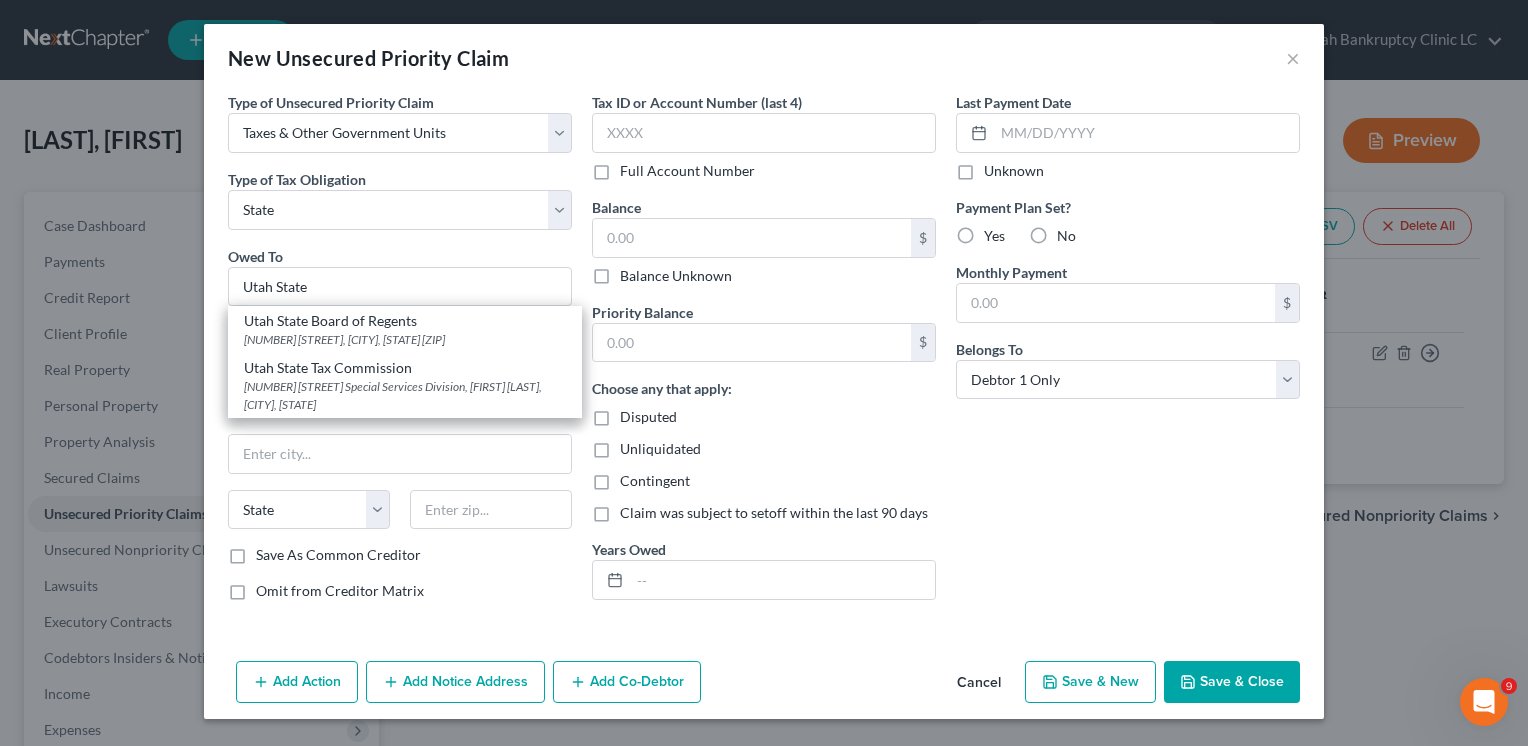 type on "Utah State Tax Commission" 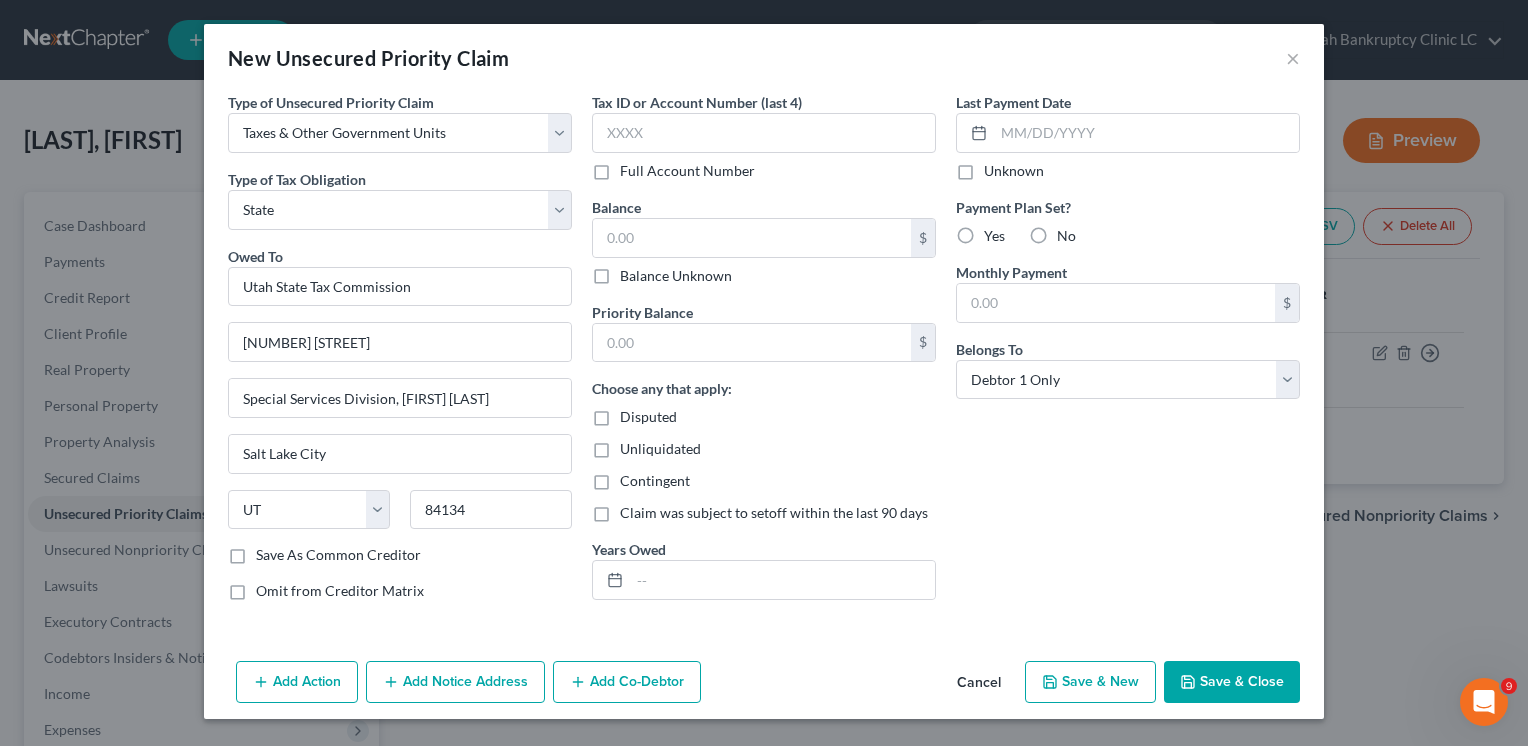 click on "Save & Close" at bounding box center [1232, 682] 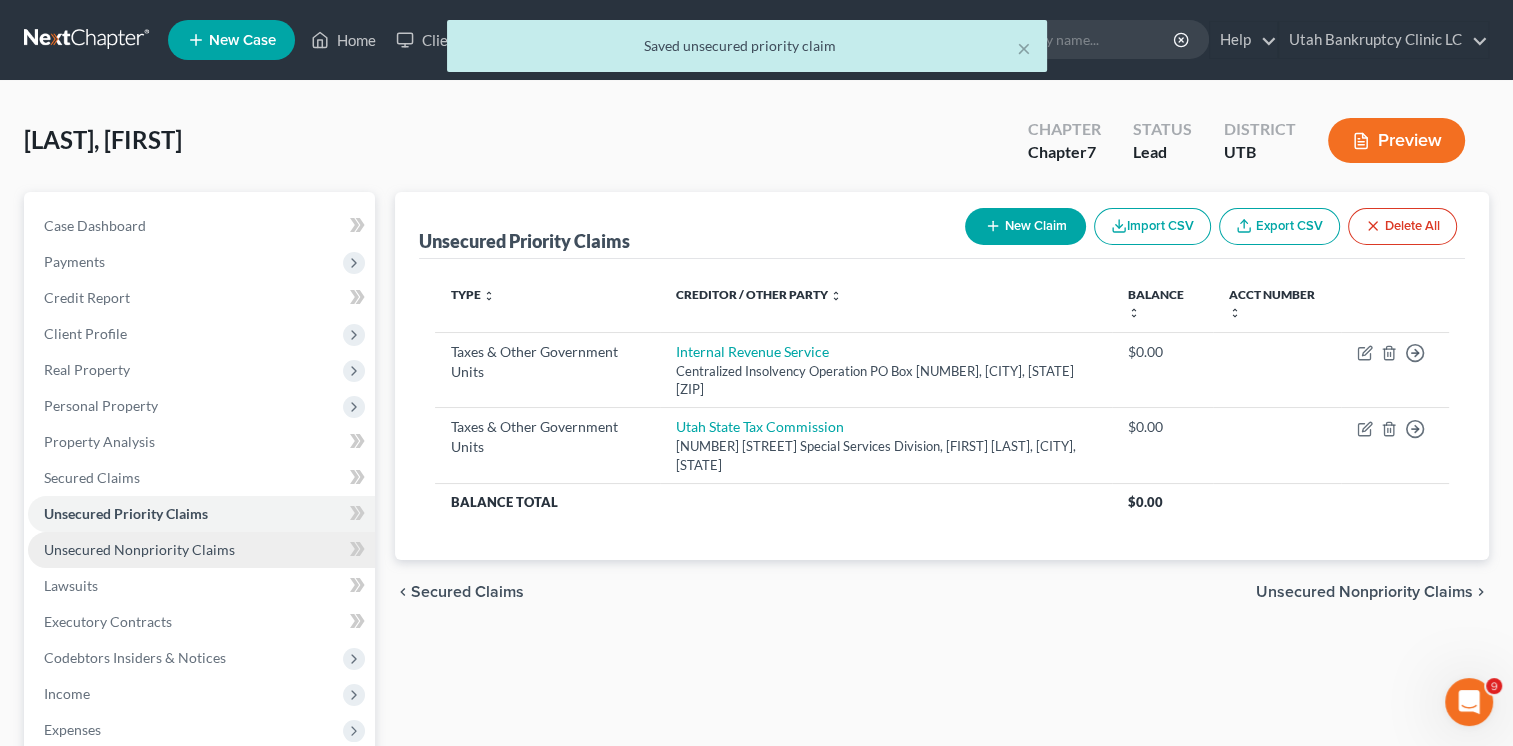 click on "Unsecured Nonpriority Claims" at bounding box center [201, 550] 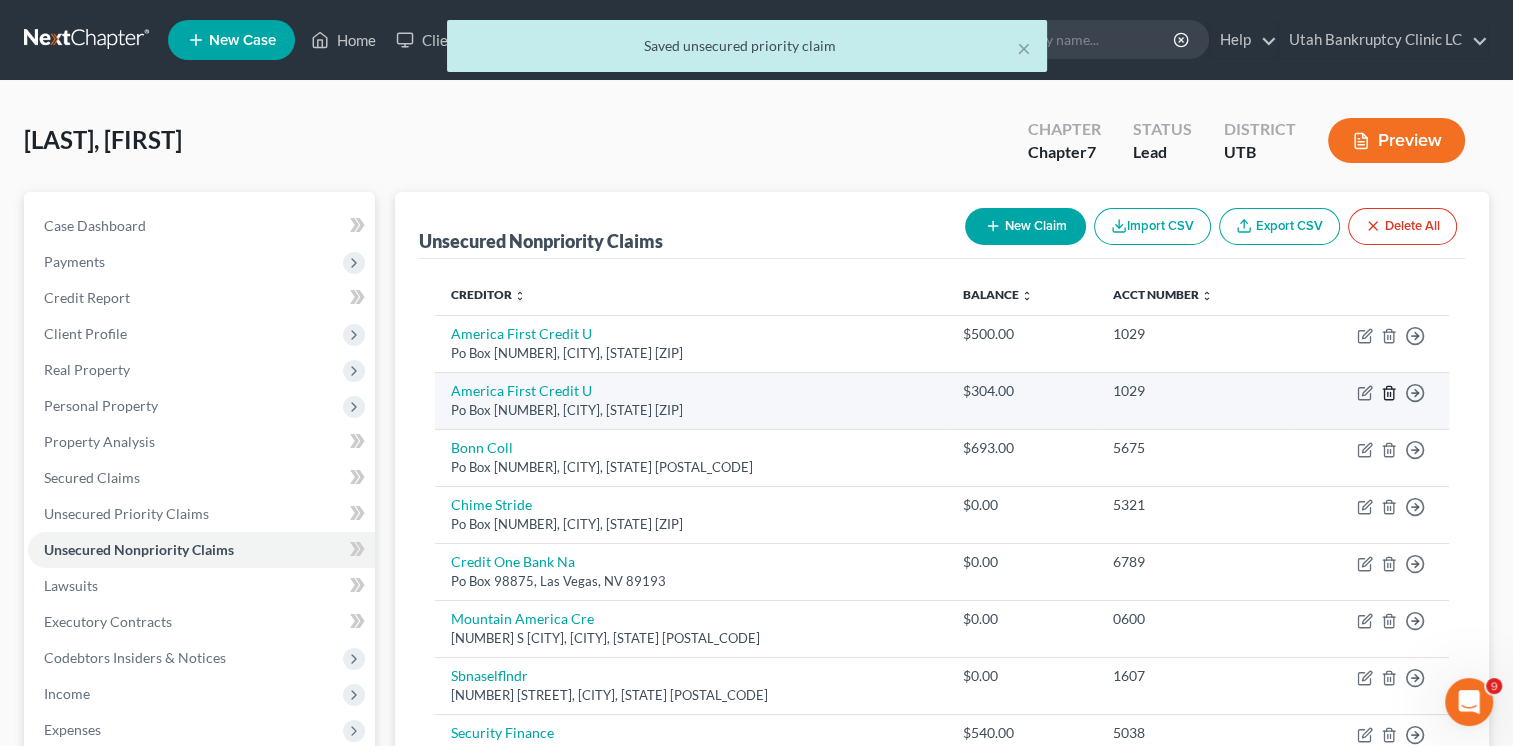 click 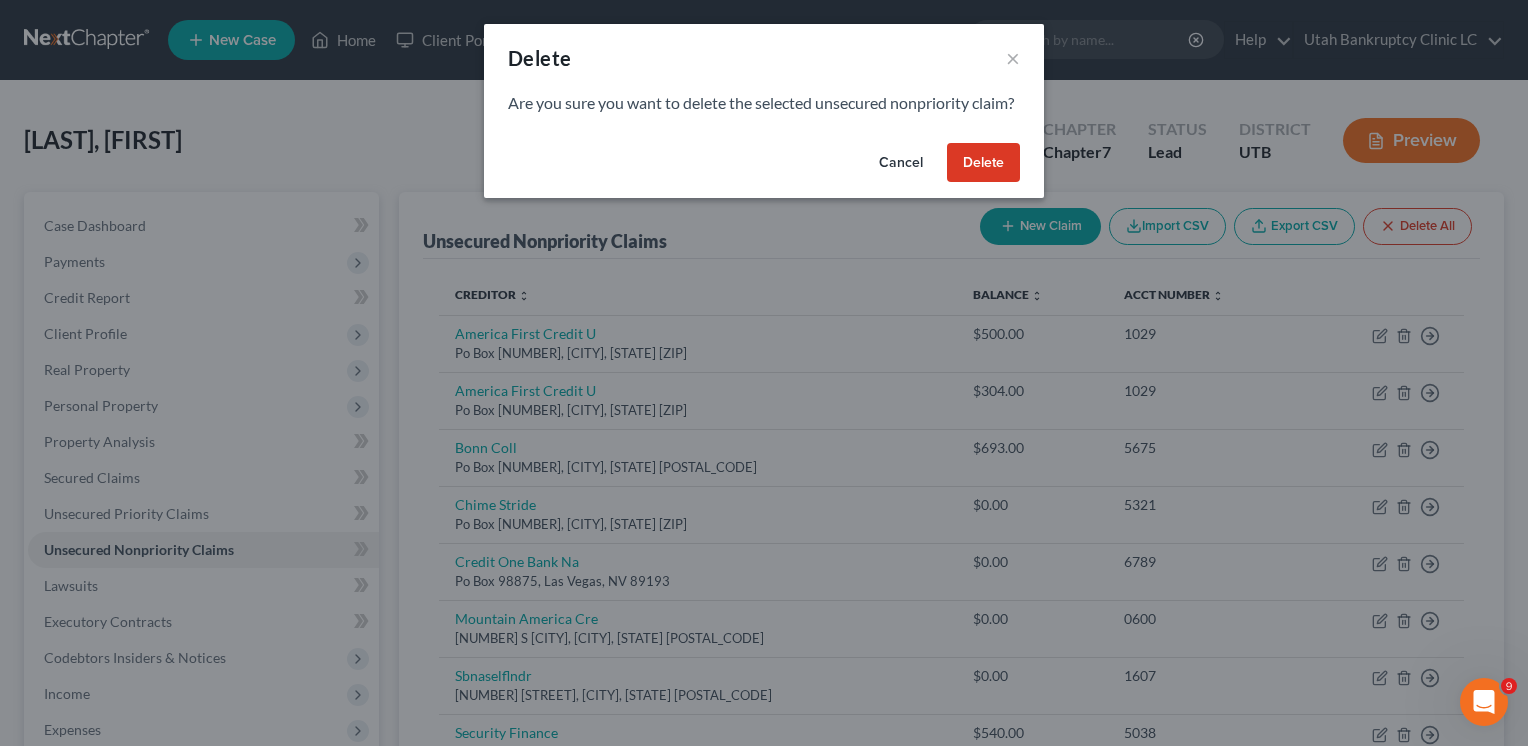 click on "Delete" at bounding box center [983, 163] 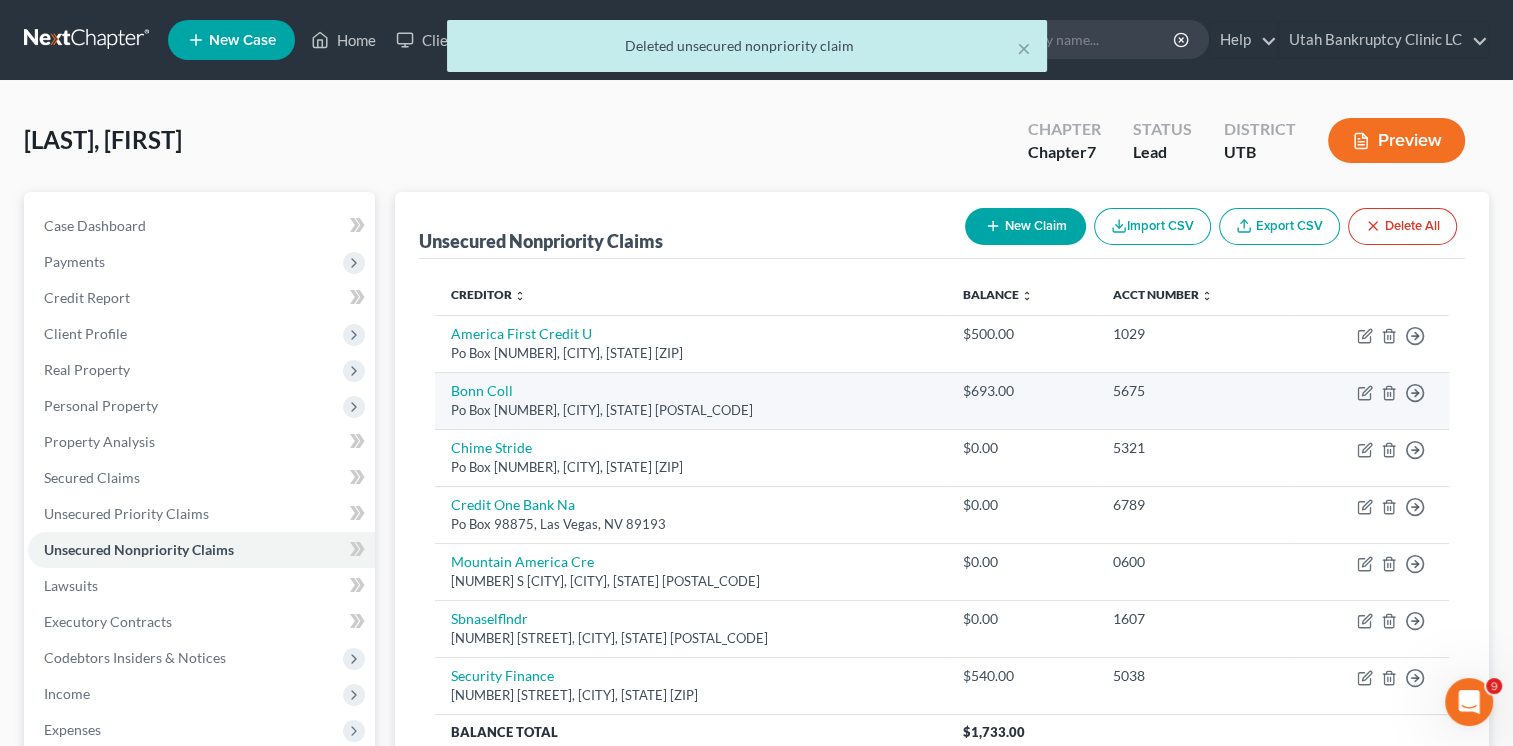 scroll, scrollTop: 100, scrollLeft: 0, axis: vertical 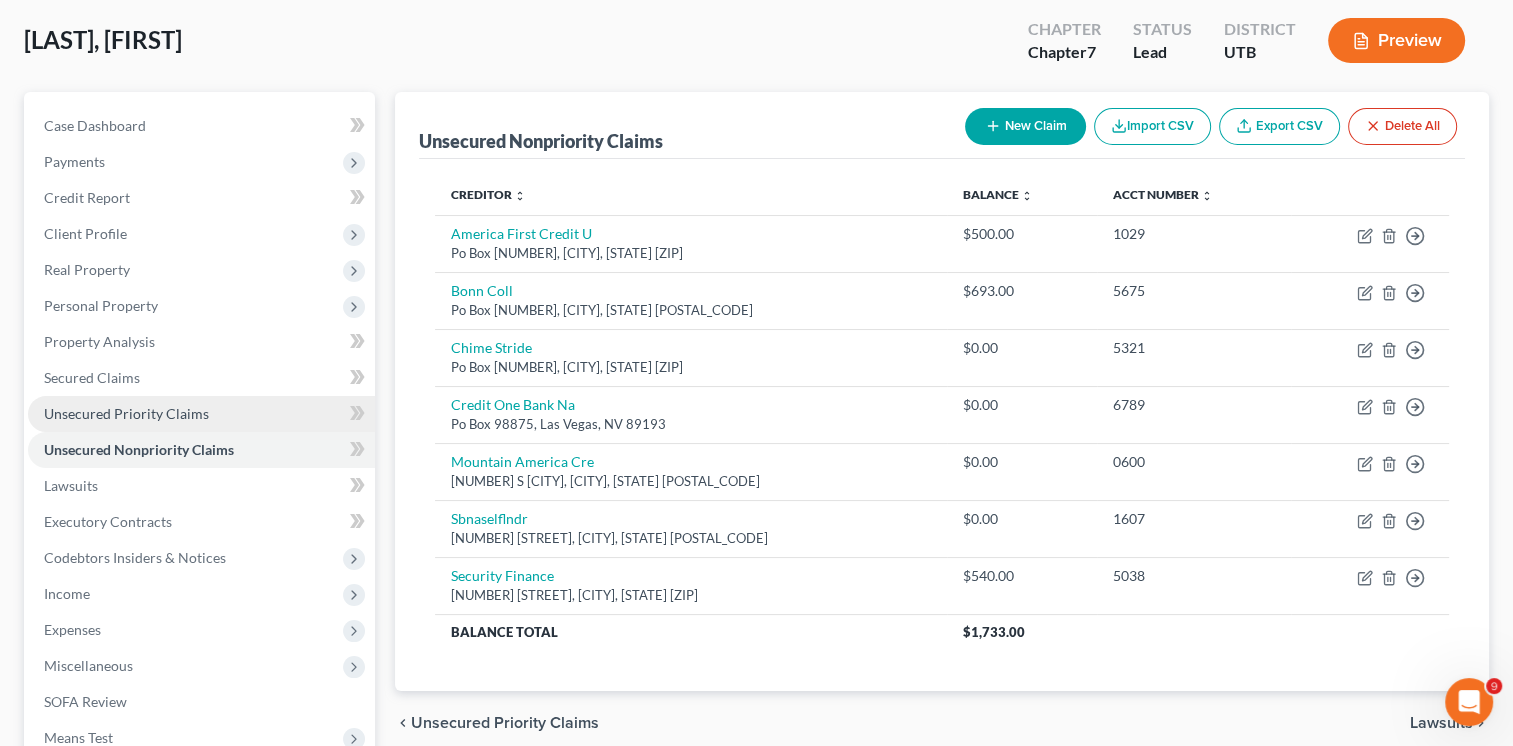 click on "Unsecured Priority Claims" at bounding box center [126, 413] 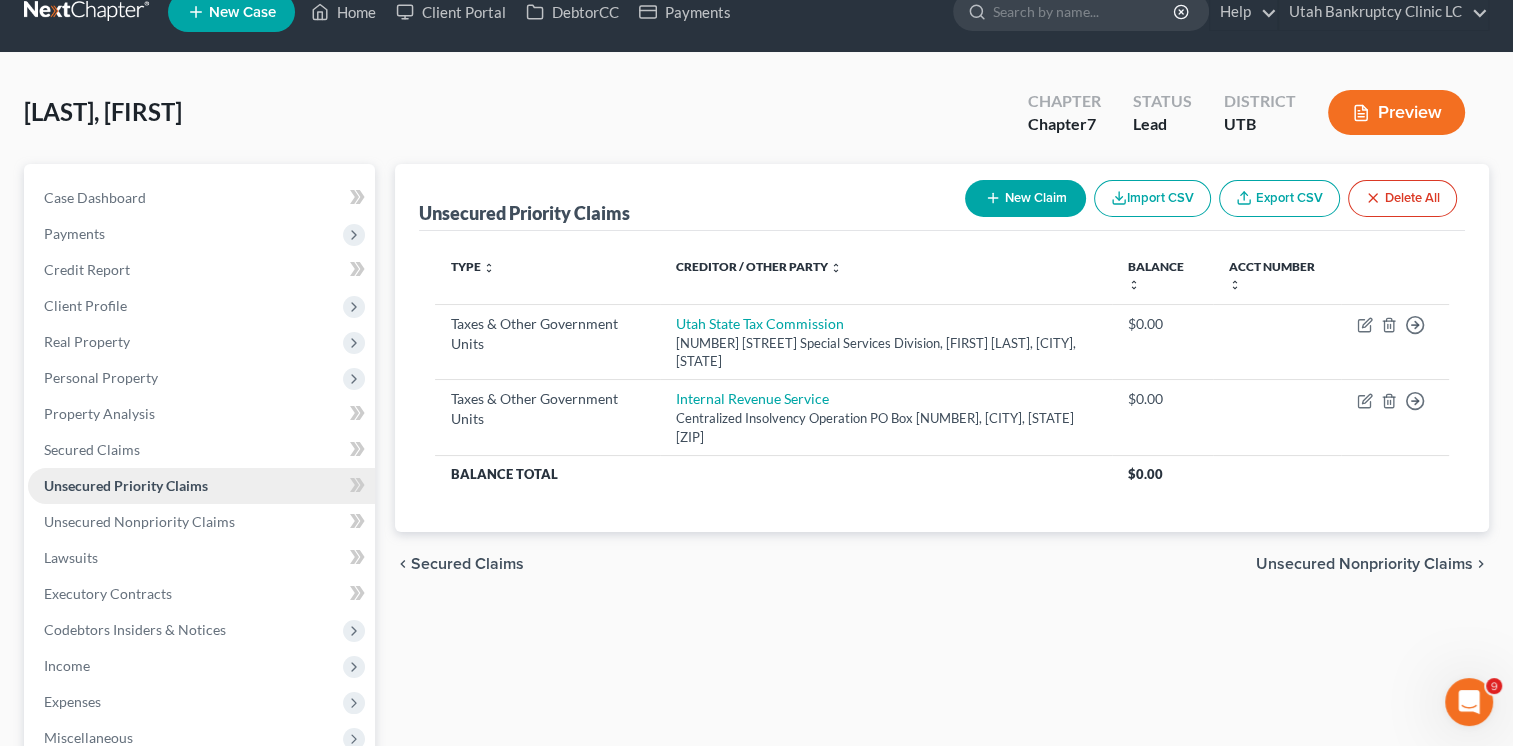 scroll, scrollTop: 0, scrollLeft: 0, axis: both 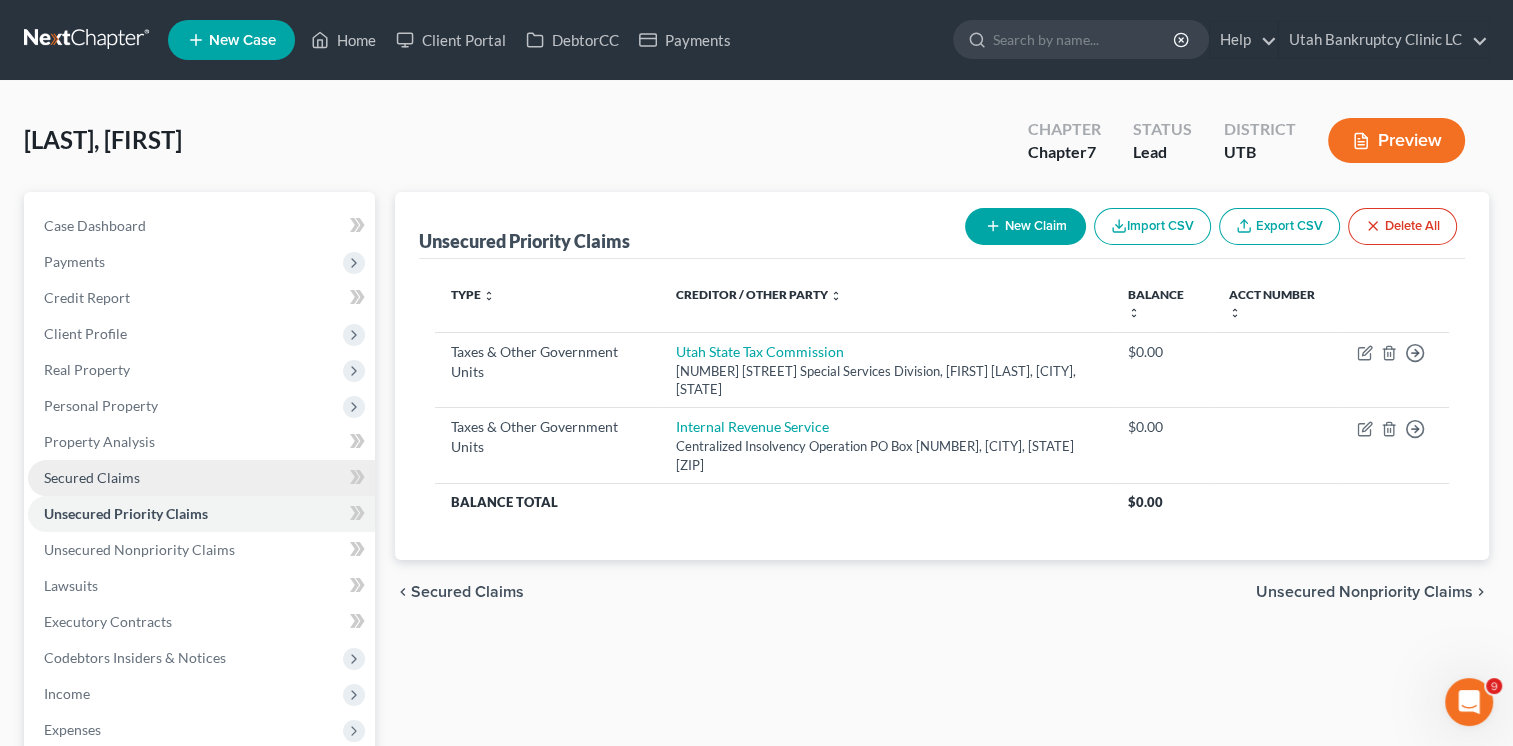 click on "Secured Claims" at bounding box center [92, 477] 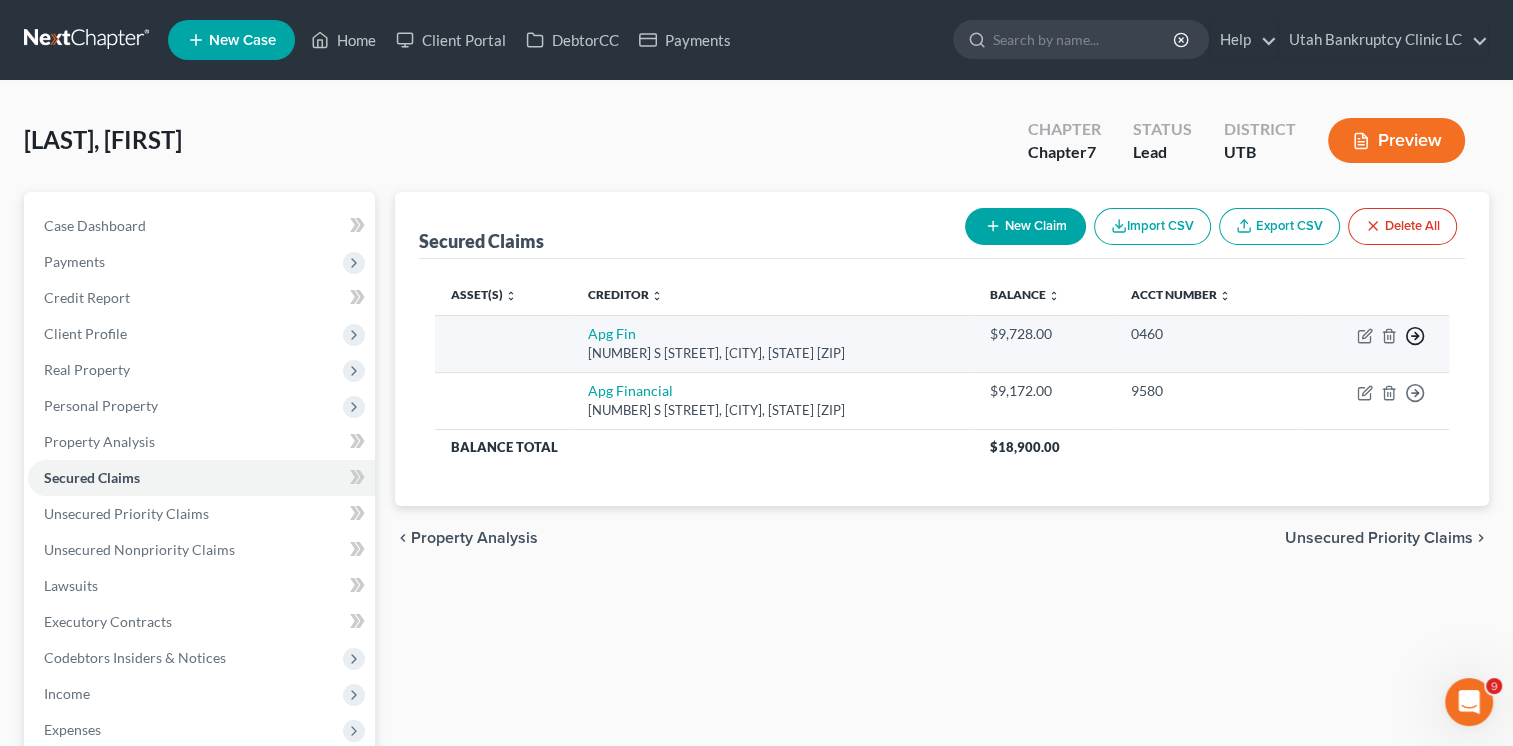 click 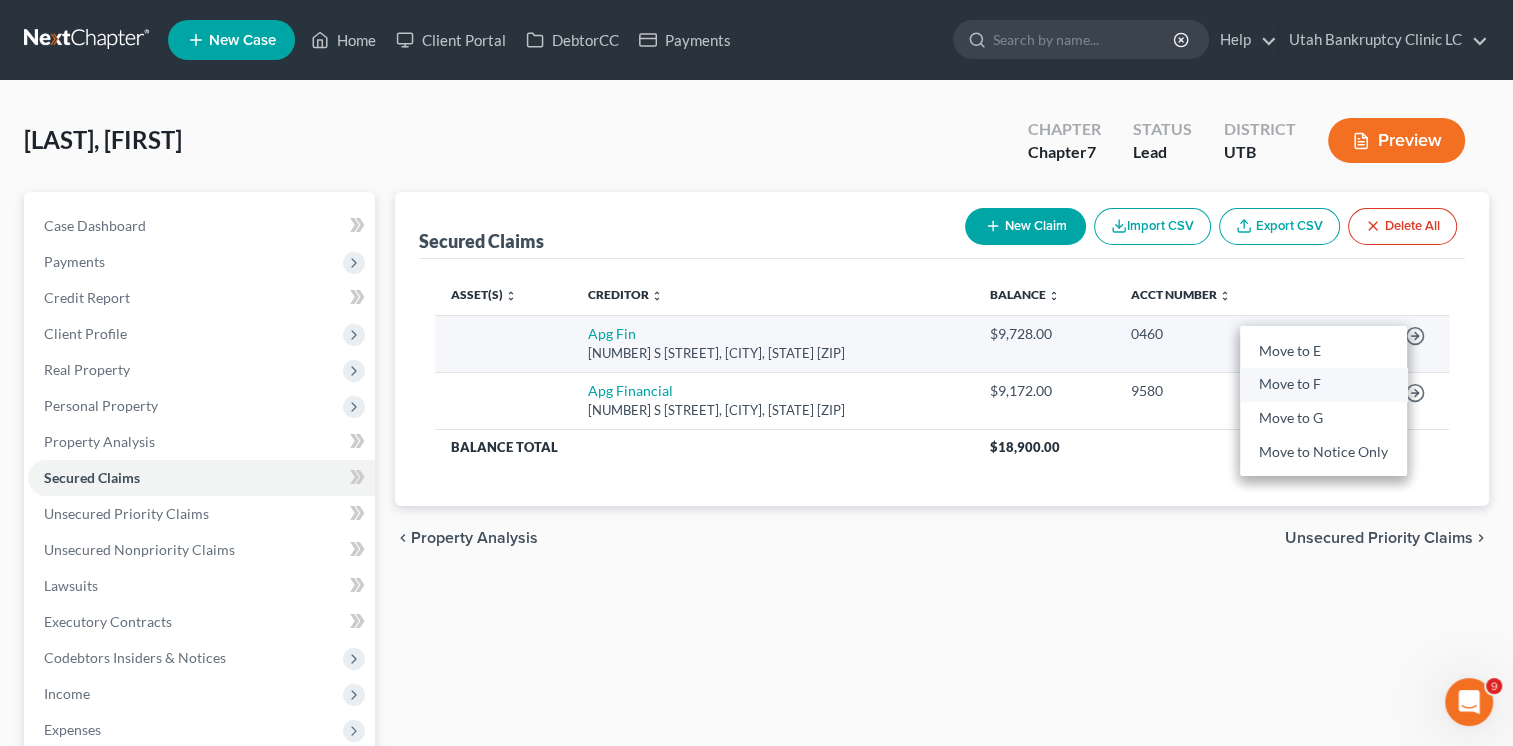 click on "Move to F" at bounding box center [1323, 385] 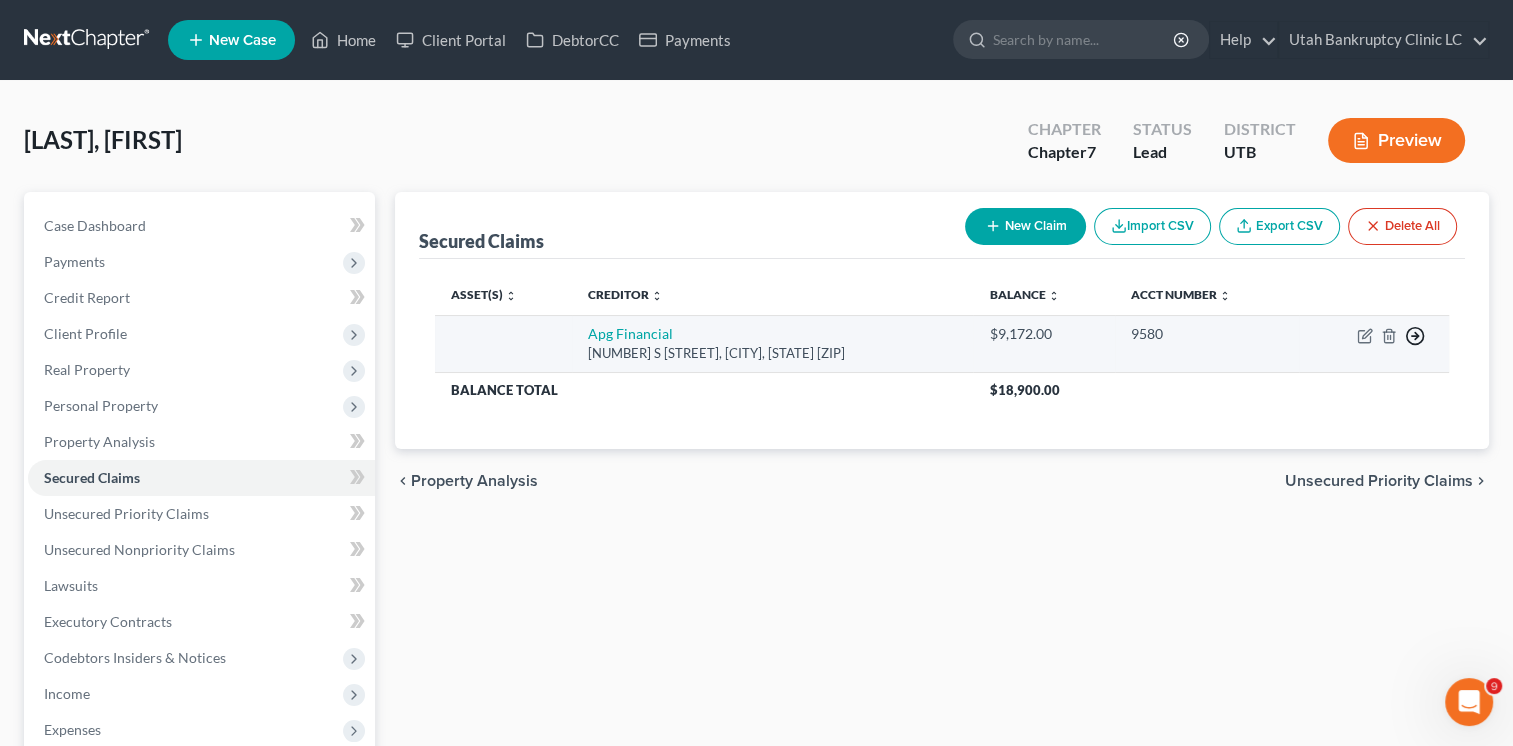 click 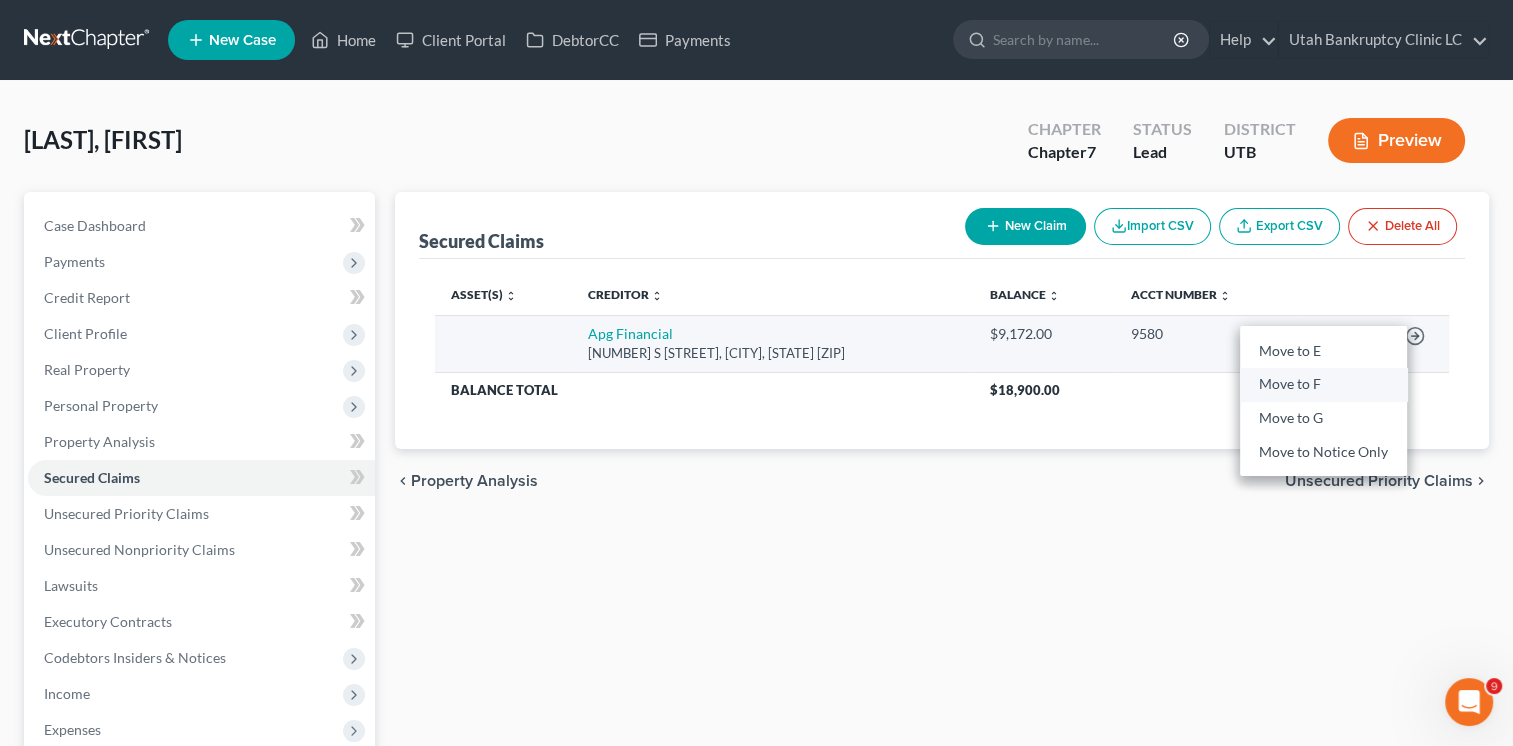 click on "Move to F" at bounding box center (1323, 385) 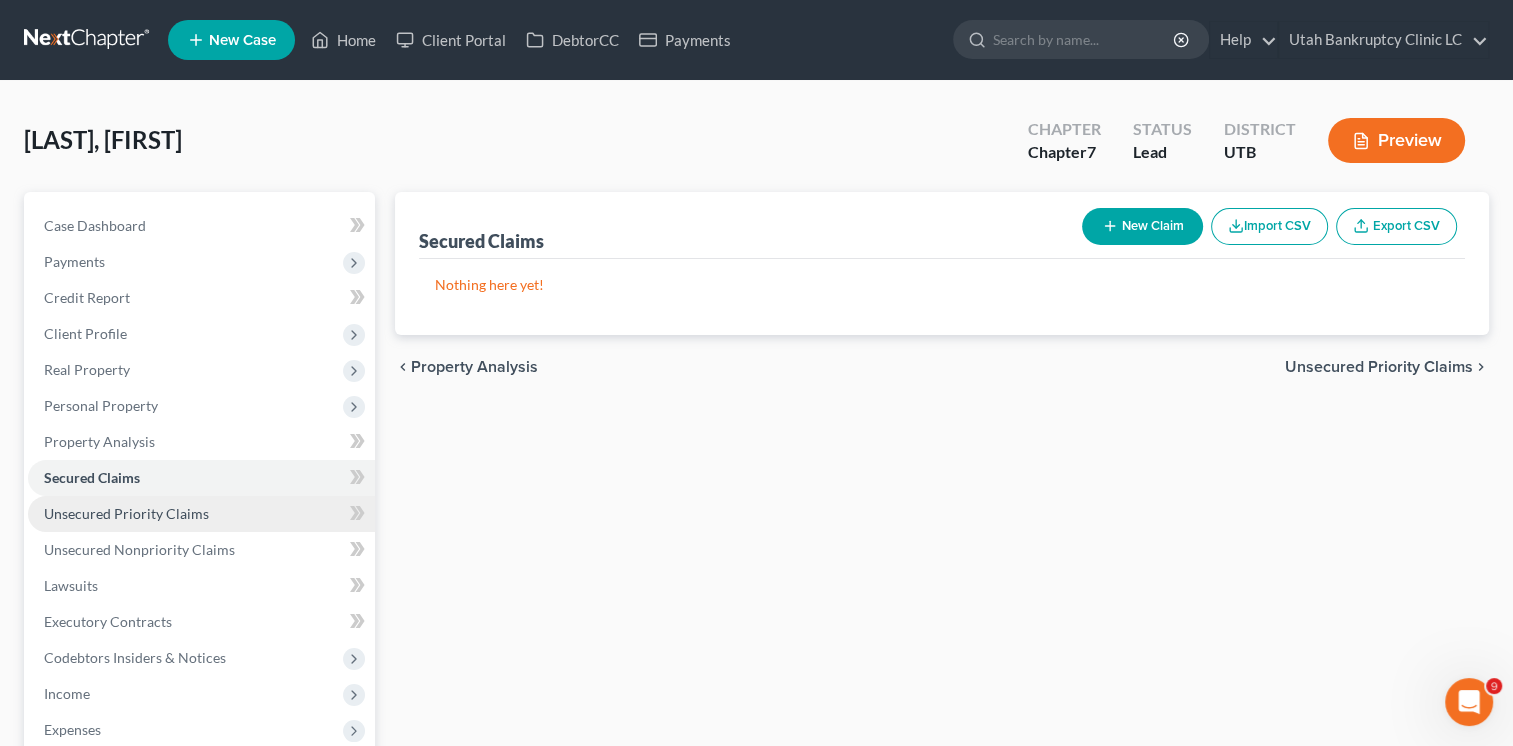 click on "Unsecured Priority Claims" at bounding box center (126, 513) 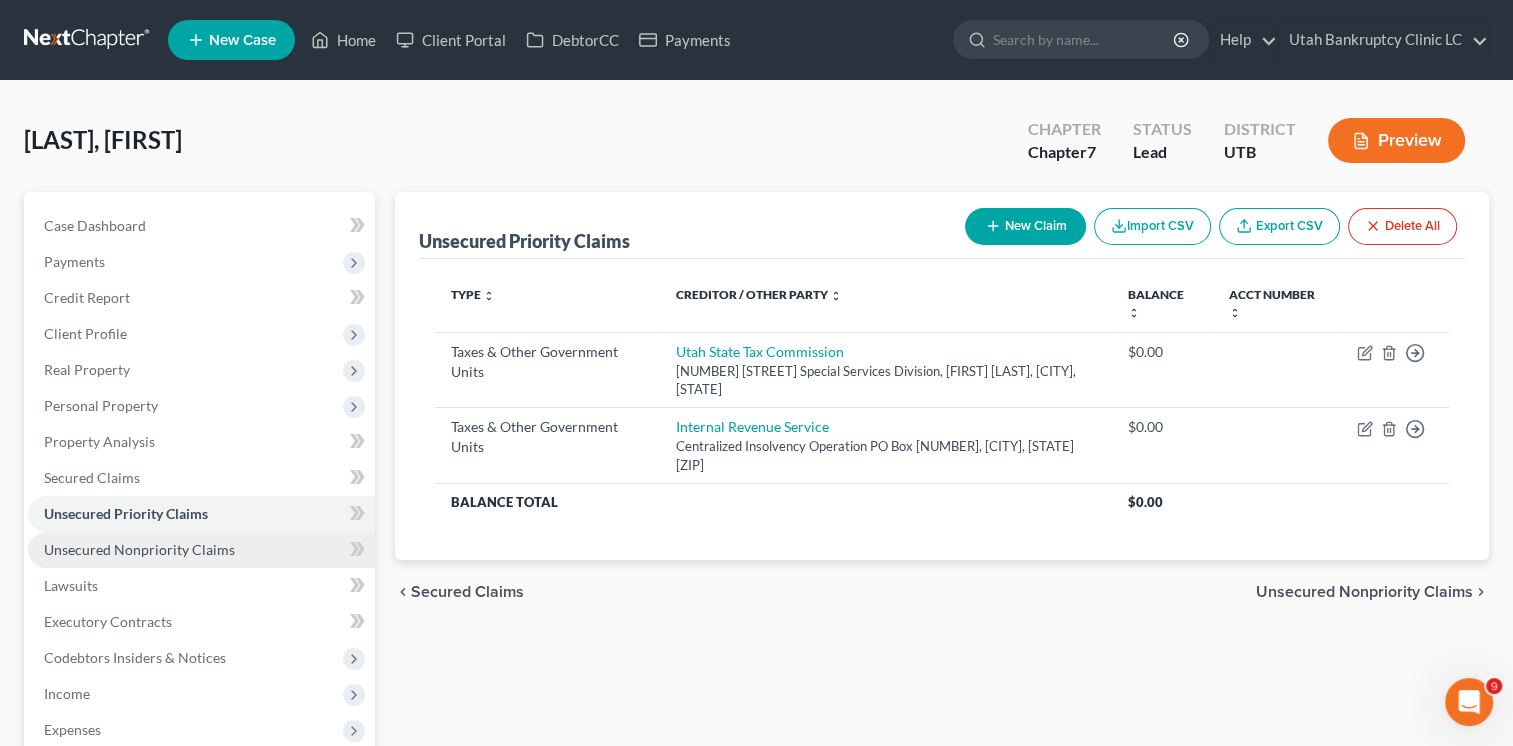click on "Unsecured Nonpriority Claims" at bounding box center [201, 550] 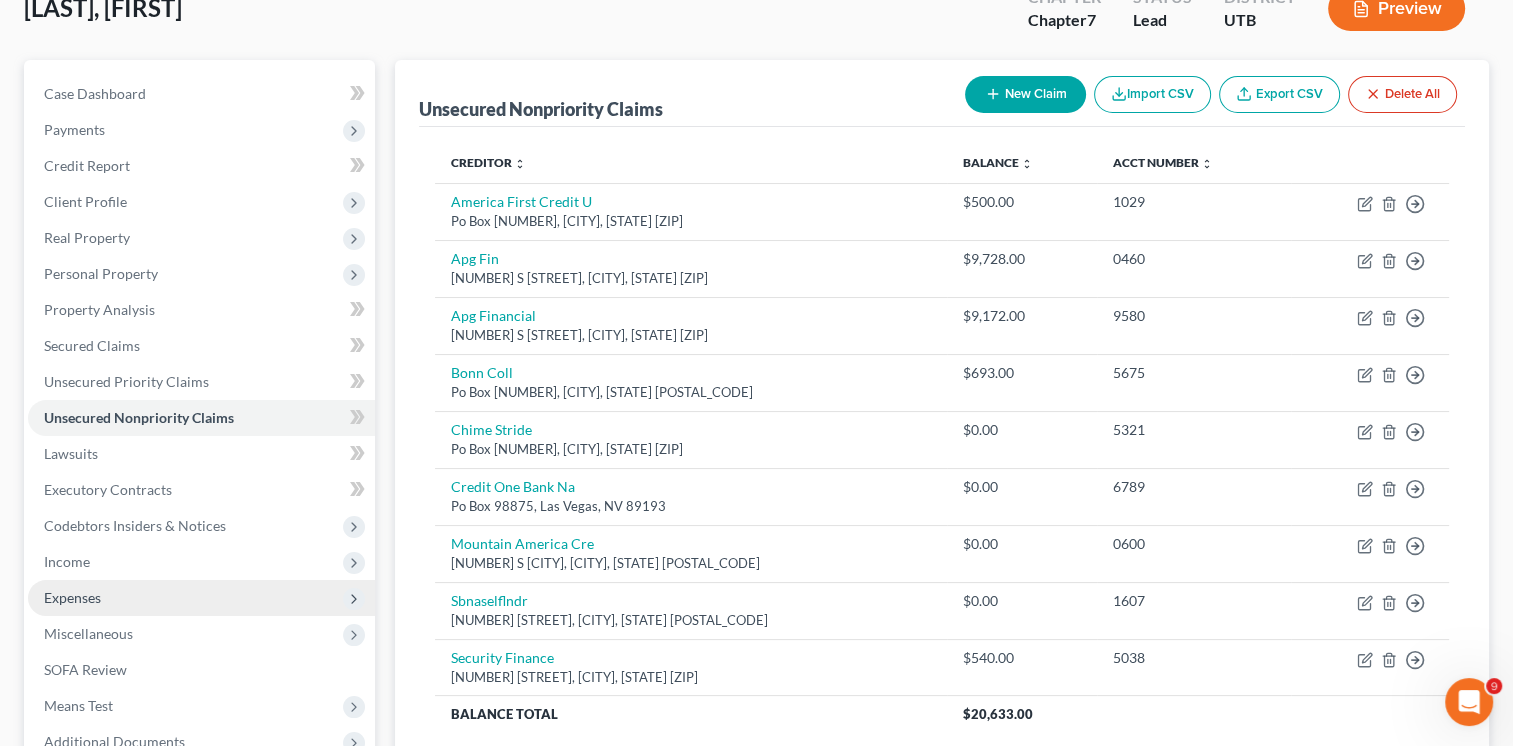 scroll, scrollTop: 151, scrollLeft: 0, axis: vertical 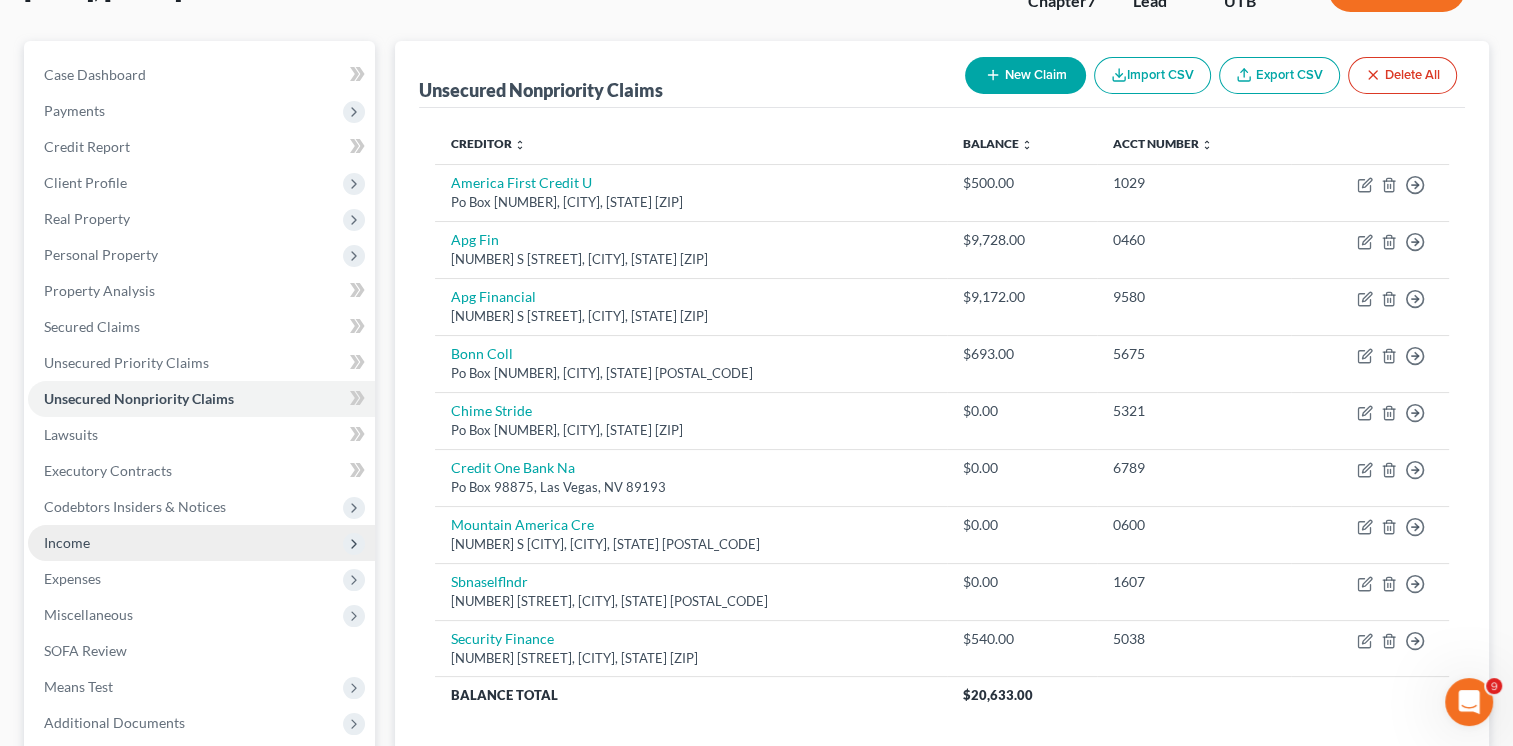 click on "Income" at bounding box center [201, 543] 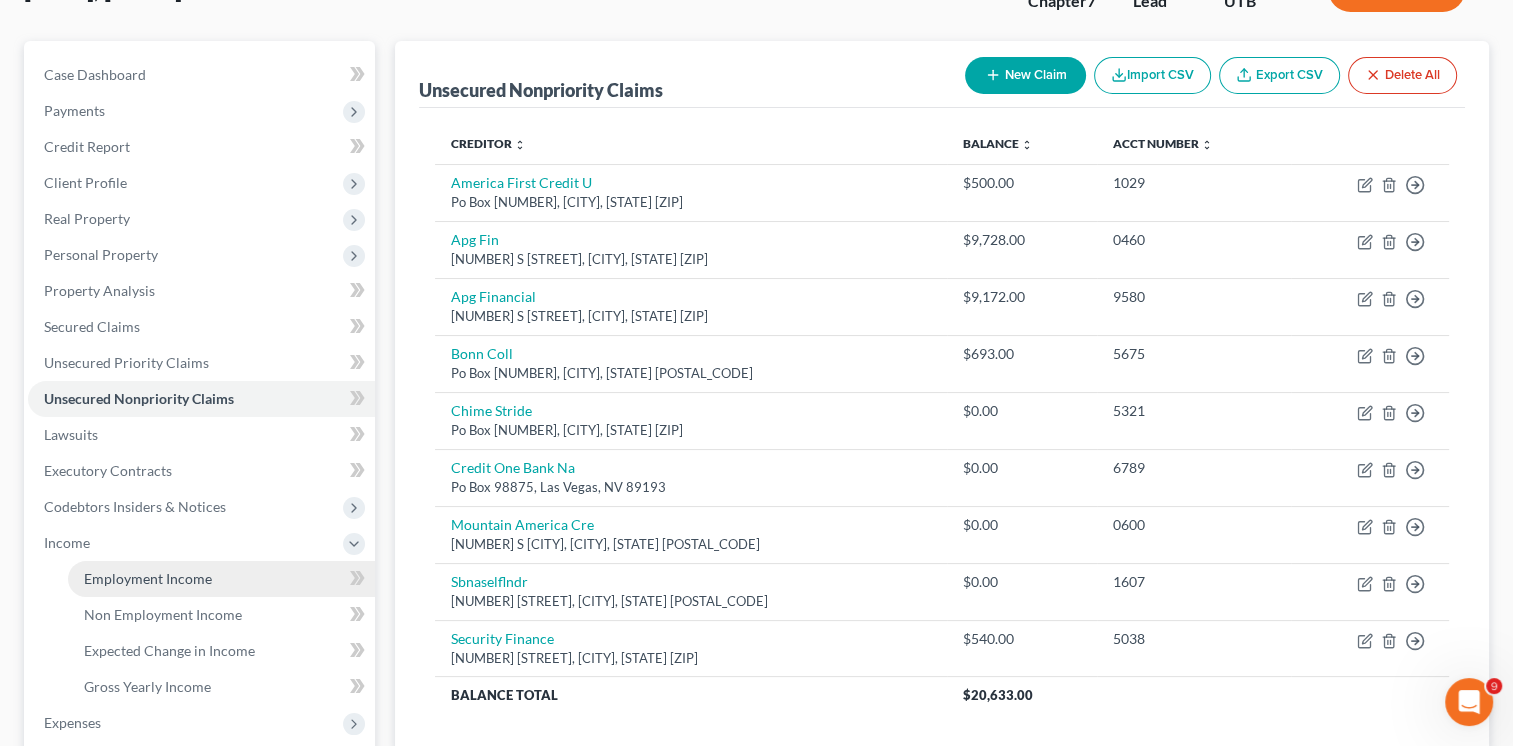 click on "Employment Income" at bounding box center (148, 578) 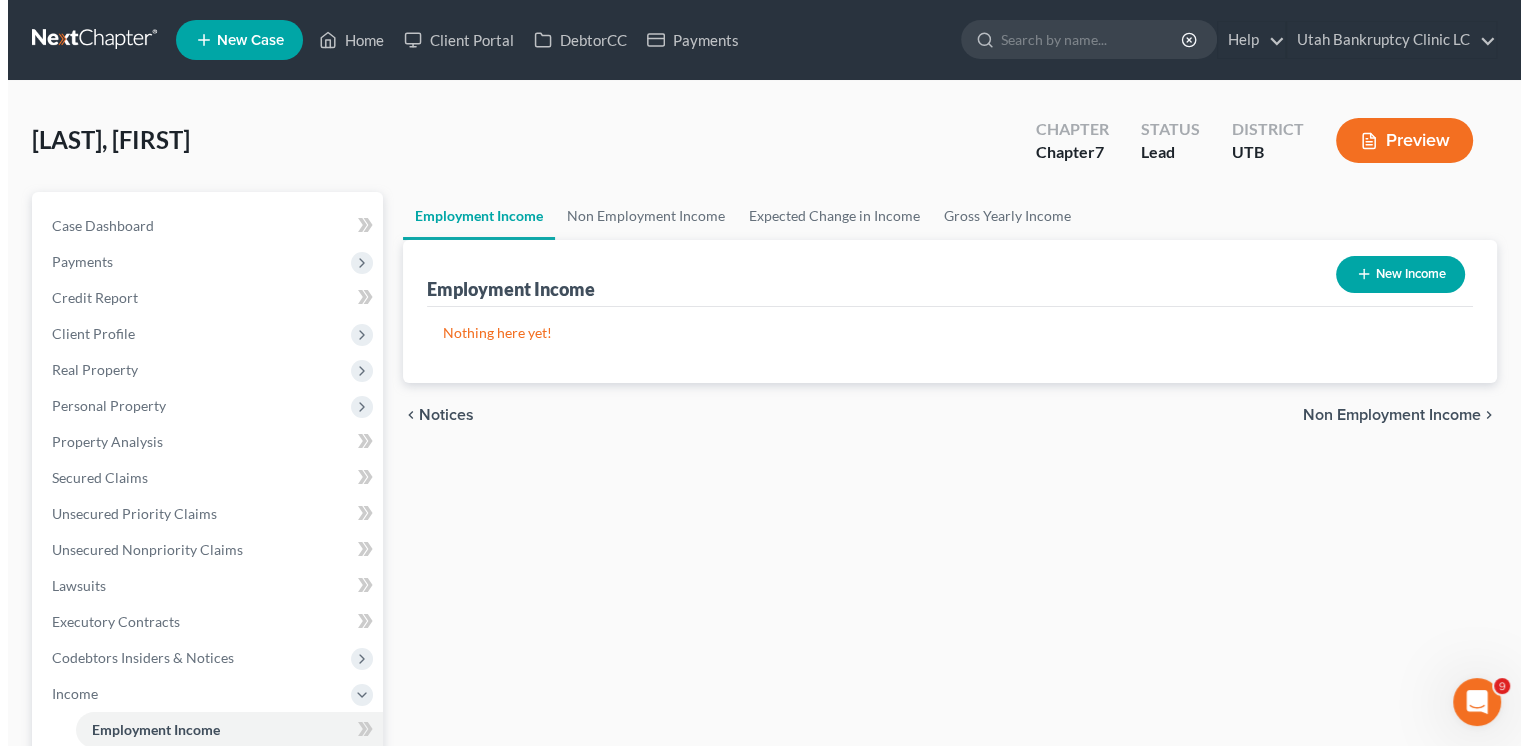 scroll, scrollTop: 0, scrollLeft: 0, axis: both 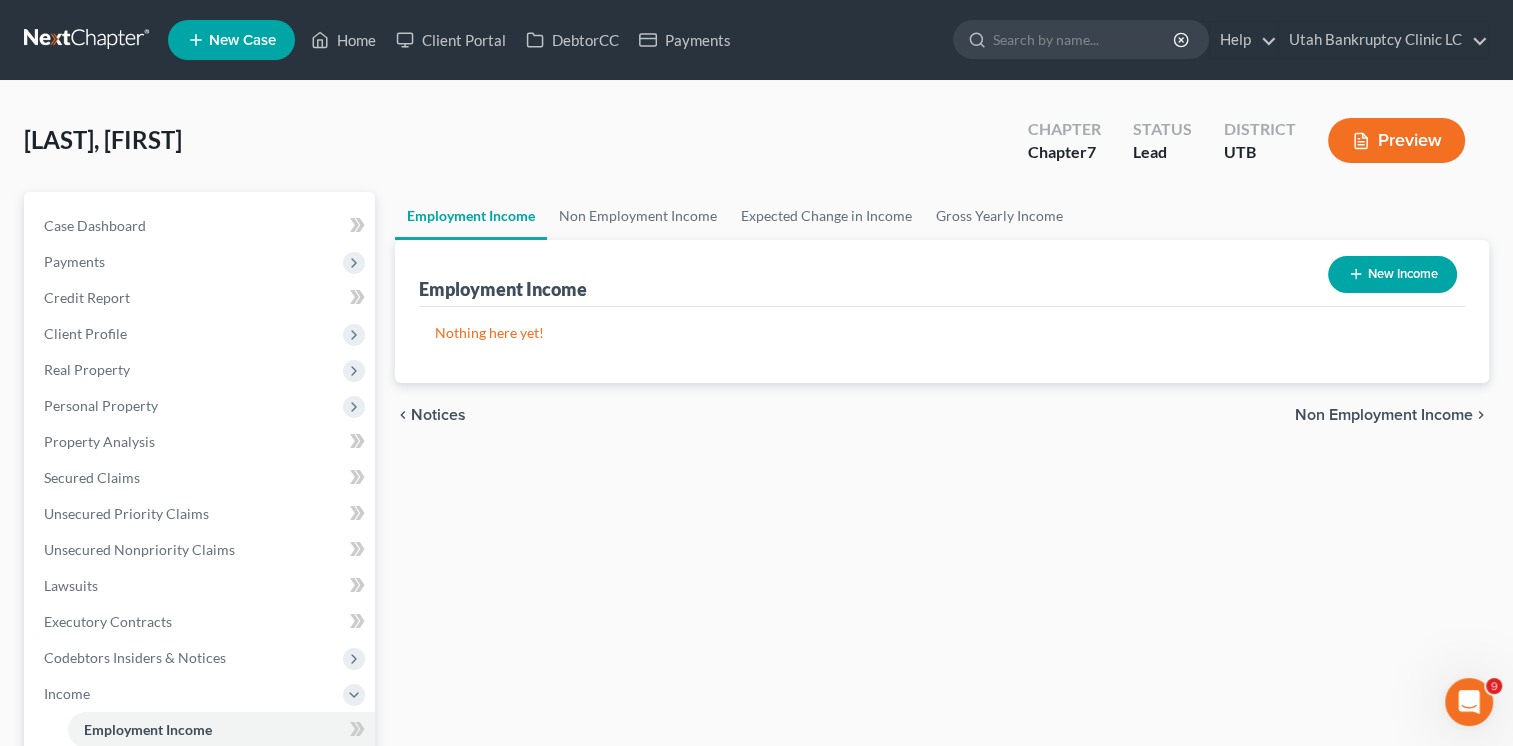 click on "New Income" at bounding box center [1392, 274] 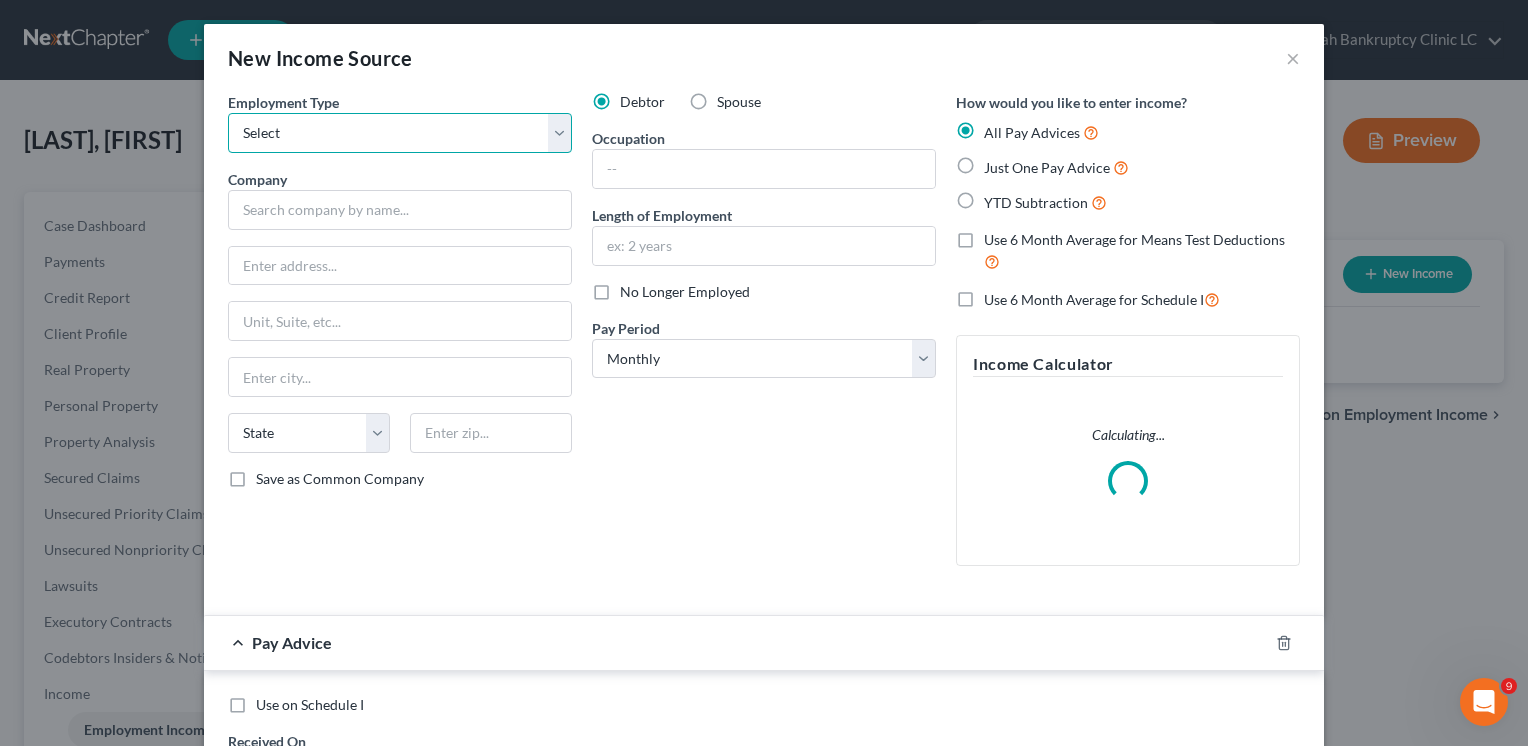 click on "Select Full or Part Time Employment Self Employment" at bounding box center (400, 133) 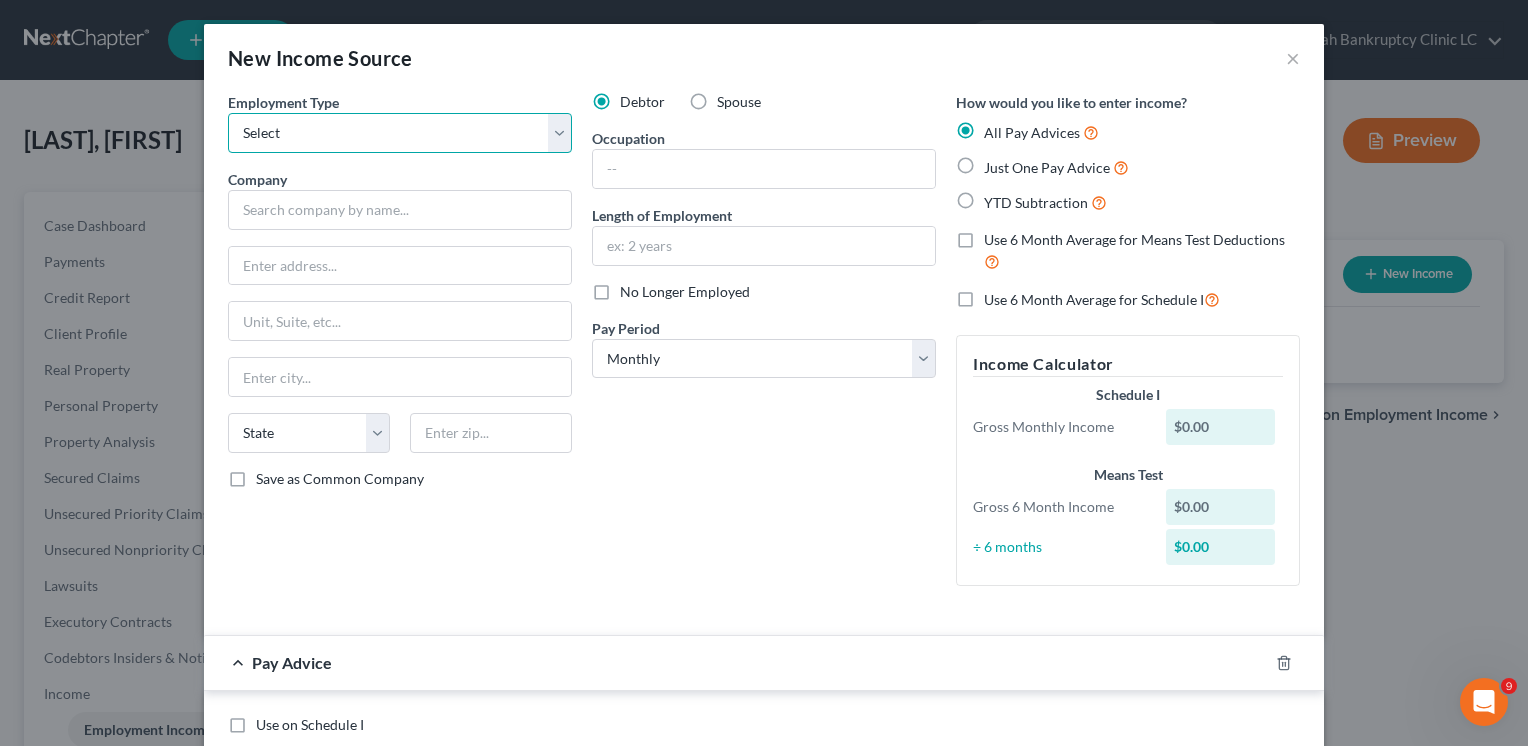 select on "0" 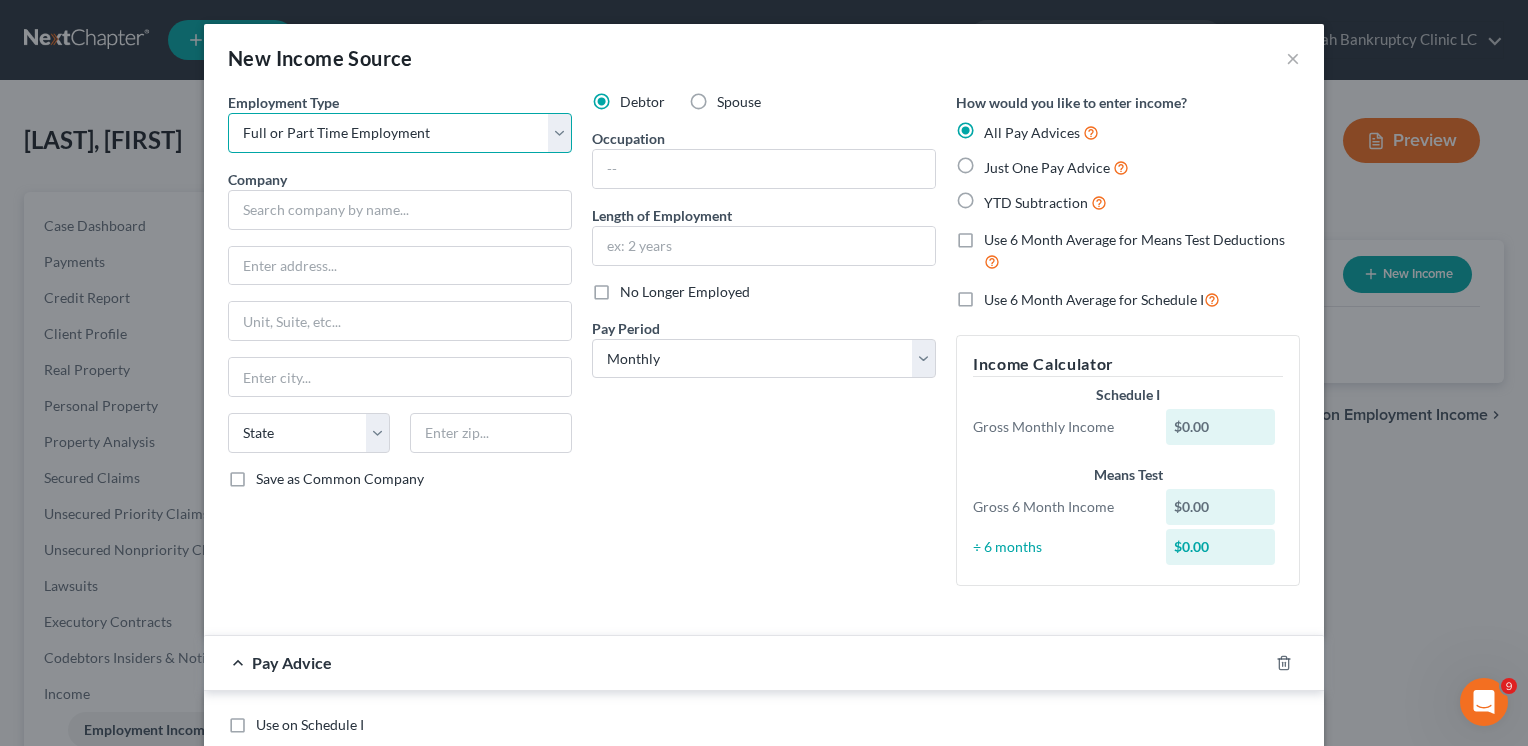 click on "Select Full or Part Time Employment Self Employment" at bounding box center [400, 133] 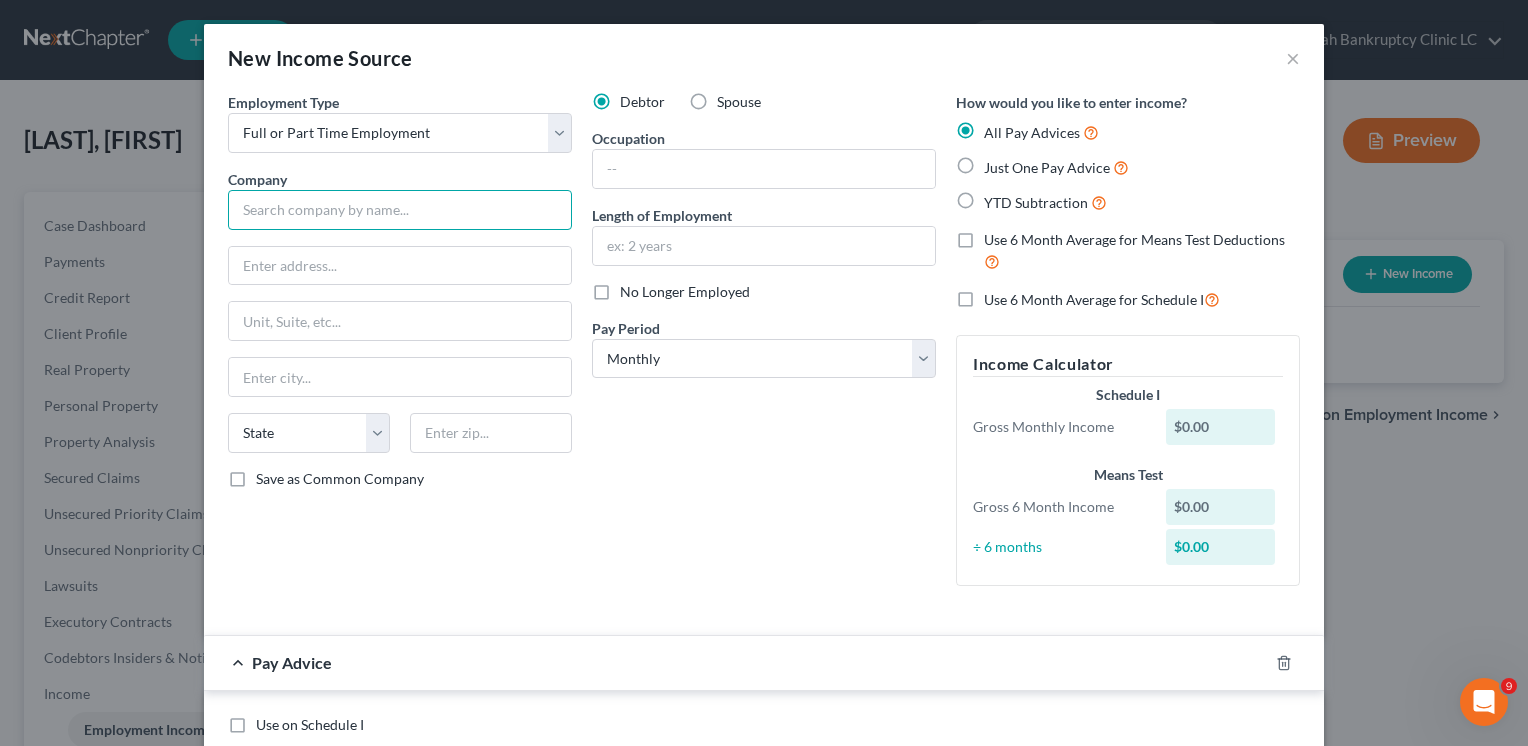 click at bounding box center [400, 210] 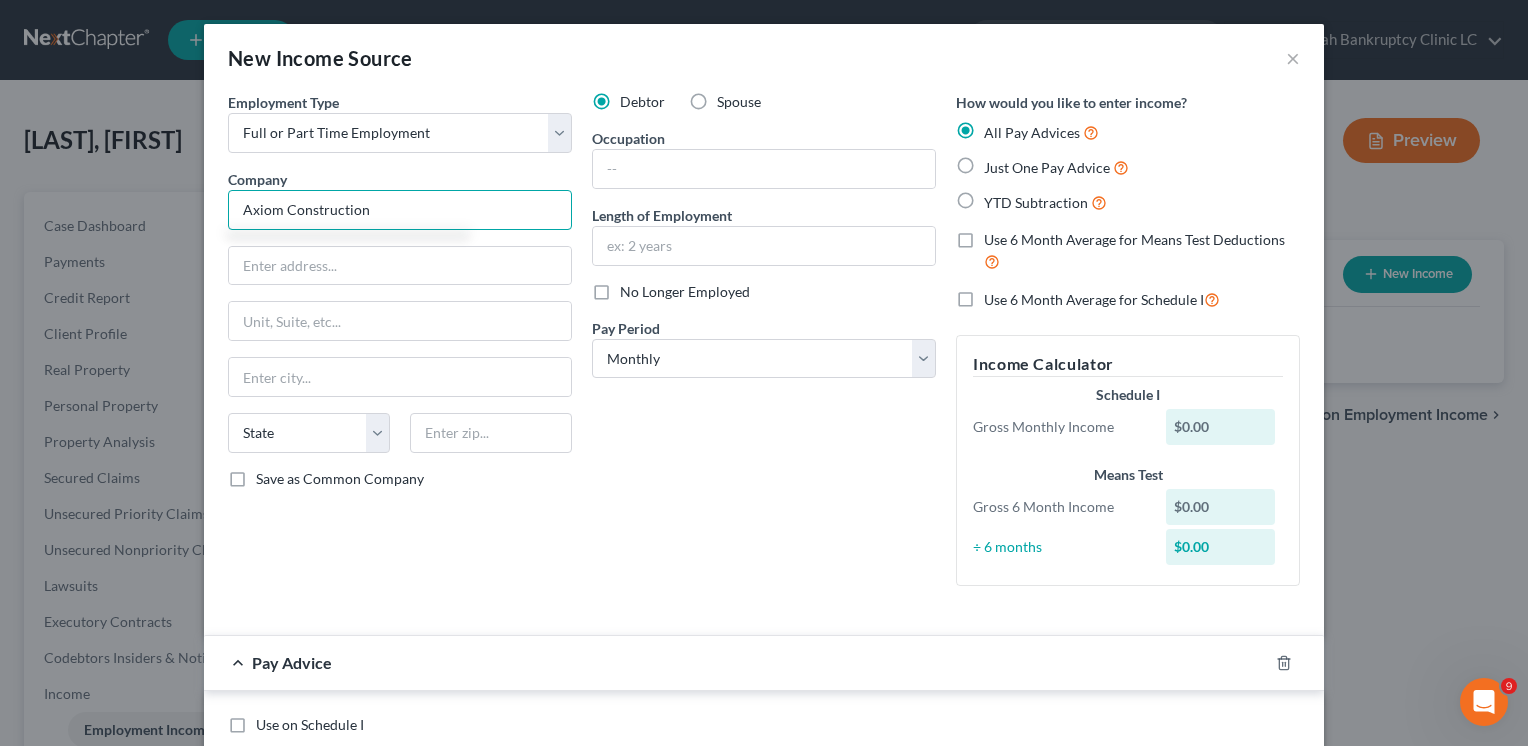 type on "Axiom Construction" 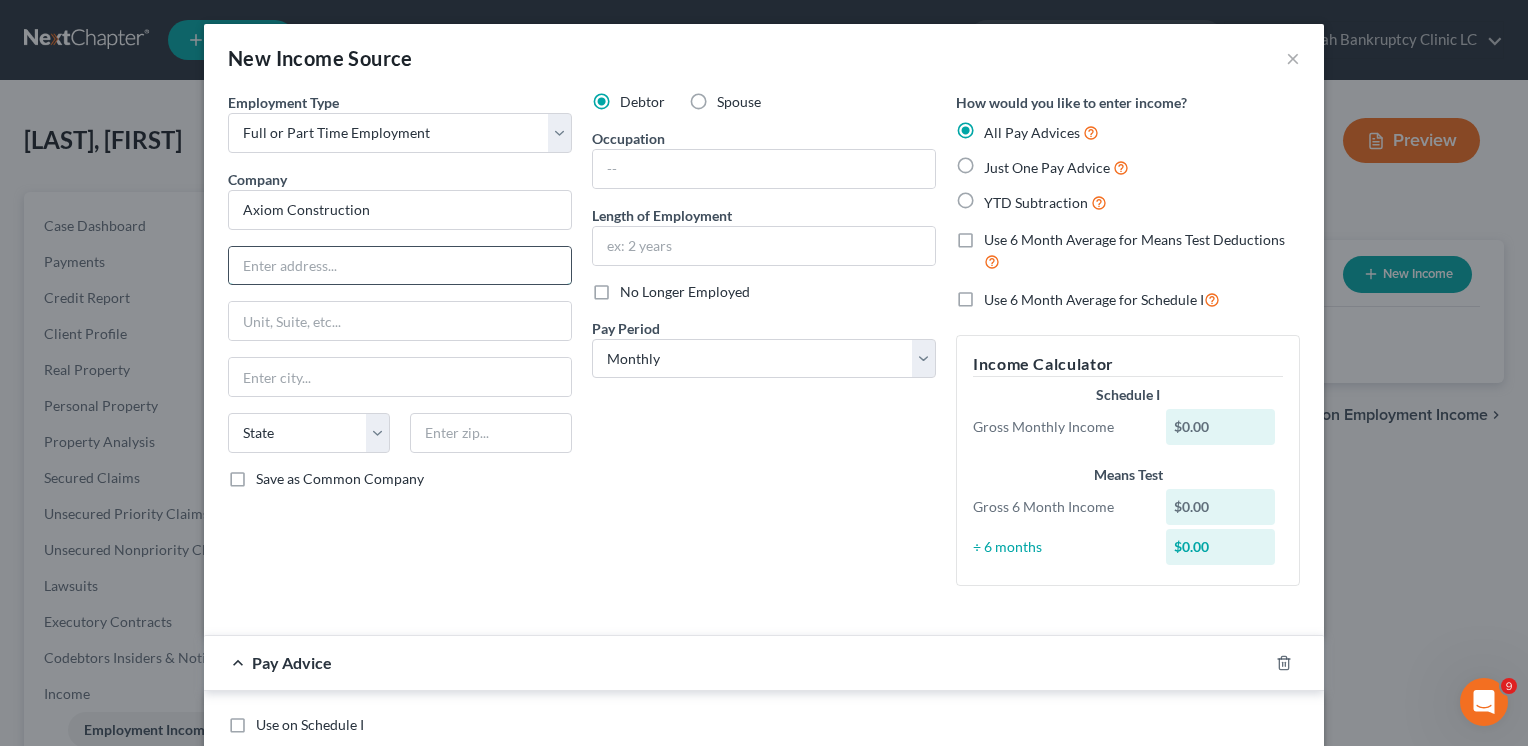click at bounding box center (400, 266) 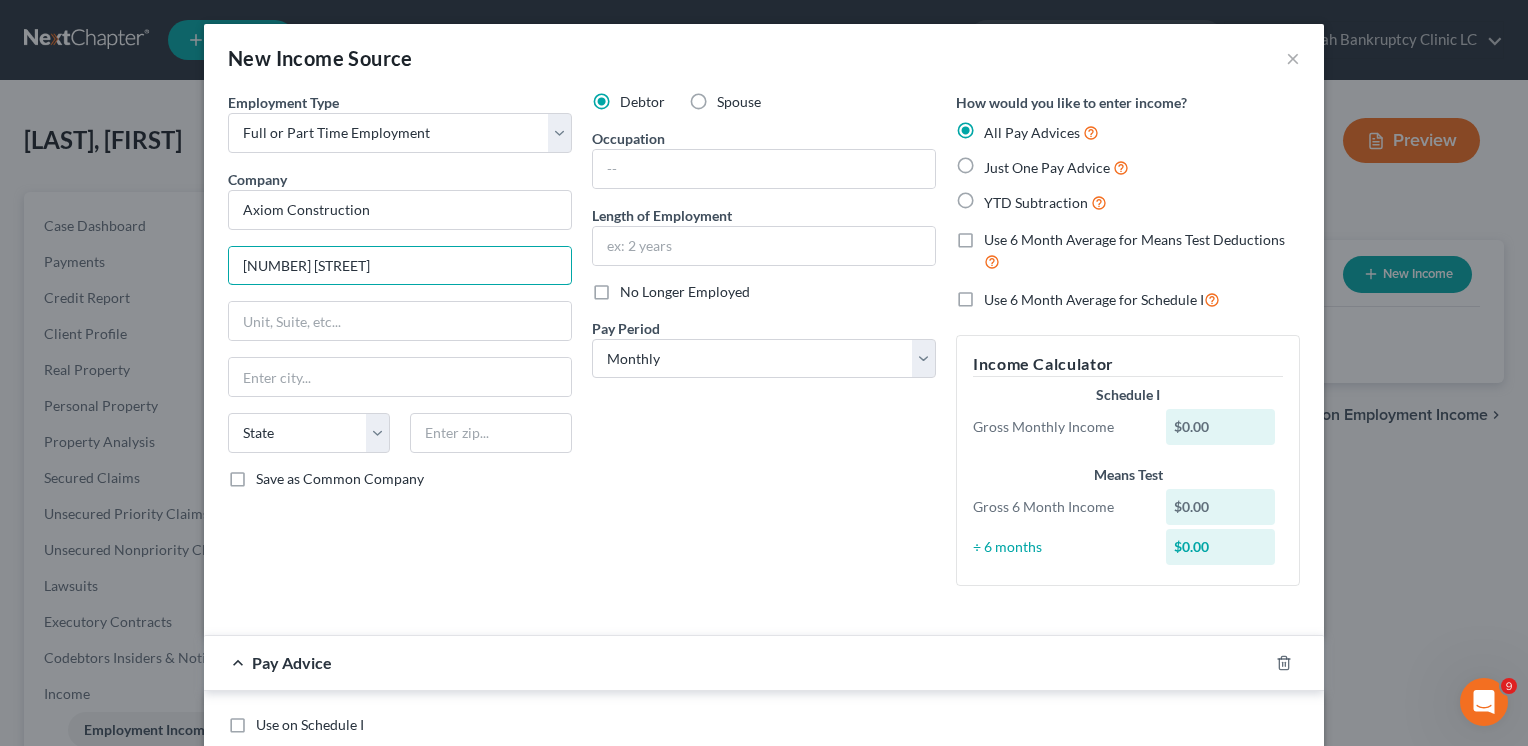 type on "[NUMBER] [STREET]" 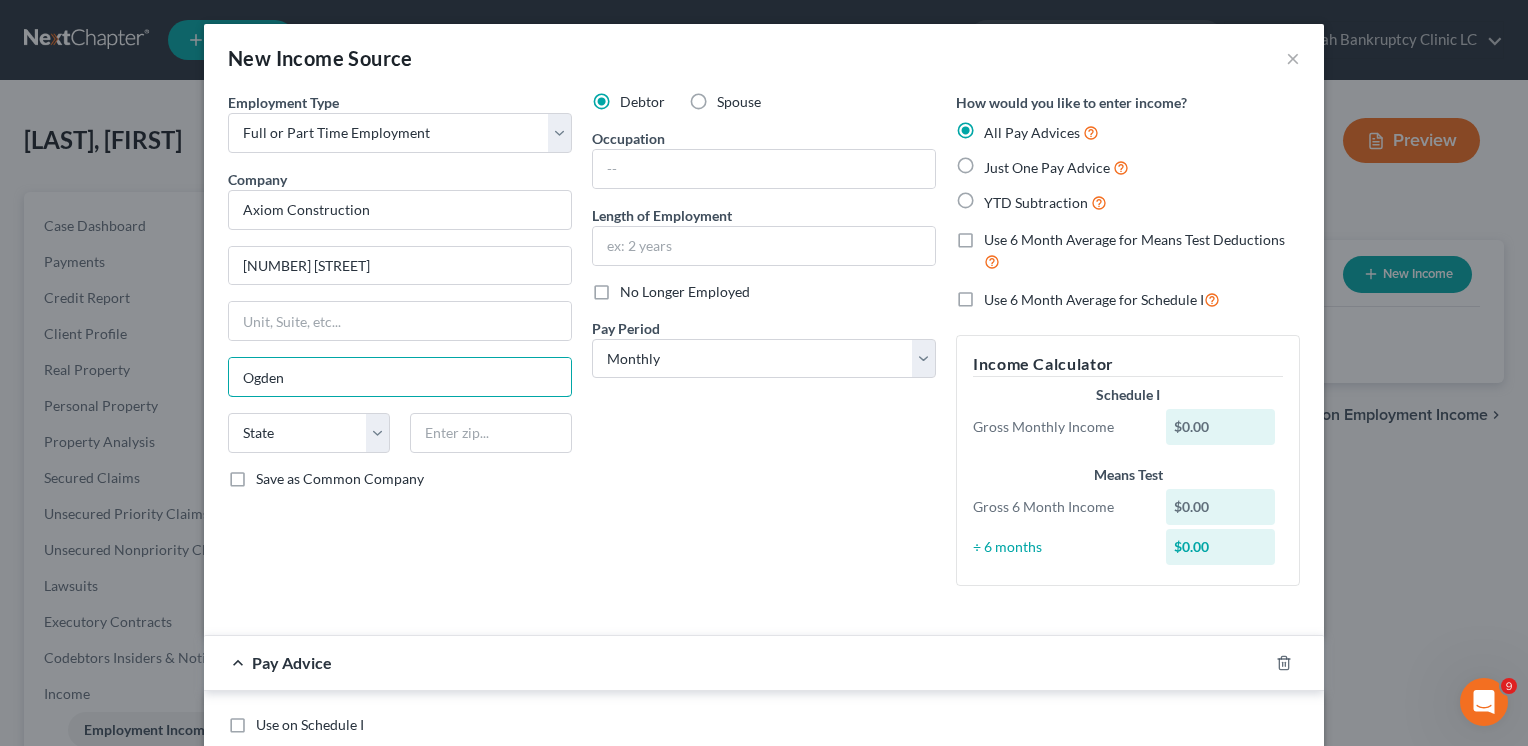 type on "Ogden" 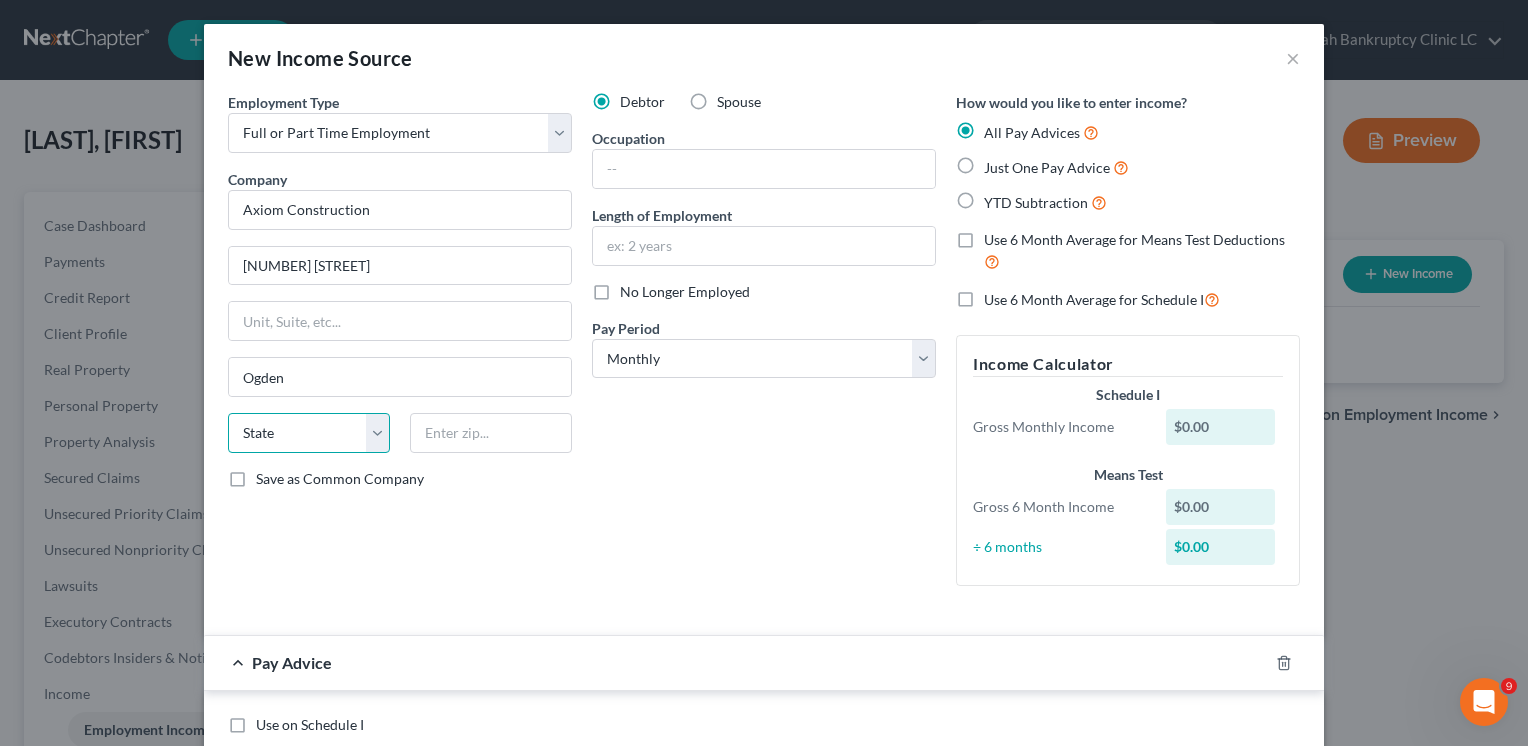 select on "46" 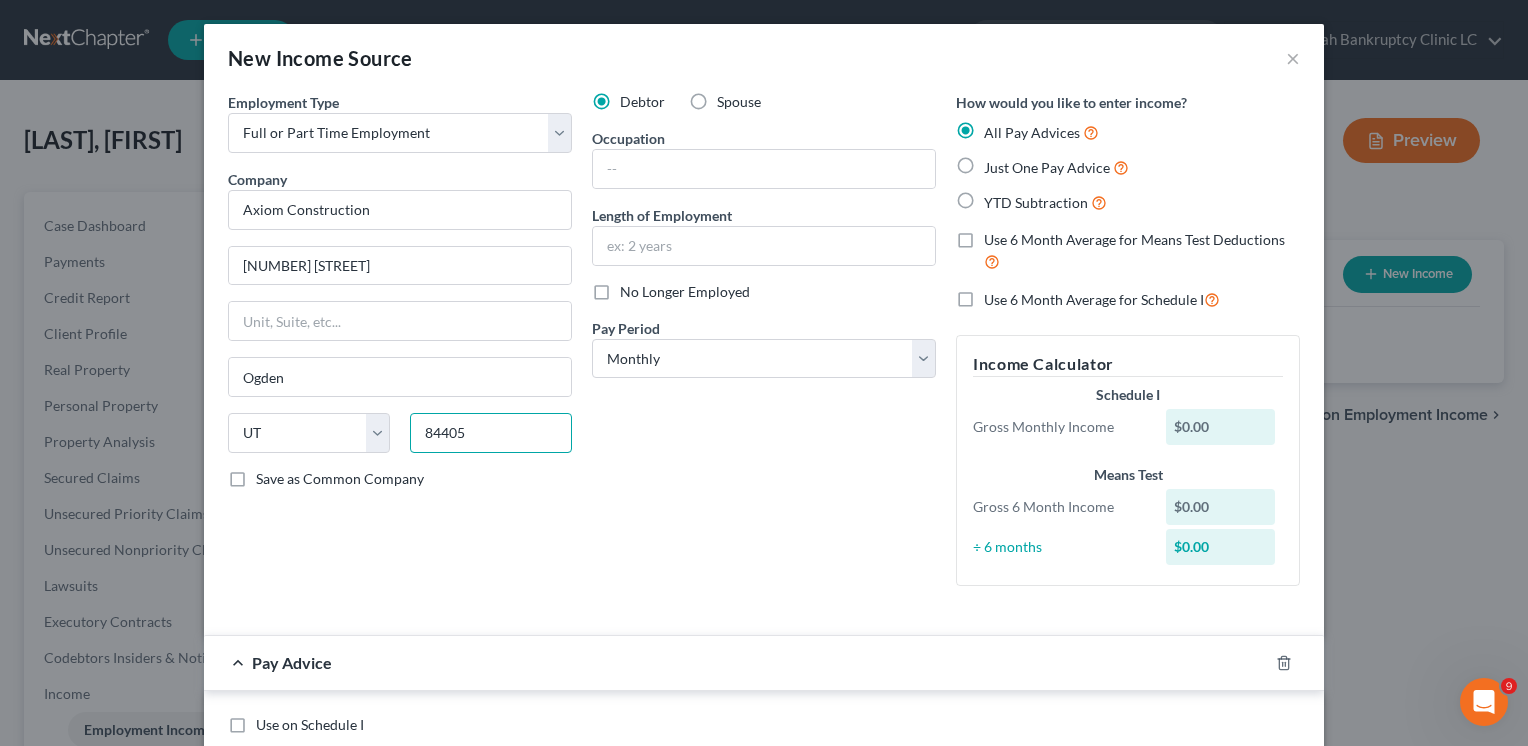 type on "84405" 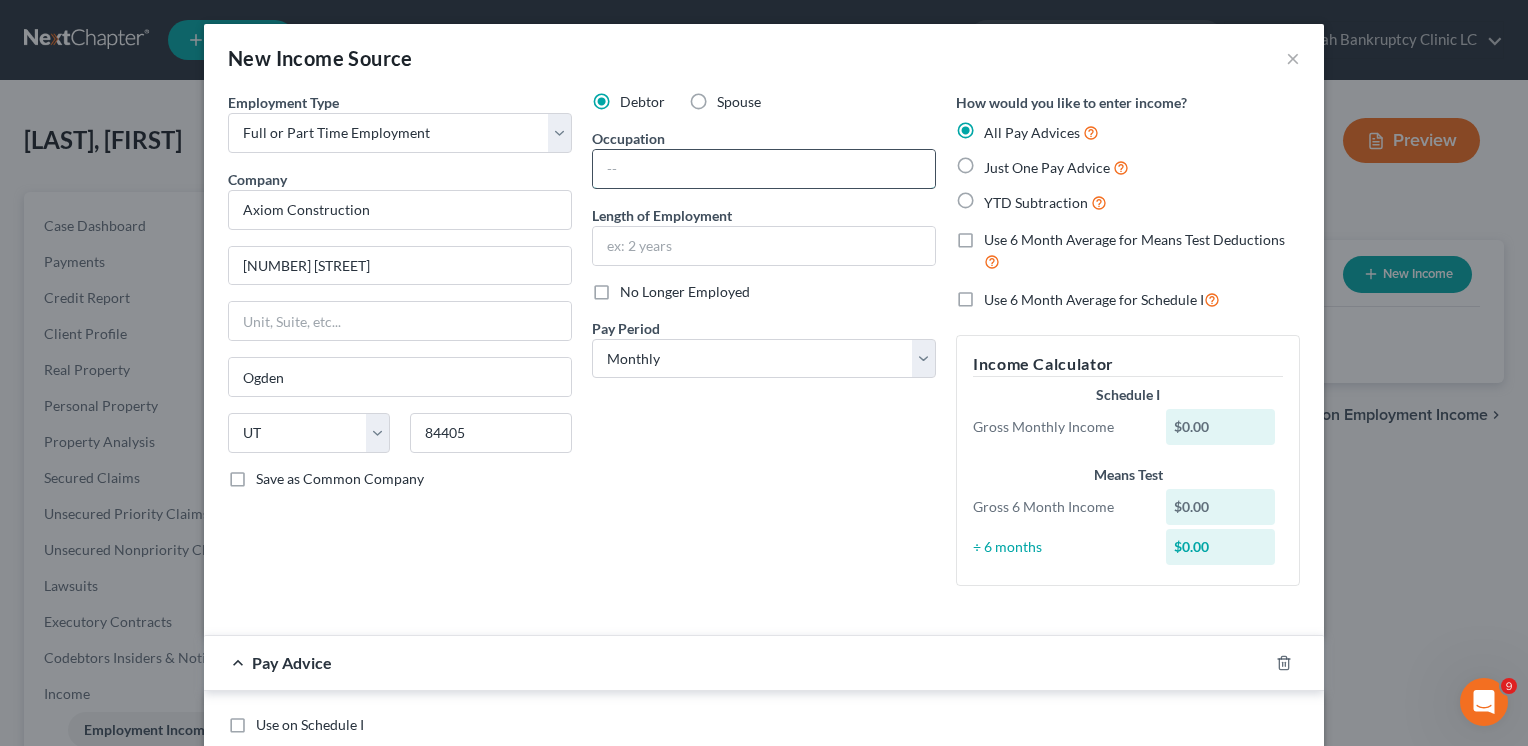 click at bounding box center (764, 169) 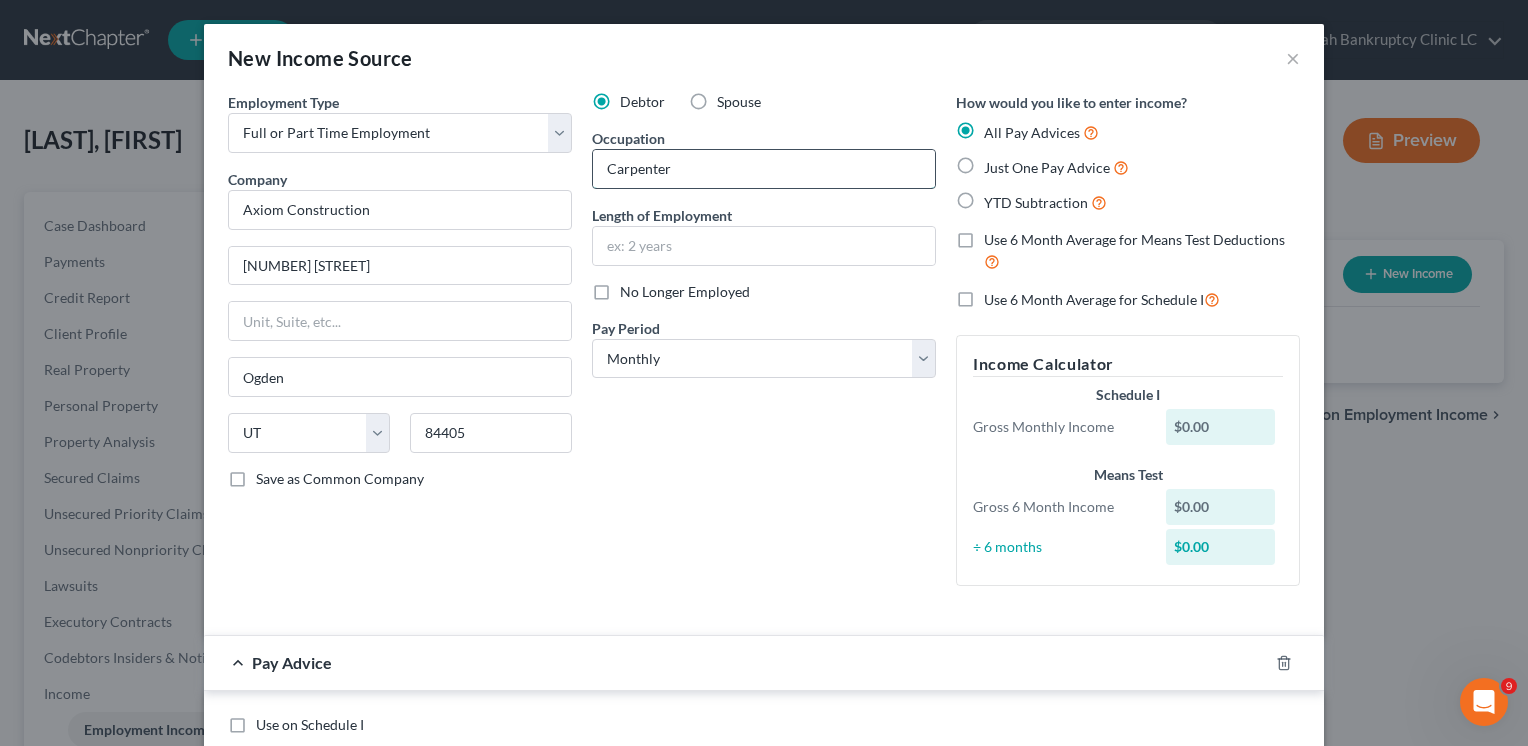 type on "Carpenter" 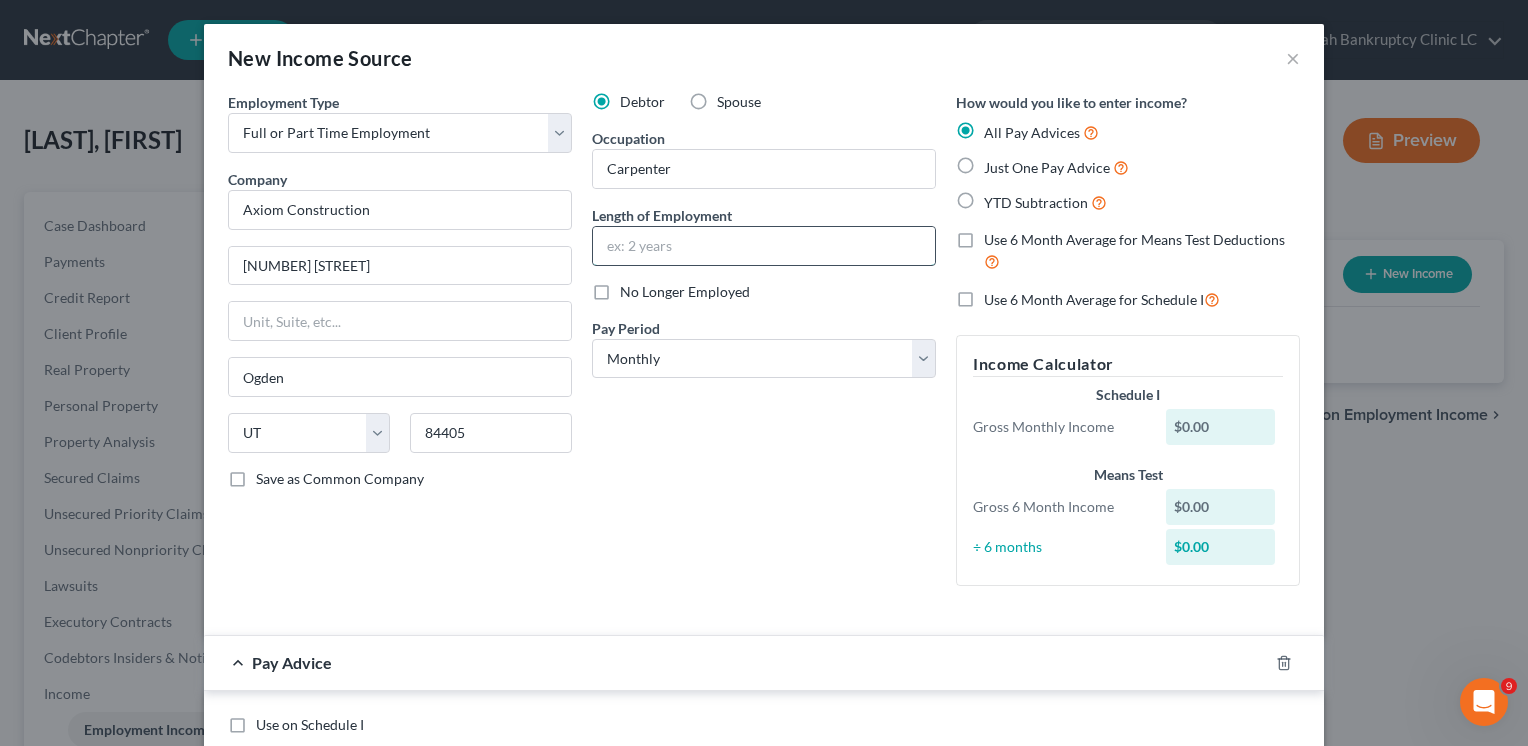 click at bounding box center (764, 246) 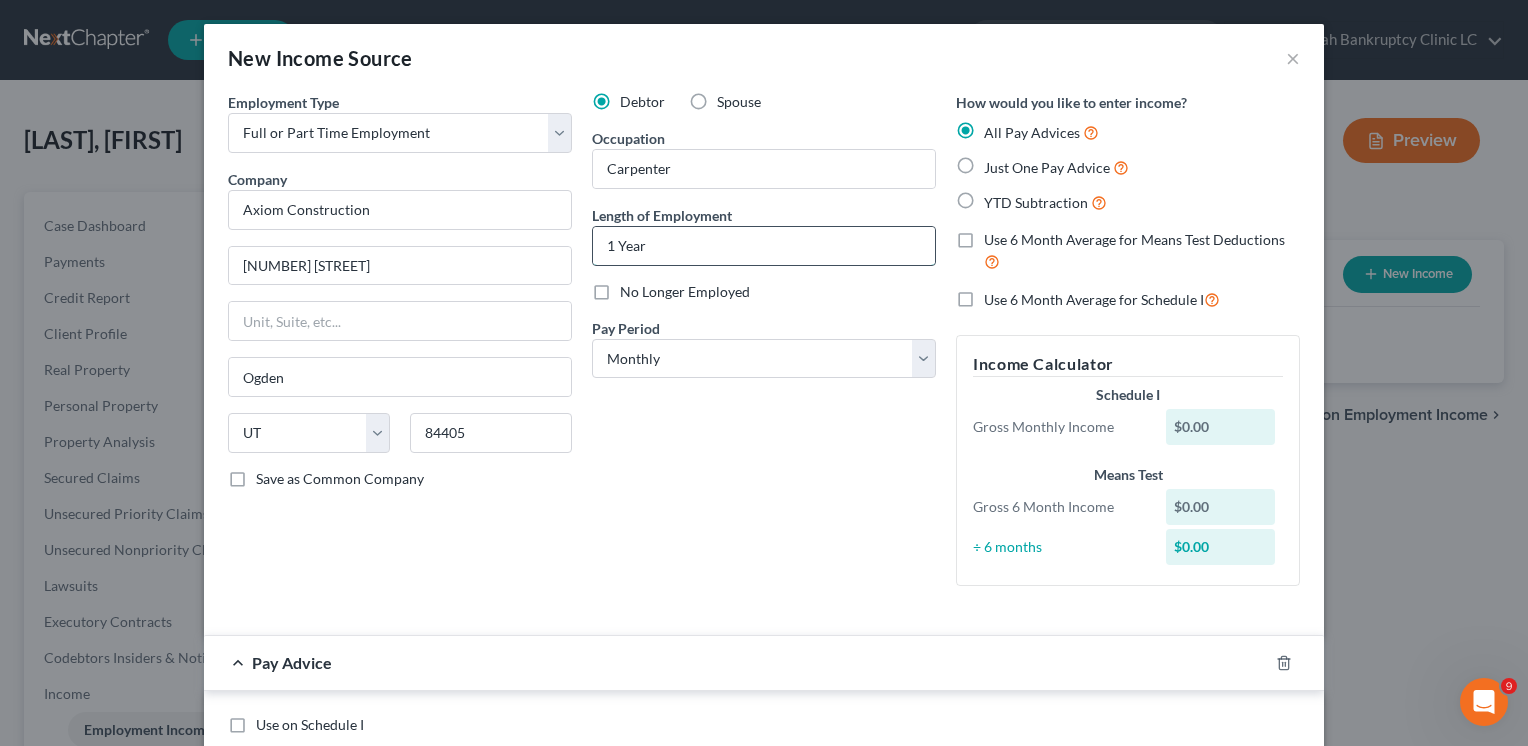 type on "1 Year" 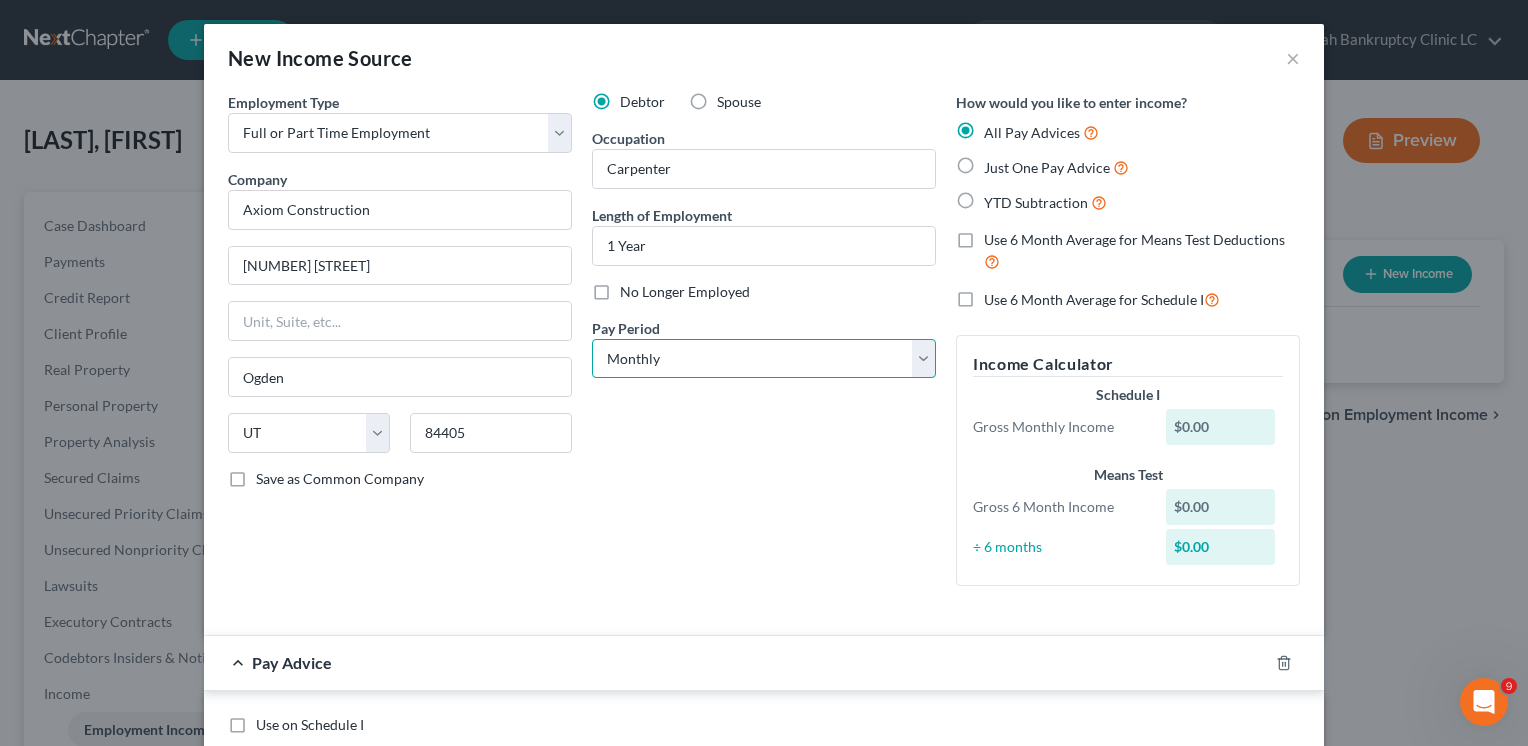 click on "Select Monthly Twice Monthly Every Other Week Weekly" at bounding box center [764, 359] 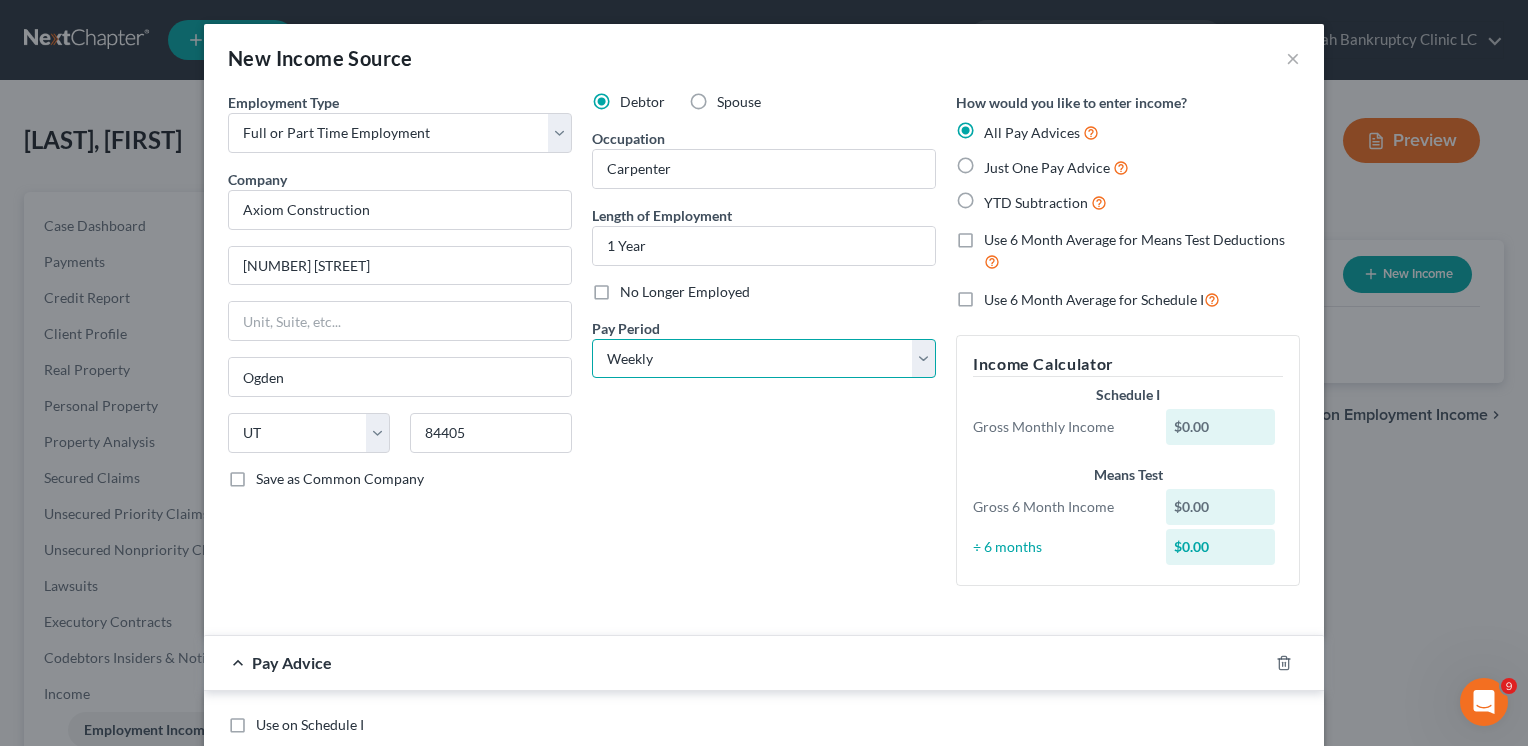 click on "Select Monthly Twice Monthly Every Other Week Weekly" at bounding box center [764, 359] 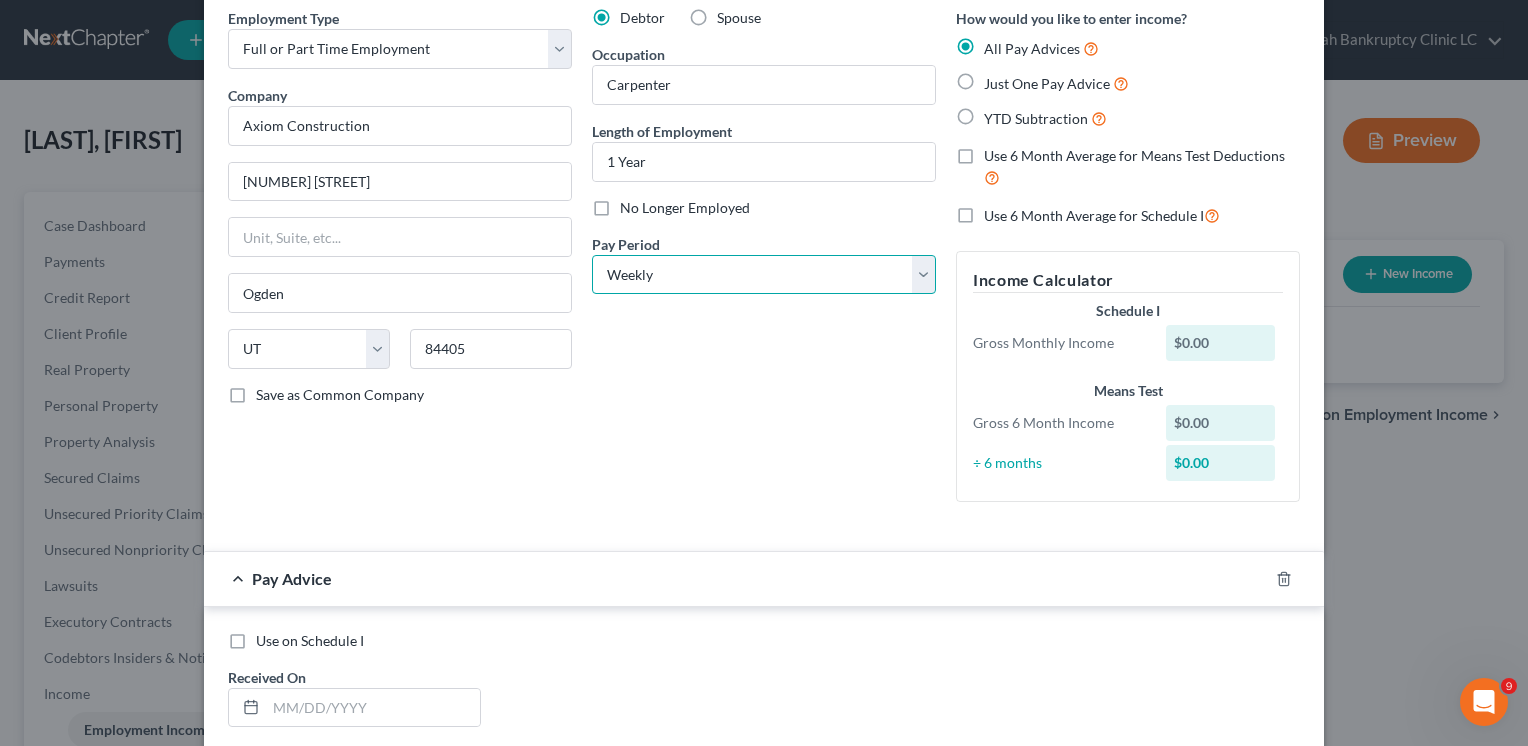 scroll, scrollTop: 300, scrollLeft: 0, axis: vertical 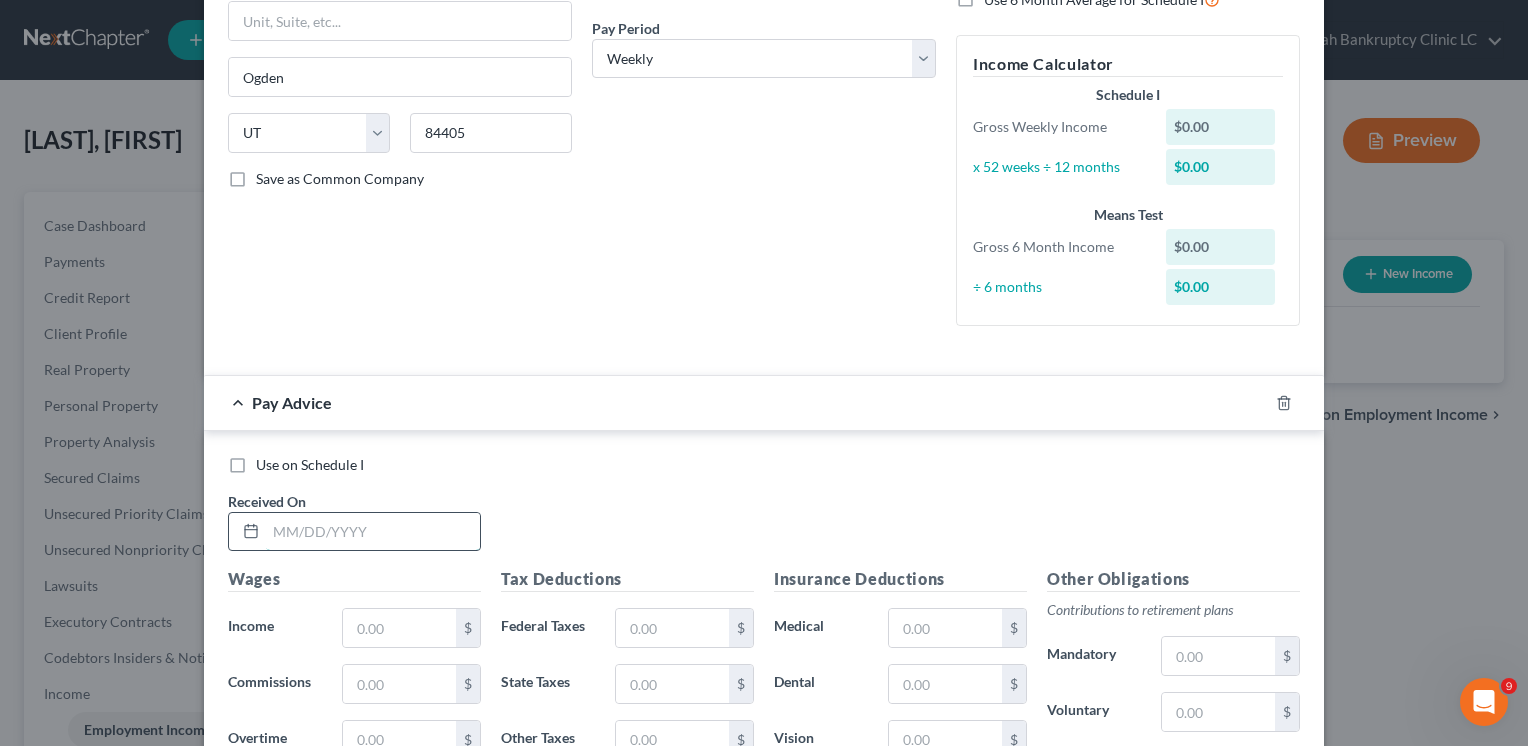 click at bounding box center (373, 532) 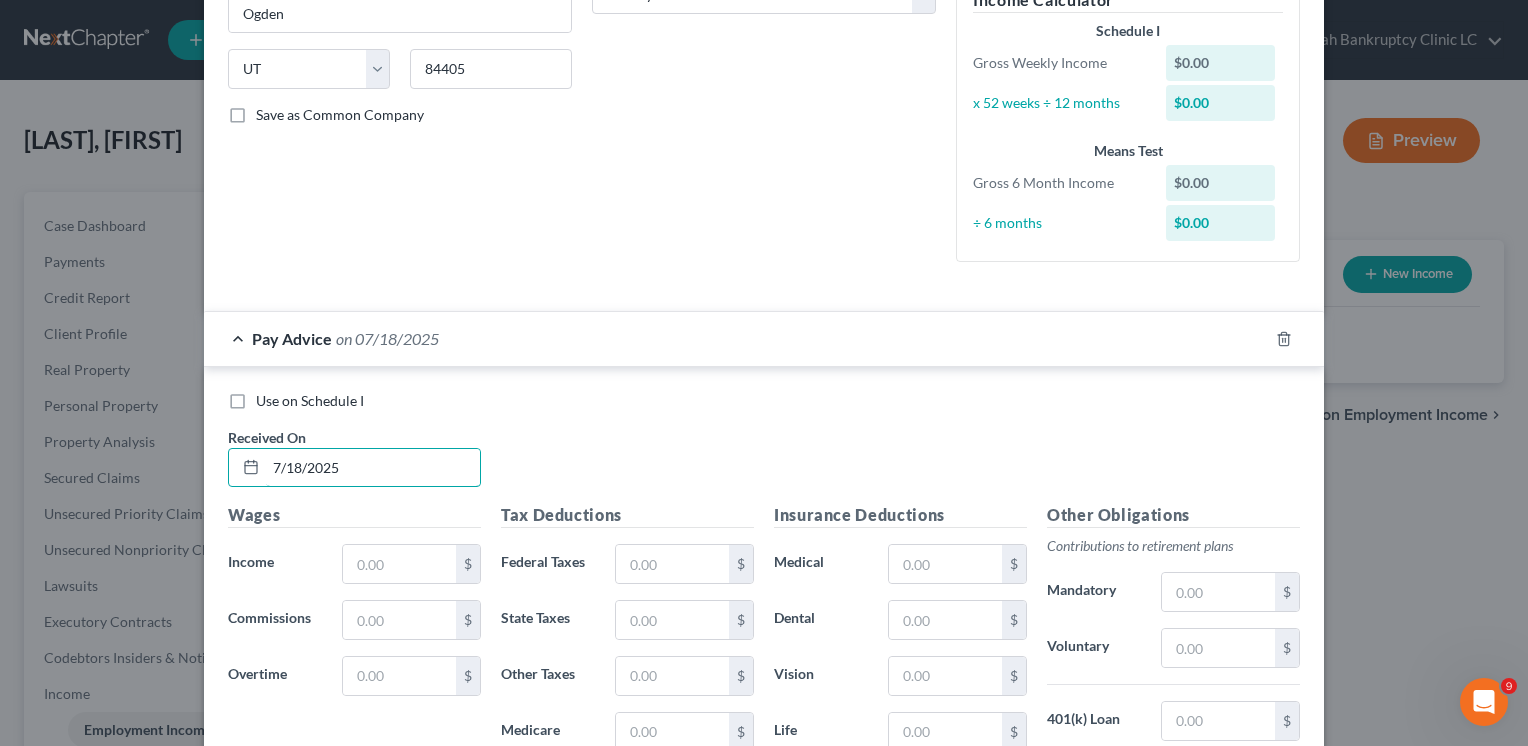 scroll, scrollTop: 400, scrollLeft: 0, axis: vertical 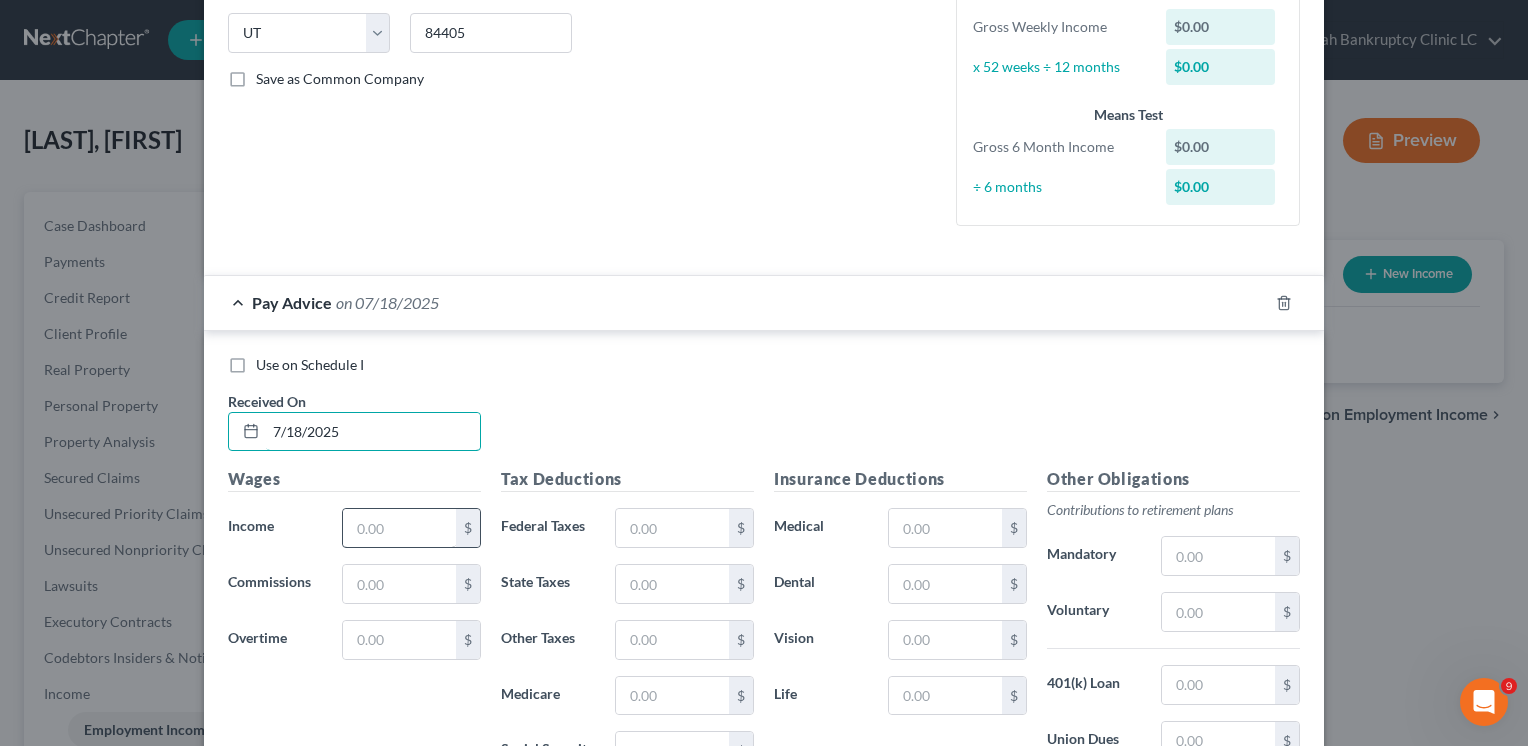 type on "7/18/2025" 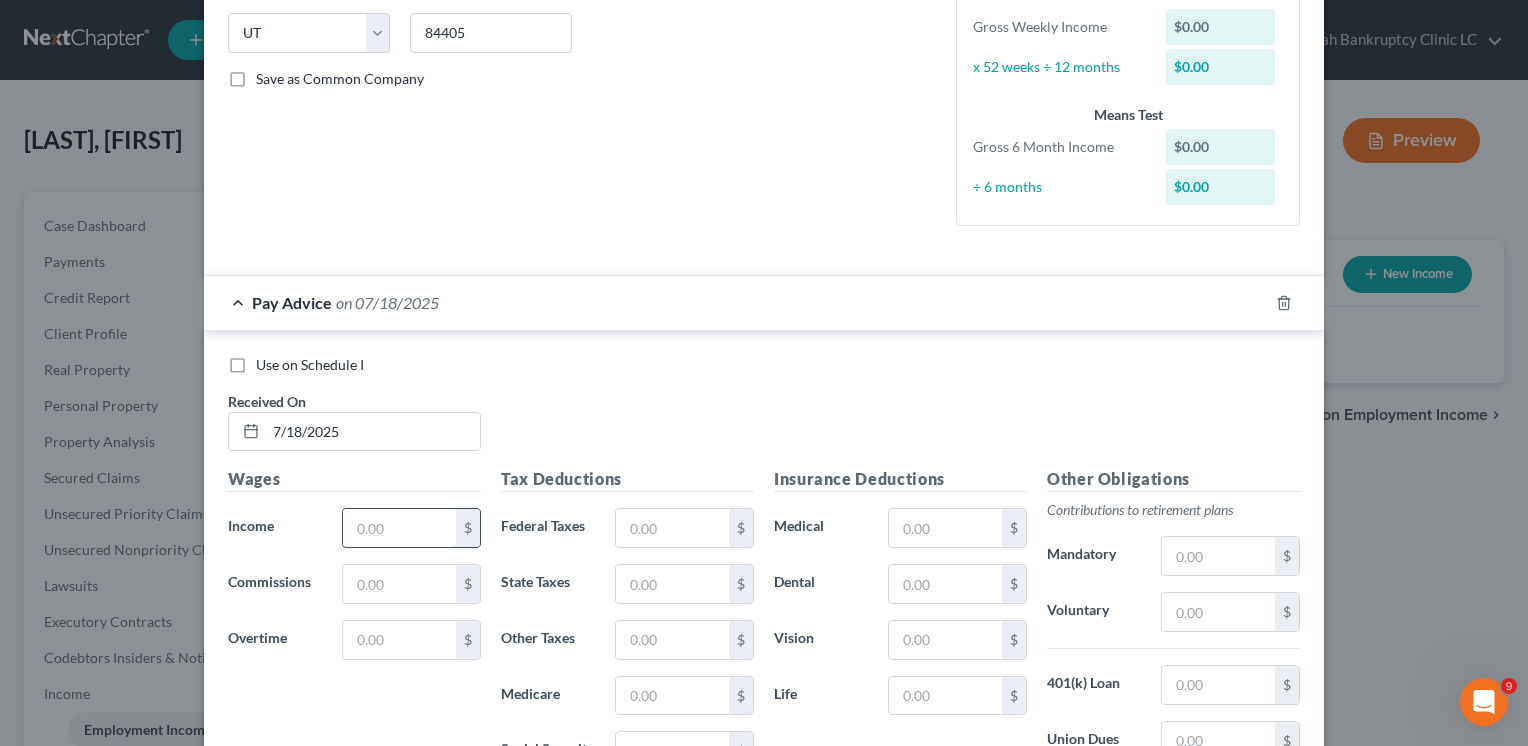 click at bounding box center (399, 528) 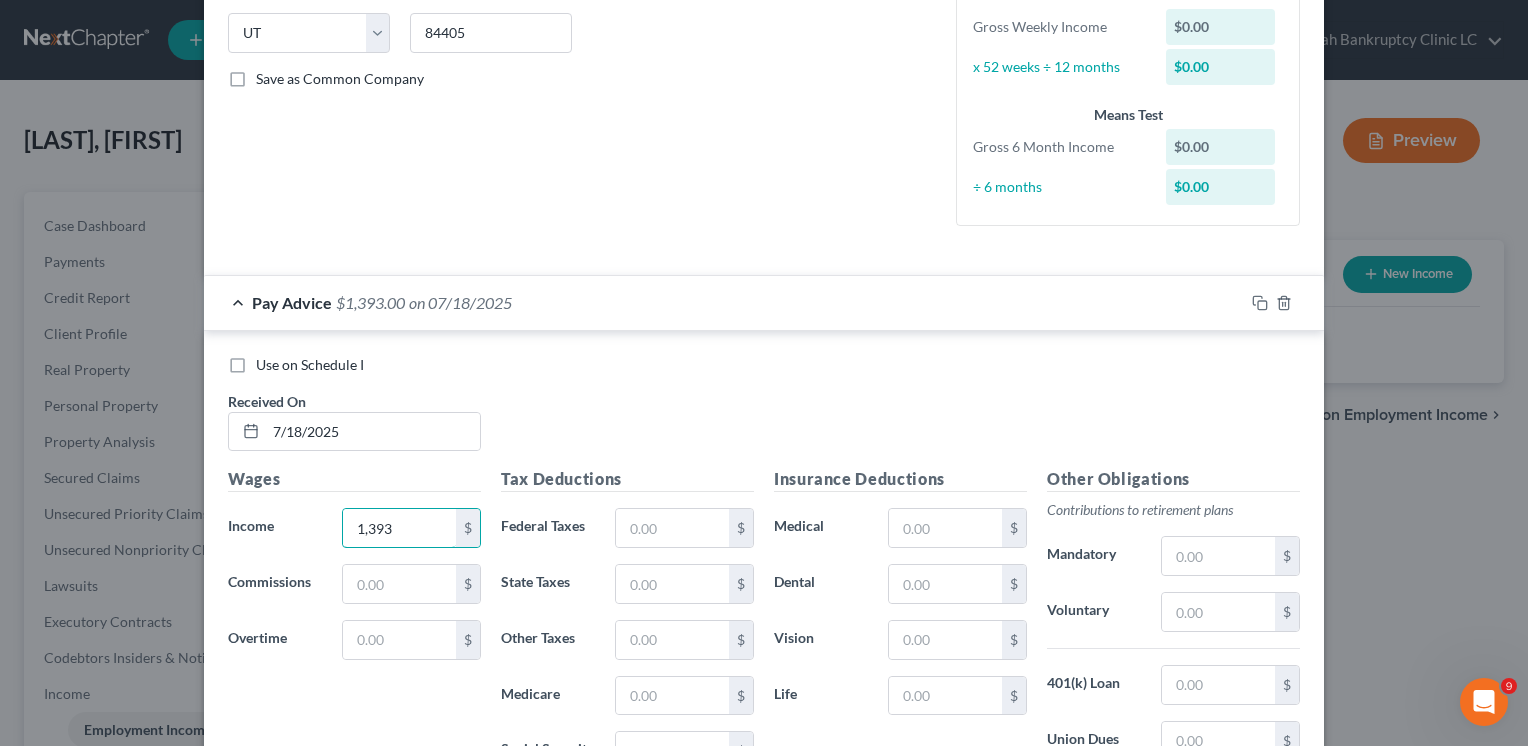 type on "1,393" 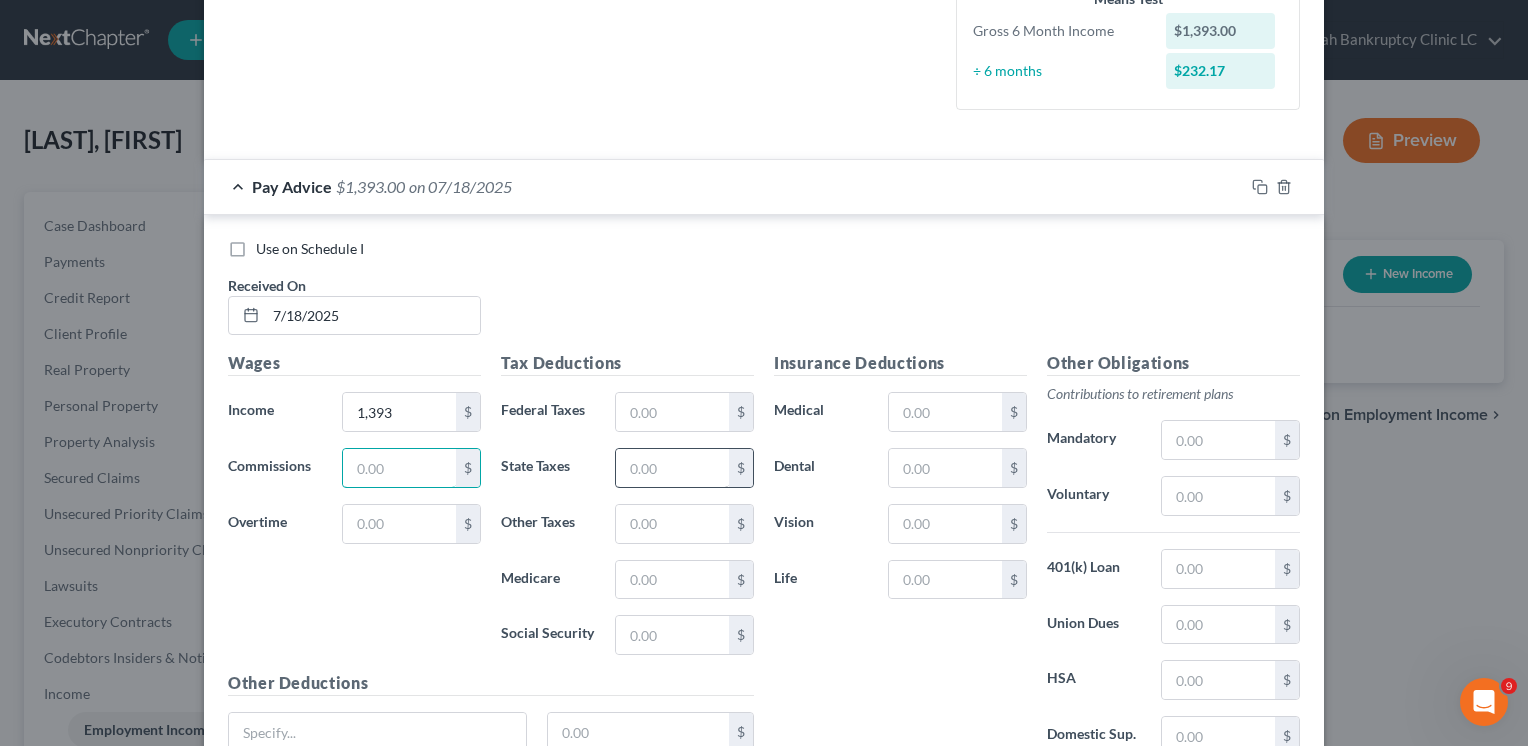 scroll, scrollTop: 691, scrollLeft: 0, axis: vertical 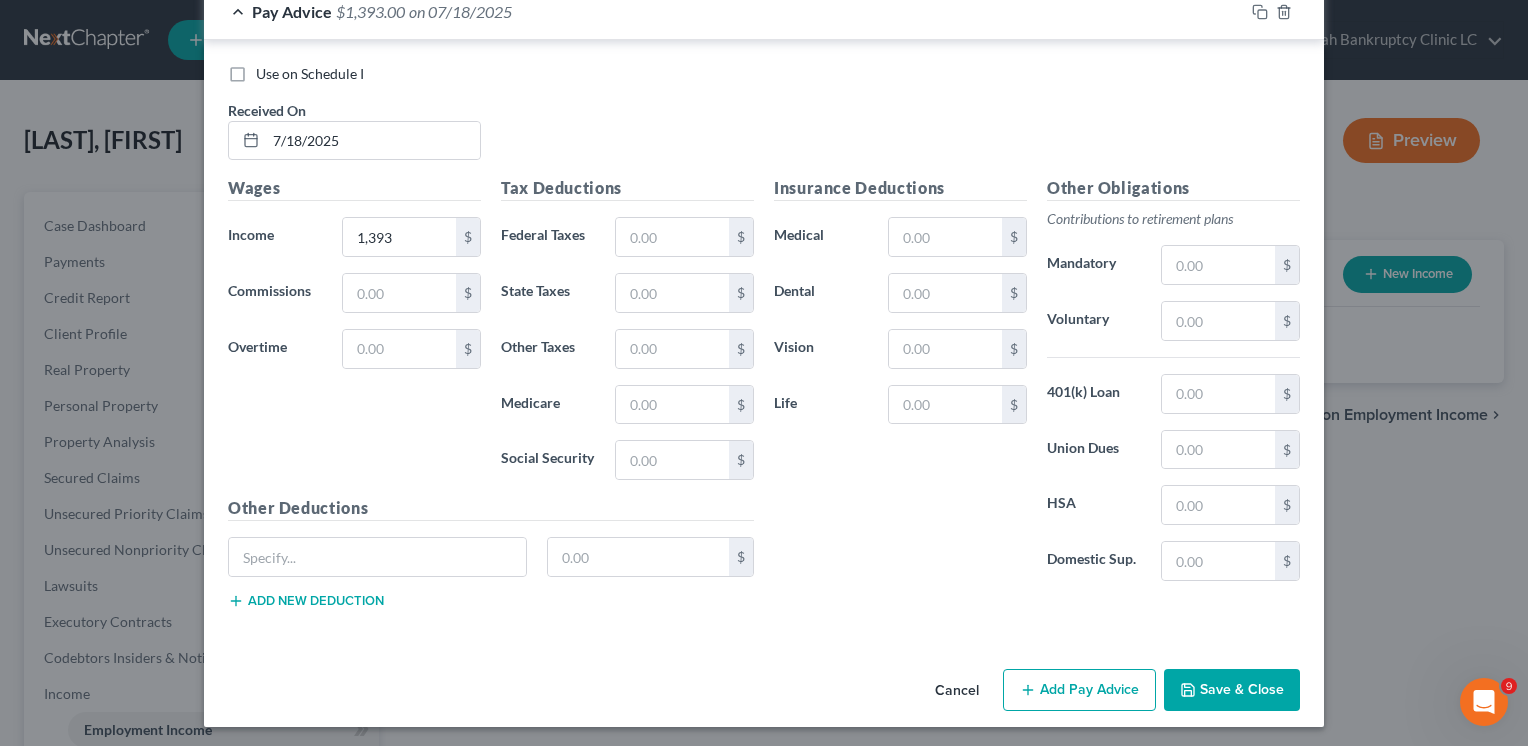 click on "Add Pay Advice" at bounding box center (1079, 690) 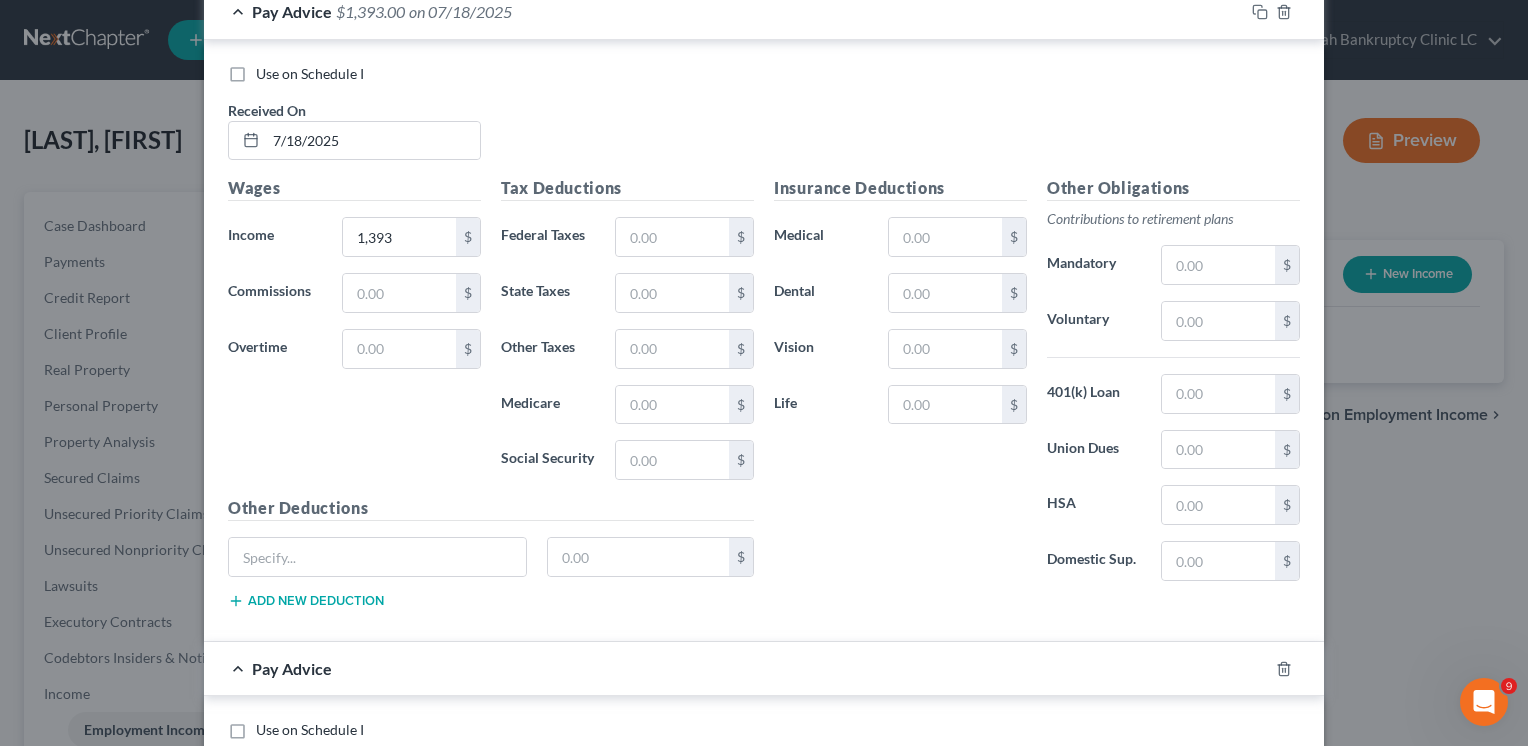 scroll, scrollTop: 691, scrollLeft: 0, axis: vertical 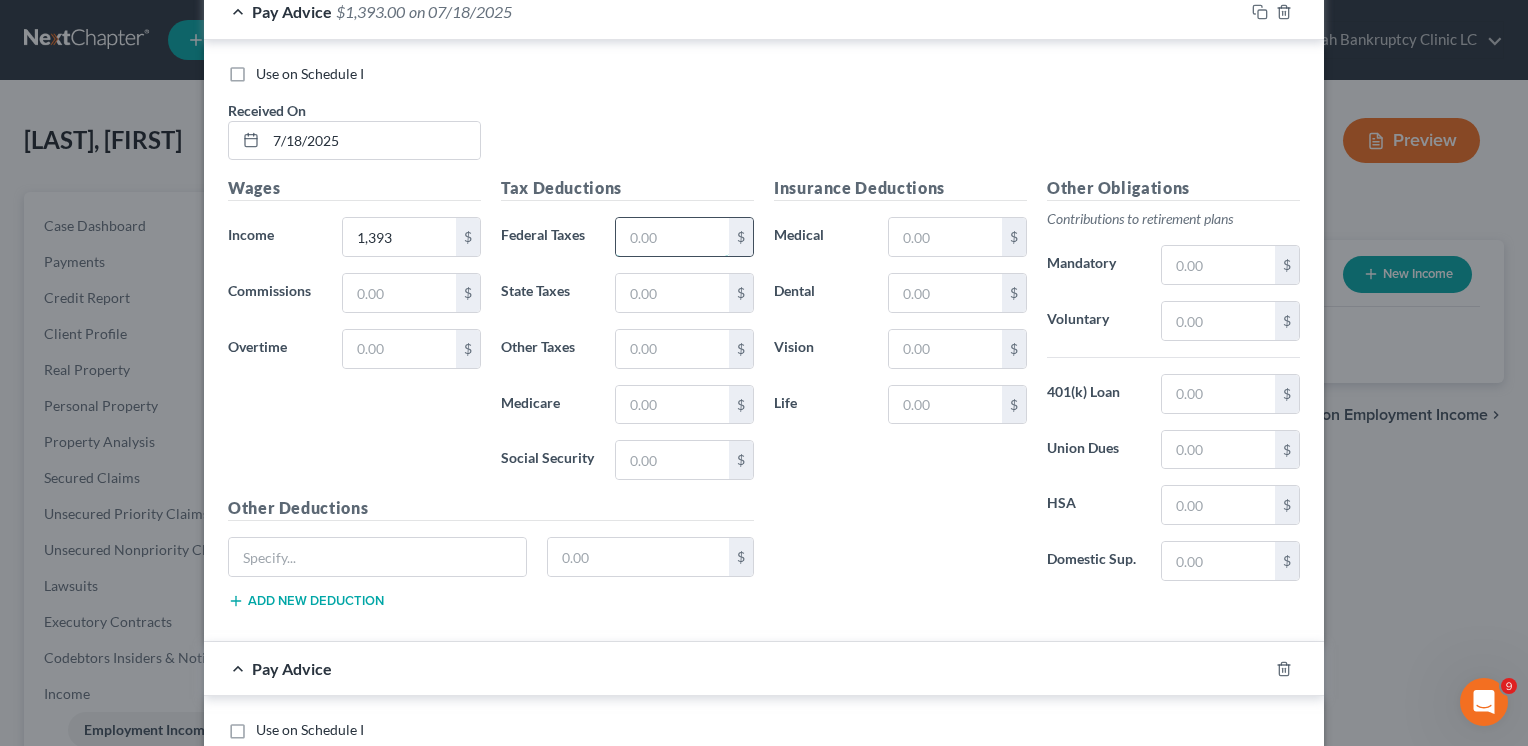 click at bounding box center (672, 237) 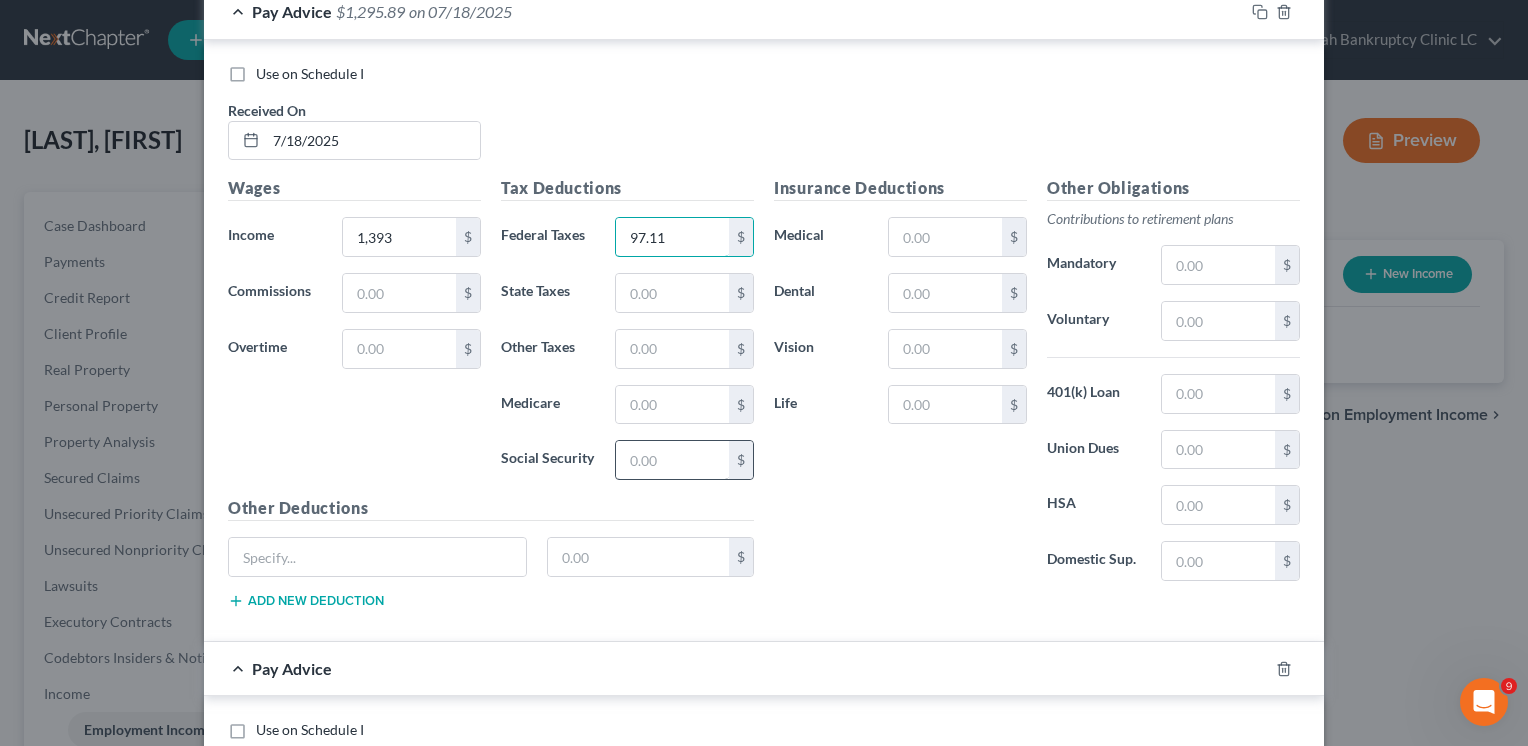 type on "97.11" 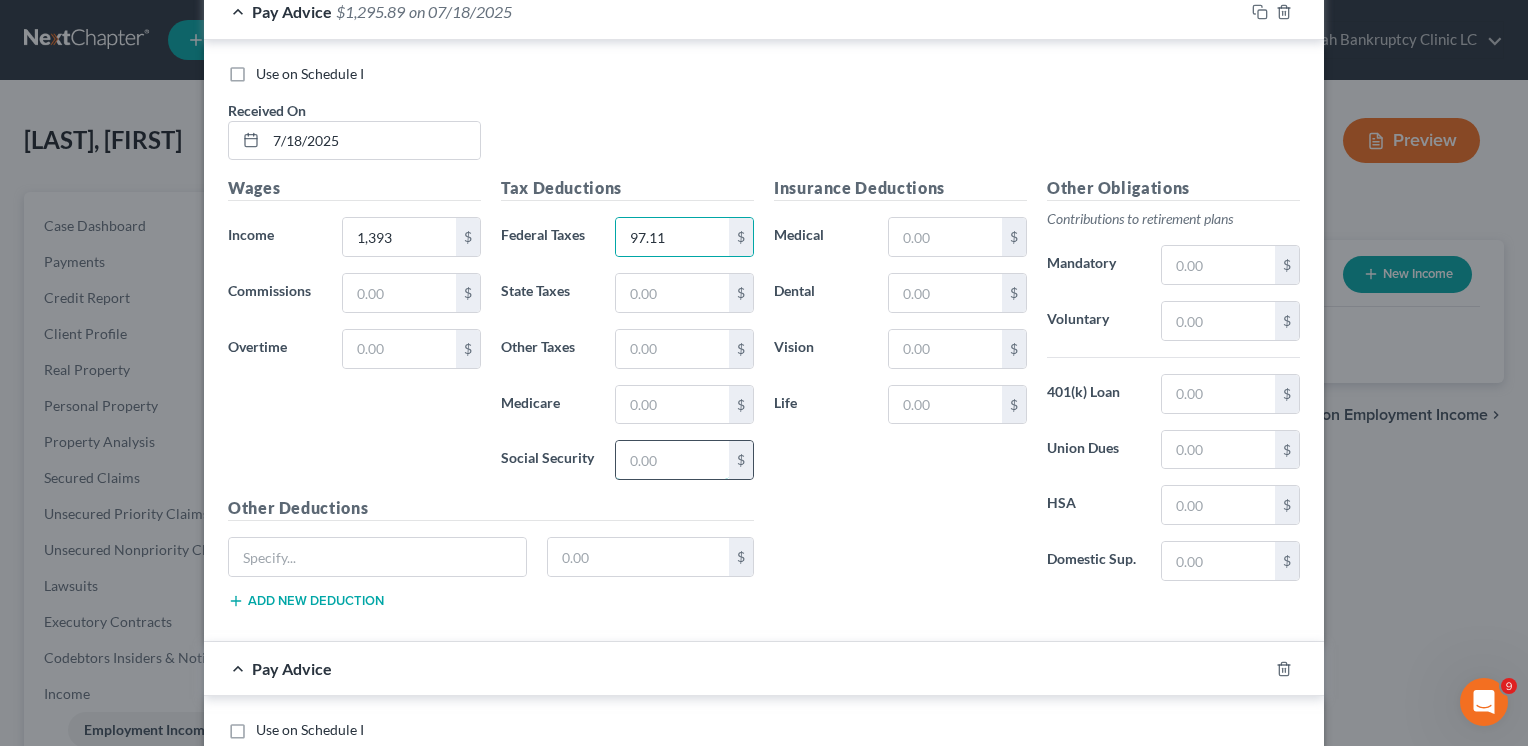 click at bounding box center (672, 460) 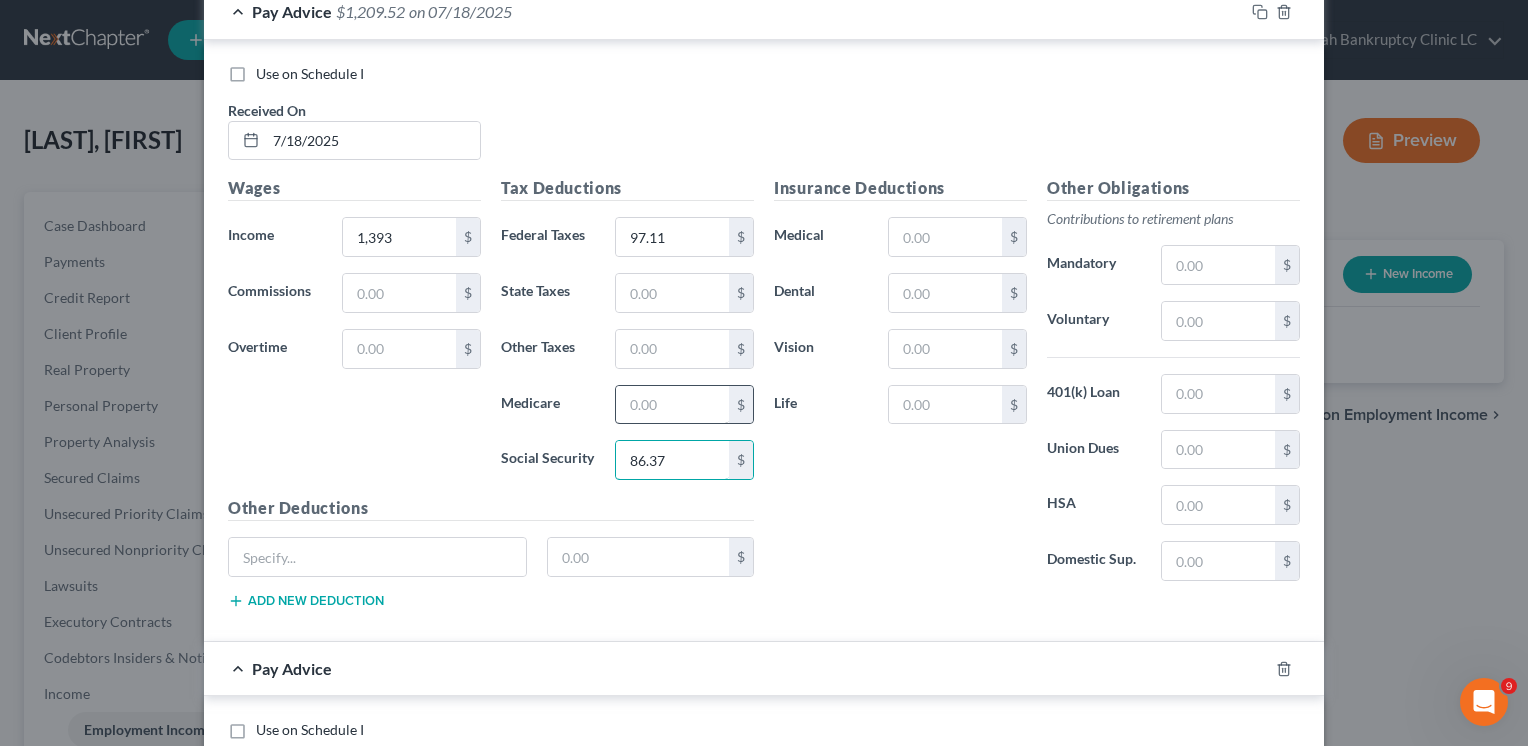 type on "86.37" 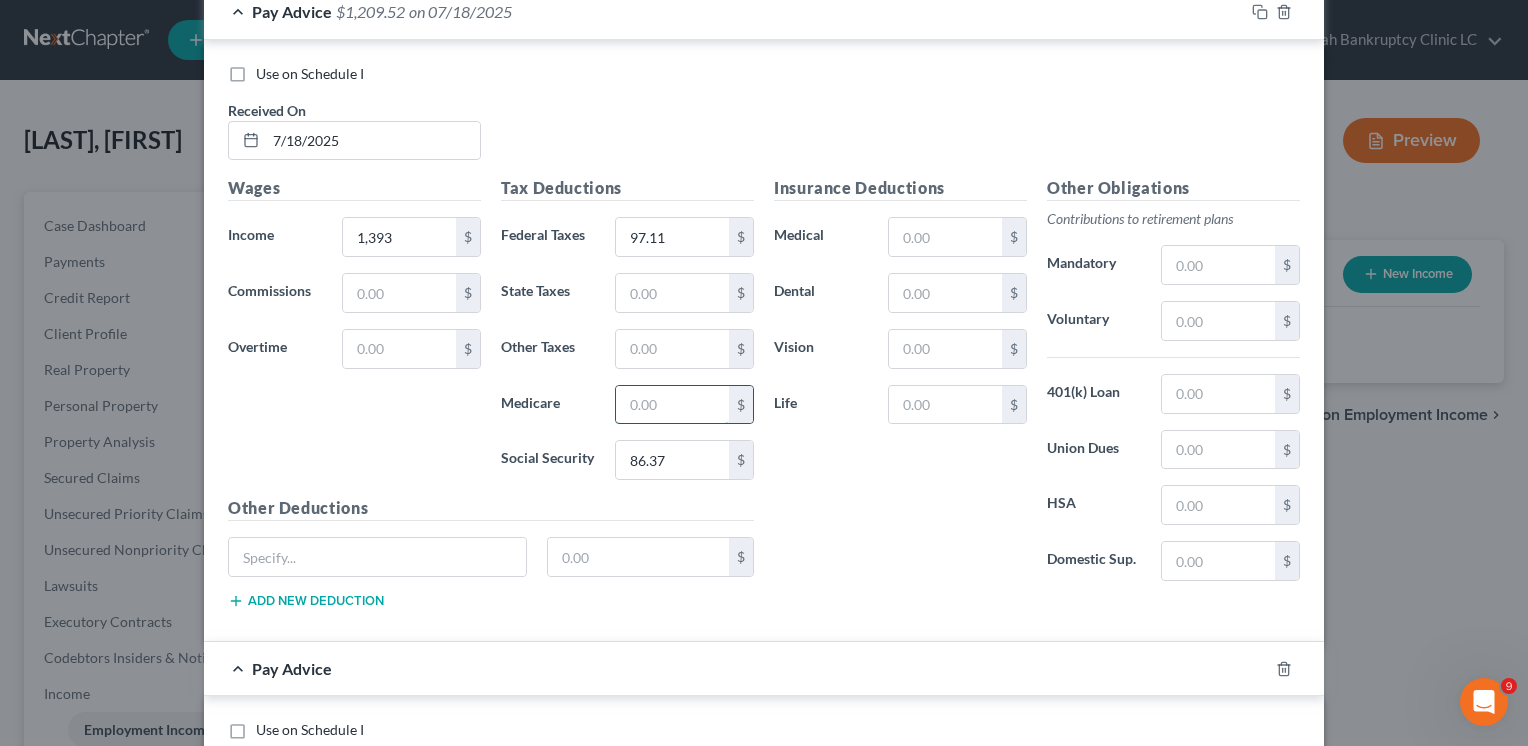 click at bounding box center (672, 405) 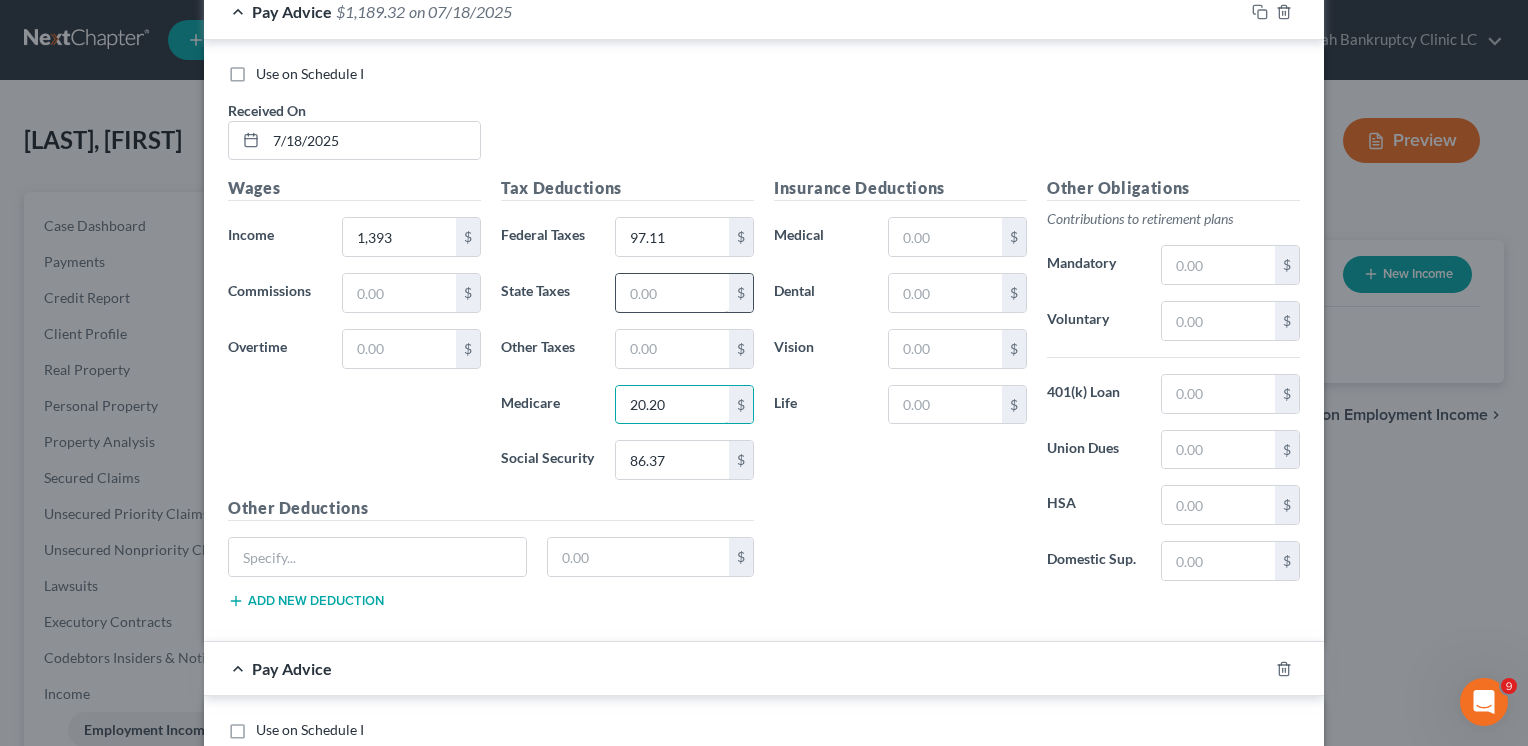type on "20.20" 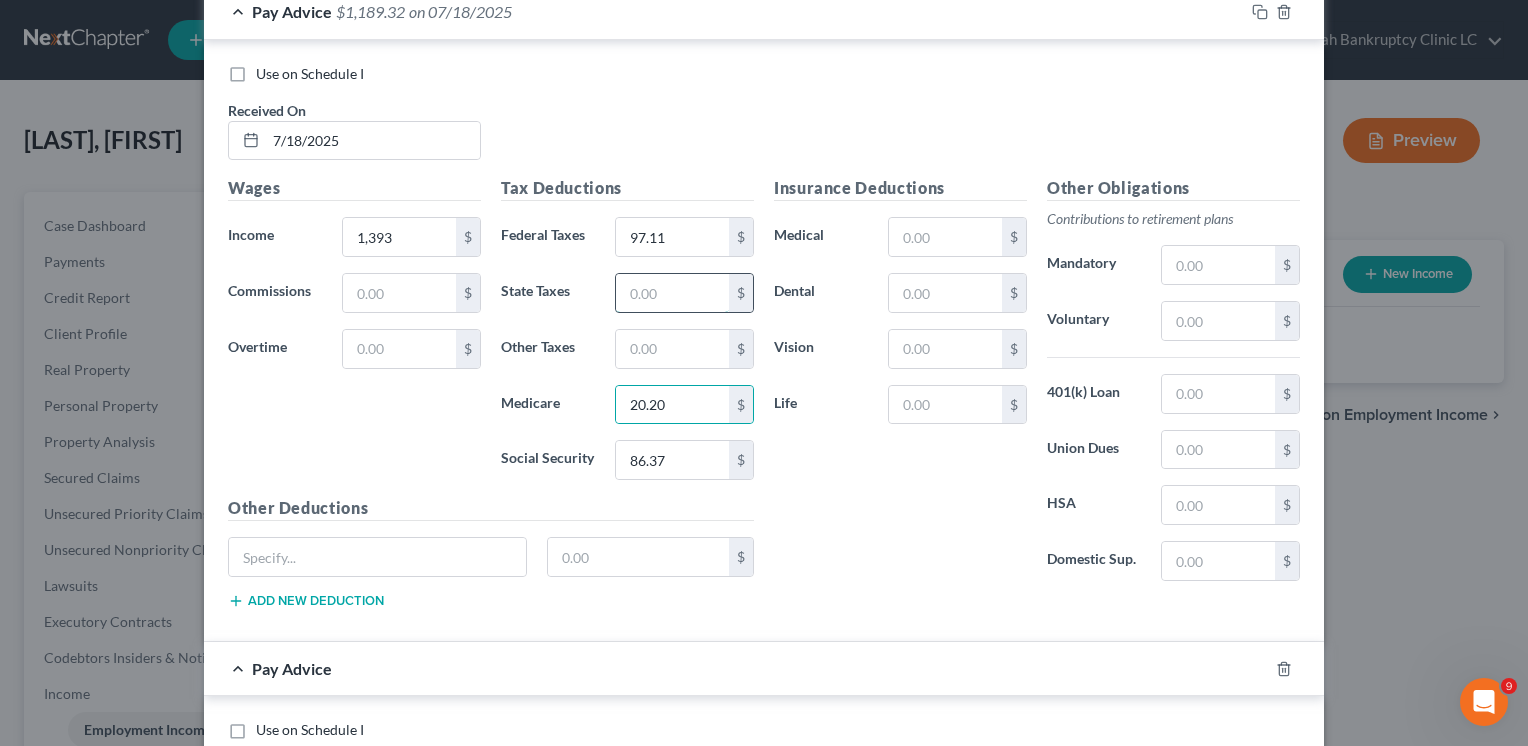 click at bounding box center [672, 293] 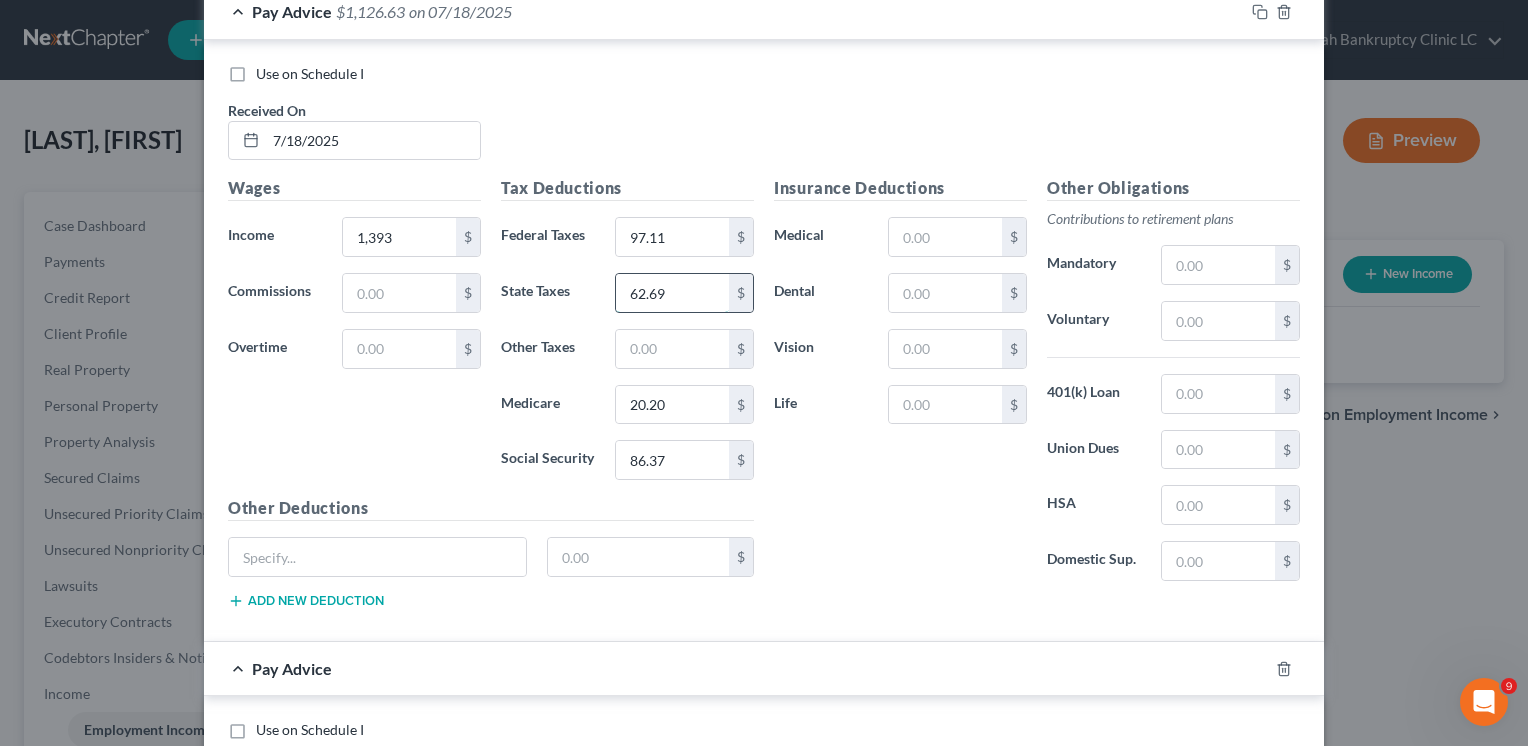type on "62.69" 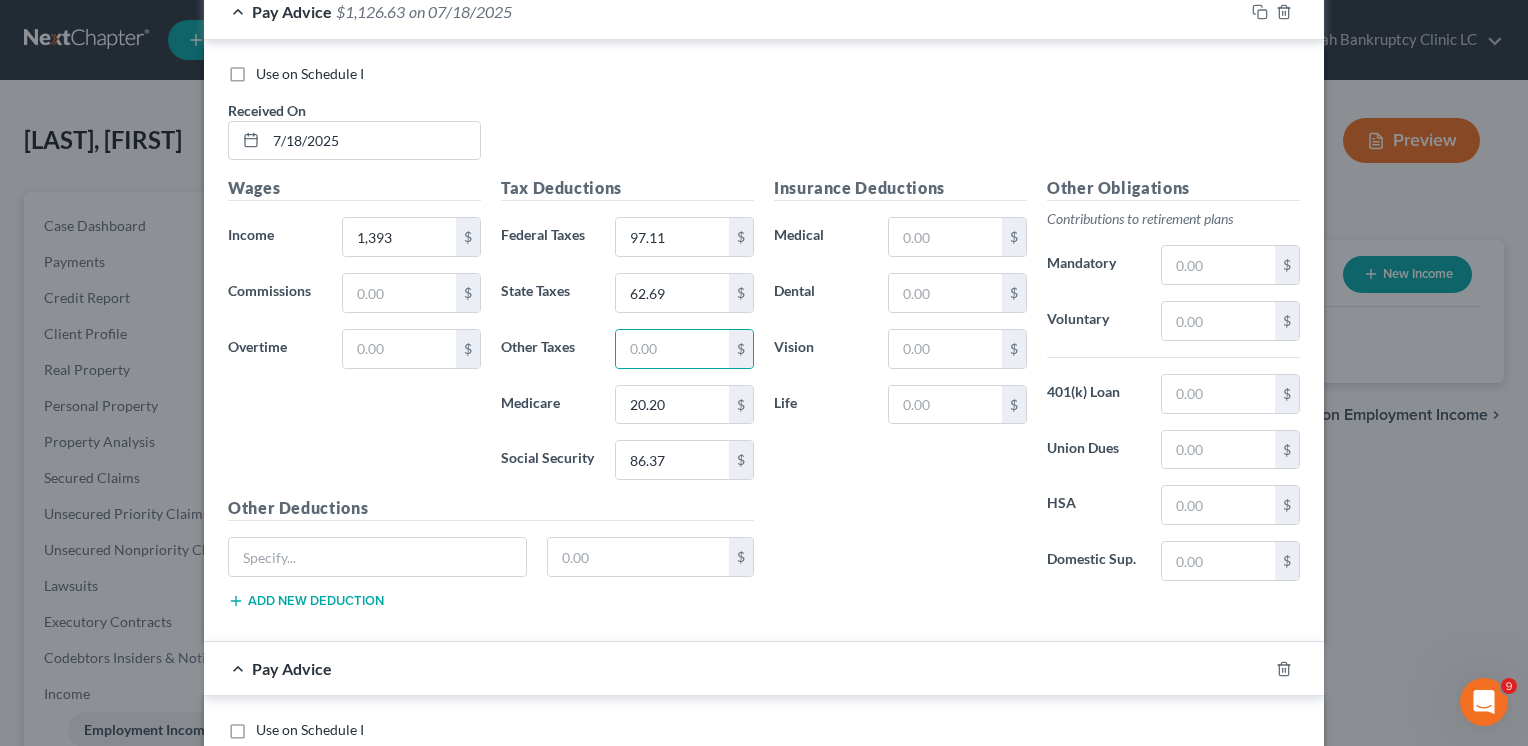 click on "Use on Schedule I" at bounding box center (310, 74) 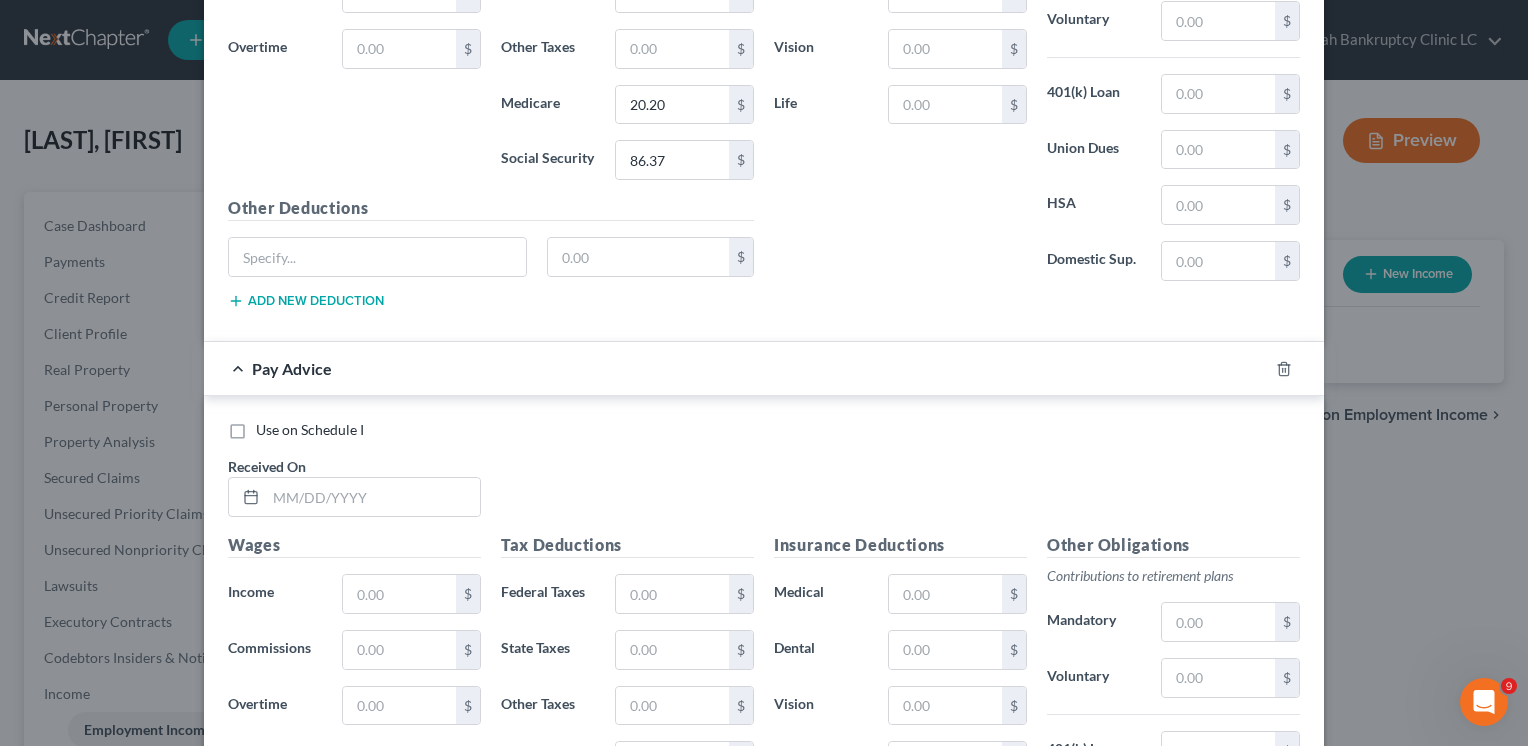 scroll, scrollTop: 1344, scrollLeft: 0, axis: vertical 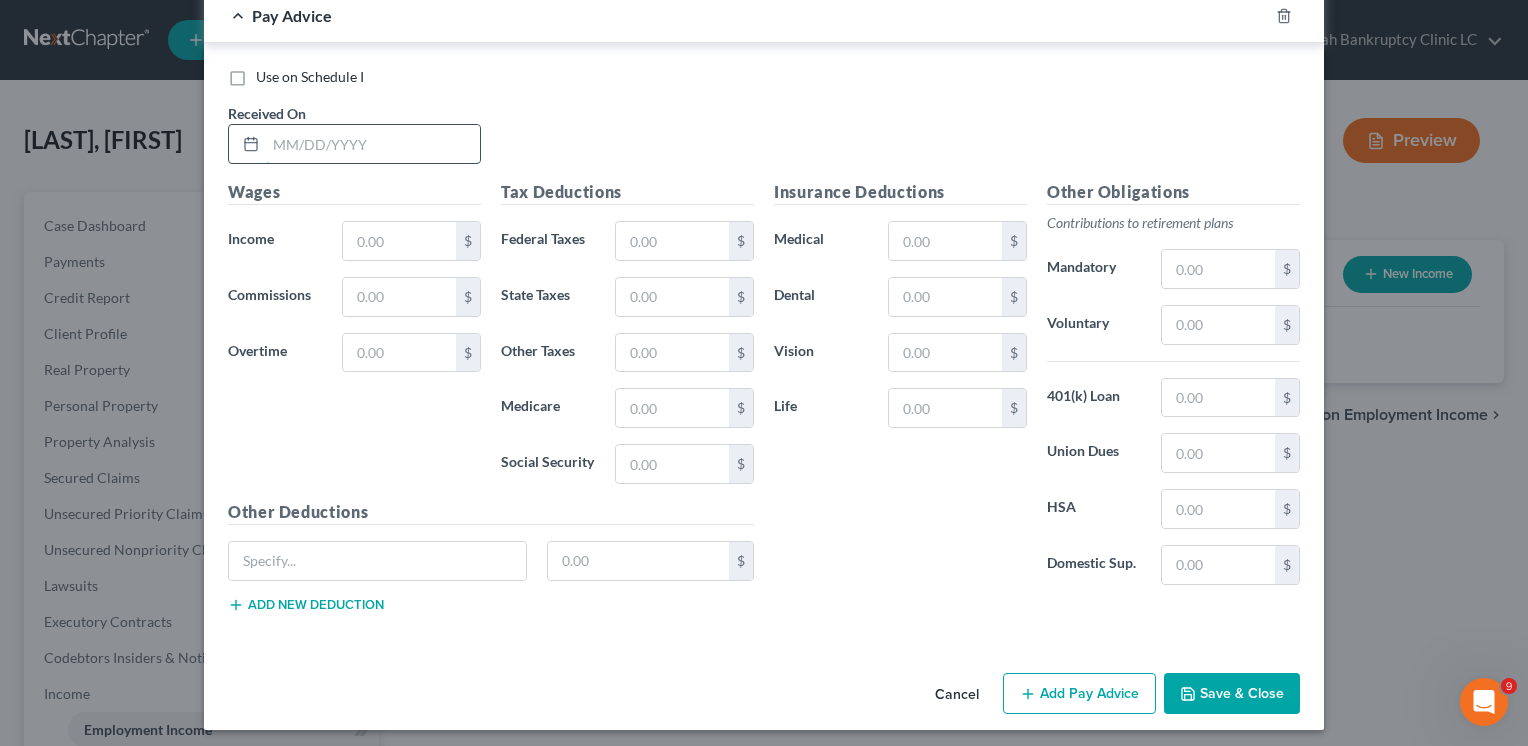 click at bounding box center (373, 144) 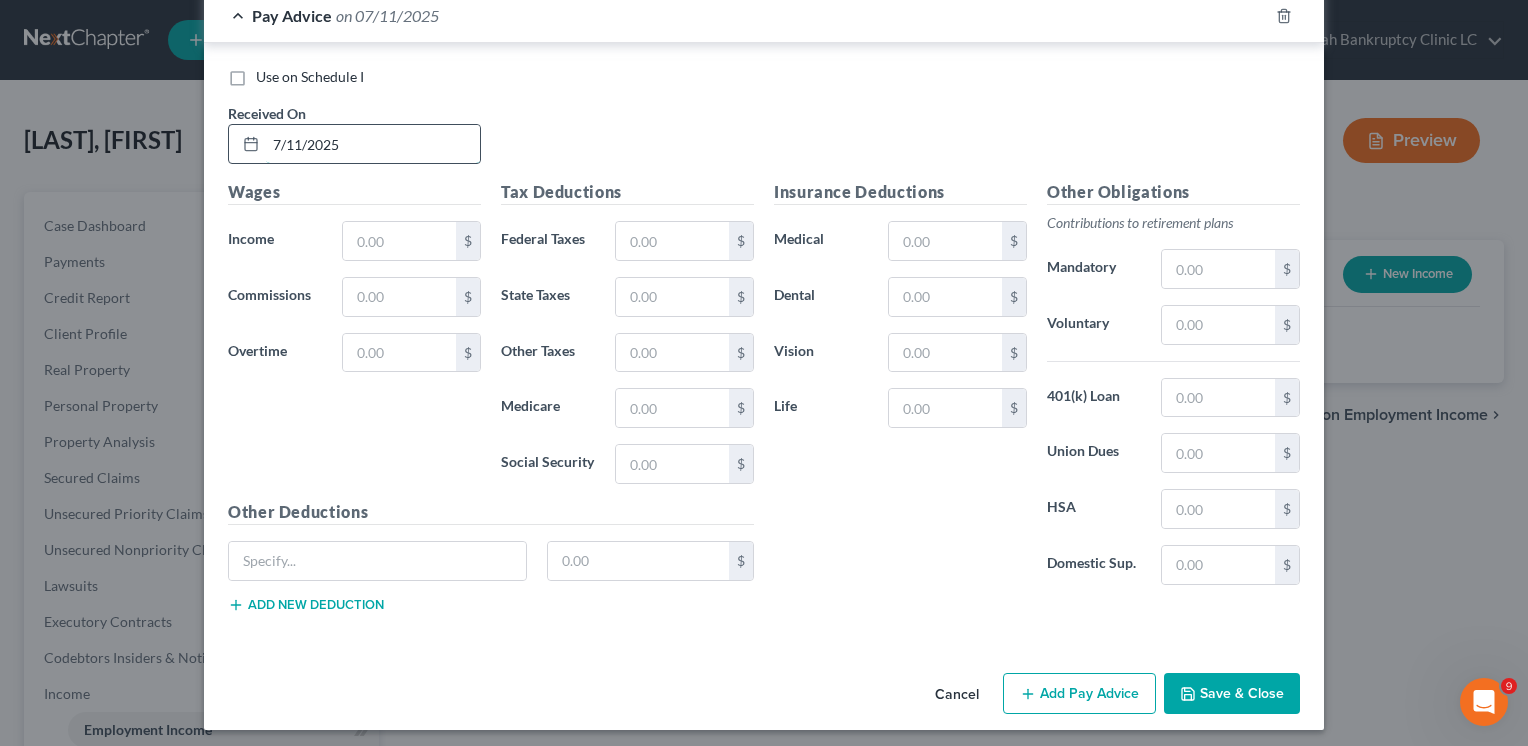 type on "7/11/2025" 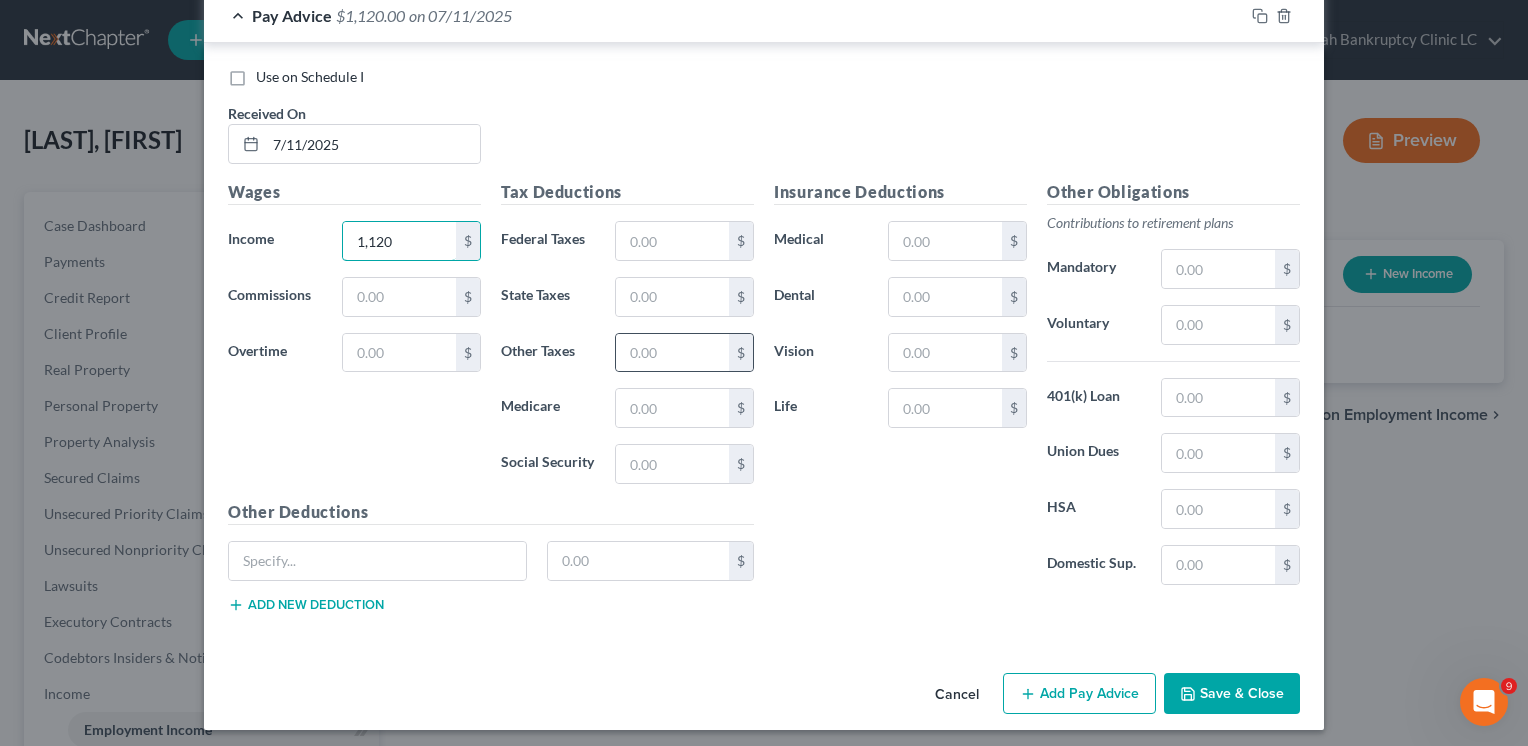type on "1,120" 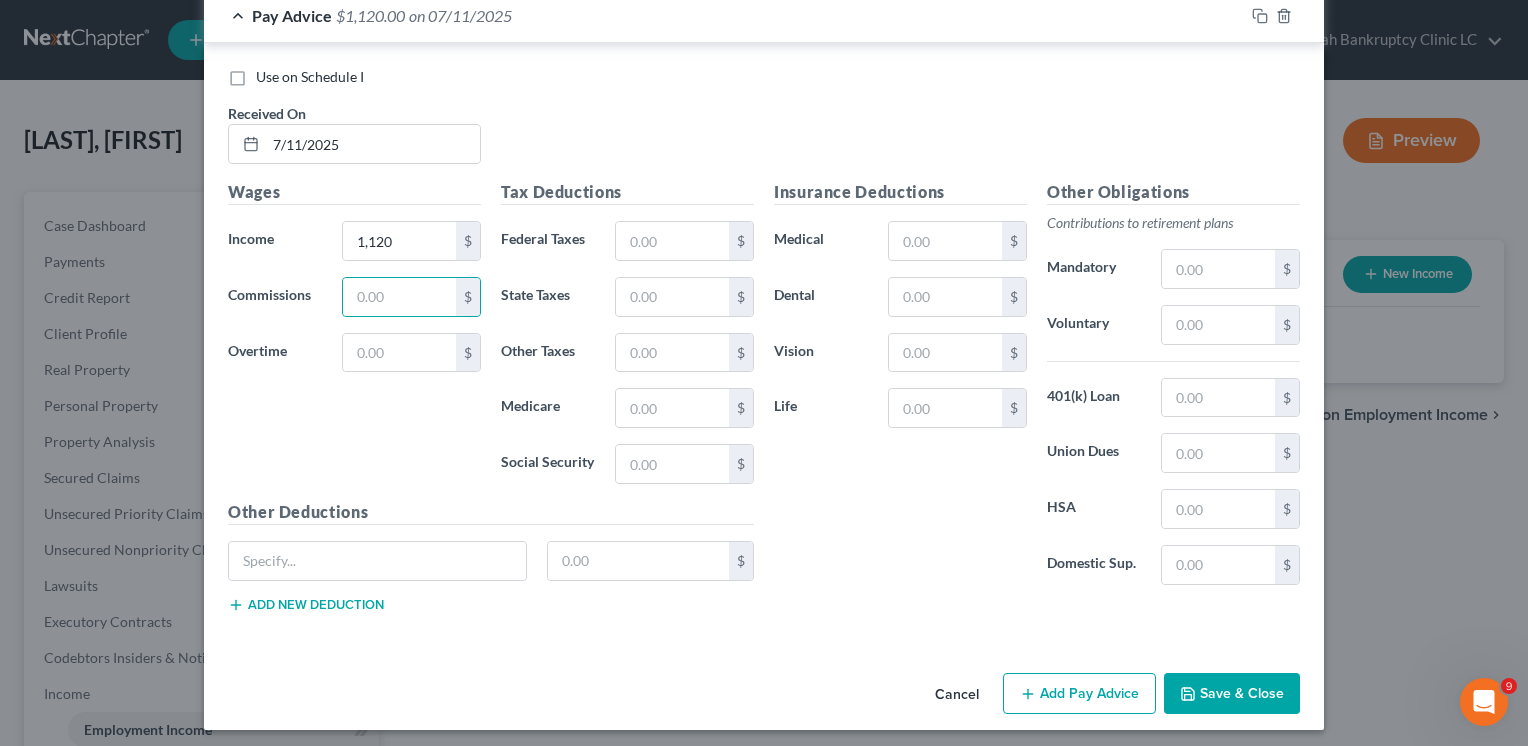 click on "Add Pay Advice" at bounding box center (1079, 694) 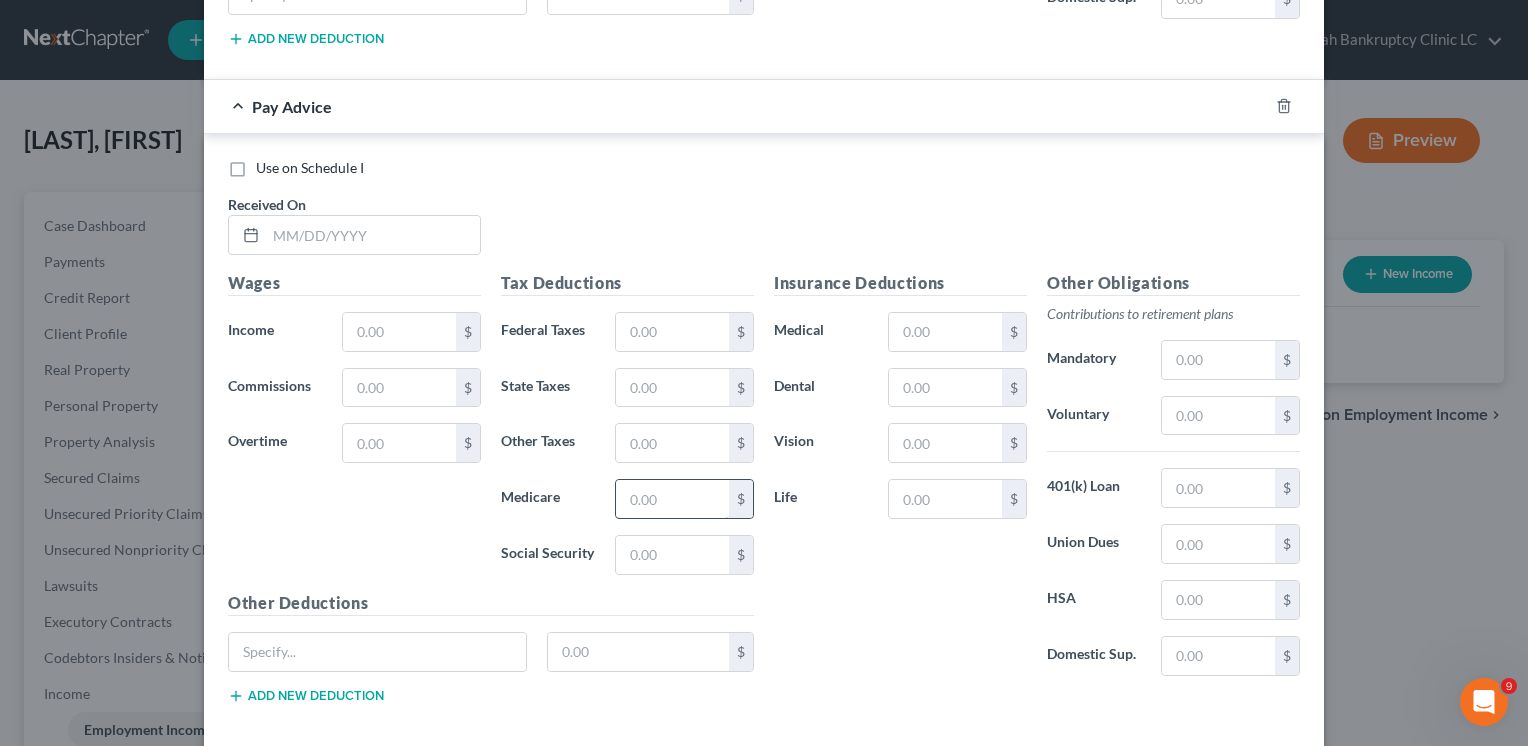 scroll, scrollTop: 1944, scrollLeft: 0, axis: vertical 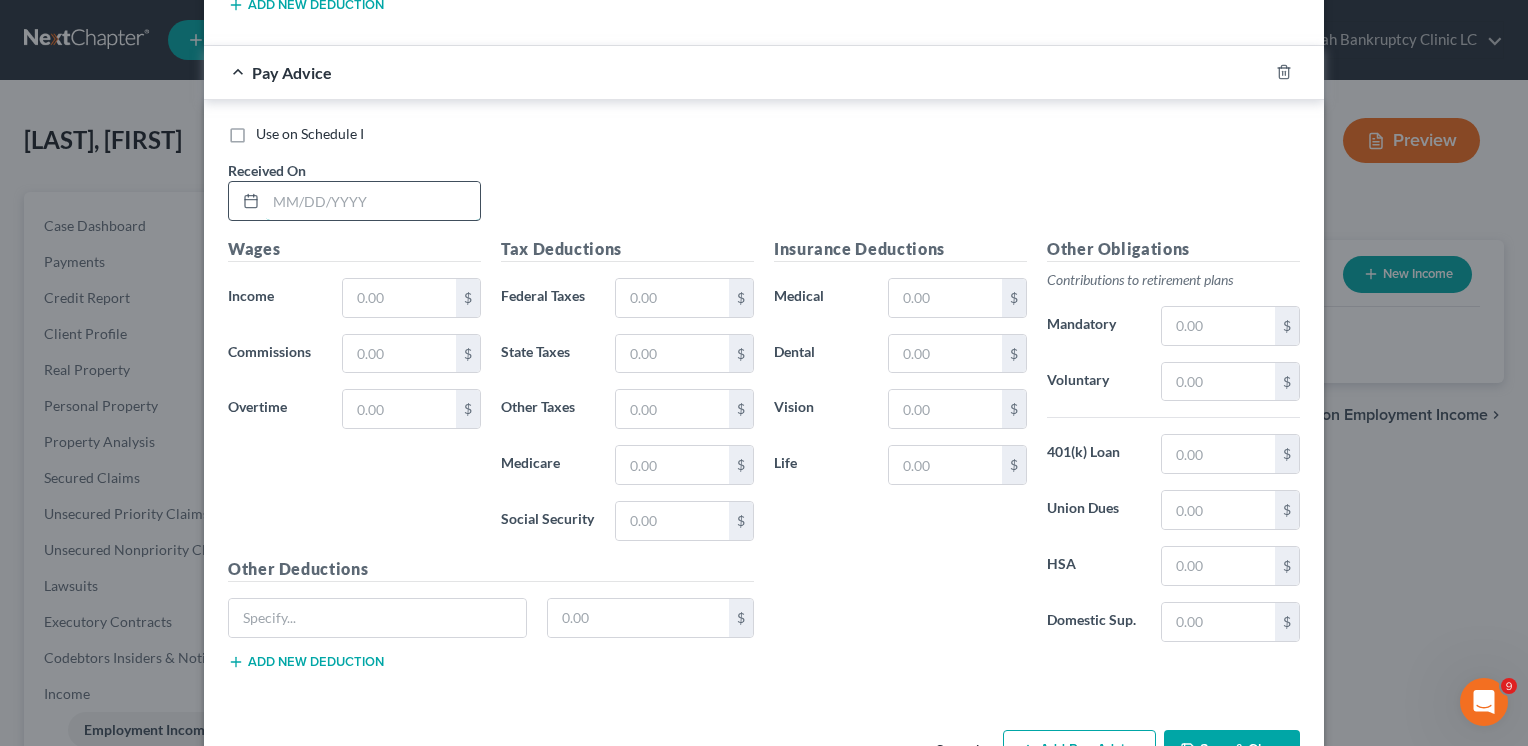 click at bounding box center (373, 201) 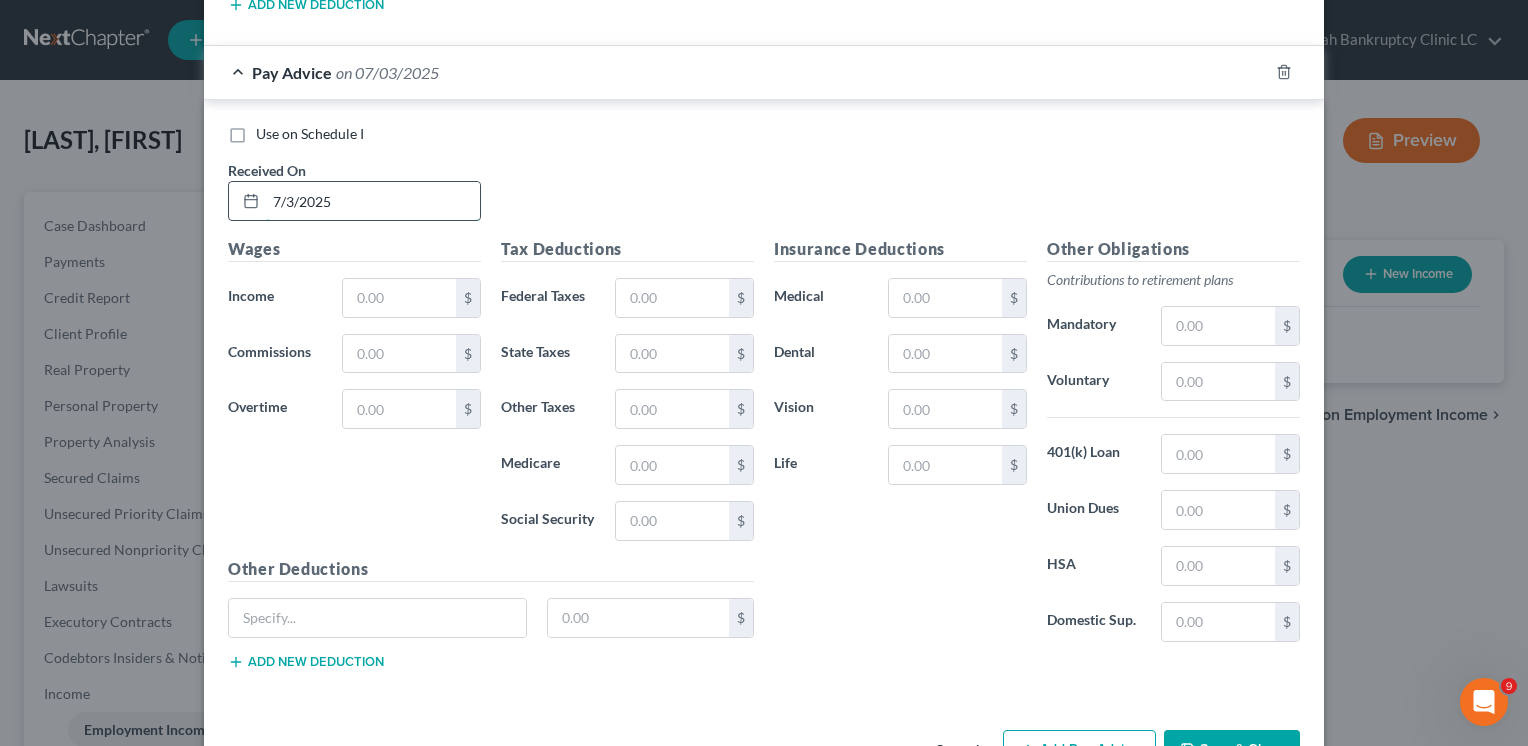 type on "7/3/2025" 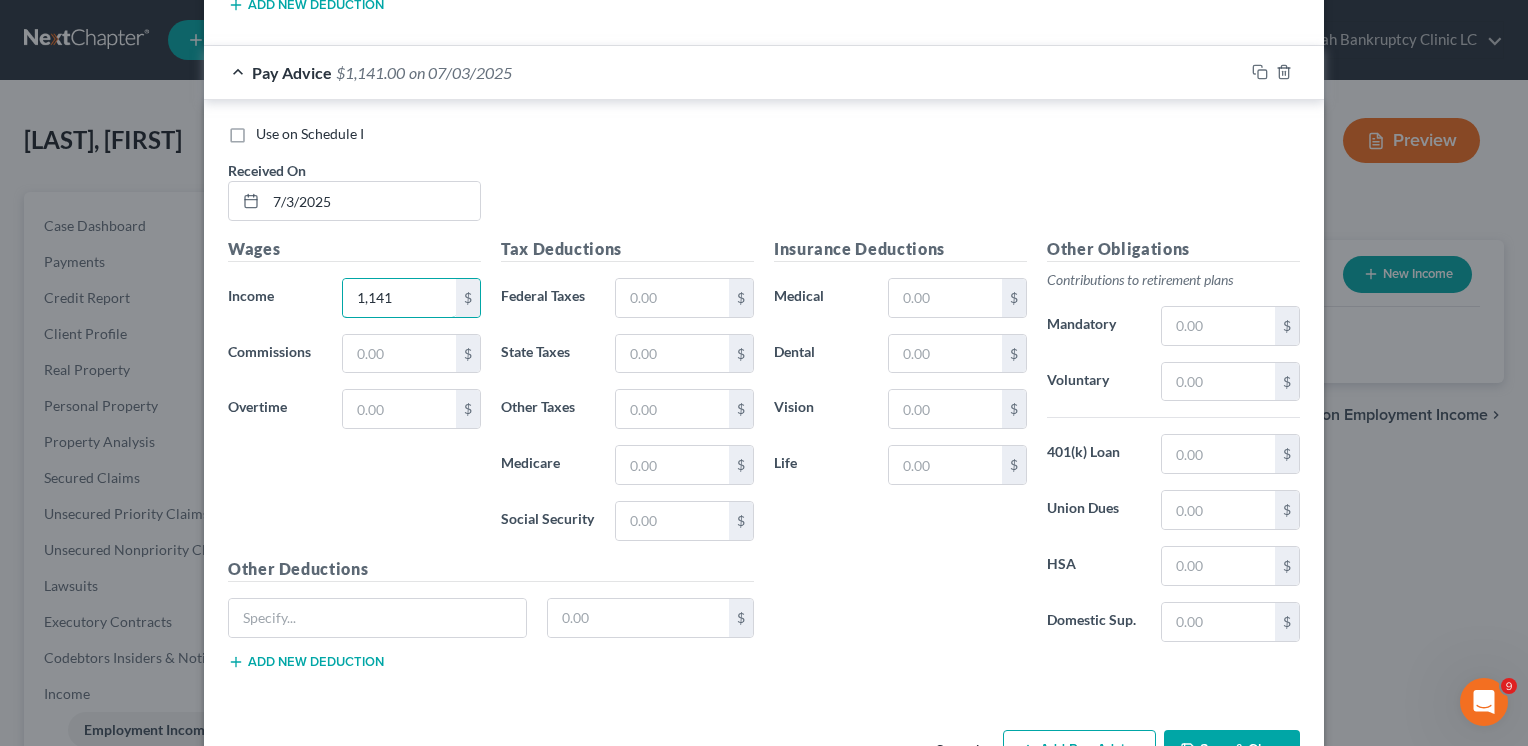 type on "1,141" 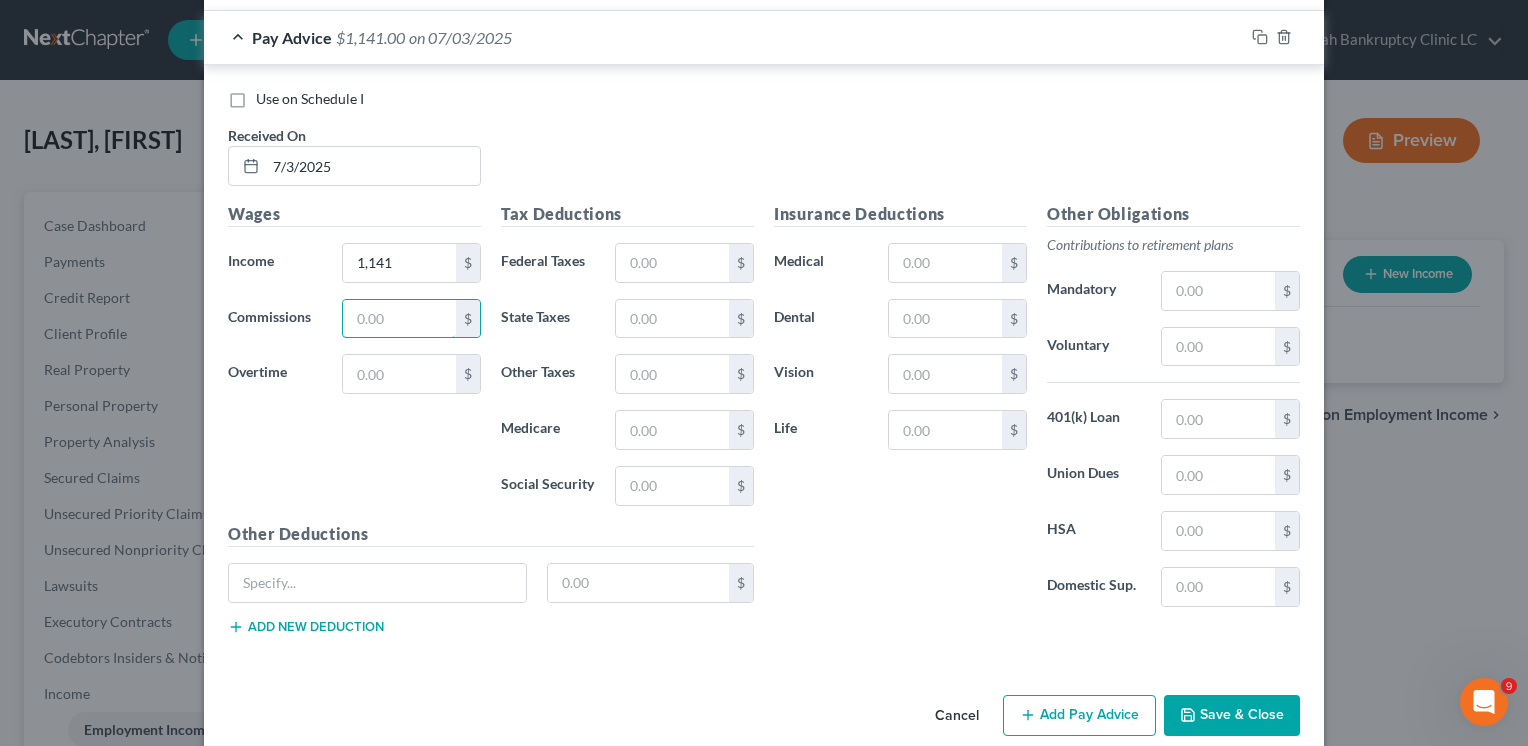 scroll, scrollTop: 1997, scrollLeft: 0, axis: vertical 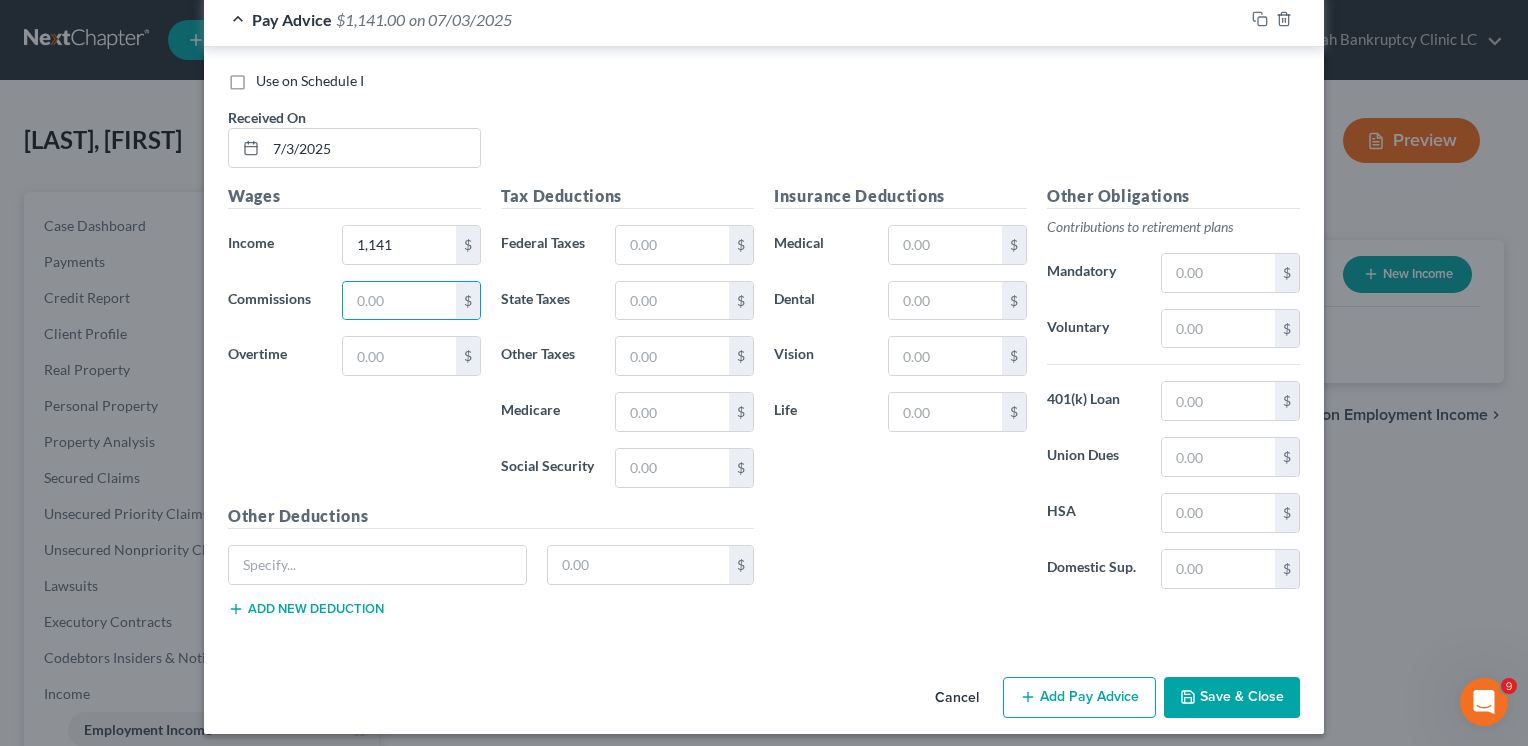 click on "Add Pay Advice" at bounding box center (1079, 698) 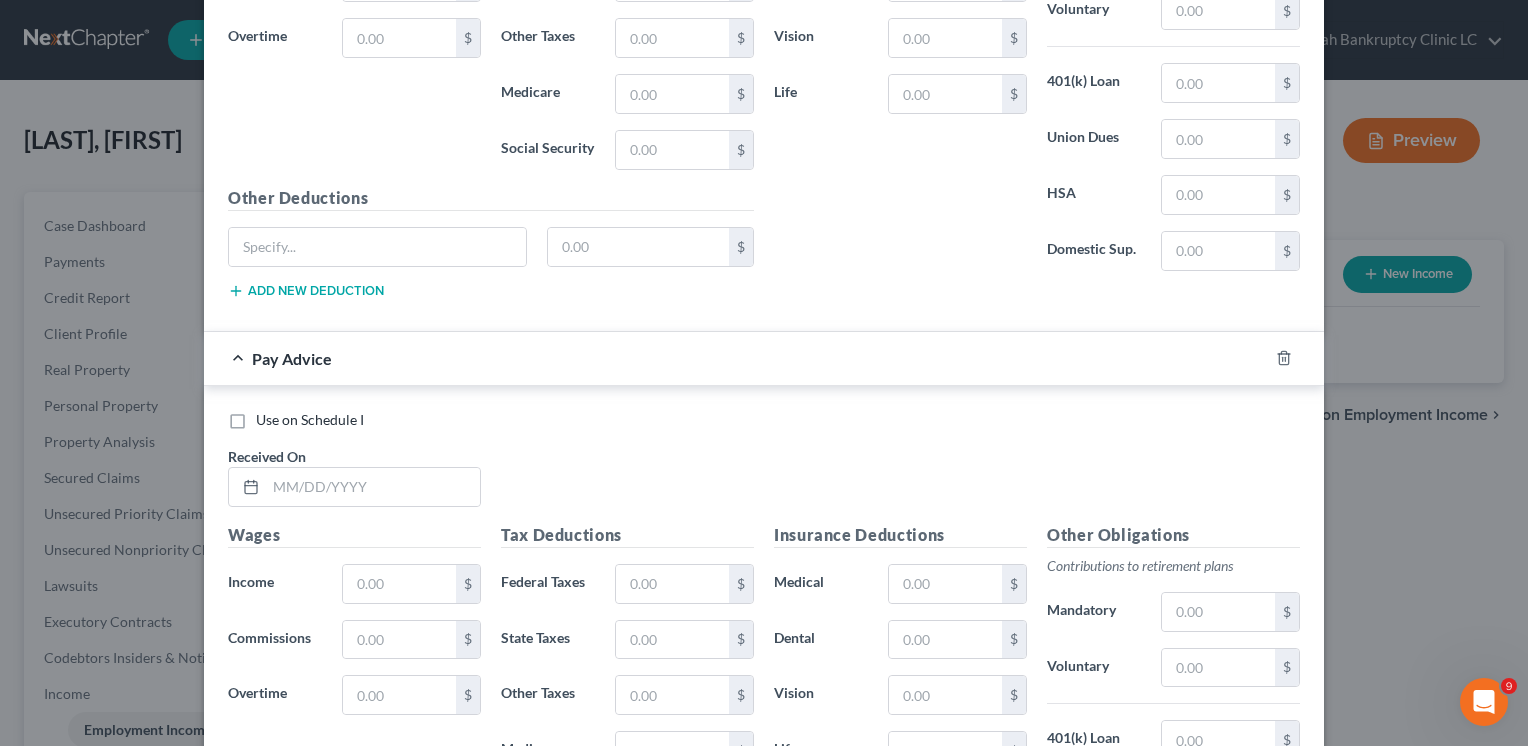 scroll, scrollTop: 2397, scrollLeft: 0, axis: vertical 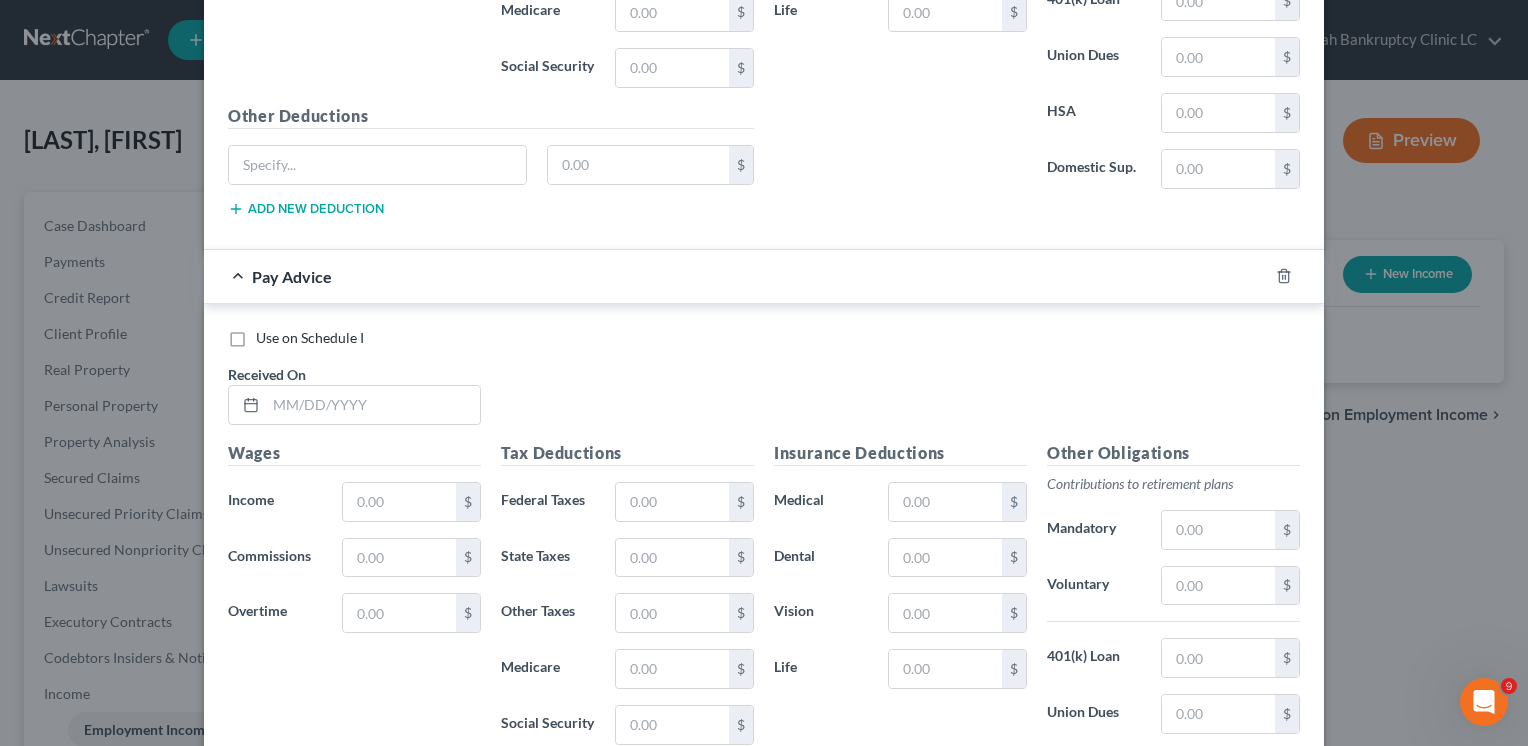 click on "Use on Schedule I
Received On
*" at bounding box center (764, 384) 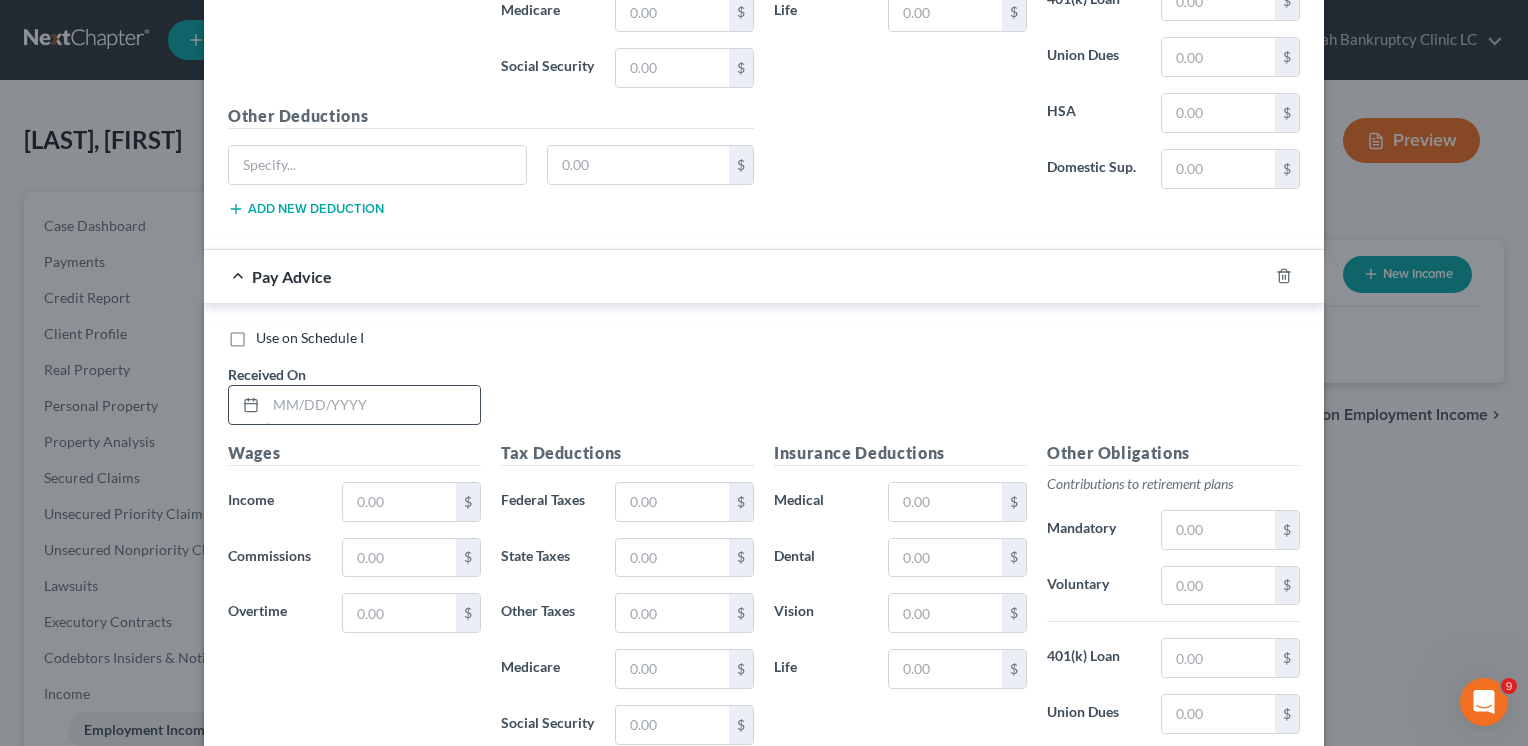 click at bounding box center [373, 405] 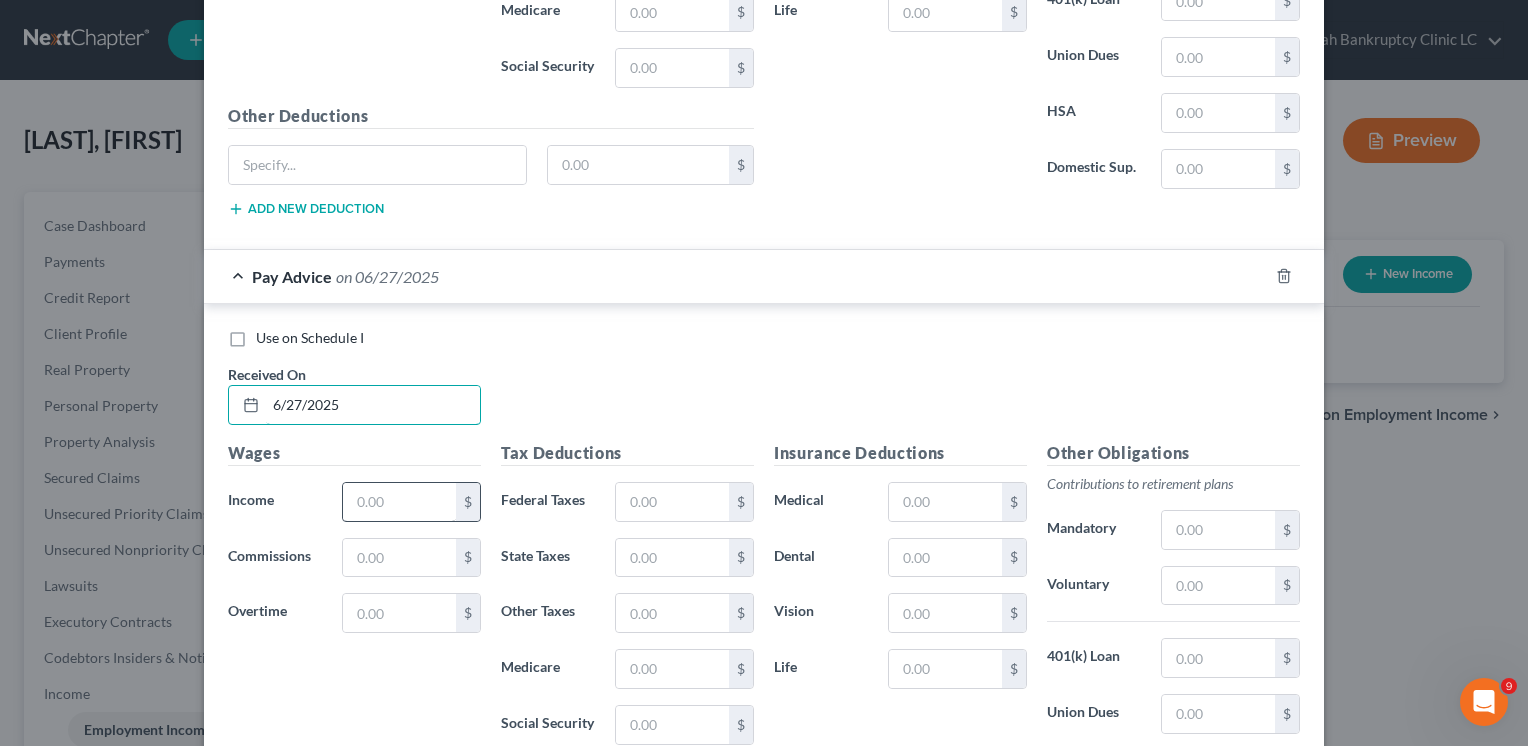 type on "6/27/2025" 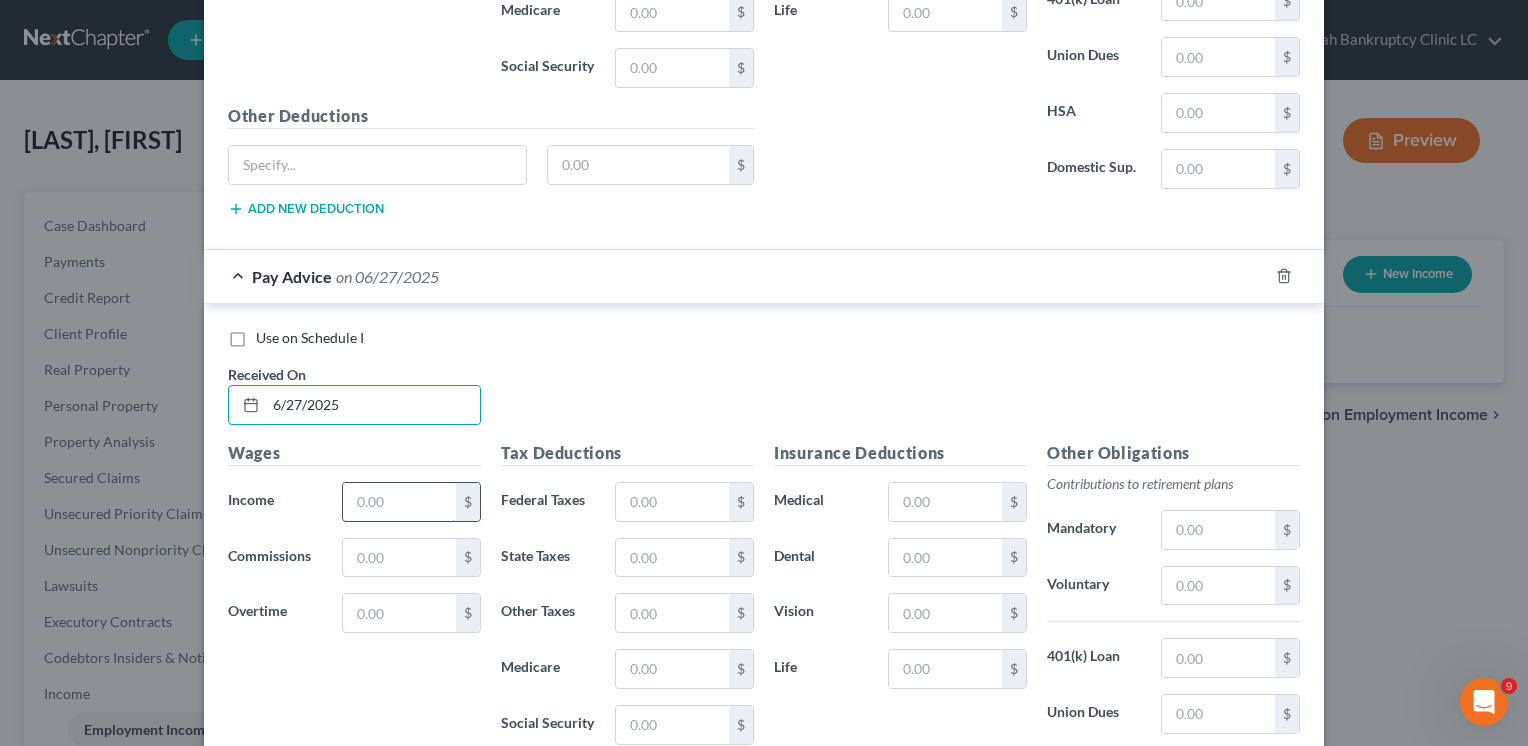 click at bounding box center [399, 502] 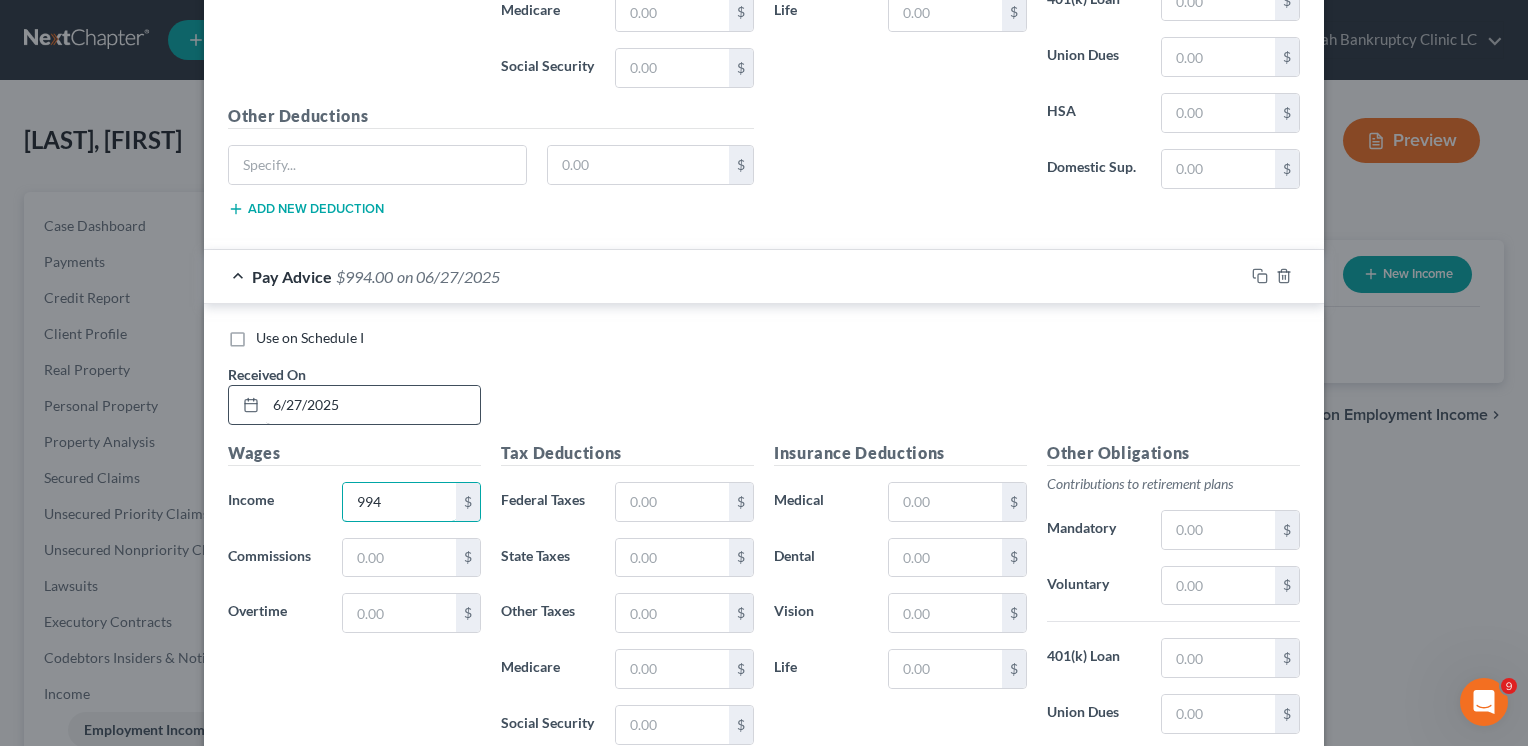 type on "994" 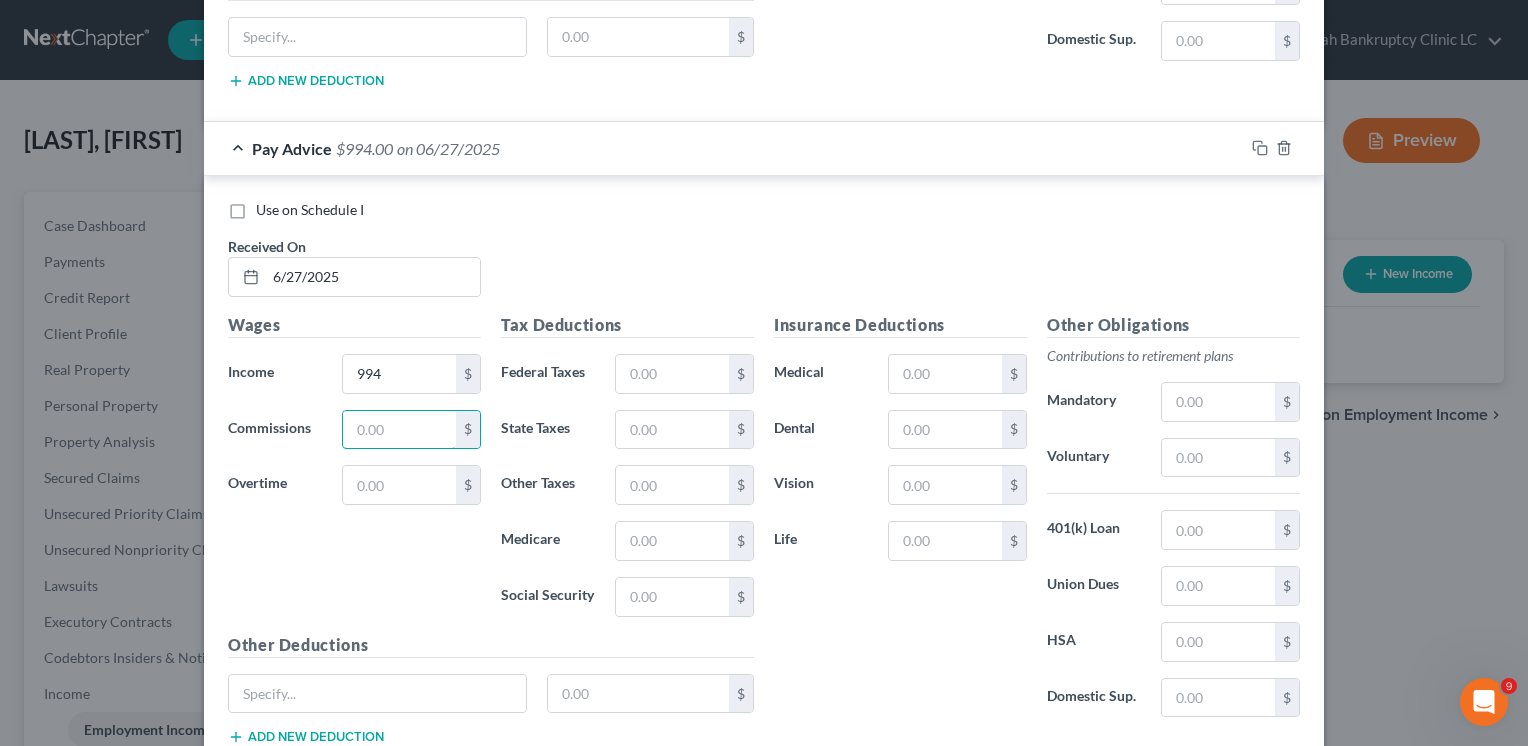 scroll, scrollTop: 2651, scrollLeft: 0, axis: vertical 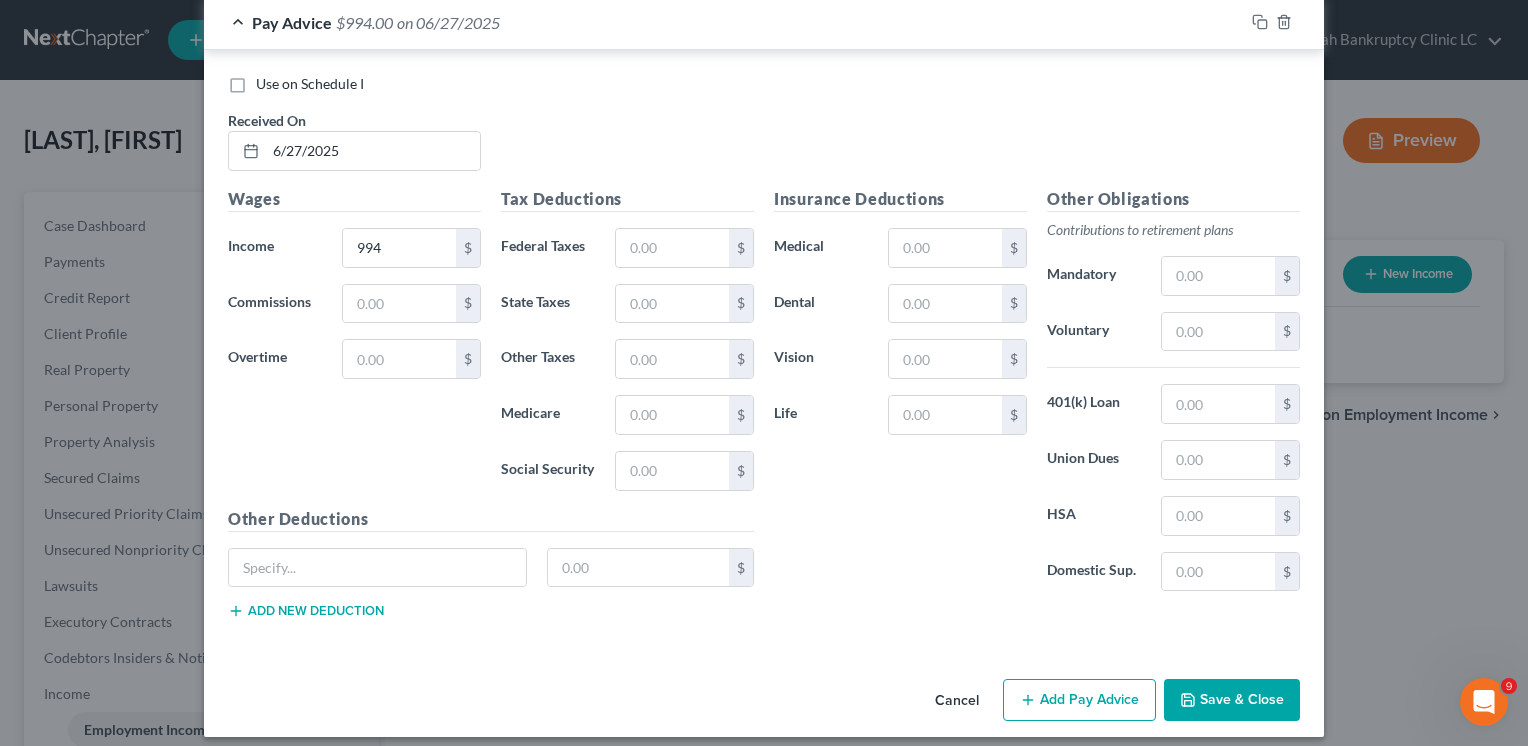 click on "Add Pay Advice" at bounding box center (1079, 700) 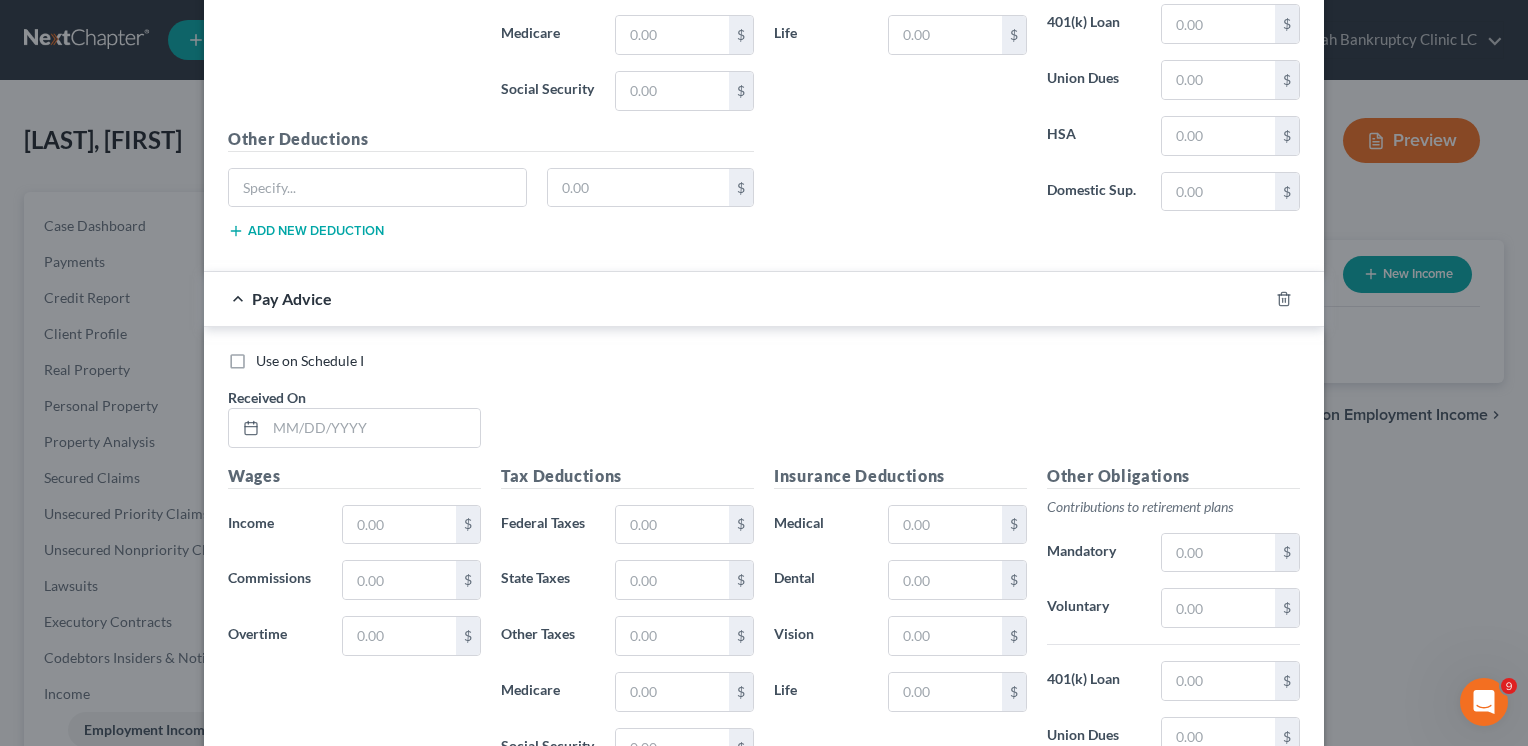 scroll, scrollTop: 3151, scrollLeft: 0, axis: vertical 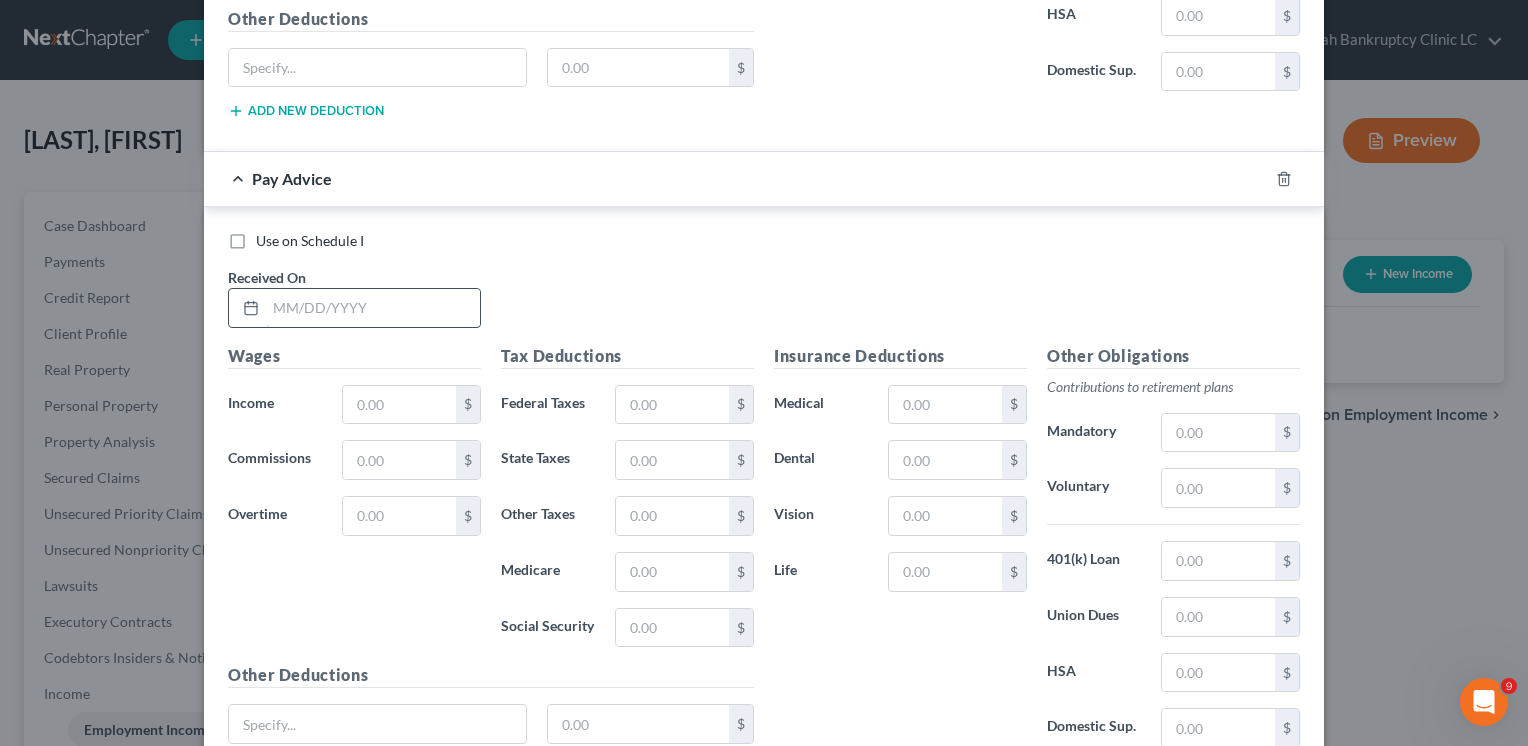 click at bounding box center [373, 308] 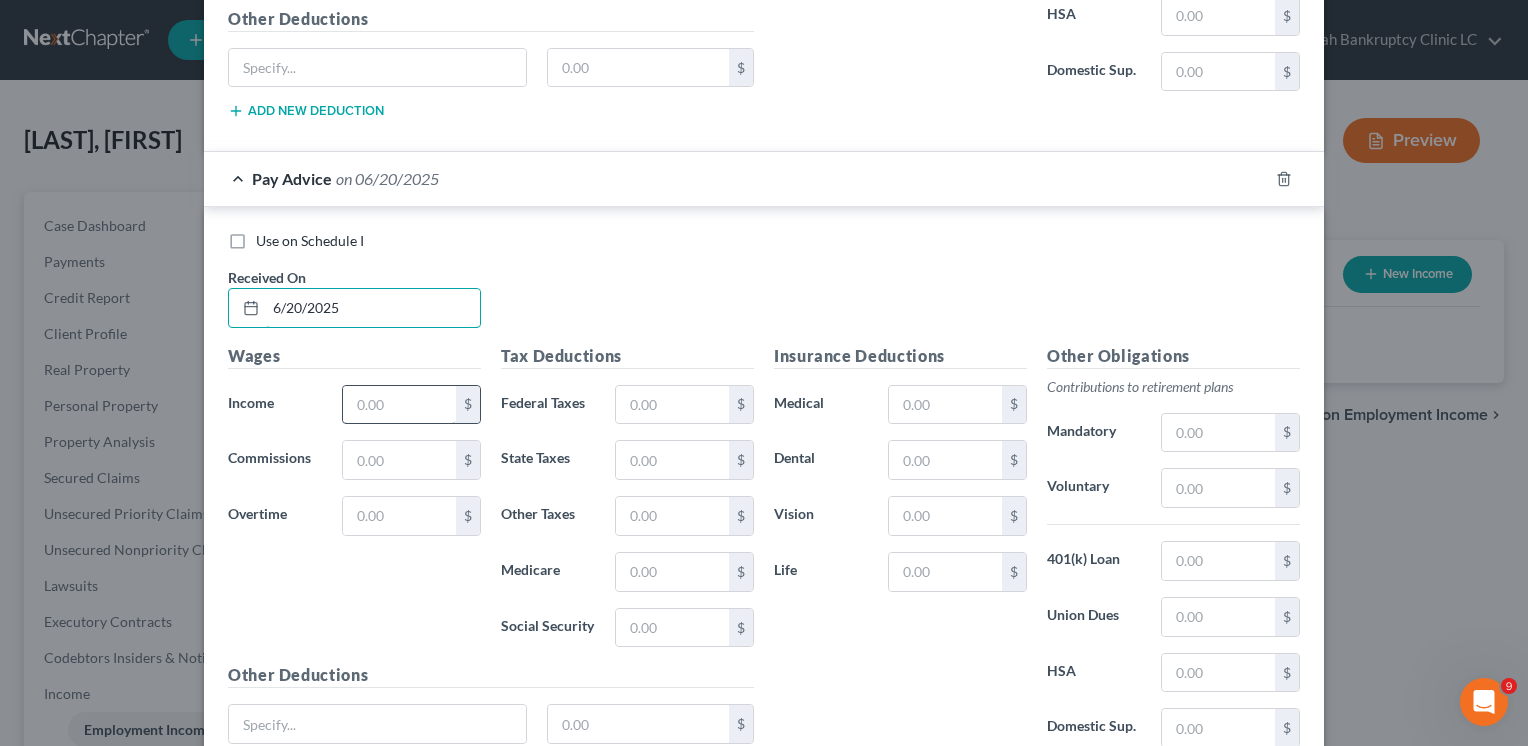 type on "6/20/2025" 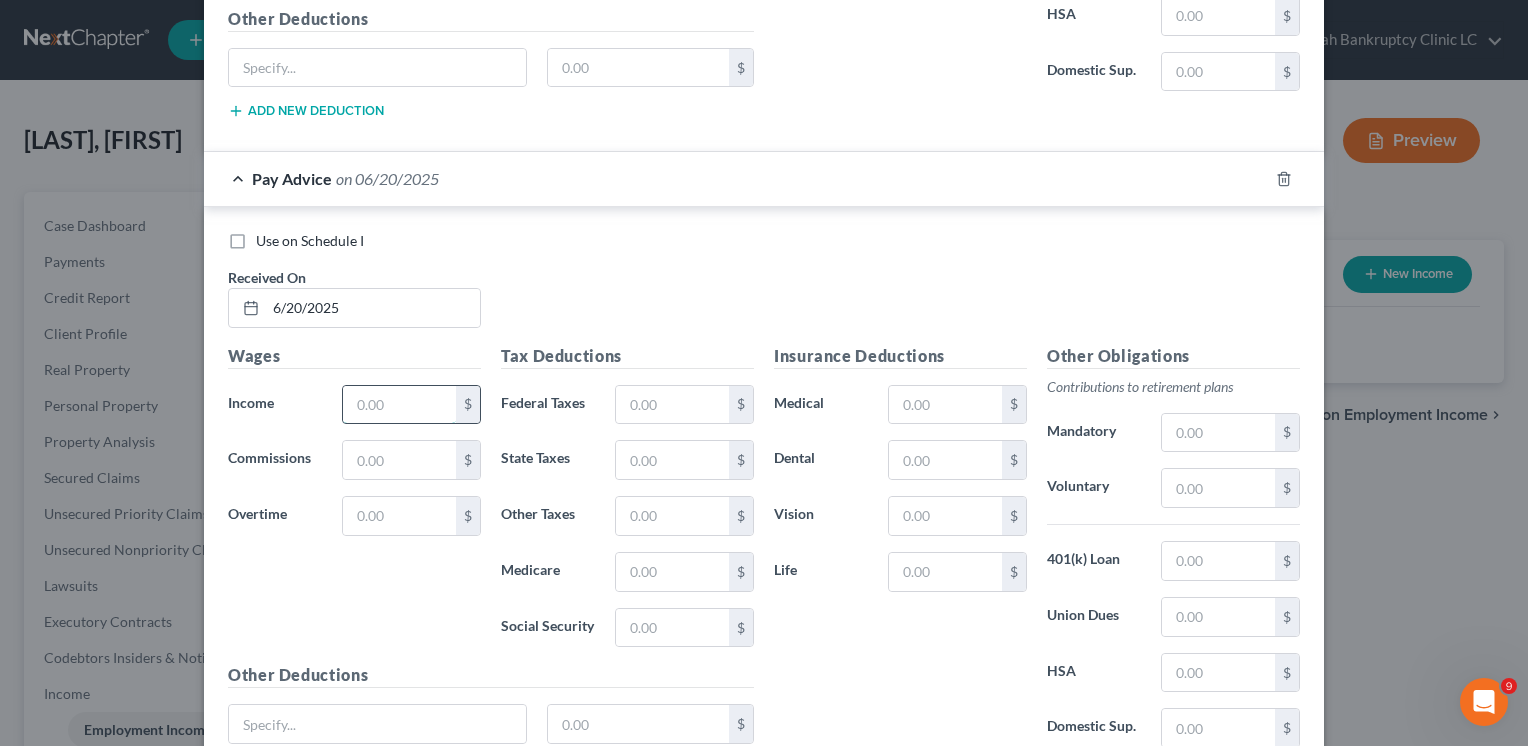 click at bounding box center [399, 405] 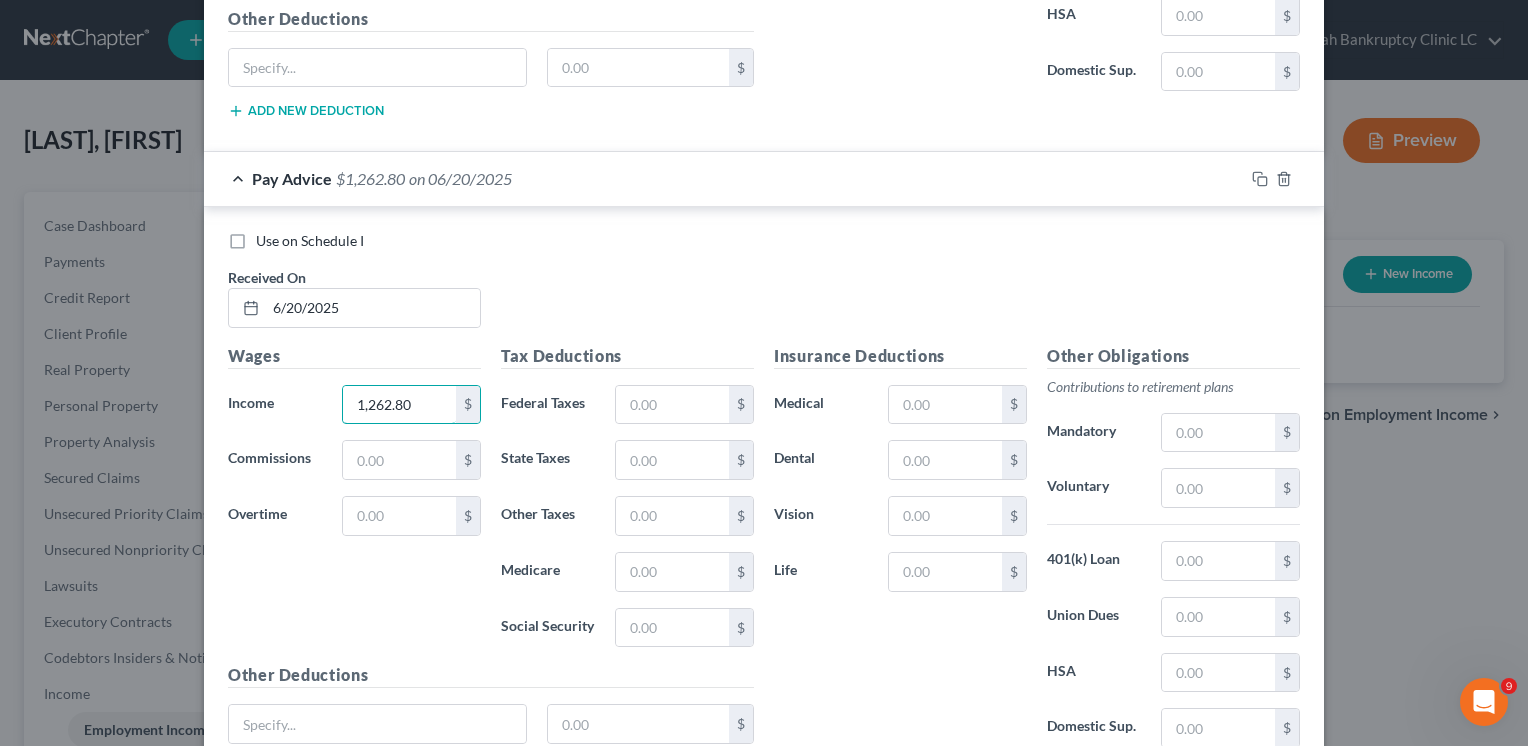 type on "1,262.80" 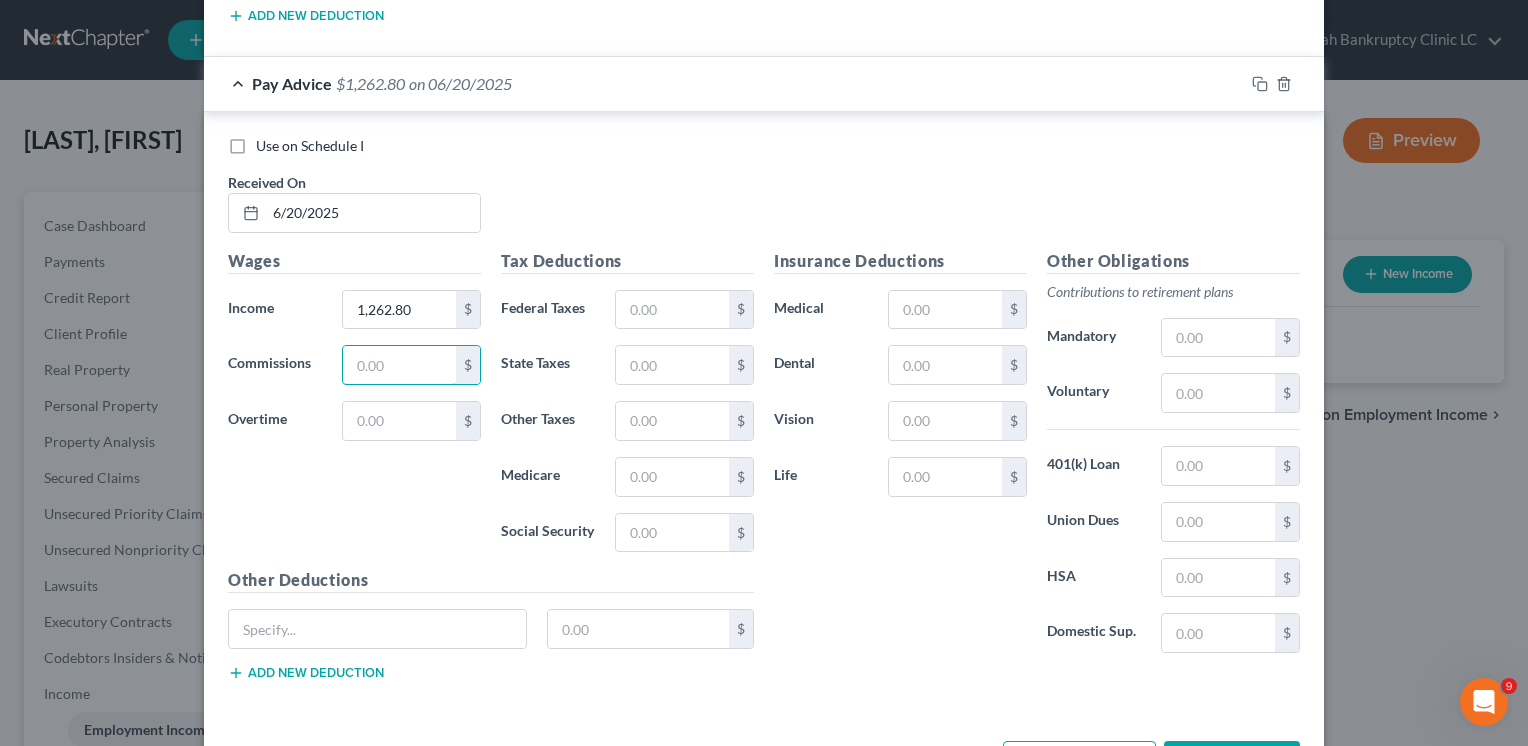 scroll, scrollTop: 3304, scrollLeft: 0, axis: vertical 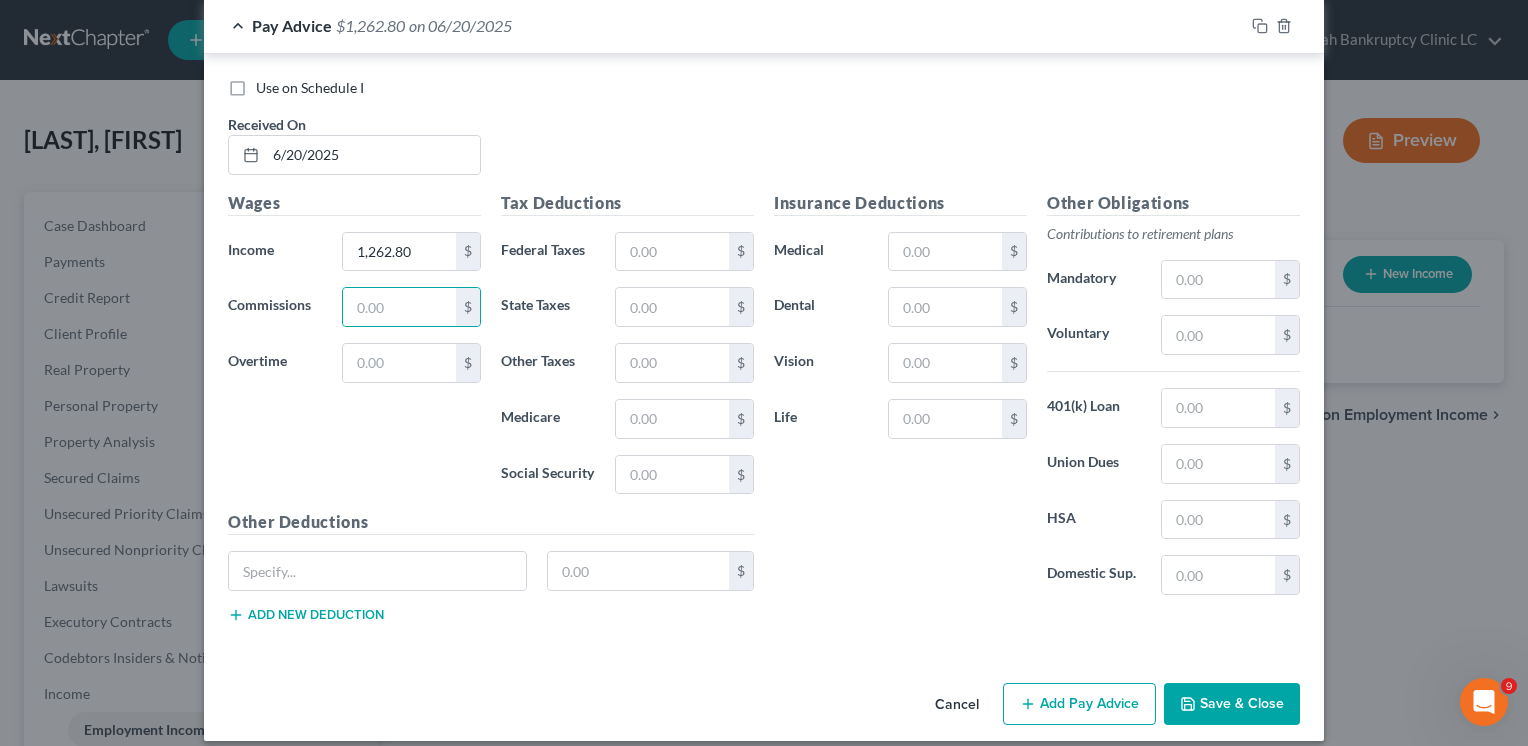 click on "Add Pay Advice" at bounding box center (1079, 704) 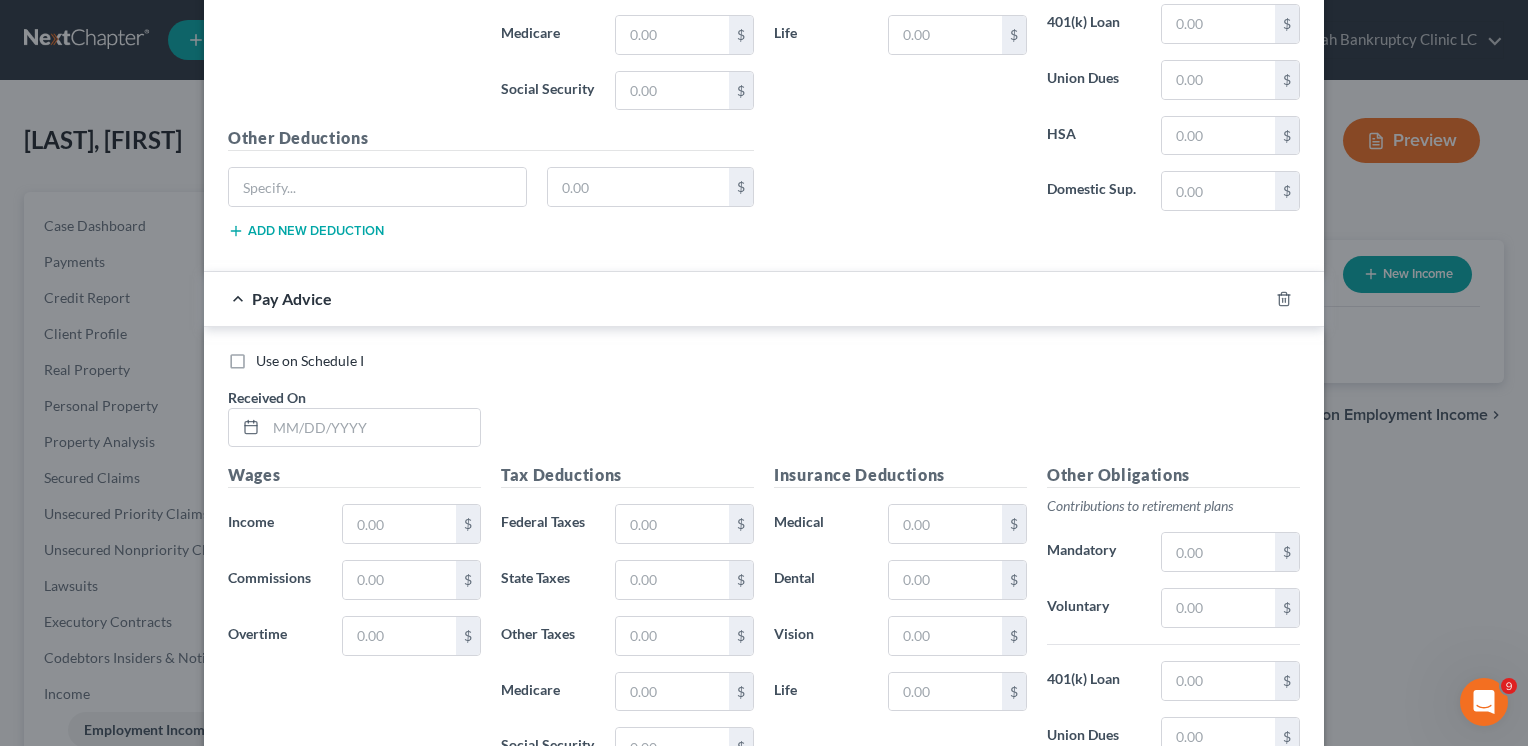 scroll, scrollTop: 3704, scrollLeft: 0, axis: vertical 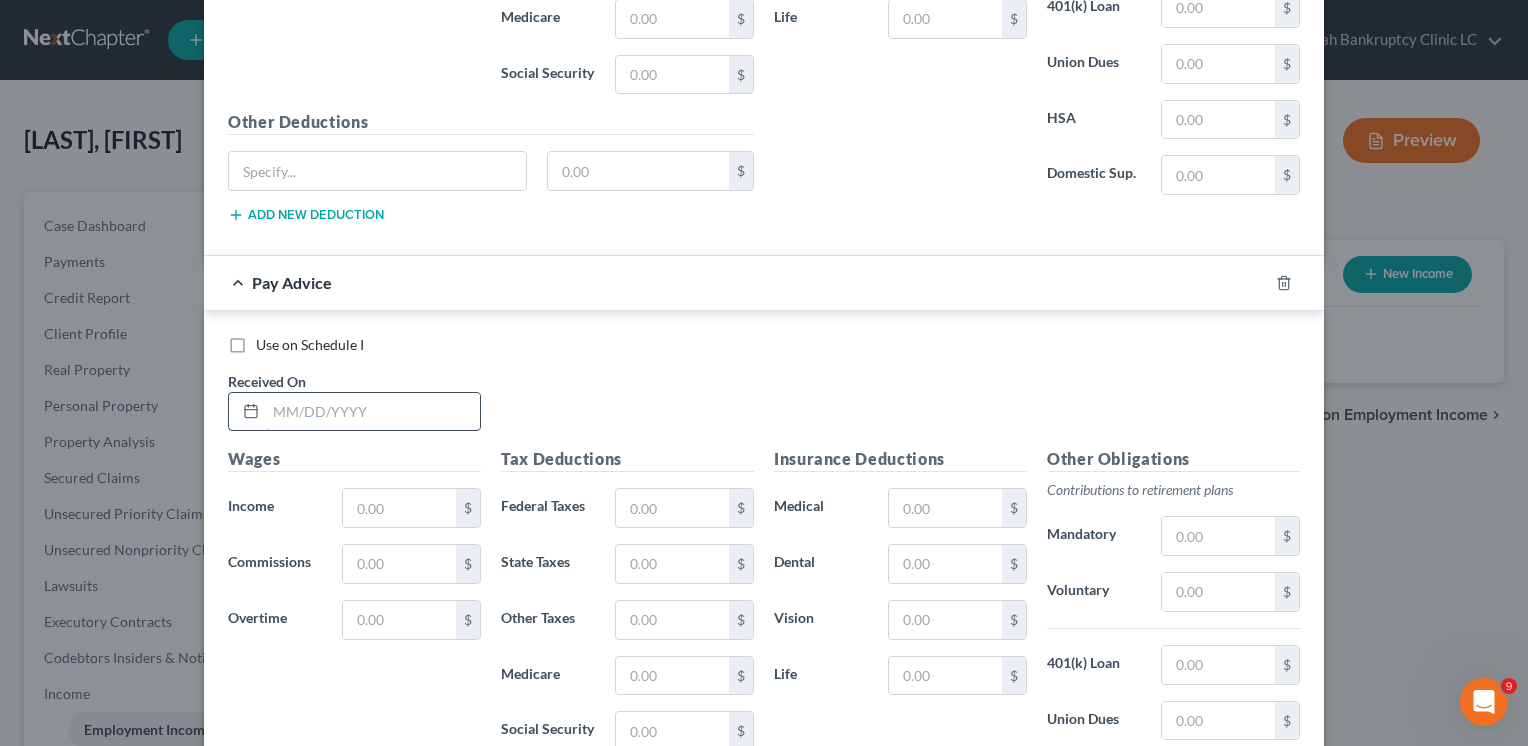 click on "Received On
*" at bounding box center (354, 401) 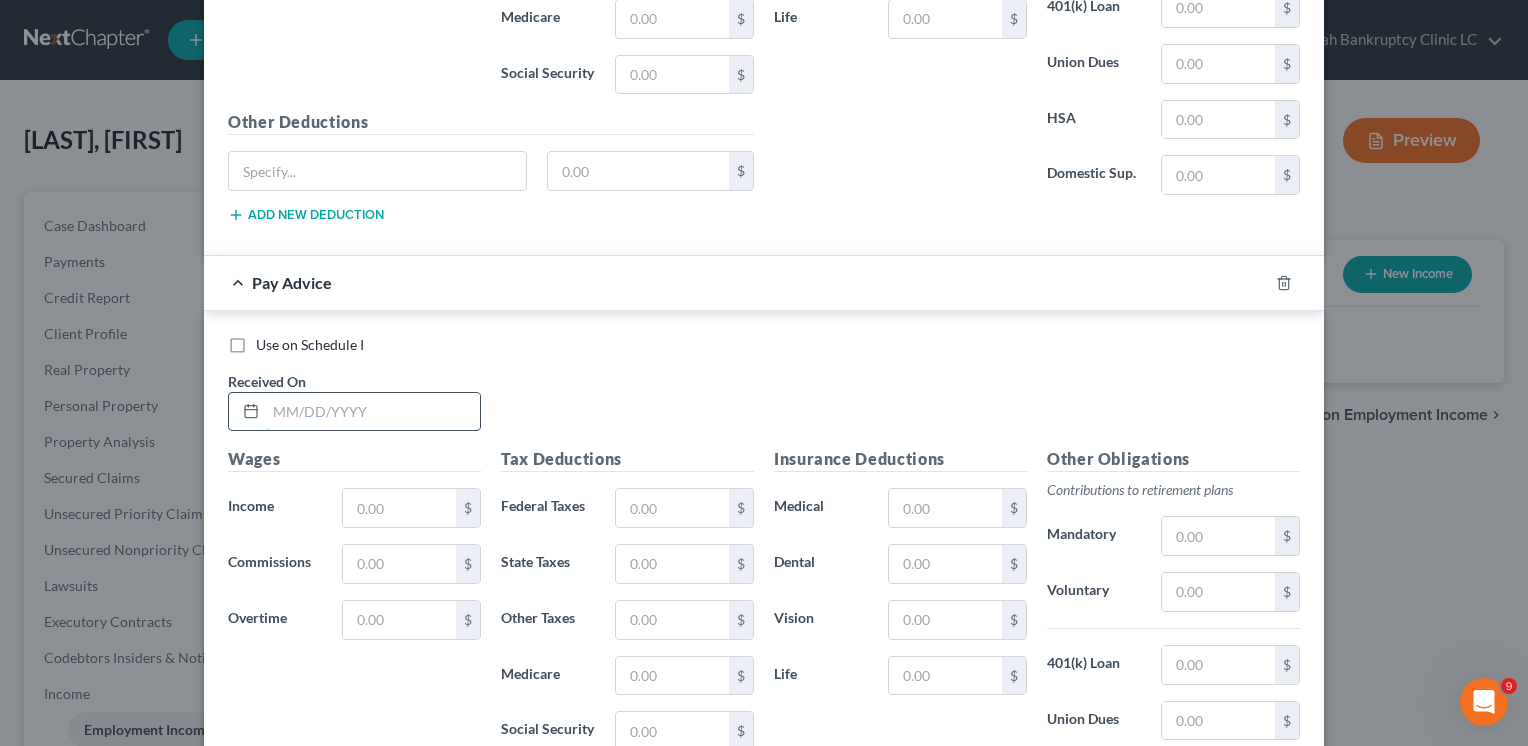 click at bounding box center [373, 412] 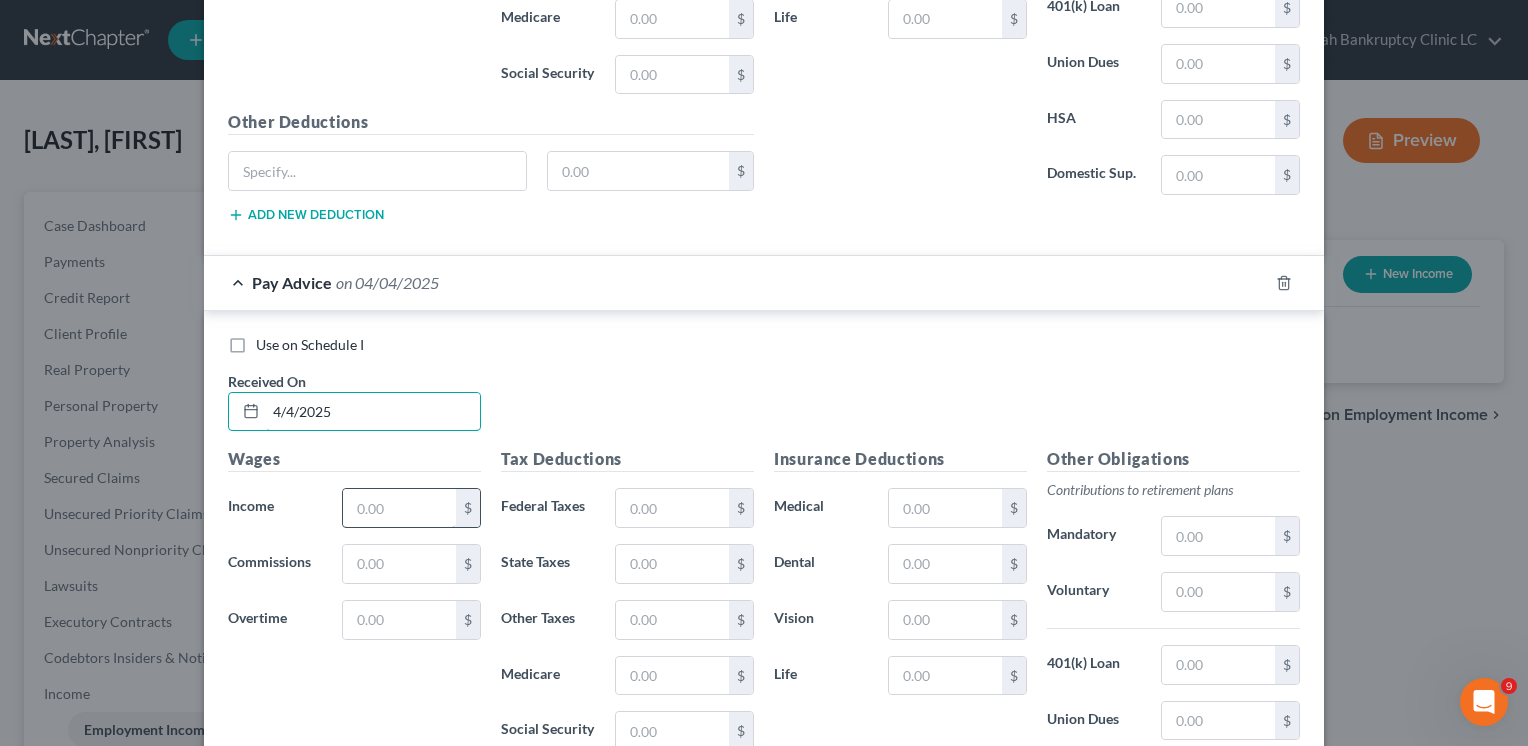 type on "4/4/2025" 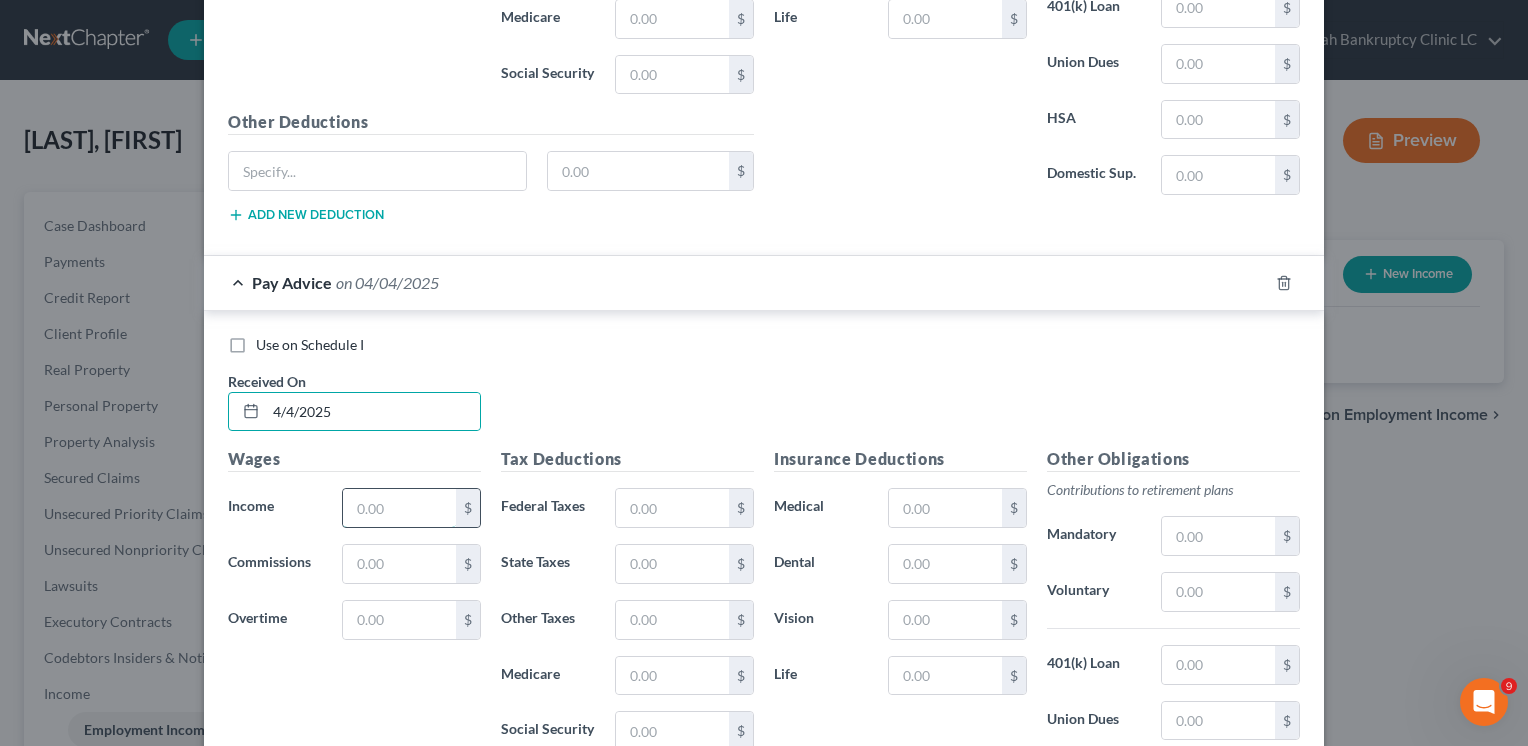 click at bounding box center [399, 508] 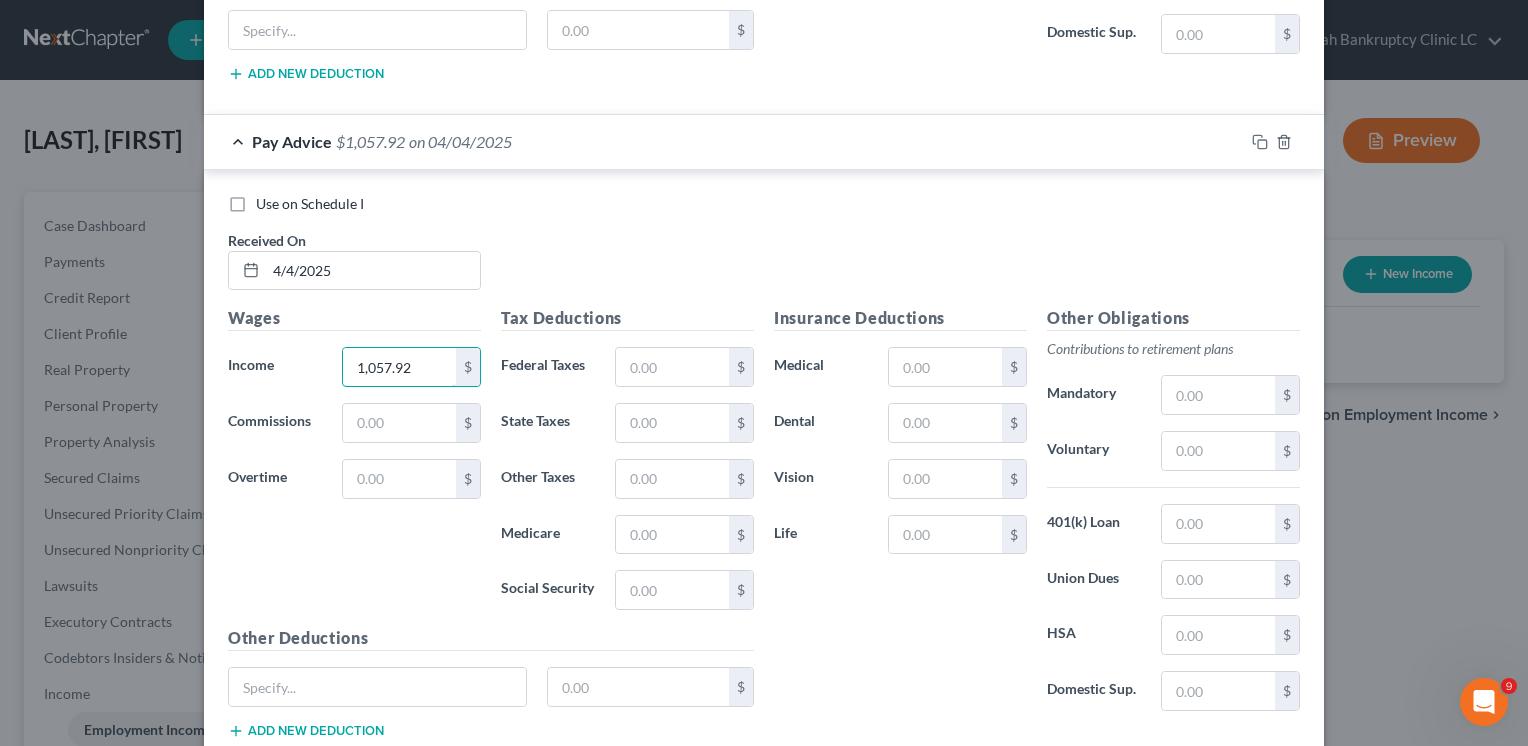 scroll, scrollTop: 3957, scrollLeft: 0, axis: vertical 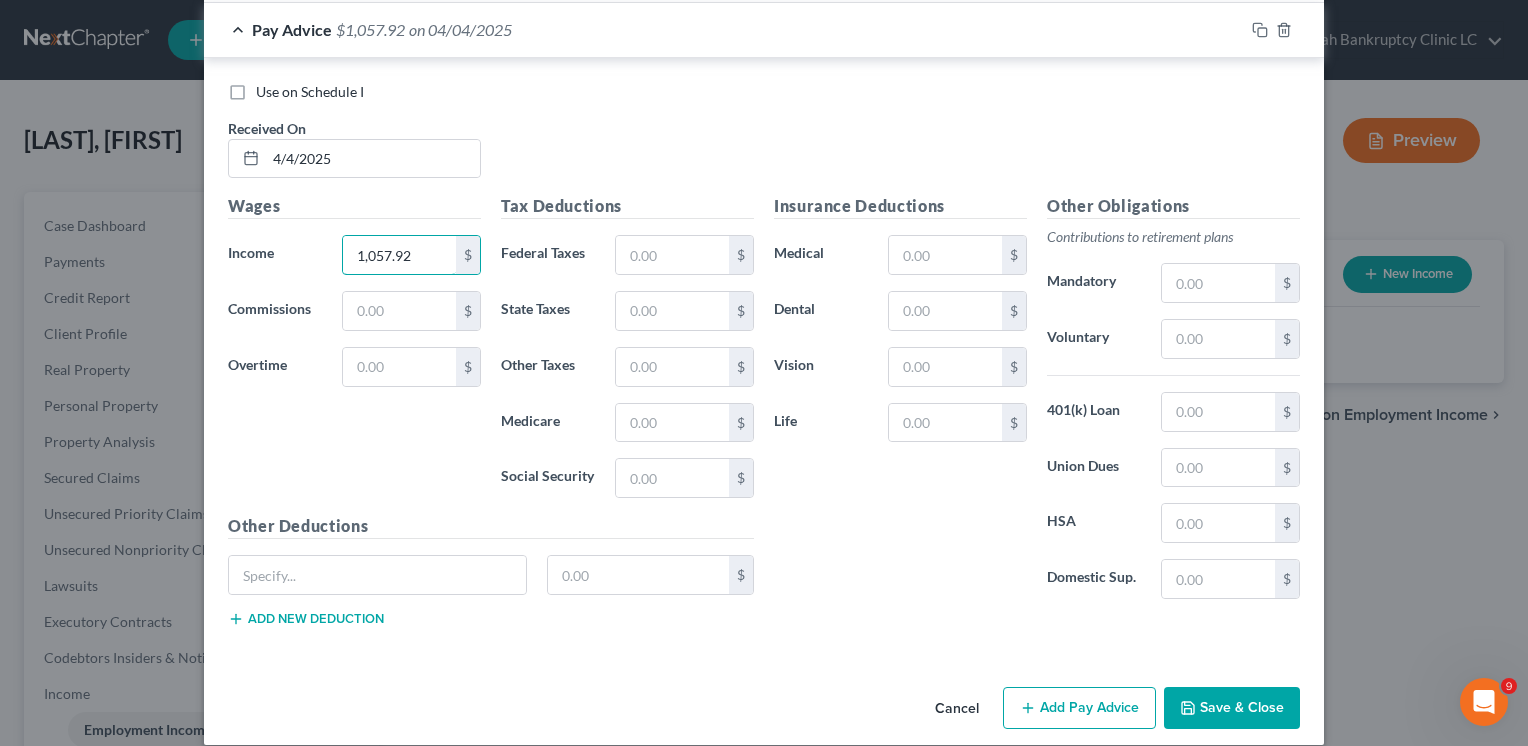 type on "1,057.92" 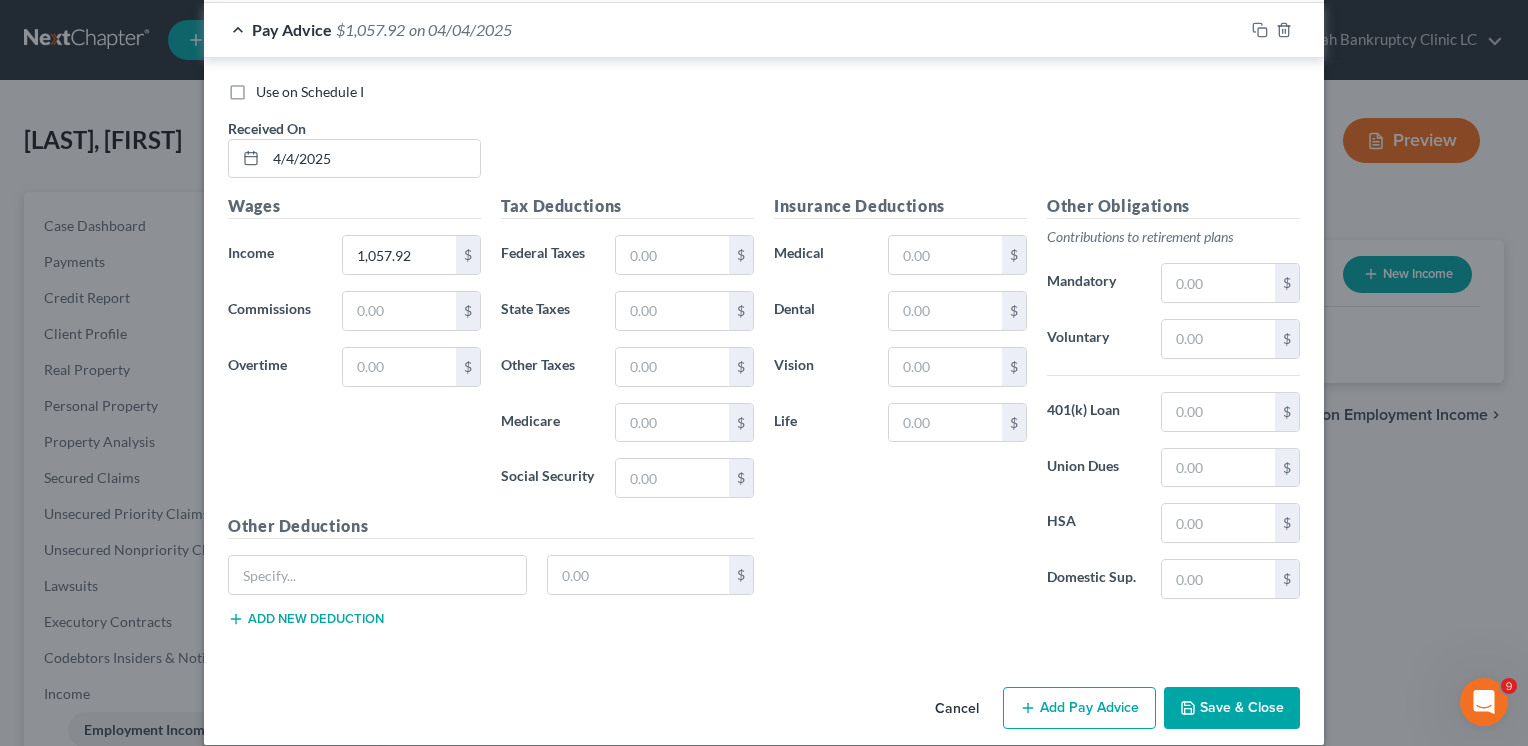 click on "Add Pay Advice" at bounding box center (1079, 708) 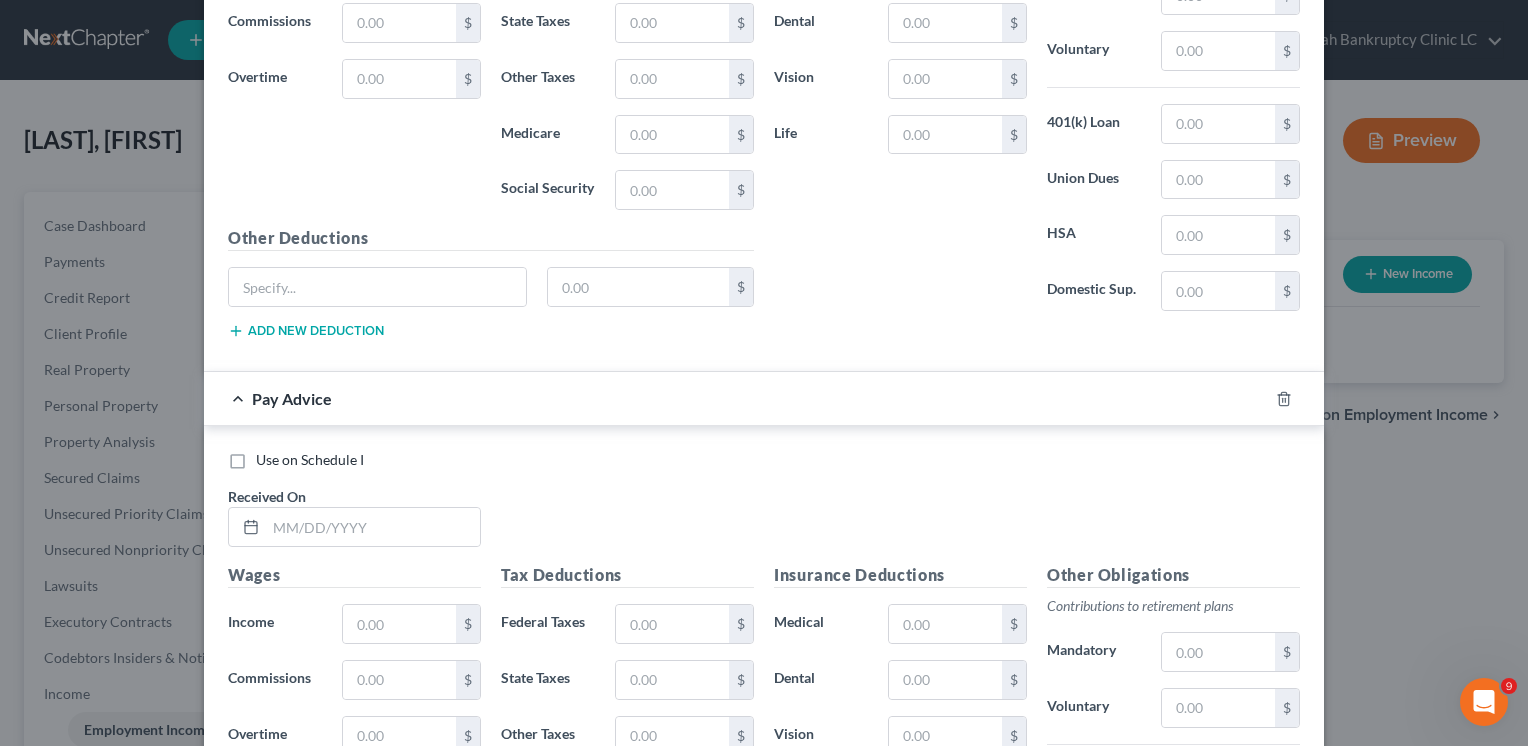 scroll, scrollTop: 4457, scrollLeft: 0, axis: vertical 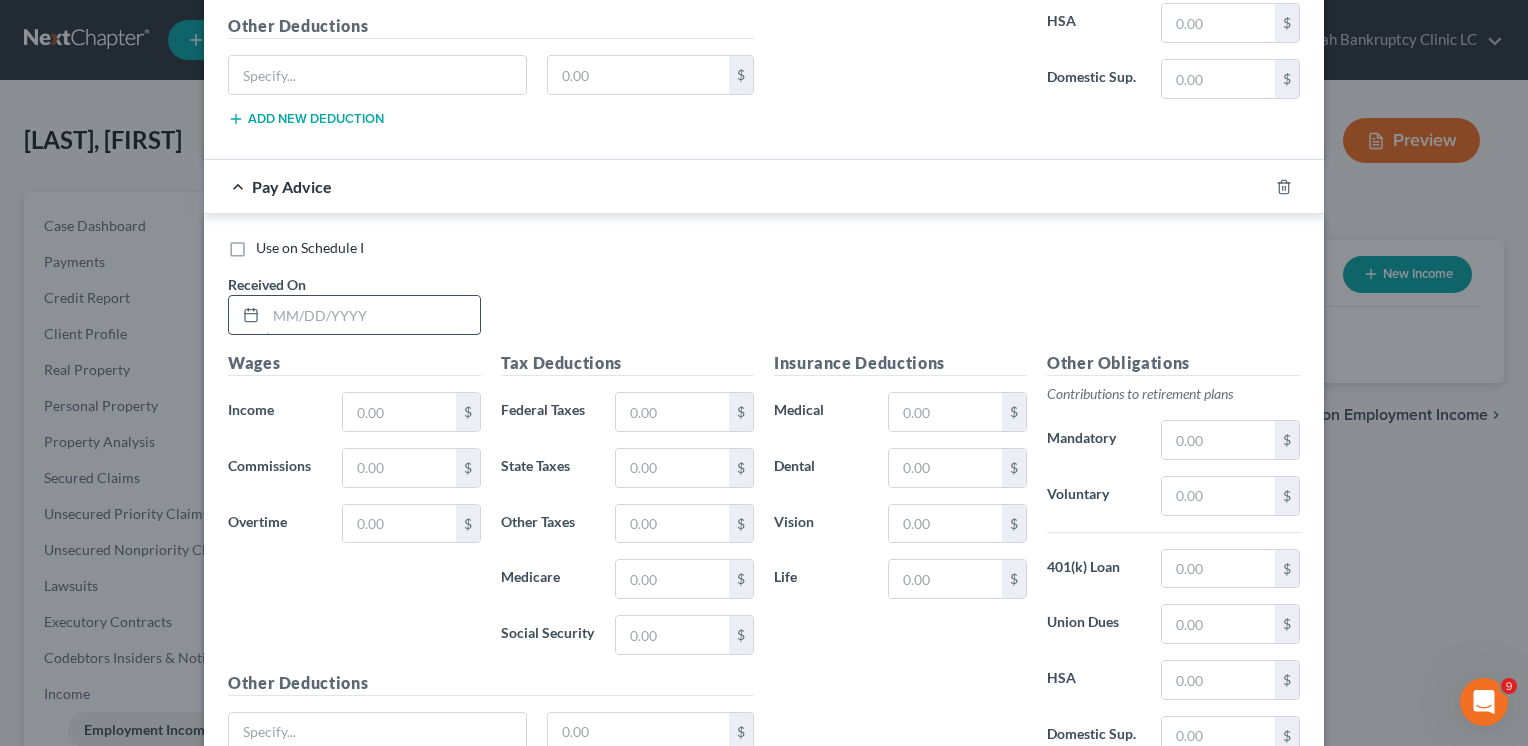 click at bounding box center (373, 315) 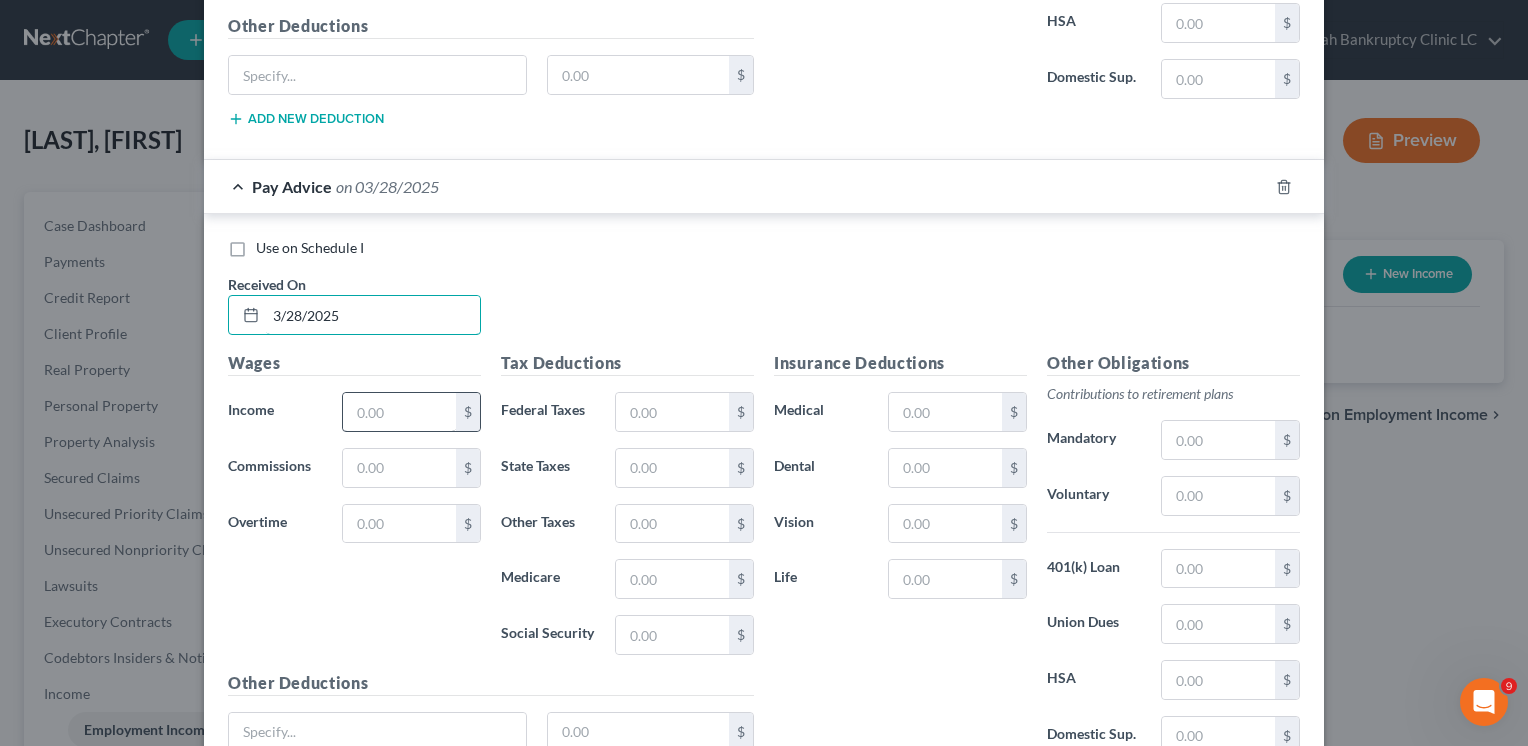 type on "3/28/2025" 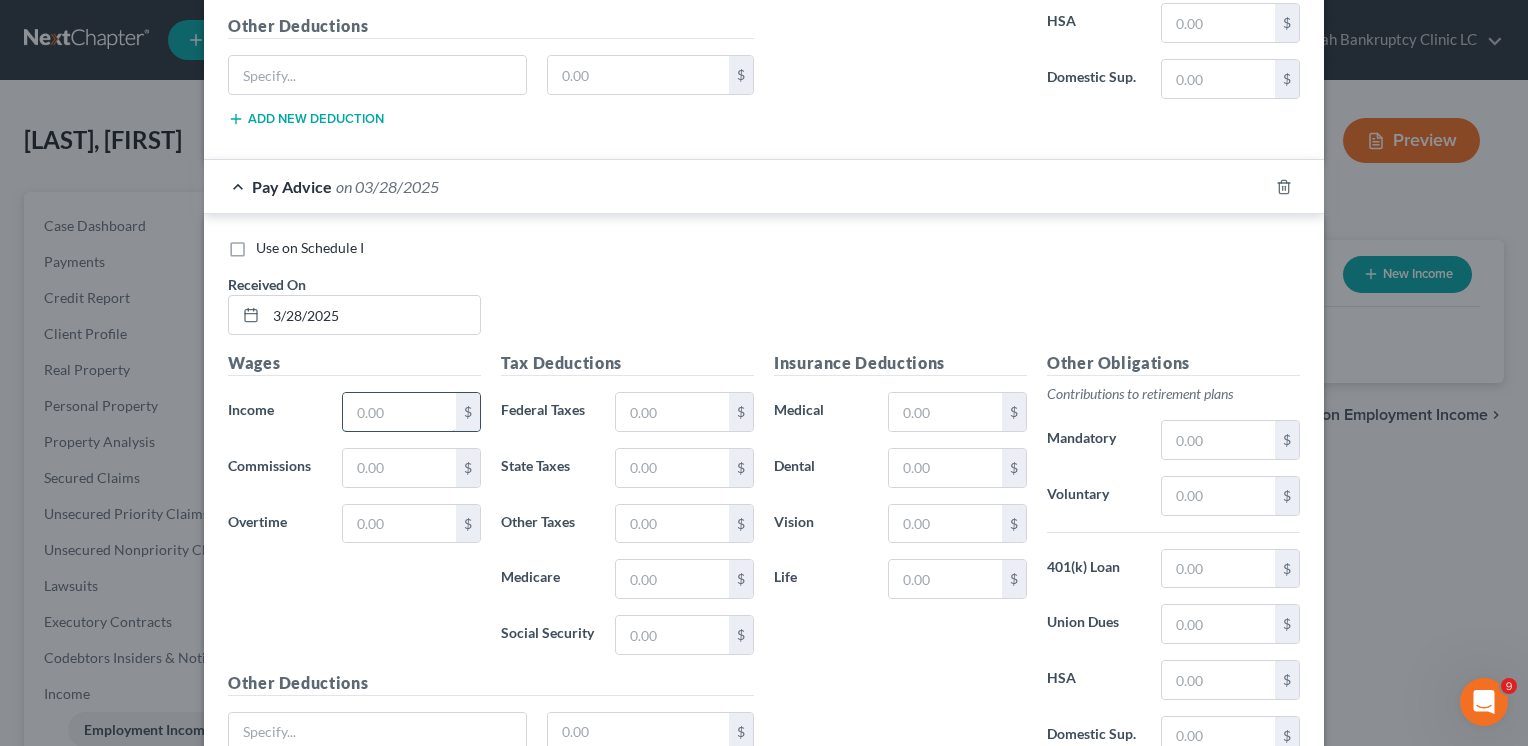click at bounding box center (399, 412) 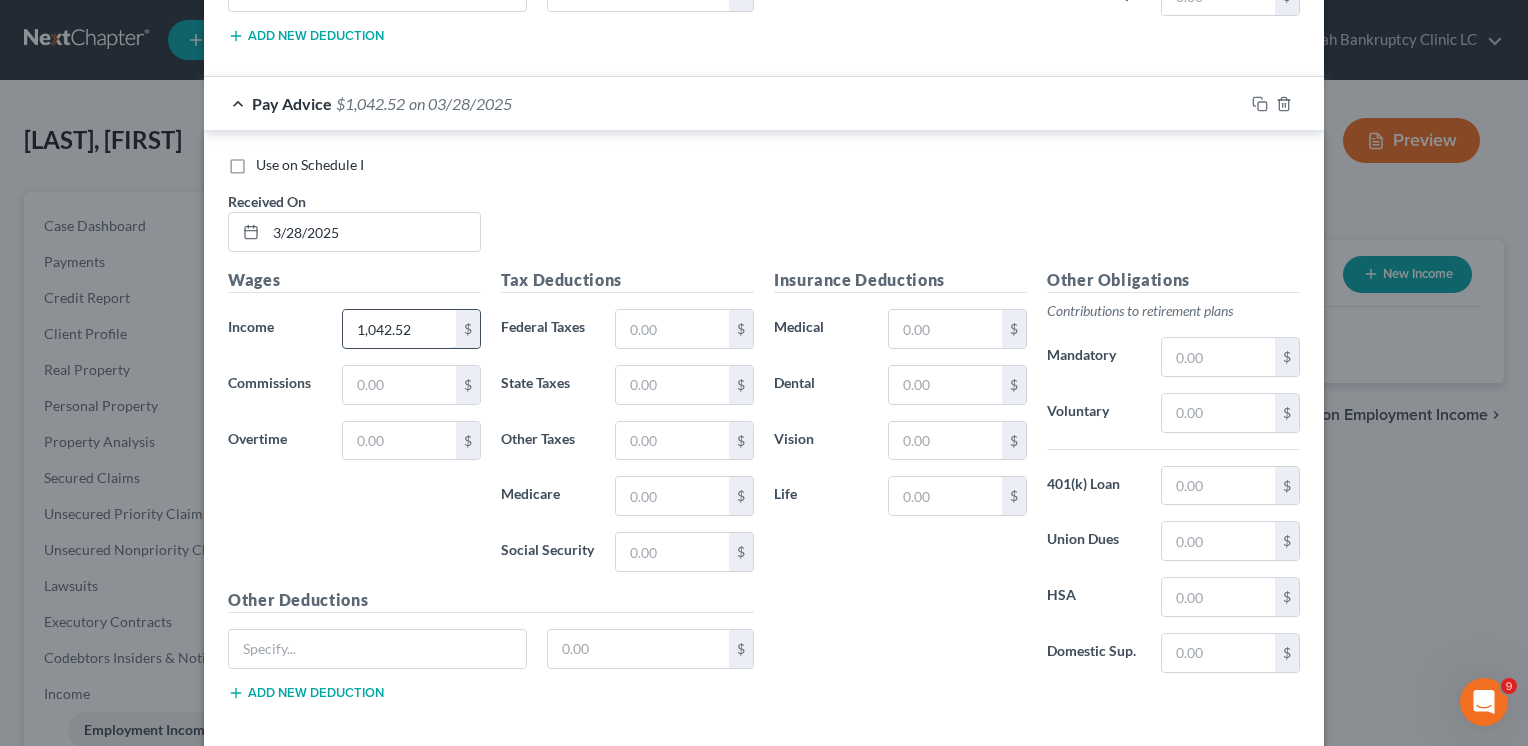 scroll, scrollTop: 4611, scrollLeft: 0, axis: vertical 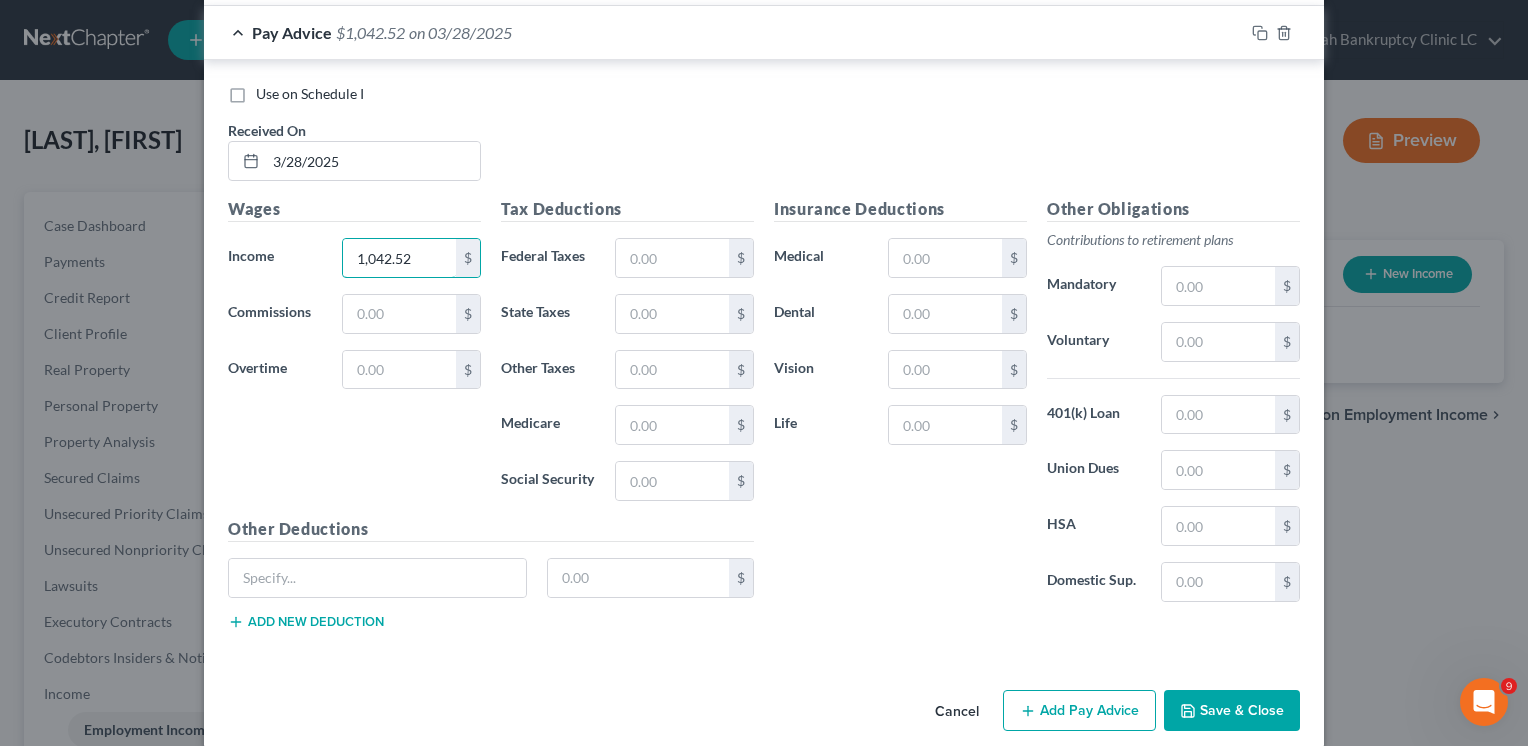 type on "1,042.52" 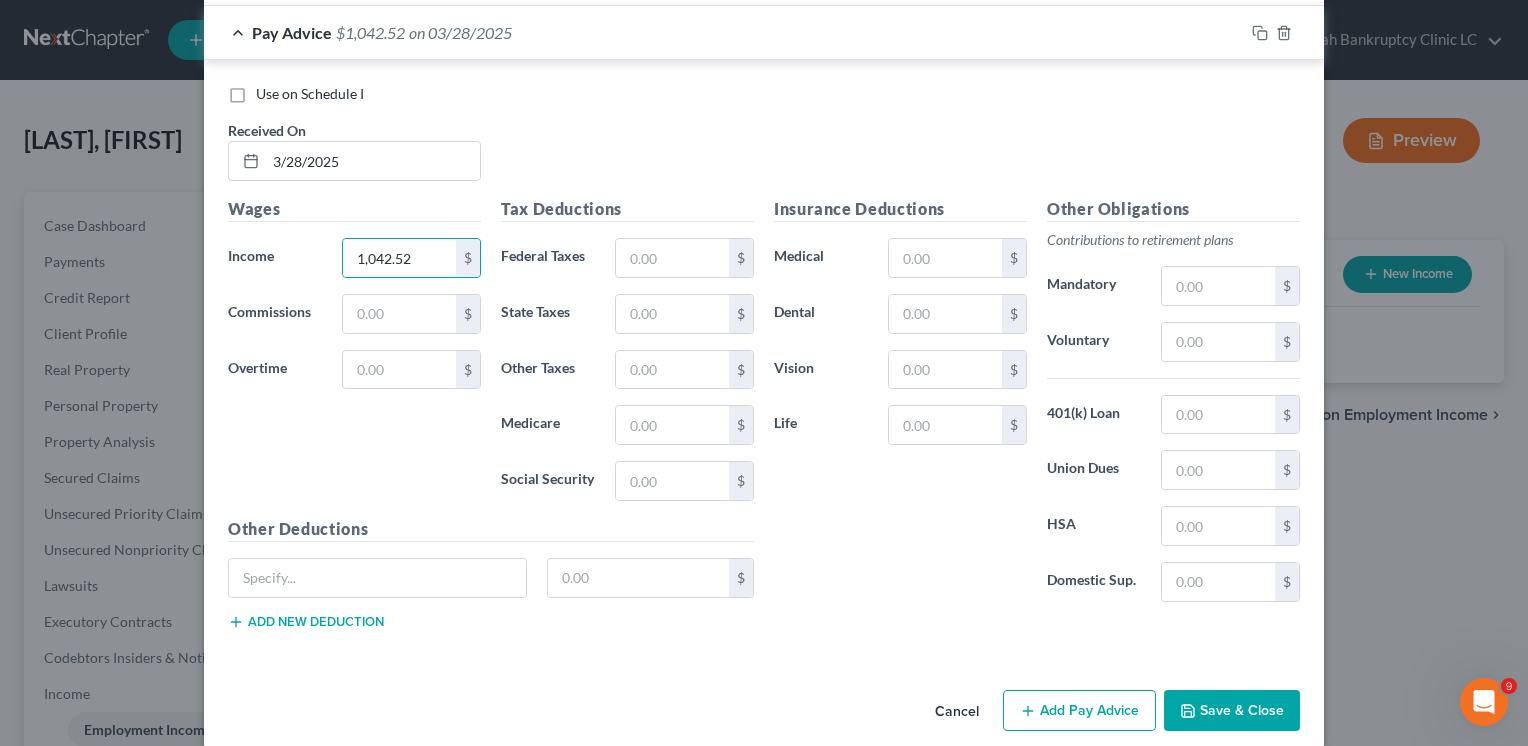 click on "Add Pay Advice" at bounding box center (1079, 711) 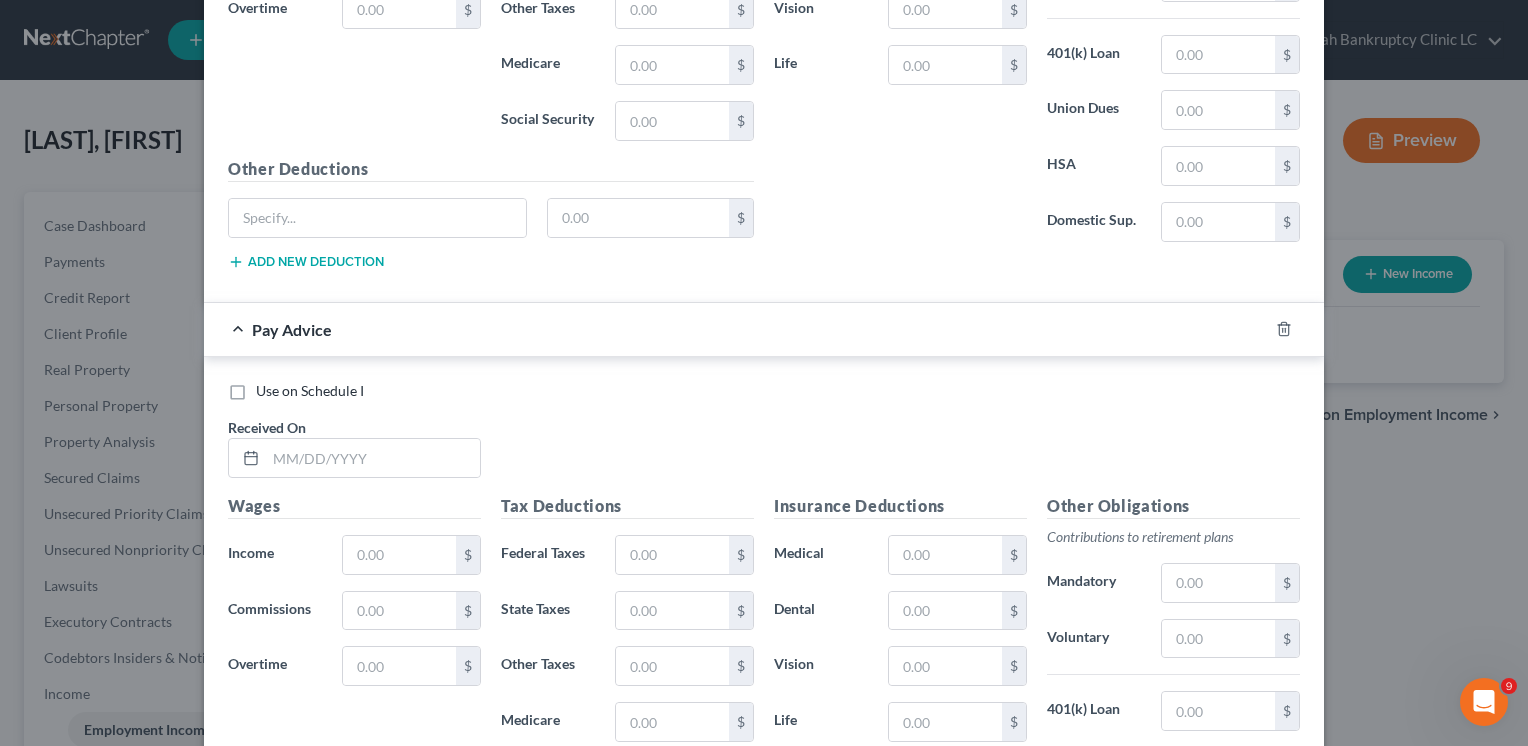 scroll, scrollTop: 5011, scrollLeft: 0, axis: vertical 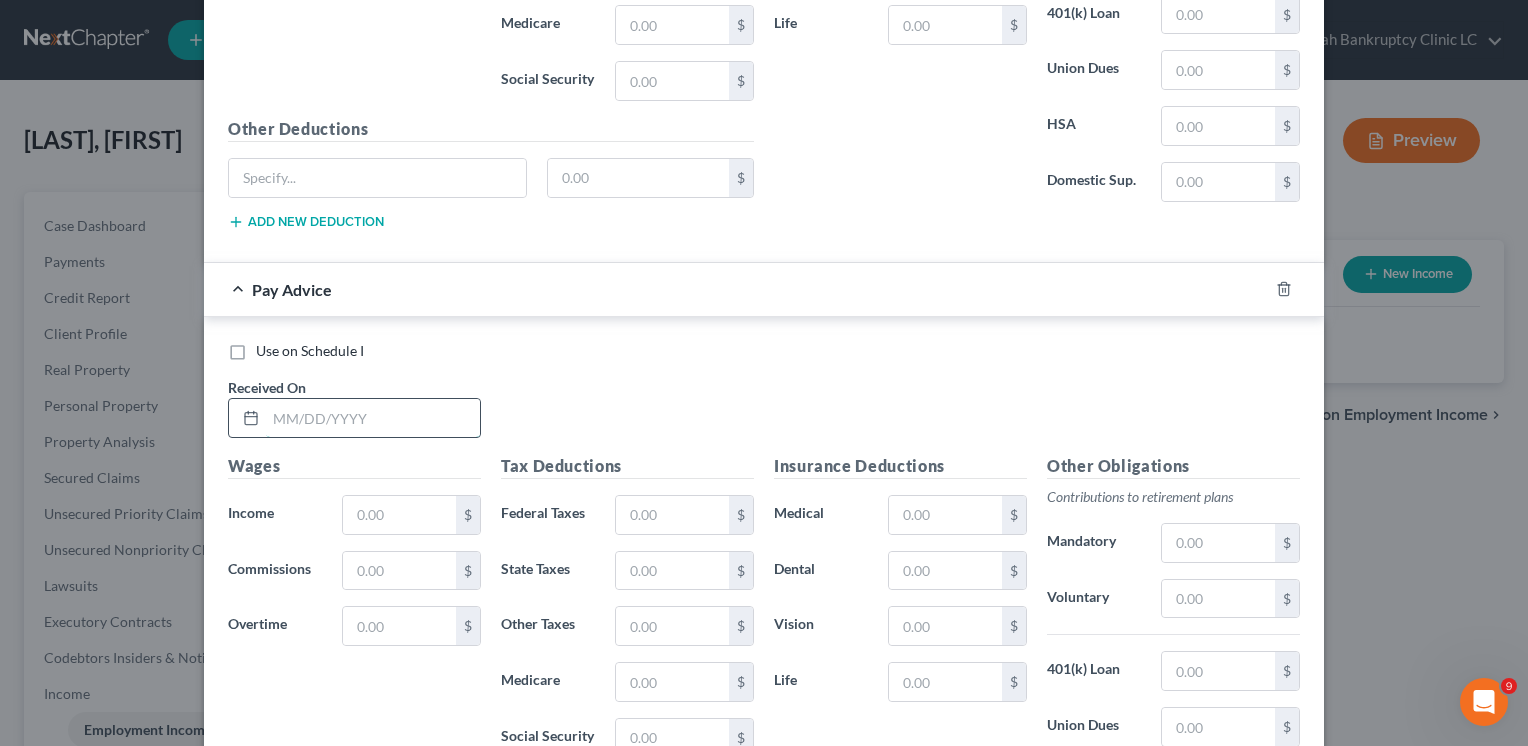 drag, startPoint x: 384, startPoint y: 392, endPoint x: 373, endPoint y: 398, distance: 12.529964 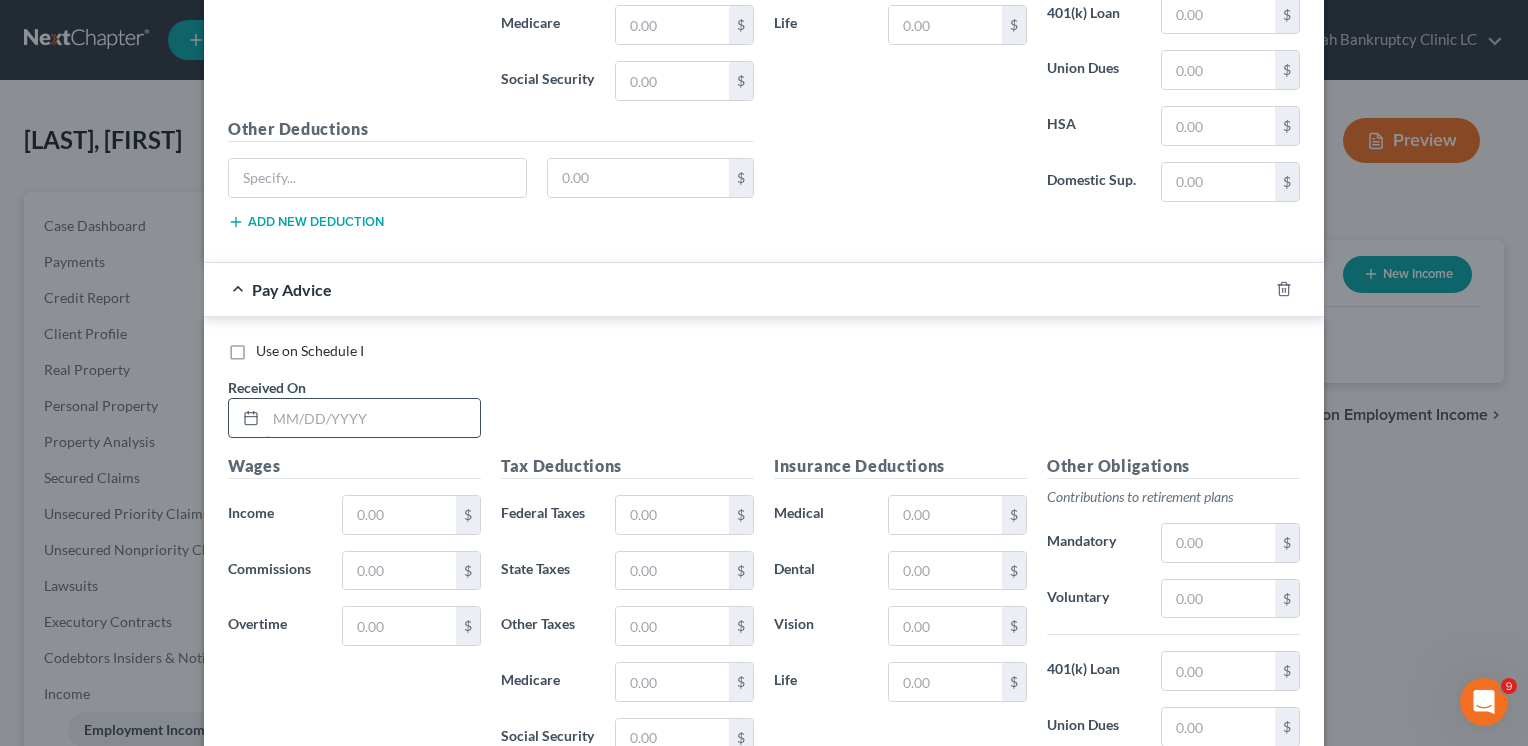 click at bounding box center [373, 418] 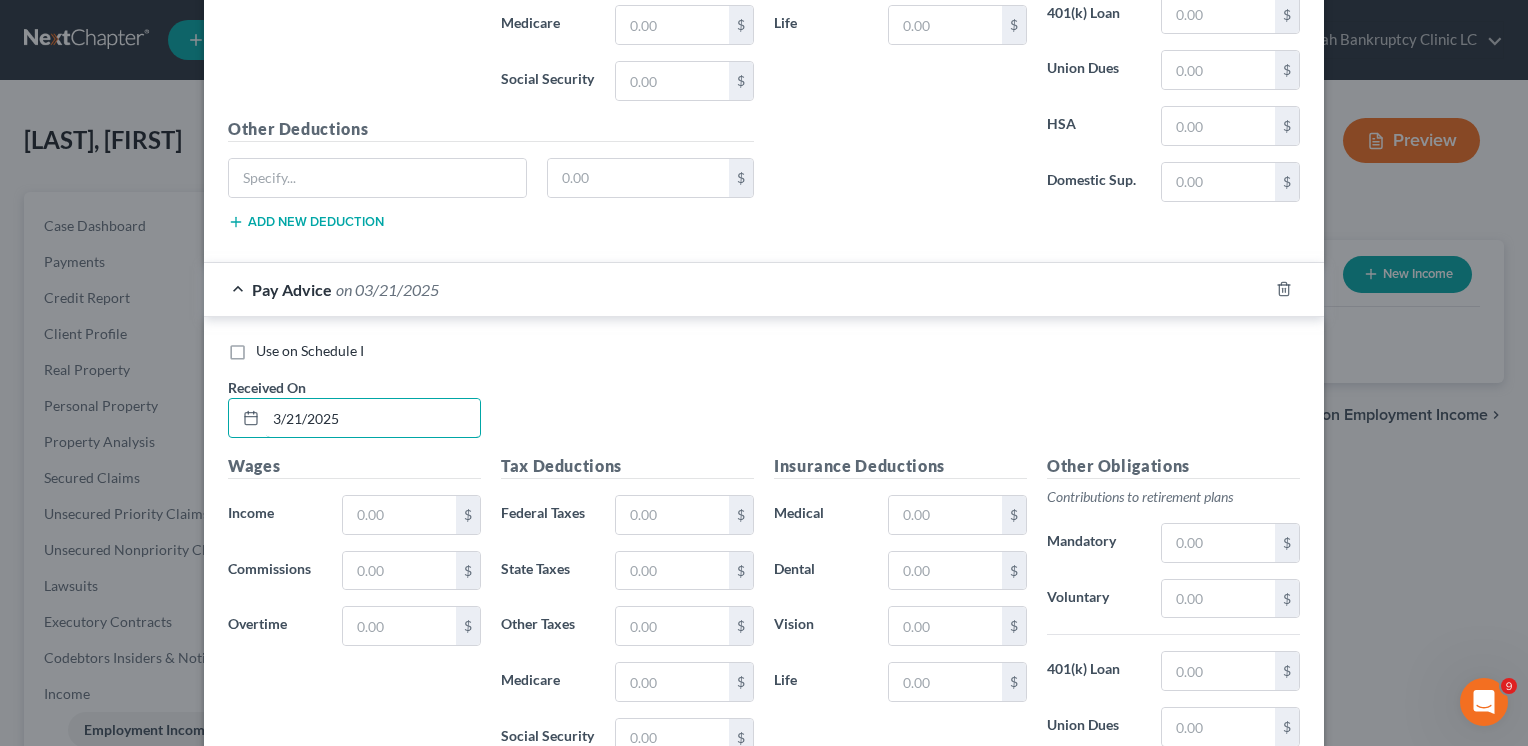 type on "3/21/2025" 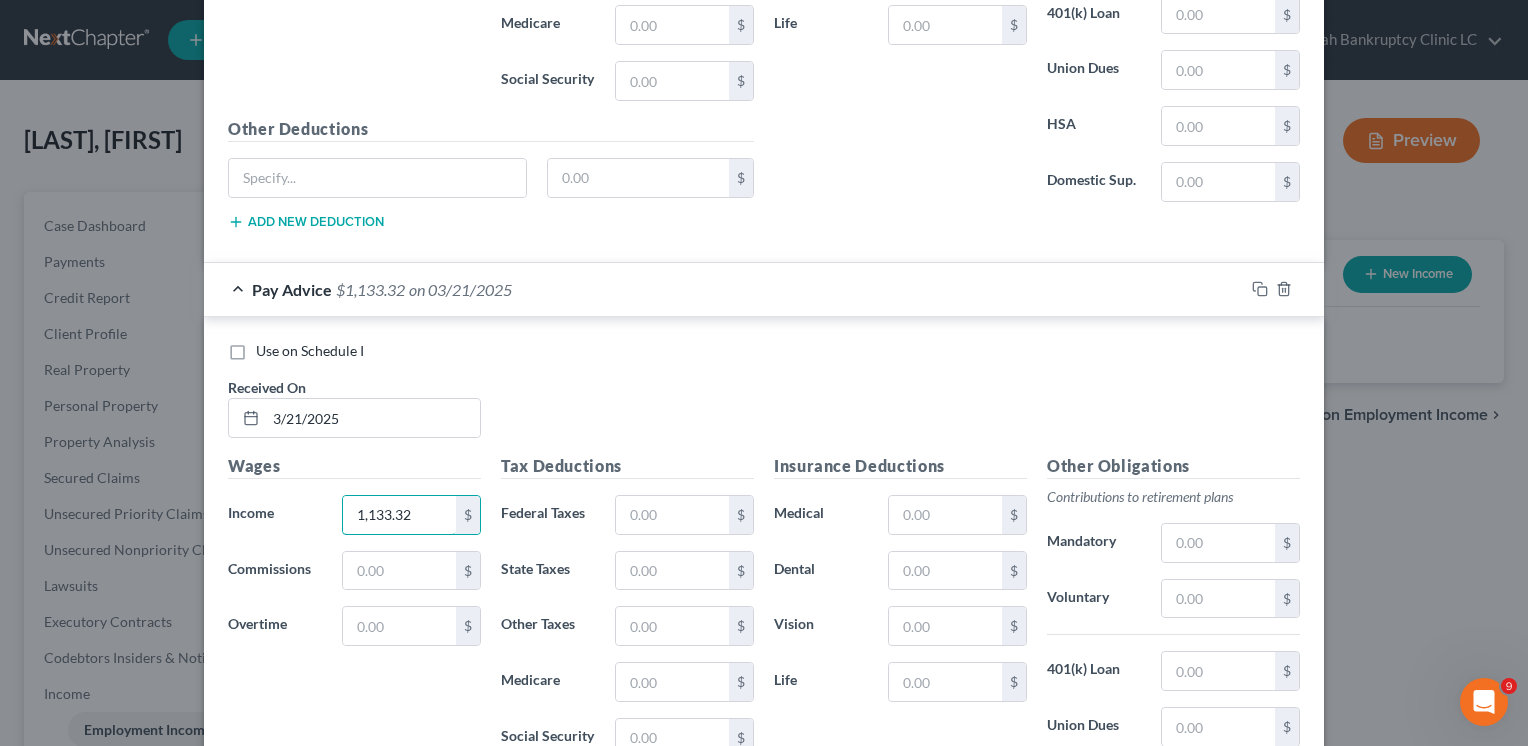 type on "1,133.32" 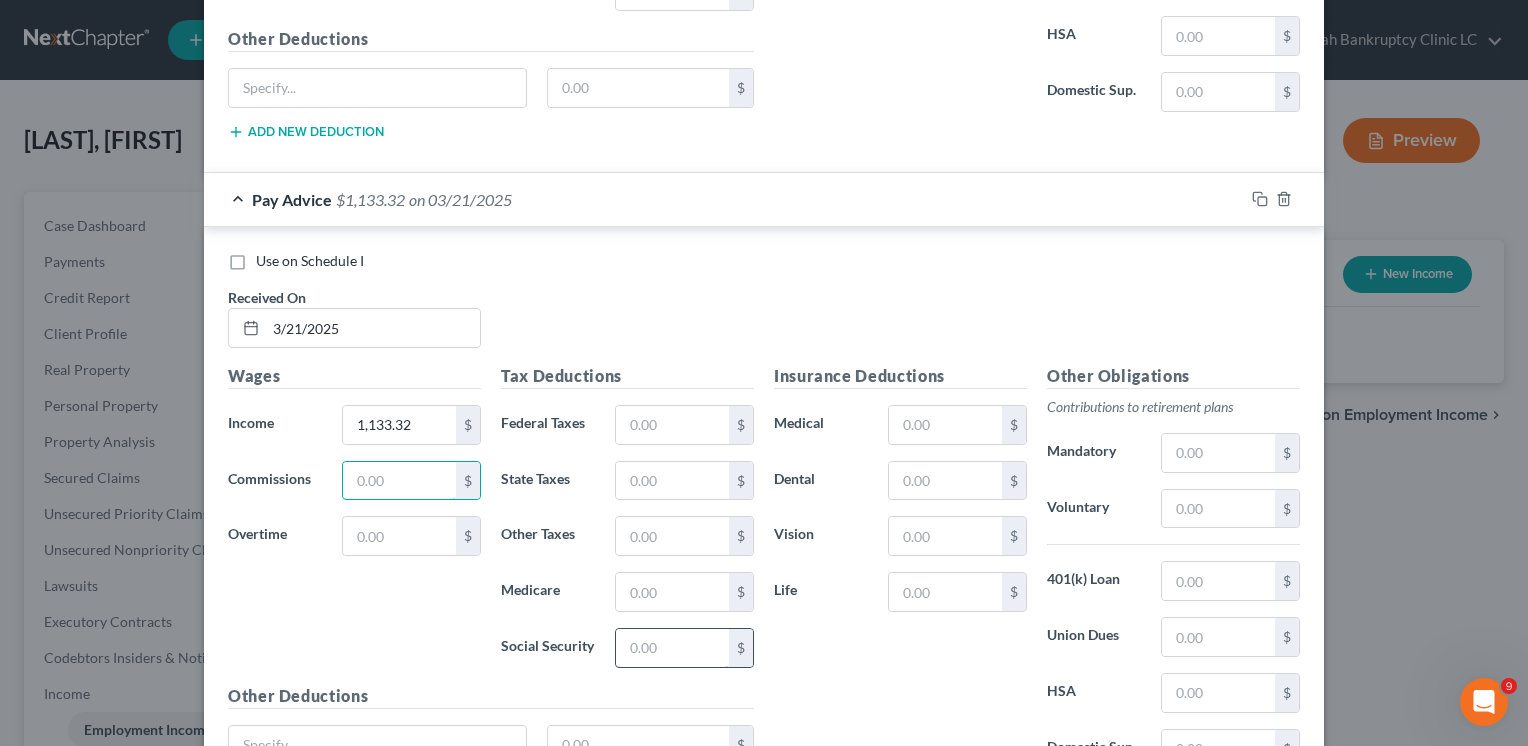 scroll, scrollTop: 5264, scrollLeft: 0, axis: vertical 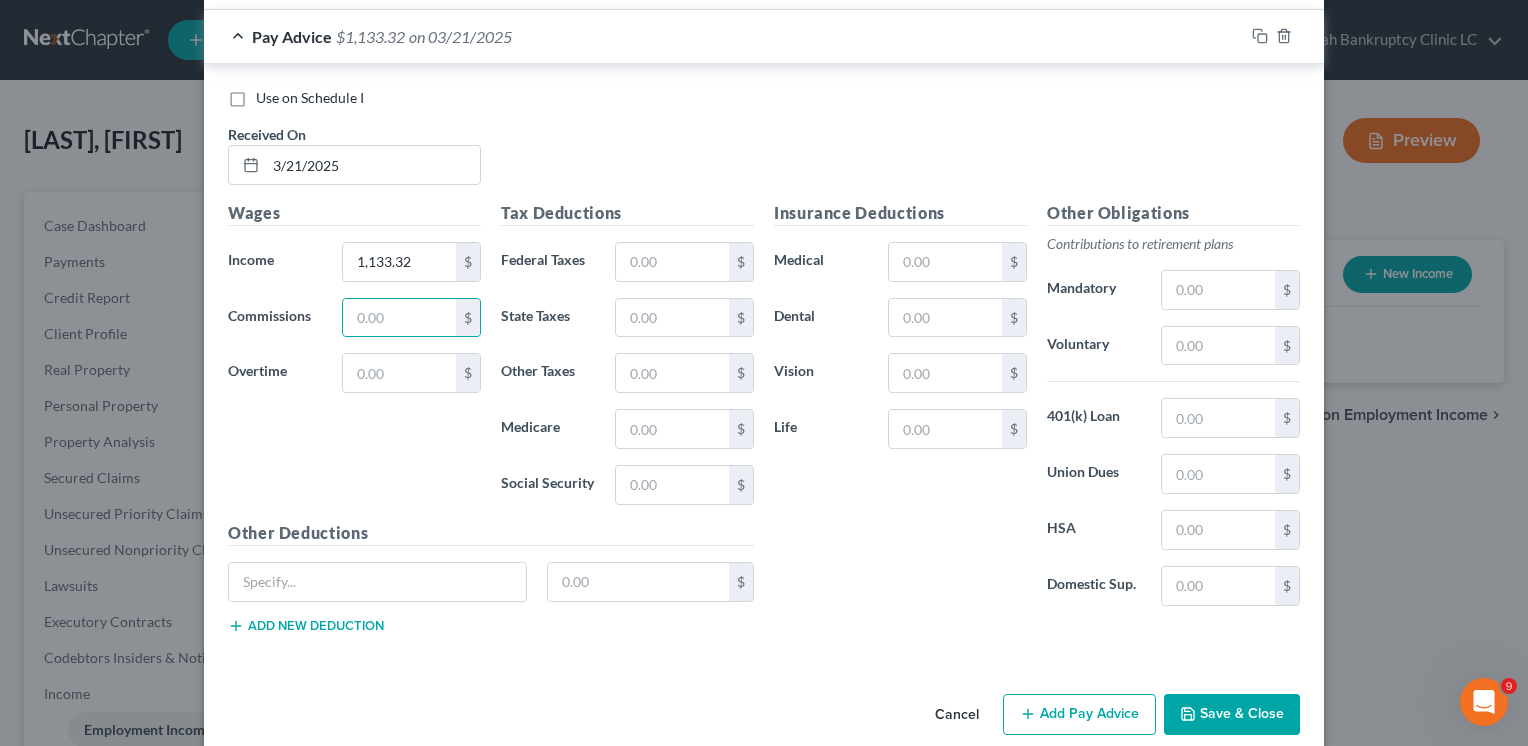 click on "Add Pay Advice" at bounding box center (1079, 715) 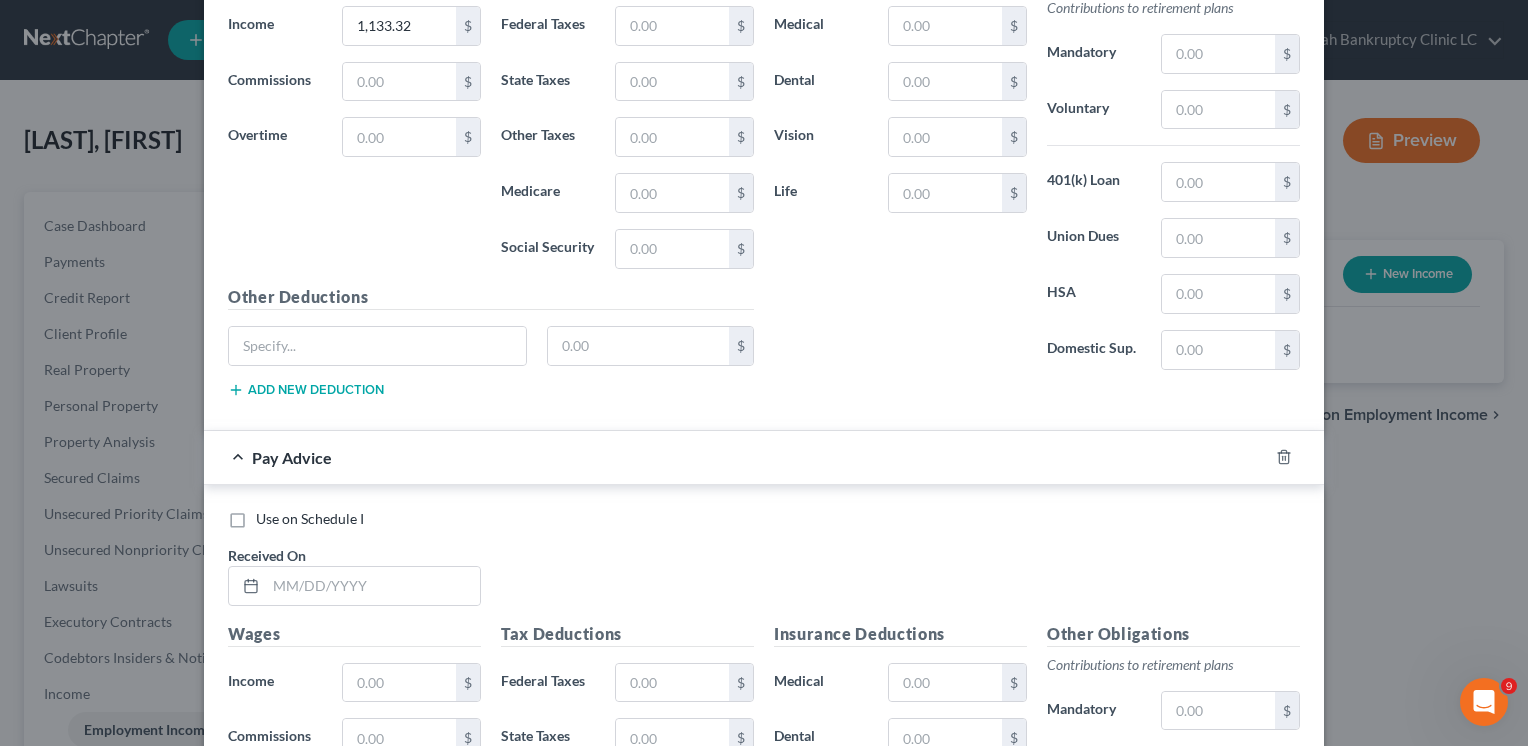 scroll, scrollTop: 5664, scrollLeft: 0, axis: vertical 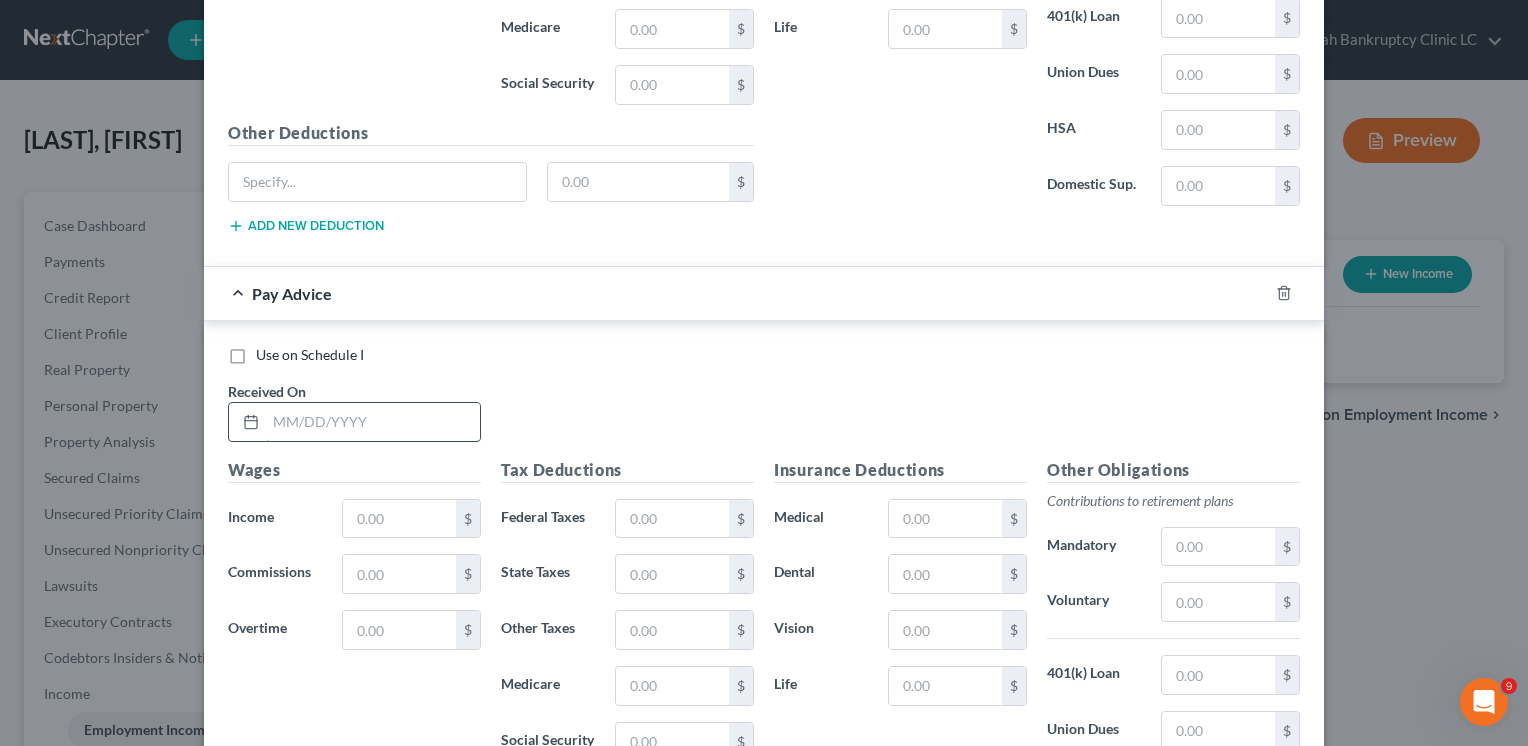 click at bounding box center [373, 422] 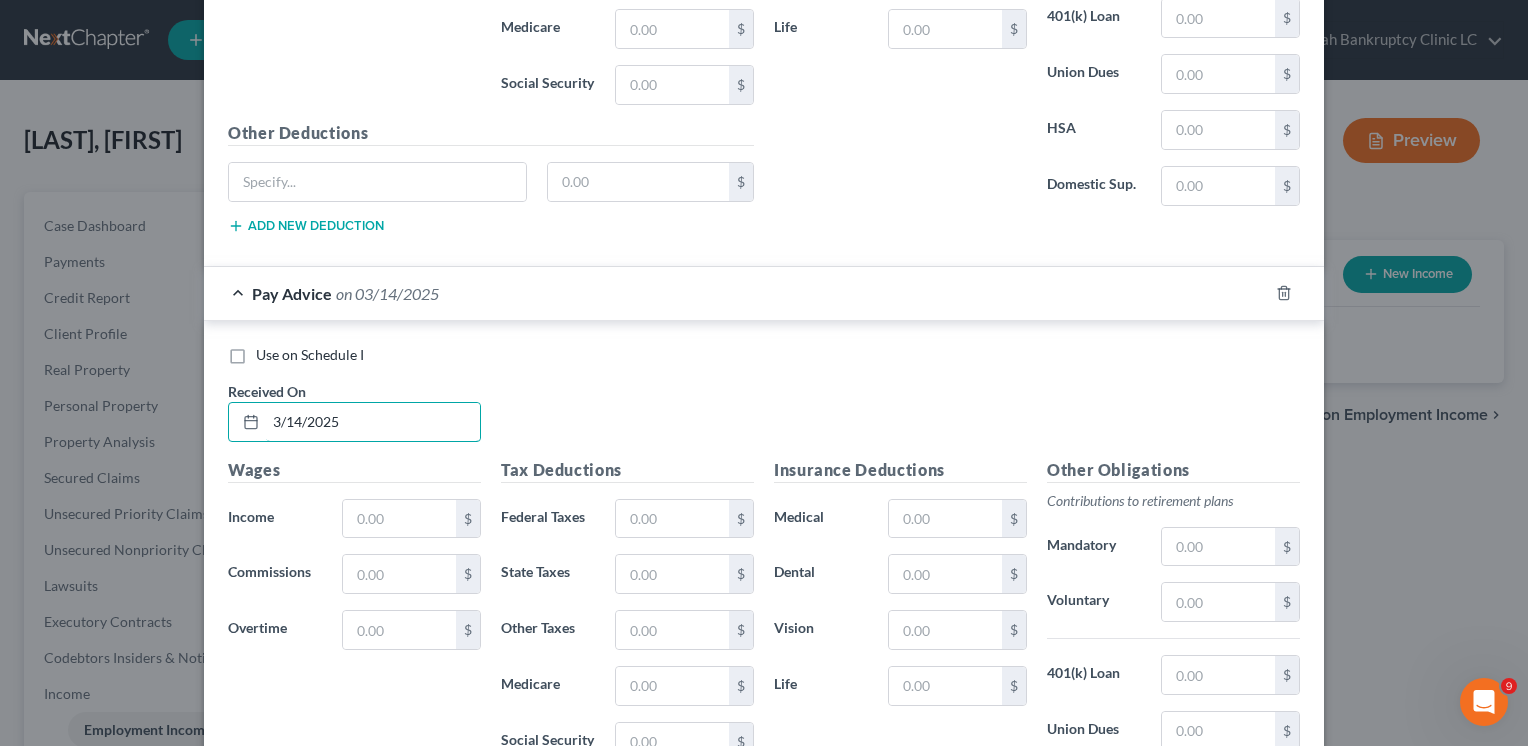 type on "3/14/2025" 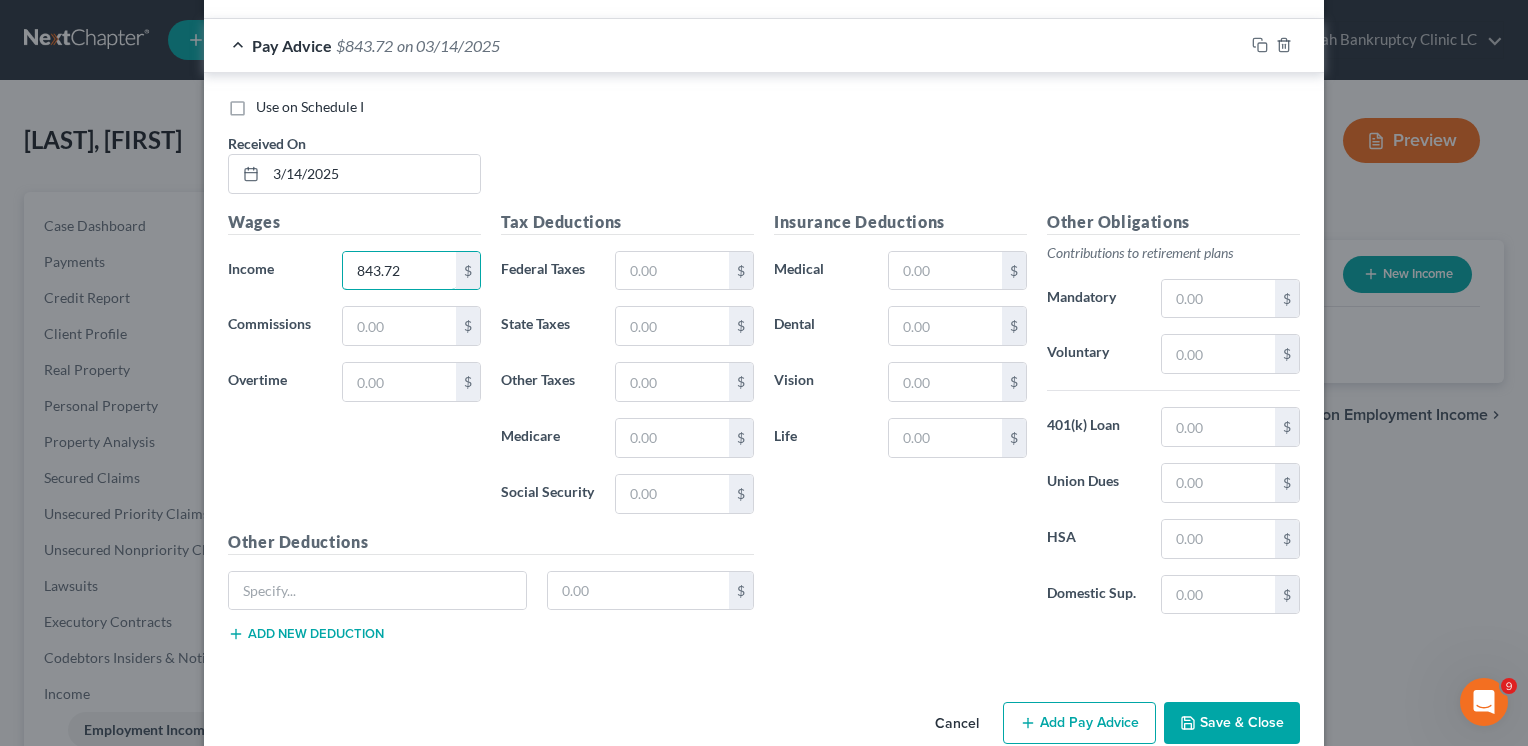 scroll, scrollTop: 5917, scrollLeft: 0, axis: vertical 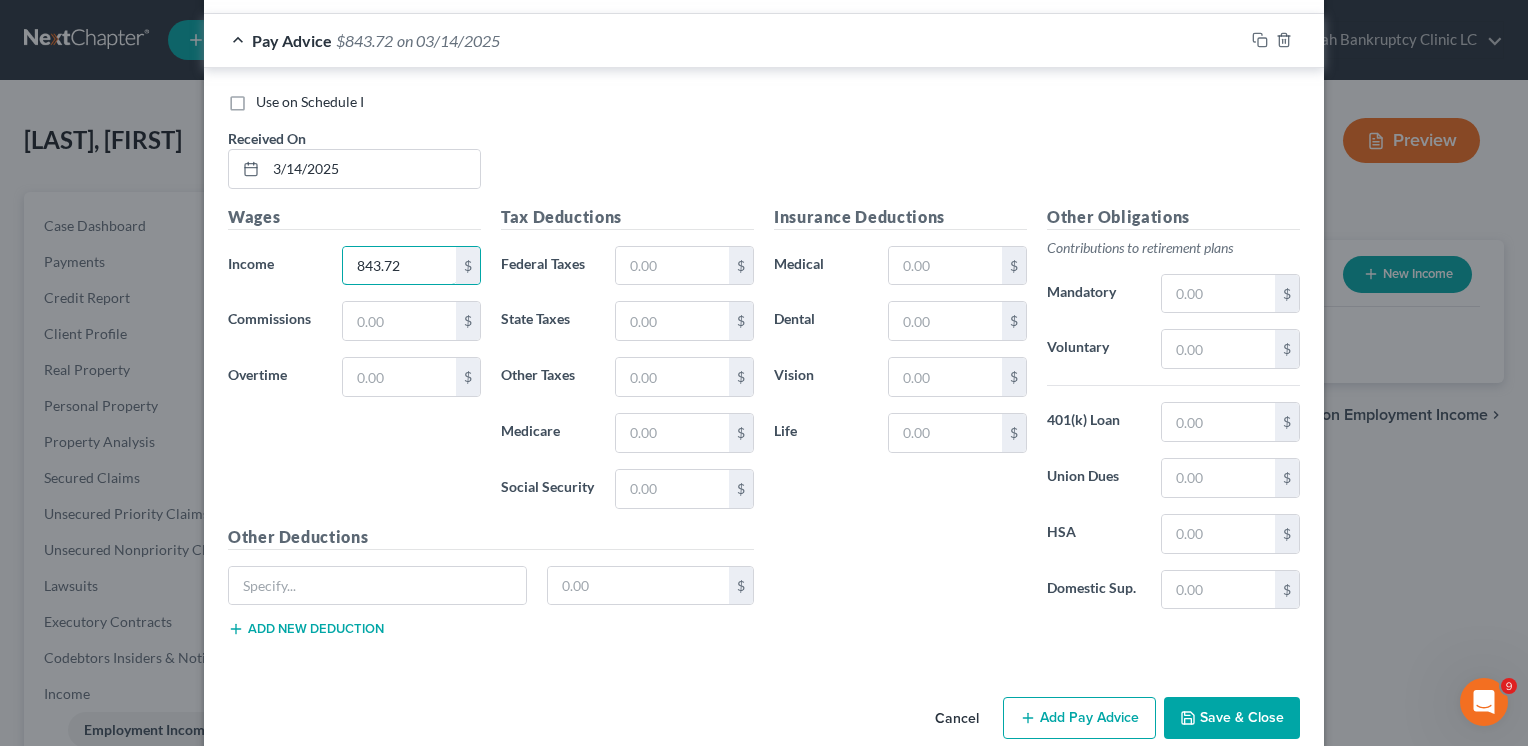 type on "843.72" 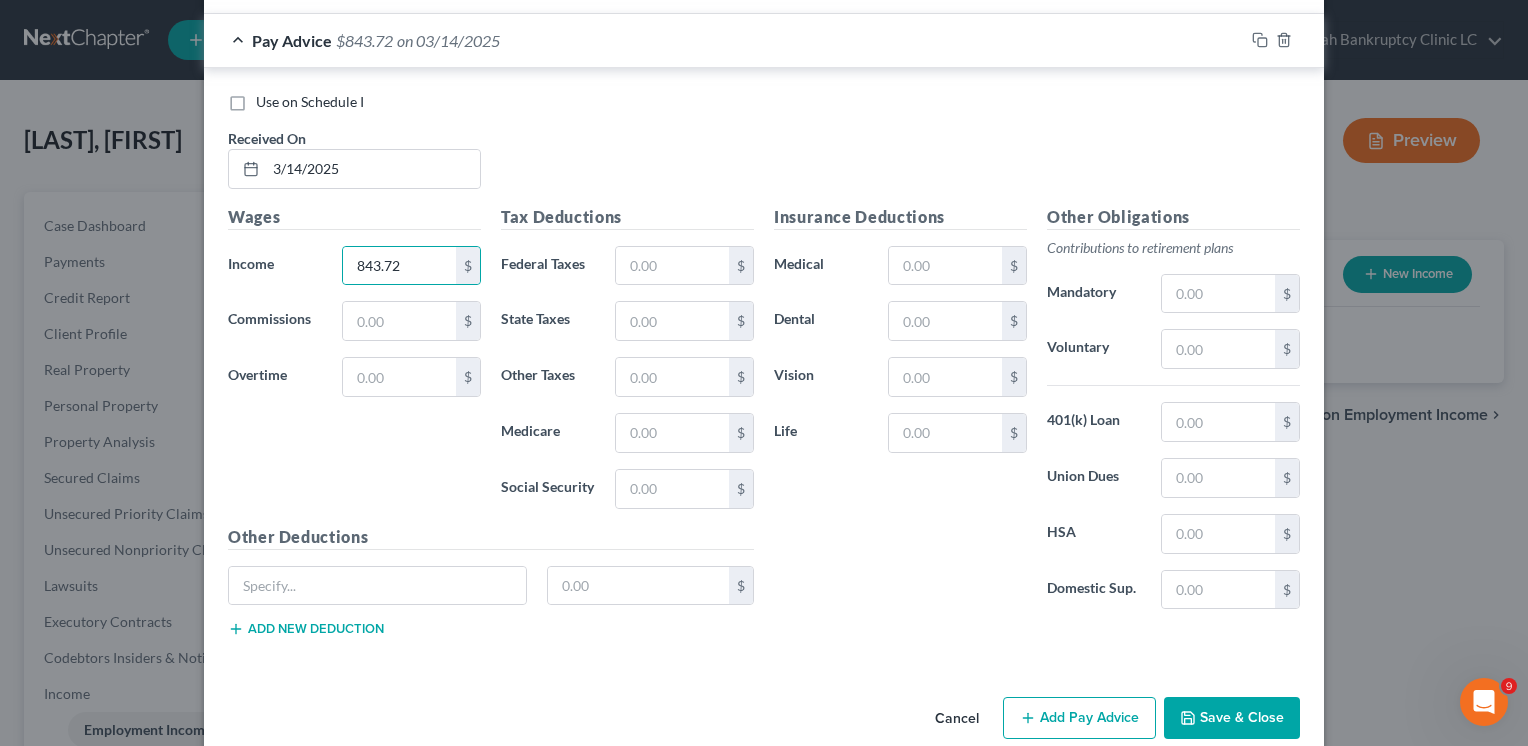 click on "Add Pay Advice" at bounding box center (1079, 718) 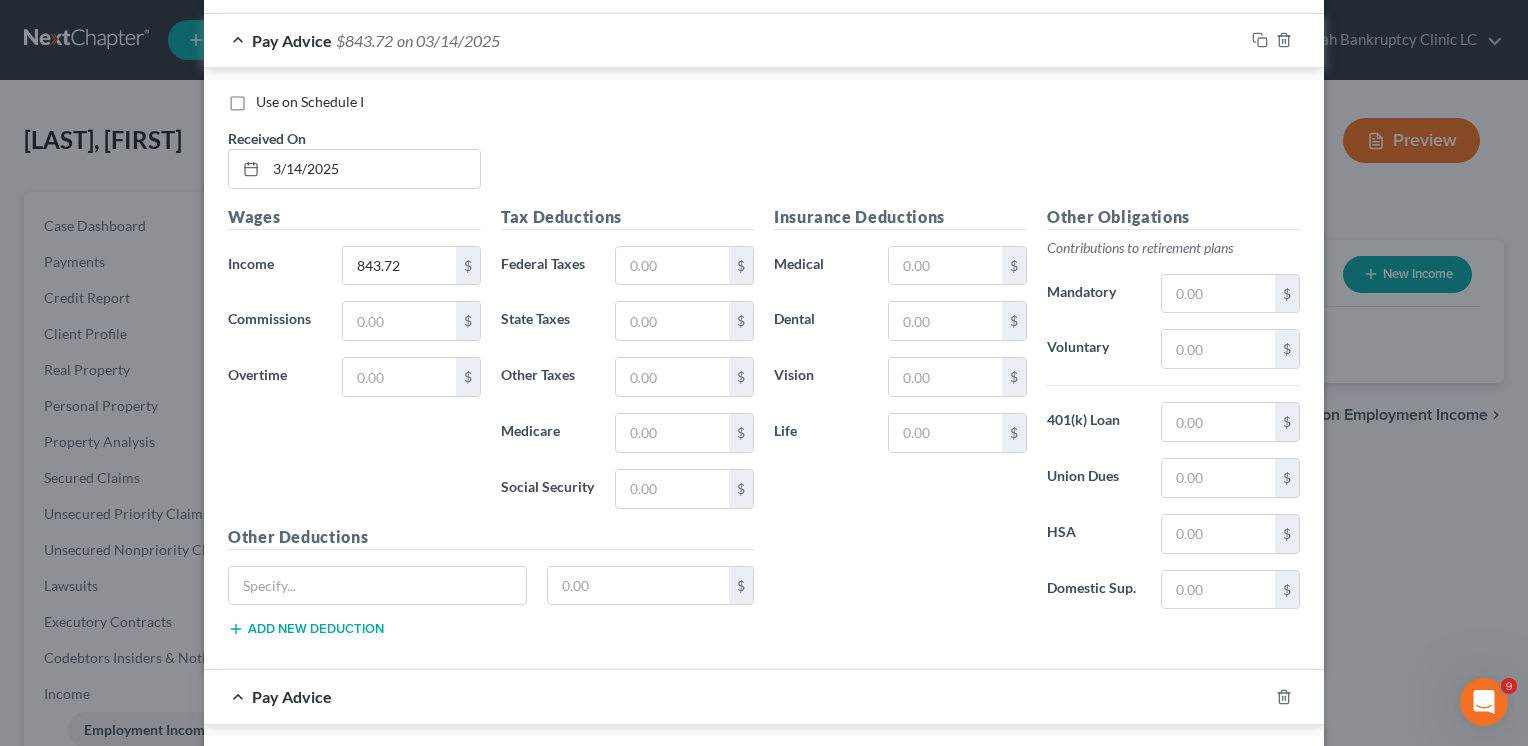scroll, scrollTop: 6417, scrollLeft: 0, axis: vertical 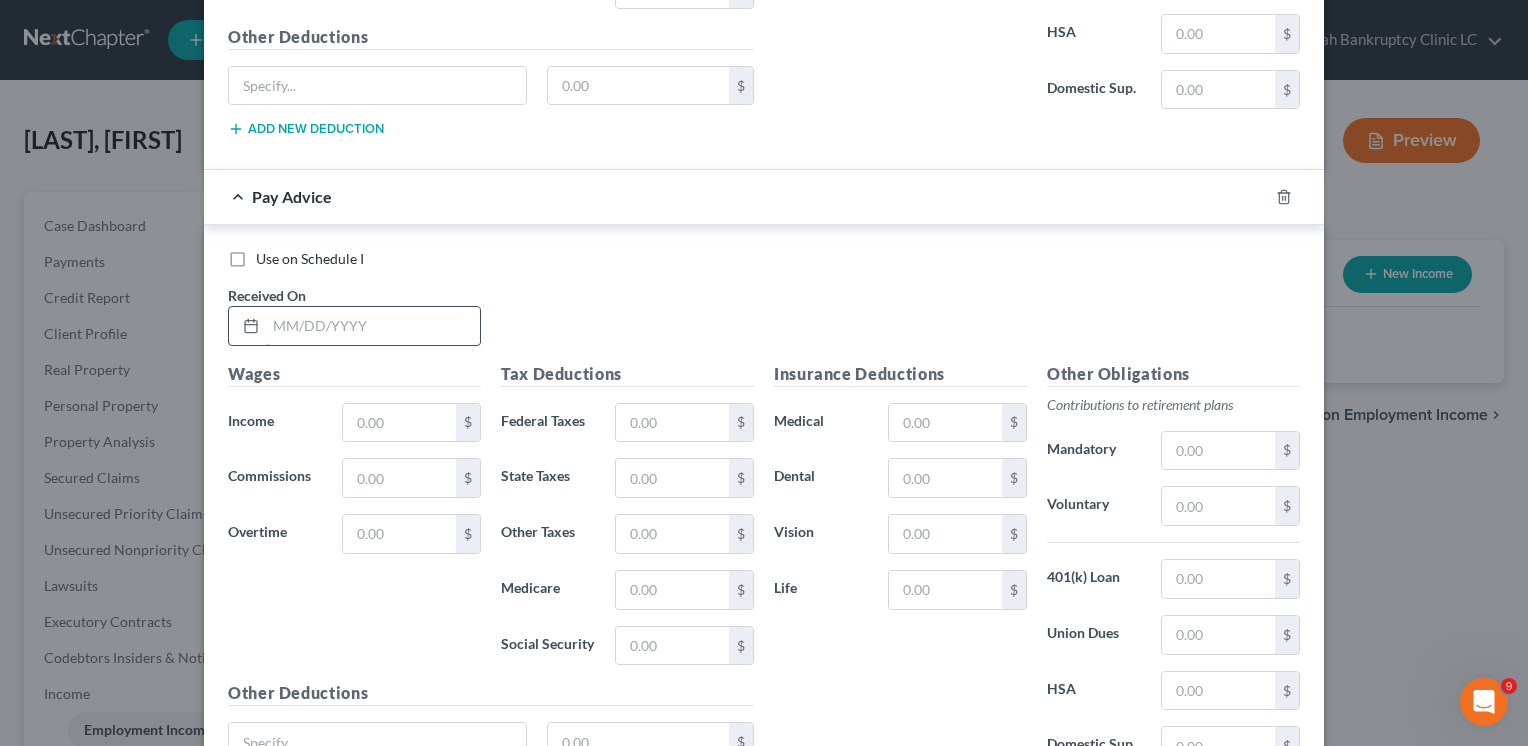 click at bounding box center (373, 326) 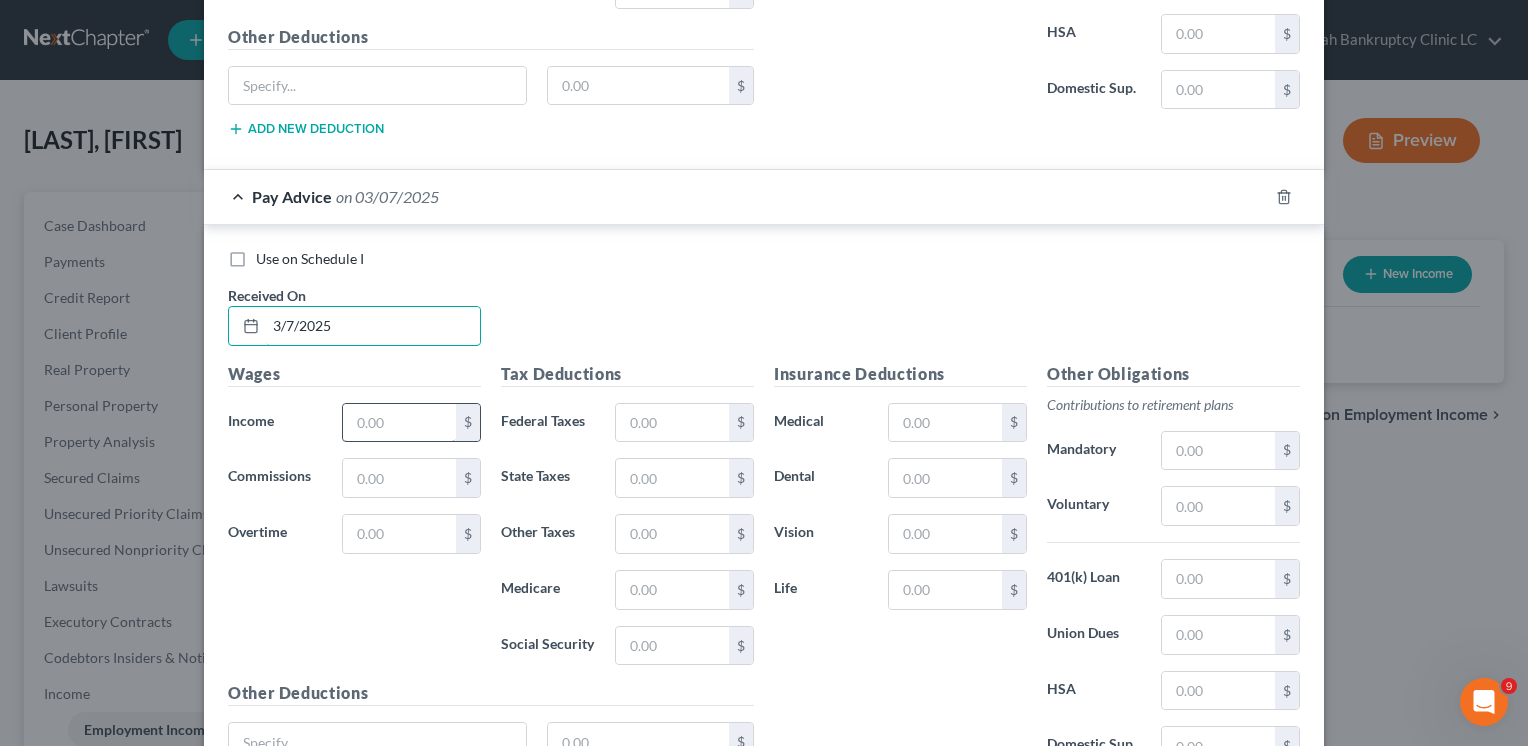 type on "3/7/2025" 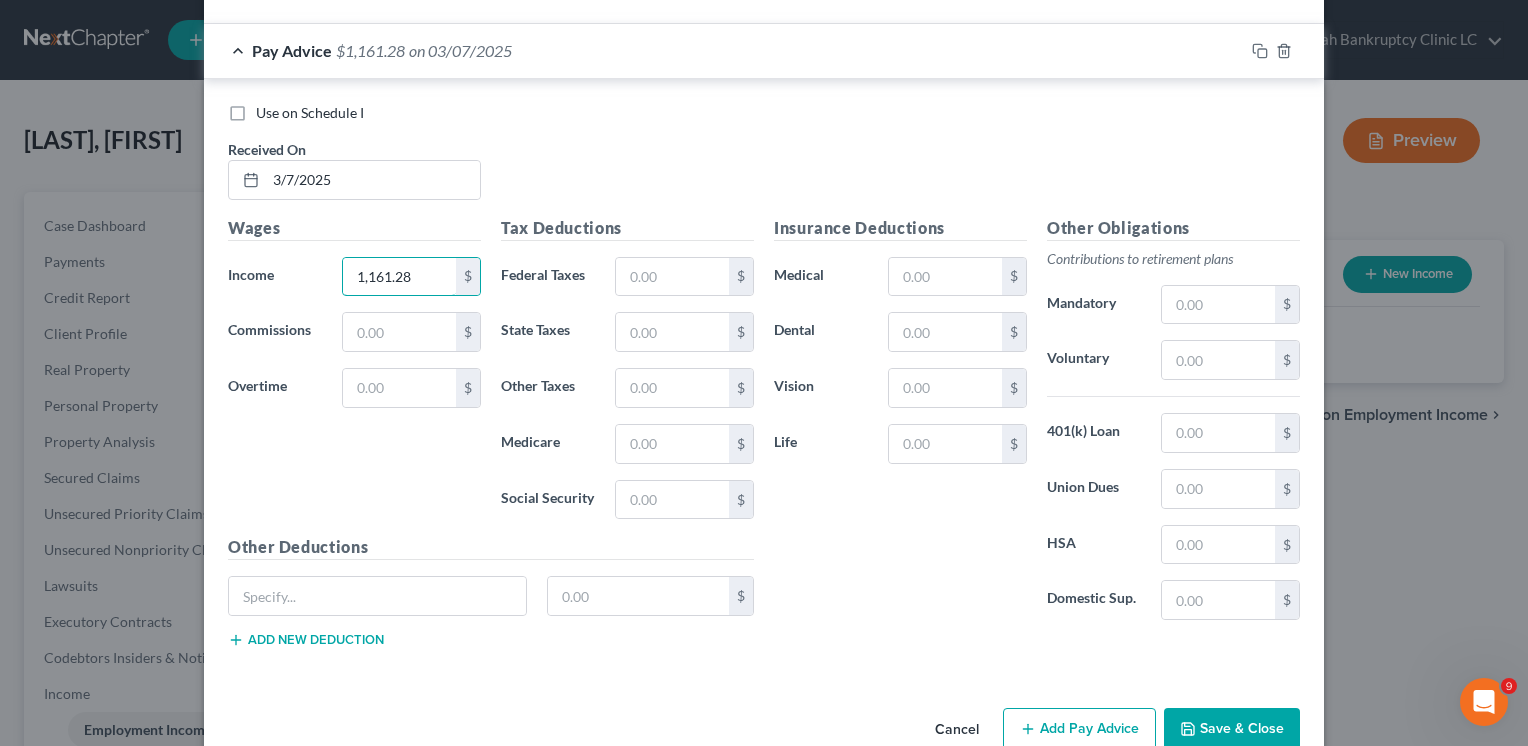 scroll, scrollTop: 6571, scrollLeft: 0, axis: vertical 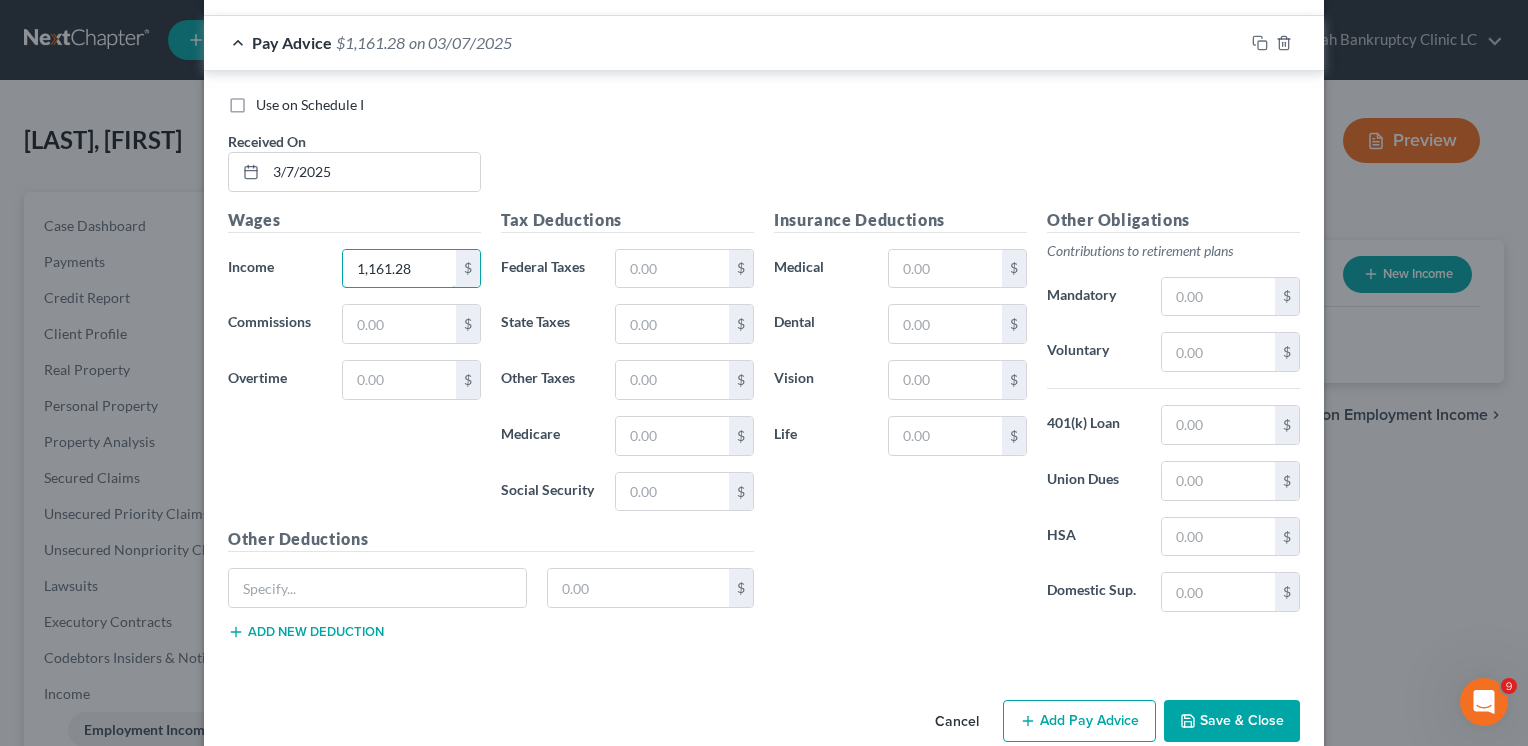 type on "1,161.28" 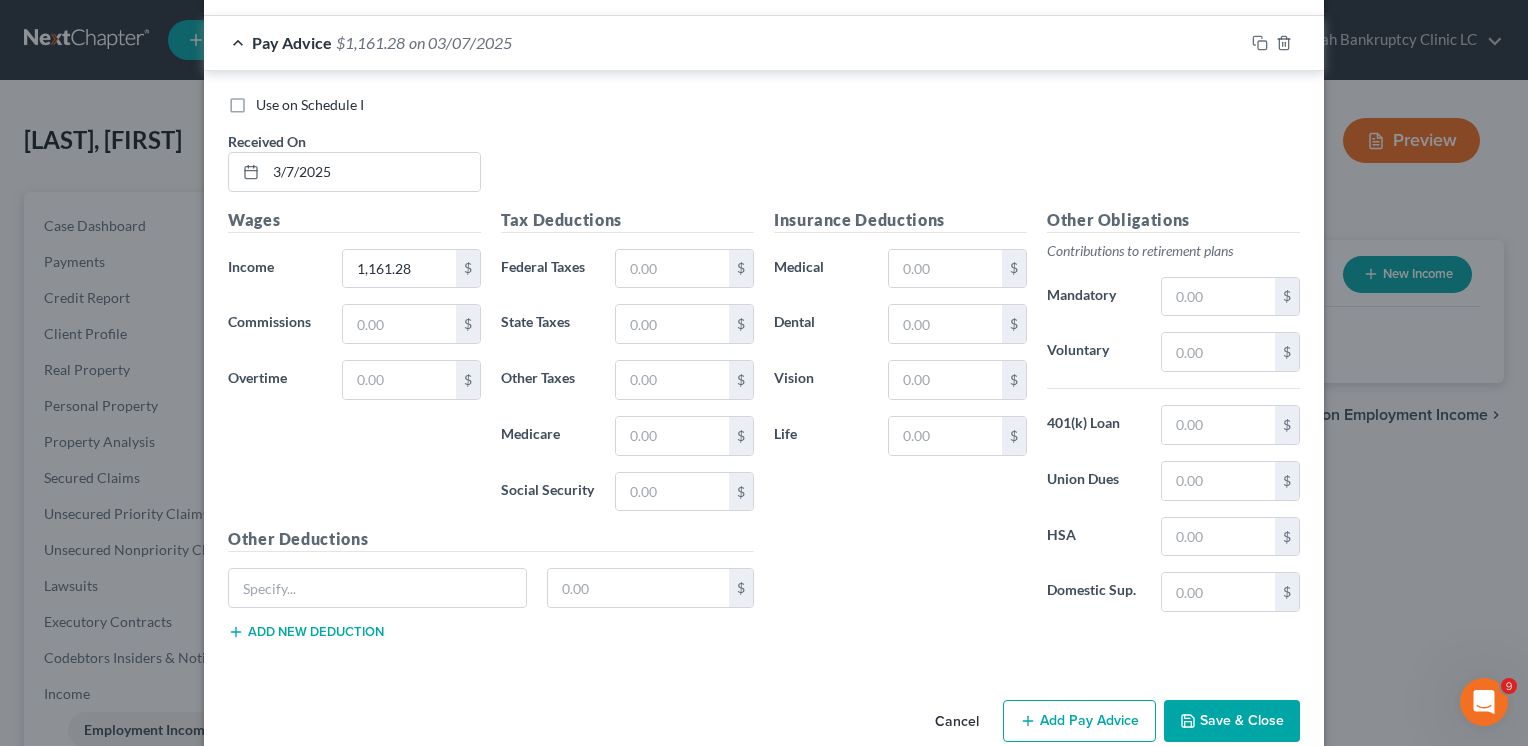 click on "Add Pay Advice" at bounding box center (1079, 721) 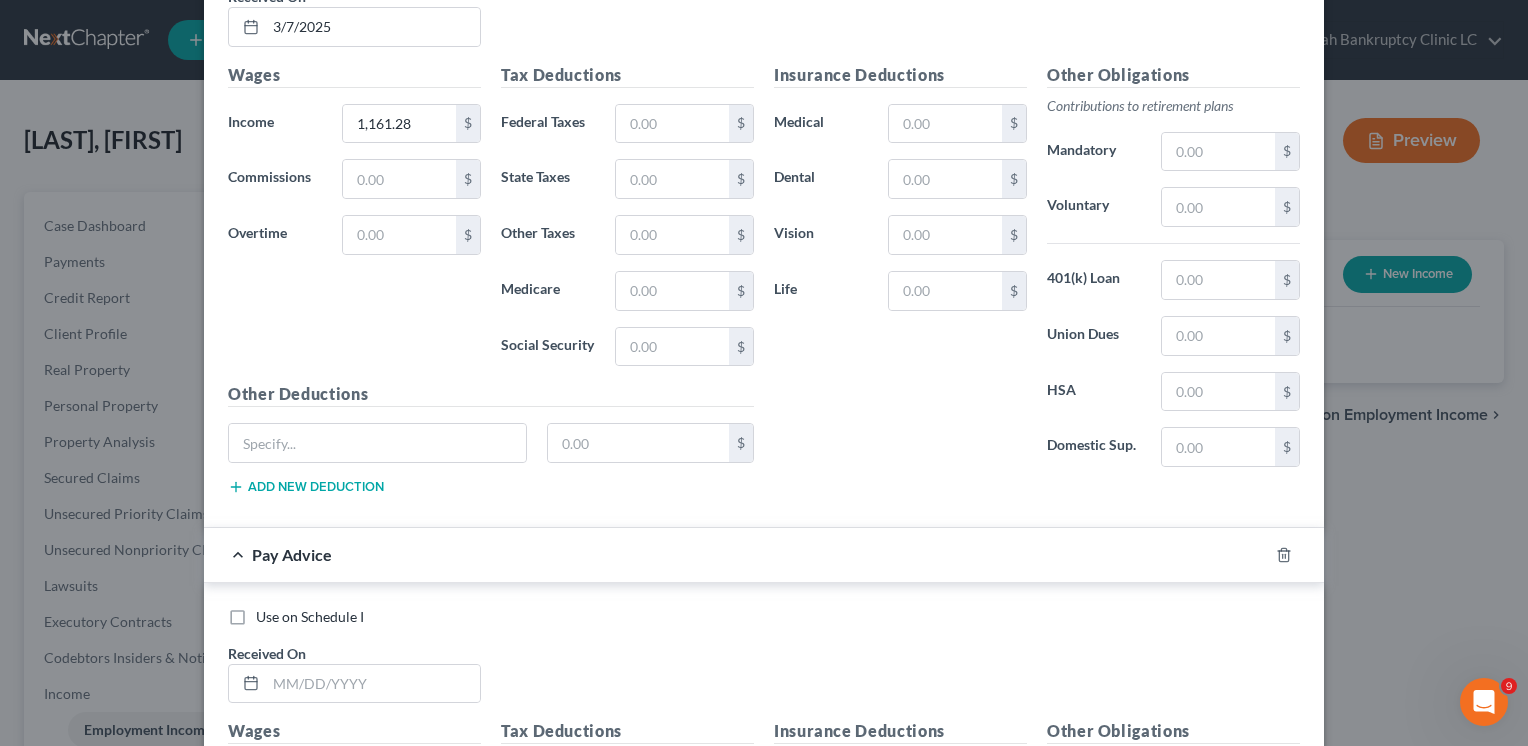 scroll, scrollTop: 6971, scrollLeft: 0, axis: vertical 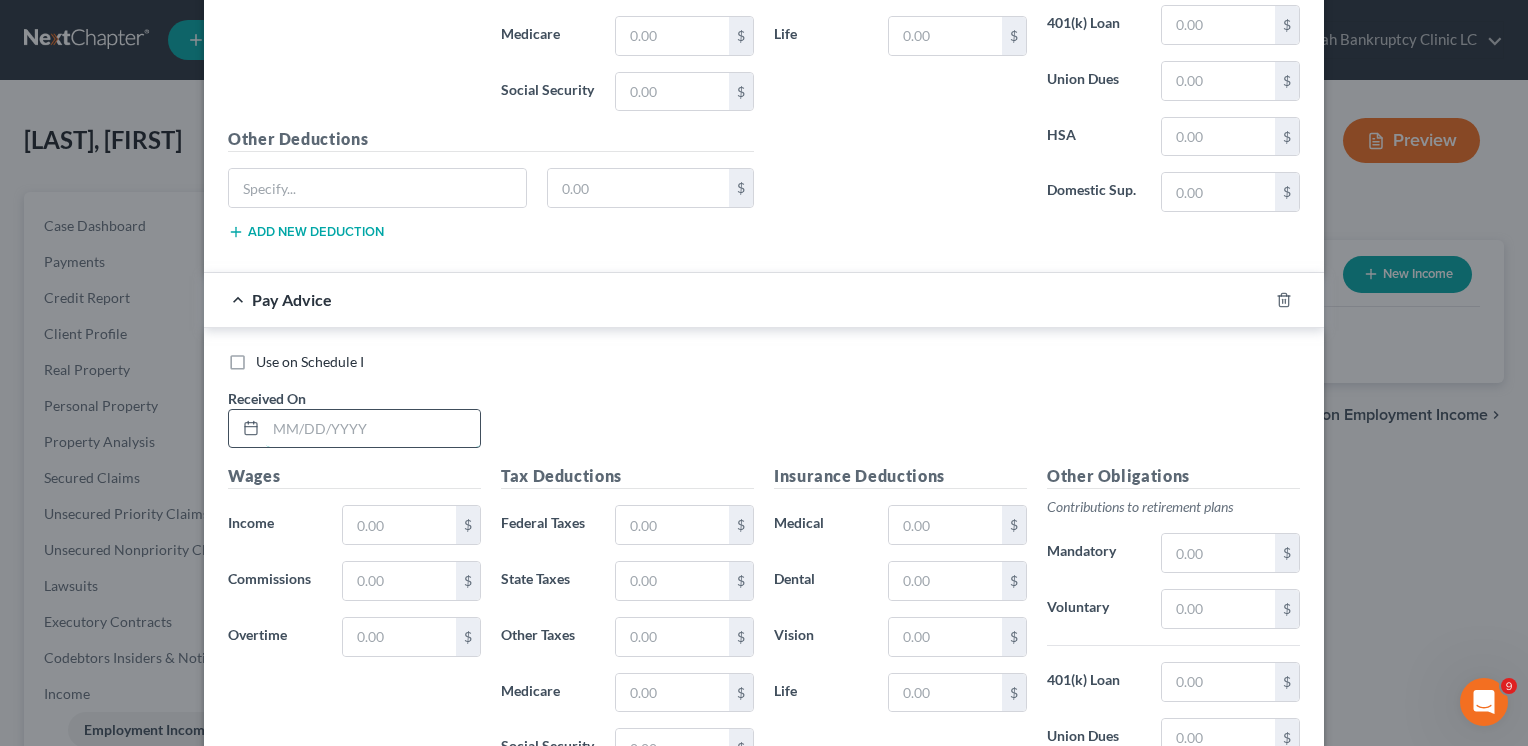 click at bounding box center (373, 429) 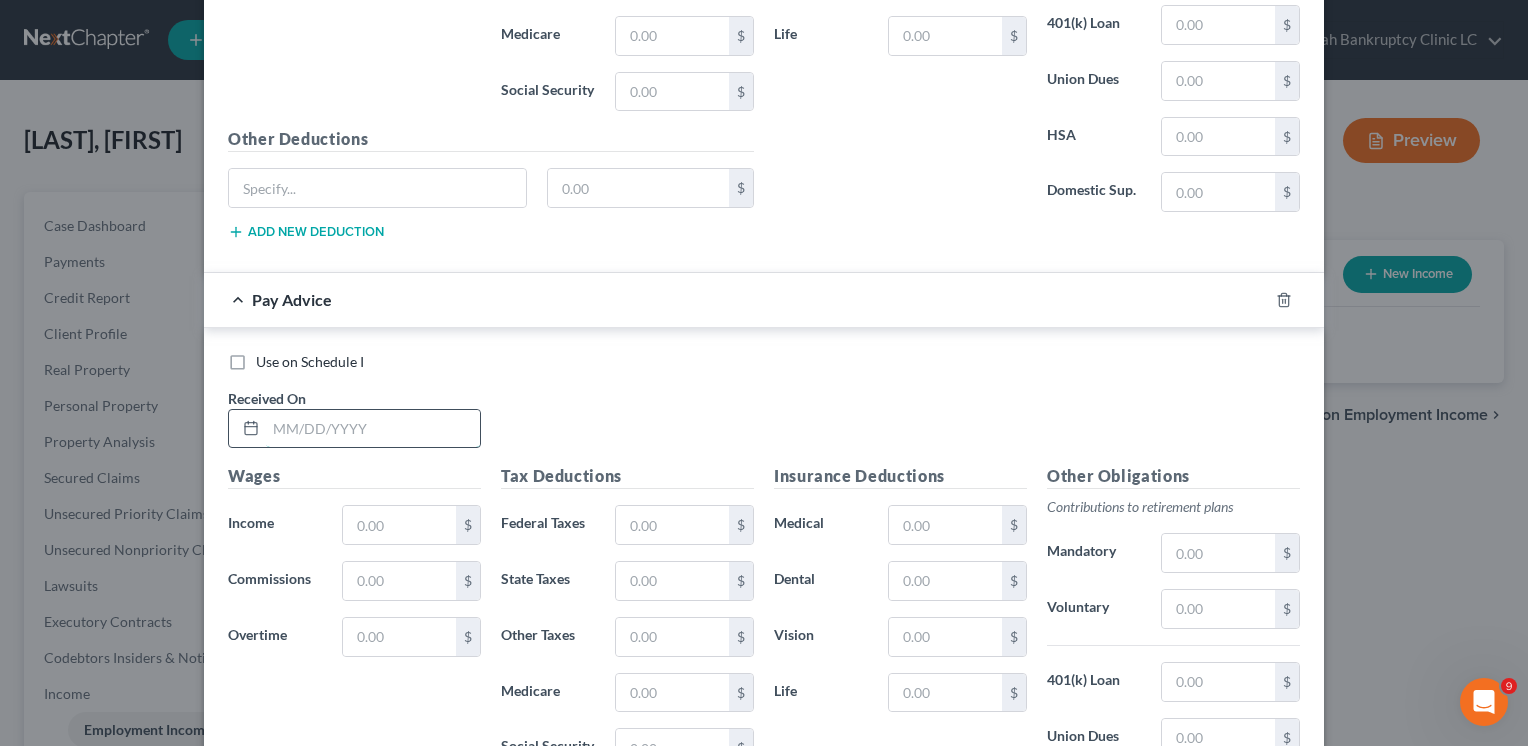 type on "8" 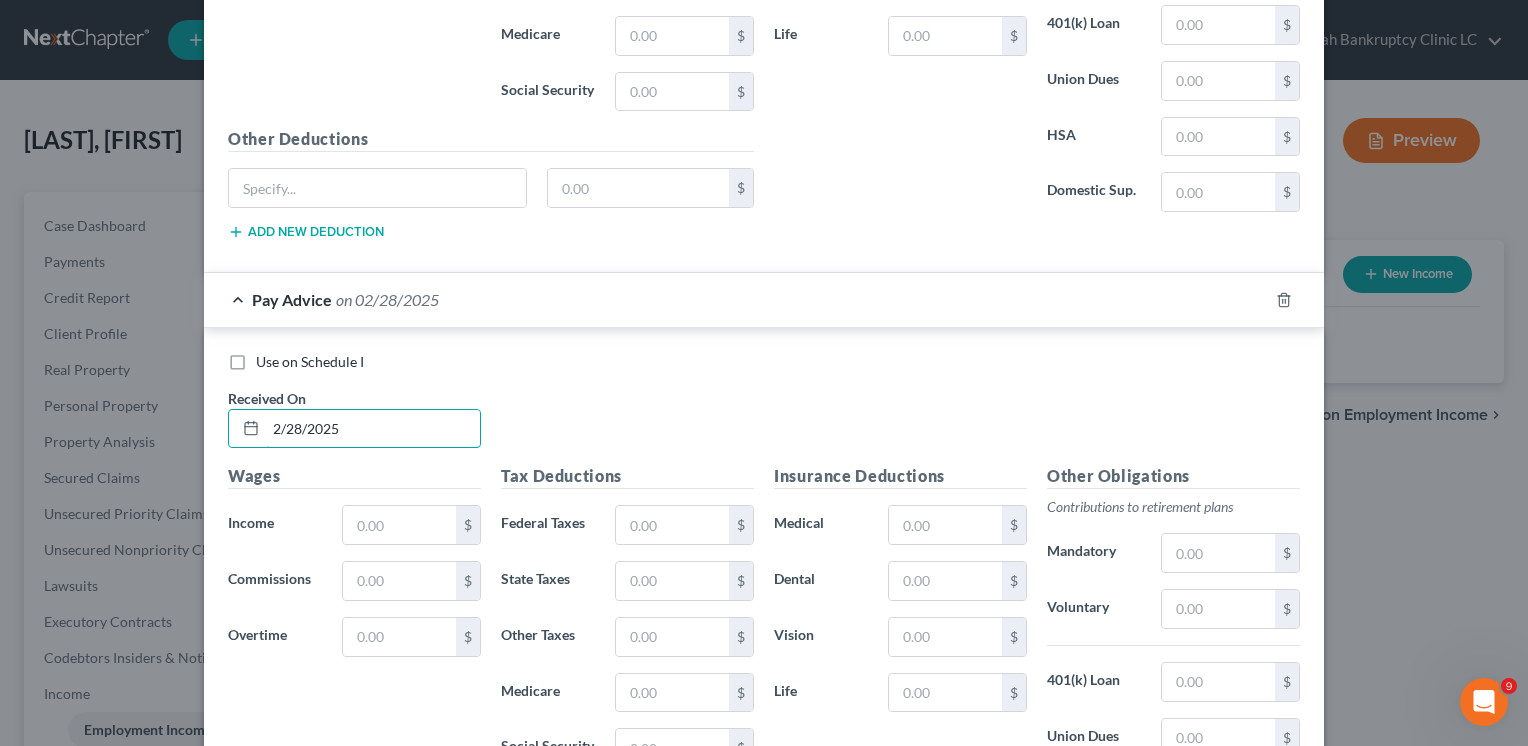 type on "2/28/2025" 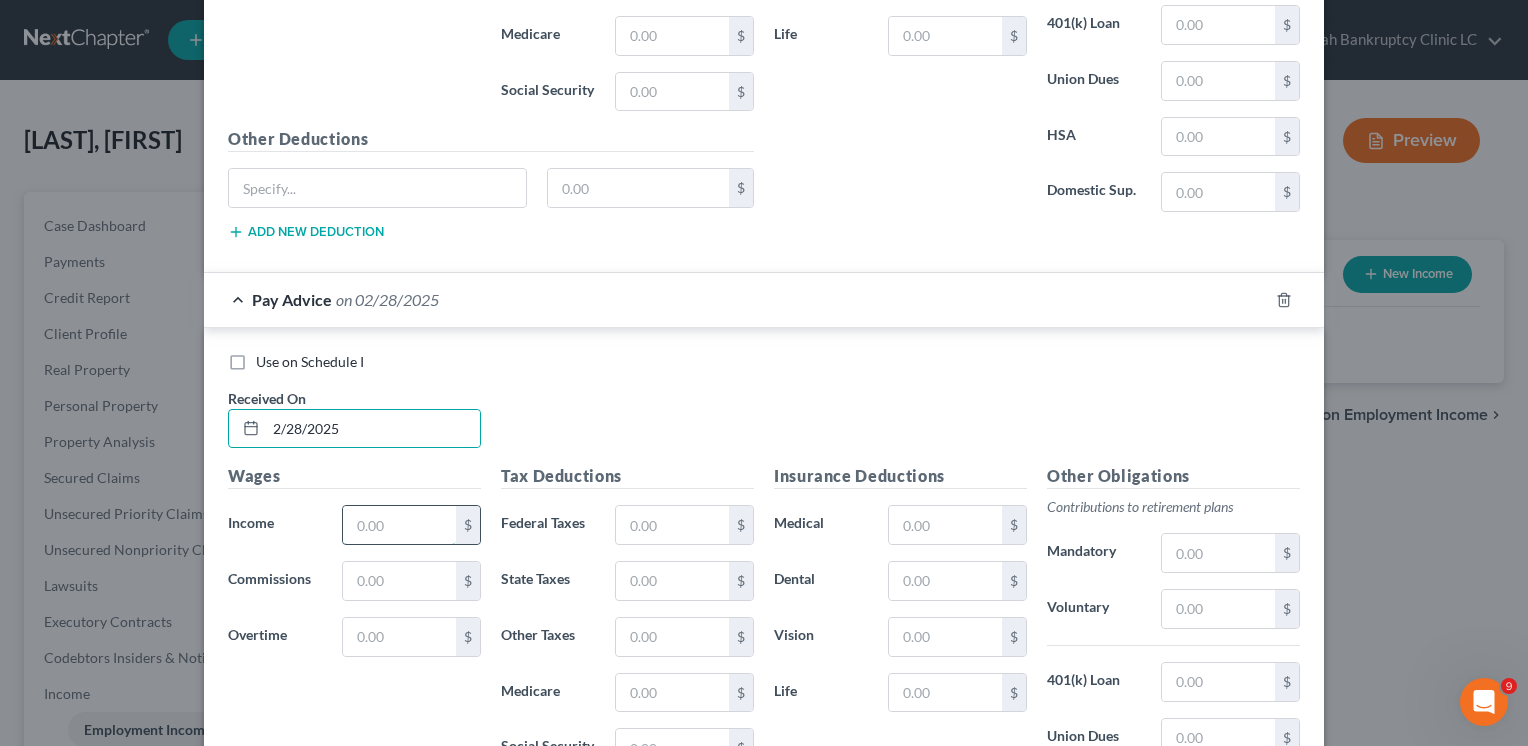 drag, startPoint x: 349, startPoint y: 505, endPoint x: 360, endPoint y: 498, distance: 13.038404 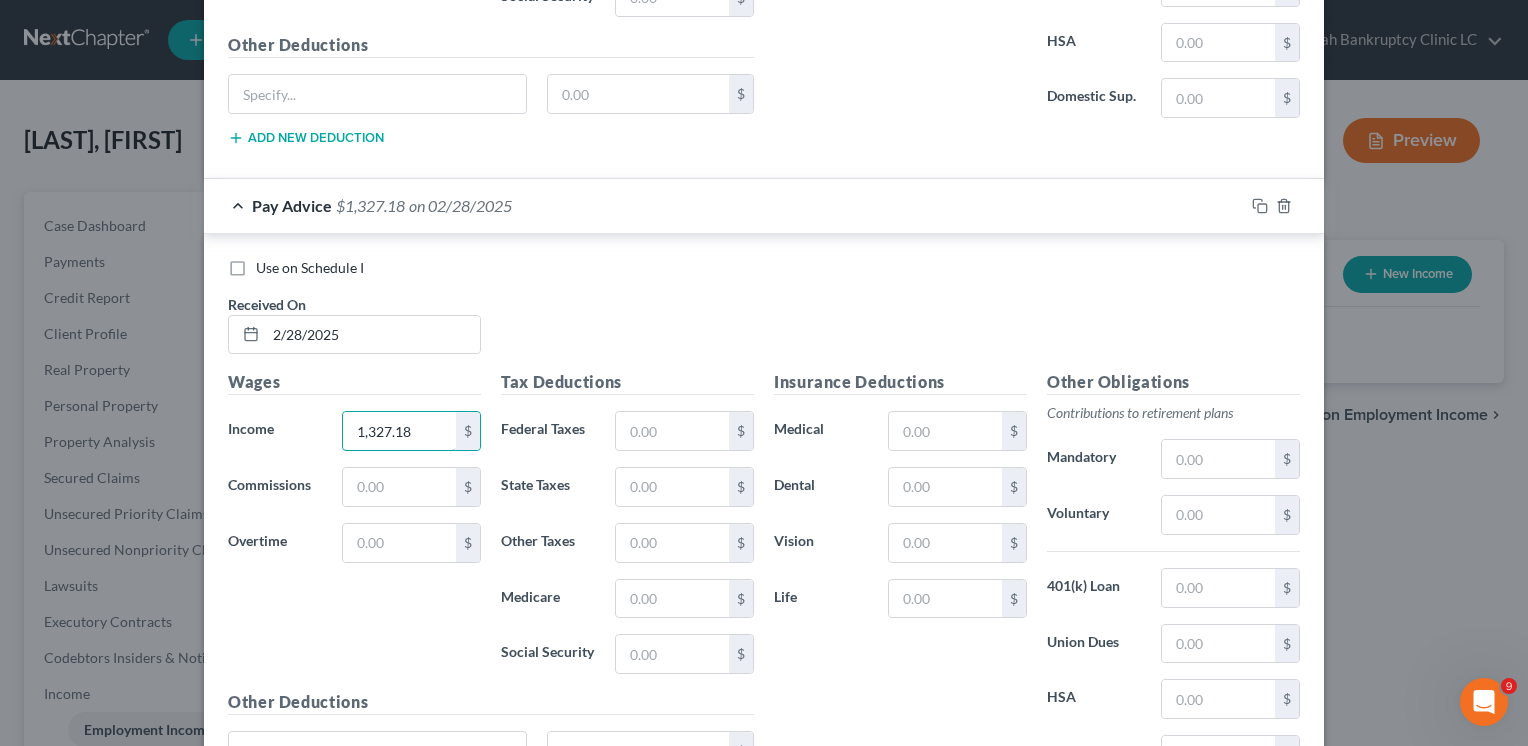 scroll, scrollTop: 7224, scrollLeft: 0, axis: vertical 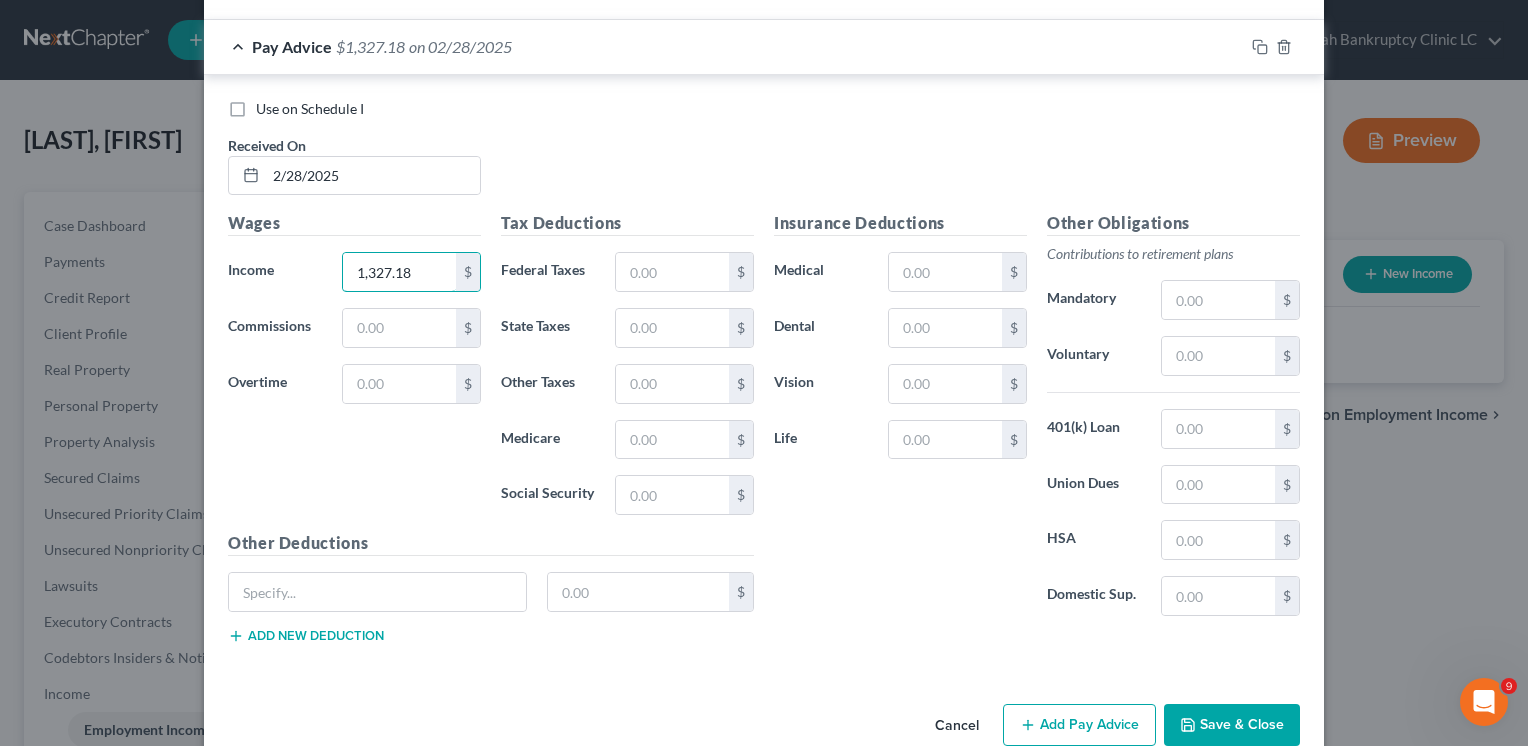type on "1,327.18" 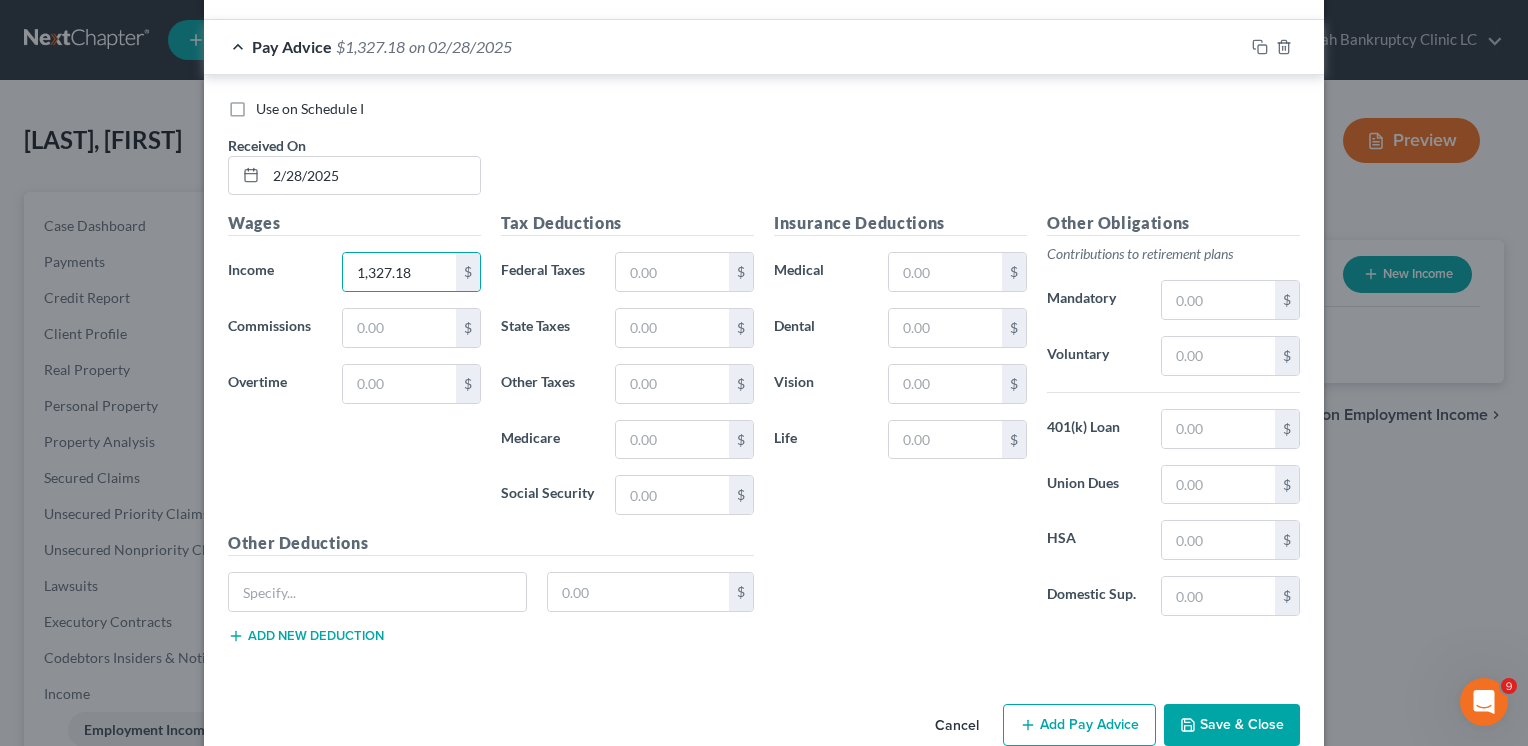 click on "Add Pay Advice" at bounding box center [1079, 725] 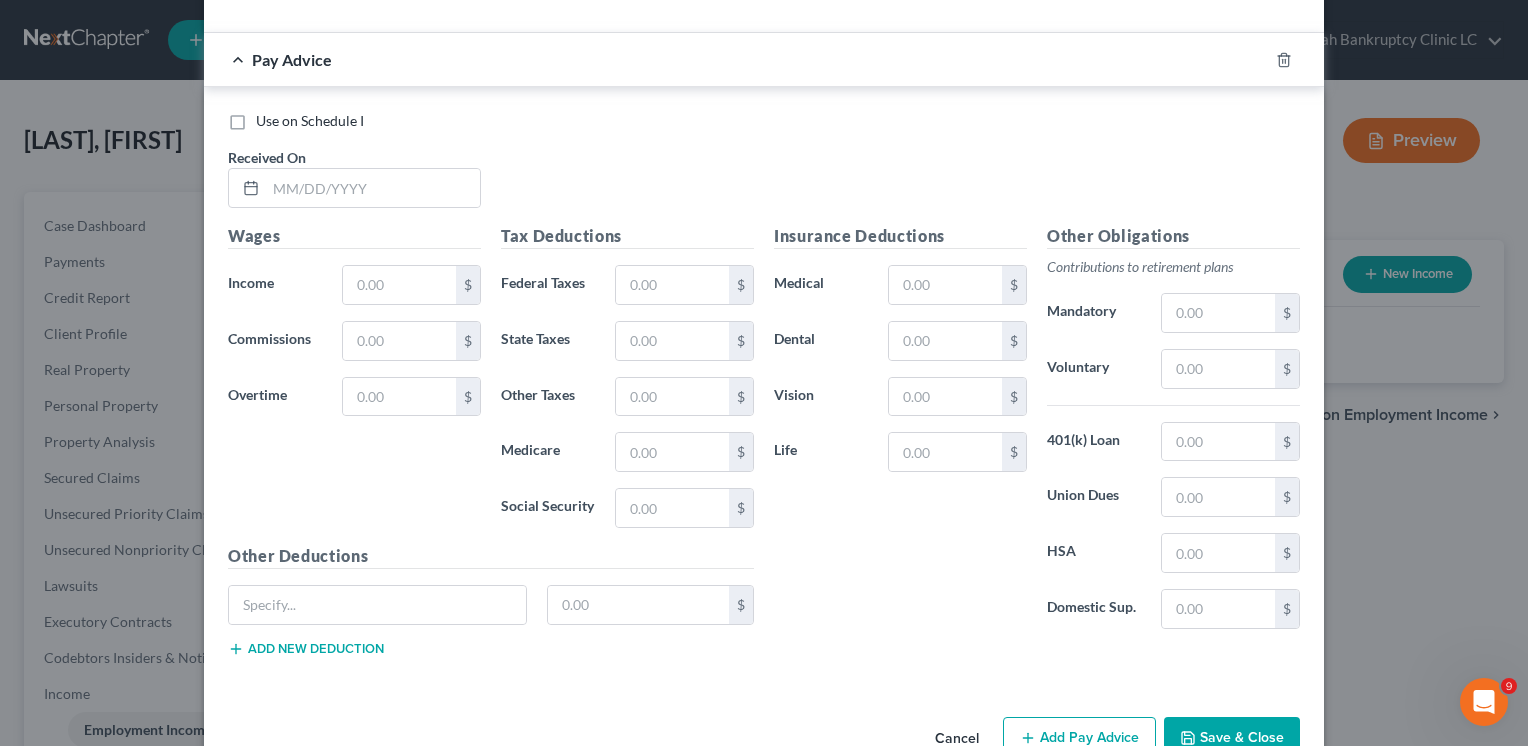 scroll, scrollTop: 7877, scrollLeft: 0, axis: vertical 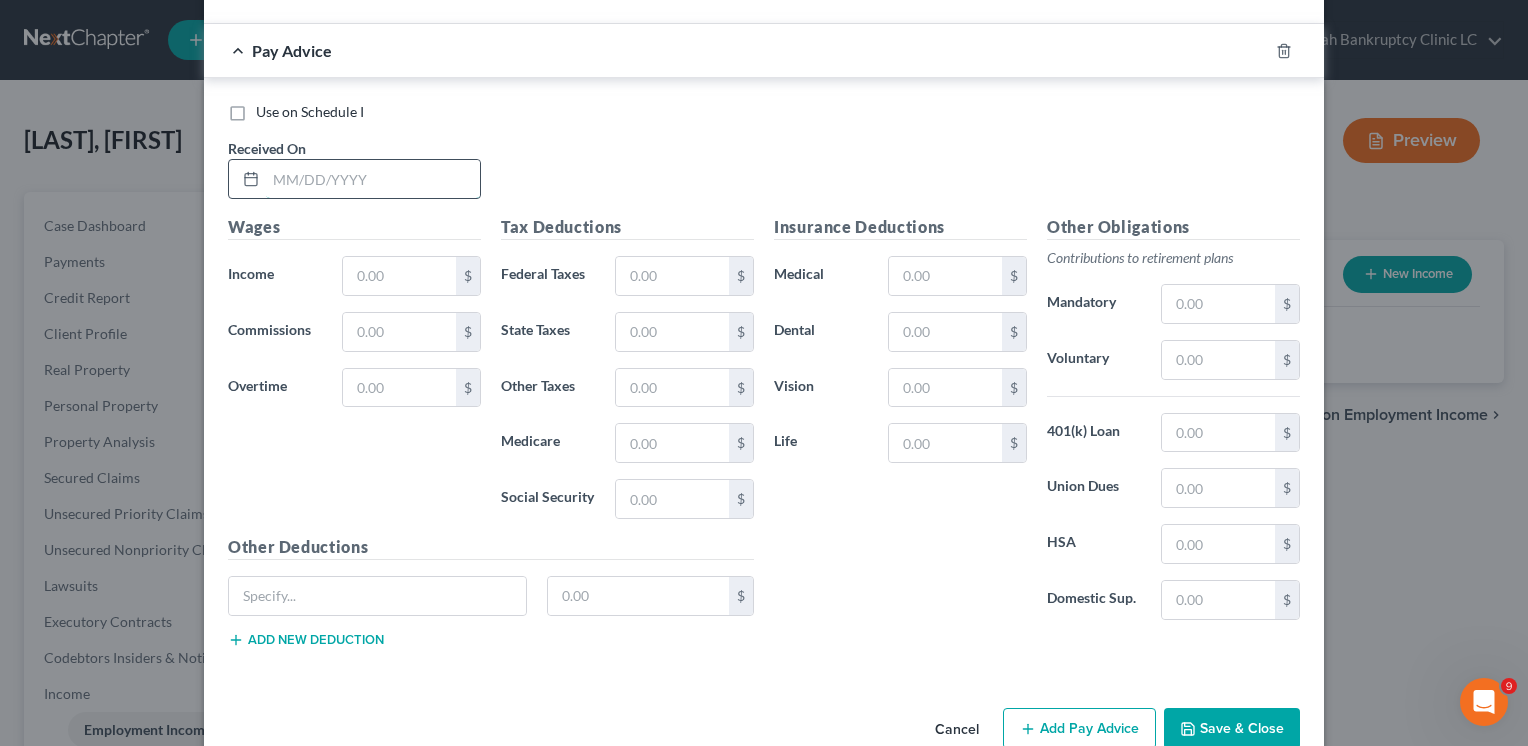 click at bounding box center (373, 179) 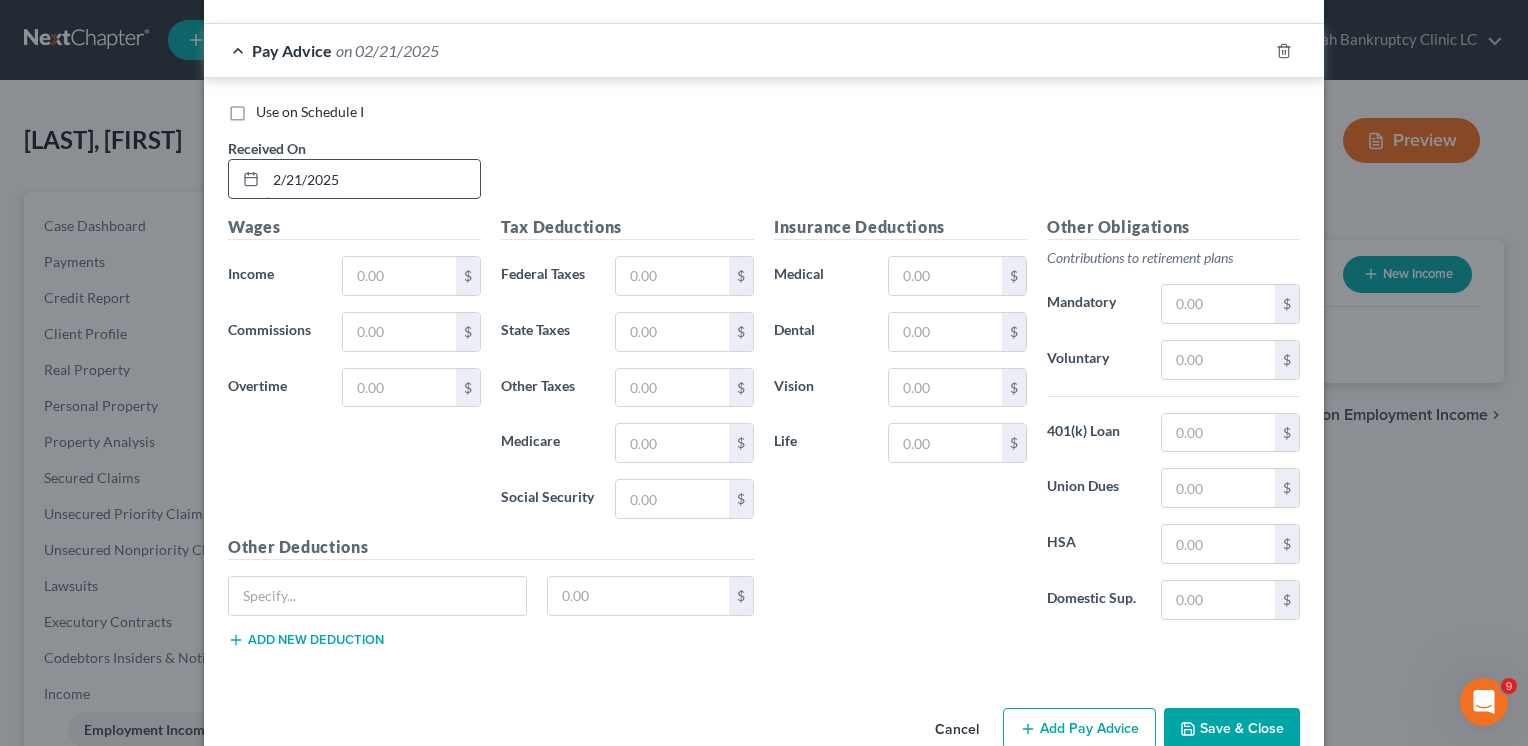 type on "2/21/2025" 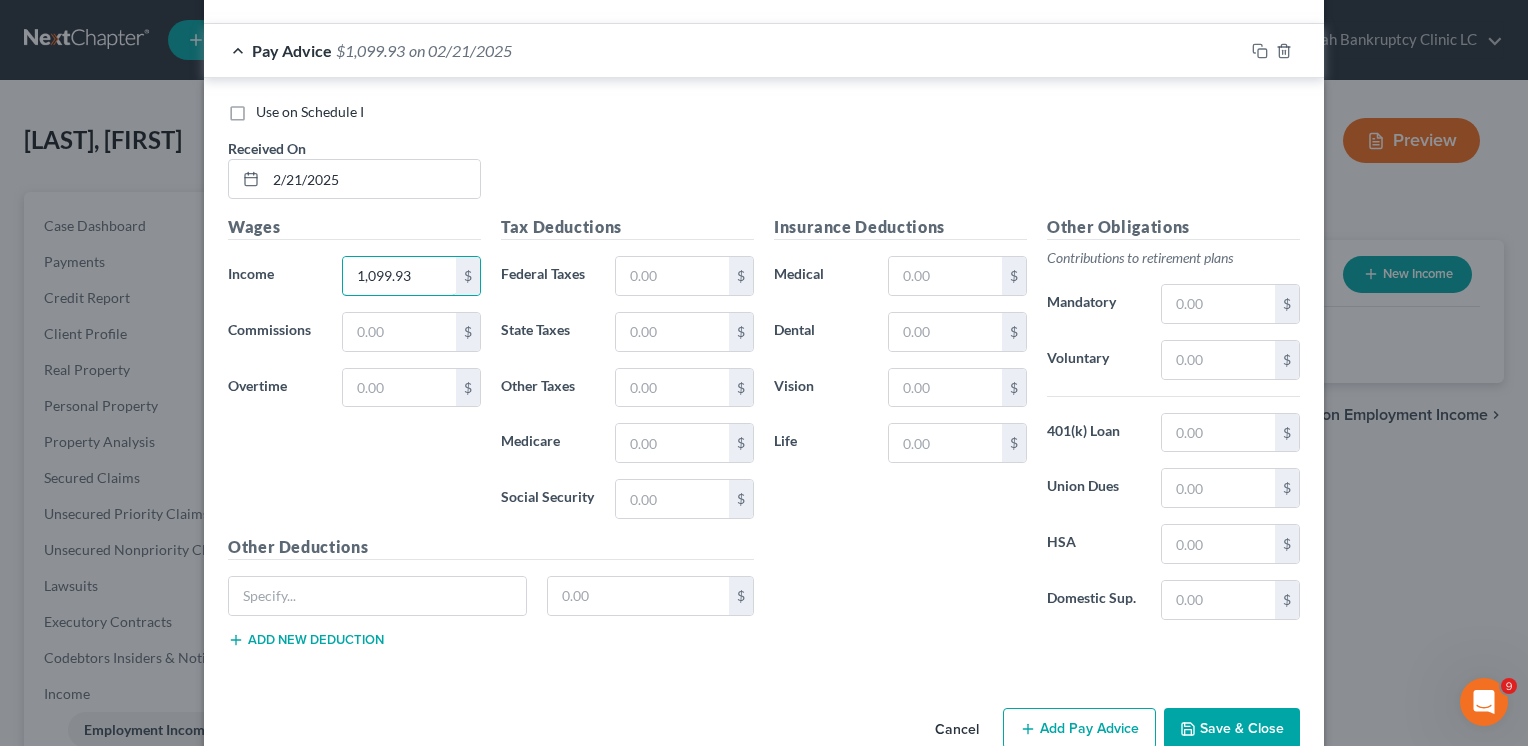 type on "1,099.93" 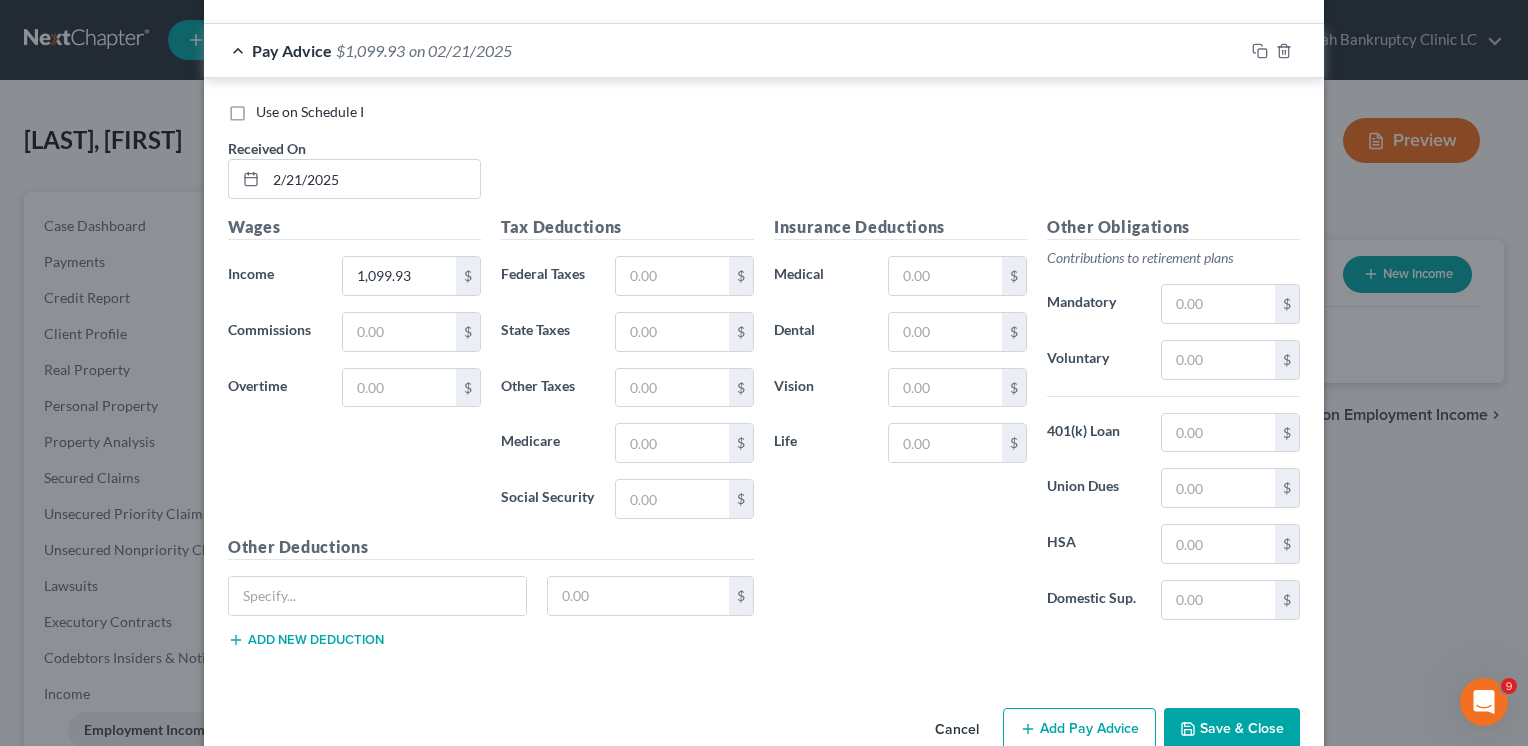 drag, startPoint x: 1089, startPoint y: 681, endPoint x: 996, endPoint y: 582, distance: 135.83078 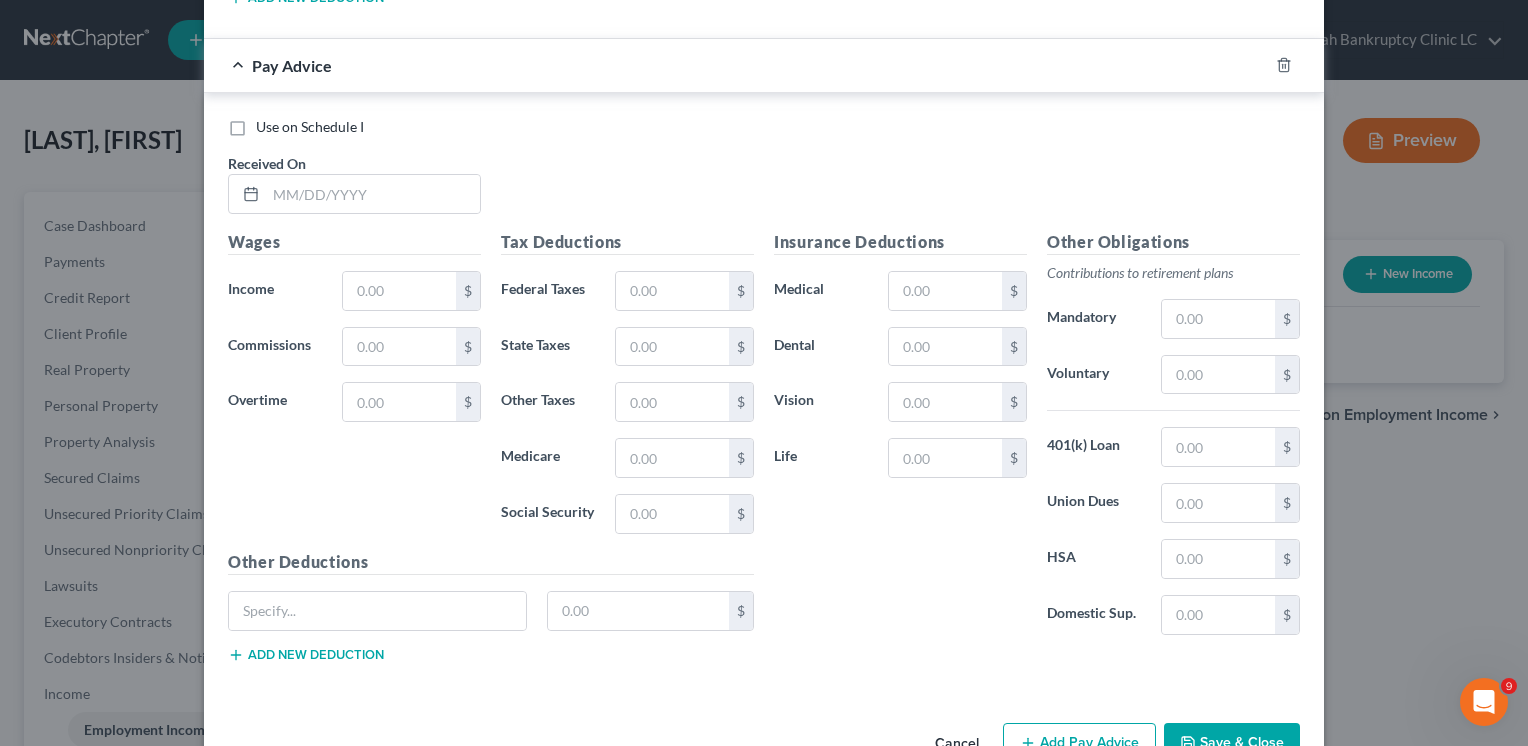 scroll, scrollTop: 8531, scrollLeft: 0, axis: vertical 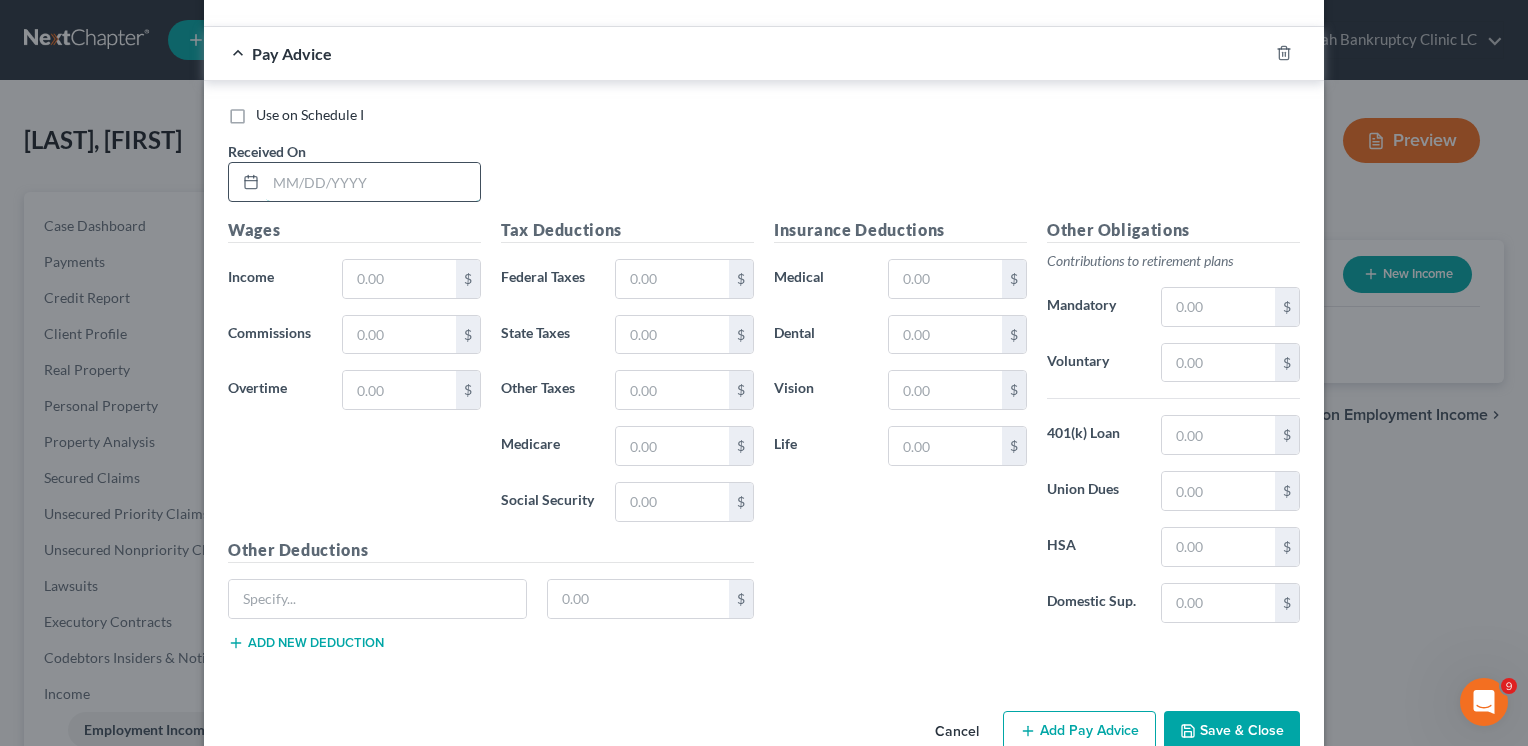 drag, startPoint x: 284, startPoint y: 135, endPoint x: 296, endPoint y: 133, distance: 12.165525 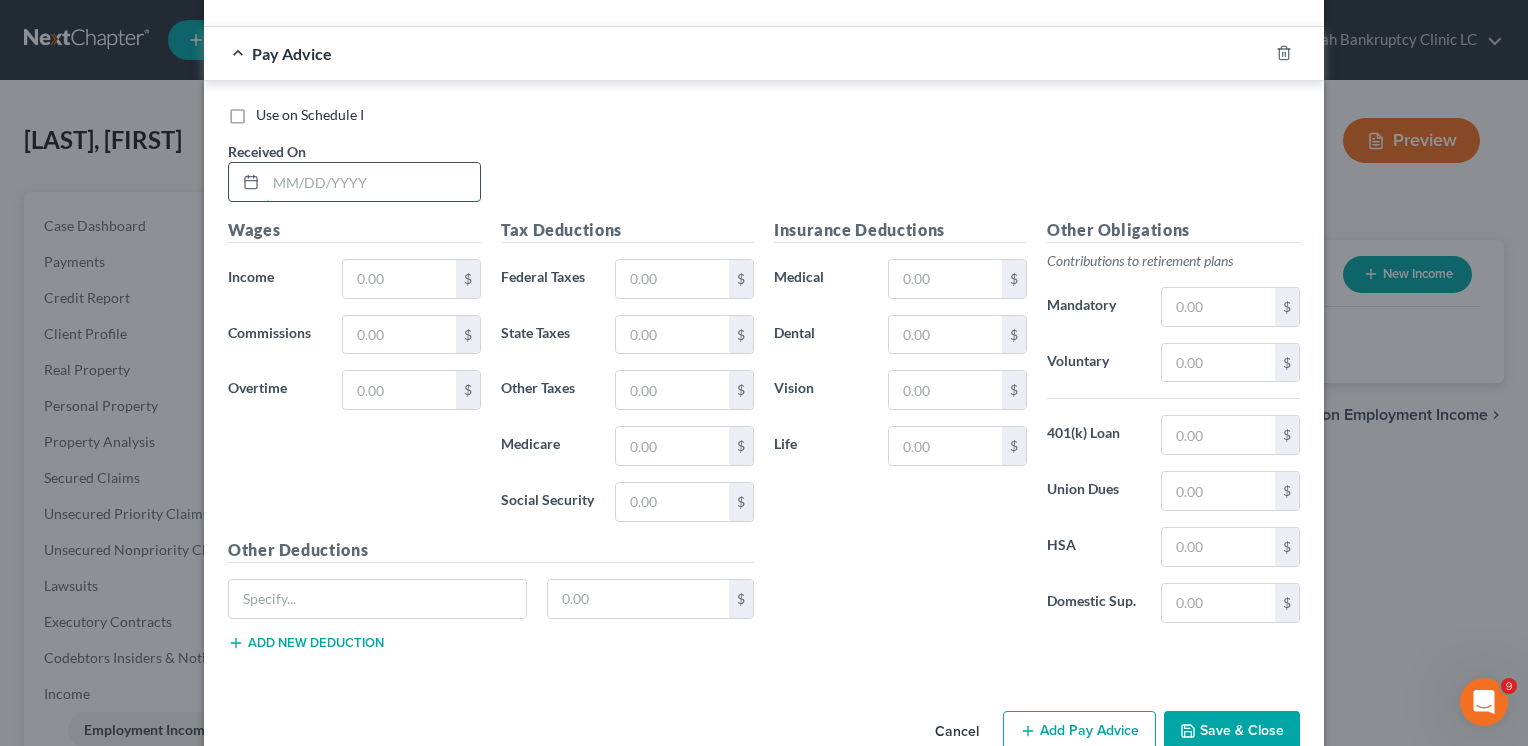click at bounding box center [373, 182] 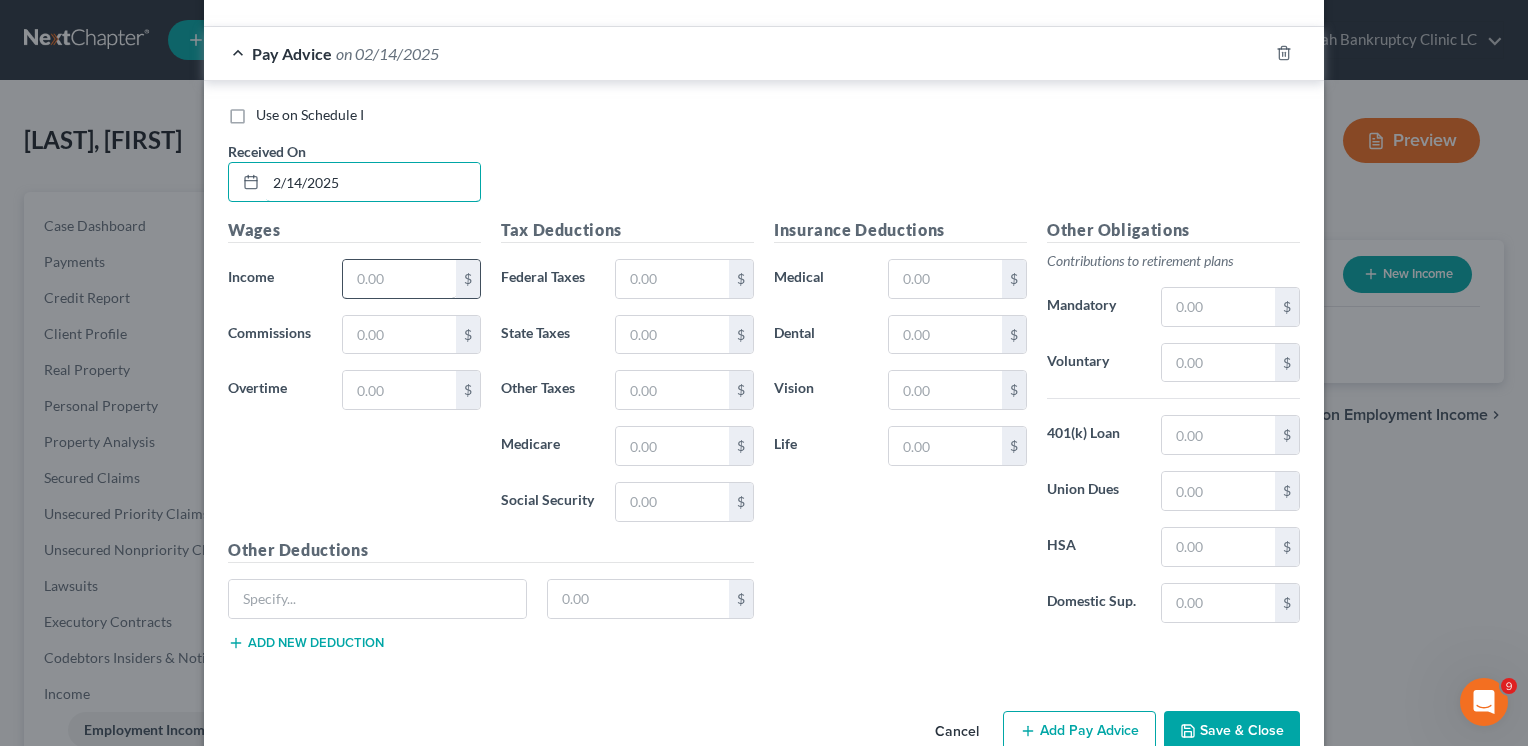 type on "2/14/2025" 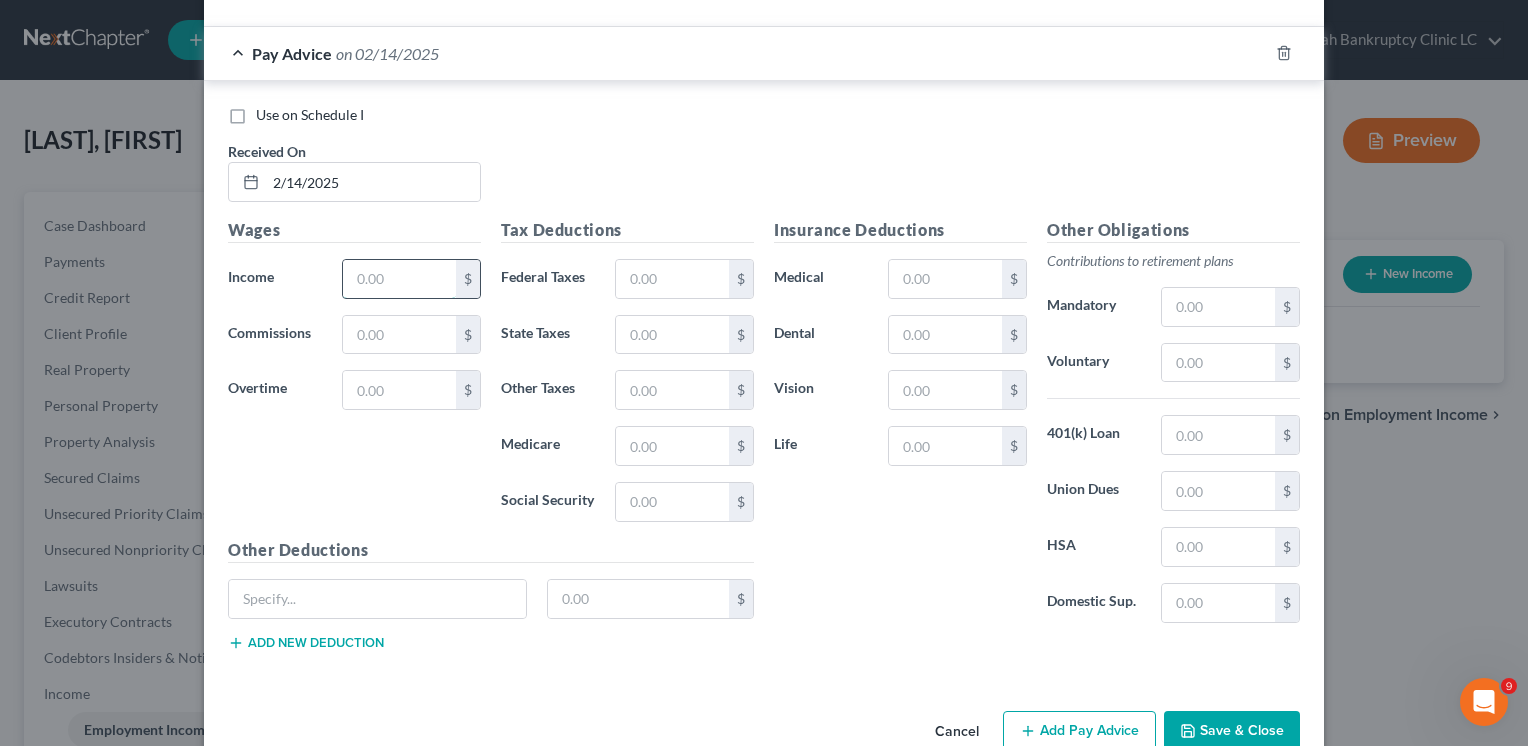 click at bounding box center [399, 279] 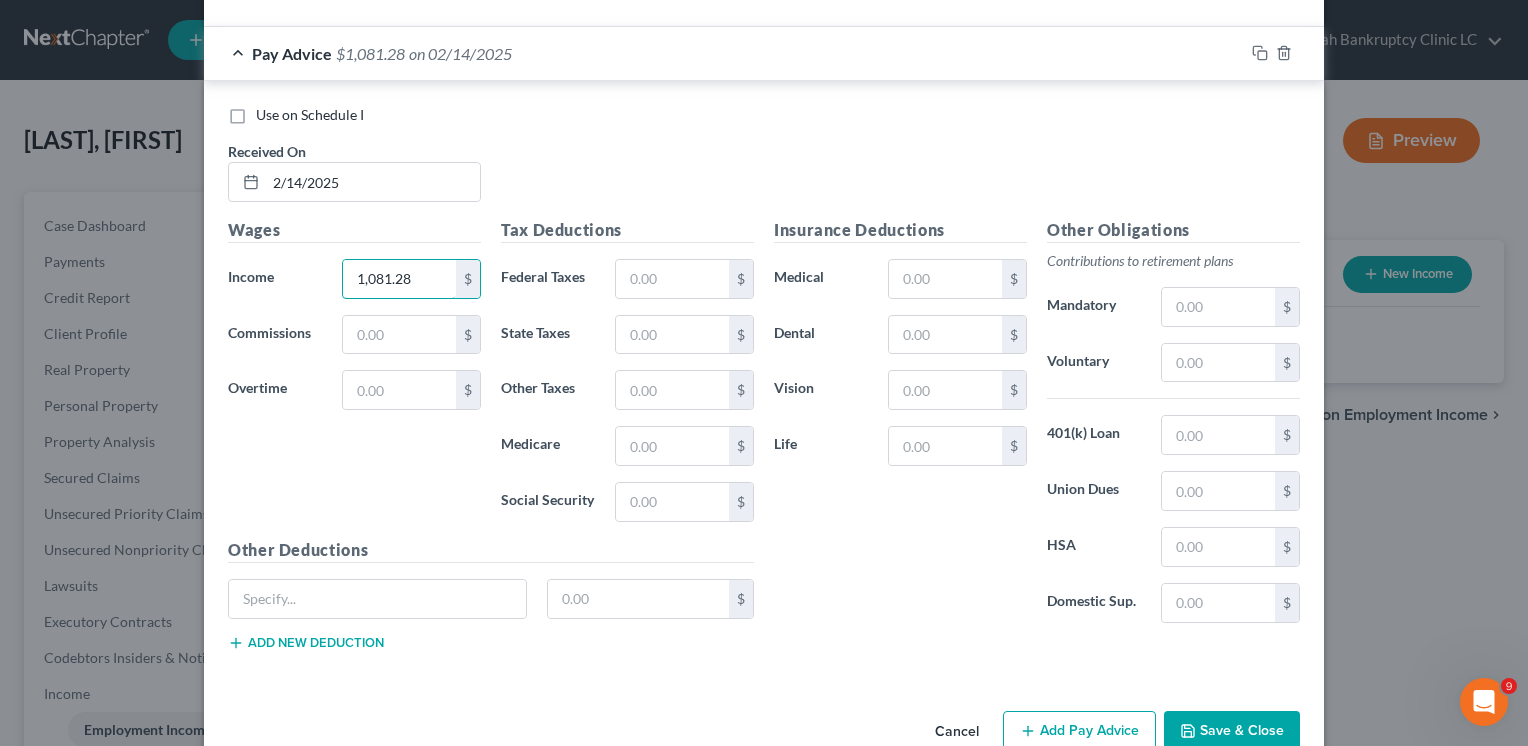 type on "1,081.28" 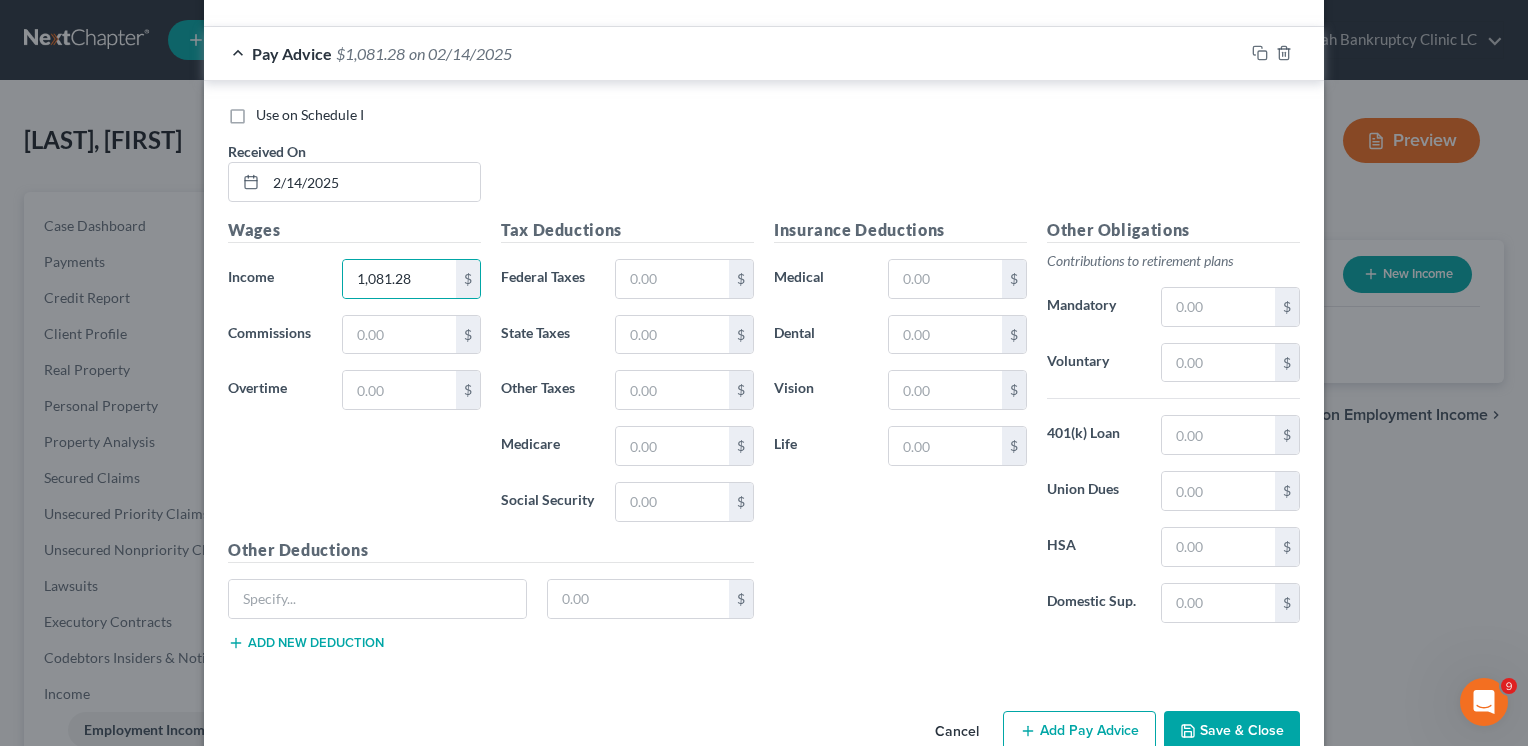 click on "Add Pay Advice" at bounding box center (1079, 732) 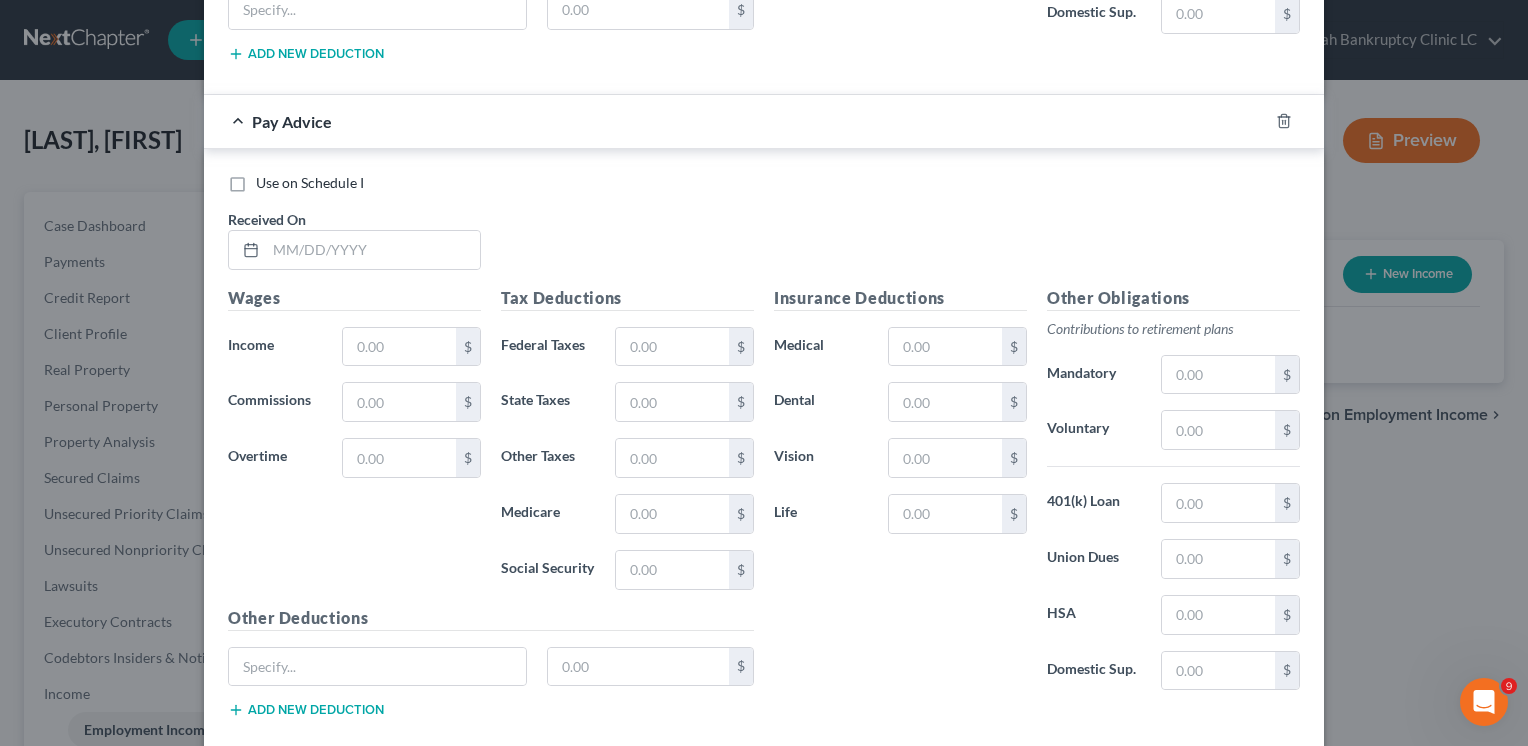 scroll, scrollTop: 9084, scrollLeft: 0, axis: vertical 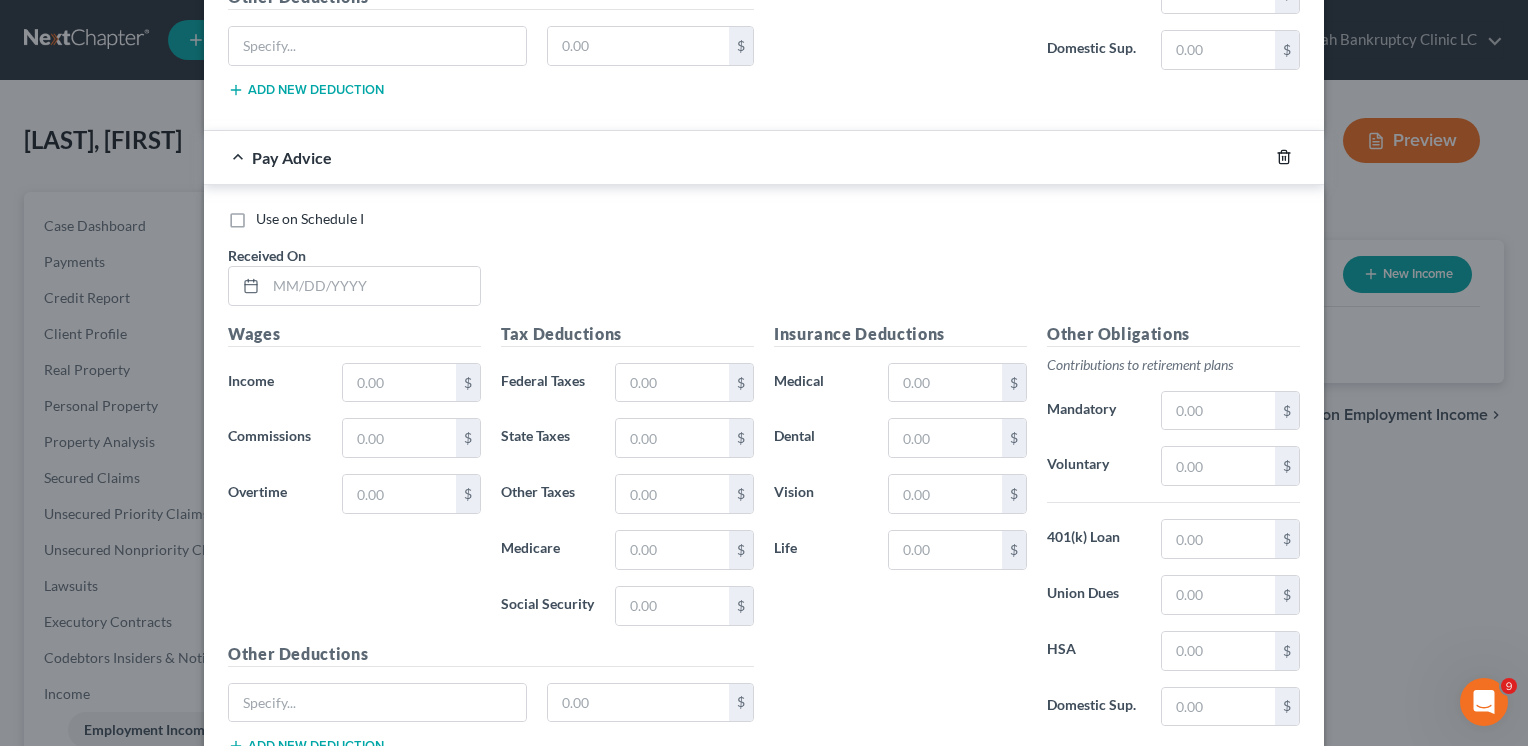 click 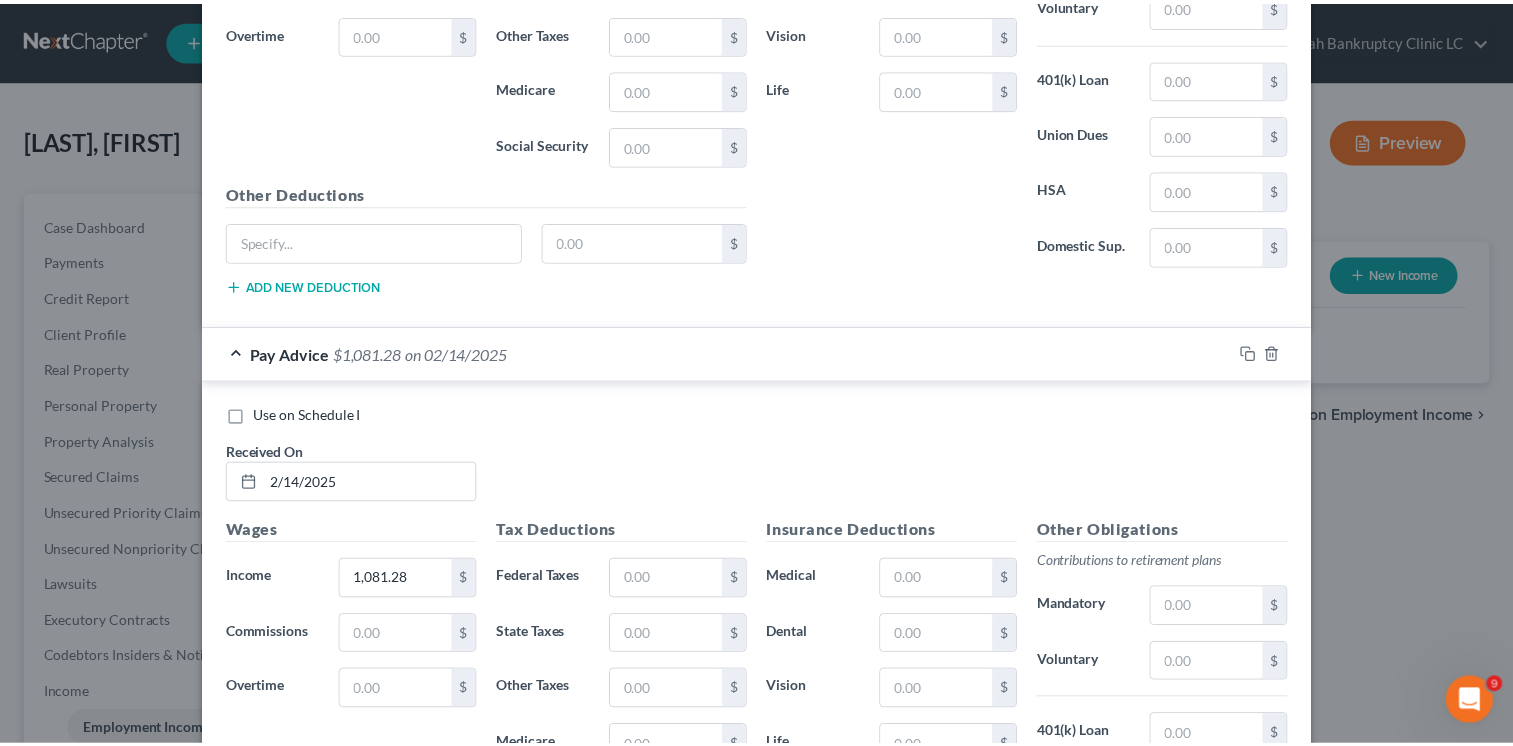 scroll, scrollTop: 8531, scrollLeft: 0, axis: vertical 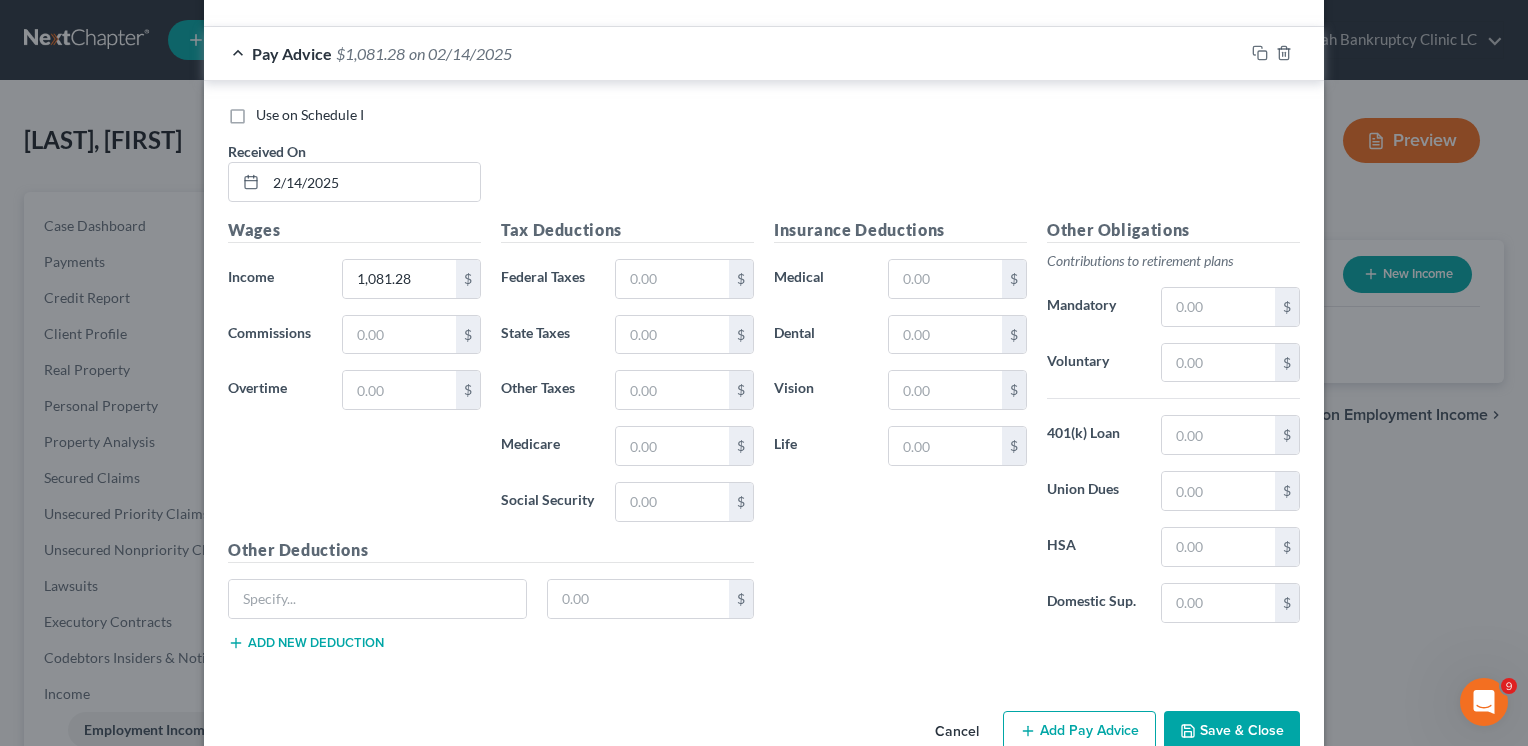 click on "Save & Close" at bounding box center (1232, 732) 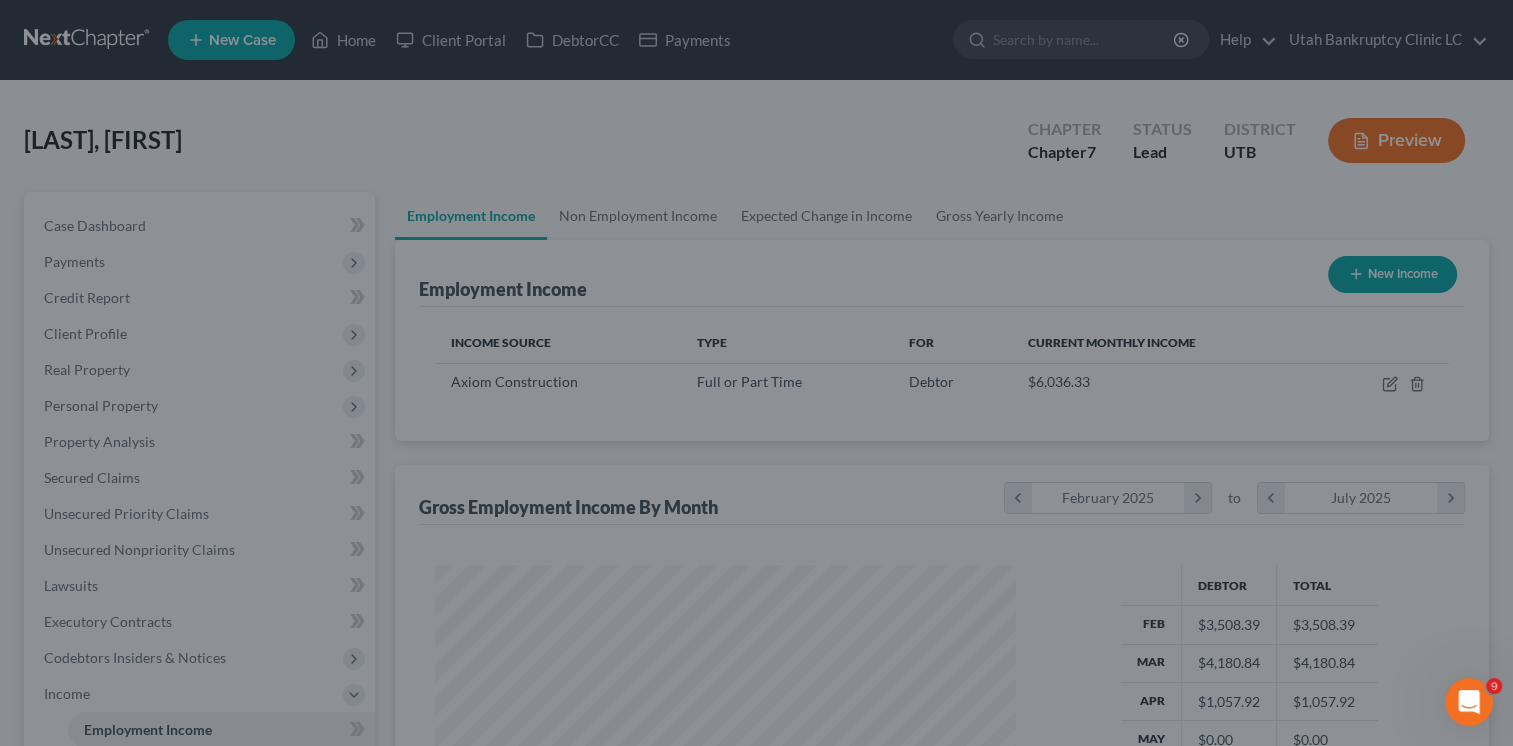 scroll, scrollTop: 356, scrollLeft: 615, axis: both 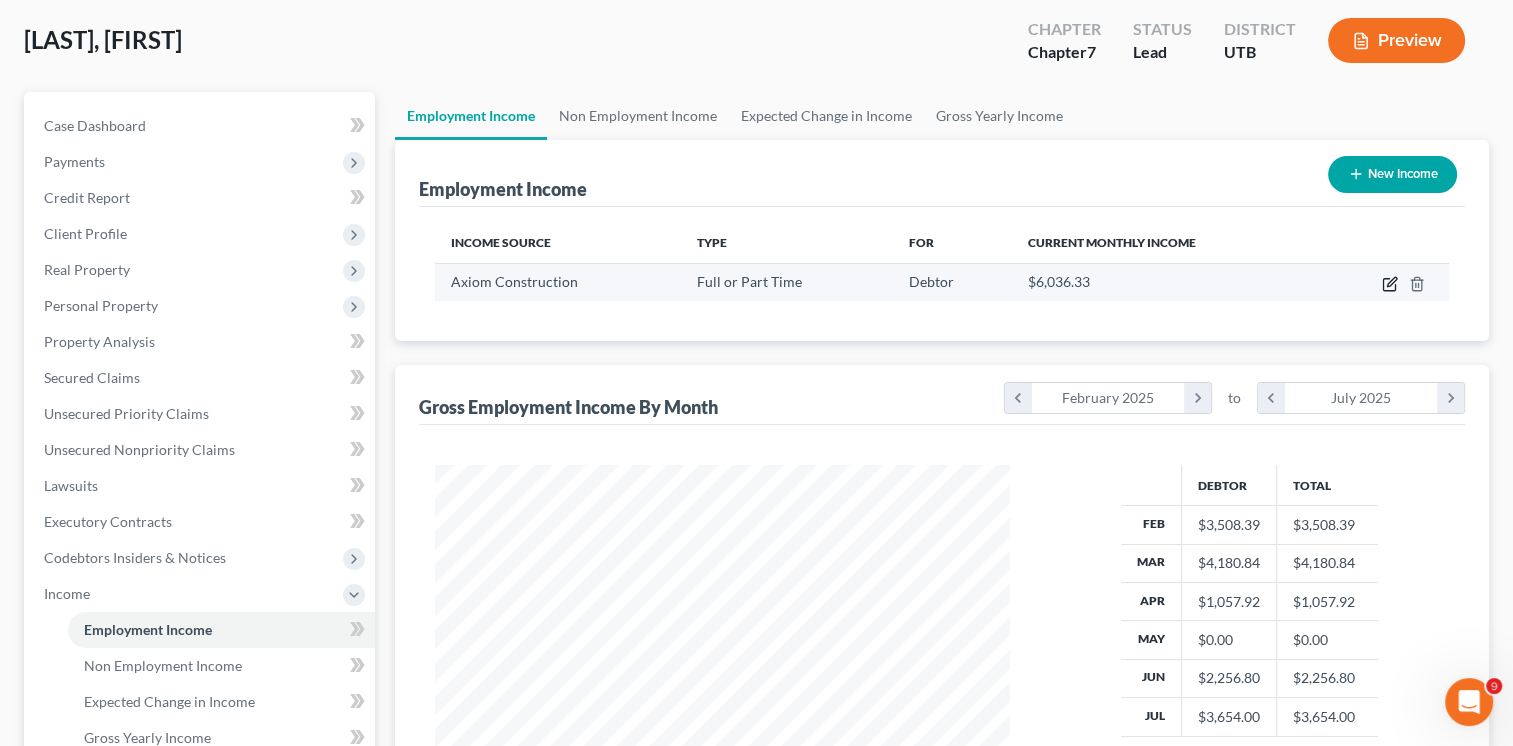 click 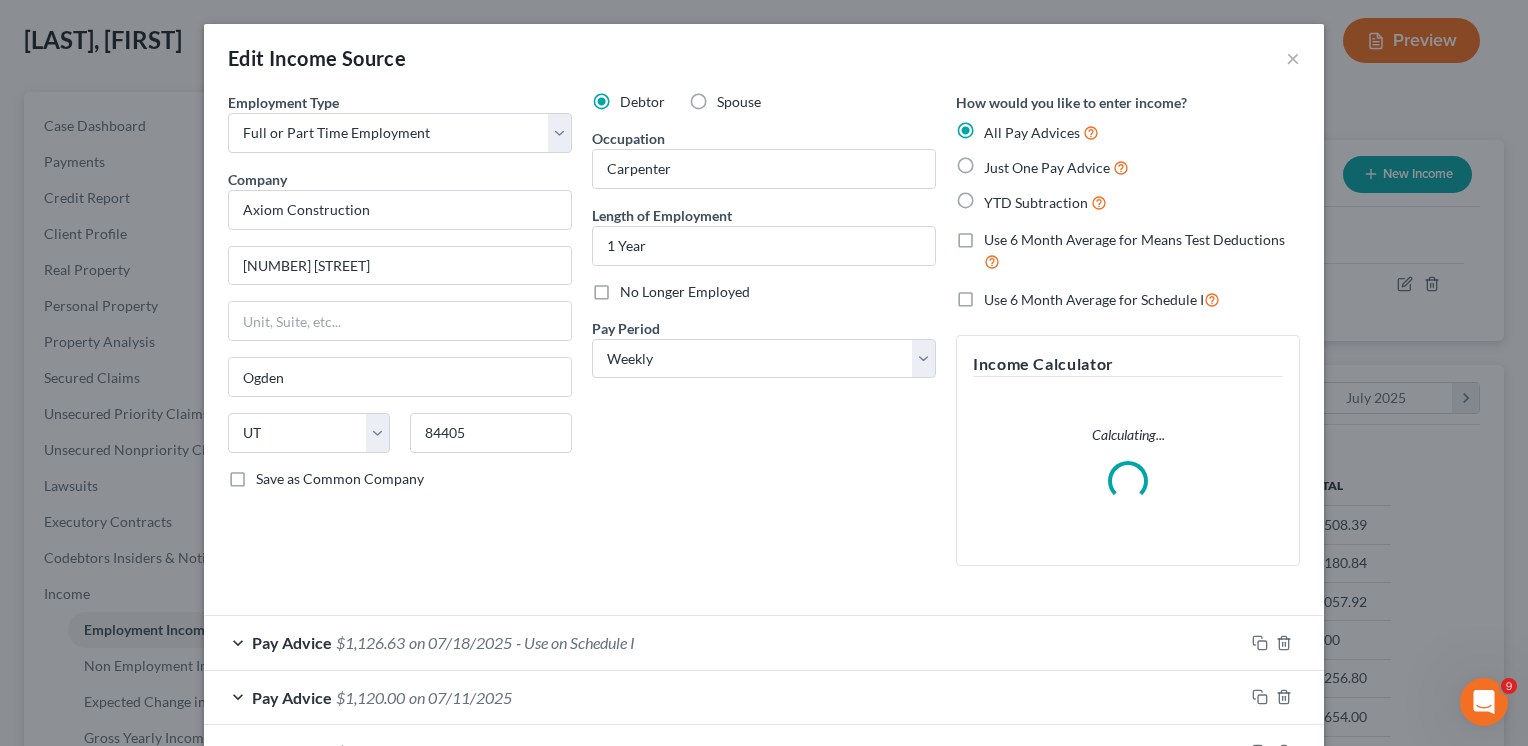 scroll, scrollTop: 999643, scrollLeft: 999378, axis: both 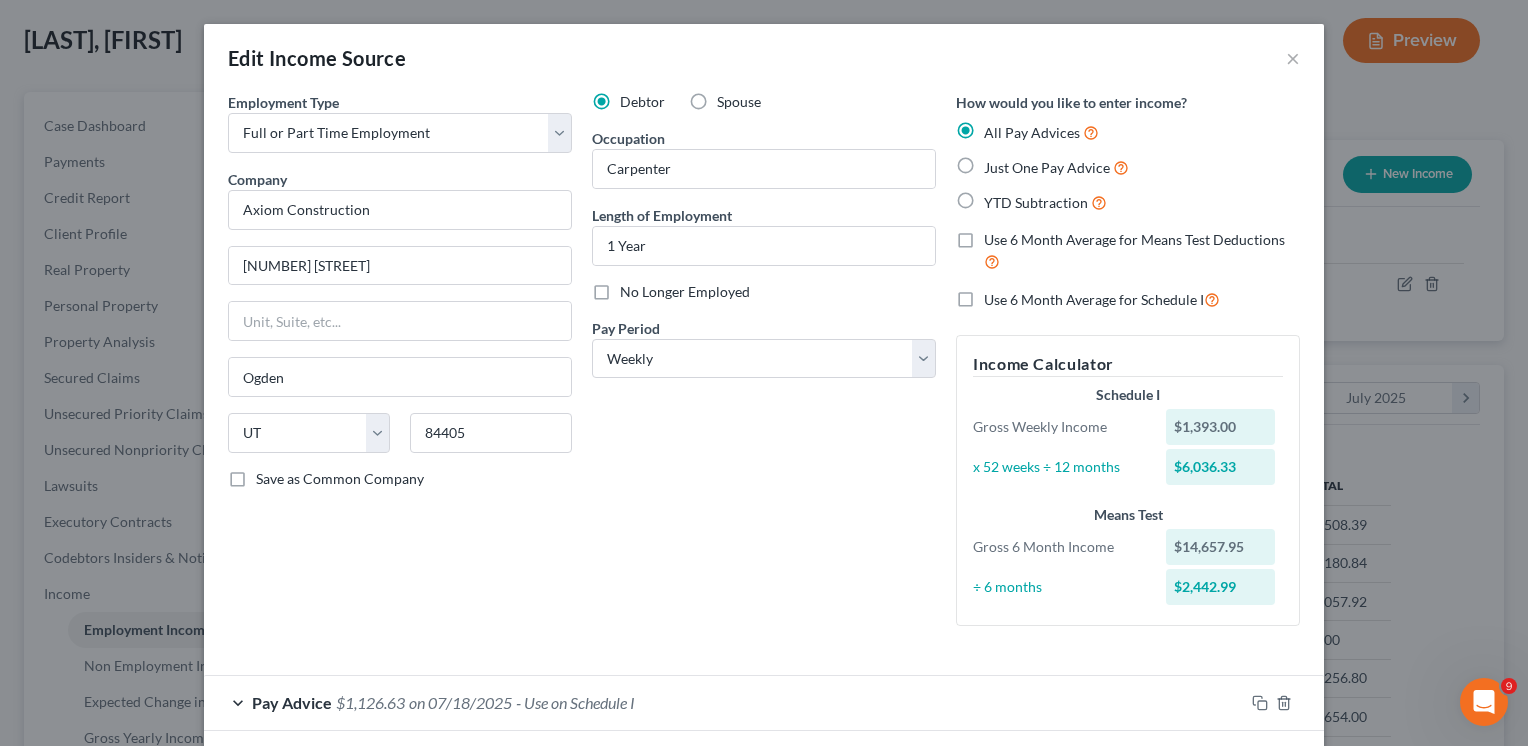 click on "Edit Income Source ×
Employment Type
*
Select Full or Part Time Employment Self Employment
Company
*
Axiom Construction                      [NUMBER] [STREET] [CITY] State AL AK AR AZ CA CO CT DE DC FL GA GU HI ID IL IN IA KS KY LA ME MD MA MI MN MS MO MT NC ND NE NV NH NJ NM NY OH OK OR PA PR RI SC SD TN TX UT VI VA VT WI WY [POSTAL_CODE] Save as Common Company Debtor Spouse Occupation Carpenter Length of Employment 1 Year No Longer Employed
Pay Period
*
Select Monthly Twice Monthly Every Other Week Weekly How would you like to enter income?
All Pay Advices
Just One Pay Advice
YTD Subtraction
Use 6 Month Average for Means Test Deductions  Use 6 Month Average for Schedule I  Income Calculator
Schedule I Gross Weekly Income $1,393.00 x 52 weeks ÷ 12 months $6,036.33 Means Test Gross 6 Month Income $14,657.95 ÷ 6 months $2,442.99
Pay Advice" at bounding box center (764, 373) 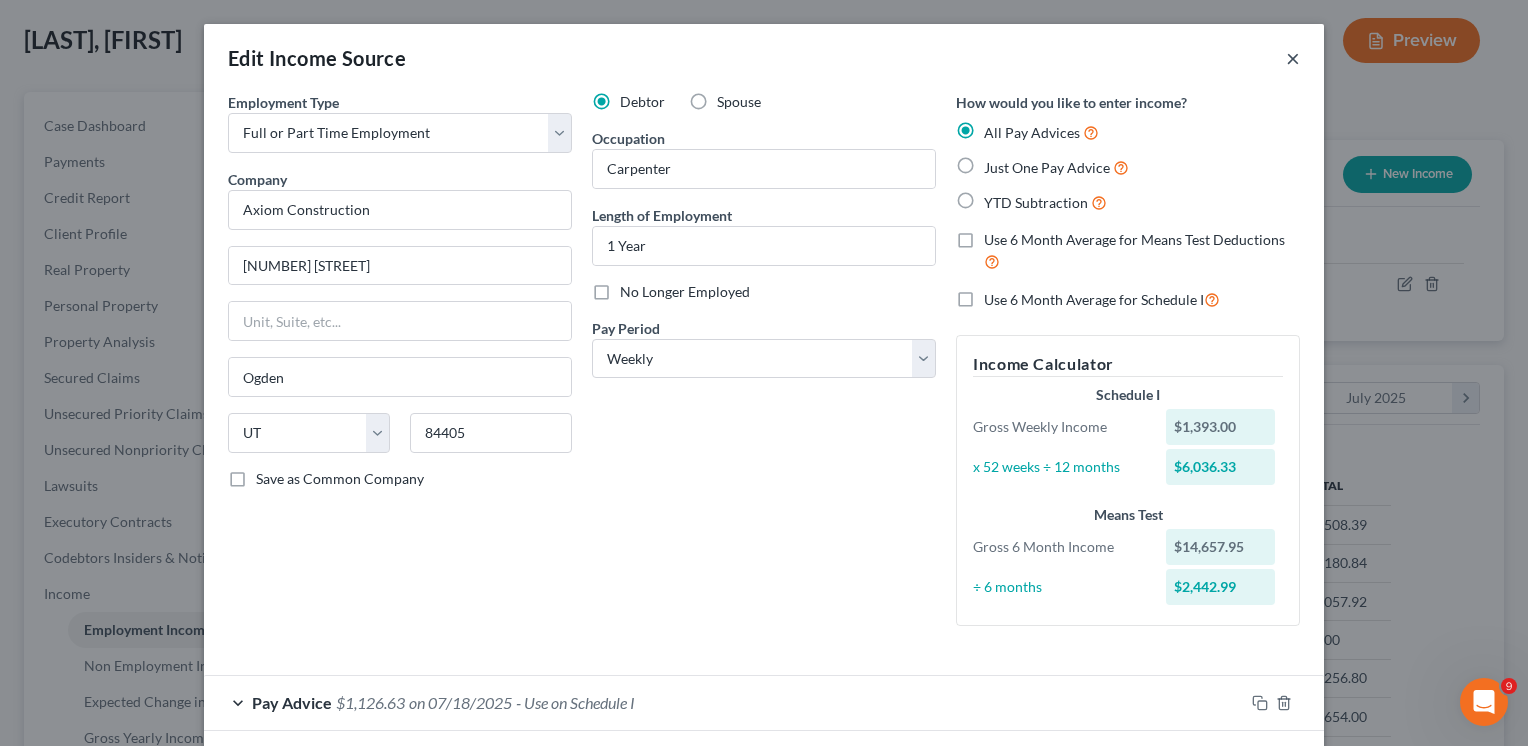 click on "×" at bounding box center (1293, 58) 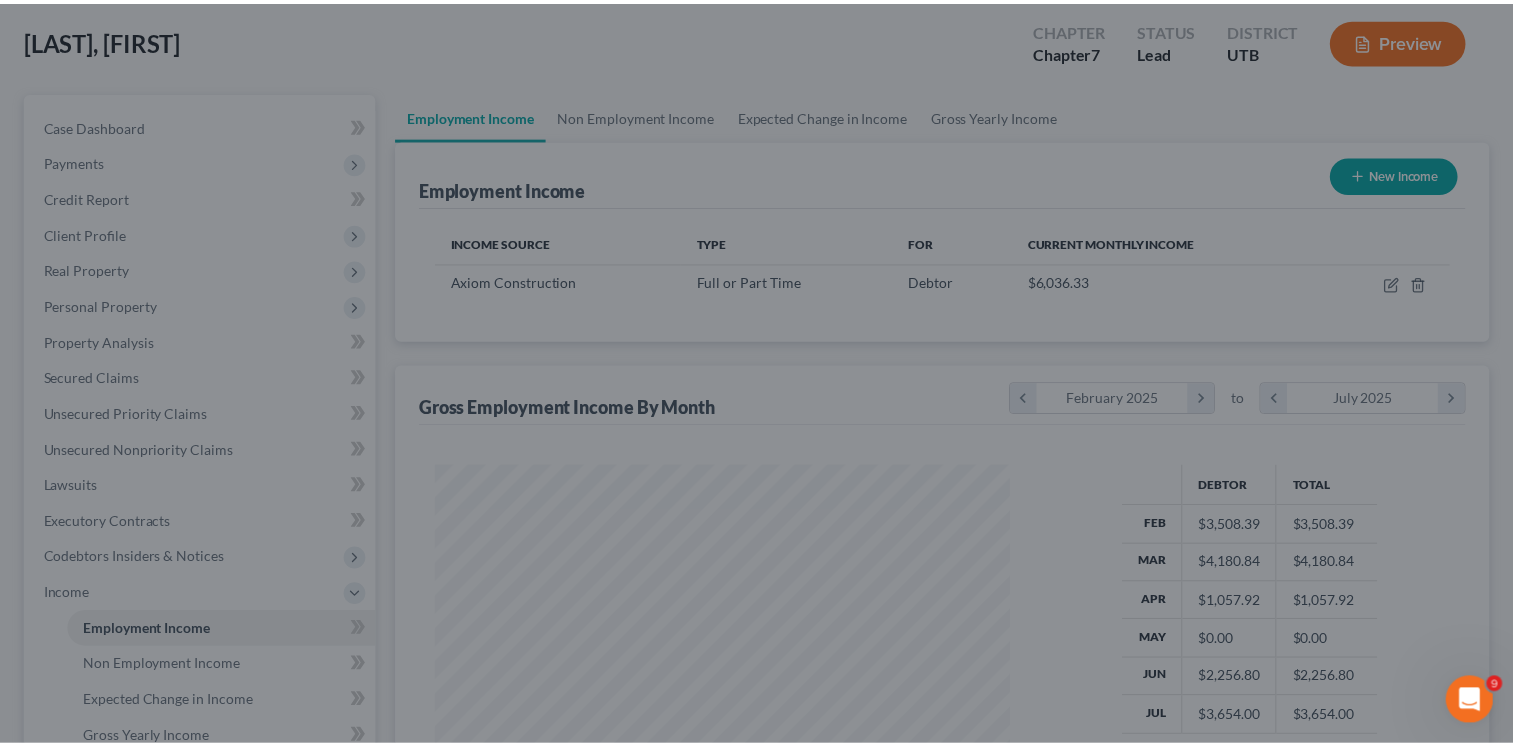 scroll, scrollTop: 356, scrollLeft: 615, axis: both 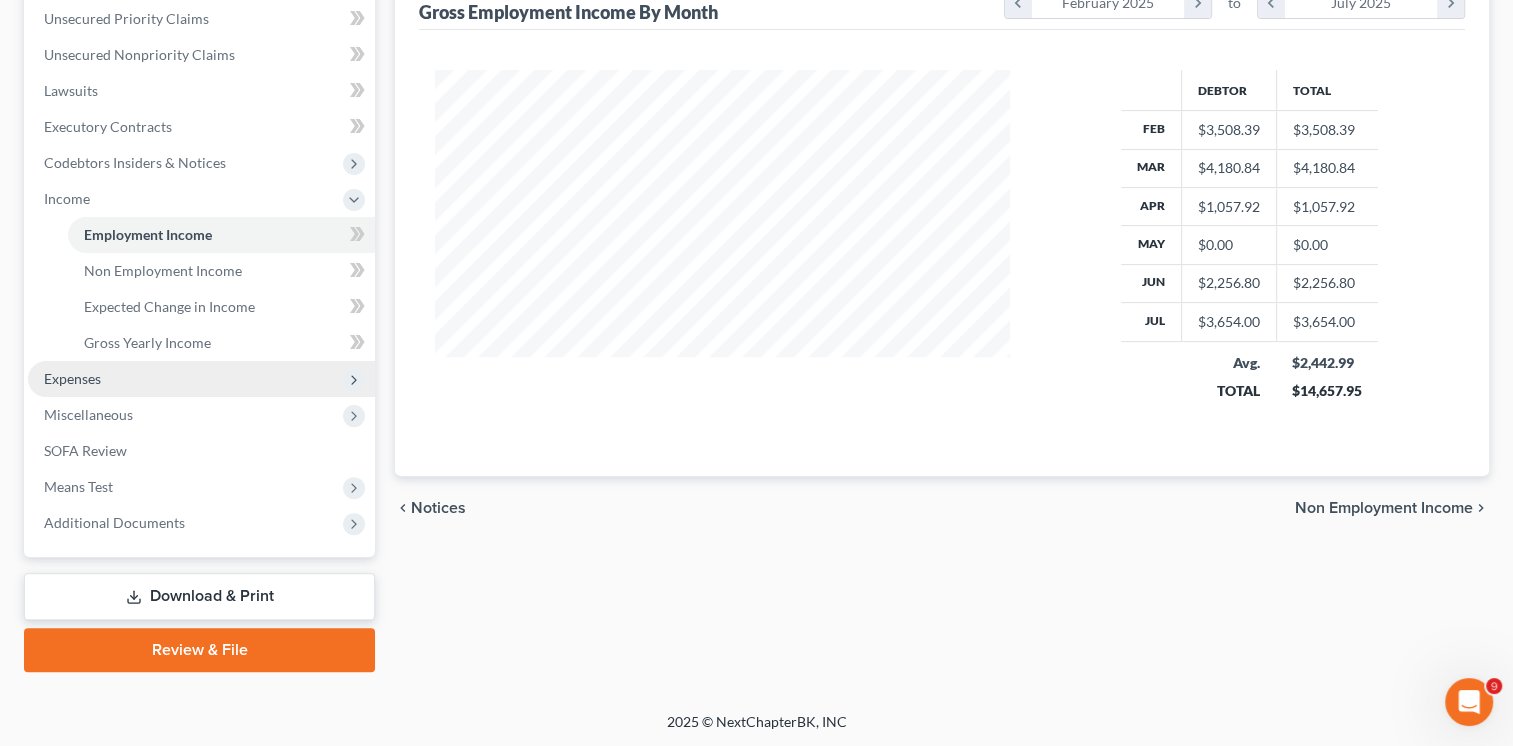 click on "Expenses" at bounding box center [201, 379] 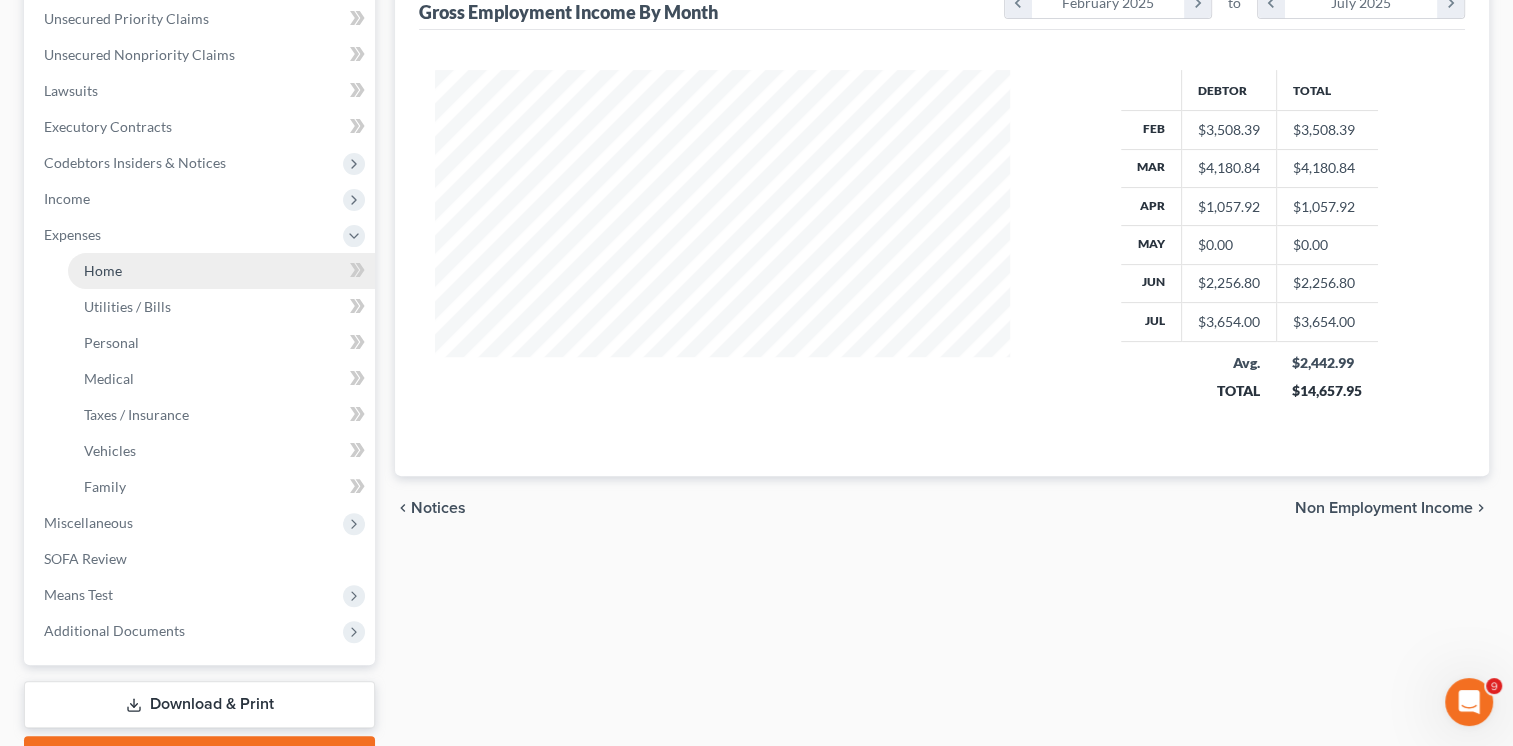 click on "Home" at bounding box center (221, 271) 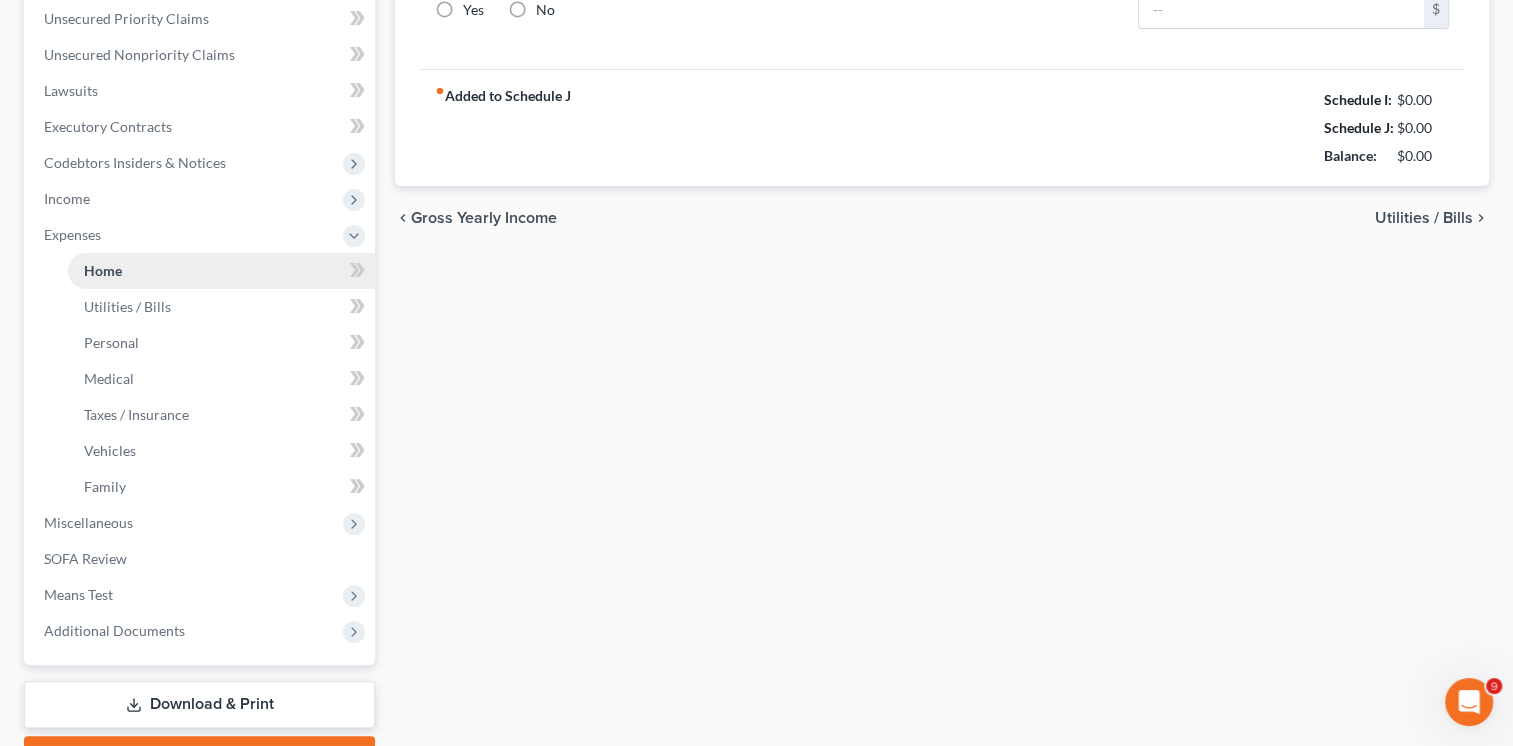type on "0.00" 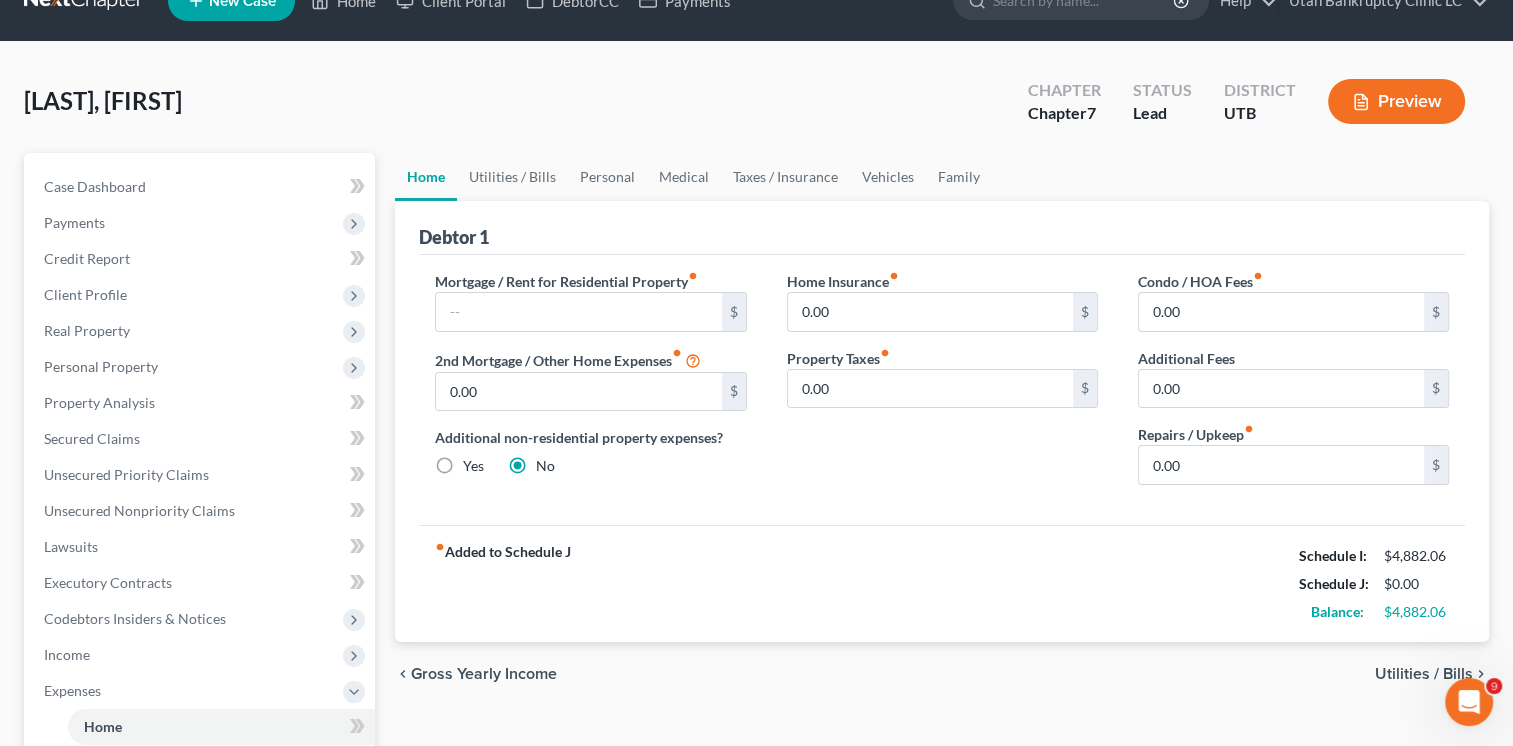 scroll, scrollTop: 0, scrollLeft: 0, axis: both 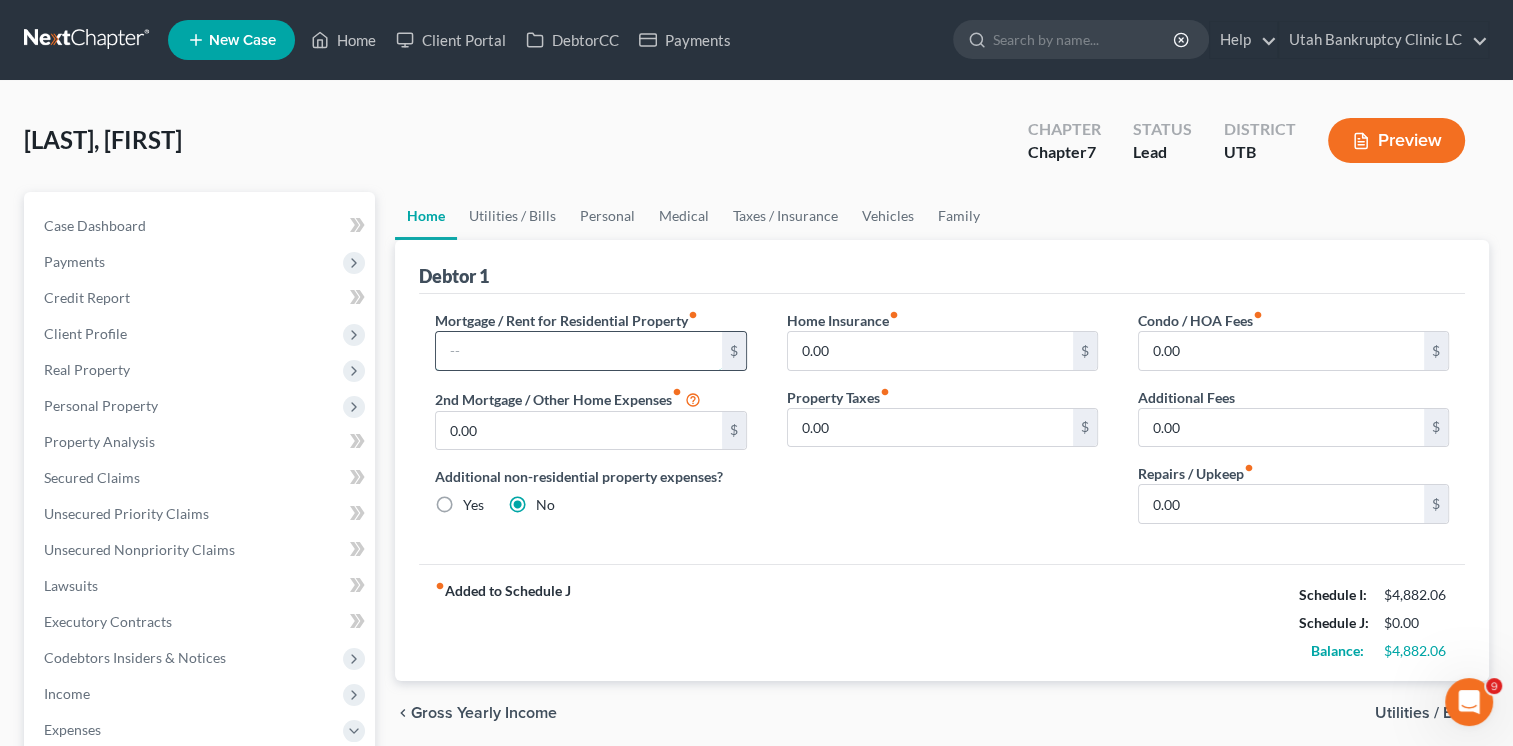 click at bounding box center [578, 351] 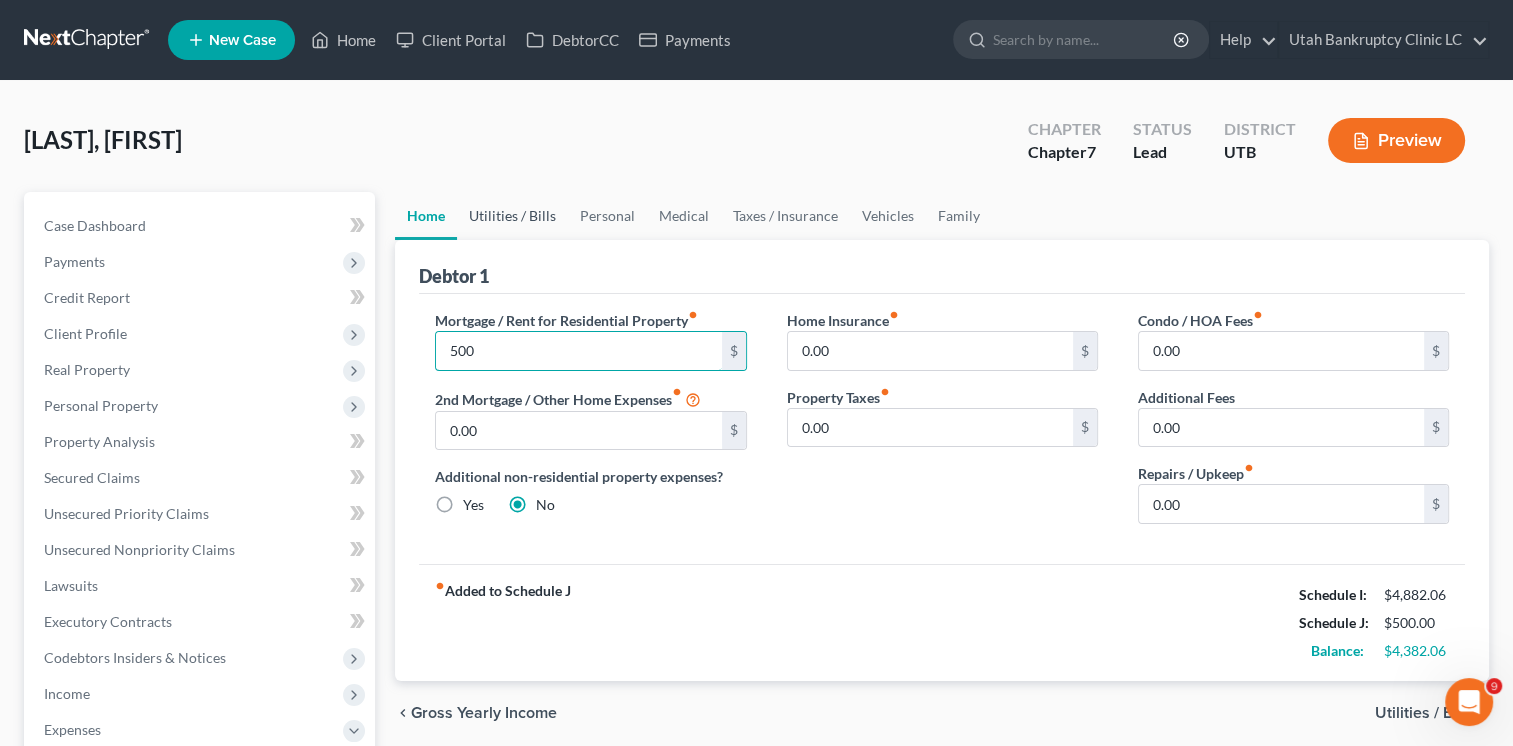 type on "500" 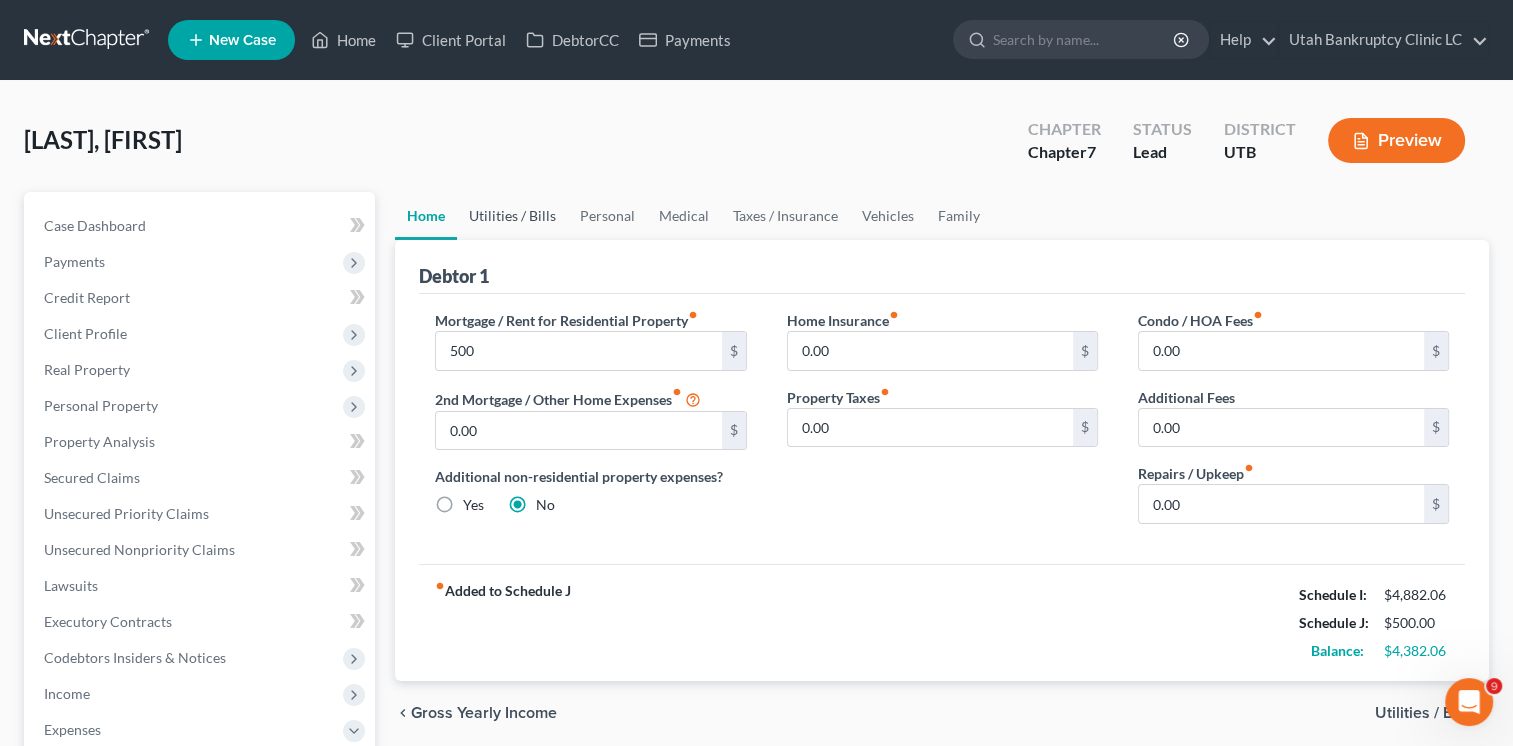 click on "Utilities / Bills" at bounding box center (512, 216) 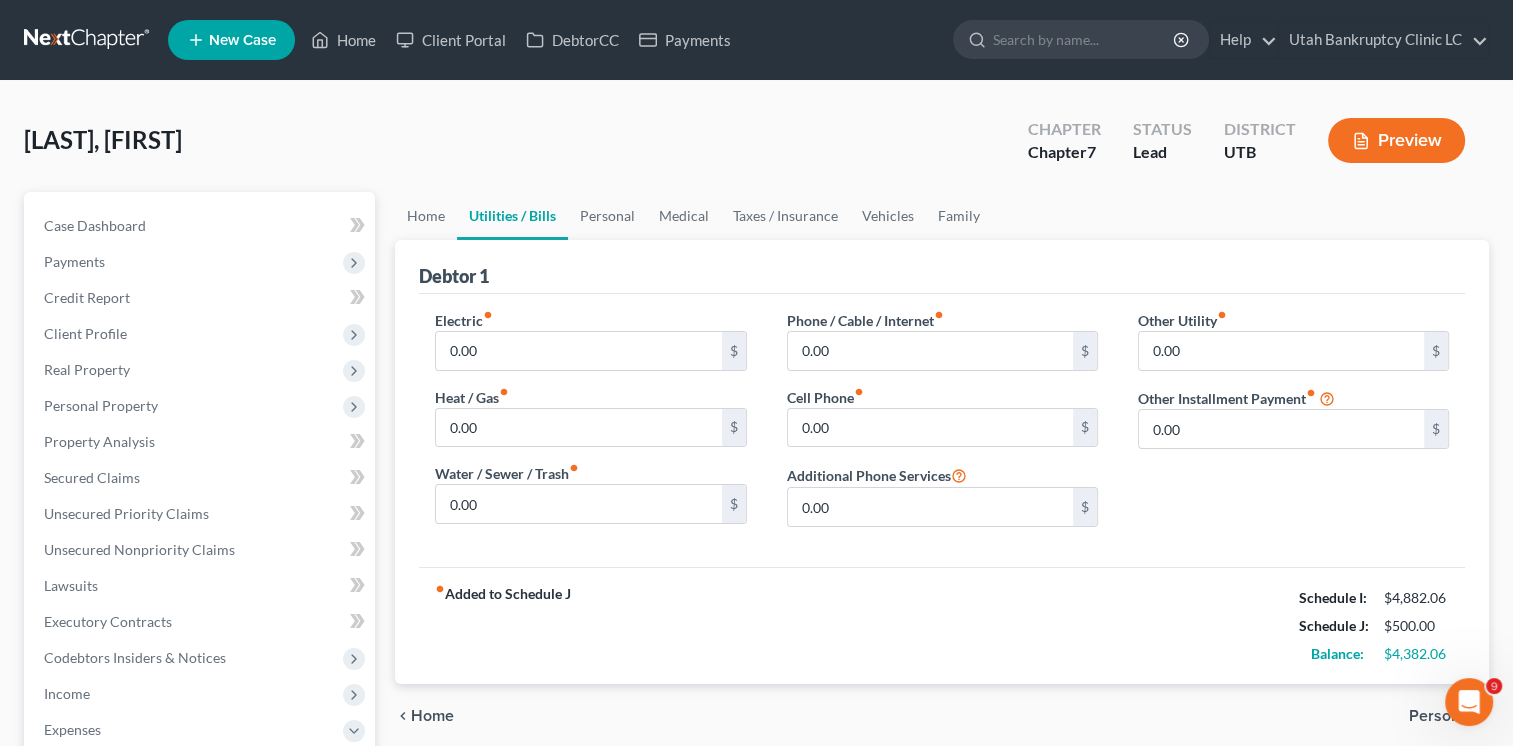 click on "Phone / Cable / Internet  fiber_manual_record" at bounding box center (865, 320) 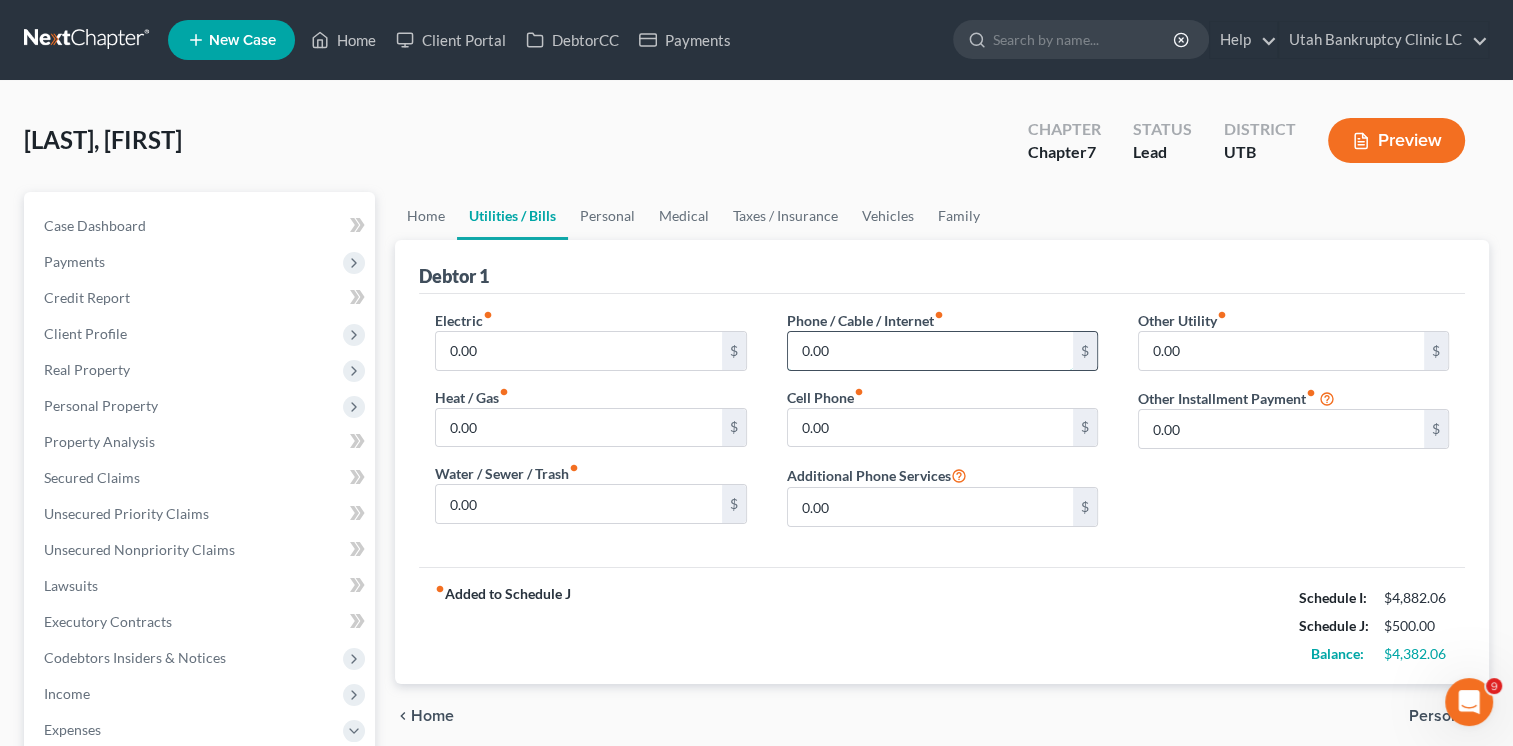 click on "0.00" at bounding box center [930, 351] 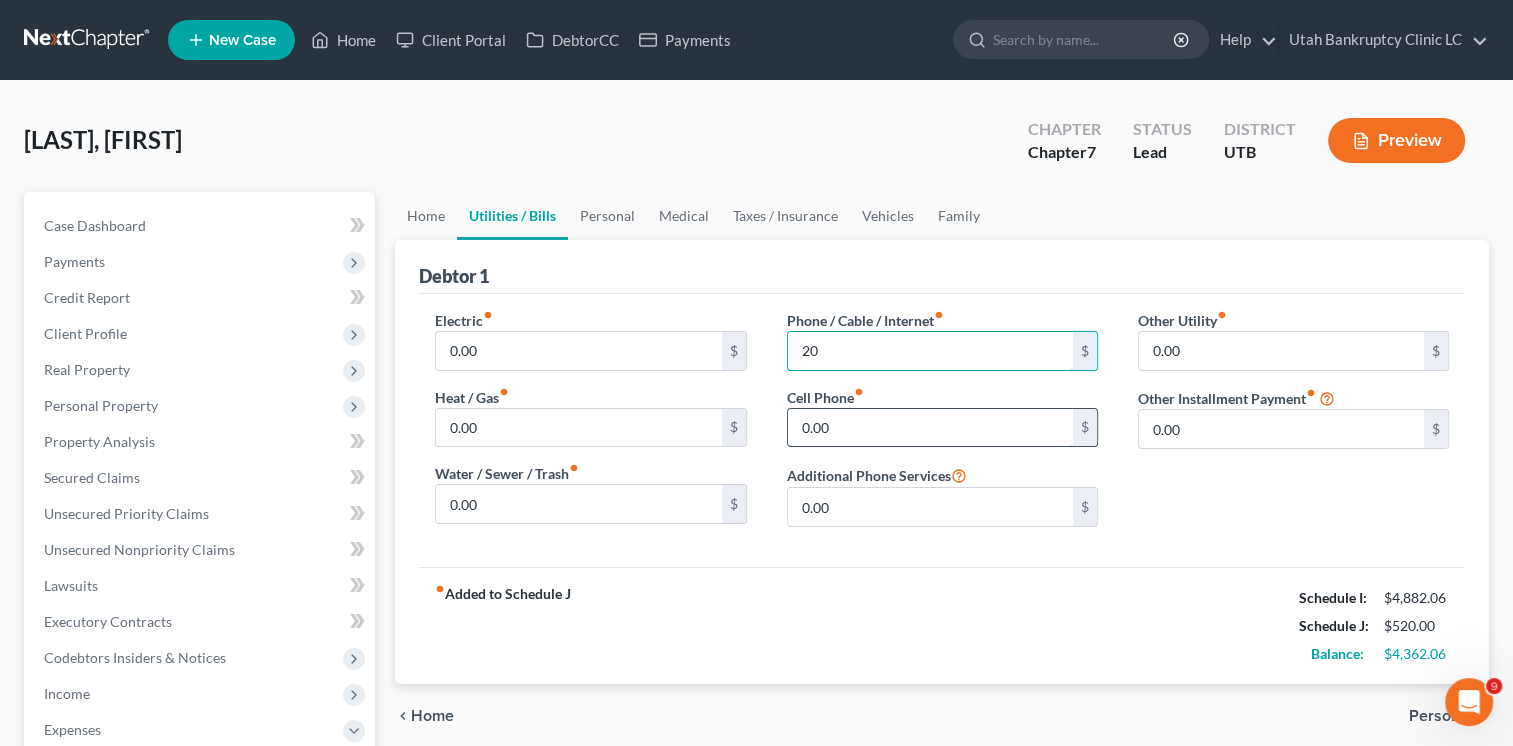 type on "20" 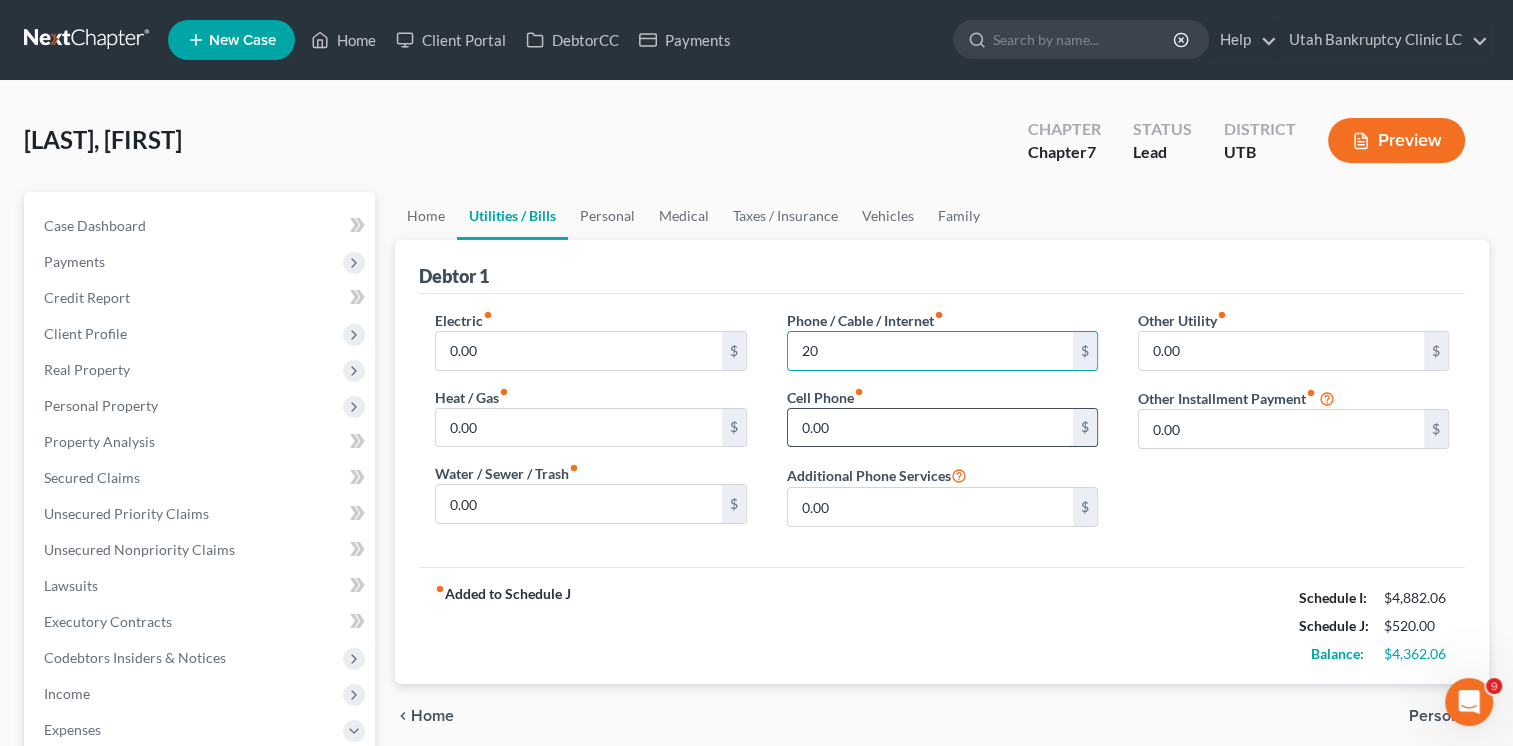 click on "0.00" at bounding box center (930, 428) 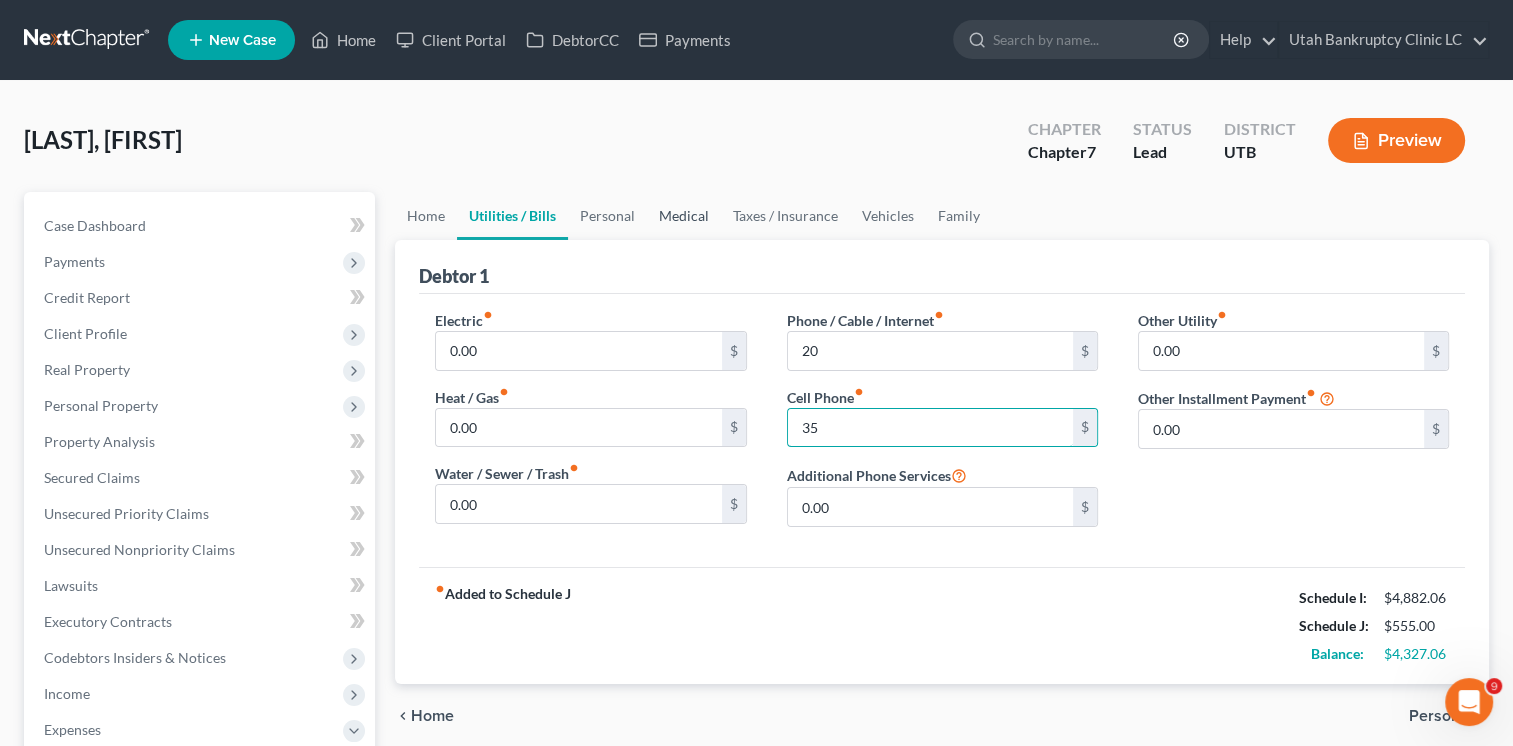 type on "35" 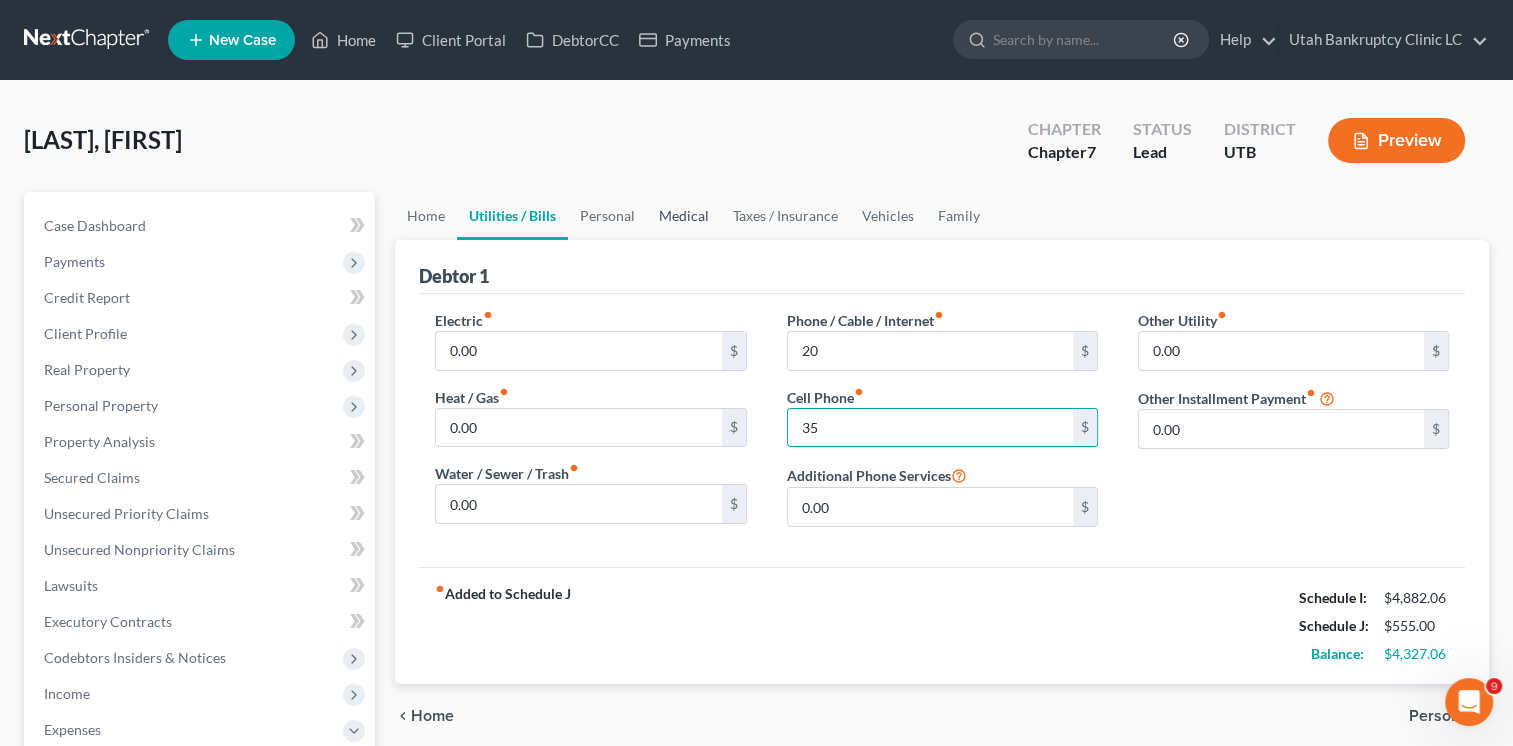 click on "Medical" at bounding box center (684, 216) 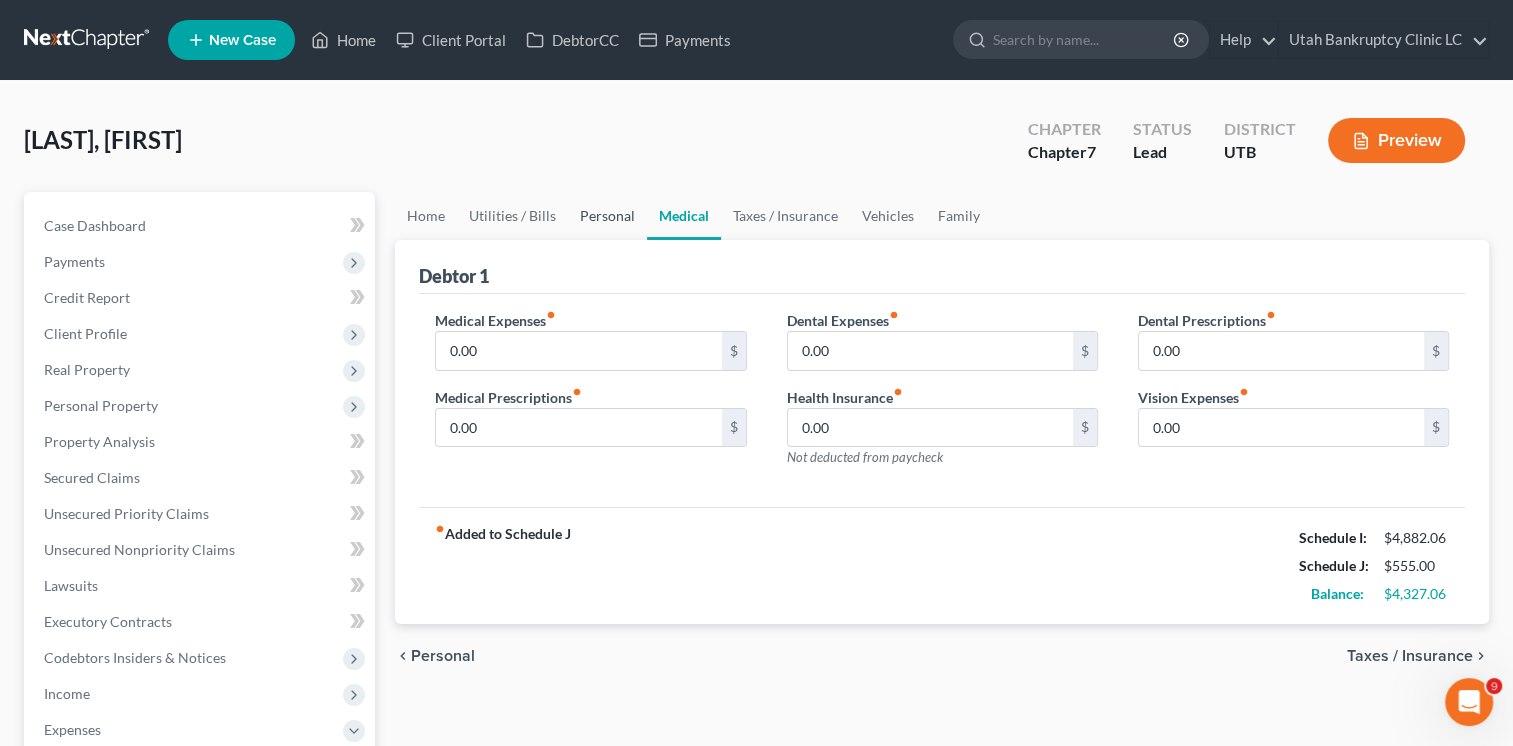 click on "Personal" at bounding box center [607, 216] 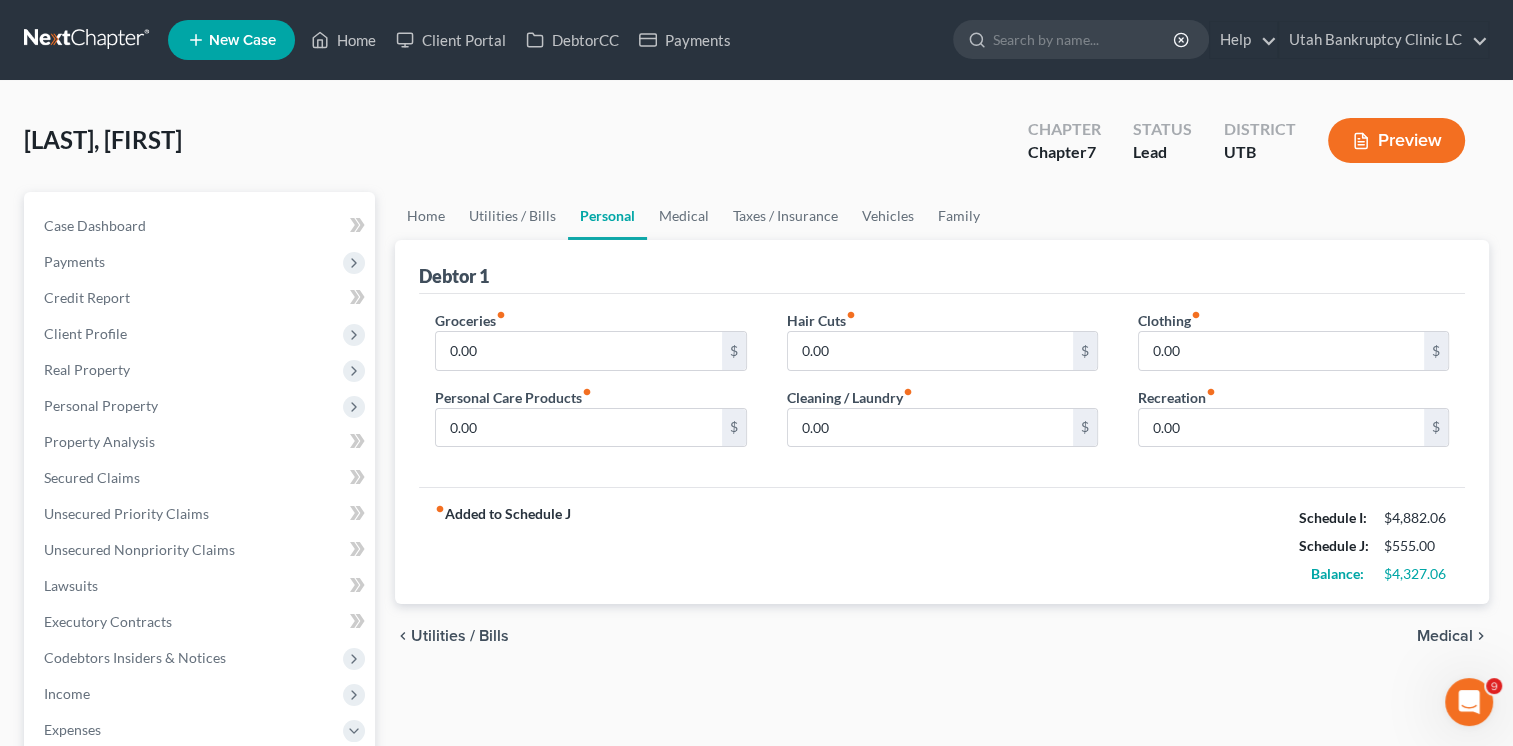 click on "Groceries  fiber_manual_record 0.00 $ Personal Care Products  fiber_manual_record 0.00 $" at bounding box center (590, 387) 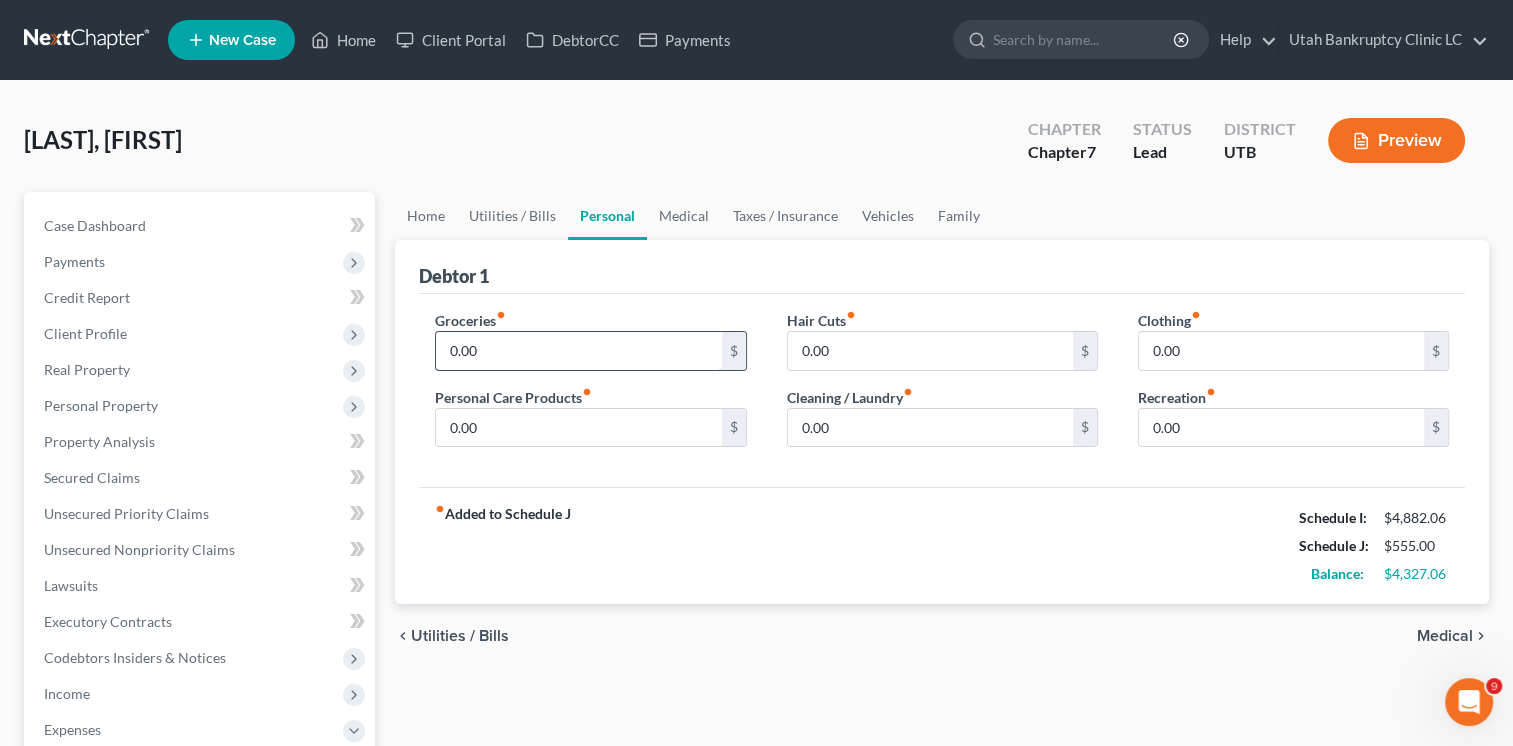 click on "0.00" at bounding box center [578, 351] 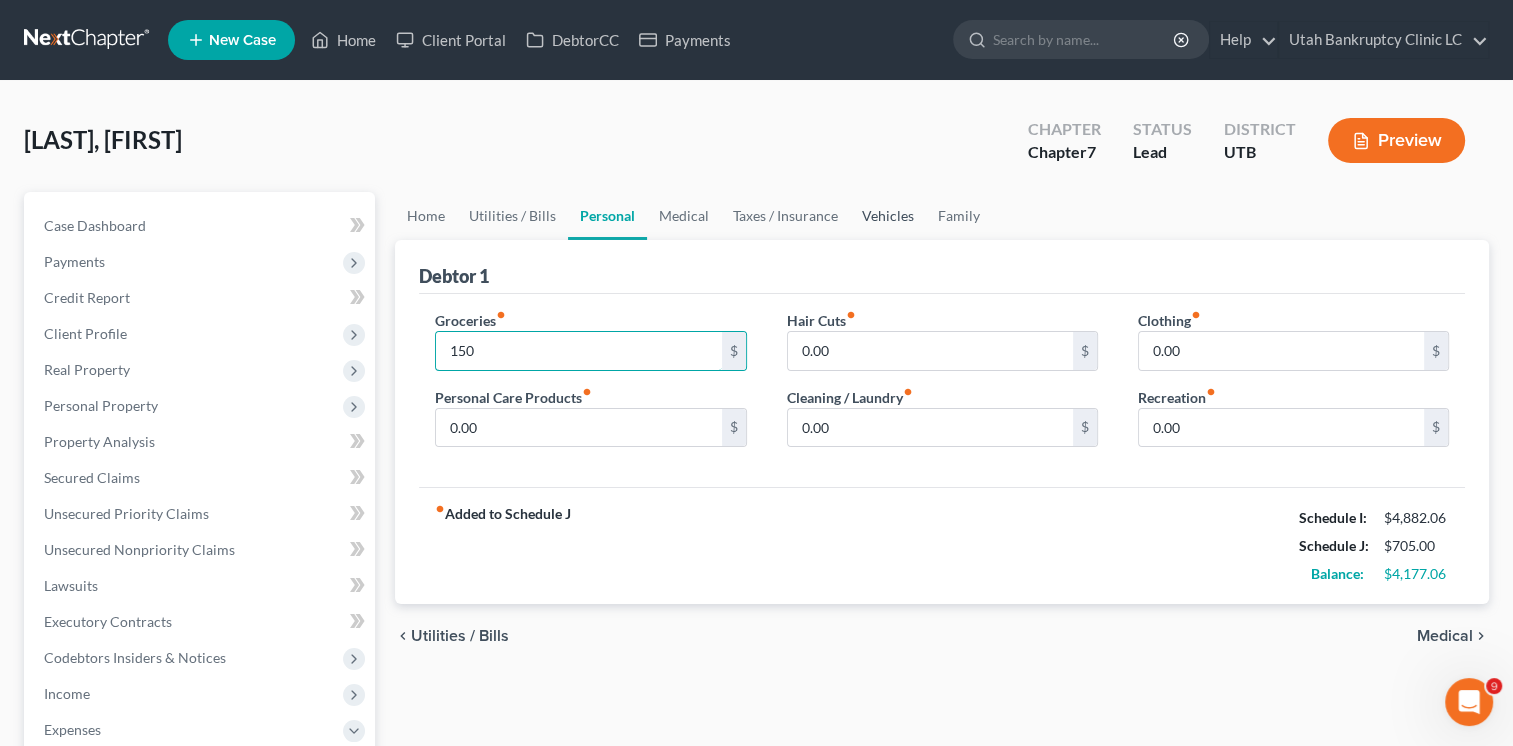 type on "150" 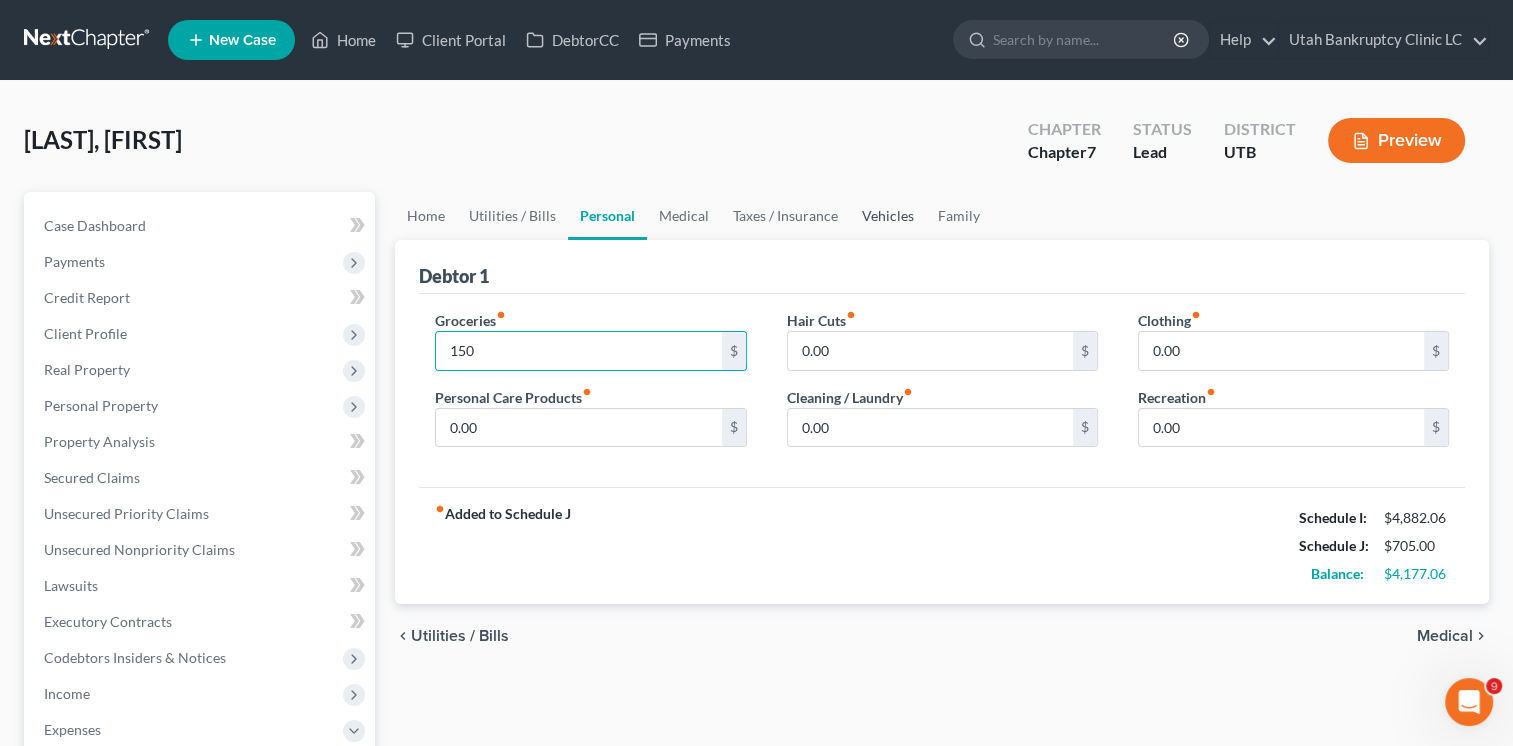 click on "Vehicles" at bounding box center [888, 216] 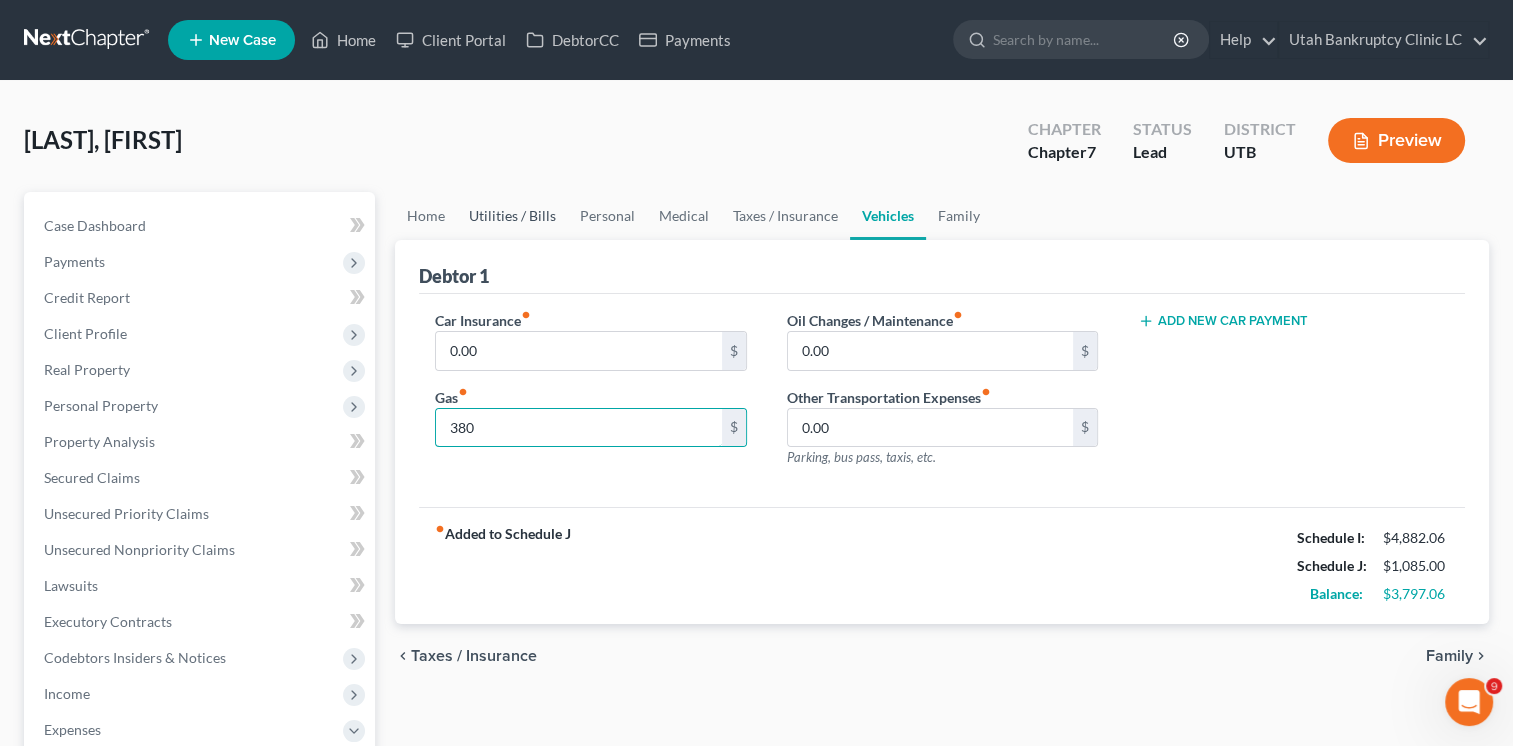 type on "380" 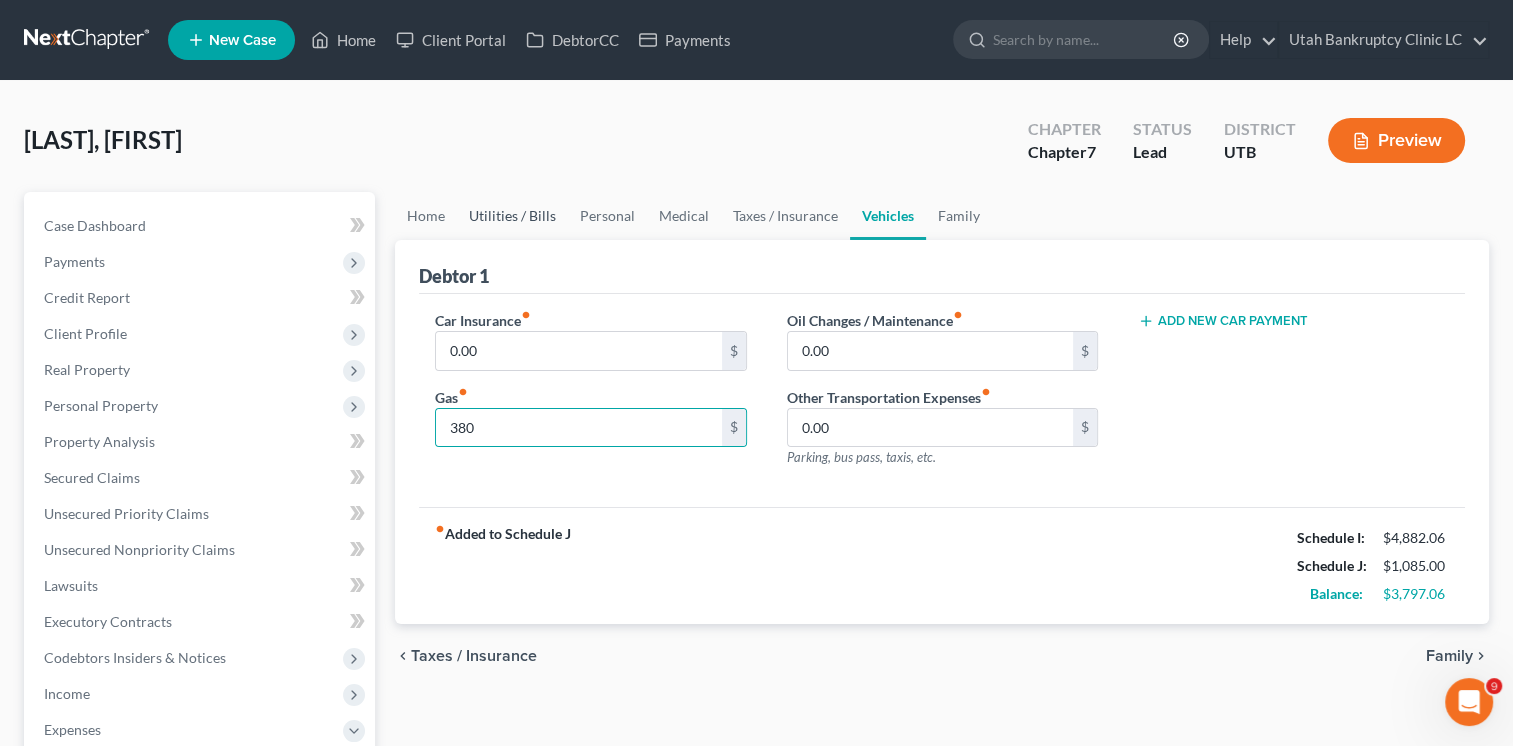 click on "Utilities / Bills" at bounding box center (512, 216) 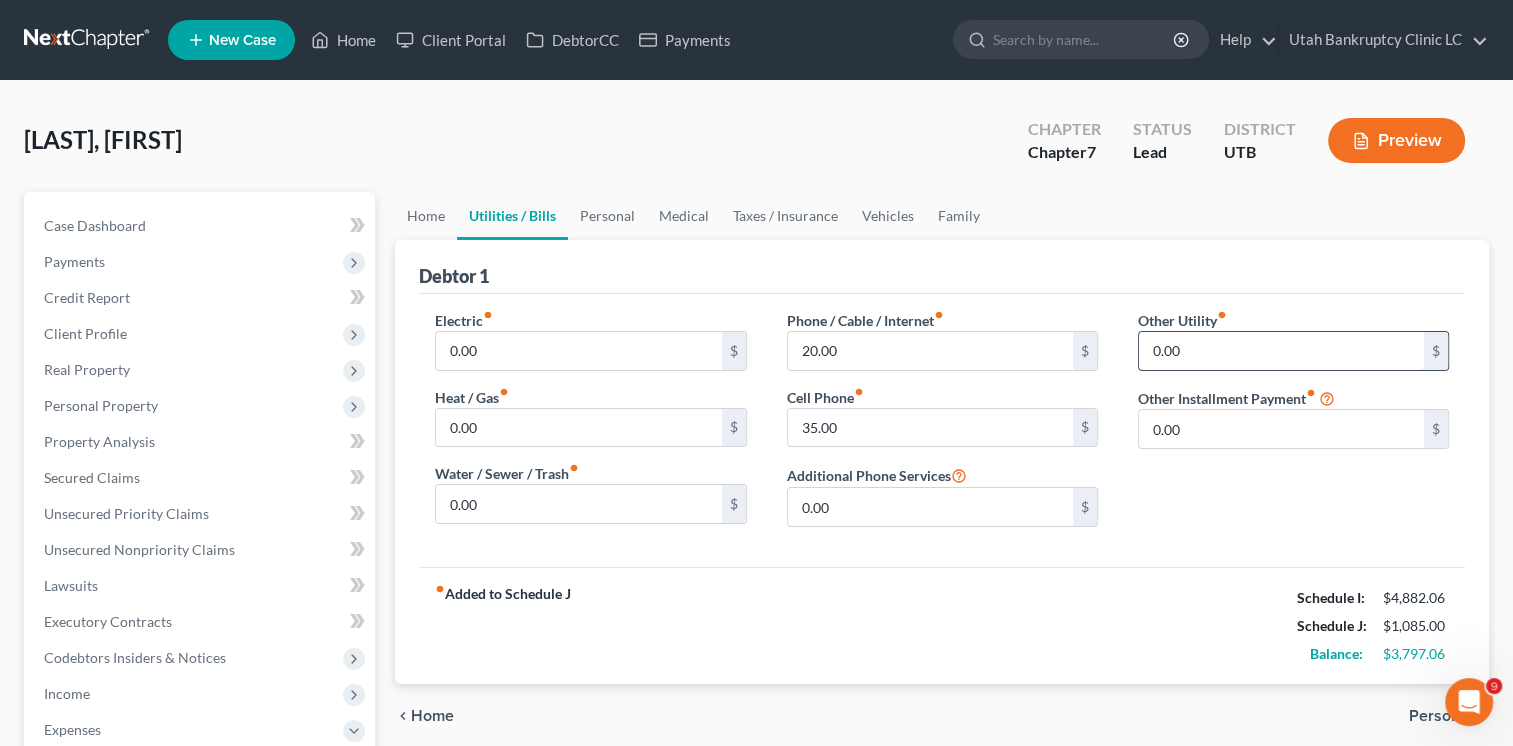 click on "0.00" at bounding box center (1281, 351) 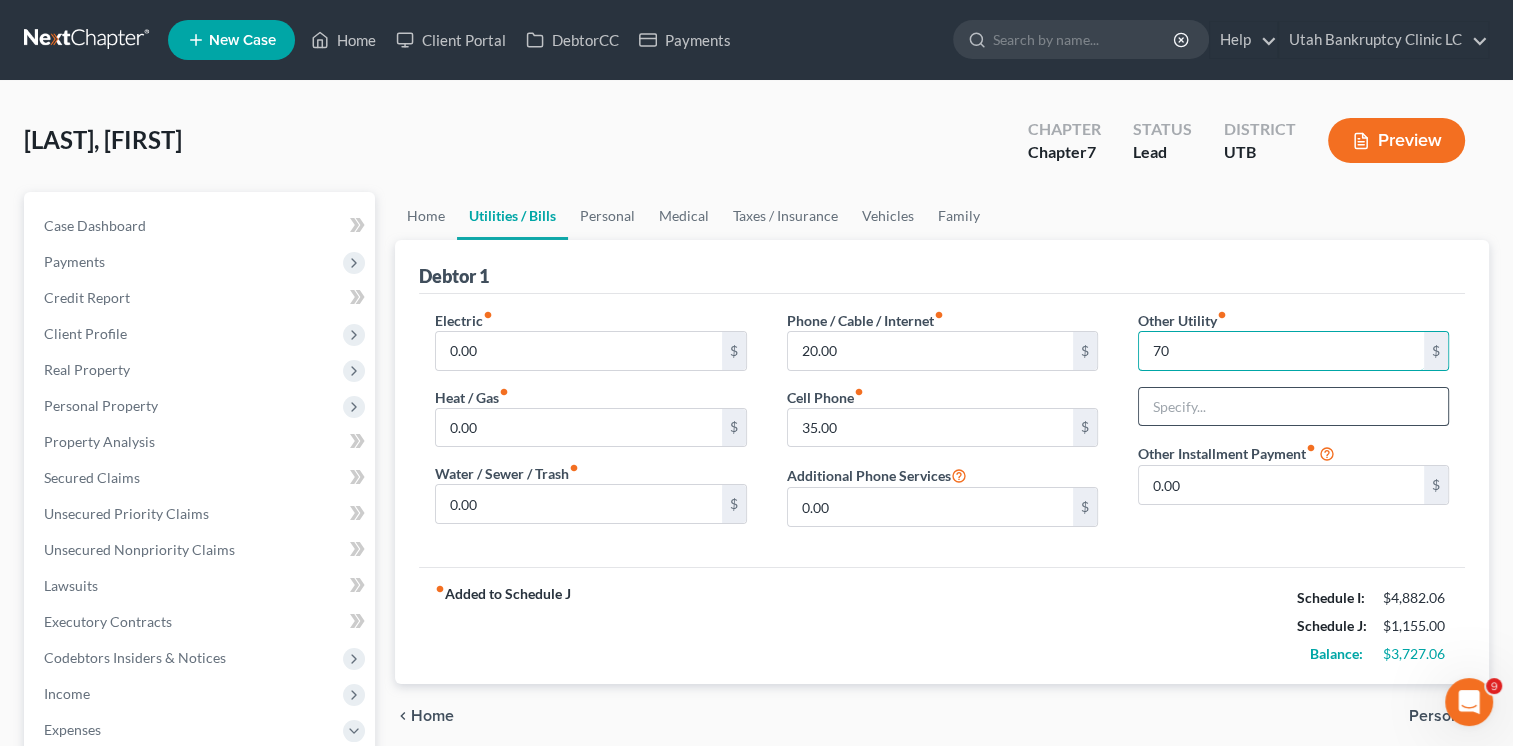type on "70" 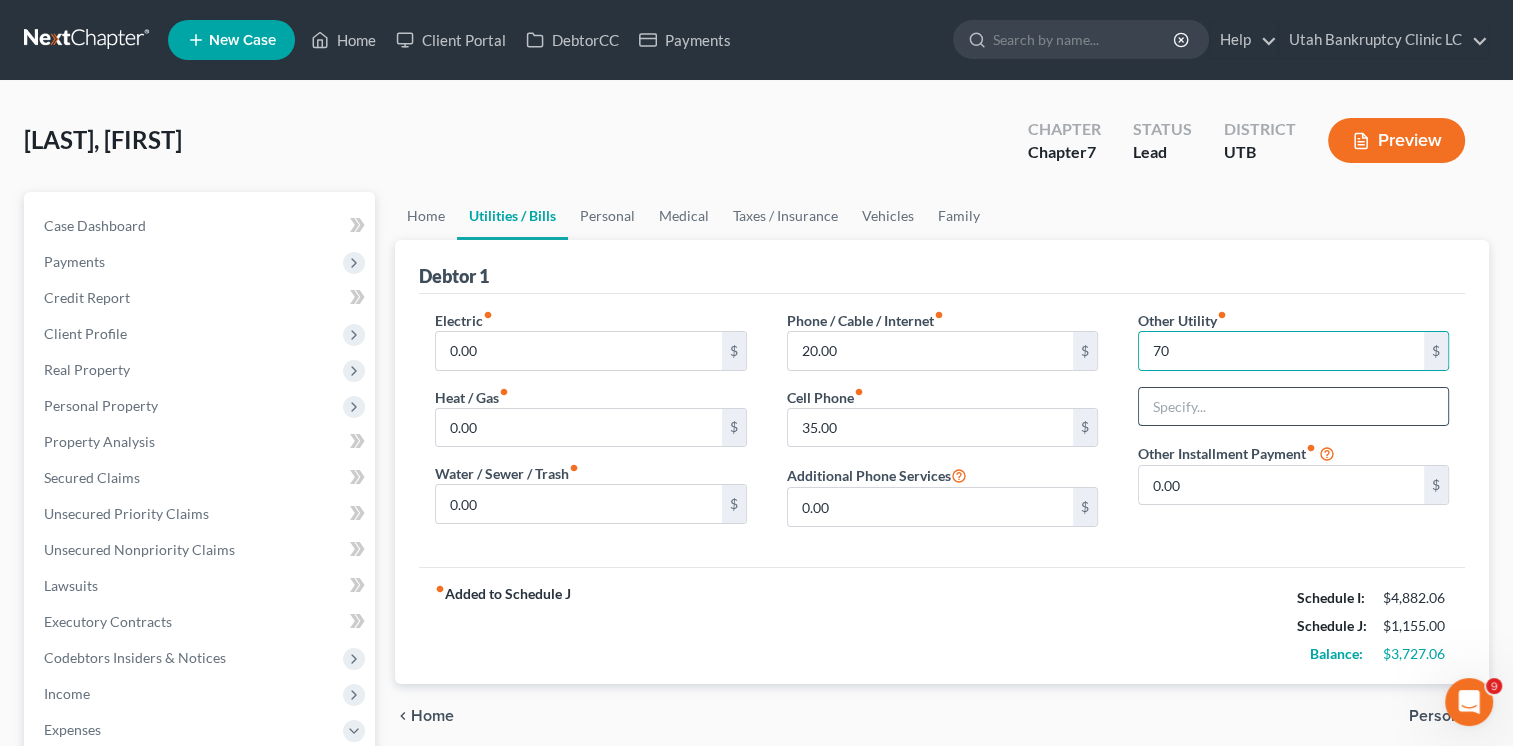 click at bounding box center [1293, 407] 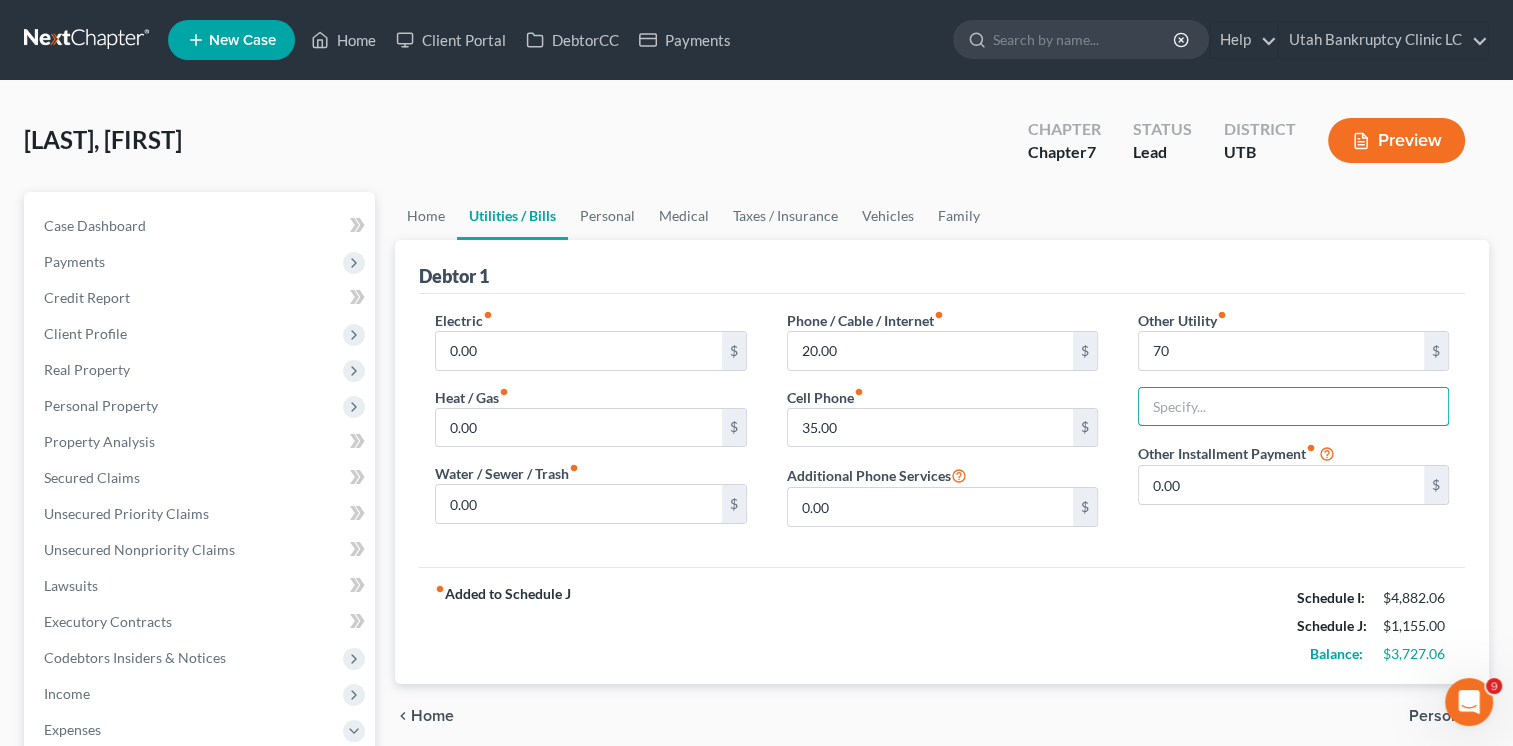 type on "Storage Unit" 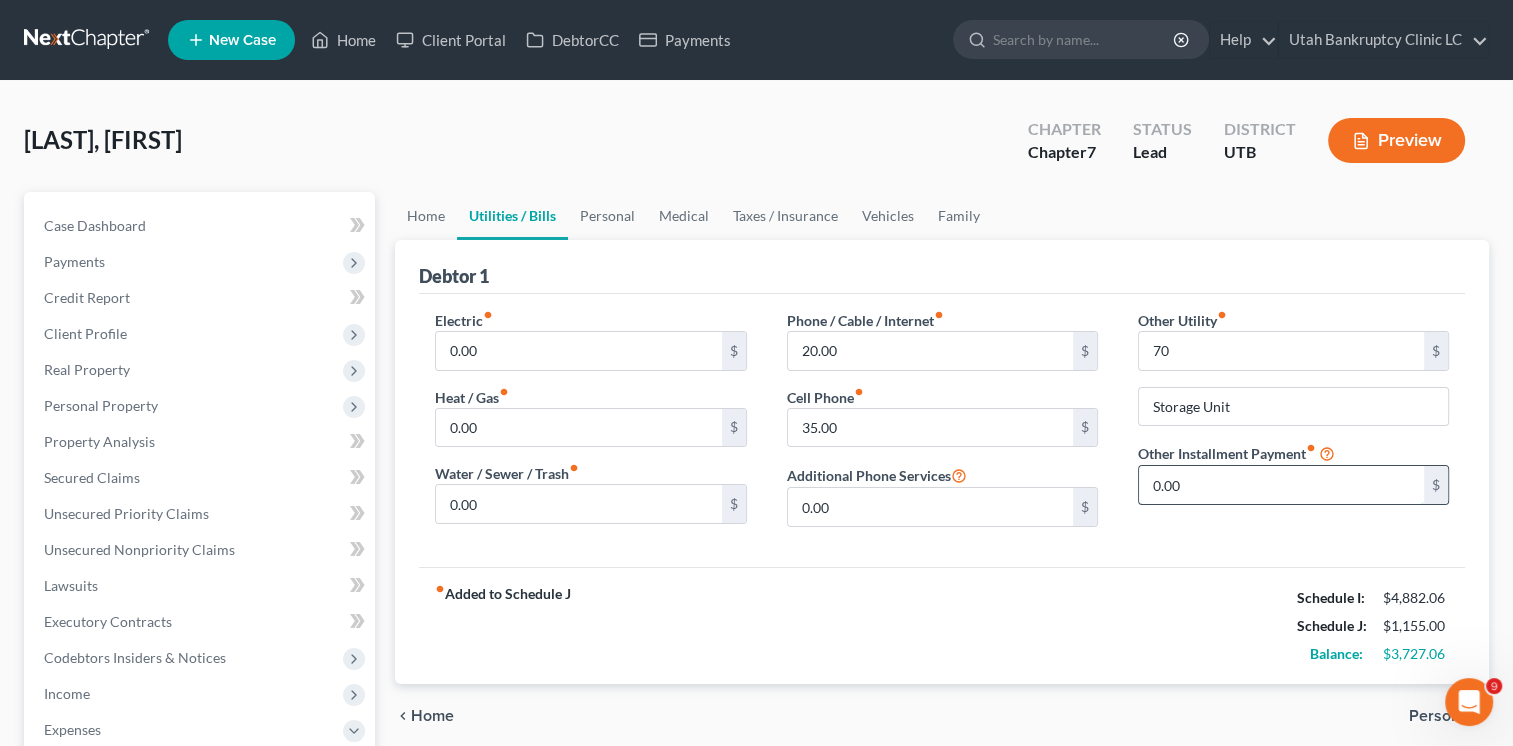 click on "0.00" at bounding box center [1281, 485] 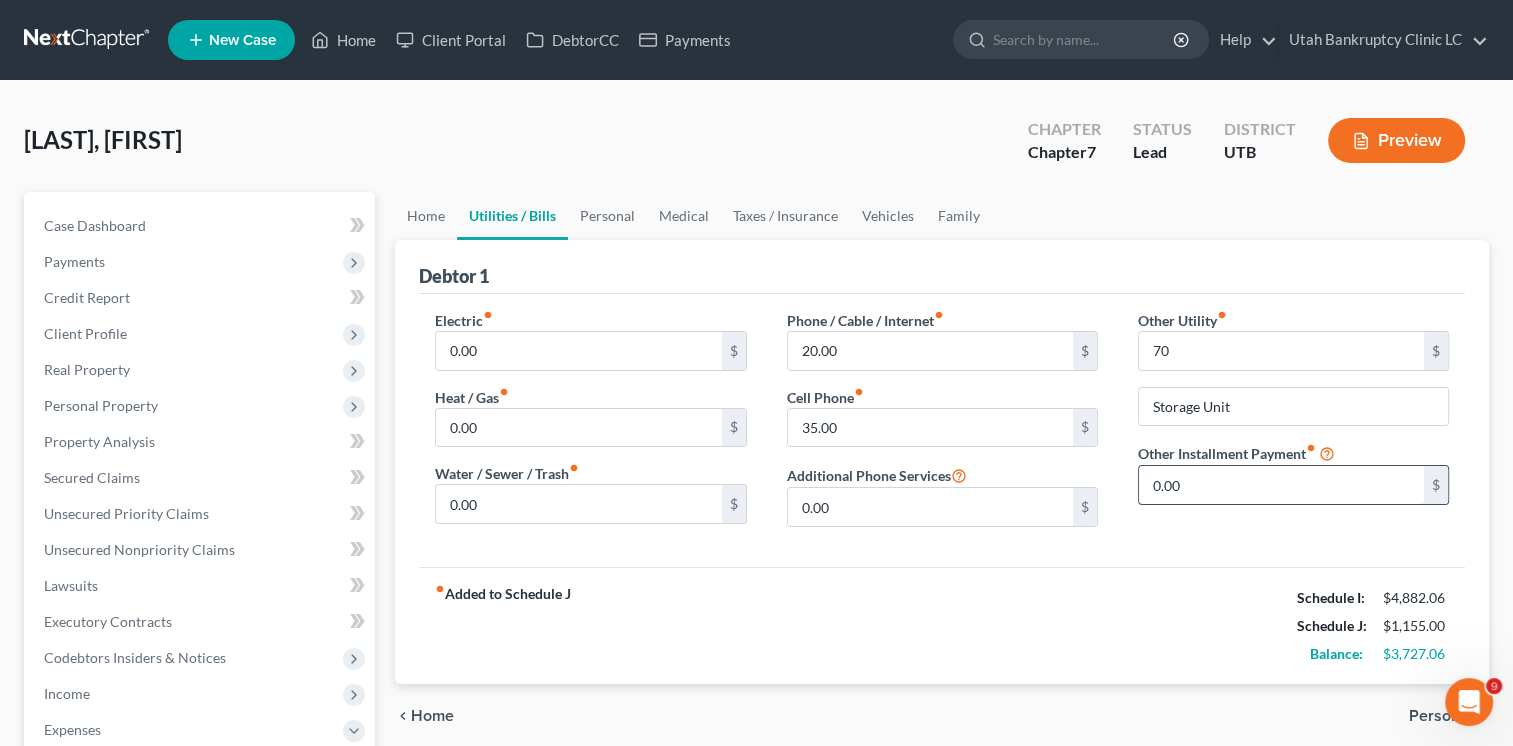 click on "0.00" at bounding box center (1281, 485) 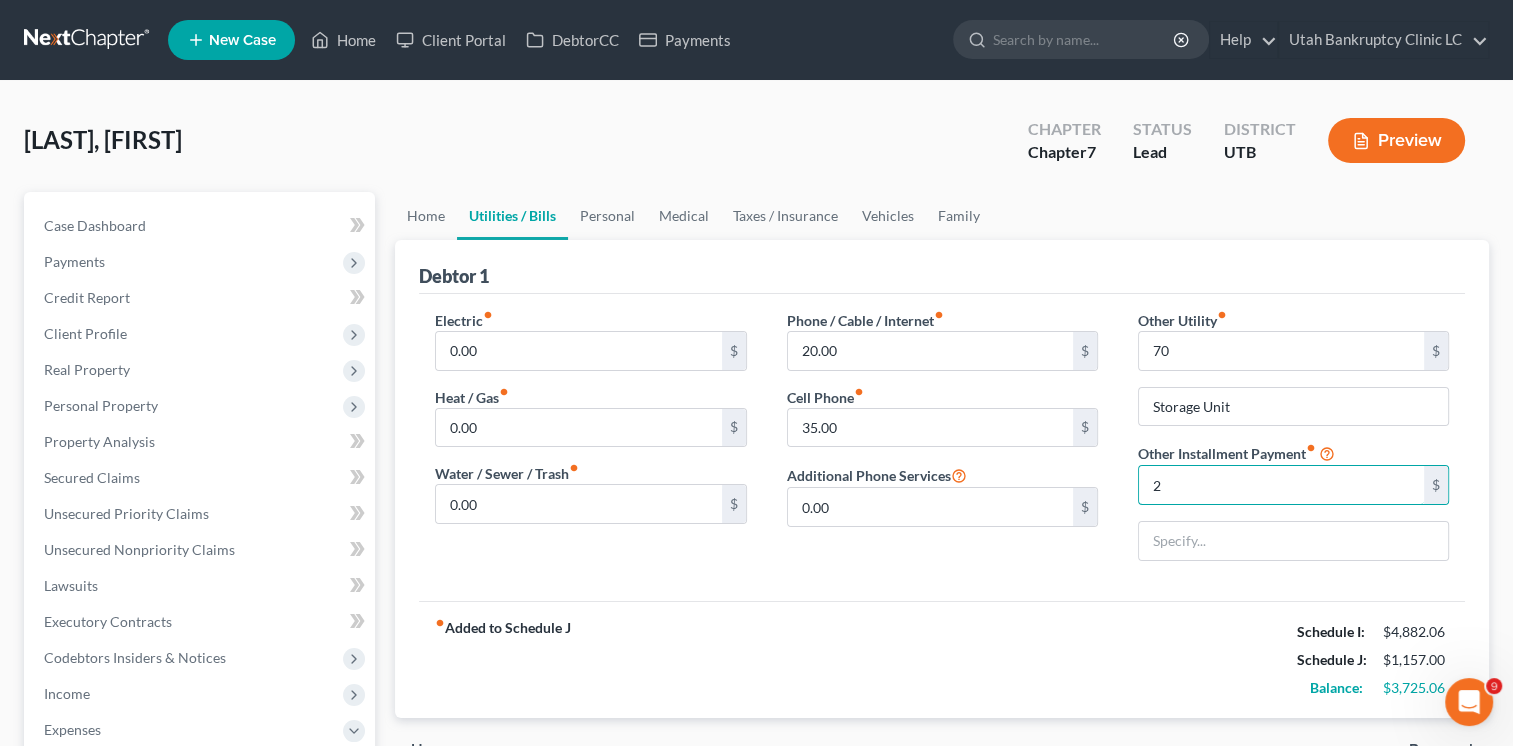 type on "240.67" 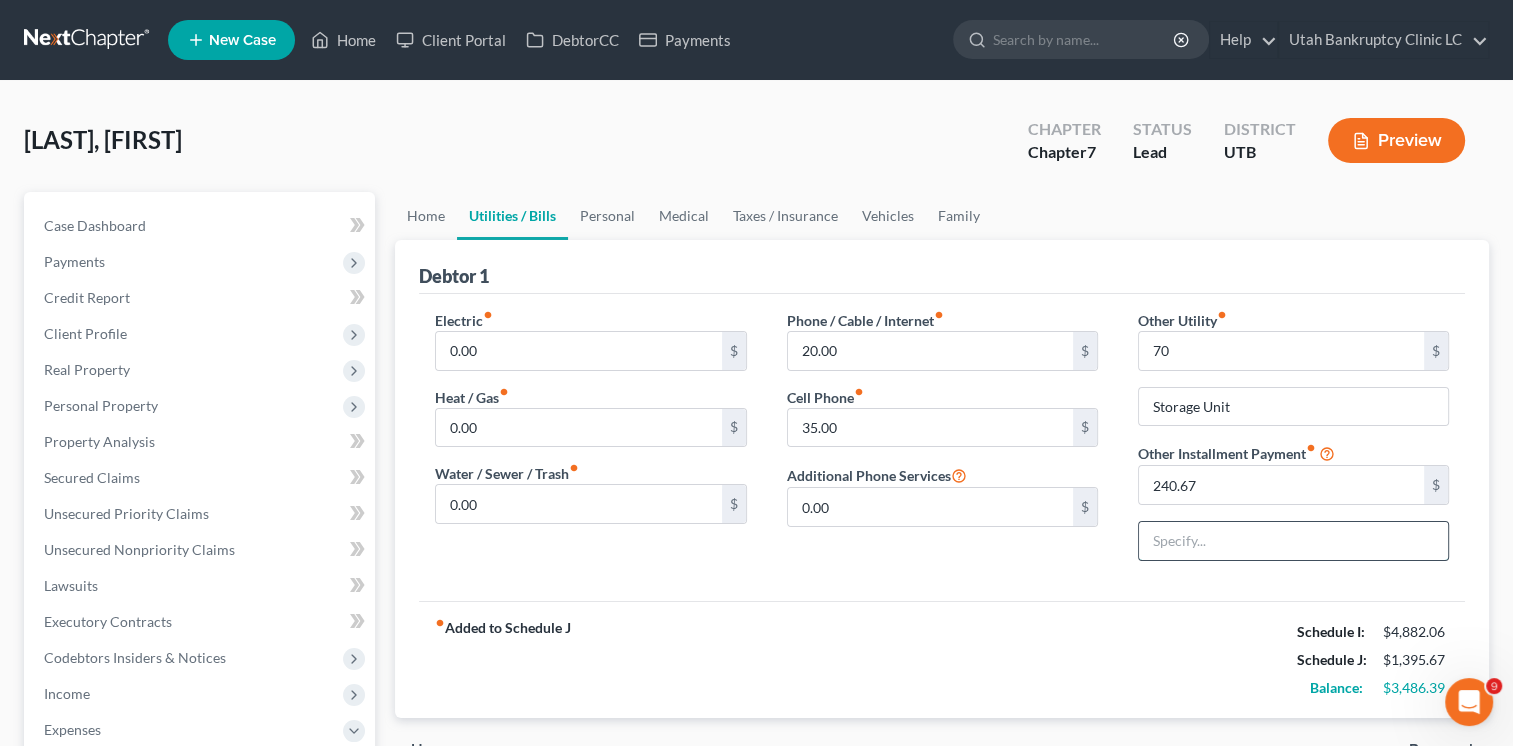 click at bounding box center (1293, 541) 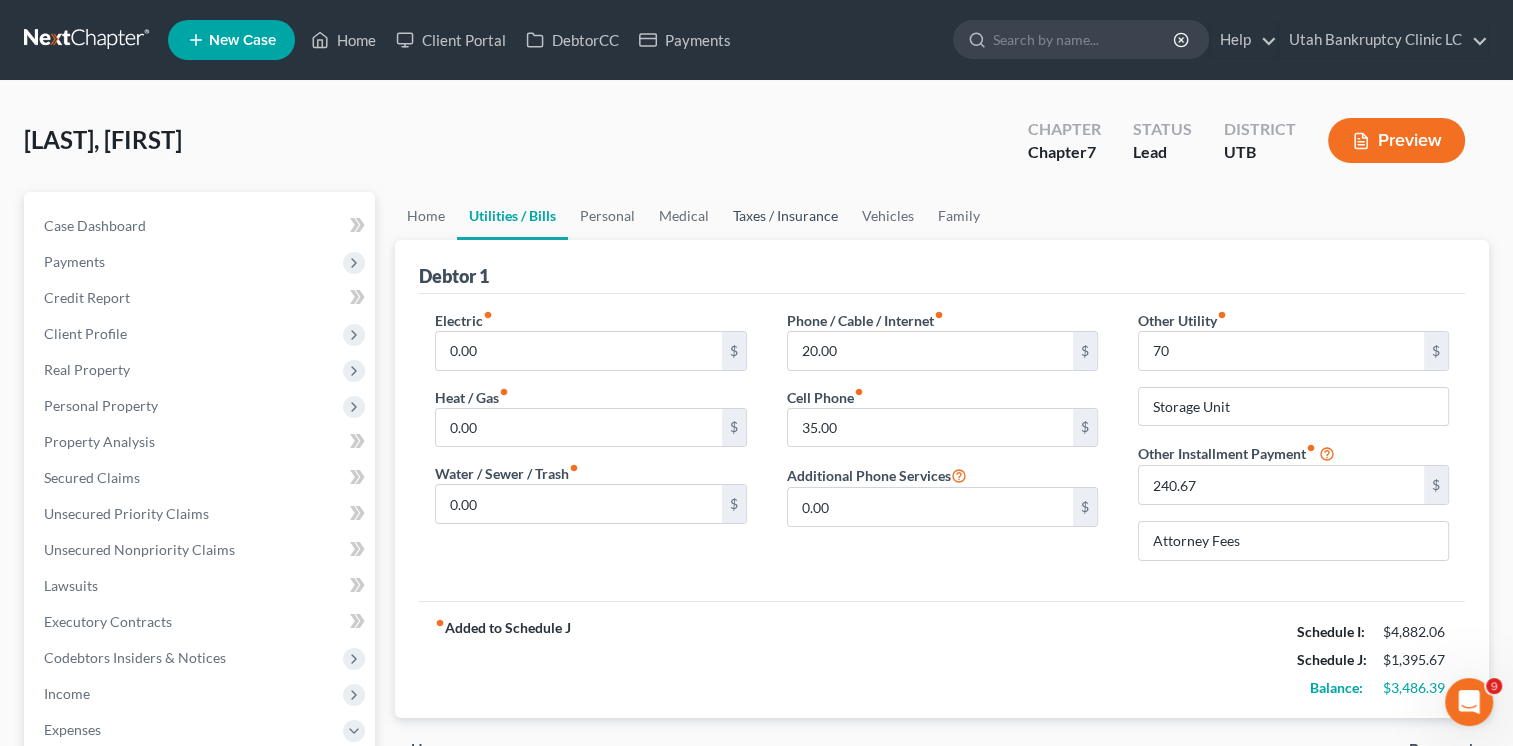 click on "Taxes / Insurance" at bounding box center (785, 216) 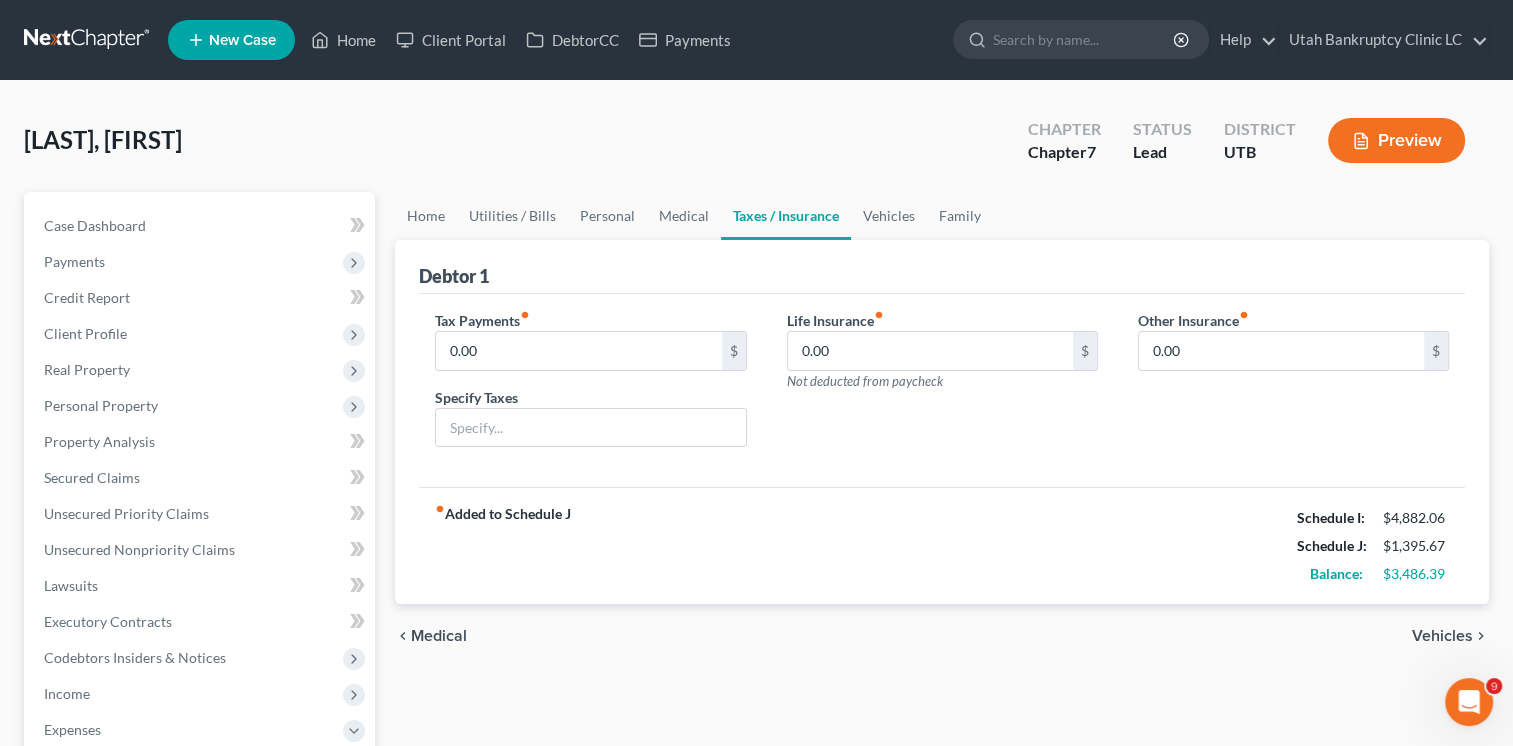 click on "Other Insurance  fiber_manual_record 0.00 $" at bounding box center [1293, 387] 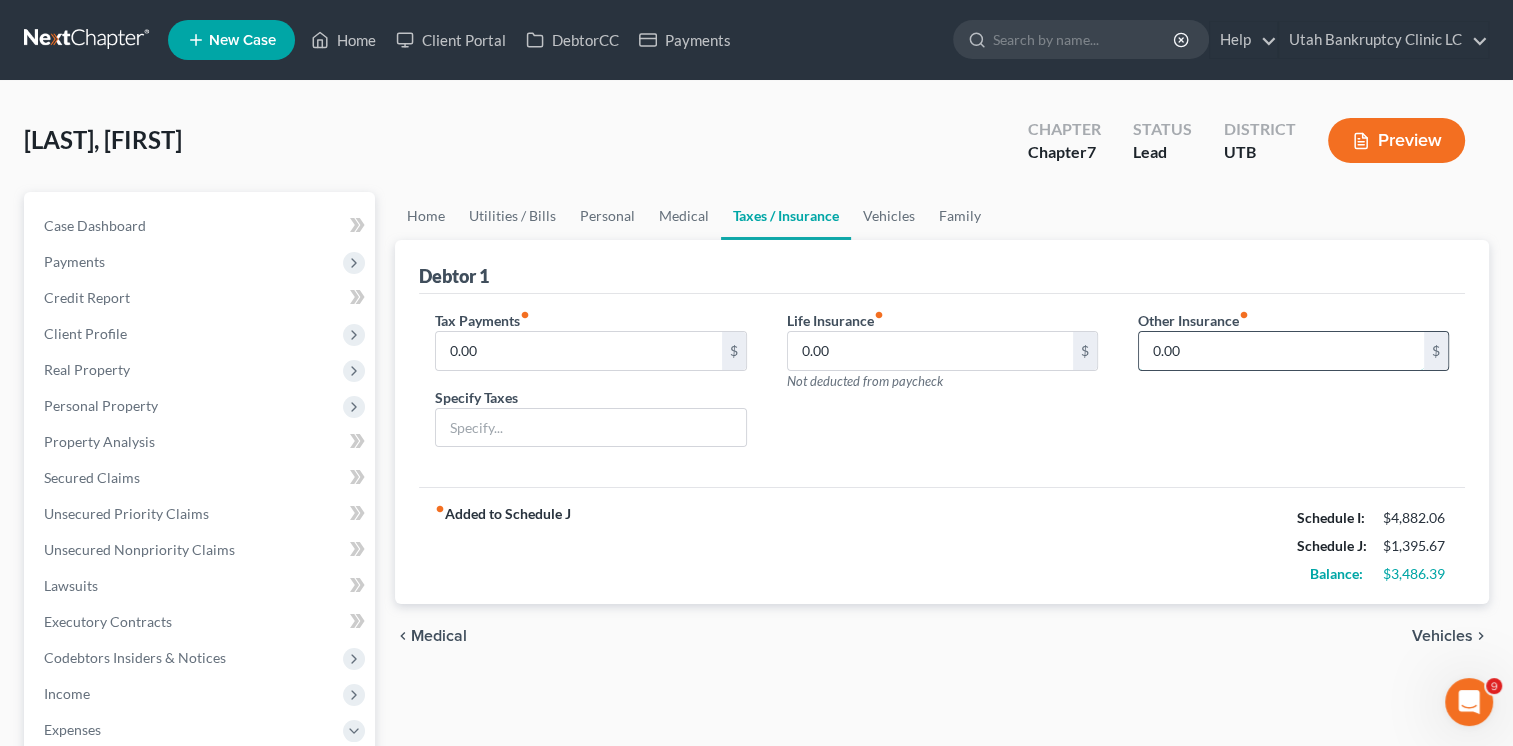 click on "0.00" at bounding box center [1281, 351] 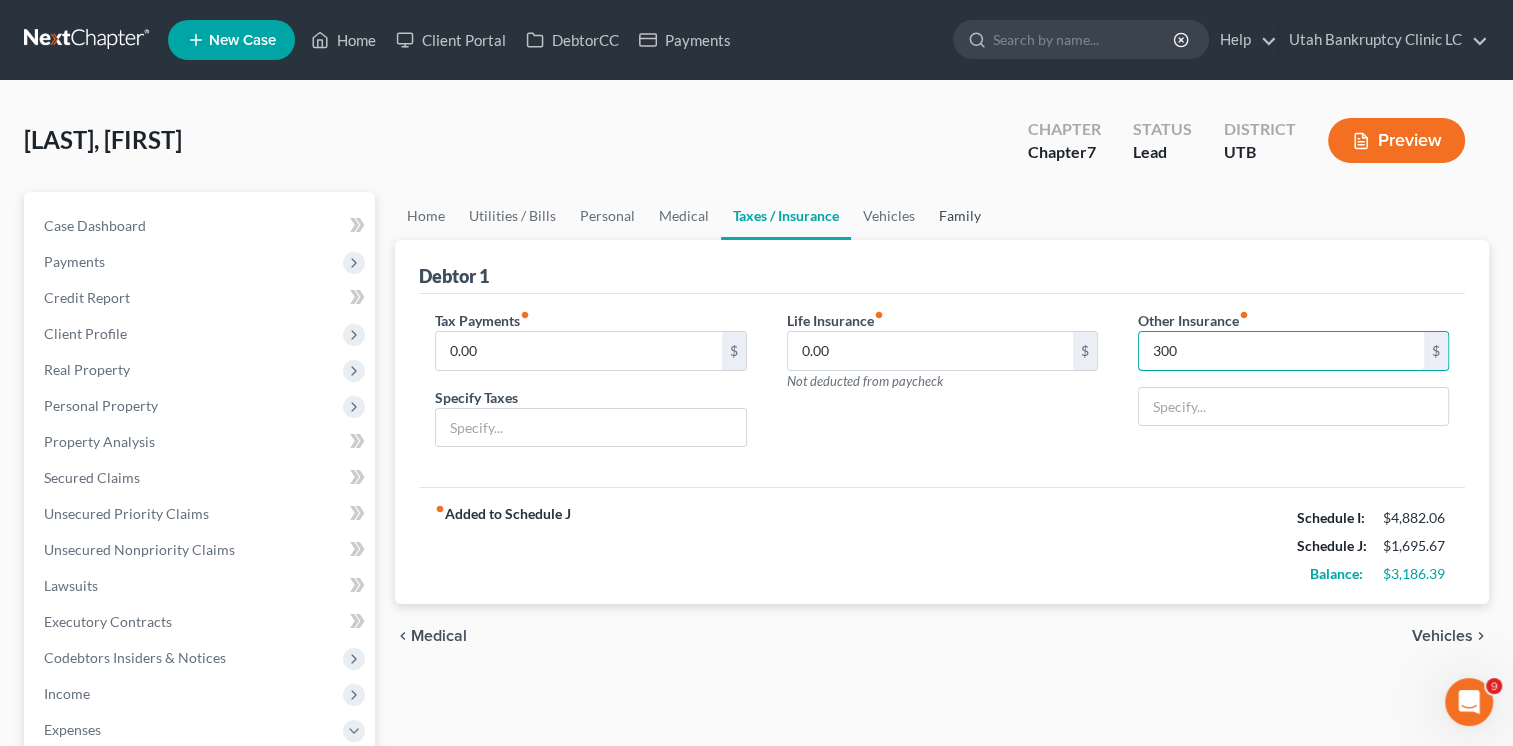 type on "300" 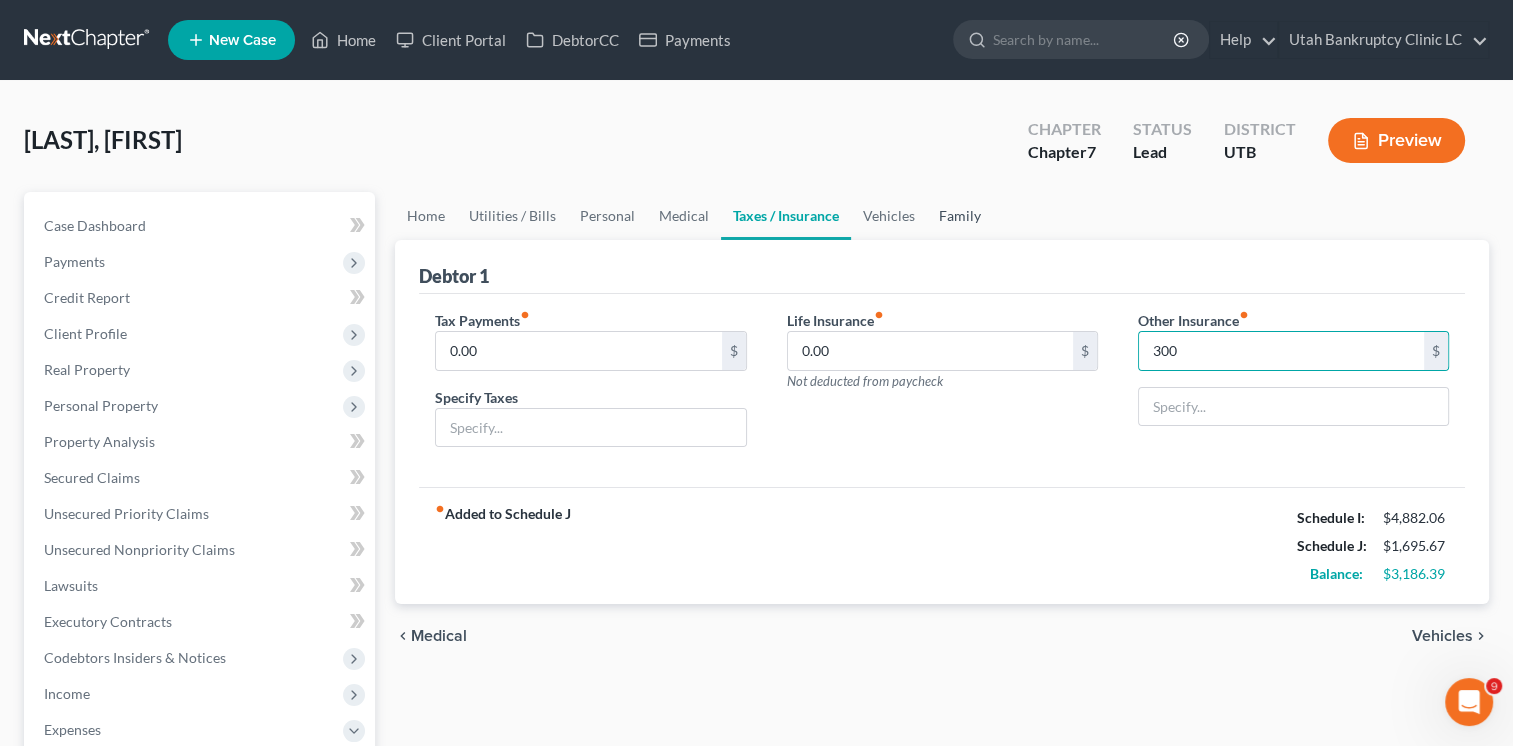 click on "Family" at bounding box center [960, 216] 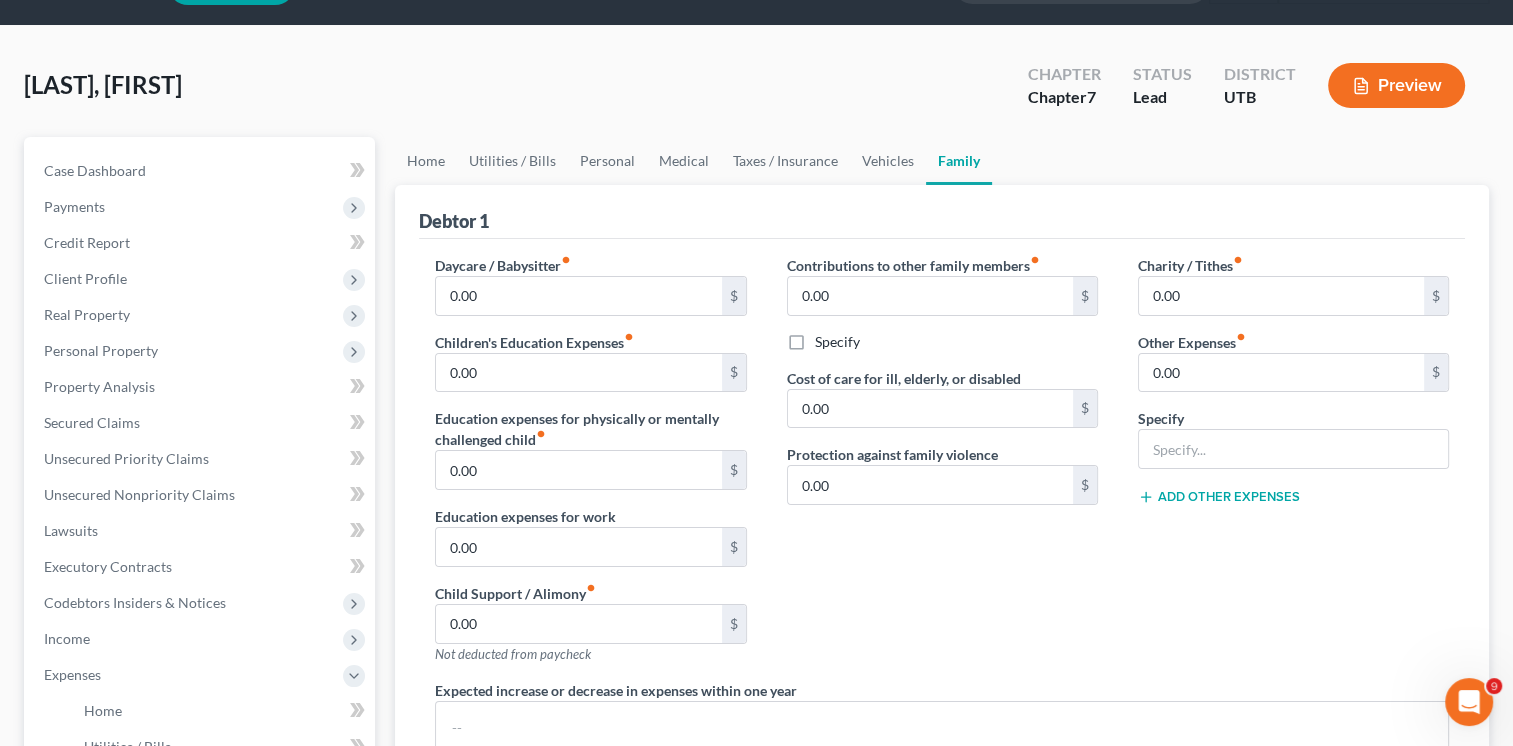 scroll, scrollTop: 100, scrollLeft: 0, axis: vertical 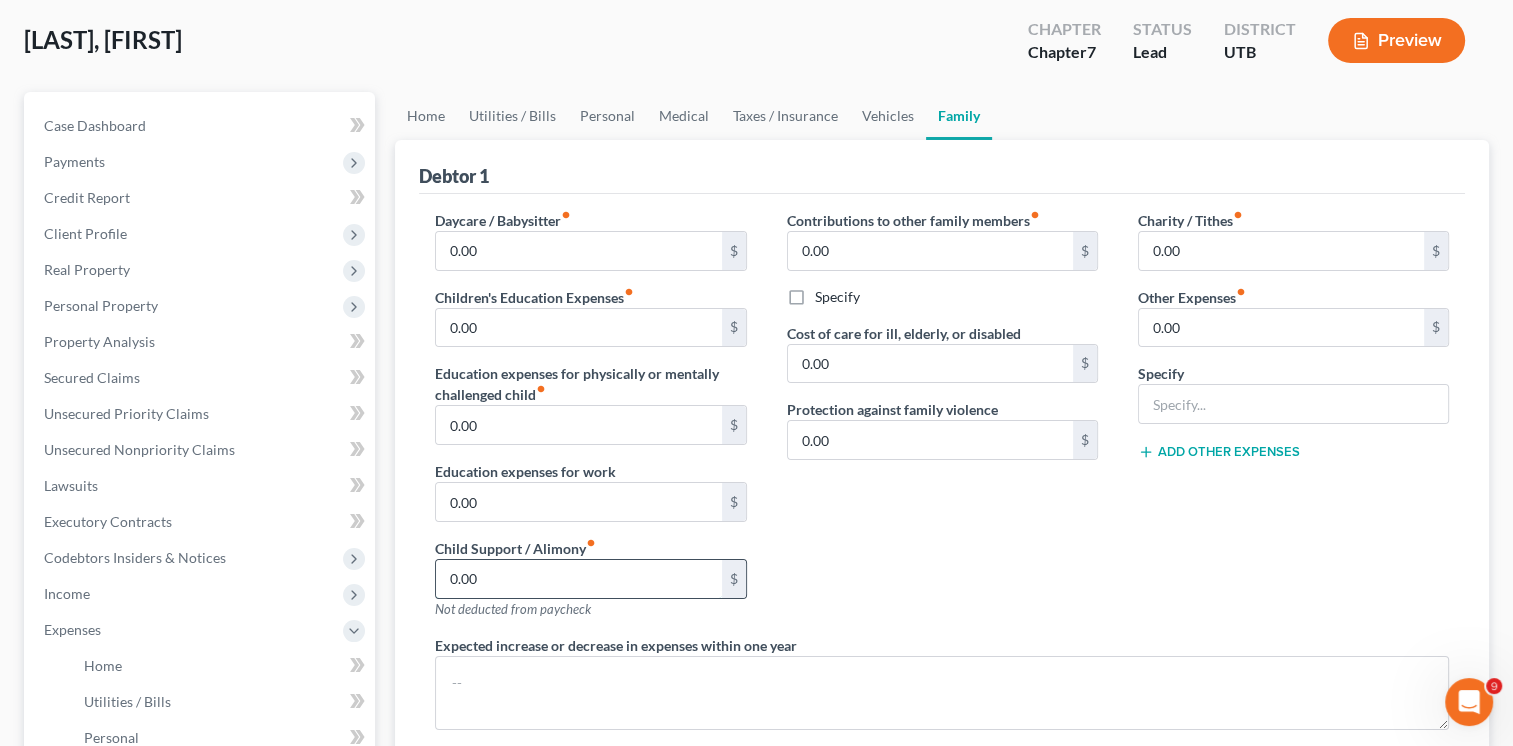 click on "0.00" at bounding box center [578, 579] 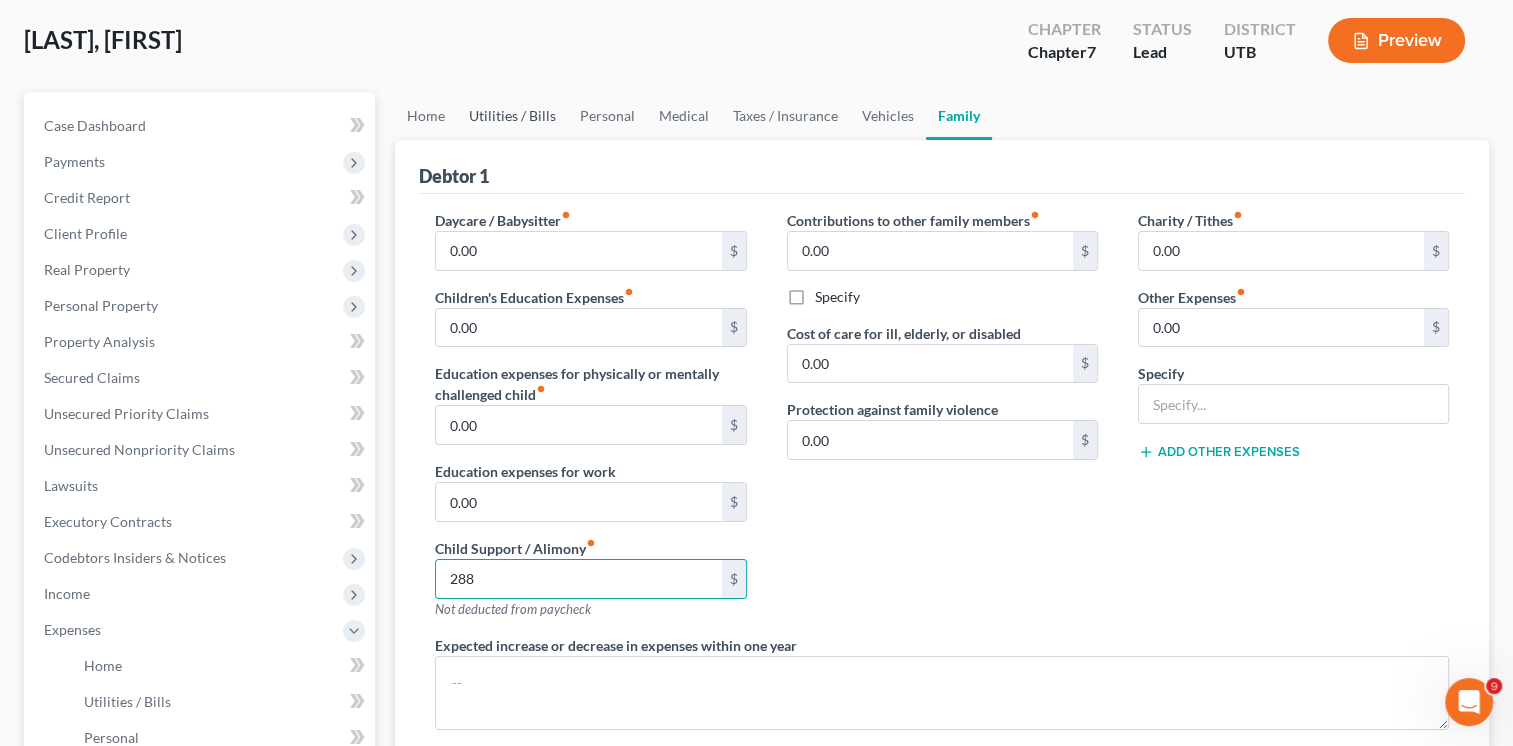 type on "288" 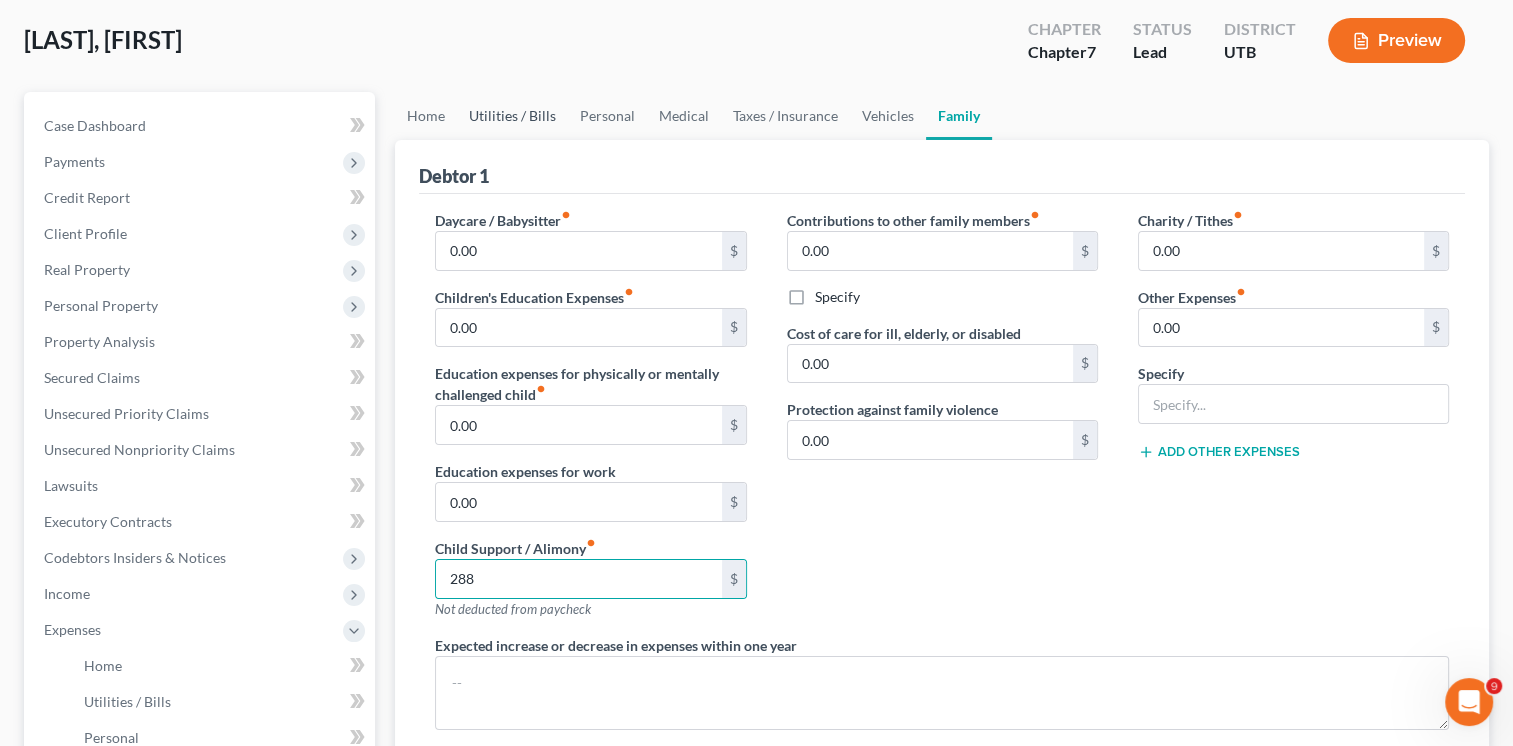 click on "Utilities / Bills" at bounding box center (512, 116) 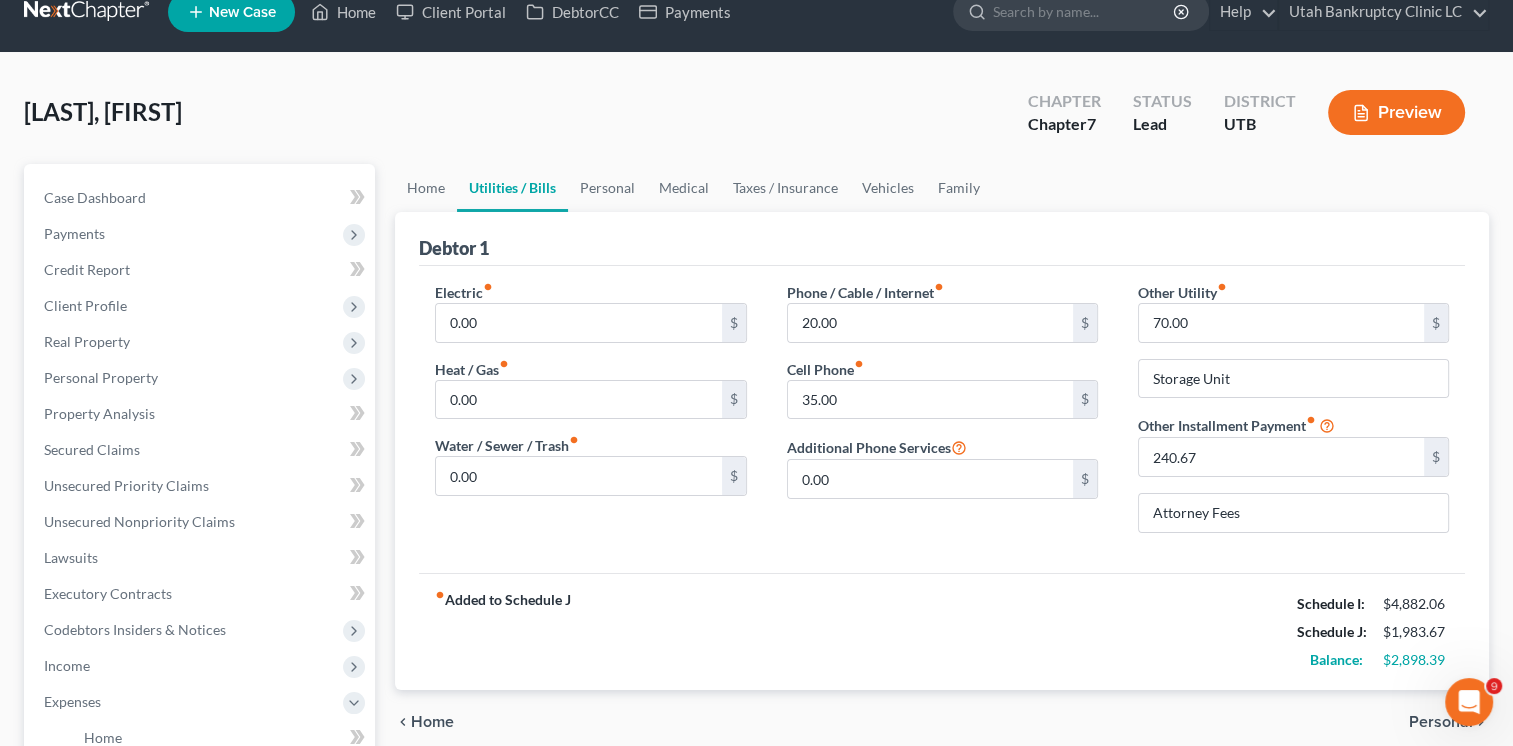 scroll, scrollTop: 0, scrollLeft: 0, axis: both 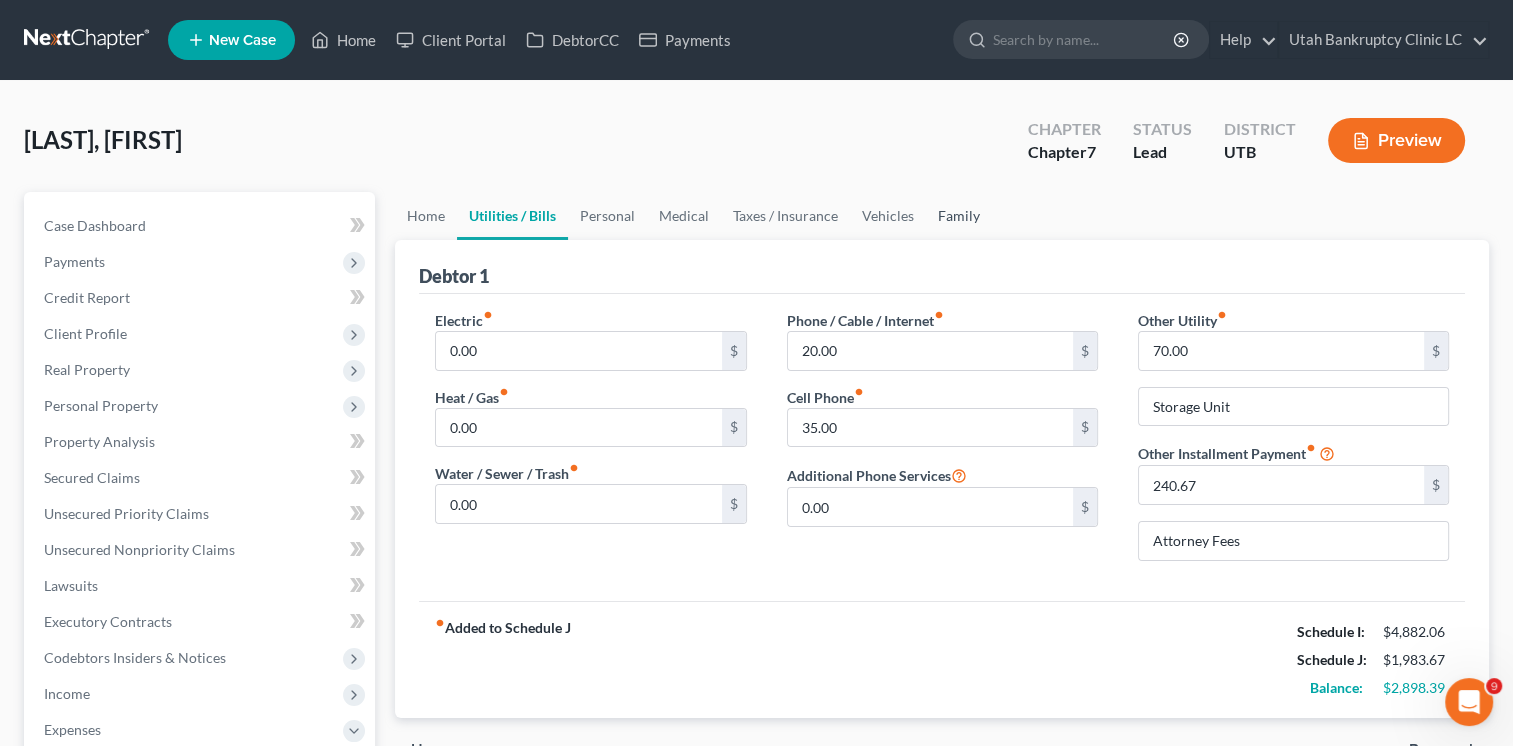 click on "Family" at bounding box center (959, 216) 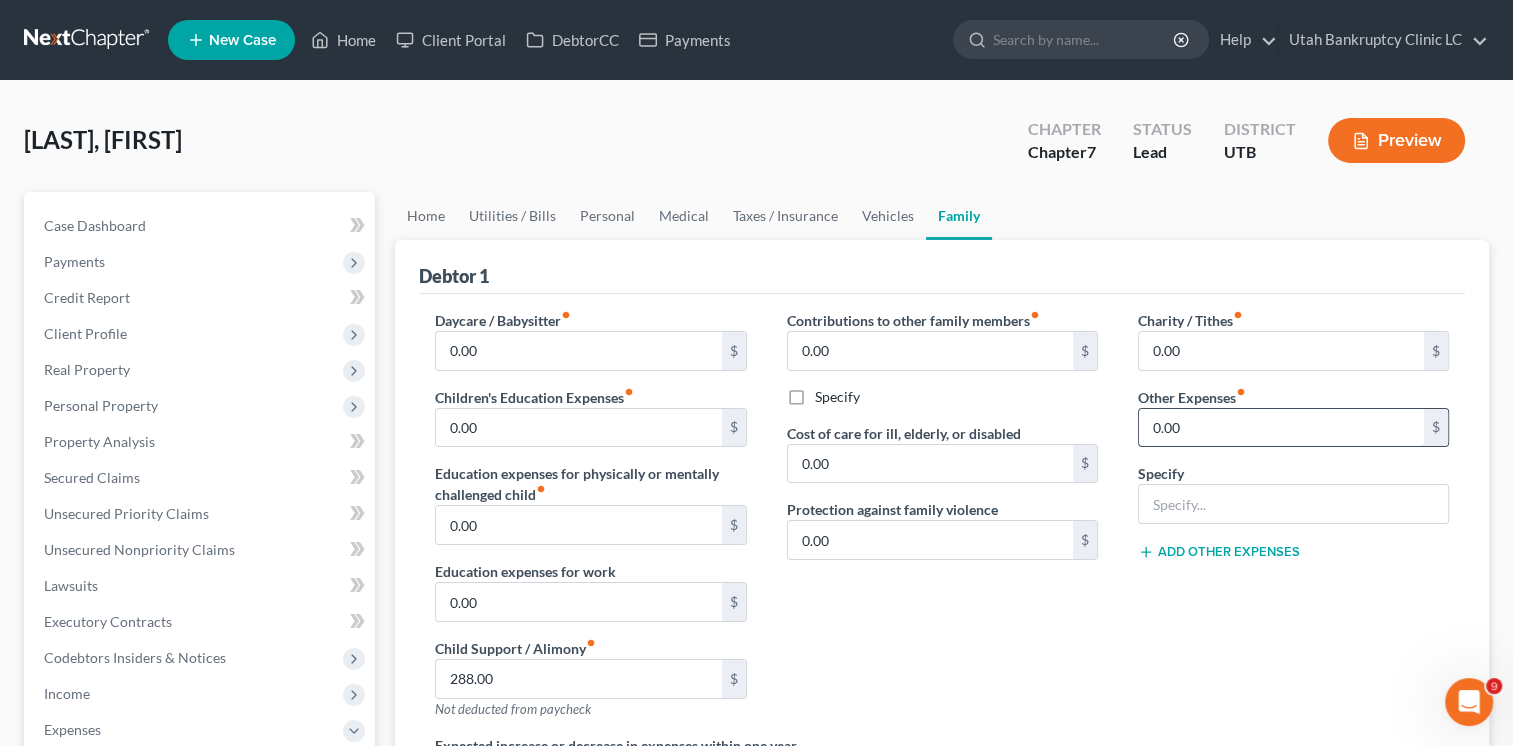 click on "0.00" at bounding box center (1281, 428) 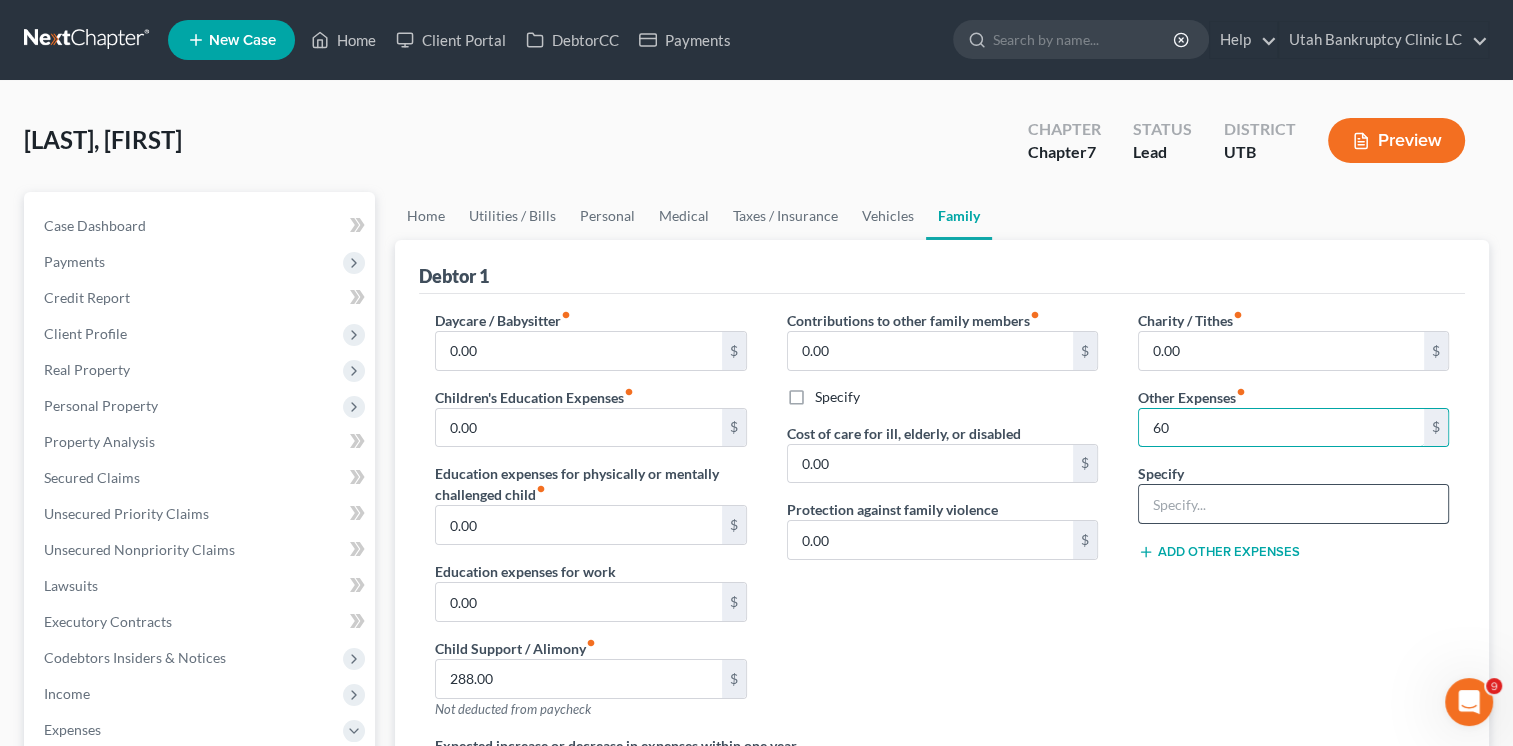 type on "60" 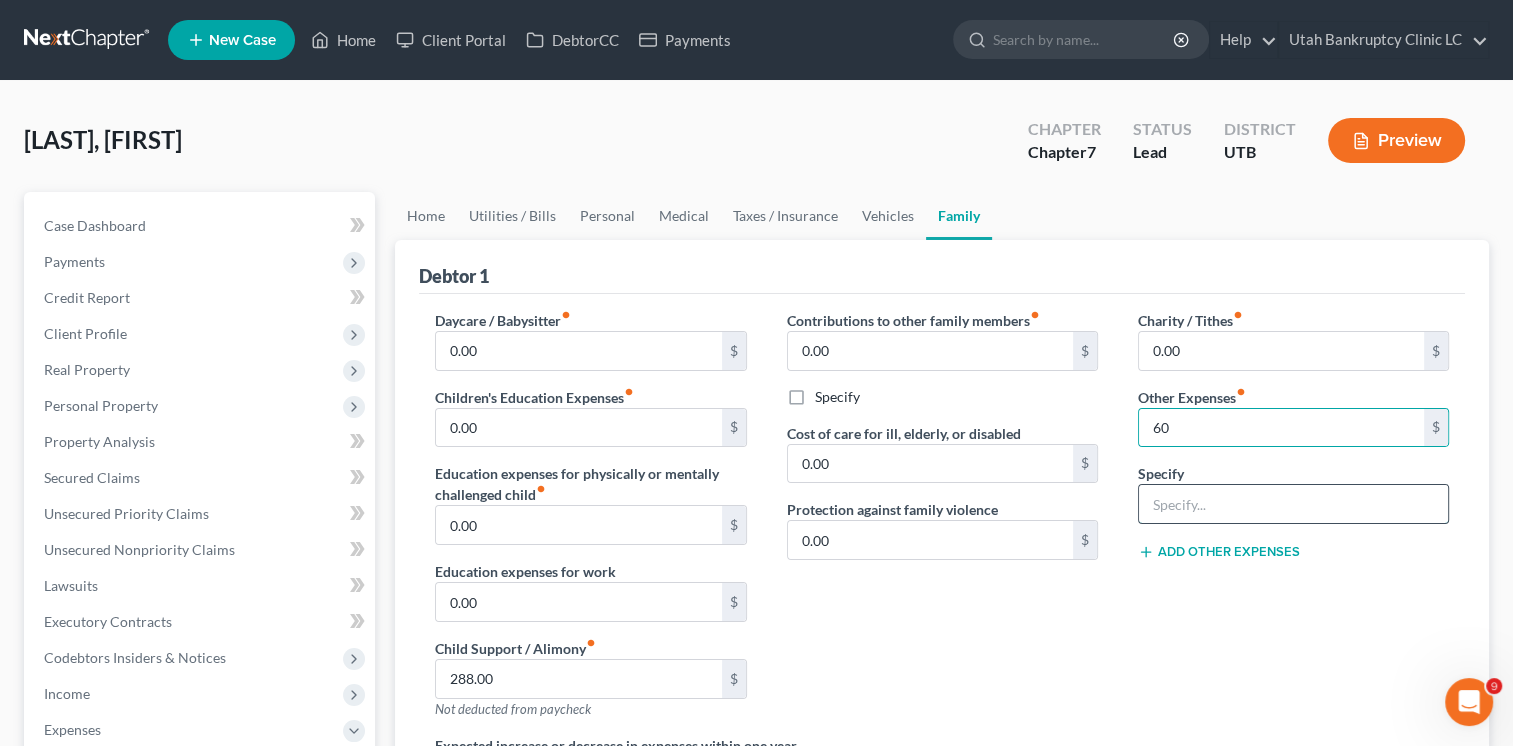 click at bounding box center [1293, 504] 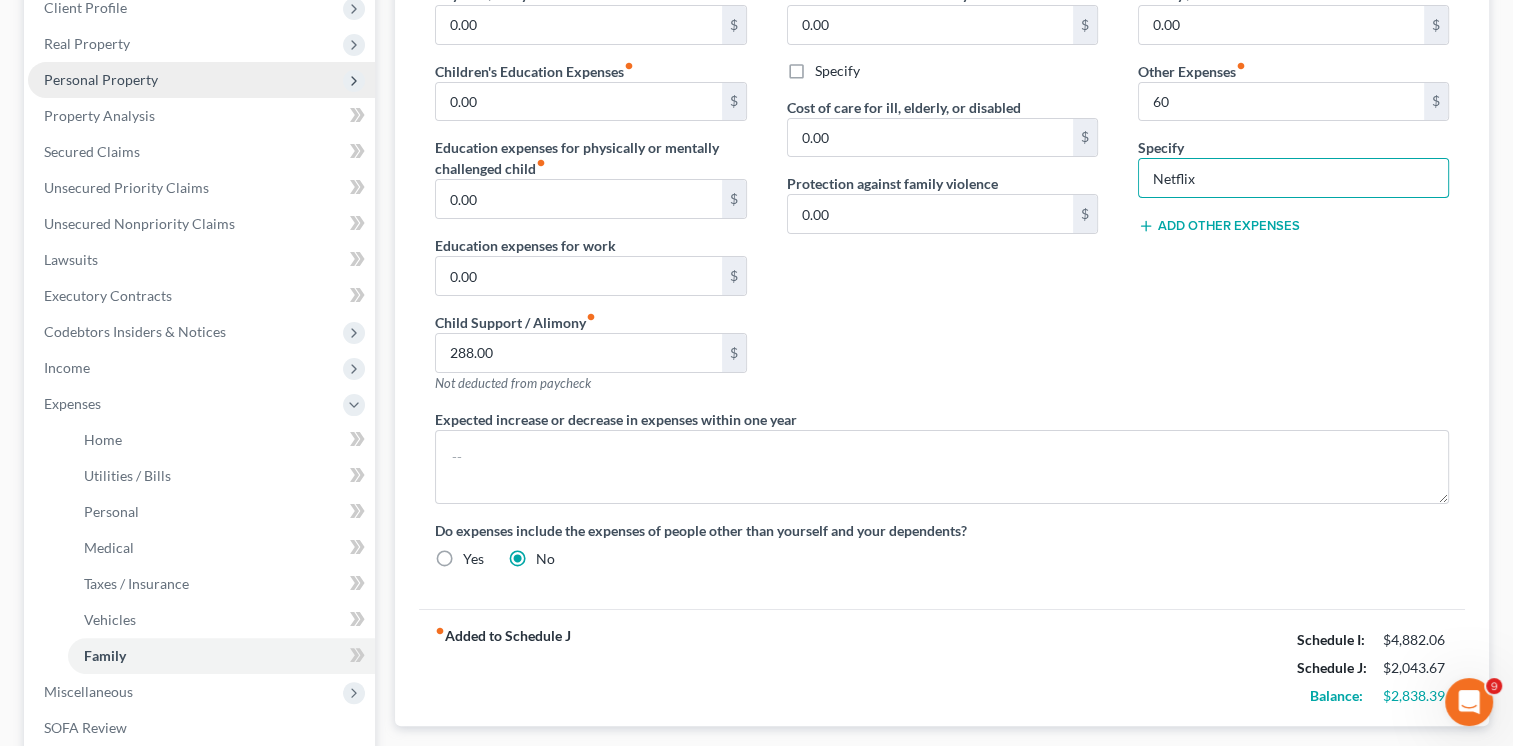 scroll, scrollTop: 100, scrollLeft: 0, axis: vertical 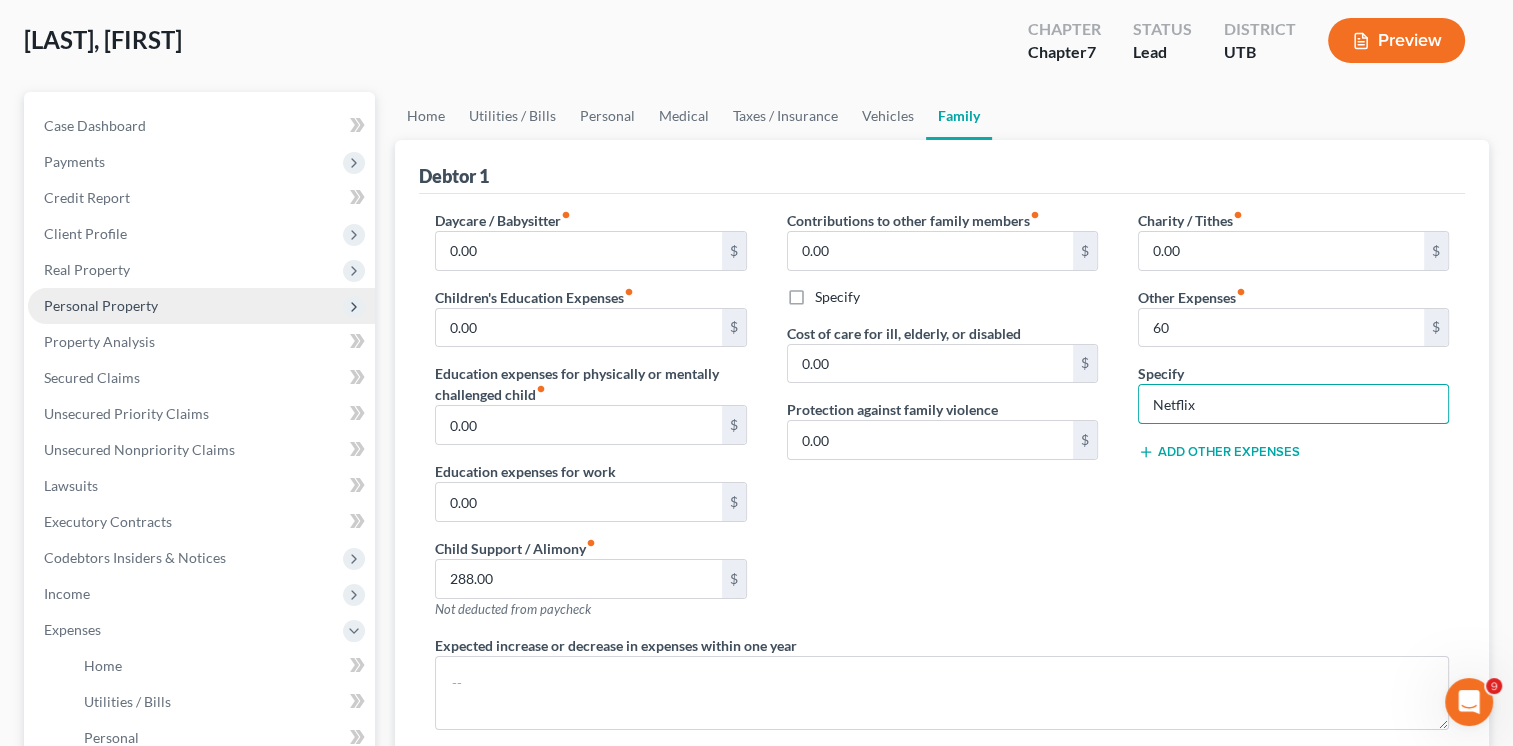 type on "Netflix" 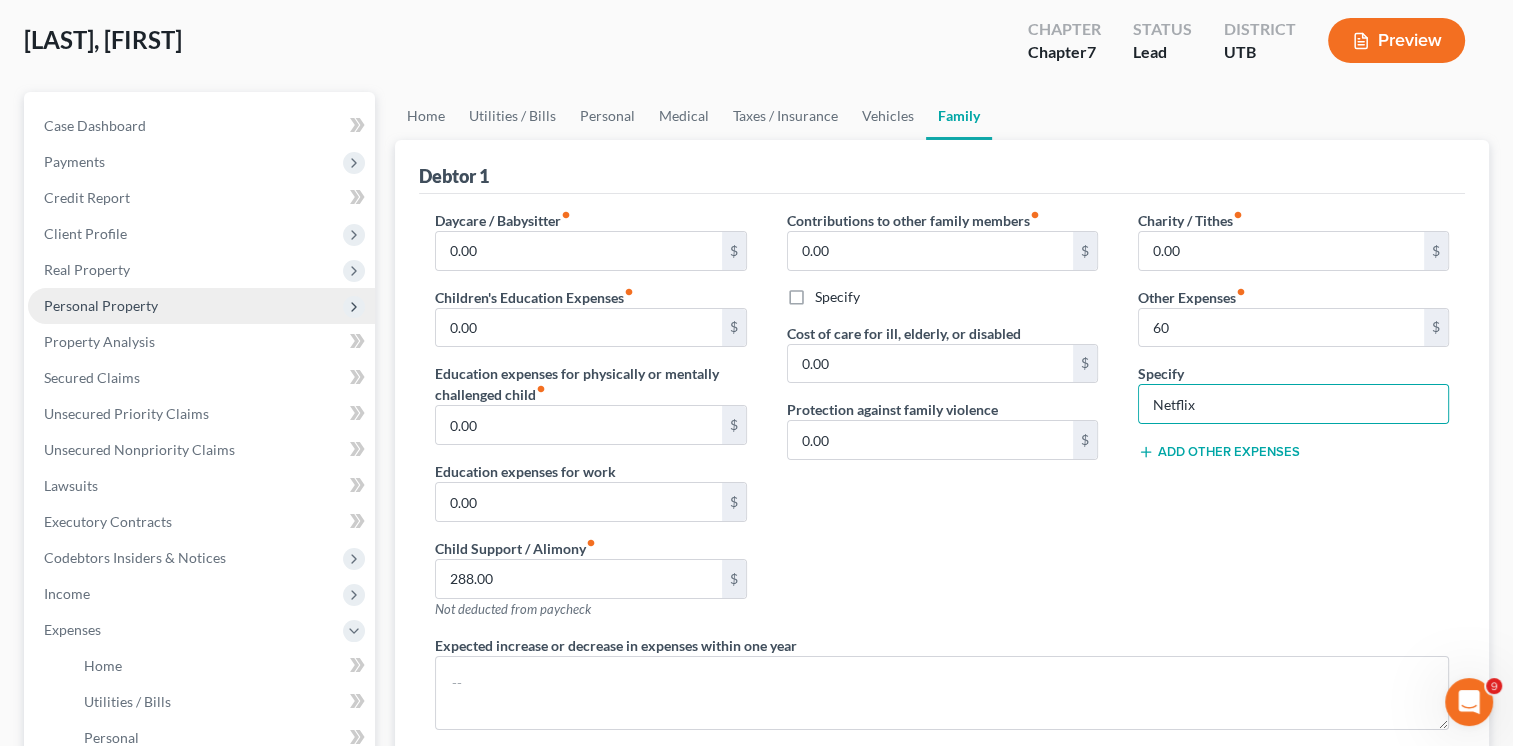 click on "Personal Property" at bounding box center [101, 305] 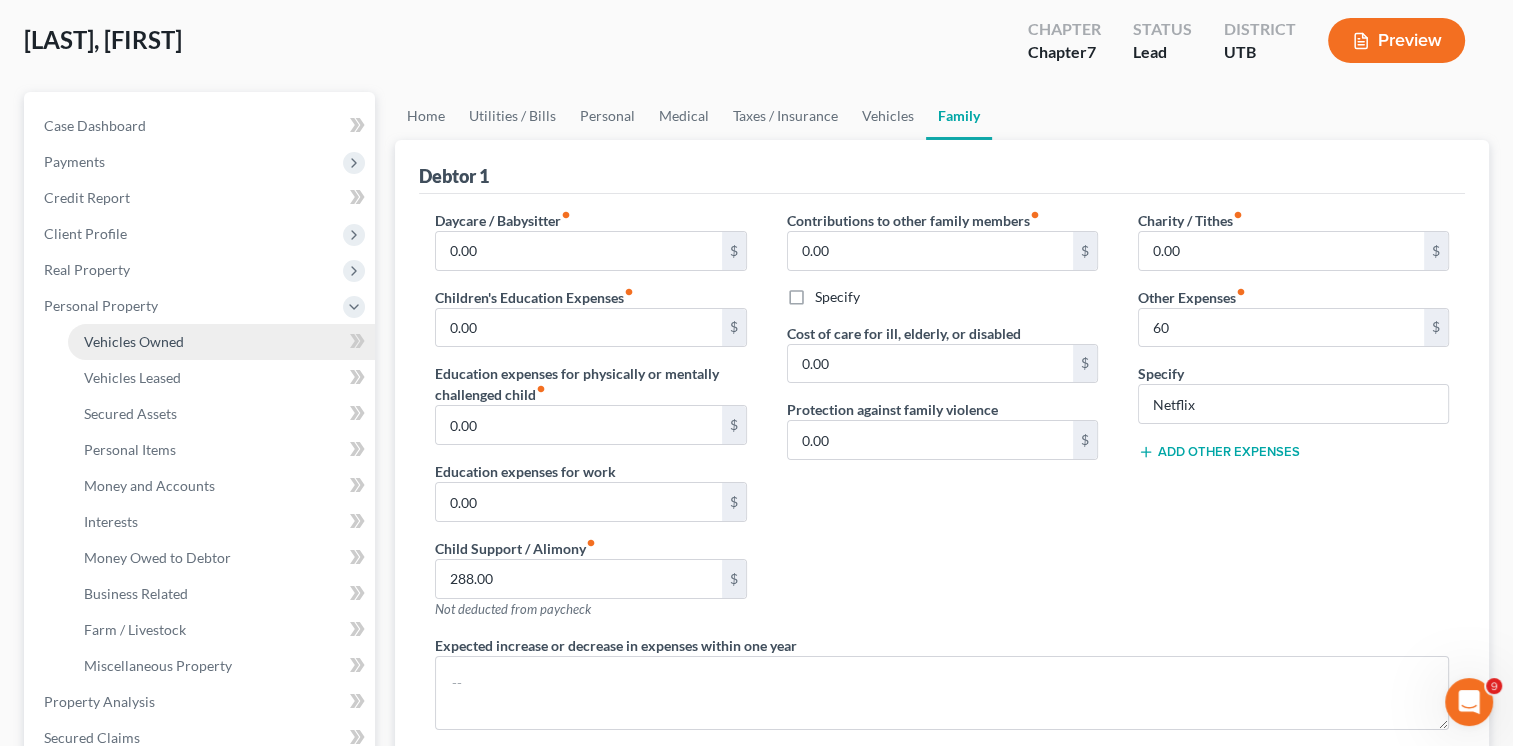 click on "Vehicles Owned" at bounding box center [134, 341] 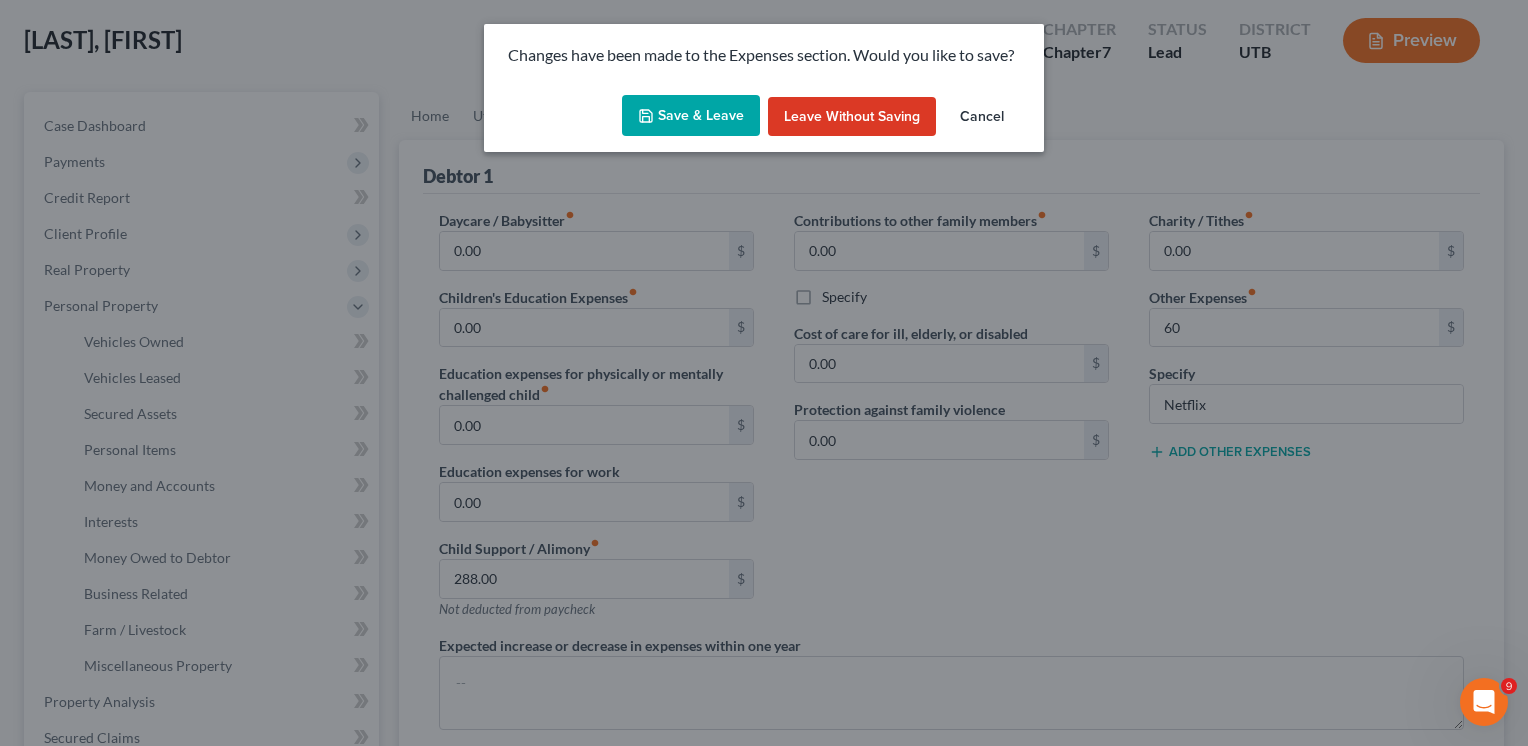 click on "Save & Leave" at bounding box center [691, 116] 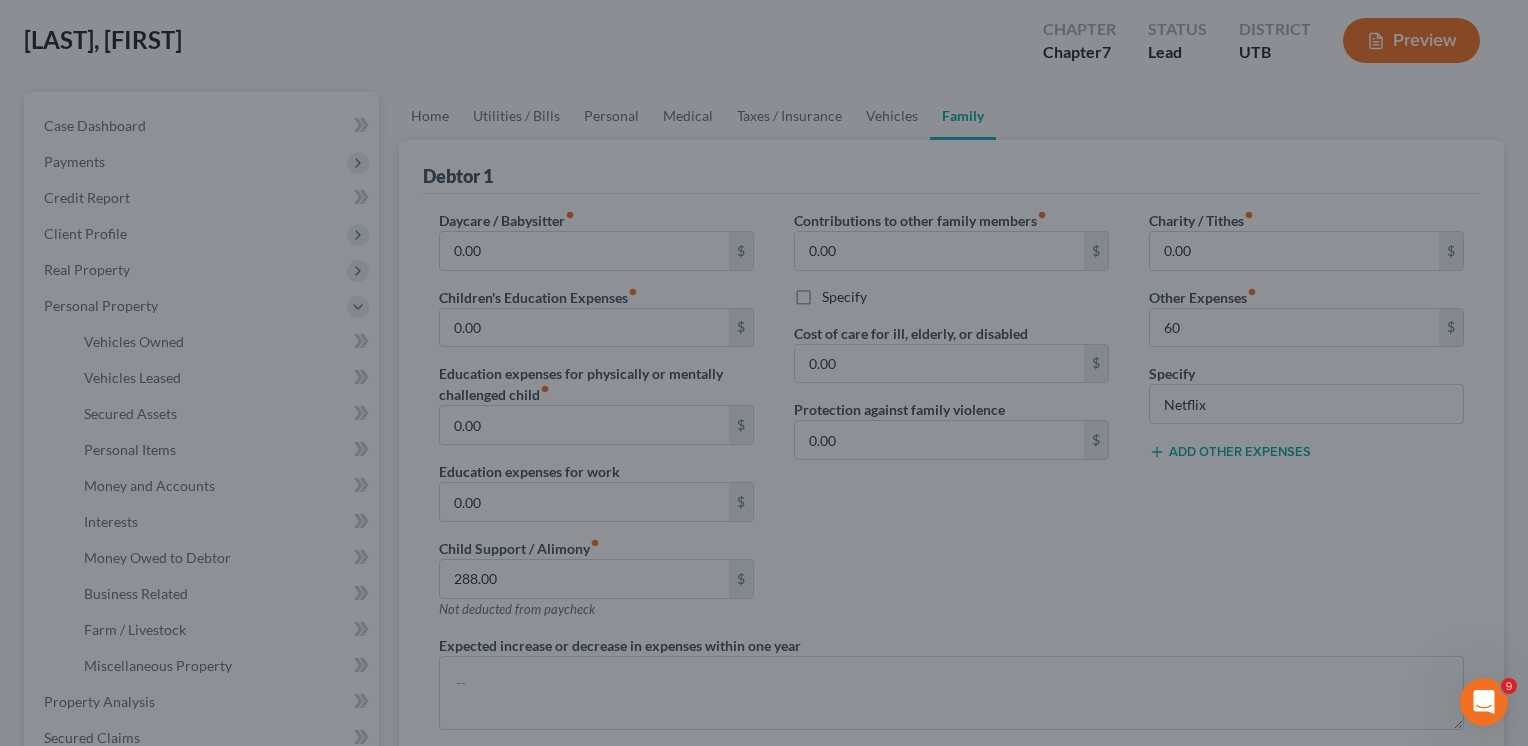 type on "60.00" 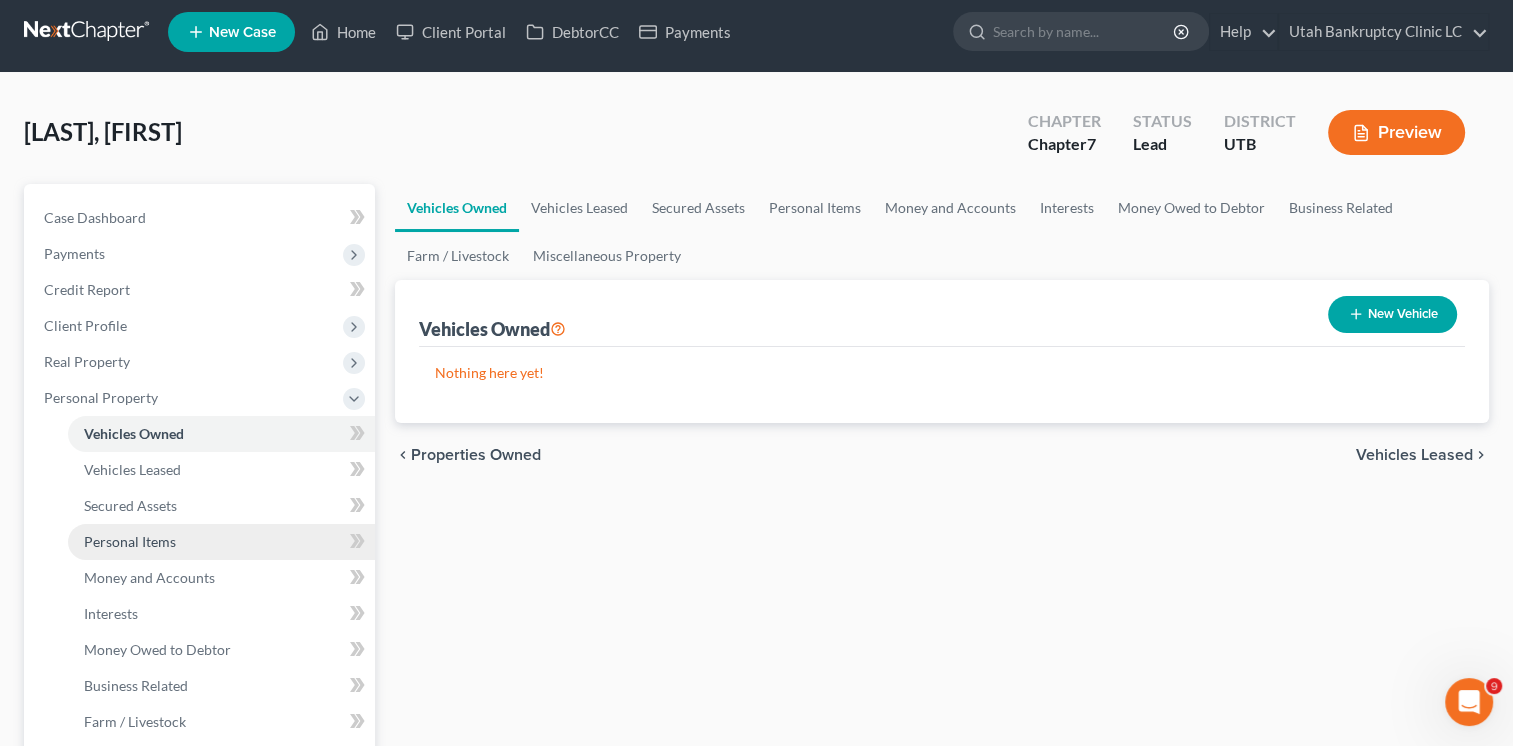 scroll, scrollTop: 0, scrollLeft: 0, axis: both 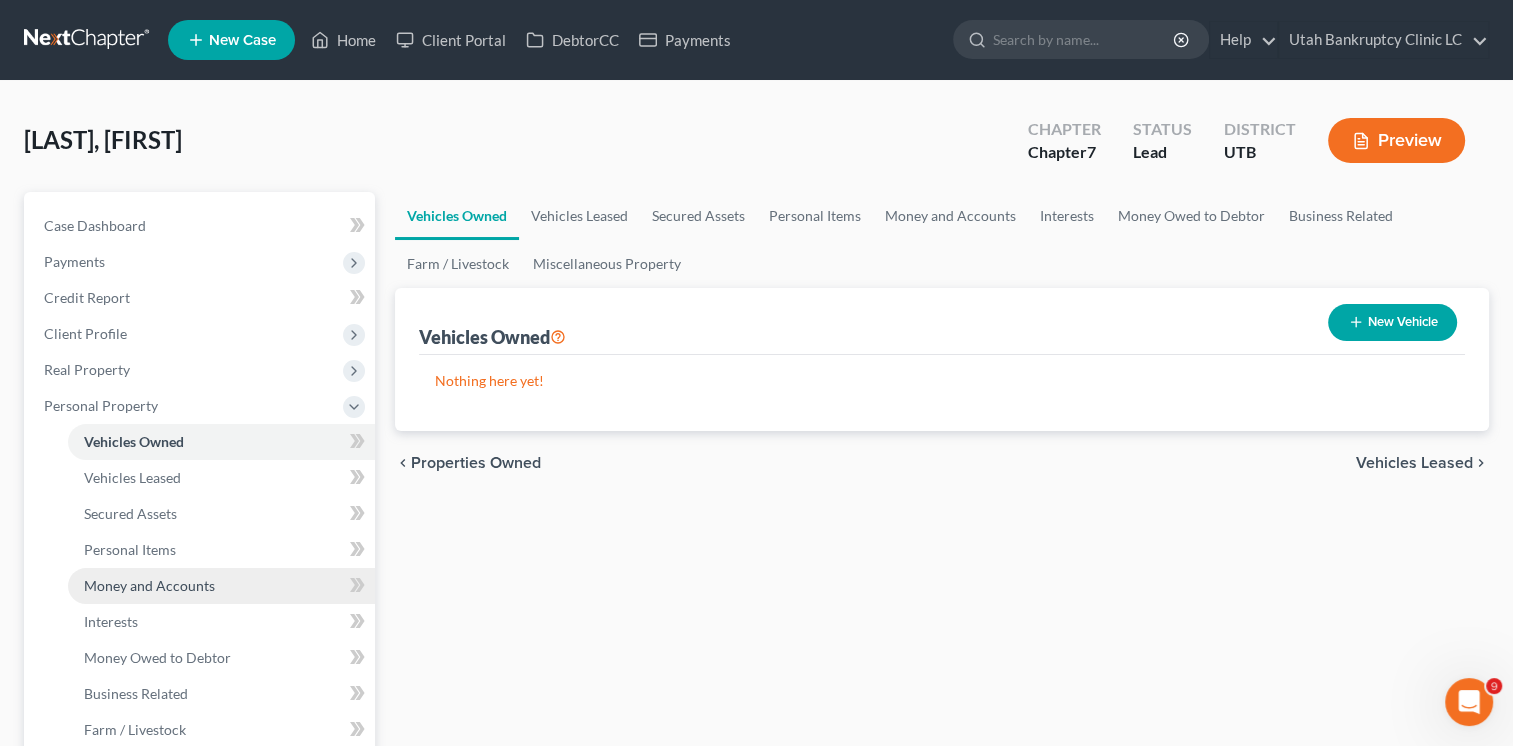 click on "Money and Accounts" at bounding box center (149, 585) 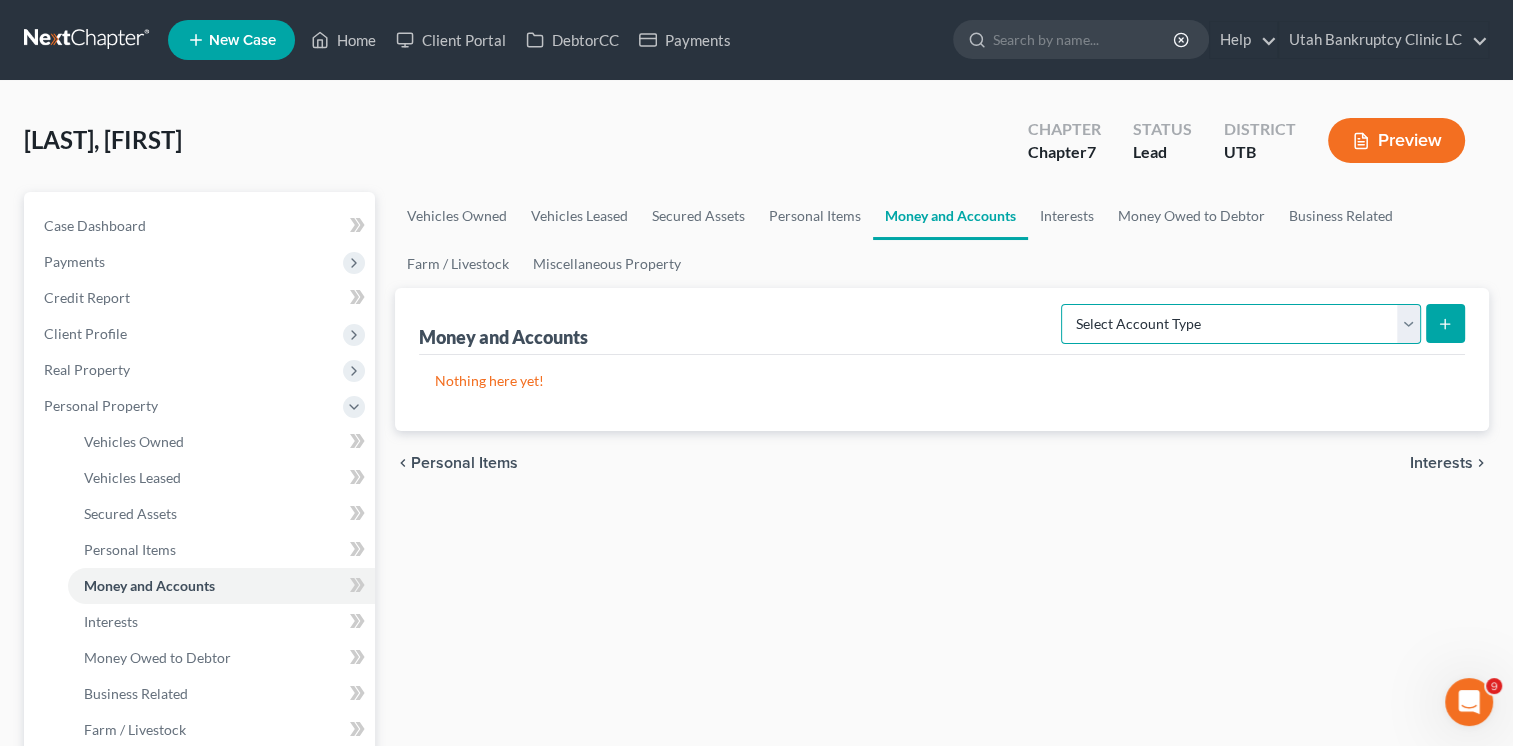 click on "Select Account Type Brokerage Cash on Hand Certificates of Deposit Checking Account Money Market Other (Credit Union, Health Savings Account, etc) Safe Deposit Box Savings Account Security Deposits or Prepayments" at bounding box center (1241, 324) 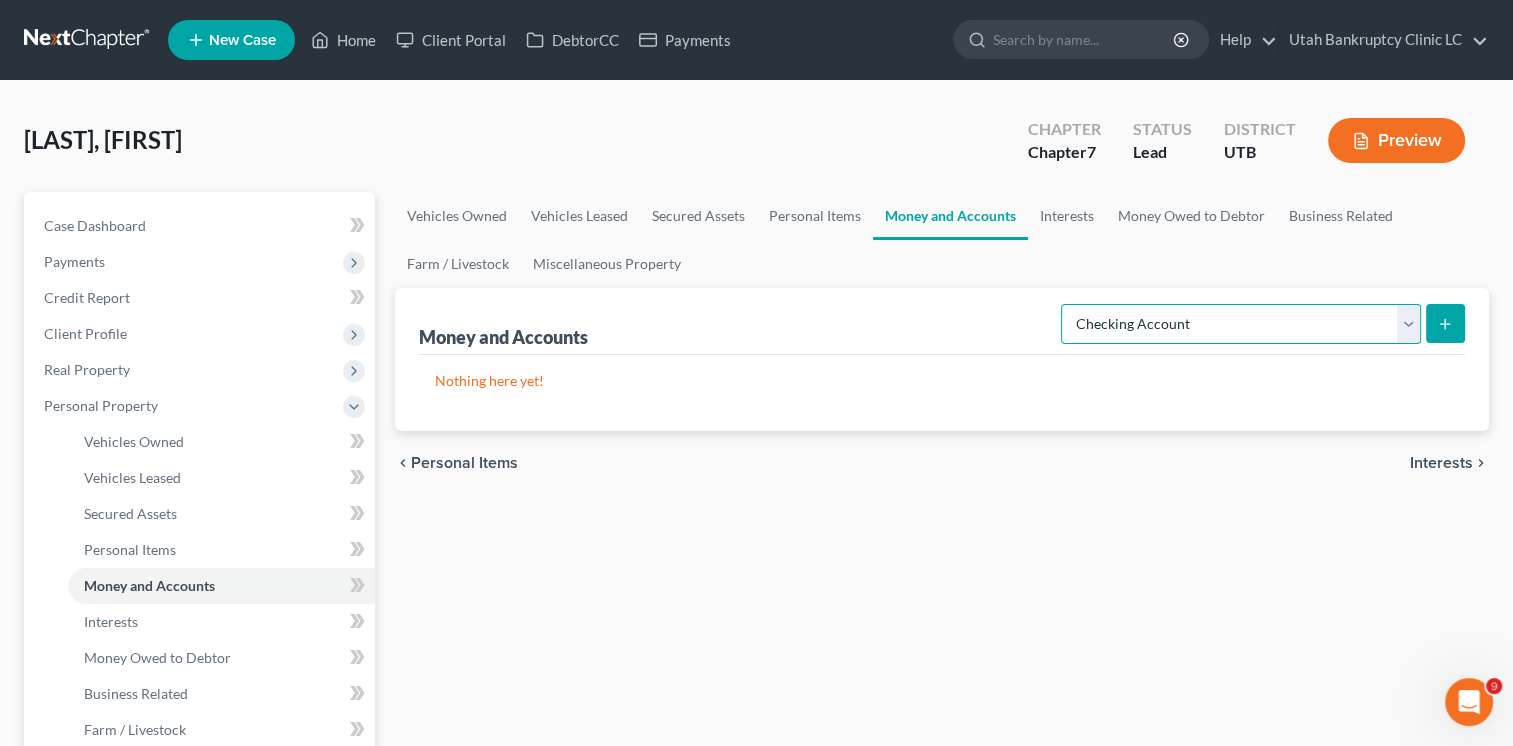 click on "Select Account Type Brokerage Cash on Hand Certificates of Deposit Checking Account Money Market Other (Credit Union, Health Savings Account, etc) Safe Deposit Box Savings Account Security Deposits or Prepayments" at bounding box center [1241, 324] 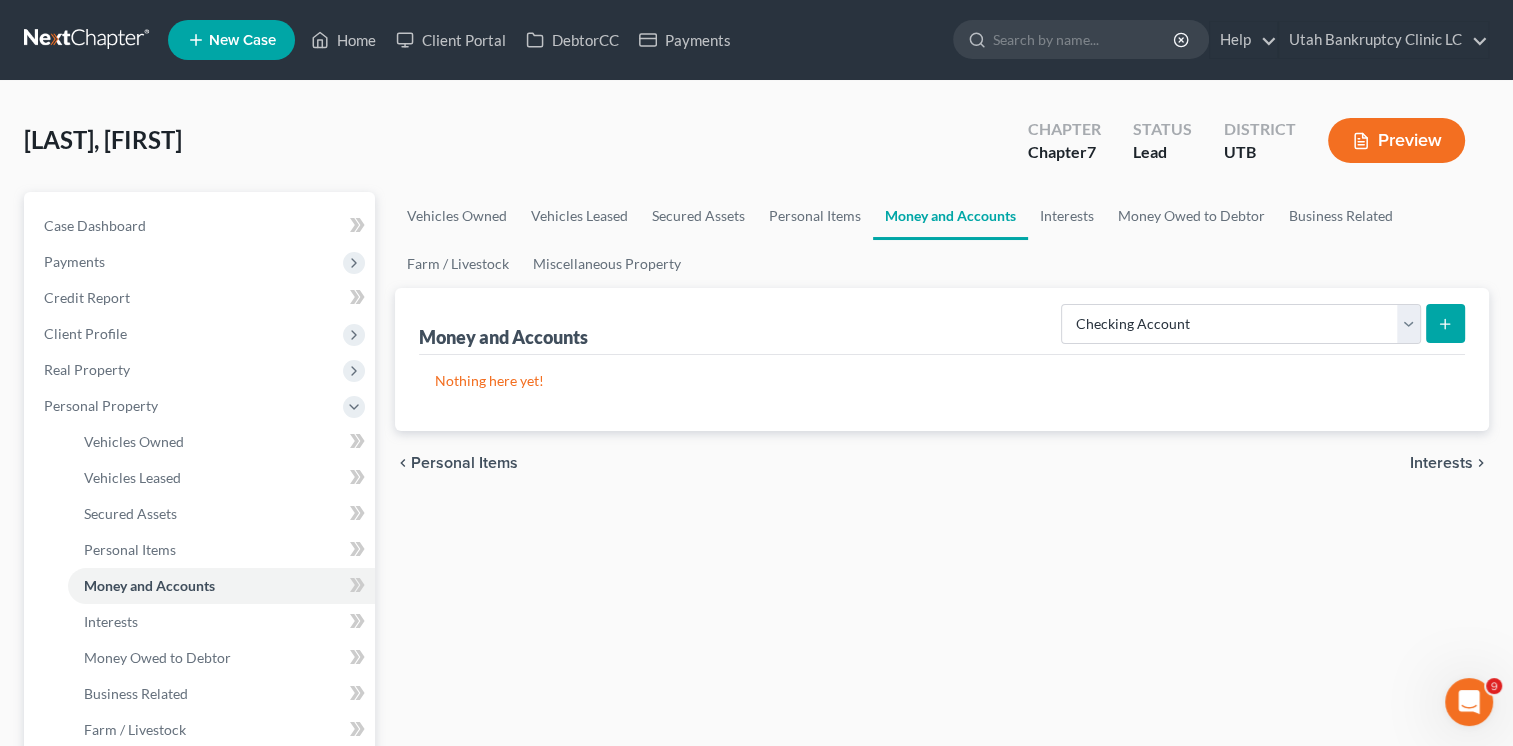 click at bounding box center [1445, 323] 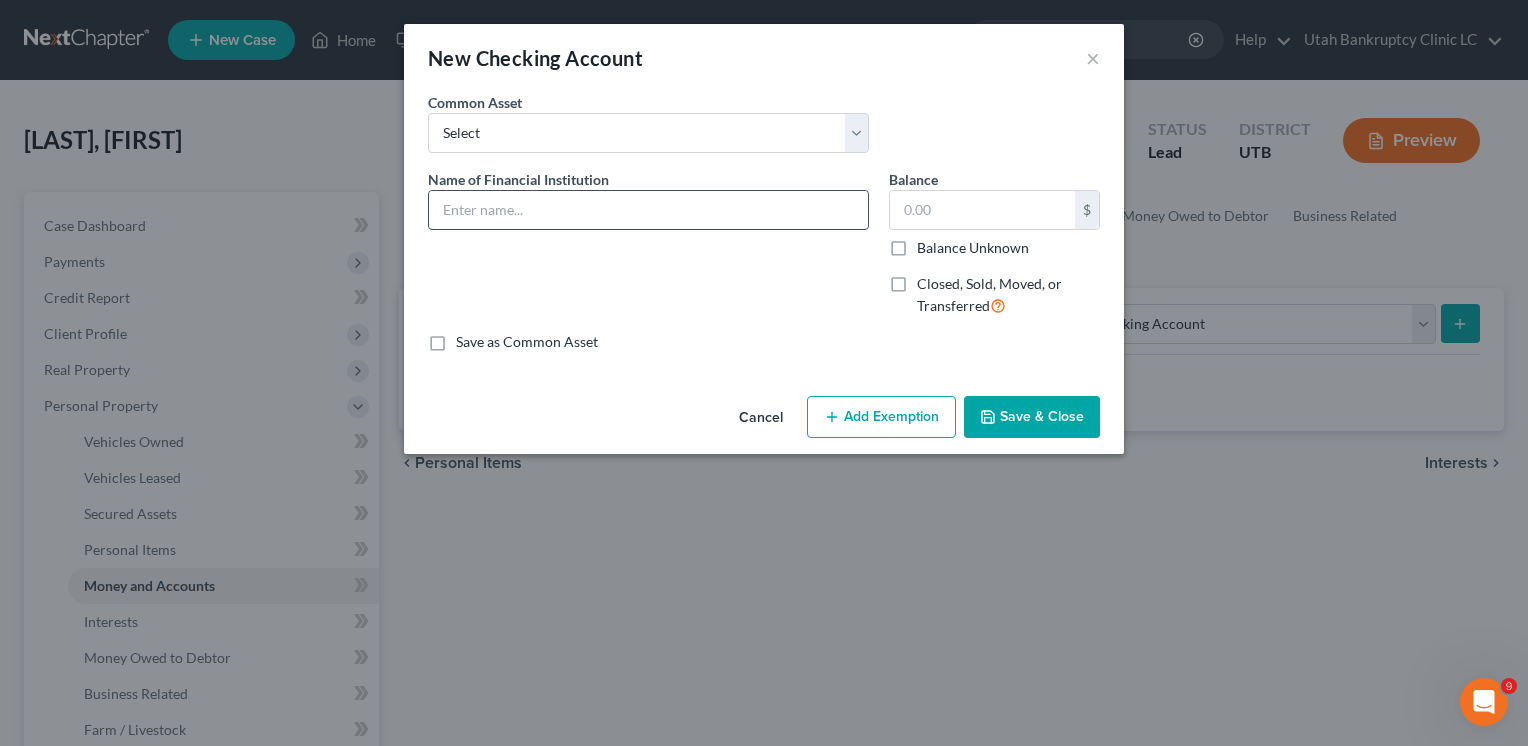 click at bounding box center (648, 210) 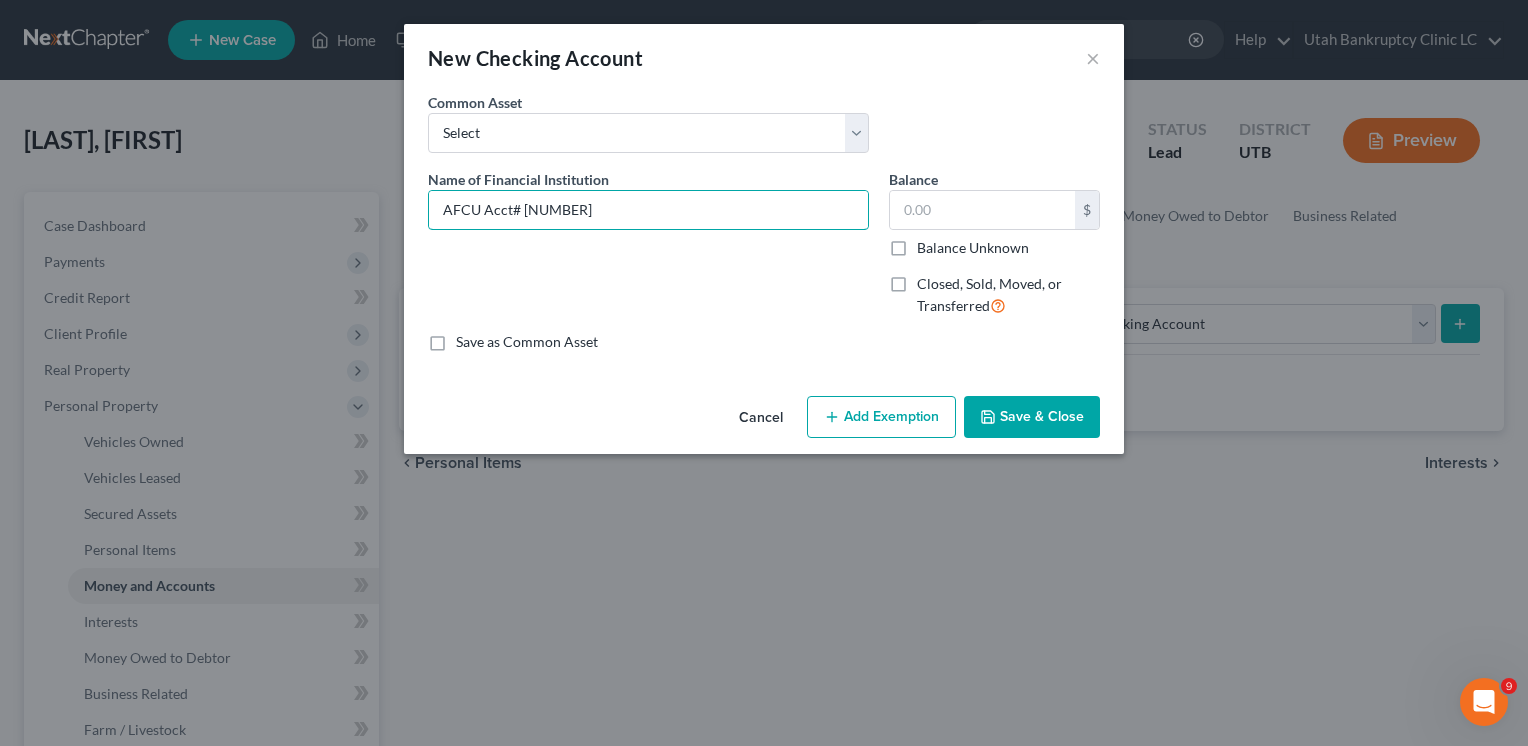 drag, startPoint x: 274, startPoint y: 208, endPoint x: 232, endPoint y: 205, distance: 42.107006 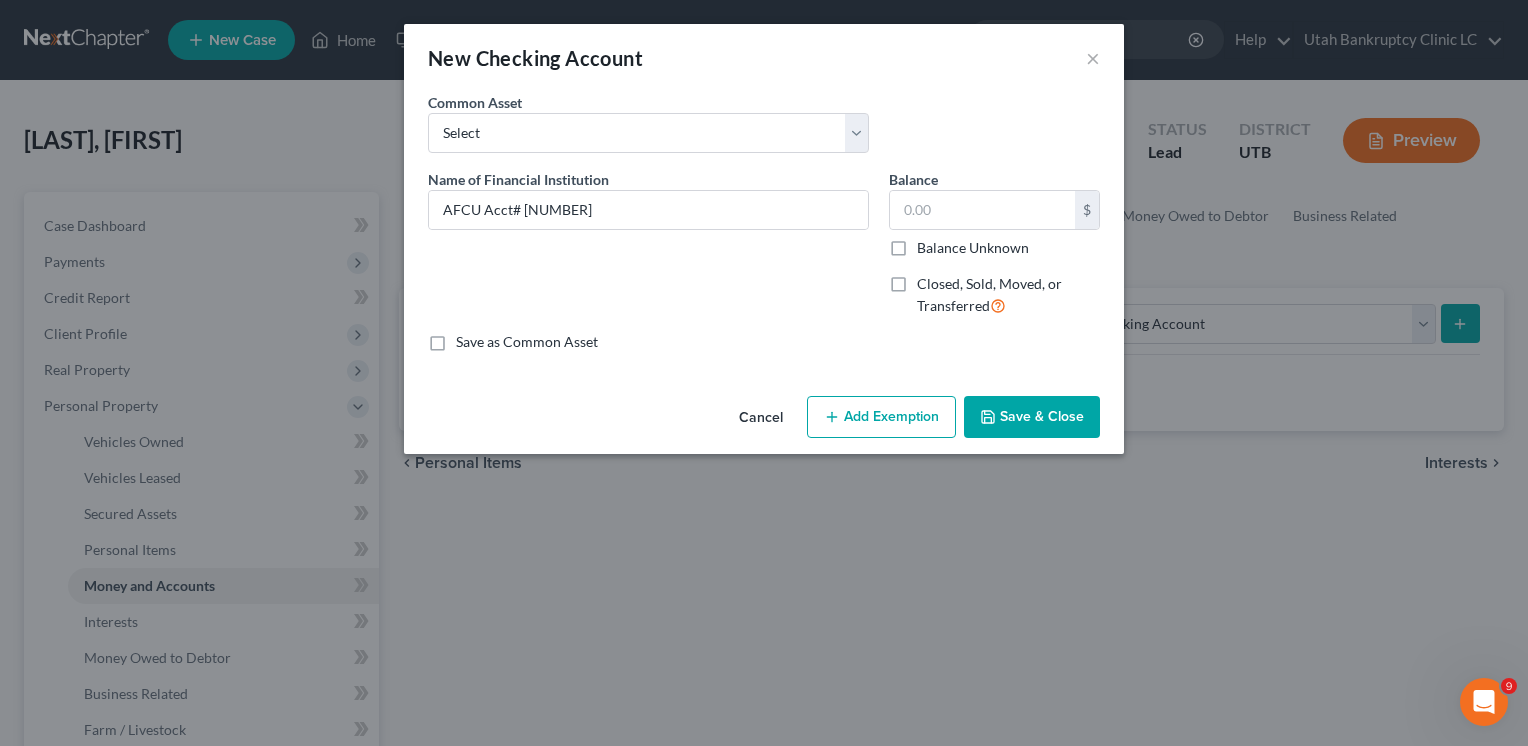 click on "Save & Close" at bounding box center (1032, 417) 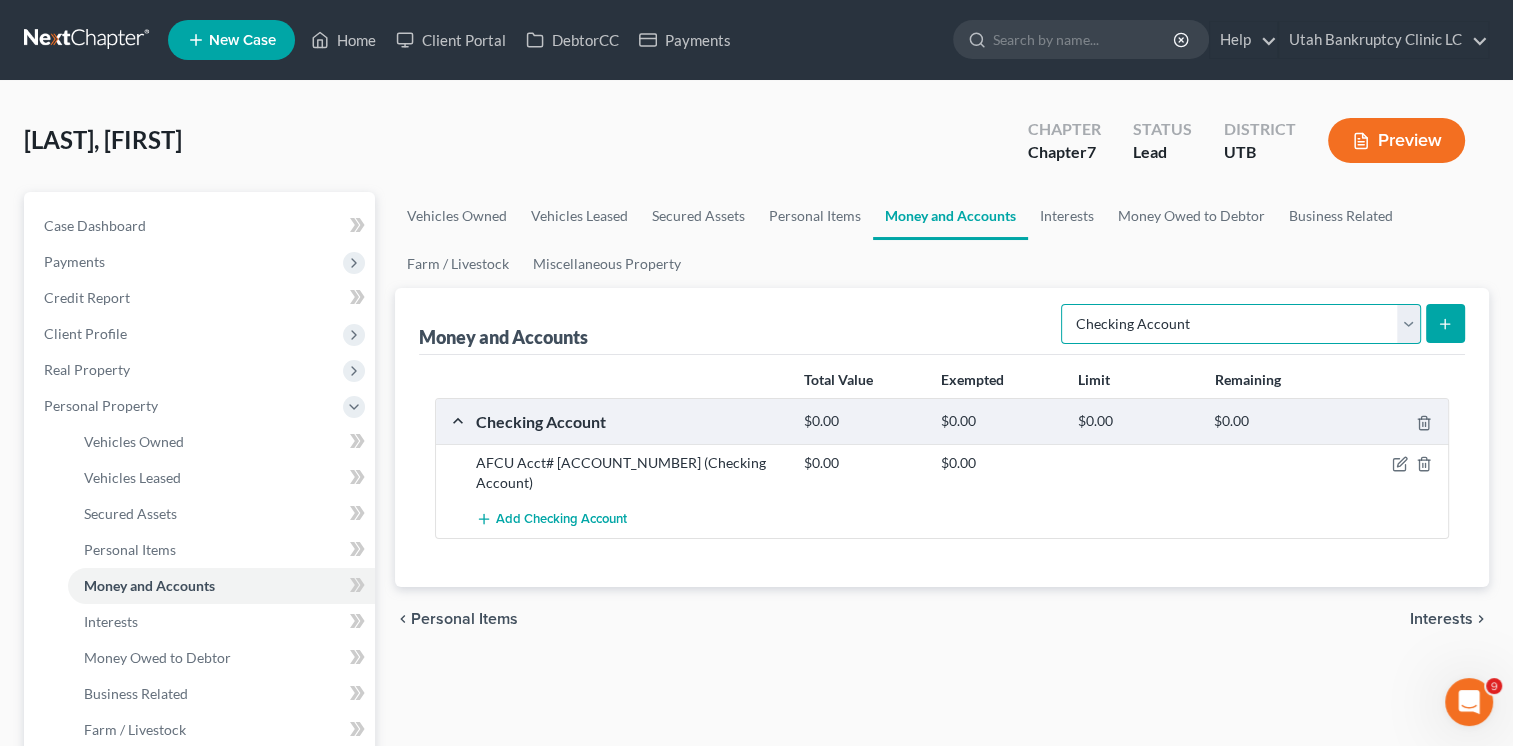 click on "Select Account Type Brokerage Cash on Hand Certificates of Deposit Checking Account Money Market Other (Credit Union, Health Savings Account, etc) Safe Deposit Box Savings Account Security Deposits or Prepayments" at bounding box center (1241, 324) 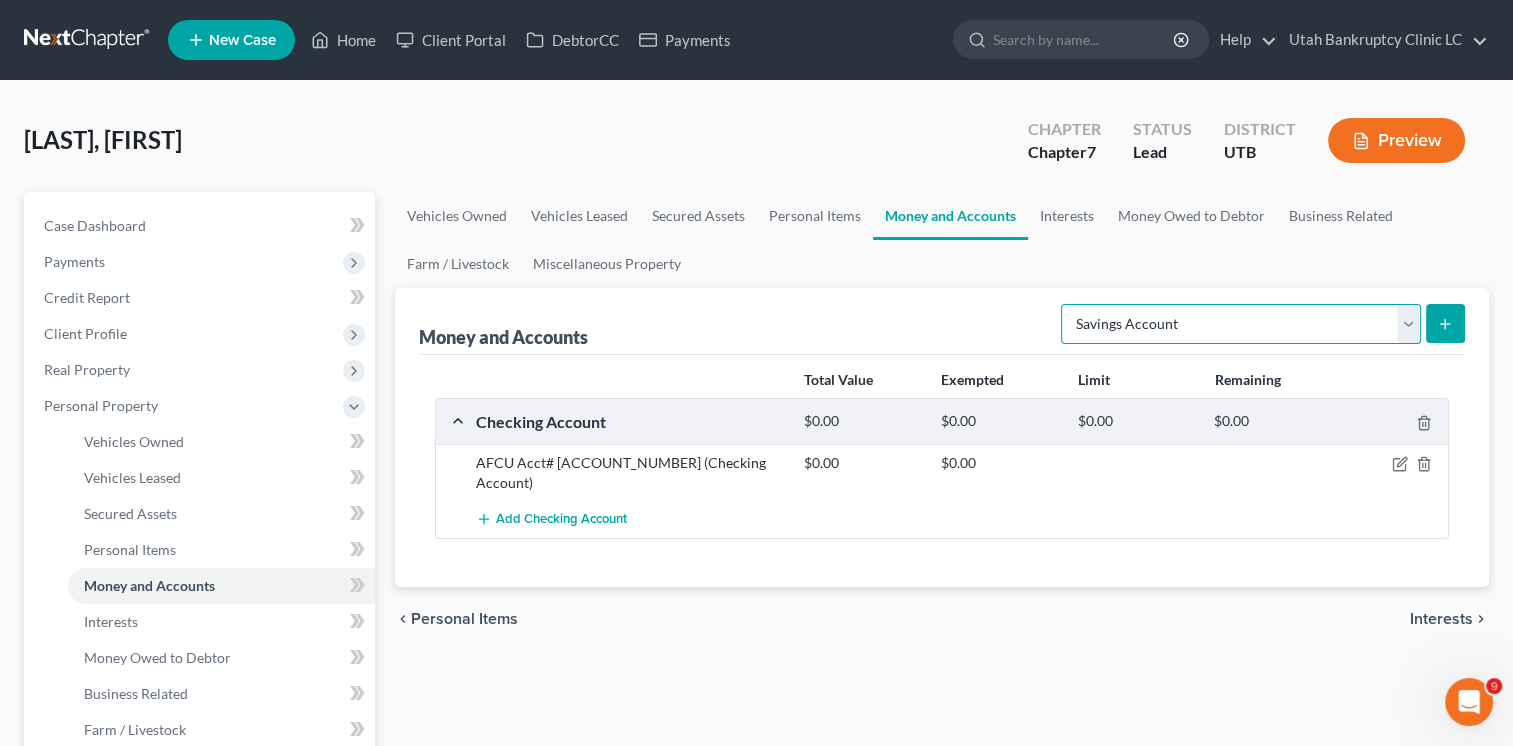 click on "Select Account Type Brokerage Cash on Hand Certificates of Deposit Checking Account Money Market Other (Credit Union, Health Savings Account, etc) Safe Deposit Box Savings Account Security Deposits or Prepayments" at bounding box center (1241, 324) 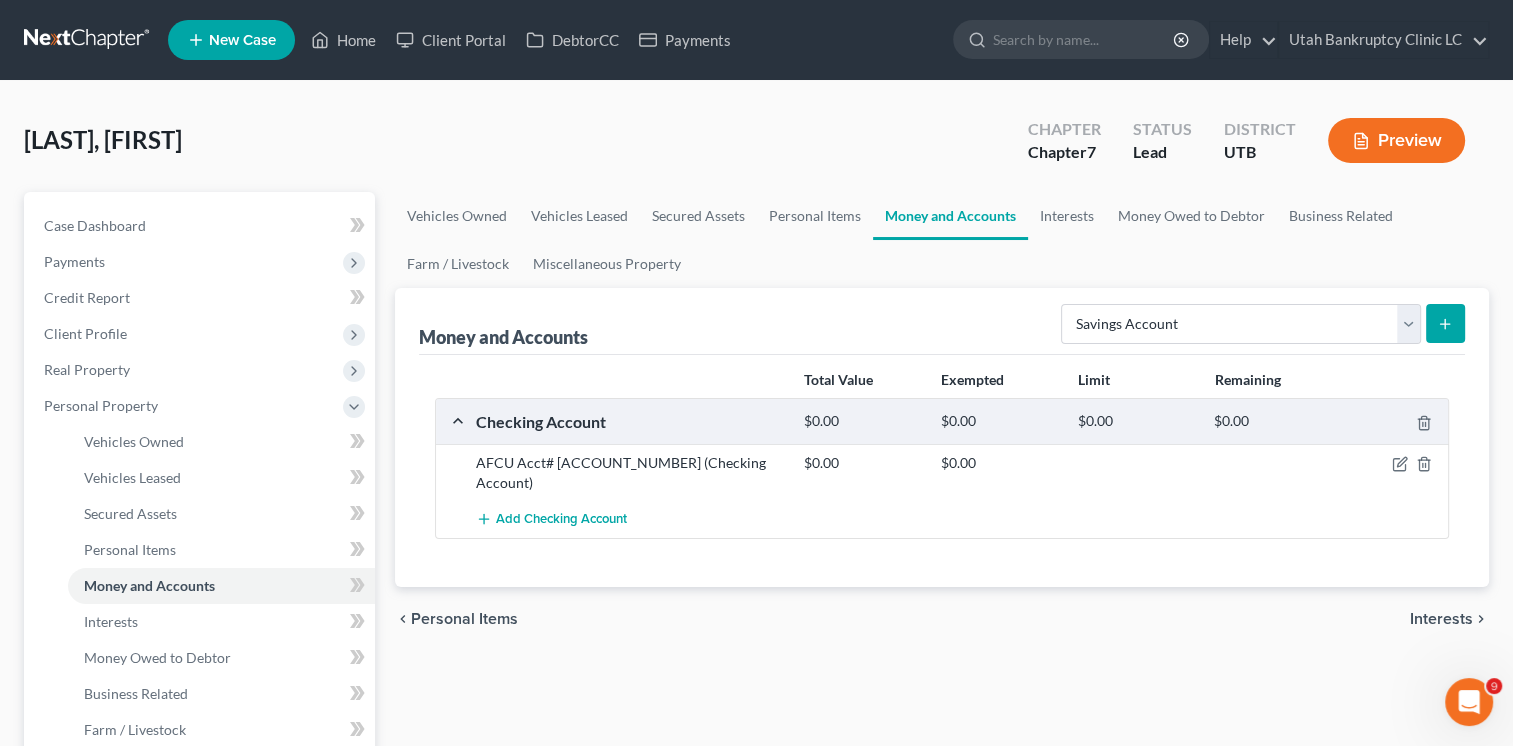 click at bounding box center [1445, 323] 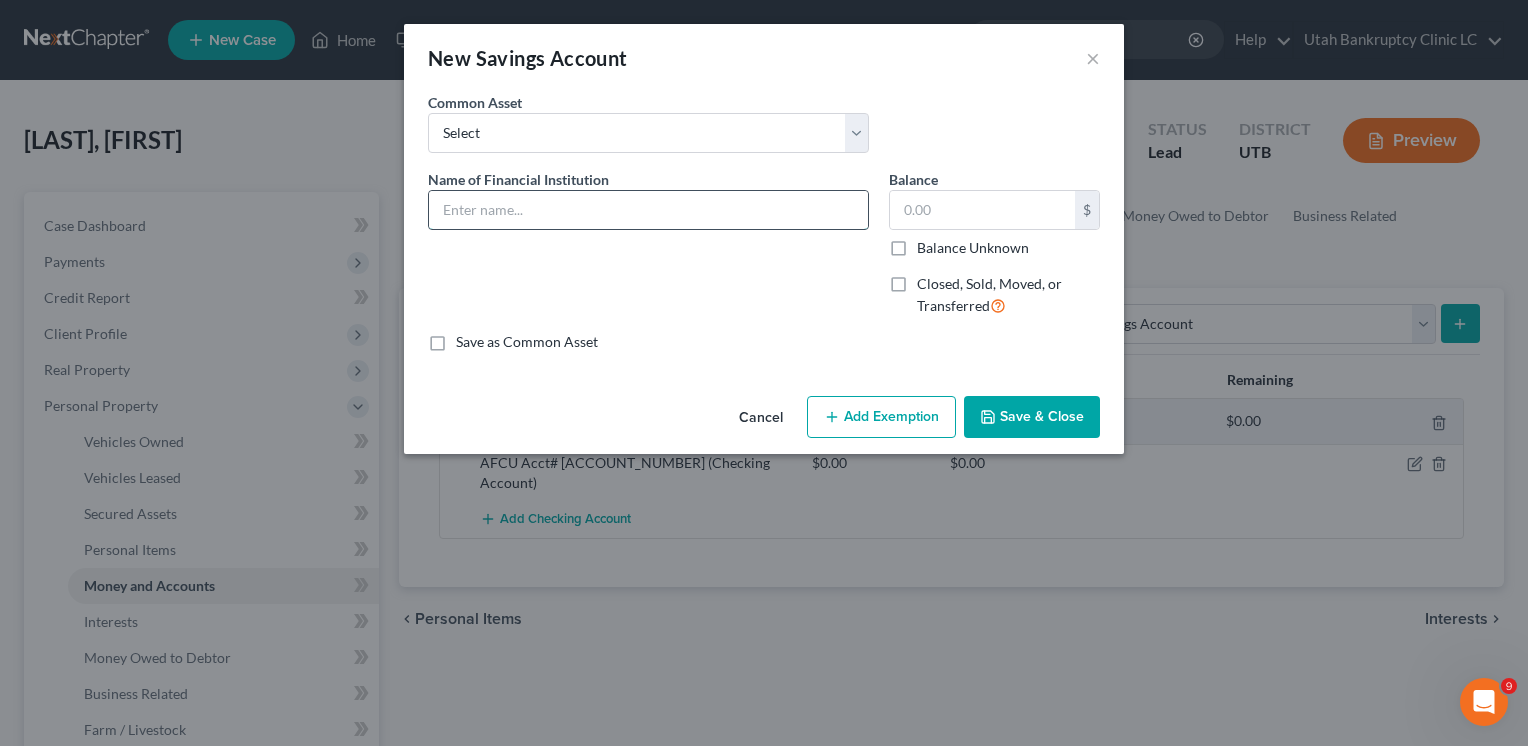 click at bounding box center [648, 210] 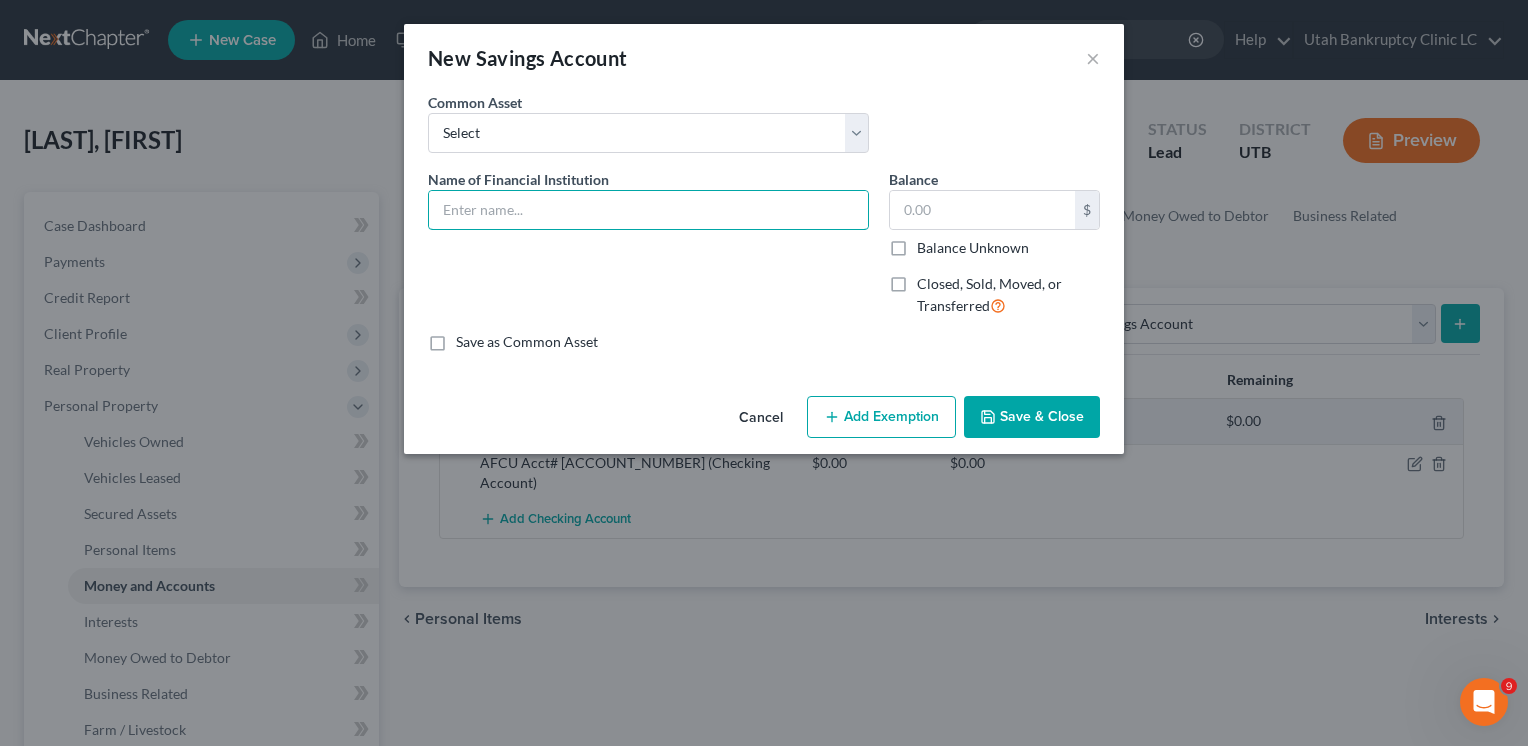 paste on "AFCU Acct# [NUMBER]" 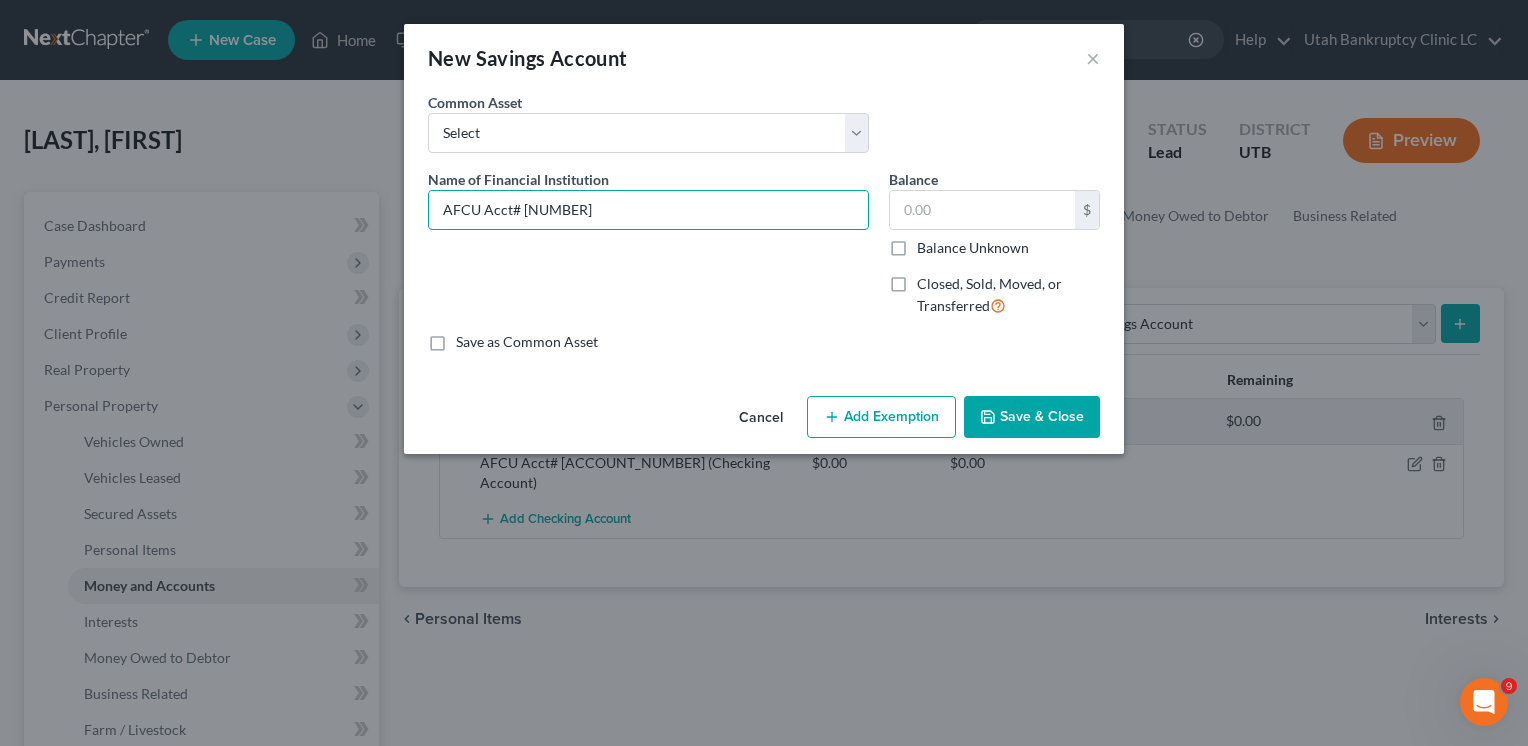type on "AFCU Acct# [NUMBER]" 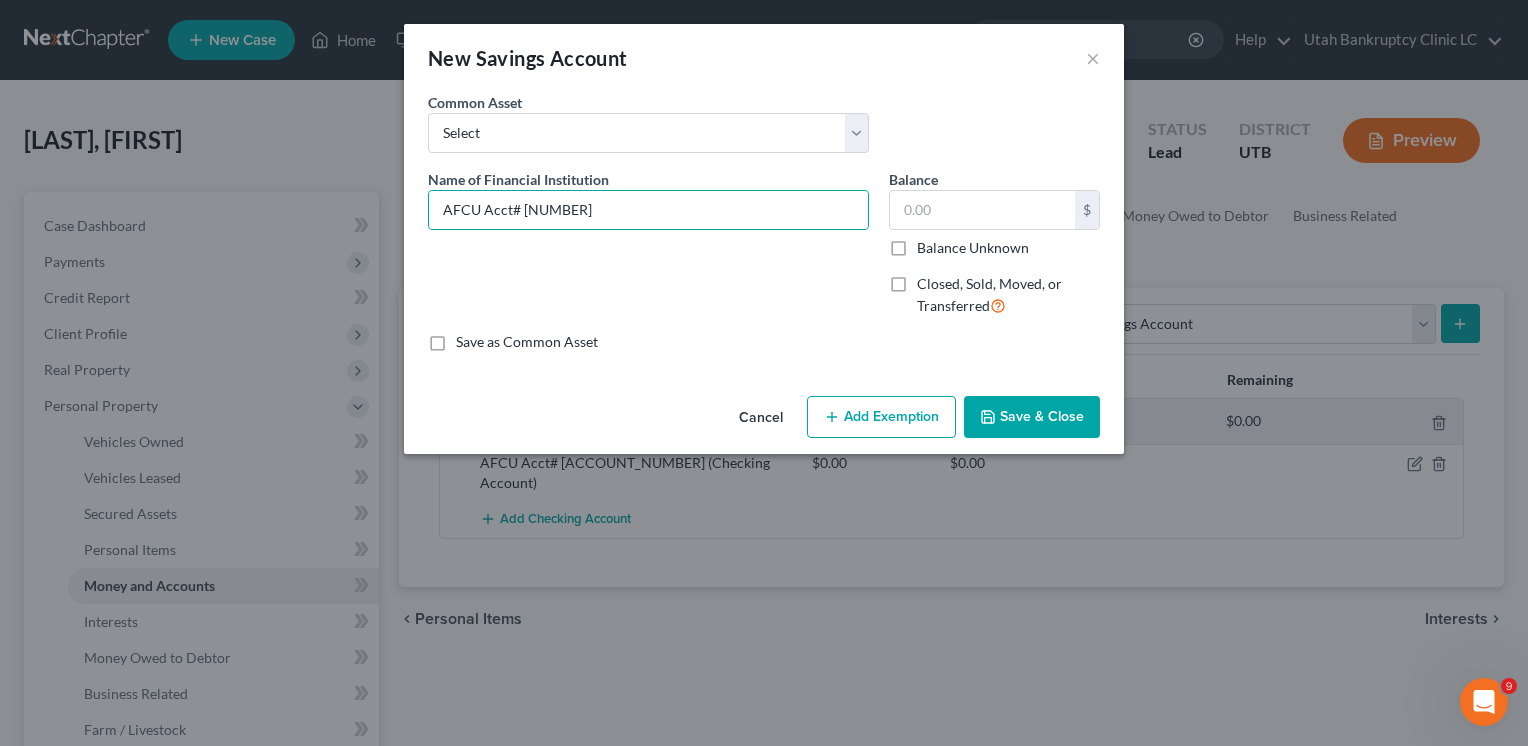 click on "Save & Close" at bounding box center [1032, 417] 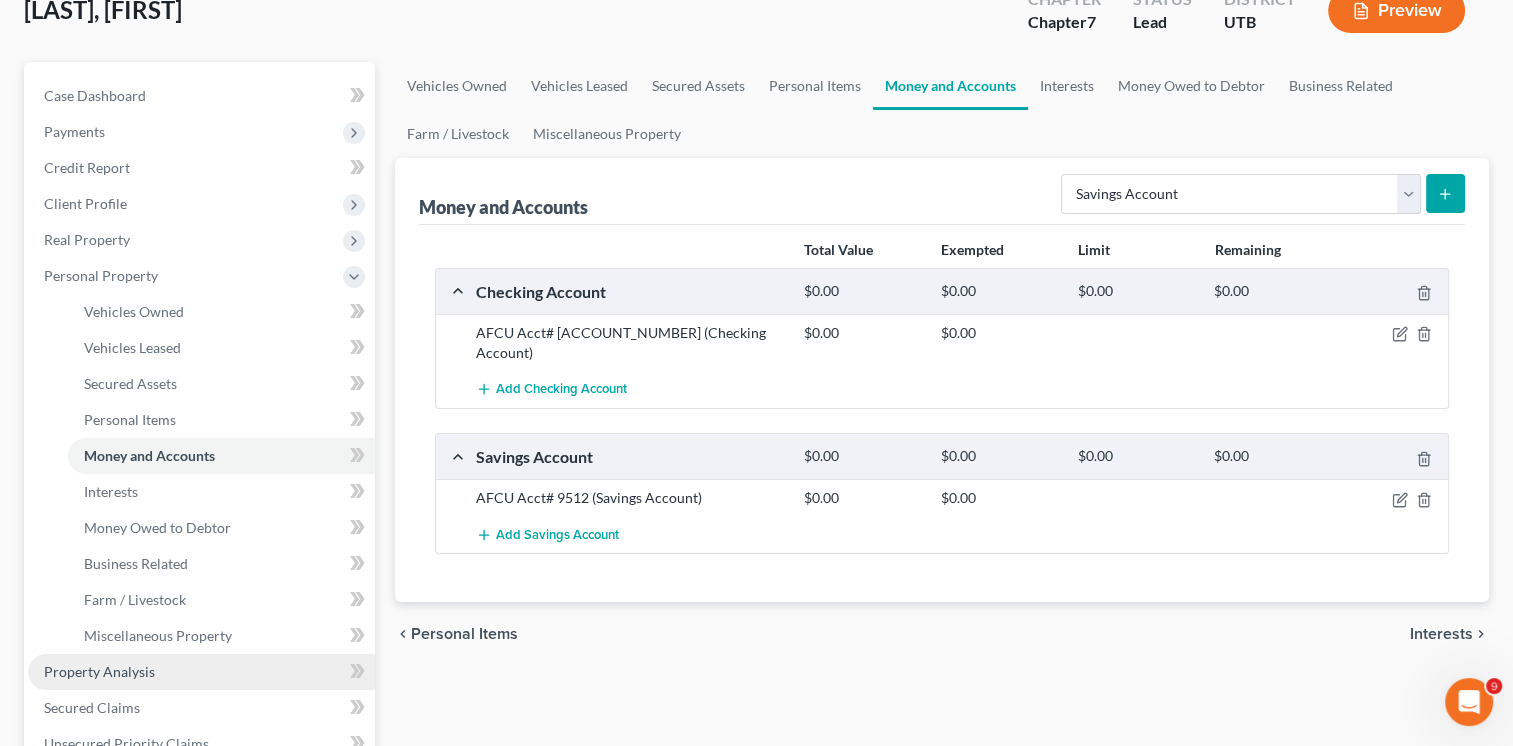 scroll, scrollTop: 300, scrollLeft: 0, axis: vertical 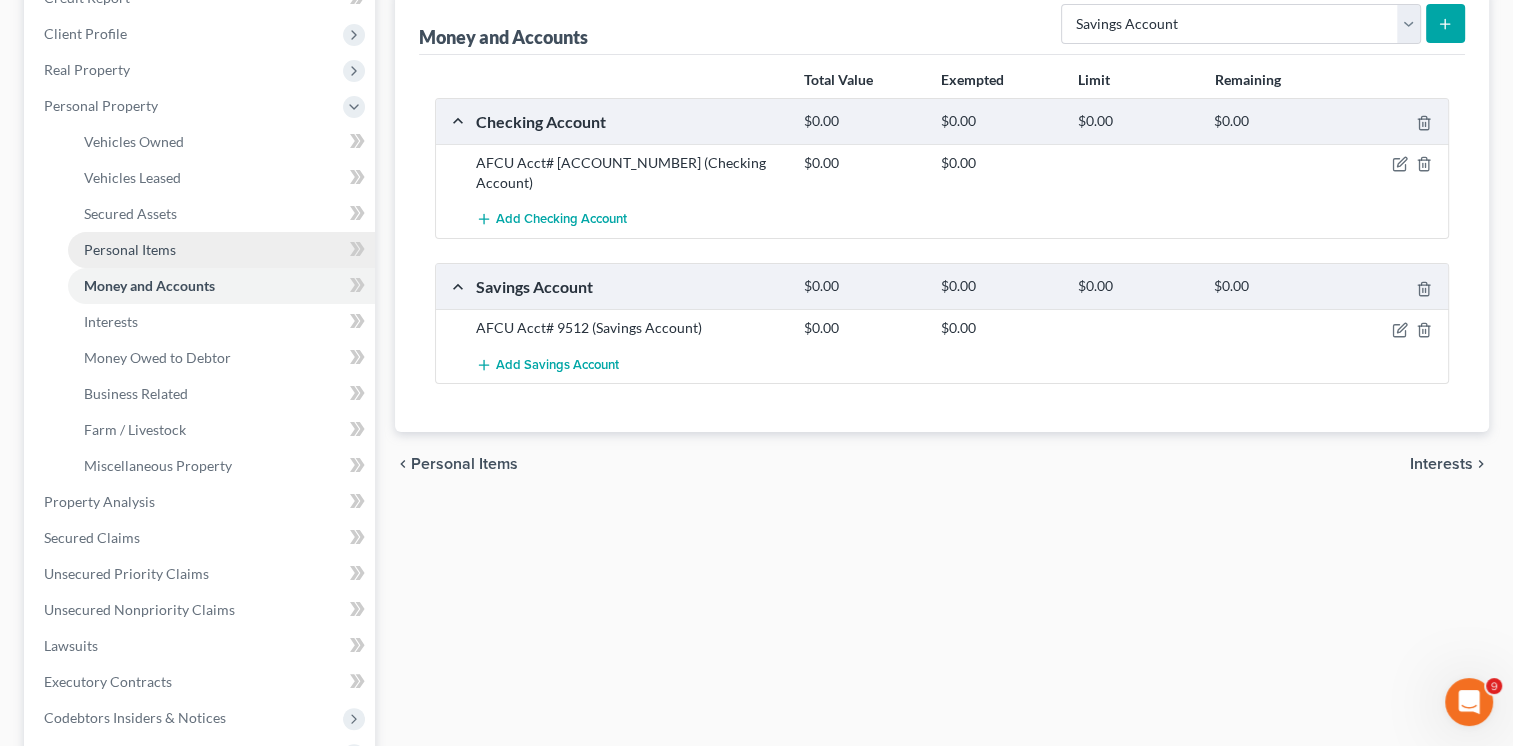 click on "Personal Items" at bounding box center [130, 249] 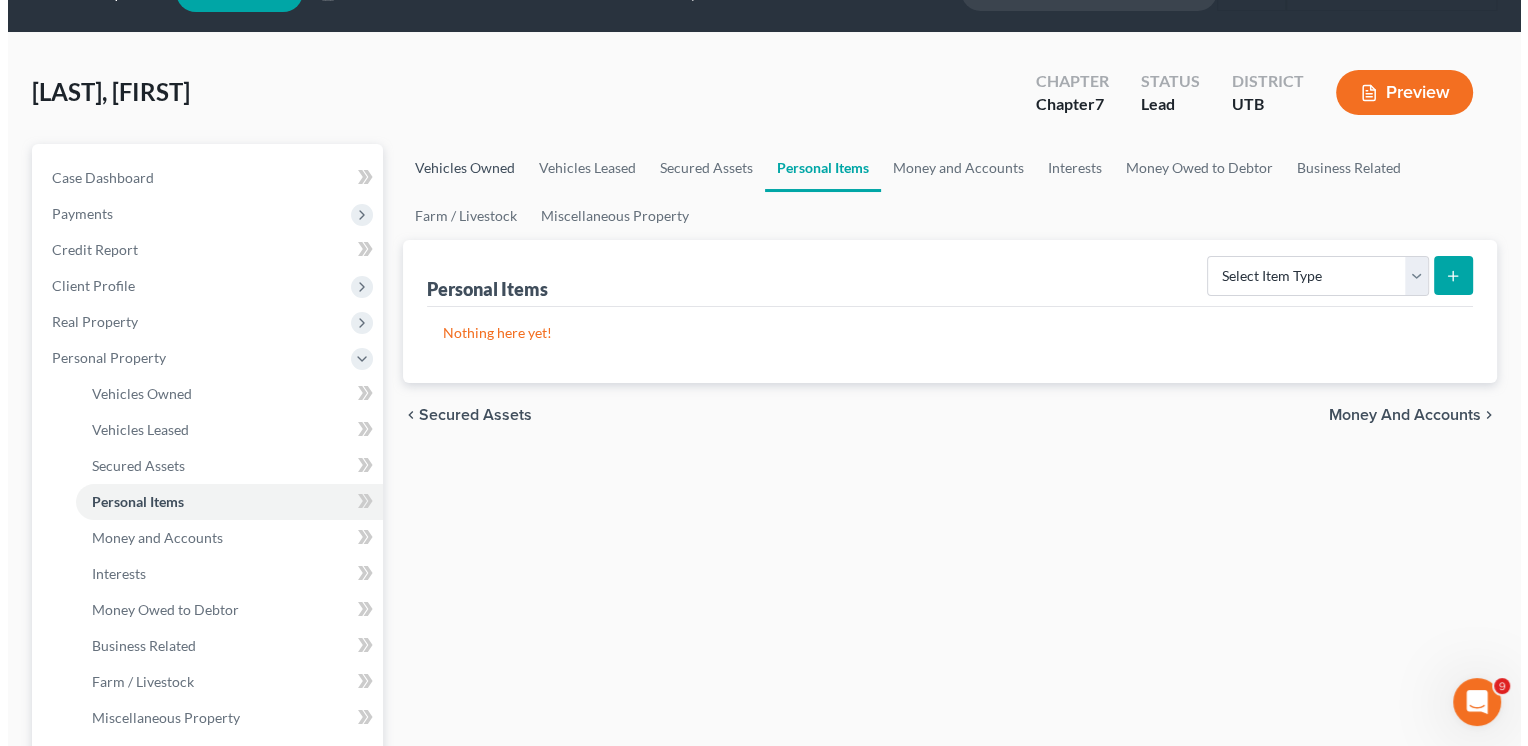 scroll, scrollTop: 0, scrollLeft: 0, axis: both 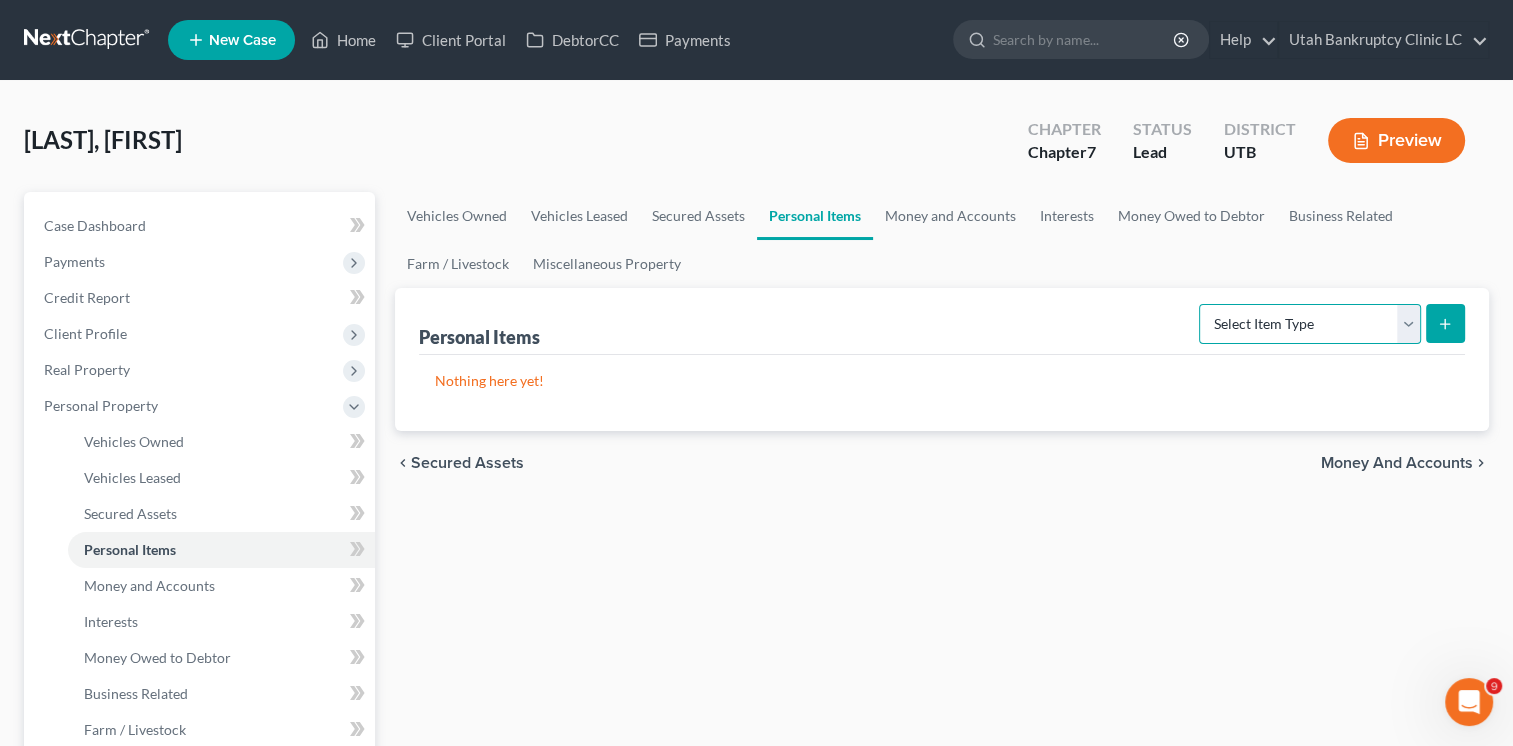 click on "Select Item Type Clothing Collectibles Of Value Electronics Firearms Household Goods Jewelry Other Pet(s) Sports & Hobby Equipment" at bounding box center (1310, 324) 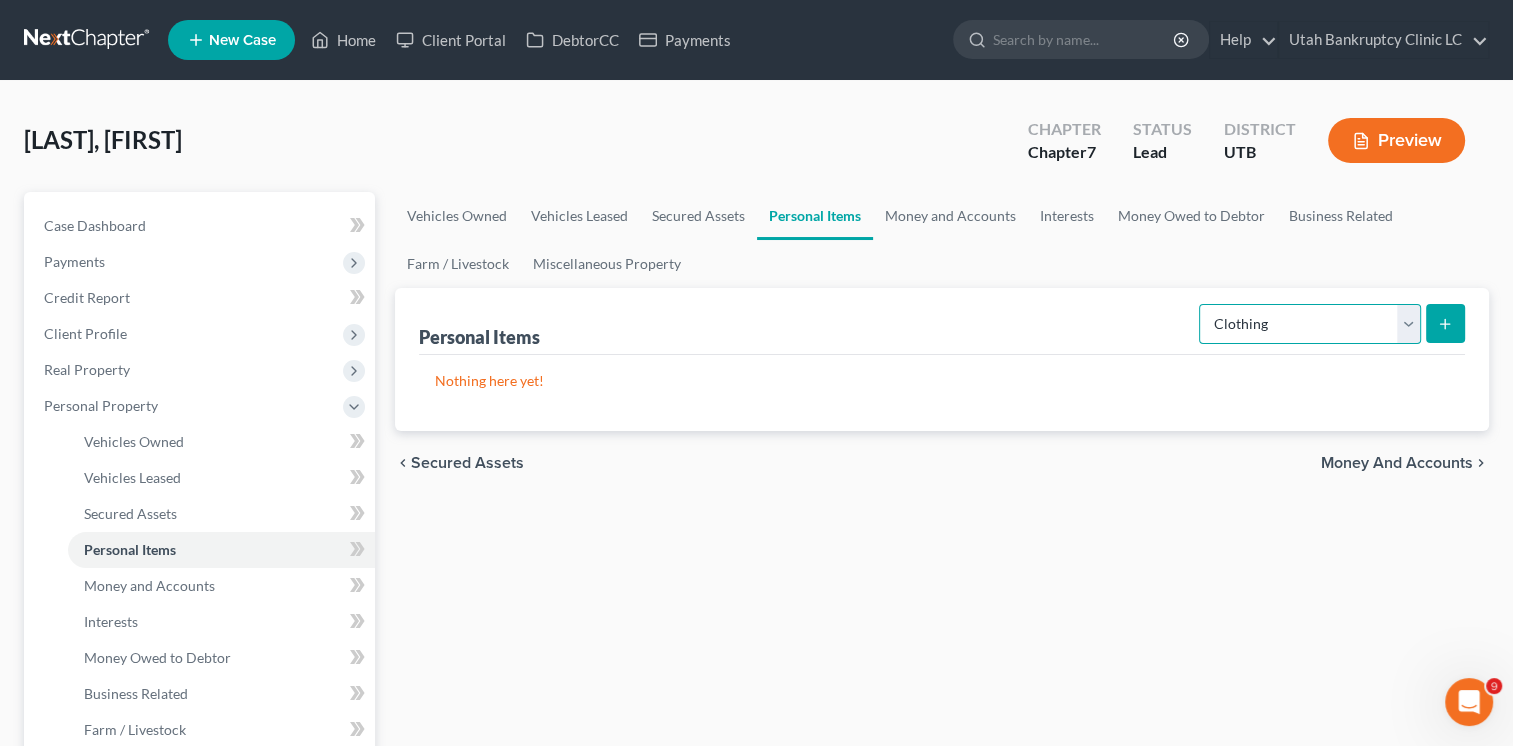 click on "Select Item Type Clothing Collectibles Of Value Electronics Firearms Household Goods Jewelry Other Pet(s) Sports & Hobby Equipment" at bounding box center [1310, 324] 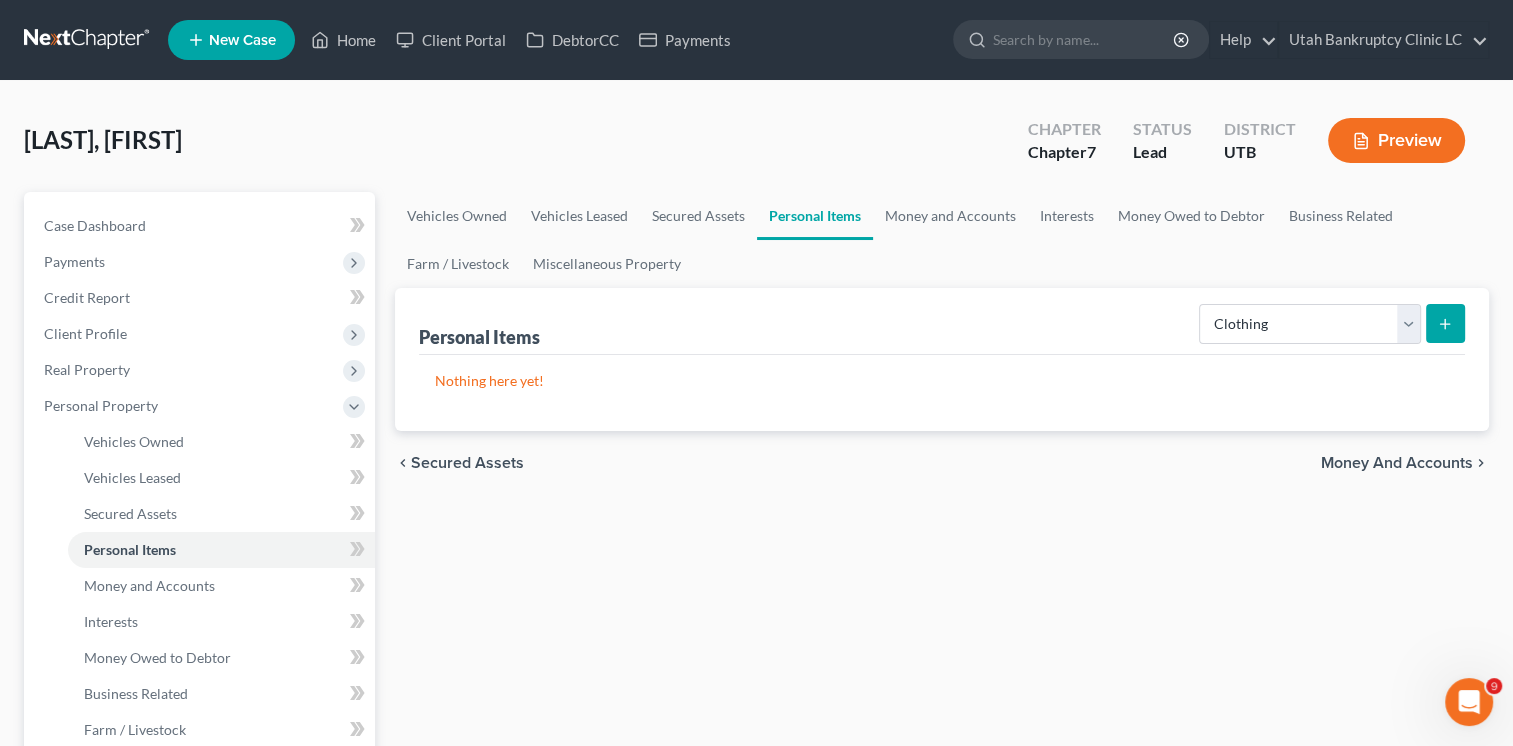 click 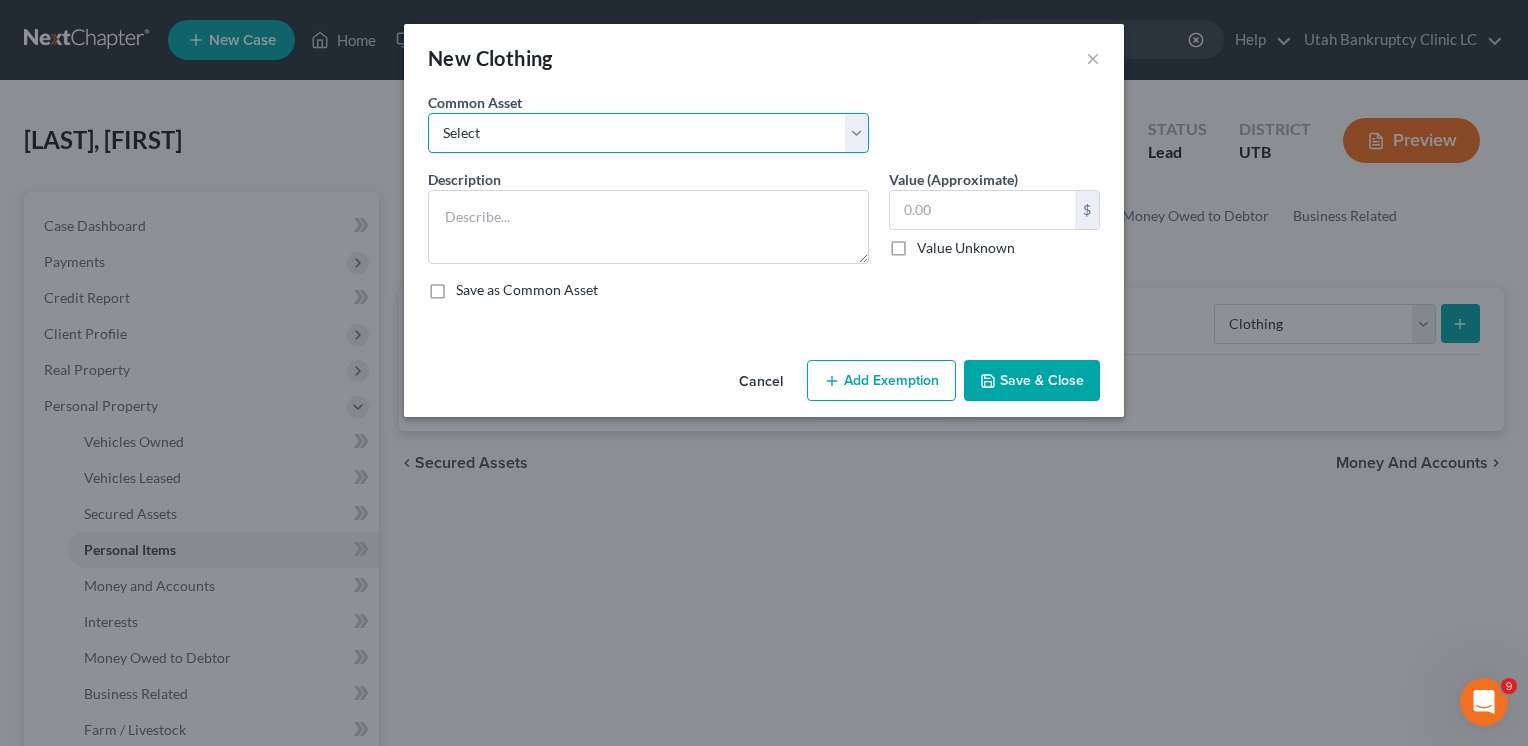 click on "Select All Clothing" at bounding box center [648, 133] 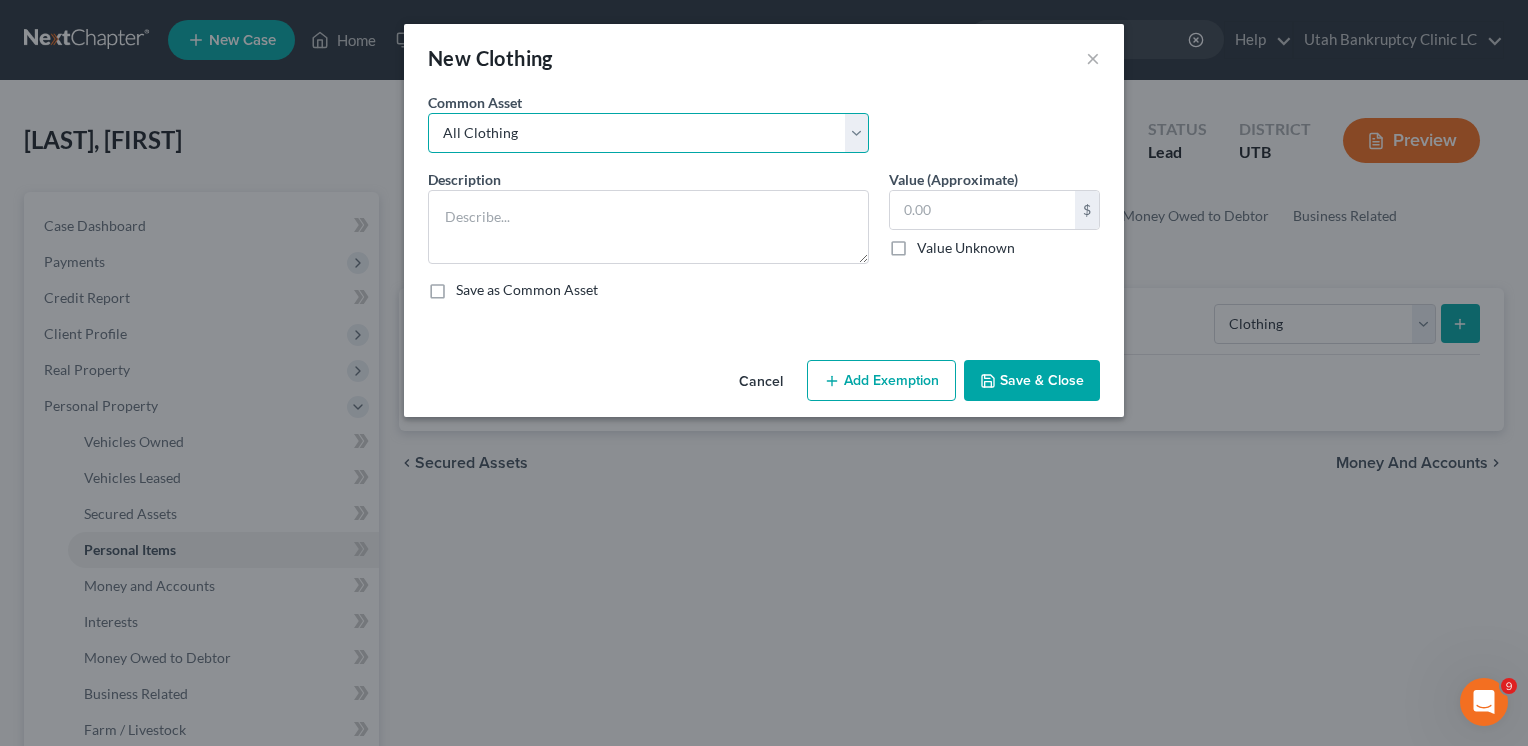 click on "Select All Clothing" at bounding box center [648, 133] 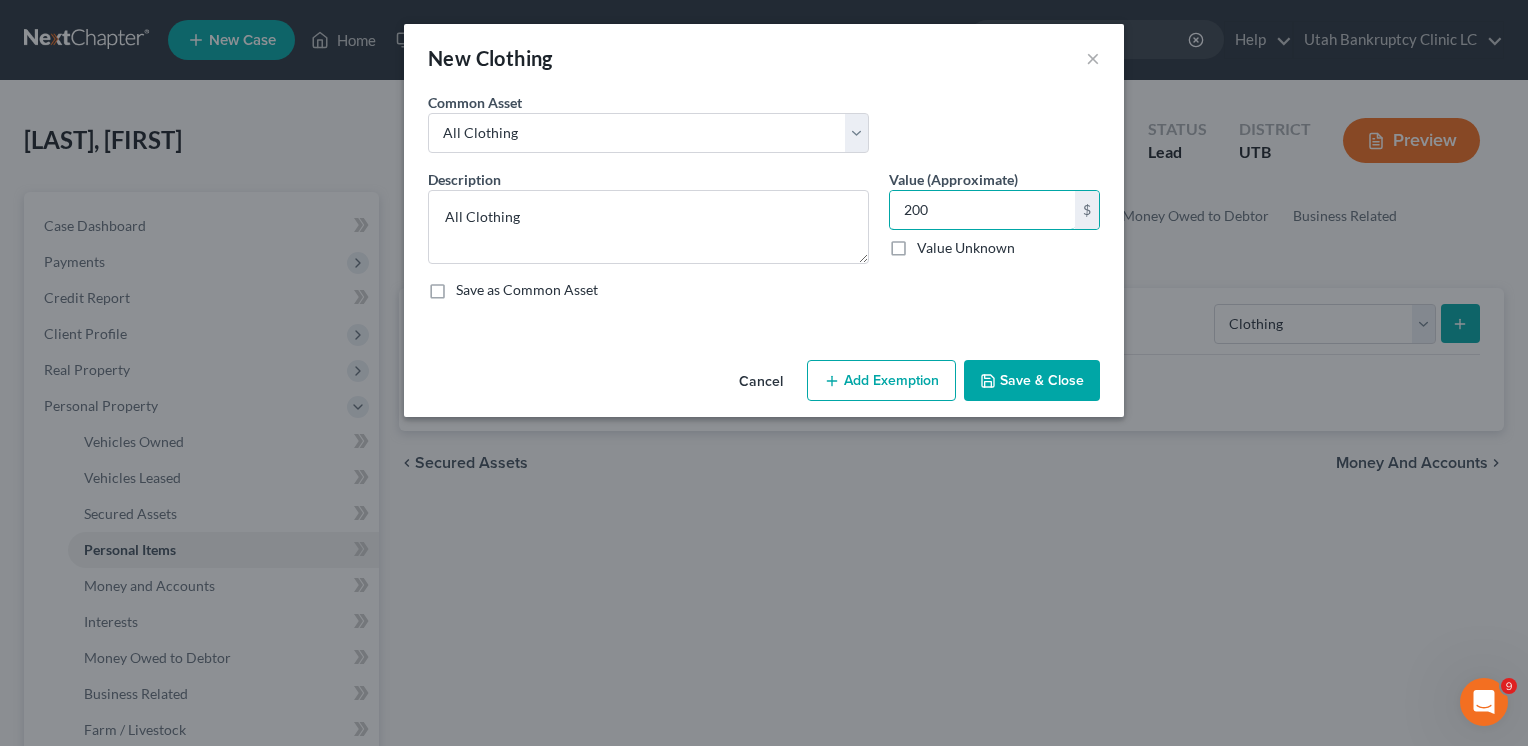 type on "200" 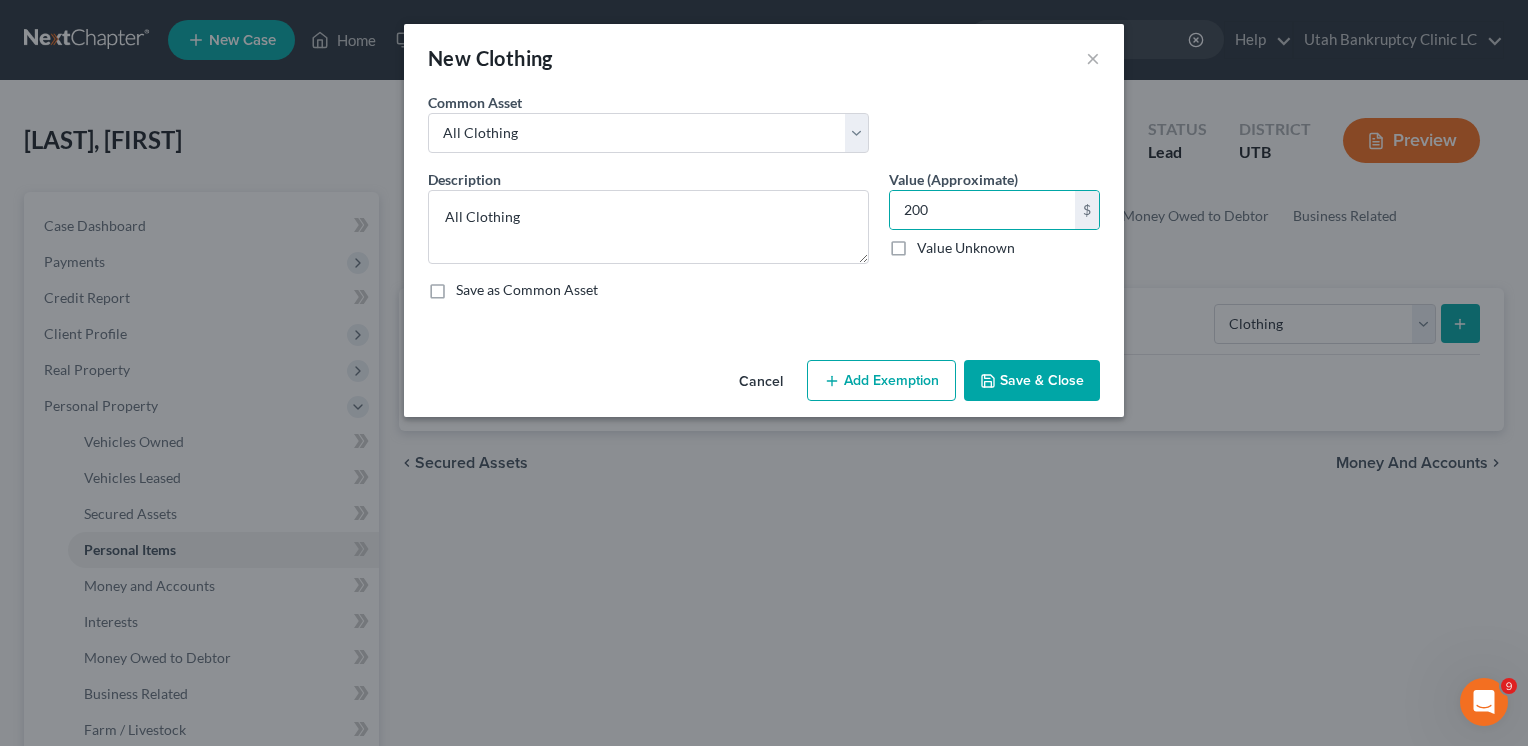click on "Add Exemption" at bounding box center [881, 381] 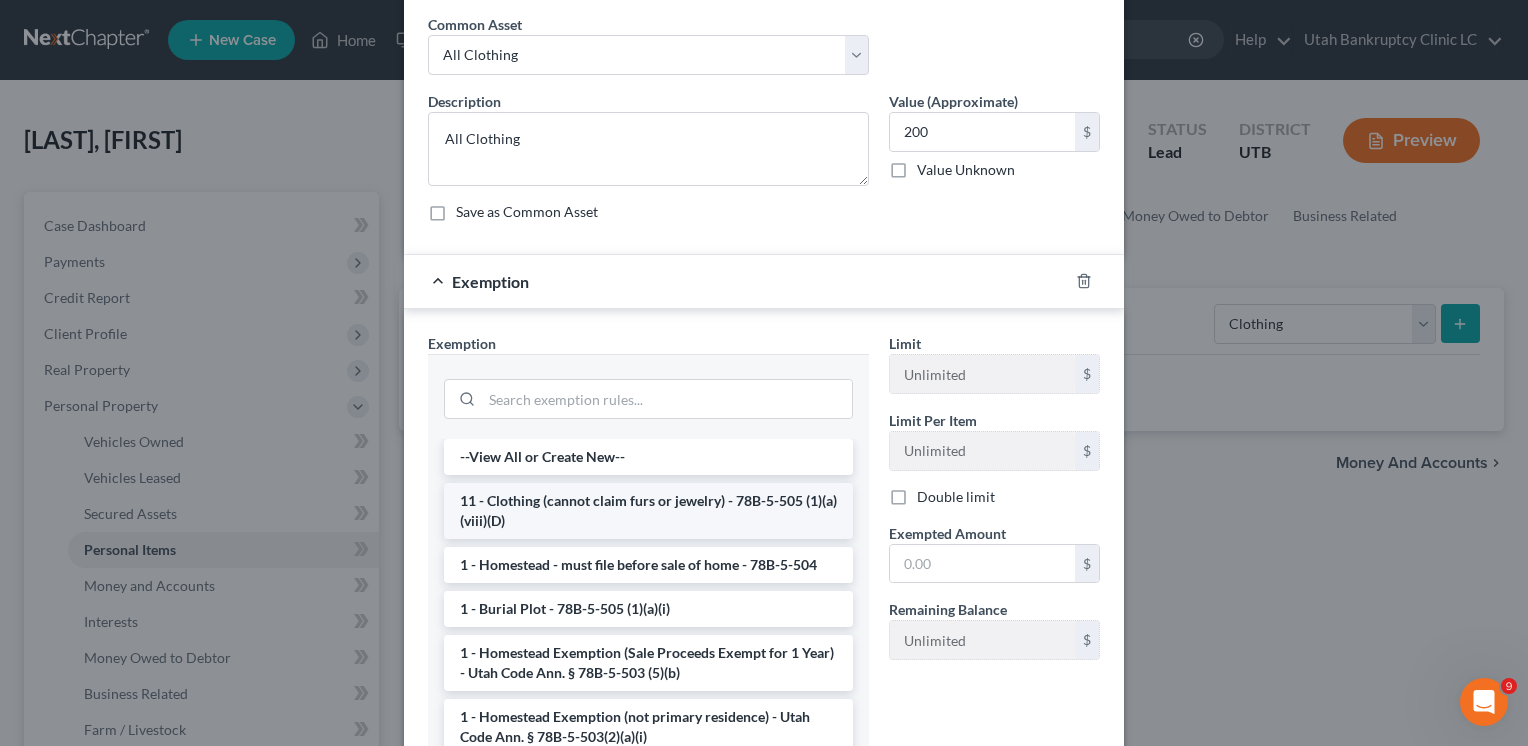 scroll, scrollTop: 200, scrollLeft: 0, axis: vertical 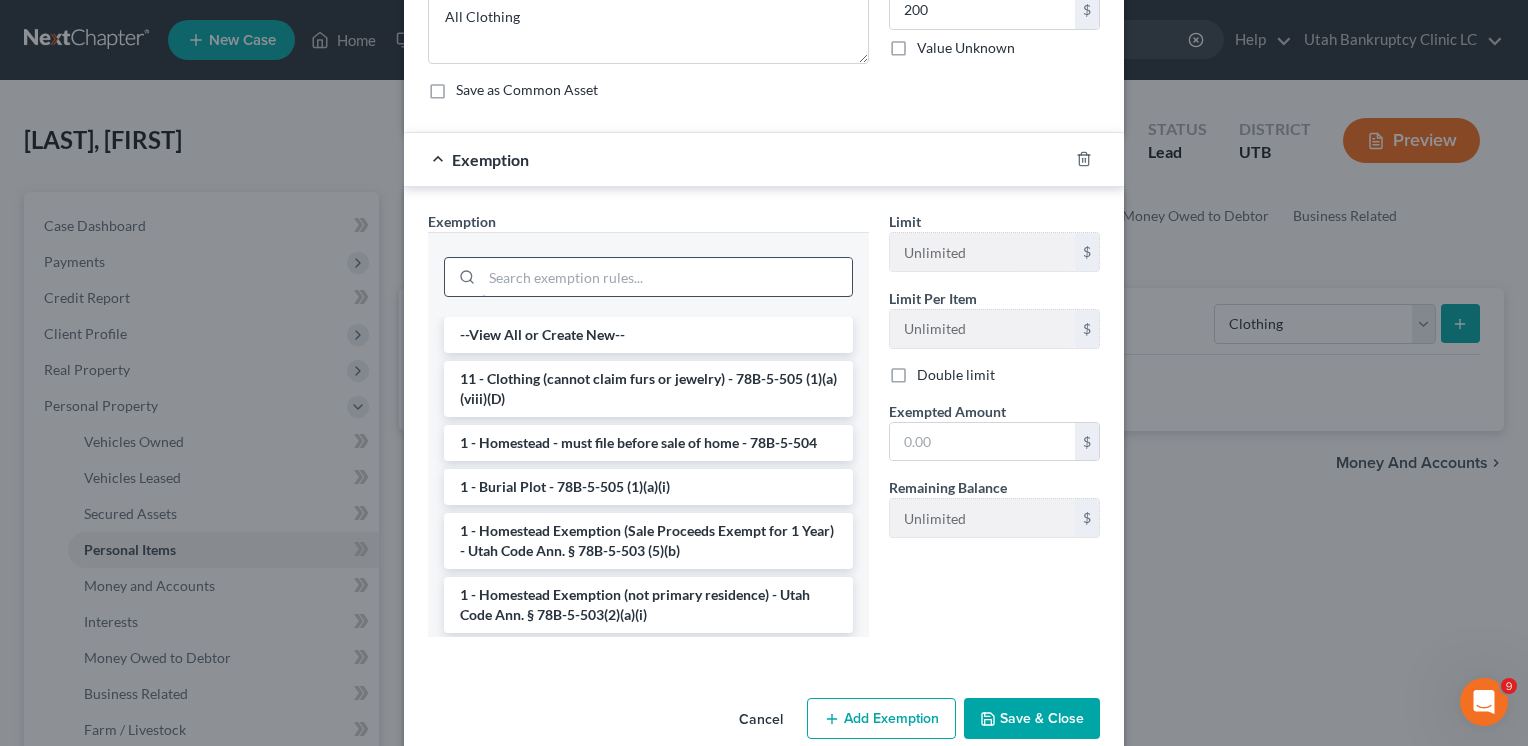 drag, startPoint x: 568, startPoint y: 374, endPoint x: 652, endPoint y: 390, distance: 85.51023 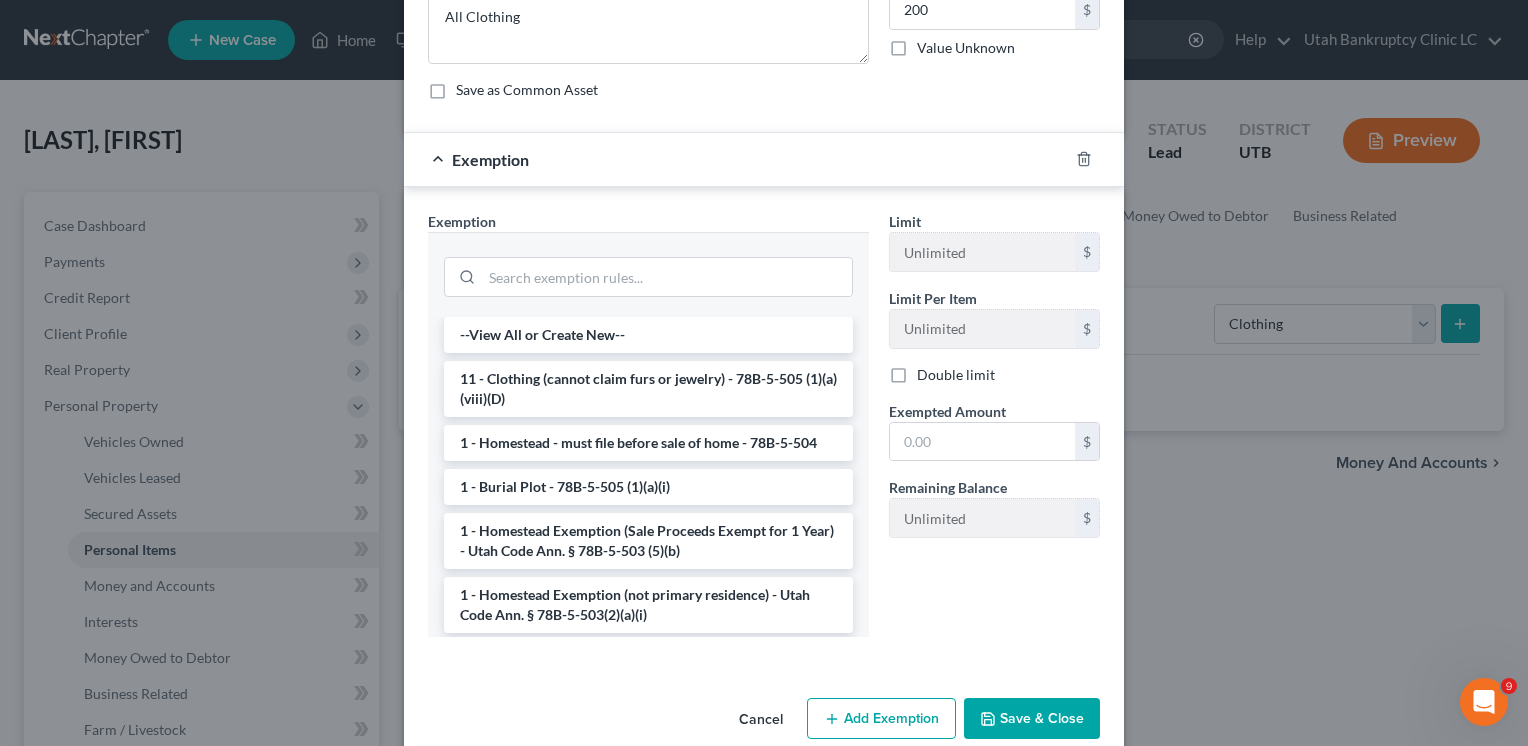 scroll, scrollTop: 135, scrollLeft: 0, axis: vertical 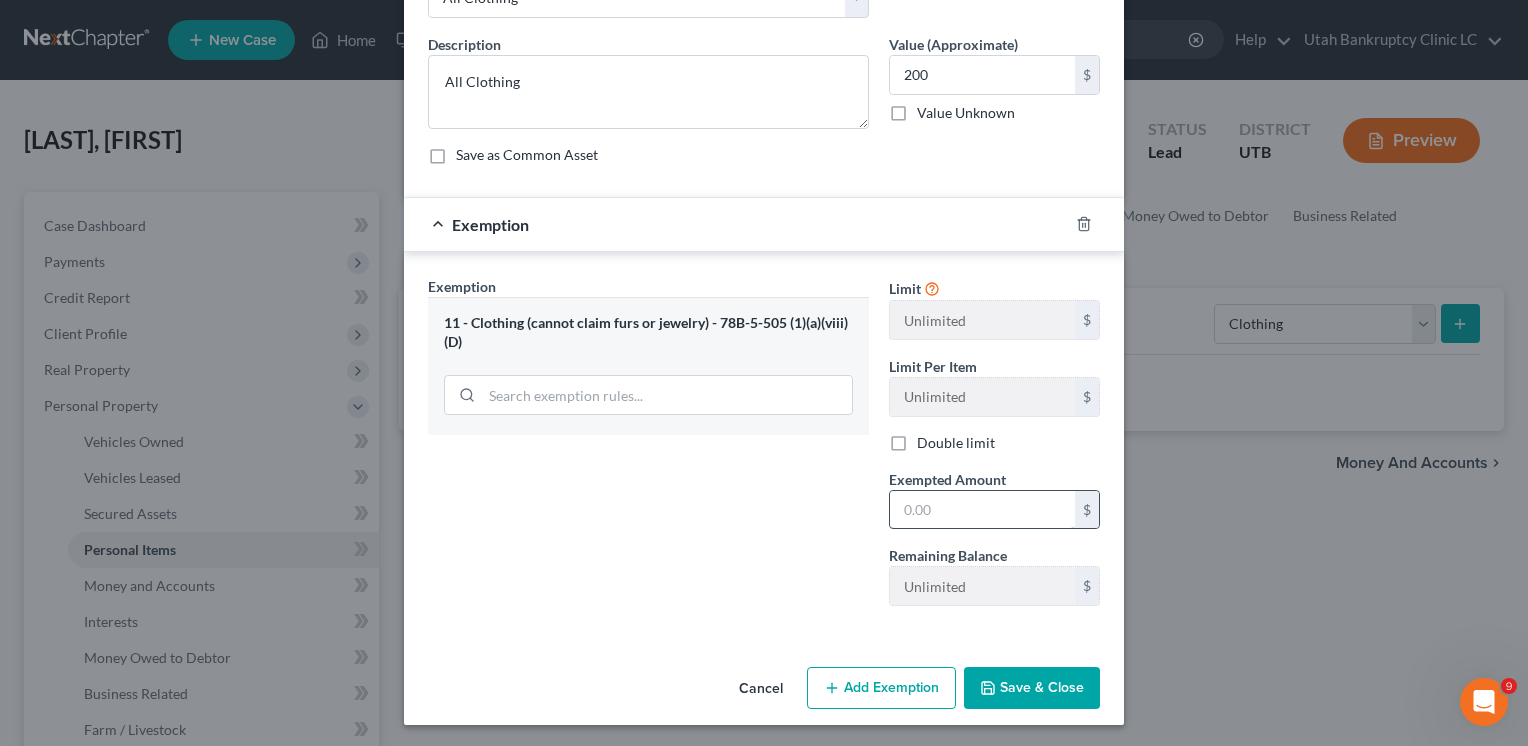 click at bounding box center (982, 510) 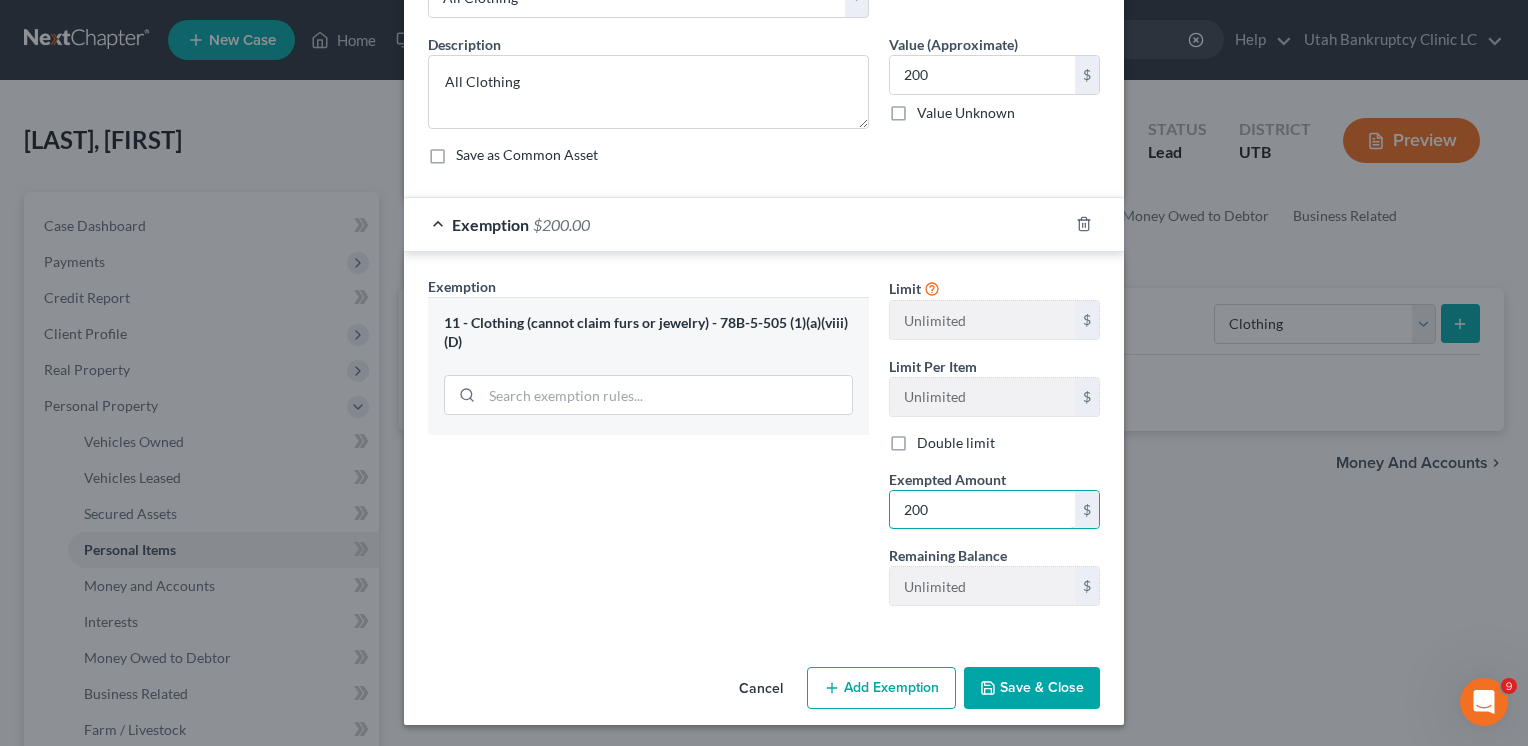 type on "200" 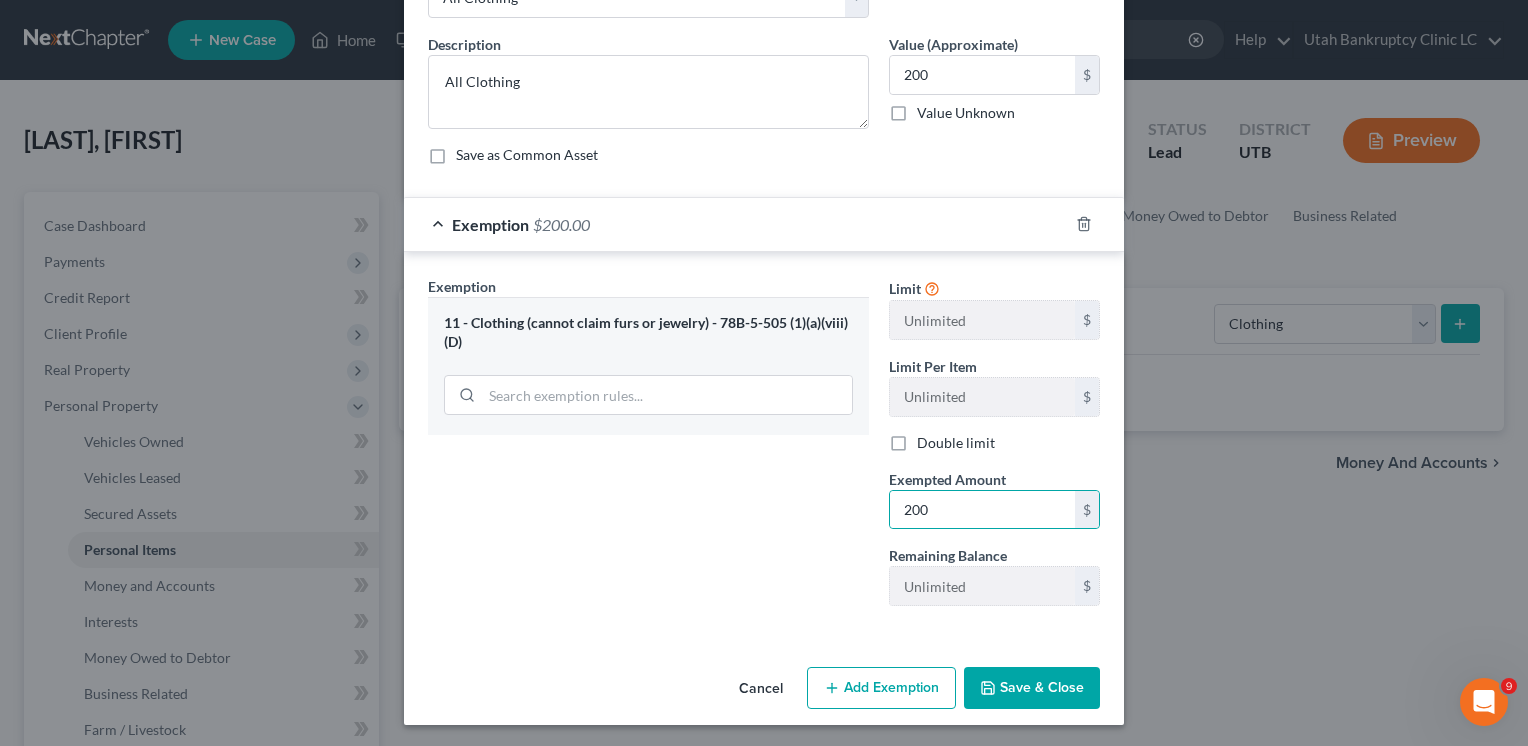 click on "Save & Close" at bounding box center [1032, 688] 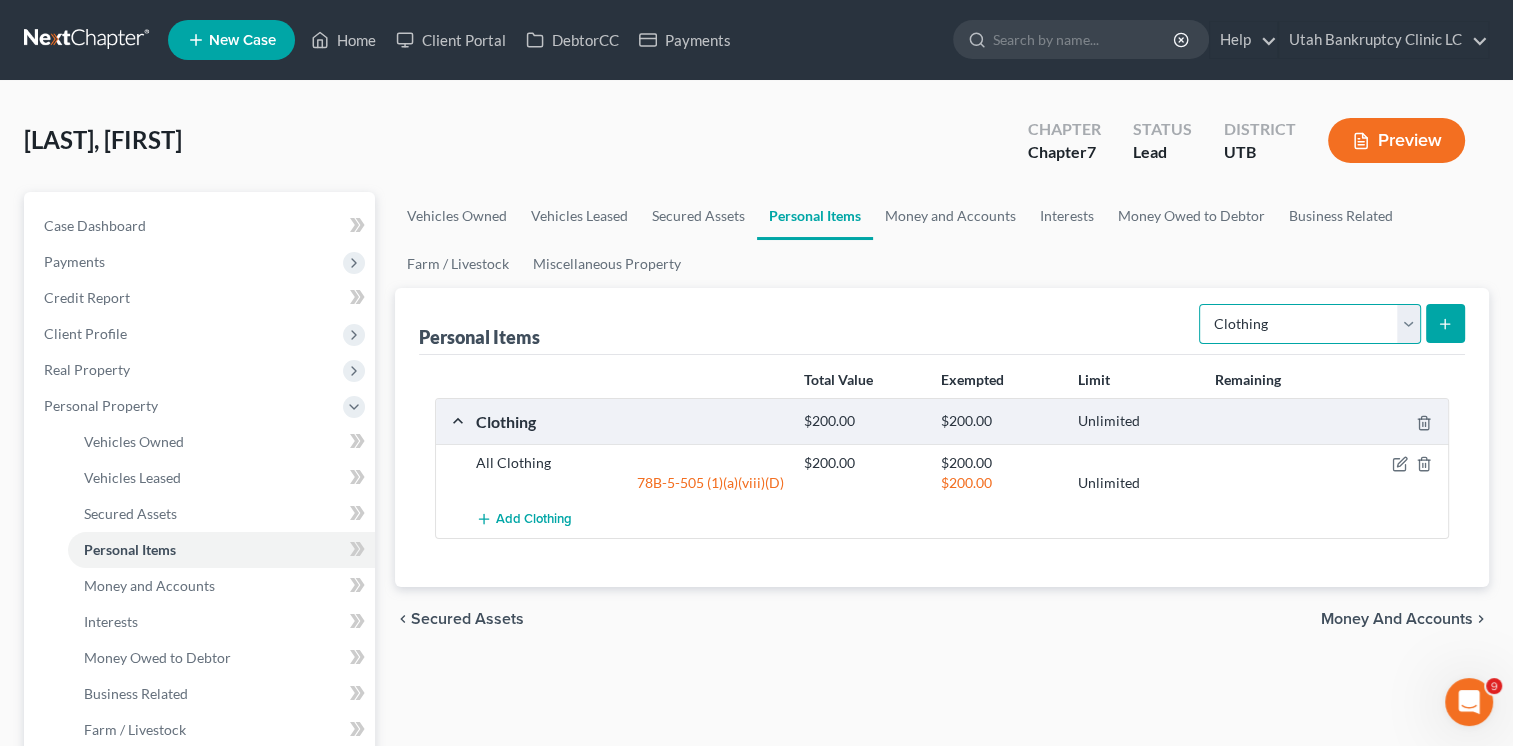 click on "Select Item Type Clothing Collectibles Of Value Electronics Firearms Household Goods Jewelry Other Pet(s) Sports & Hobby Equipment" at bounding box center (1310, 324) 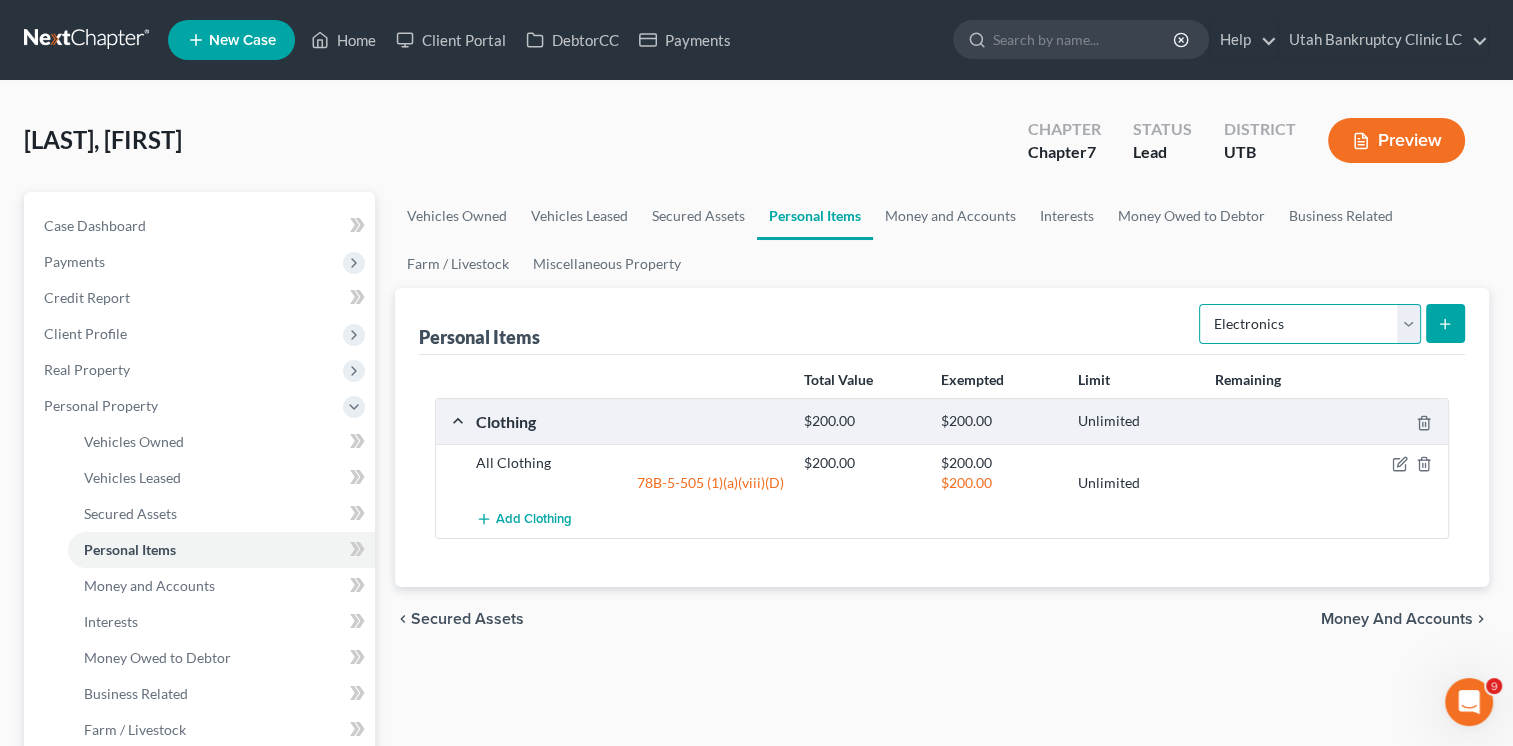 click on "Select Item Type Clothing Collectibles Of Value Electronics Firearms Household Goods Jewelry Other Pet(s) Sports & Hobby Equipment" at bounding box center (1310, 324) 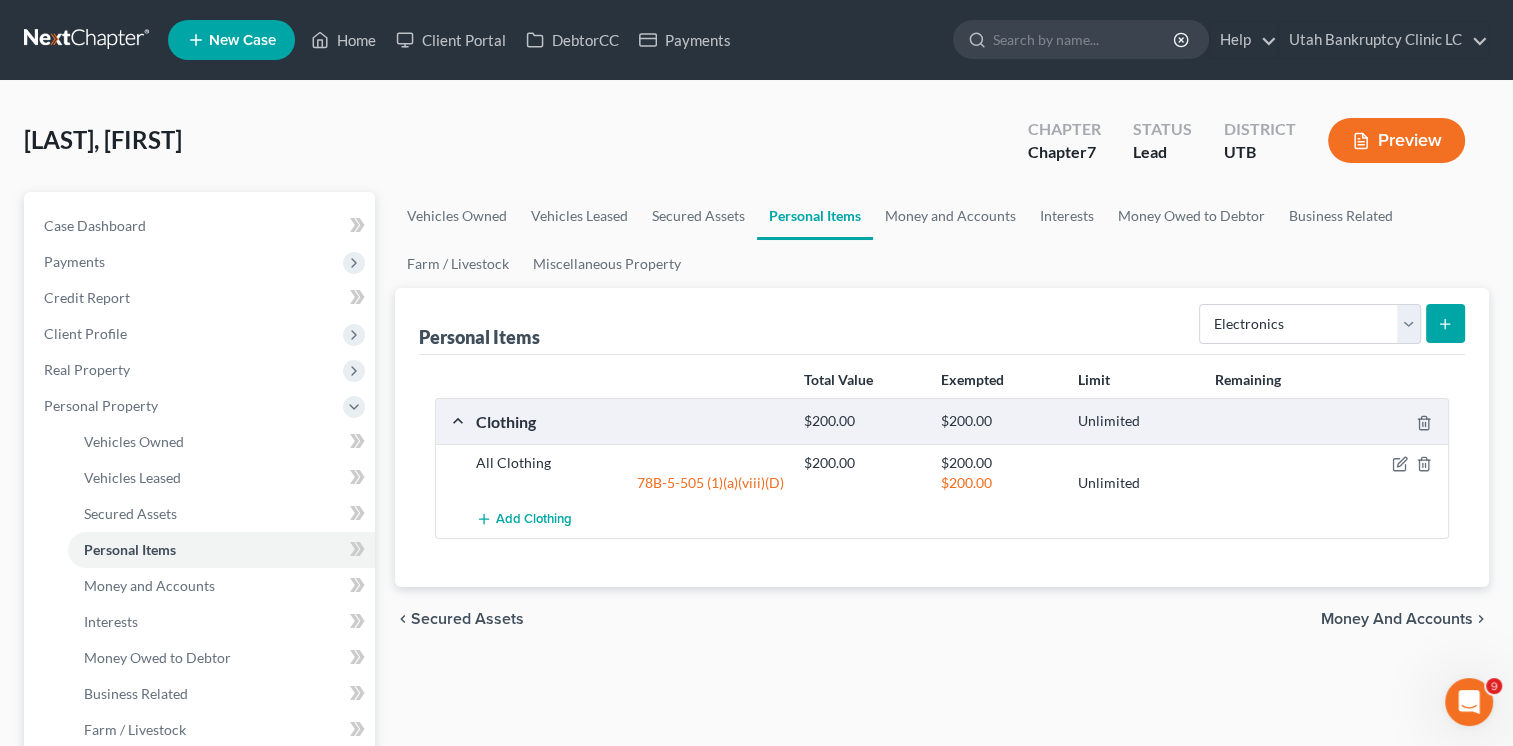 click 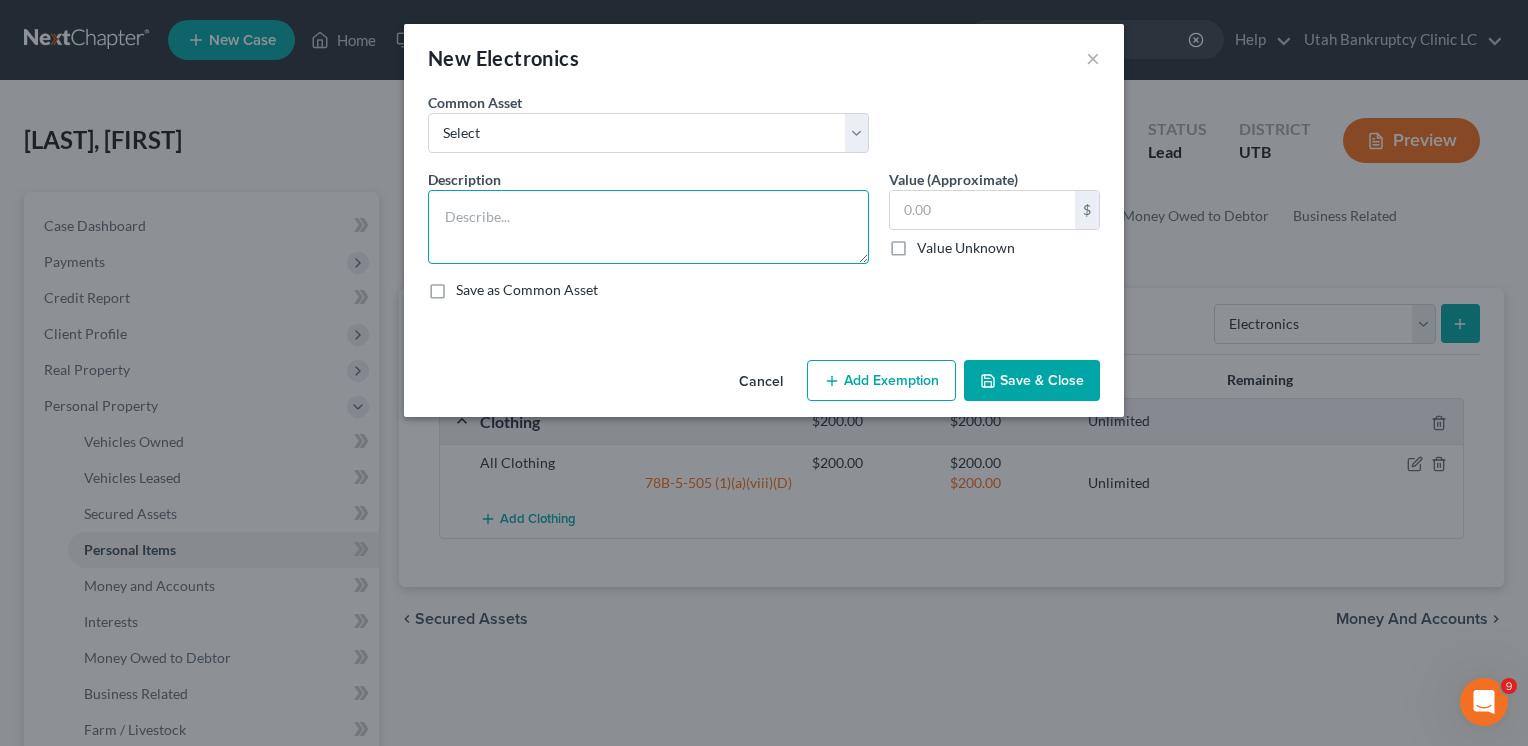 click at bounding box center (648, 227) 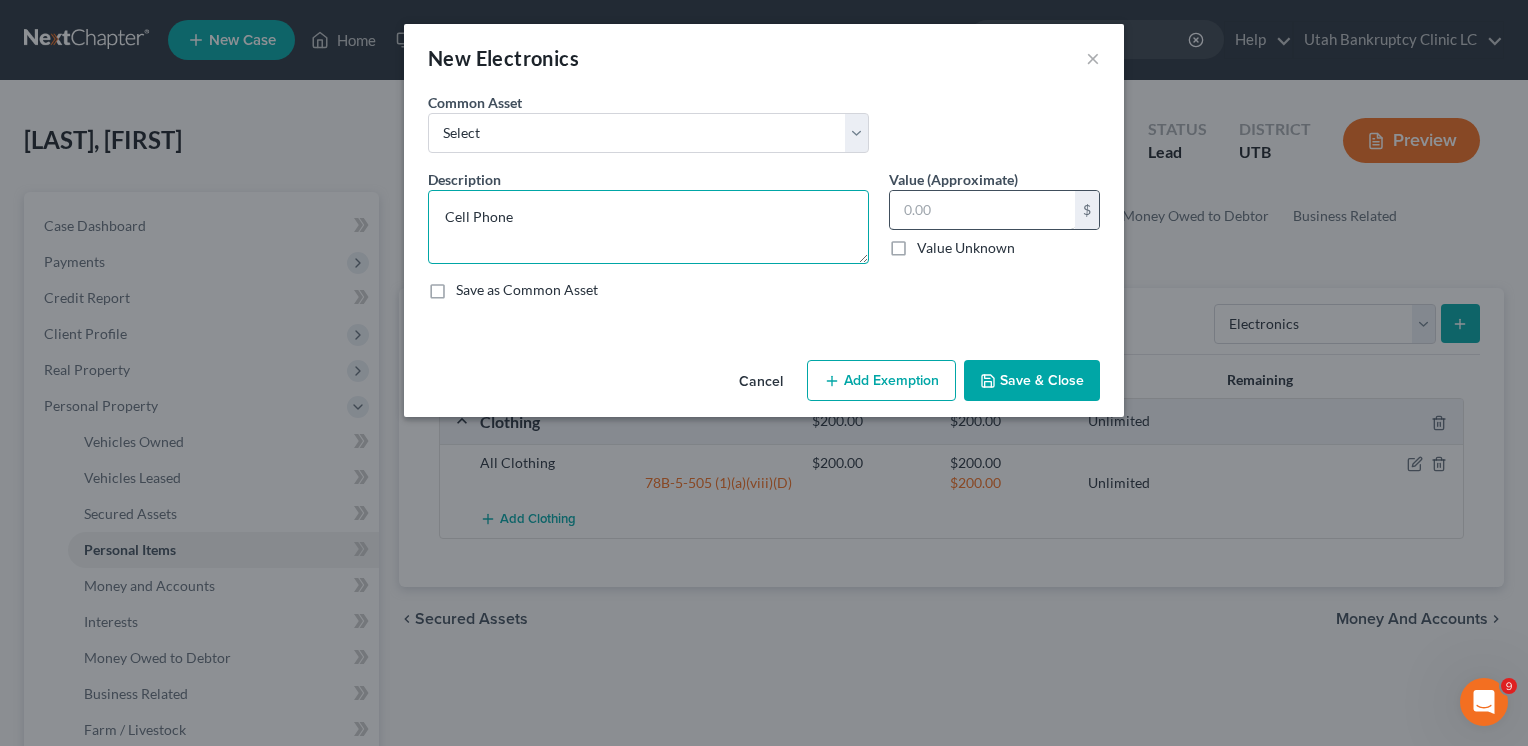 type on "Cell Phone" 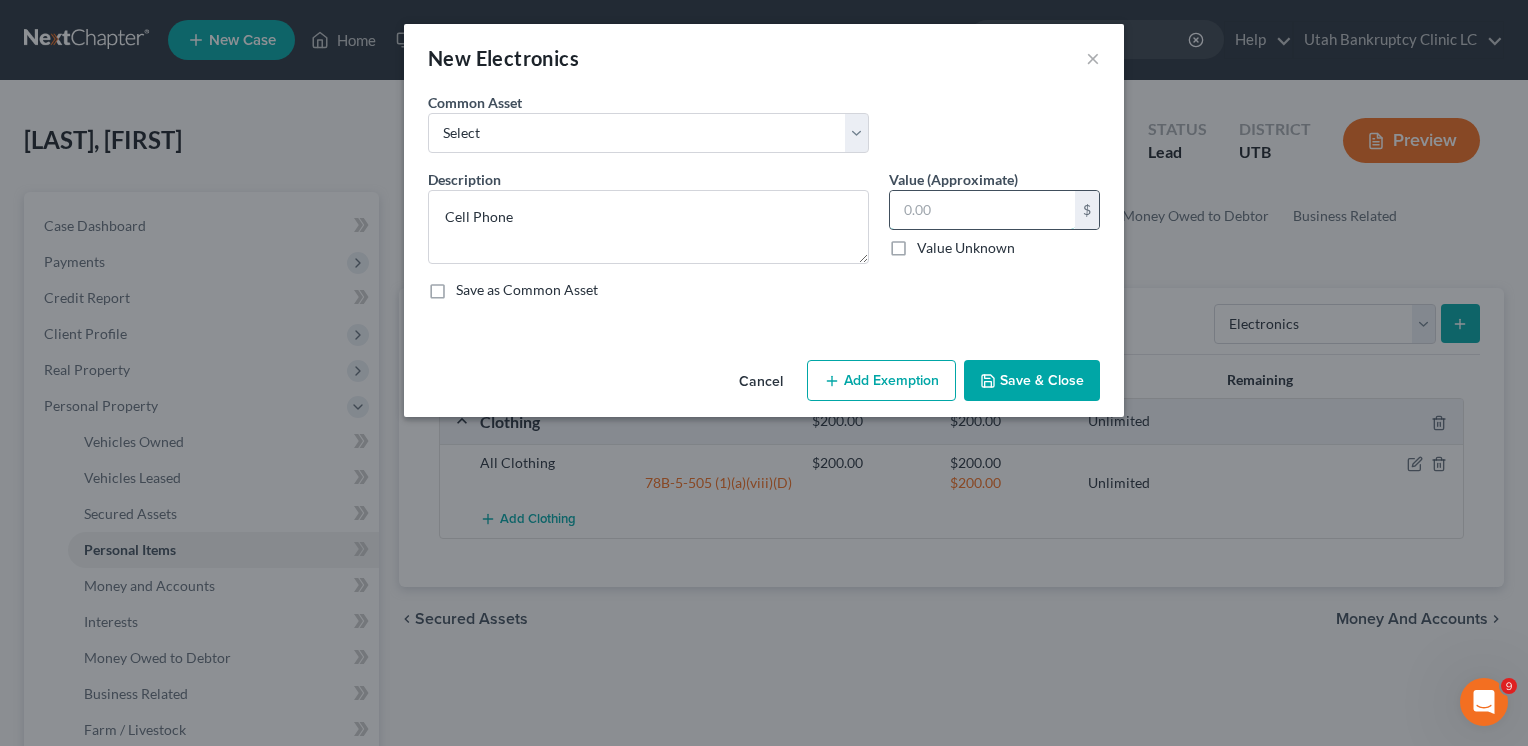 drag, startPoint x: 936, startPoint y: 207, endPoint x: 920, endPoint y: 215, distance: 17.888544 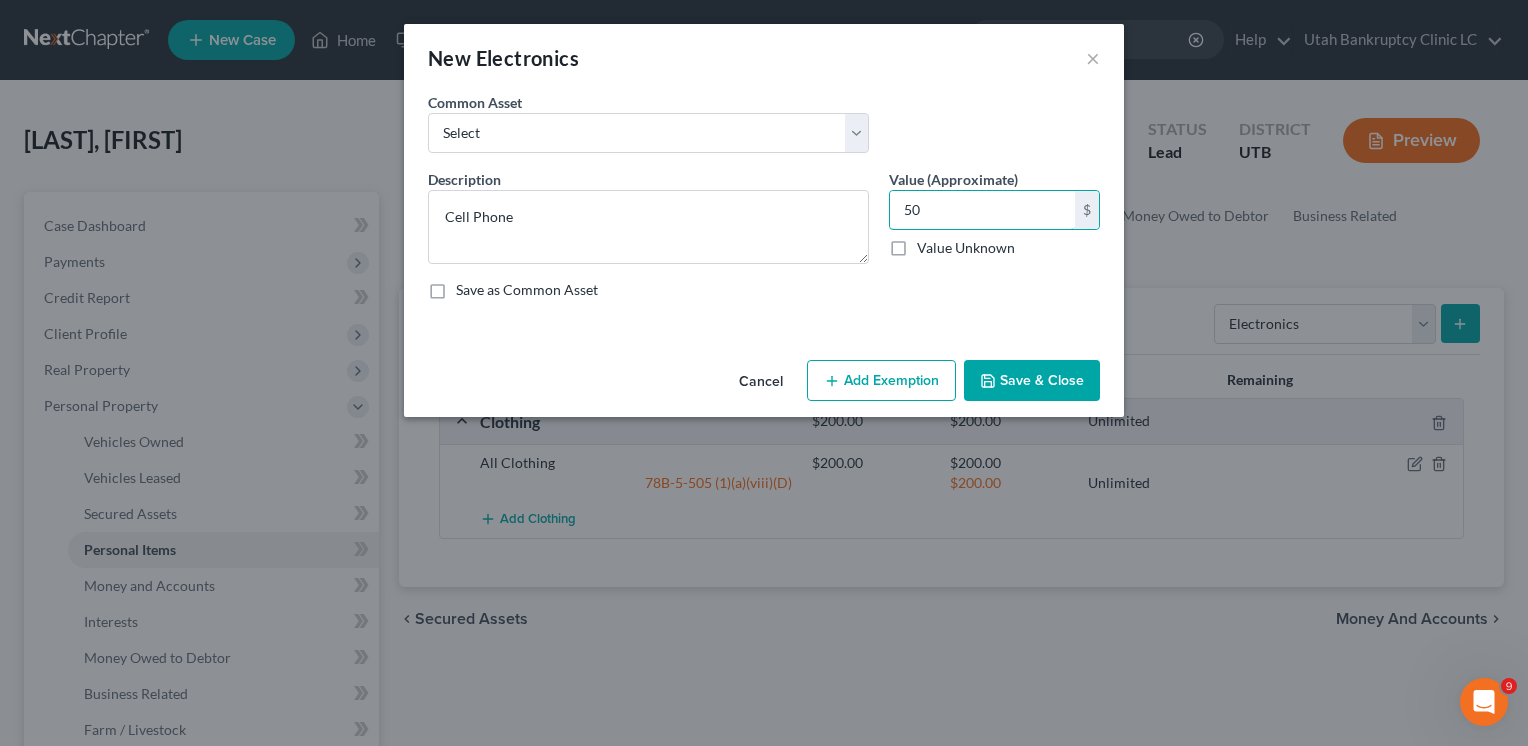type on "50" 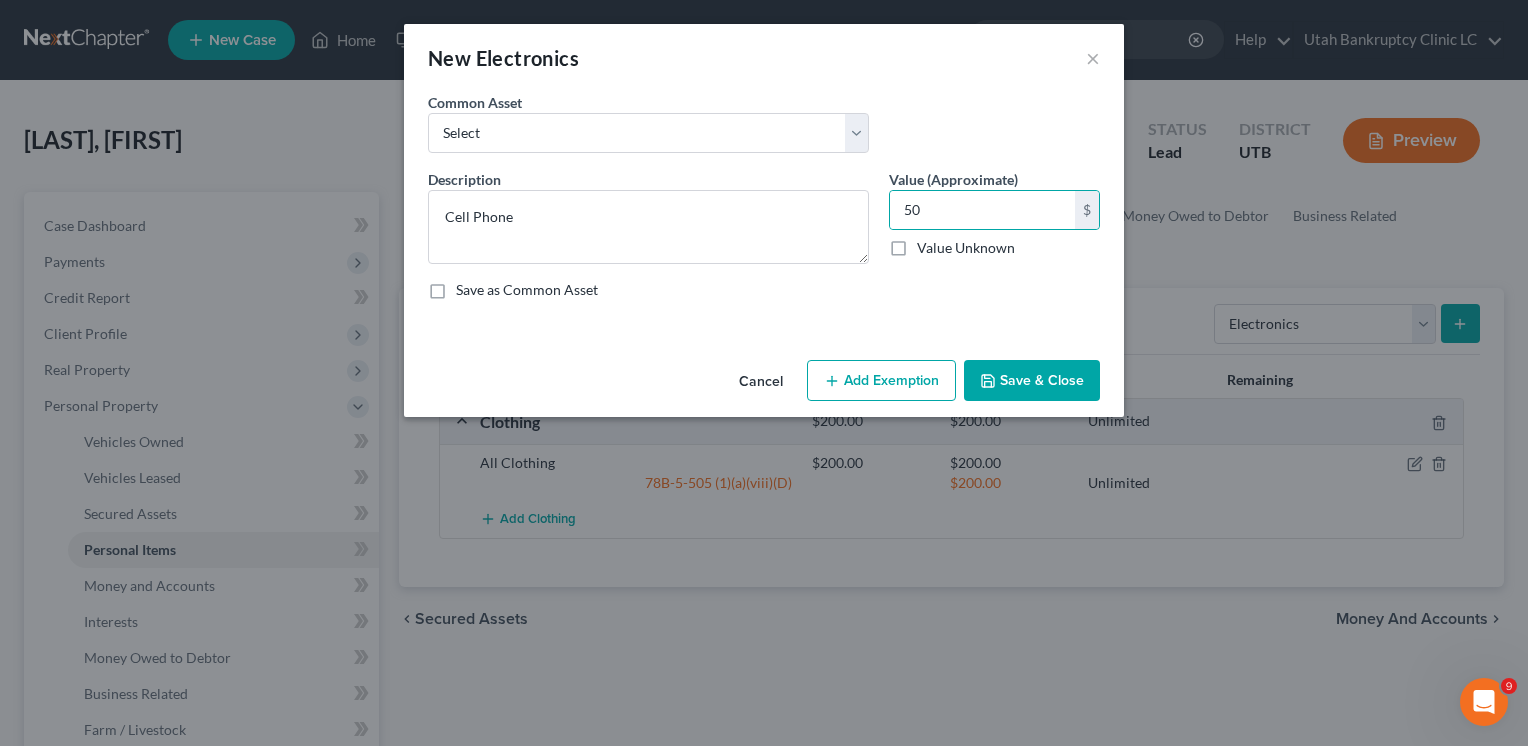 click on "Save & Close" at bounding box center (1032, 381) 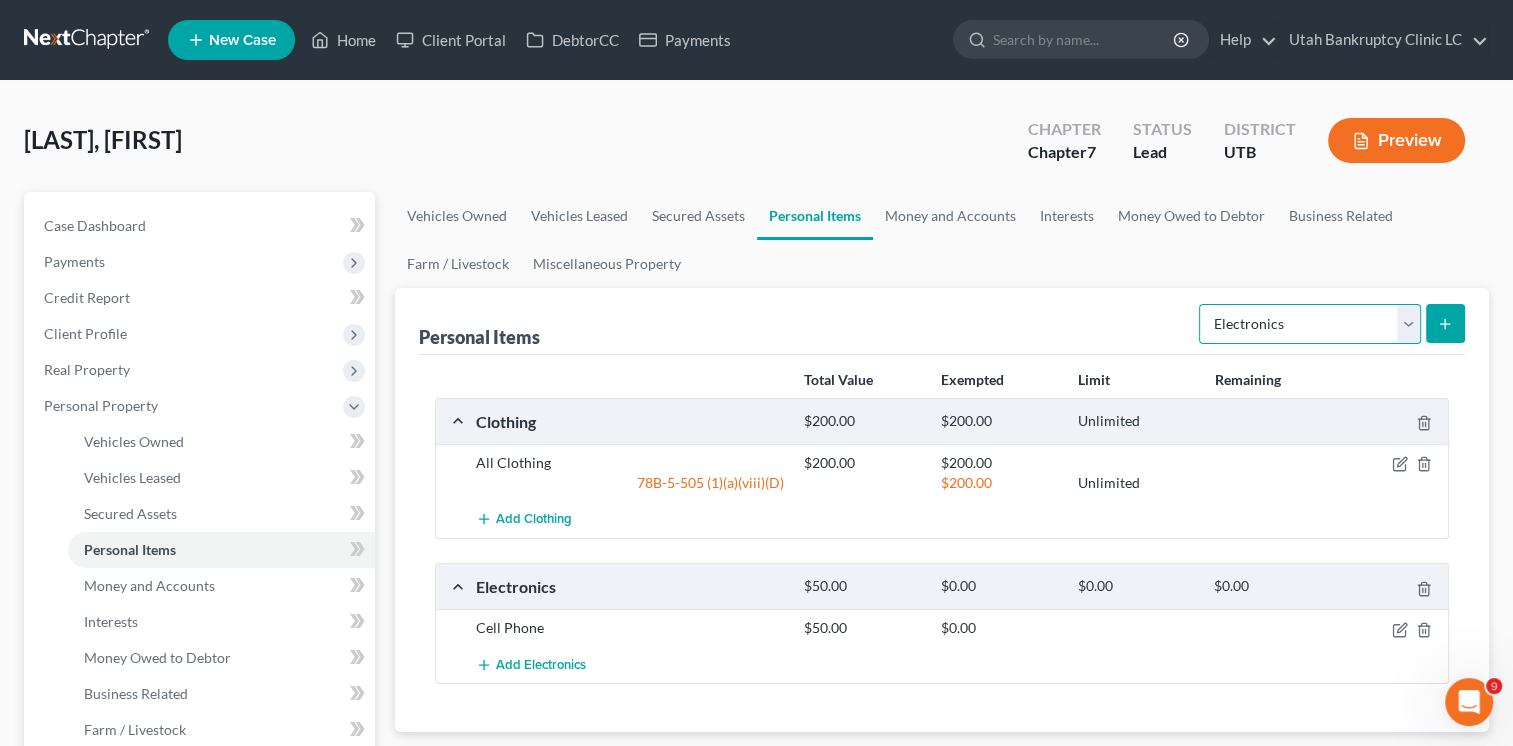 click on "Select Item Type Clothing Collectibles Of Value Electronics Firearms Household Goods Jewelry Other Pet(s) Sports & Hobby Equipment" at bounding box center (1310, 324) 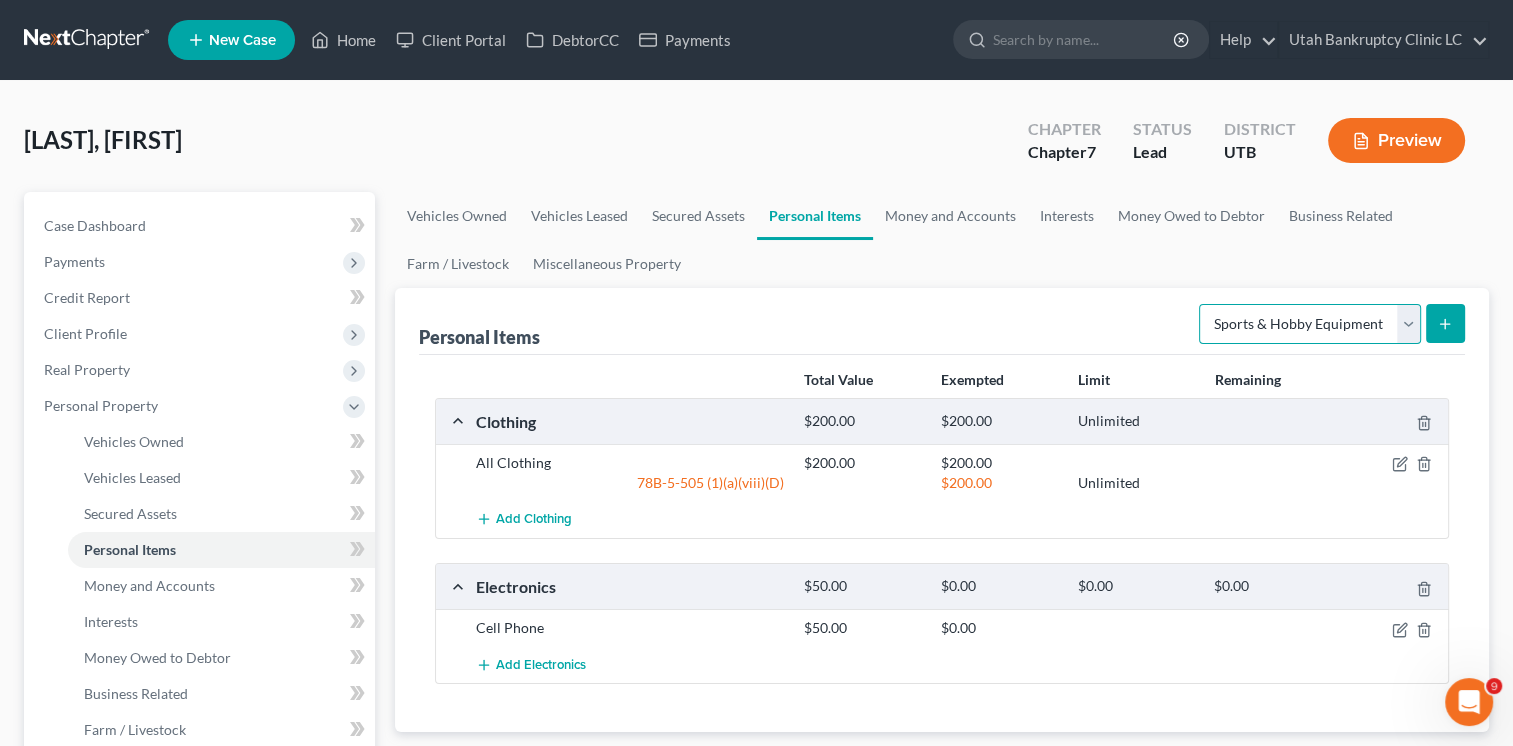 click on "Select Item Type Clothing Collectibles Of Value Electronics Firearms Household Goods Jewelry Other Pet(s) Sports & Hobby Equipment" at bounding box center (1310, 324) 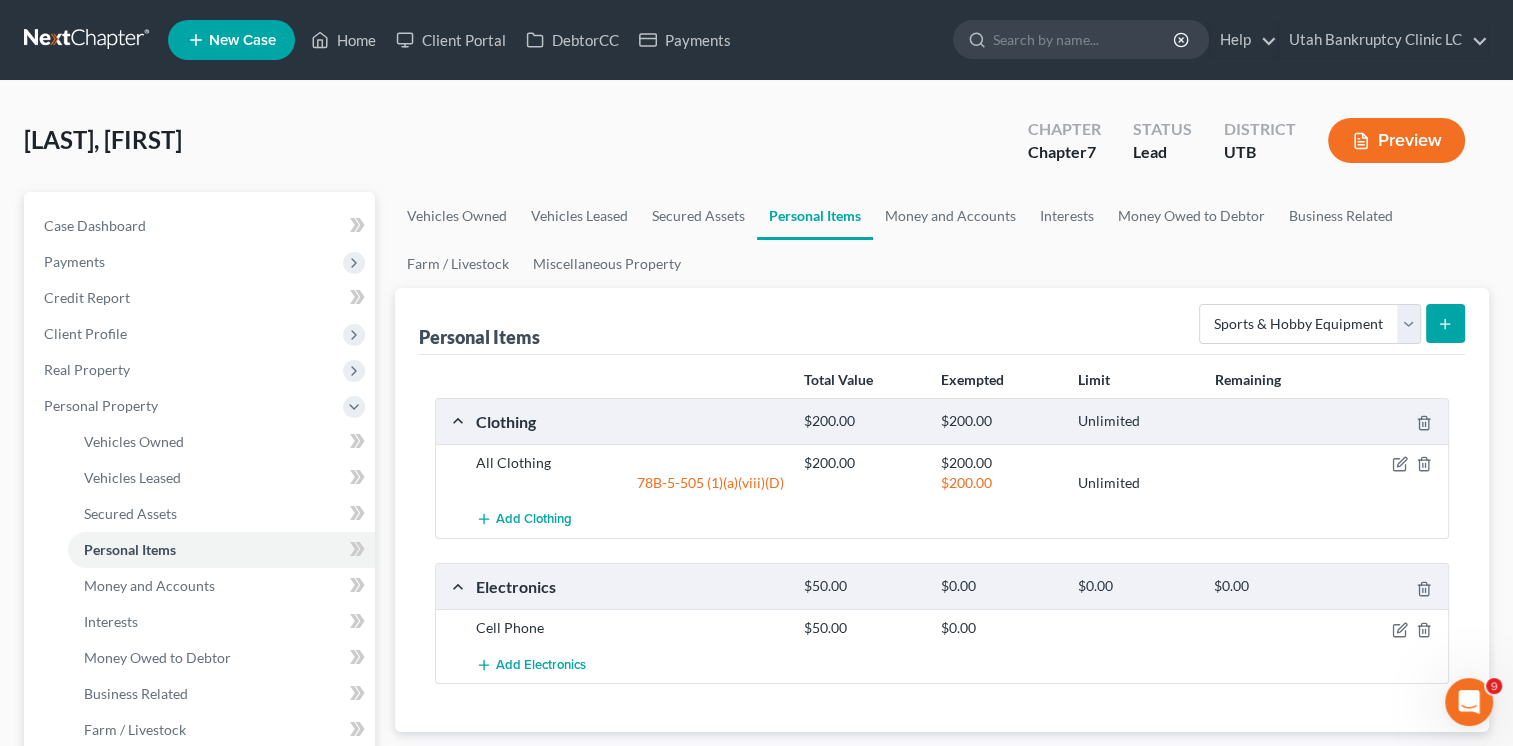 click 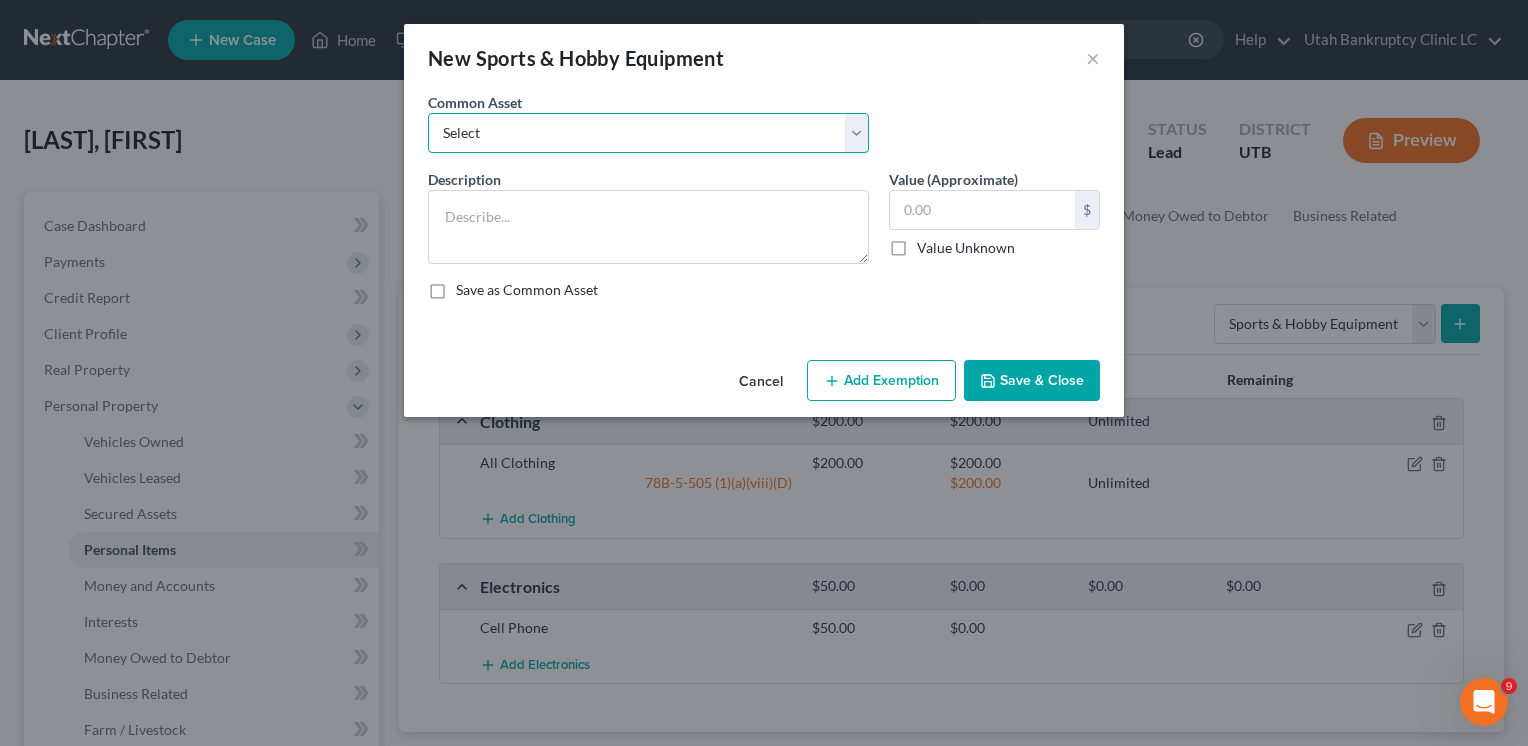 click on "Select Snowboard Golf Clubs Fishing Poles and tac Camera Sports/Hobby Equipment Bicycle Camping Equipment Guns Gun Safe Canoe Playground
Trampoline Camera/Photography Equip. Guitar Gym Equipment Snow Shoe Equipment Ammo" at bounding box center (648, 133) 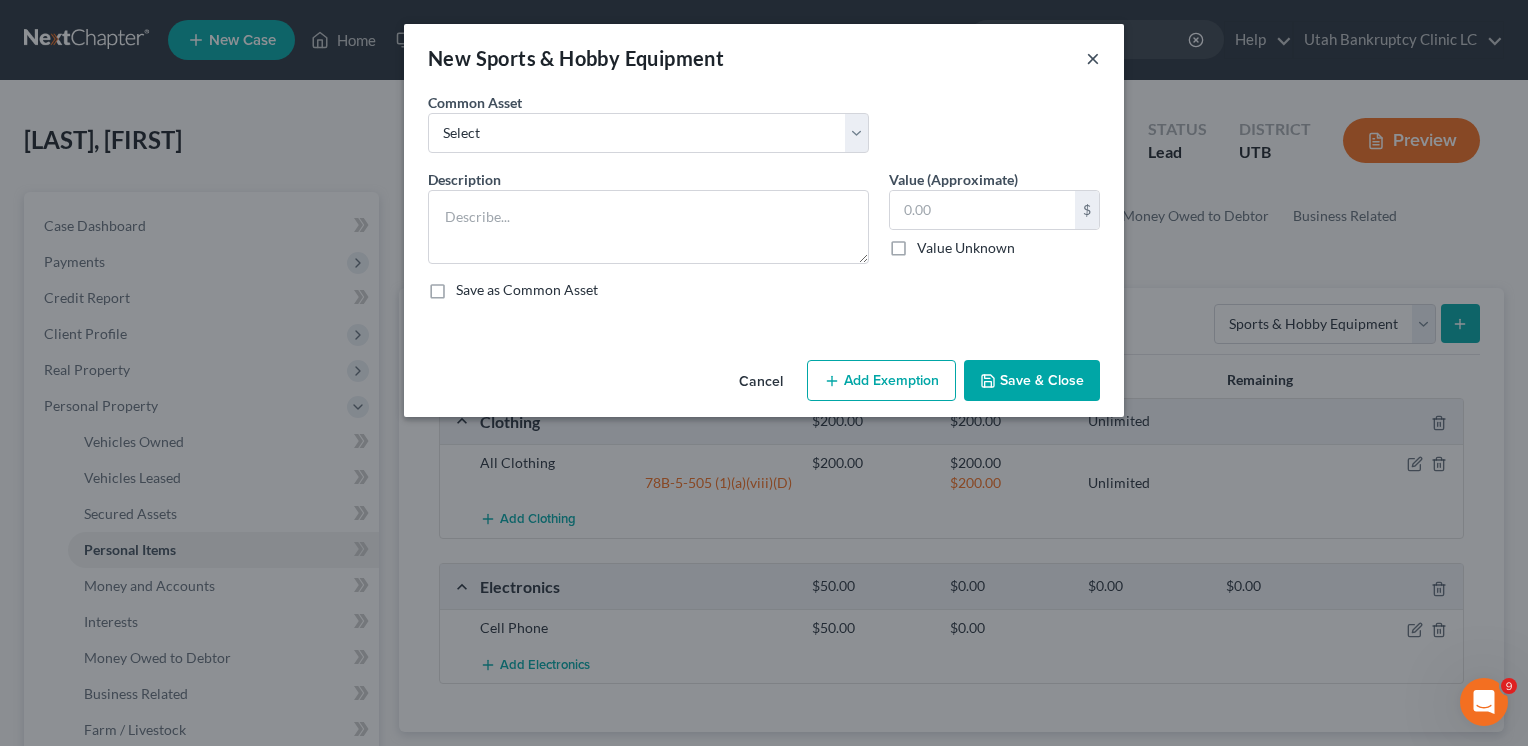 drag, startPoint x: 1077, startPoint y: 70, endPoint x: 1092, endPoint y: 65, distance: 15.811388 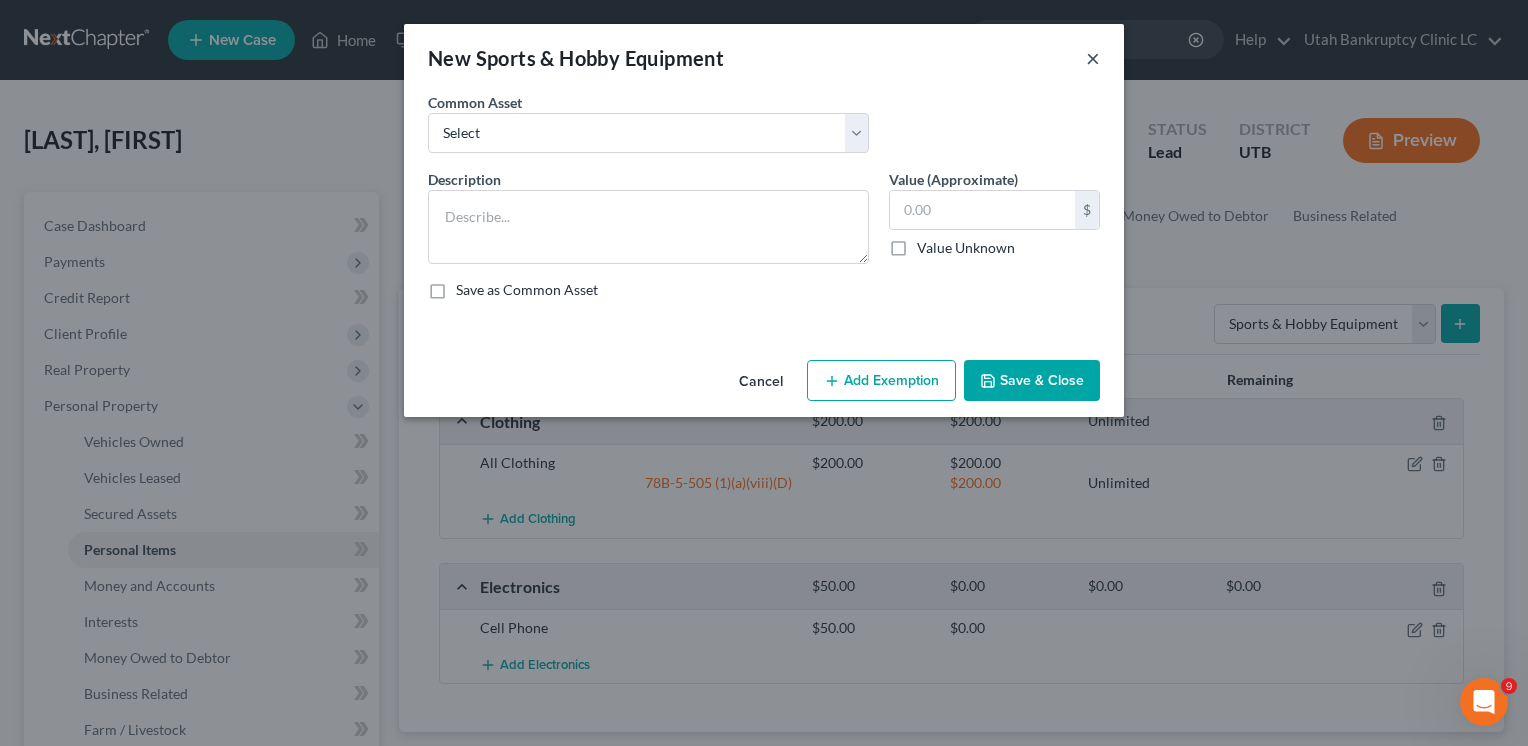 click on "×" at bounding box center (1093, 58) 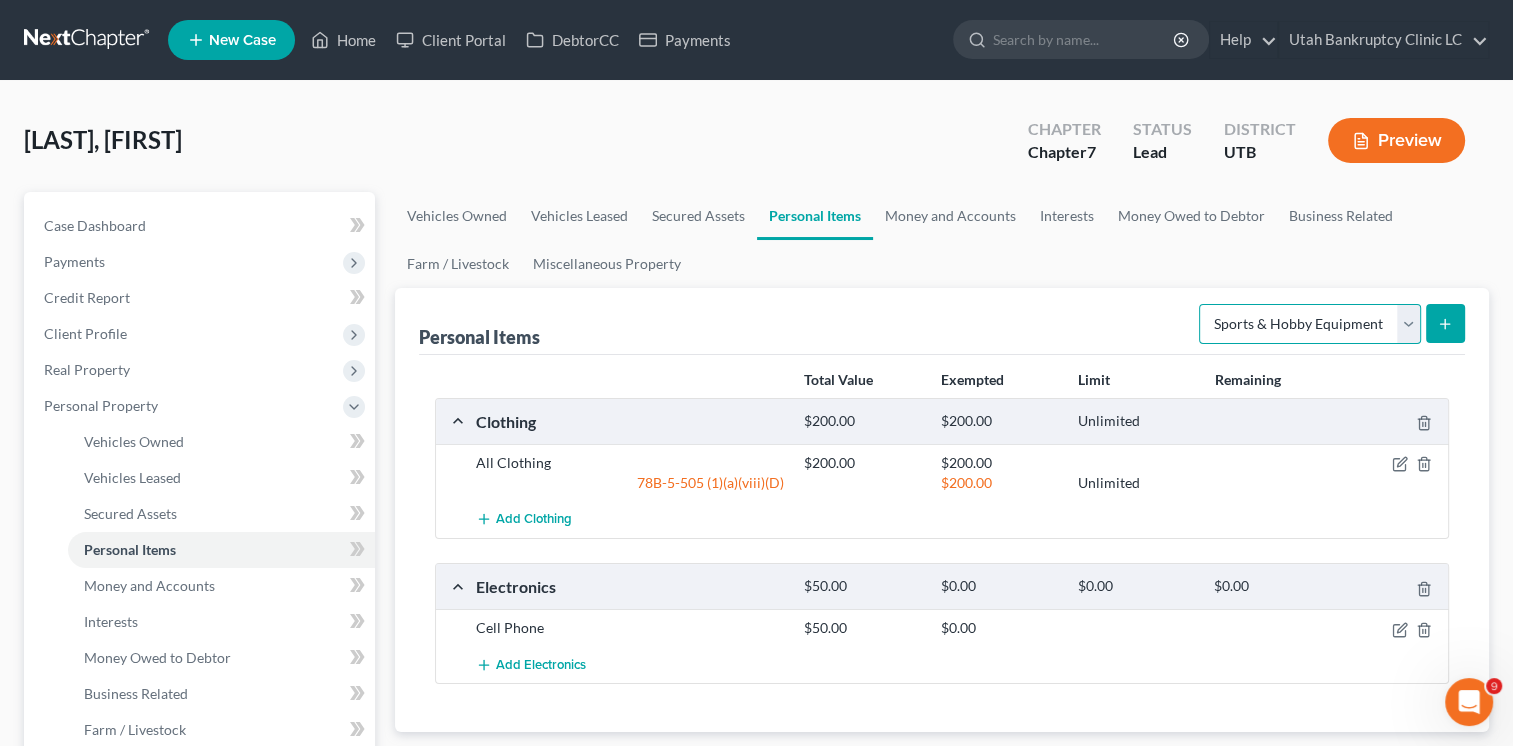 click on "Select Item Type Clothing Collectibles Of Value Electronics Firearms Household Goods Jewelry Other Pet(s) Sports & Hobby Equipment" at bounding box center (1310, 324) 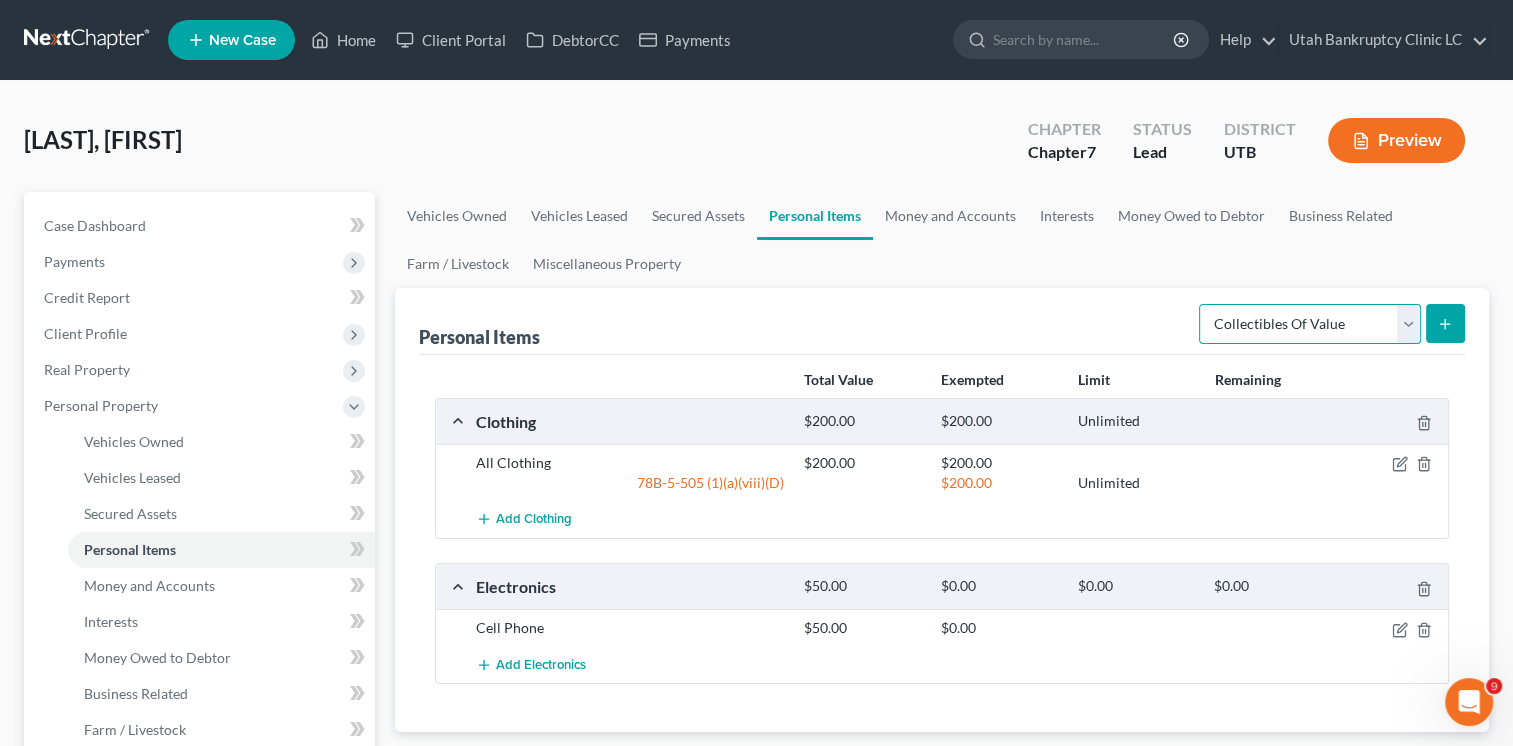 click on "Select Item Type Clothing Collectibles Of Value Electronics Firearms Household Goods Jewelry Other Pet(s) Sports & Hobby Equipment" at bounding box center (1310, 324) 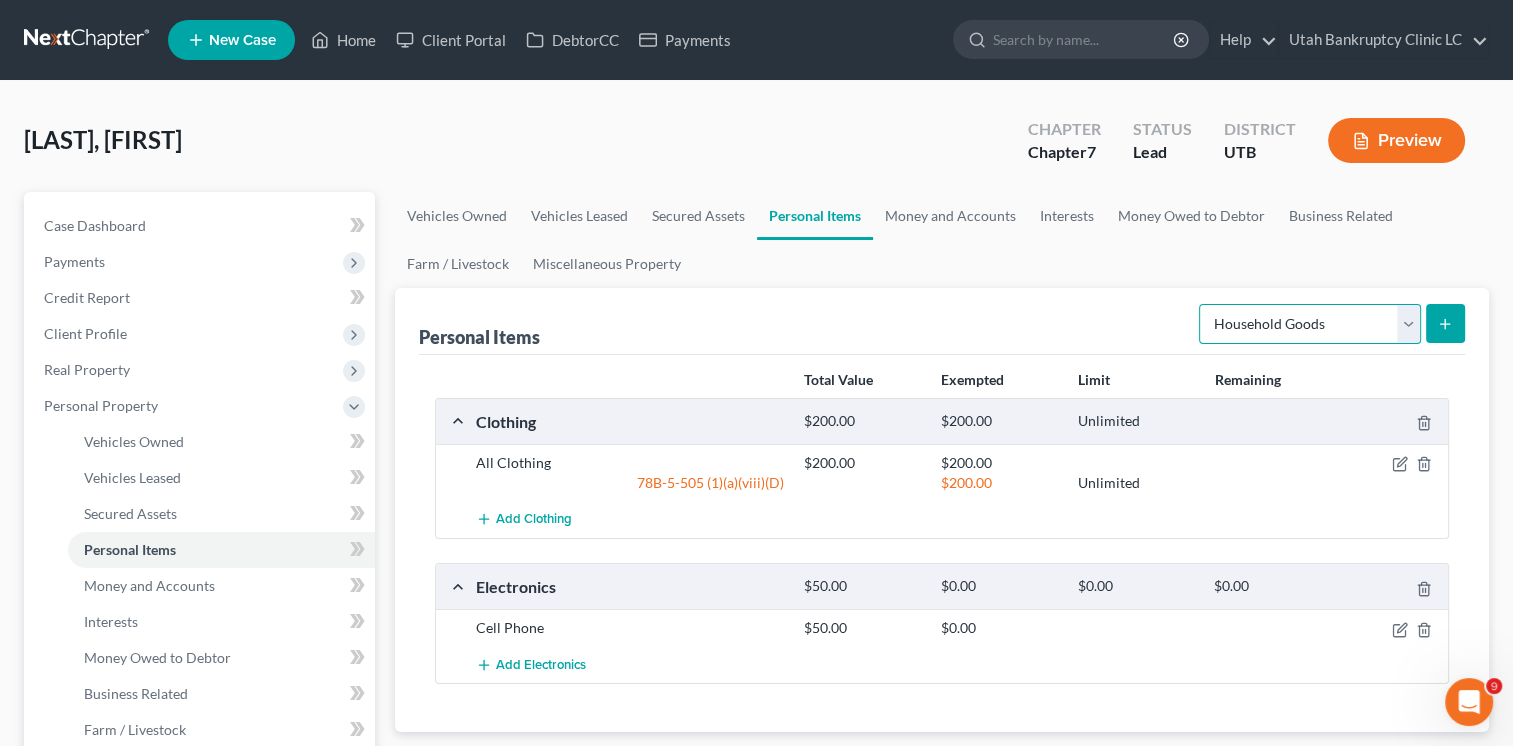 click on "Select Item Type Clothing Collectibles Of Value Electronics Firearms Household Goods Jewelry Other Pet(s) Sports & Hobby Equipment" at bounding box center (1310, 324) 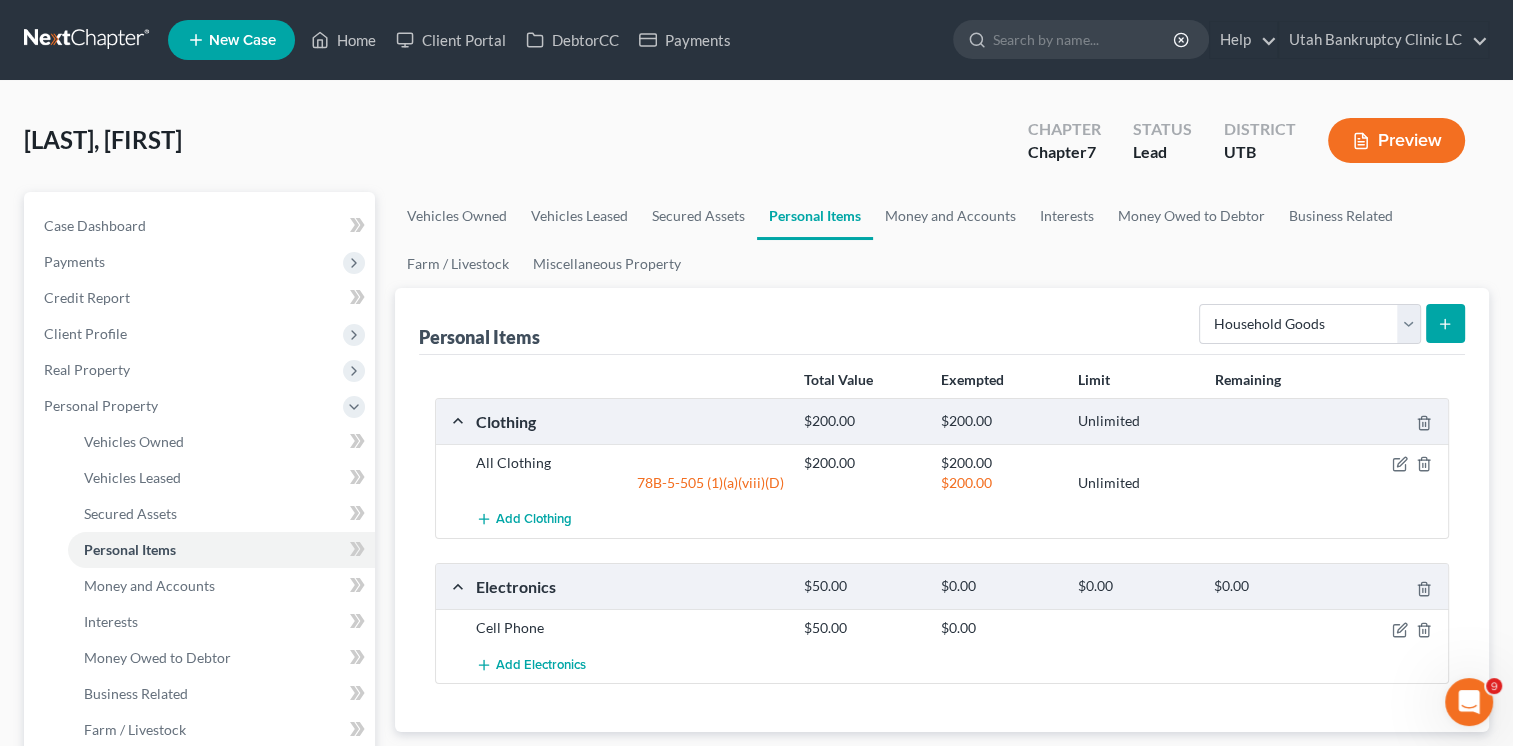 click at bounding box center [1445, 323] 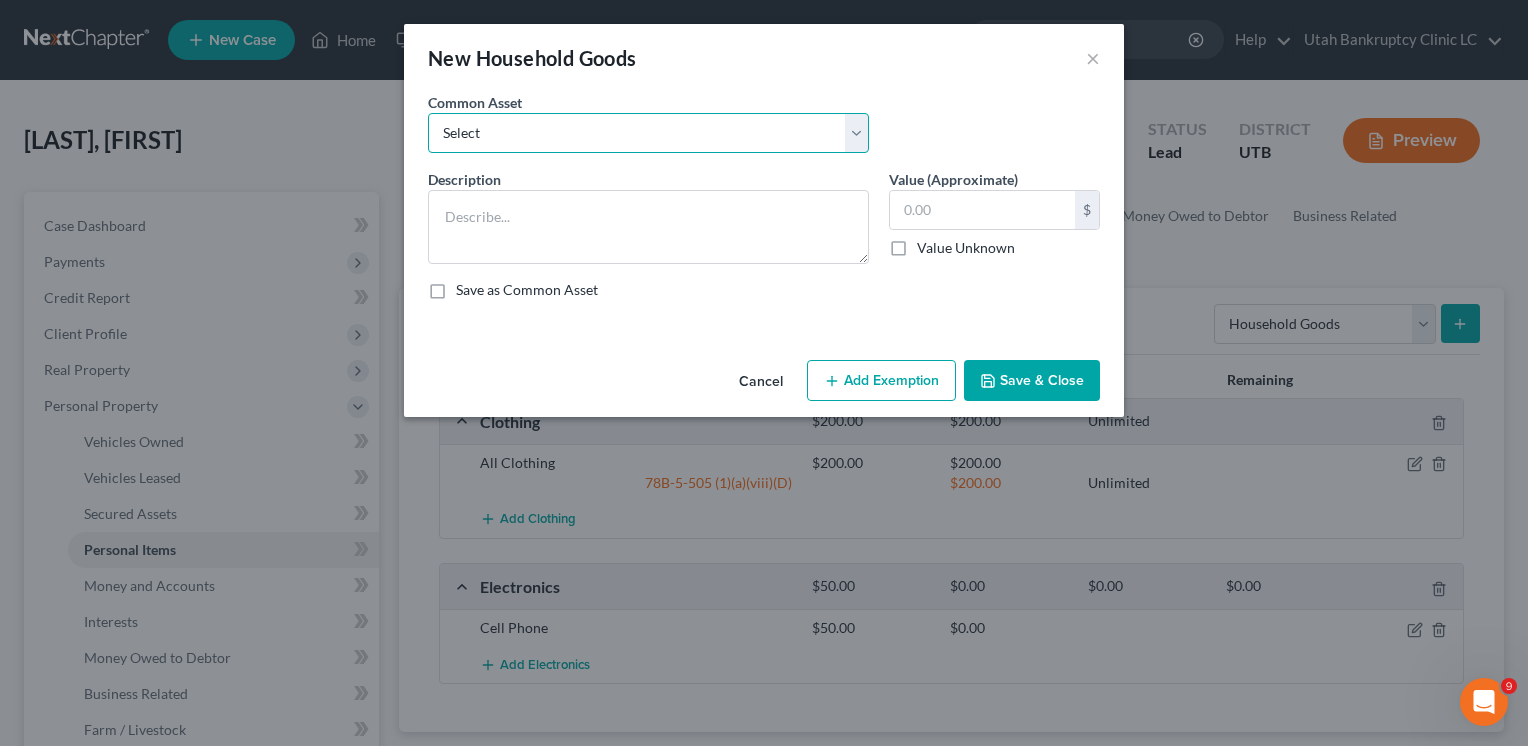 drag, startPoint x: 560, startPoint y: 136, endPoint x: 562, endPoint y: 150, distance: 14.142136 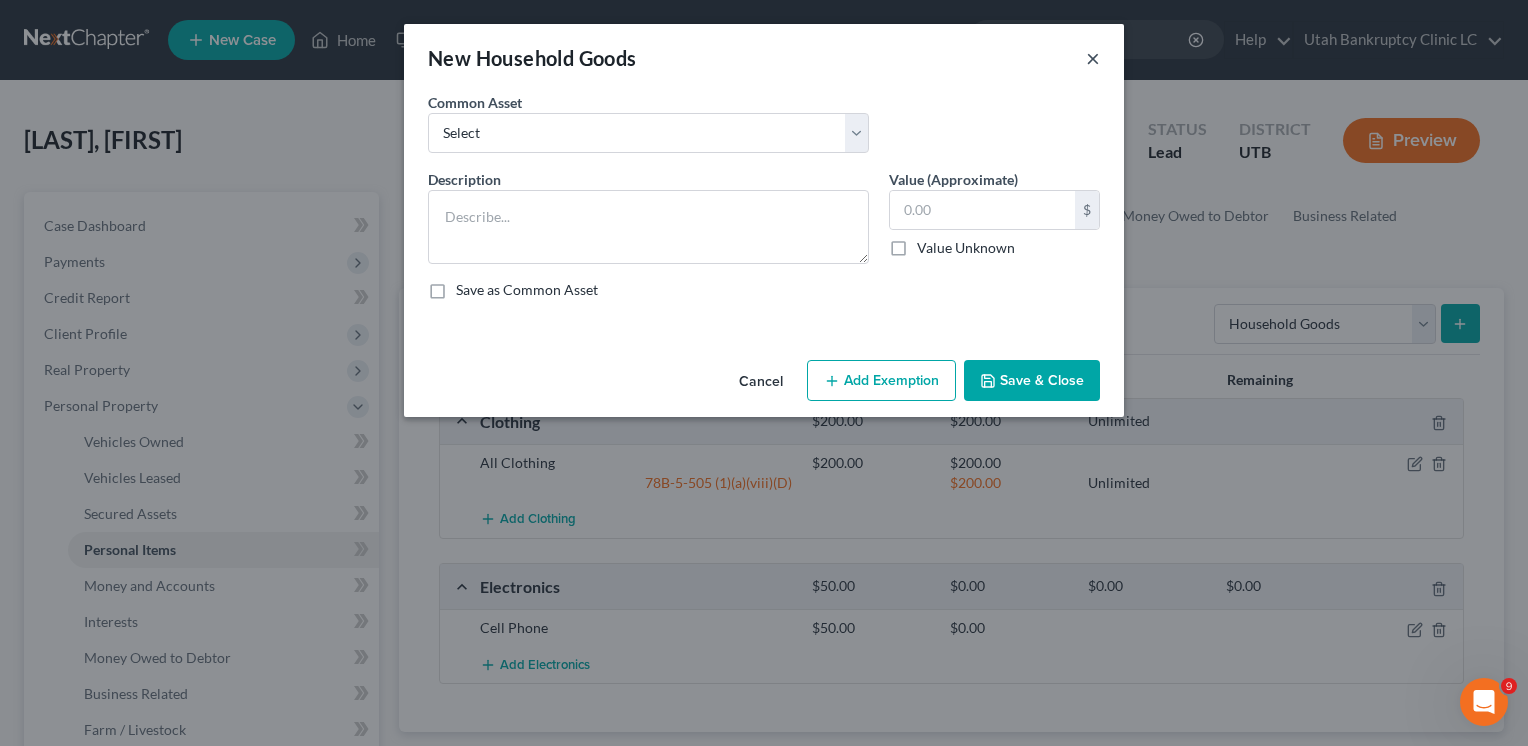 click on "New Household Goods  ×" at bounding box center (764, 58) 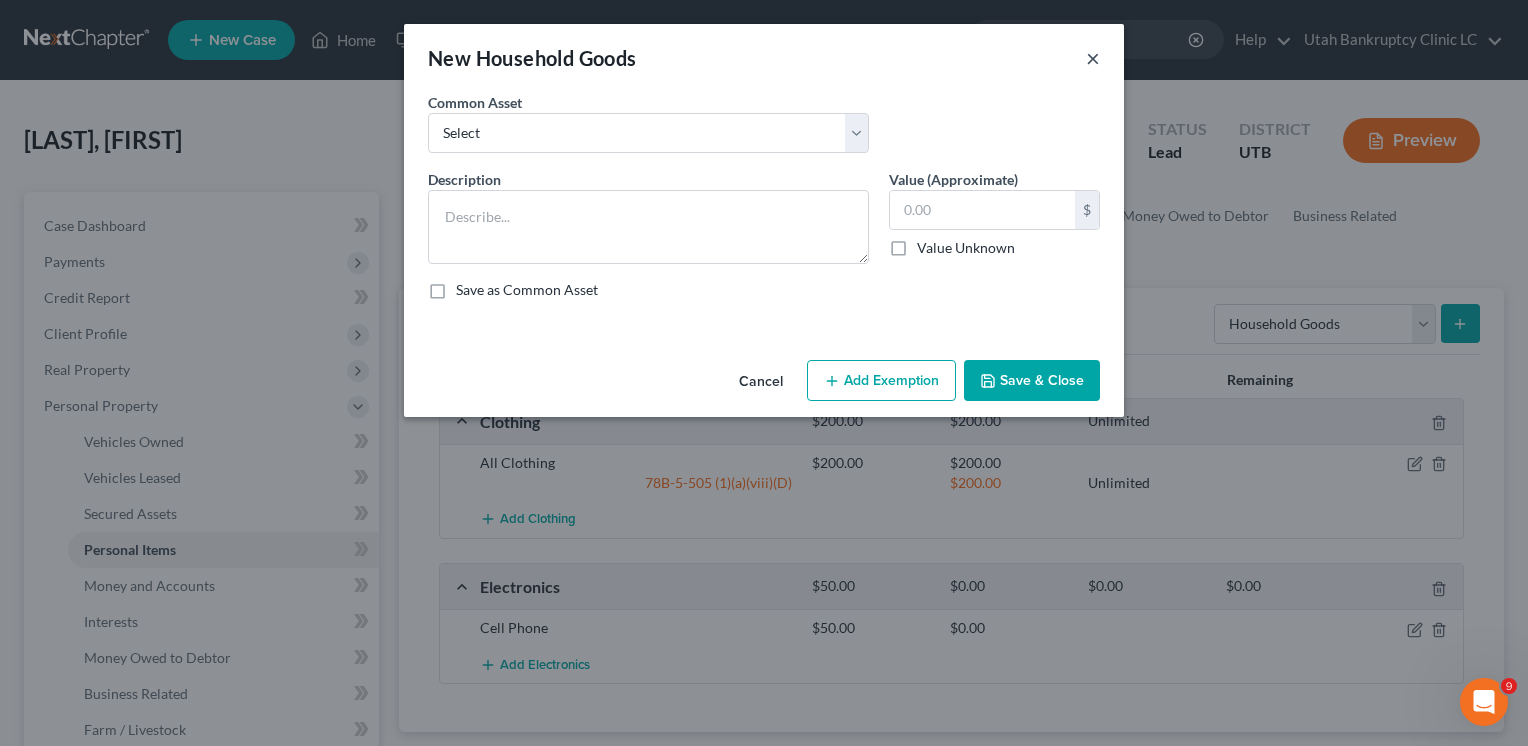 click on "×" at bounding box center [1093, 58] 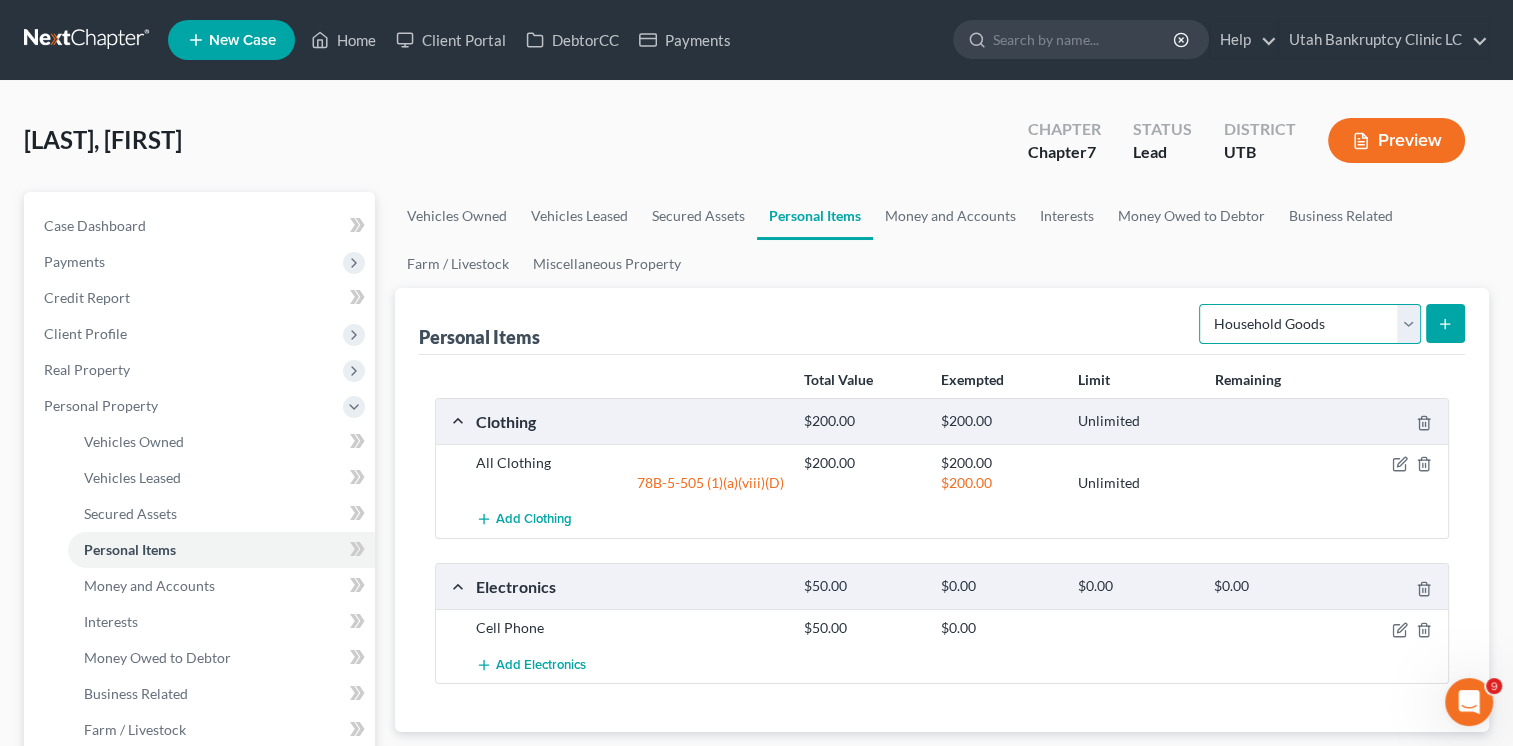 click on "Select Item Type Clothing Collectibles Of Value Electronics Firearms Household Goods Jewelry Other Pet(s) Sports & Hobby Equipment" at bounding box center (1310, 324) 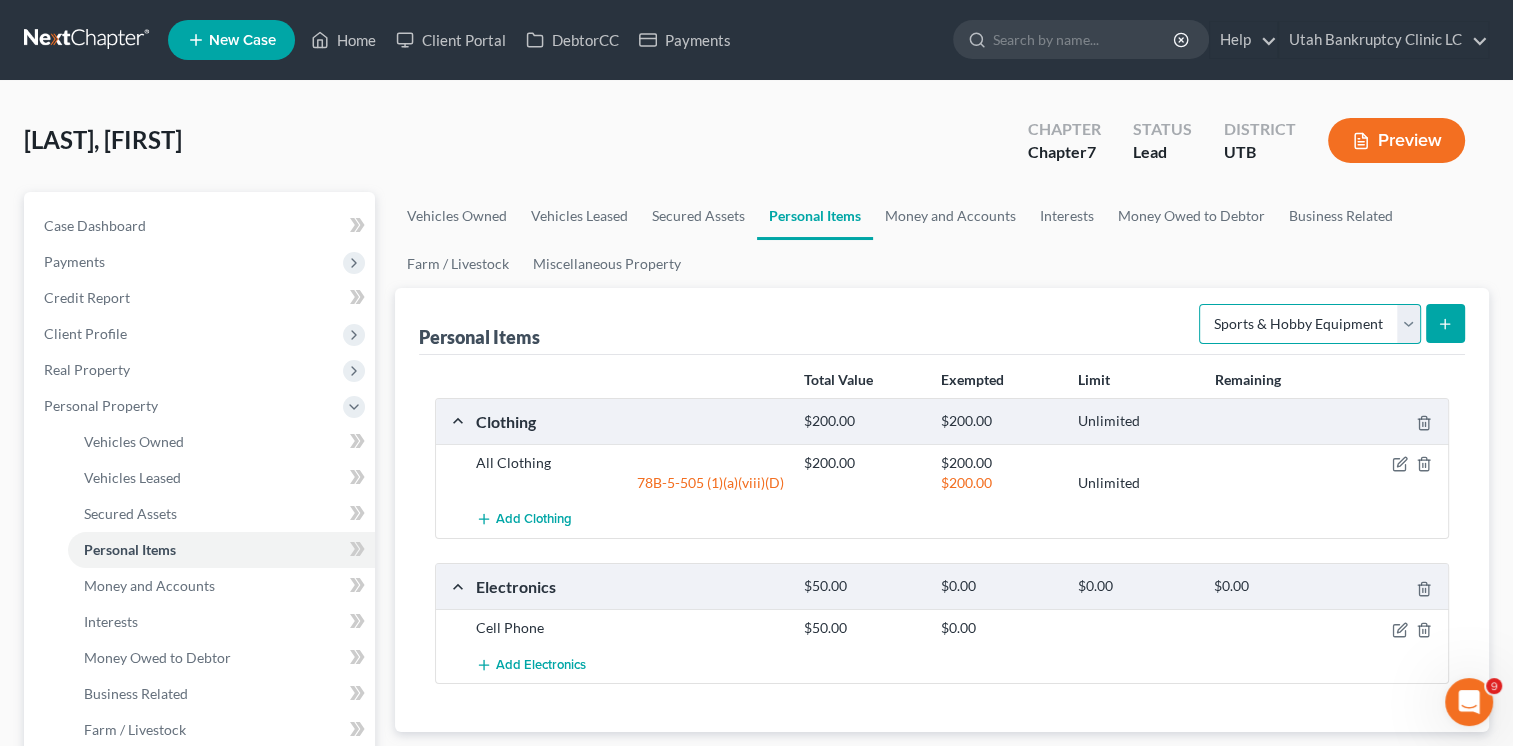 click on "Select Item Type Clothing Collectibles Of Value Electronics Firearms Household Goods Jewelry Other Pet(s) Sports & Hobby Equipment" at bounding box center (1310, 324) 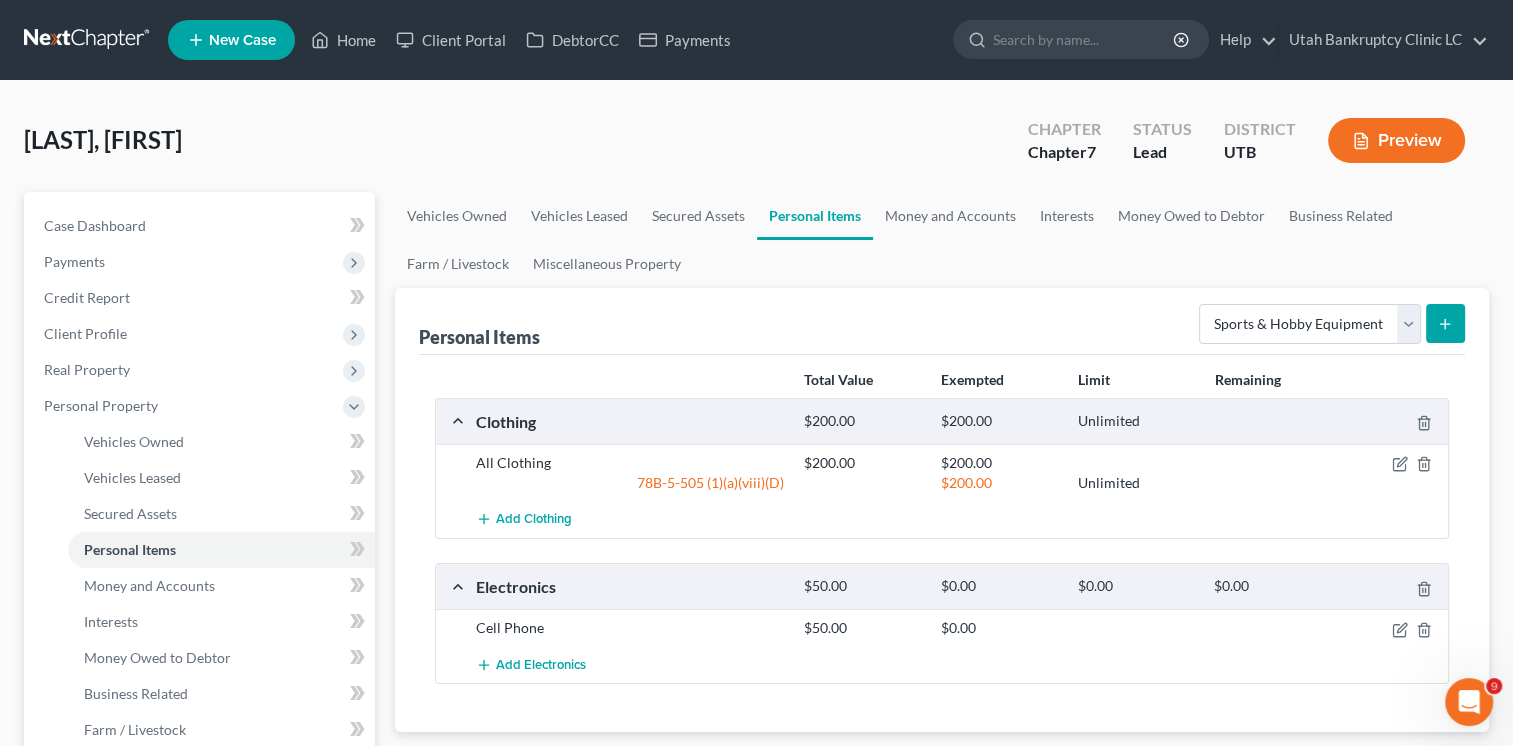 click at bounding box center [1445, 323] 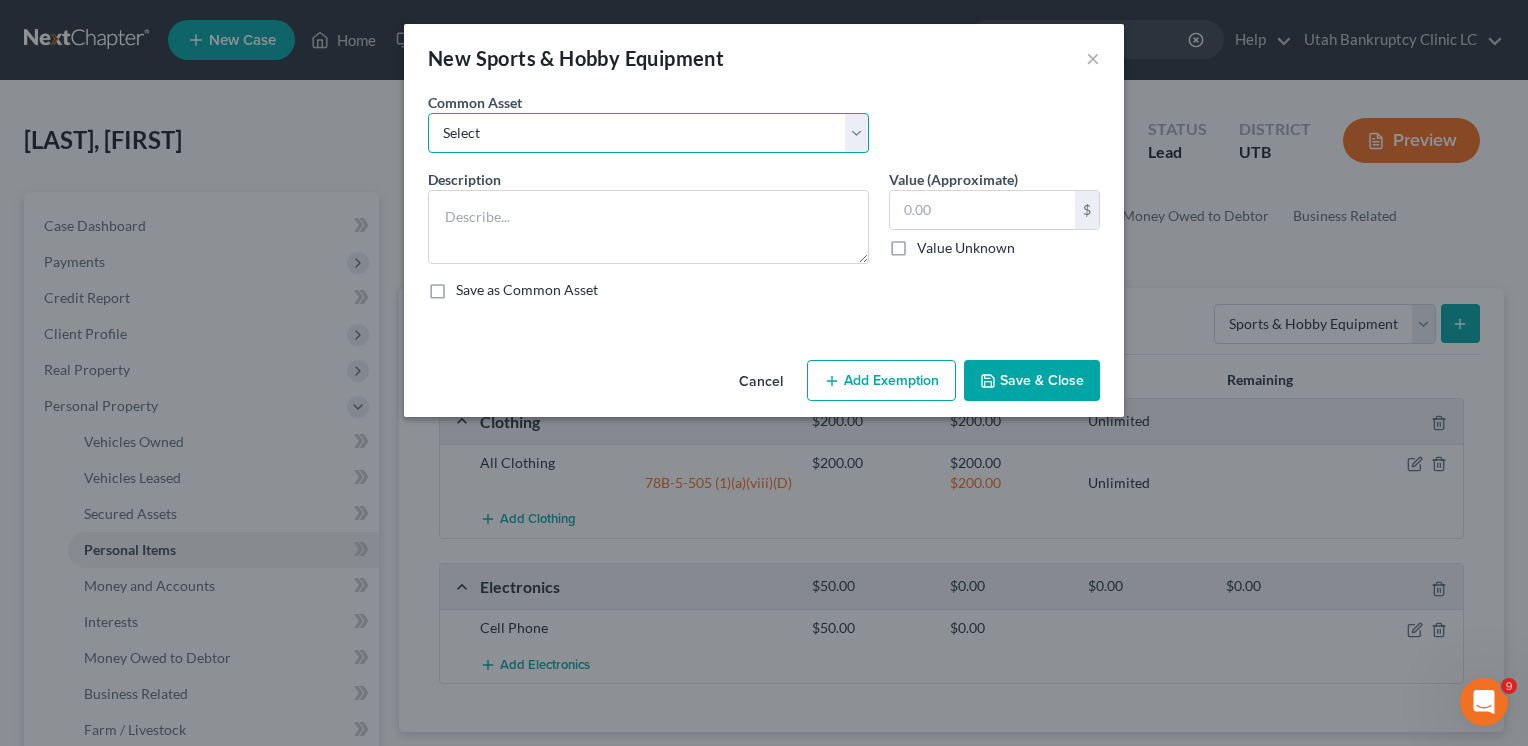 click on "Select Snowboard Golf Clubs Fishing Poles and tac Camera Sports/Hobby Equipment Bicycle Camping Equipment Guns Gun Safe Canoe Playground
Trampoline Camera/Photography Equip. Guitar Gym Equipment Snow Shoe Equipment Ammo" at bounding box center [648, 133] 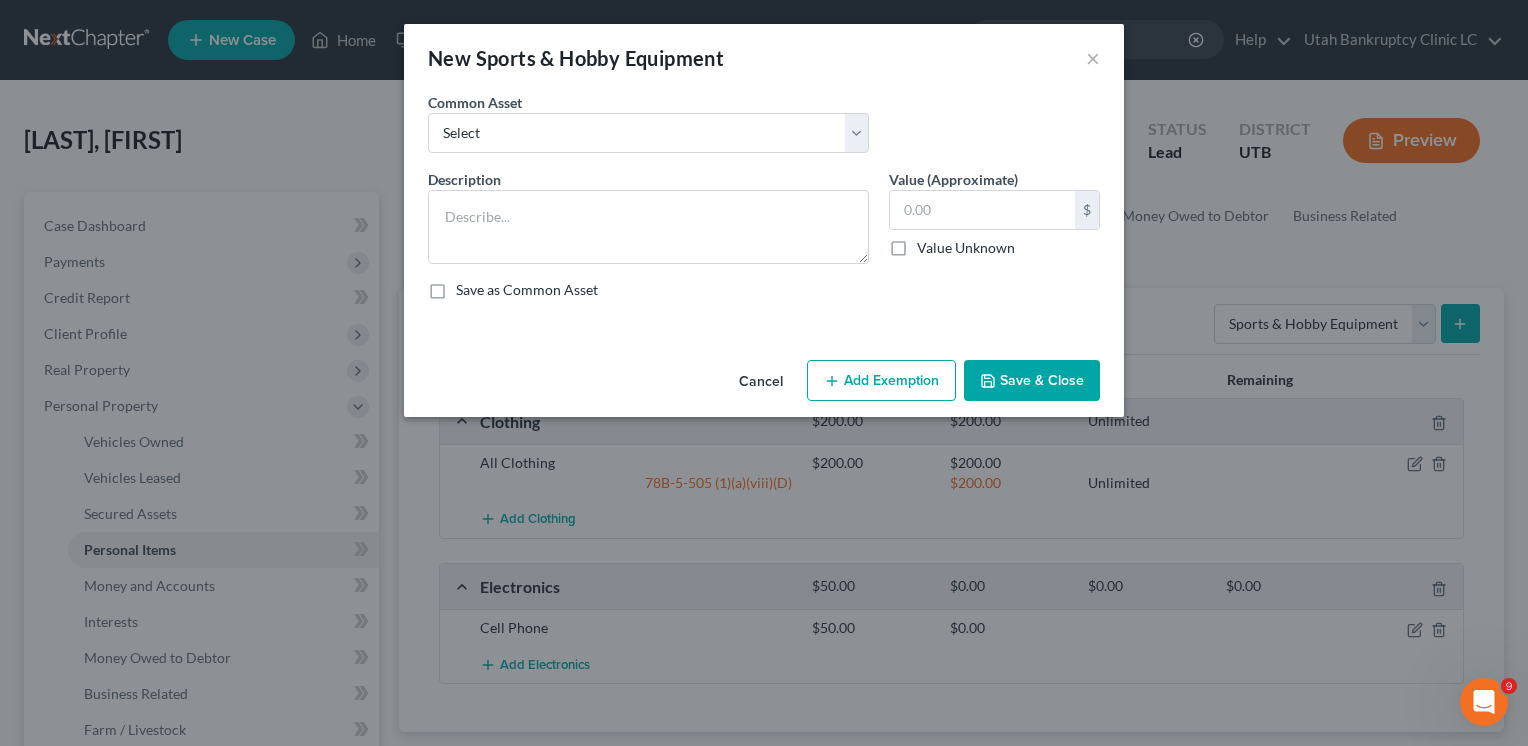 click on "New Sports & Hobby Equipment  ×" at bounding box center (764, 58) 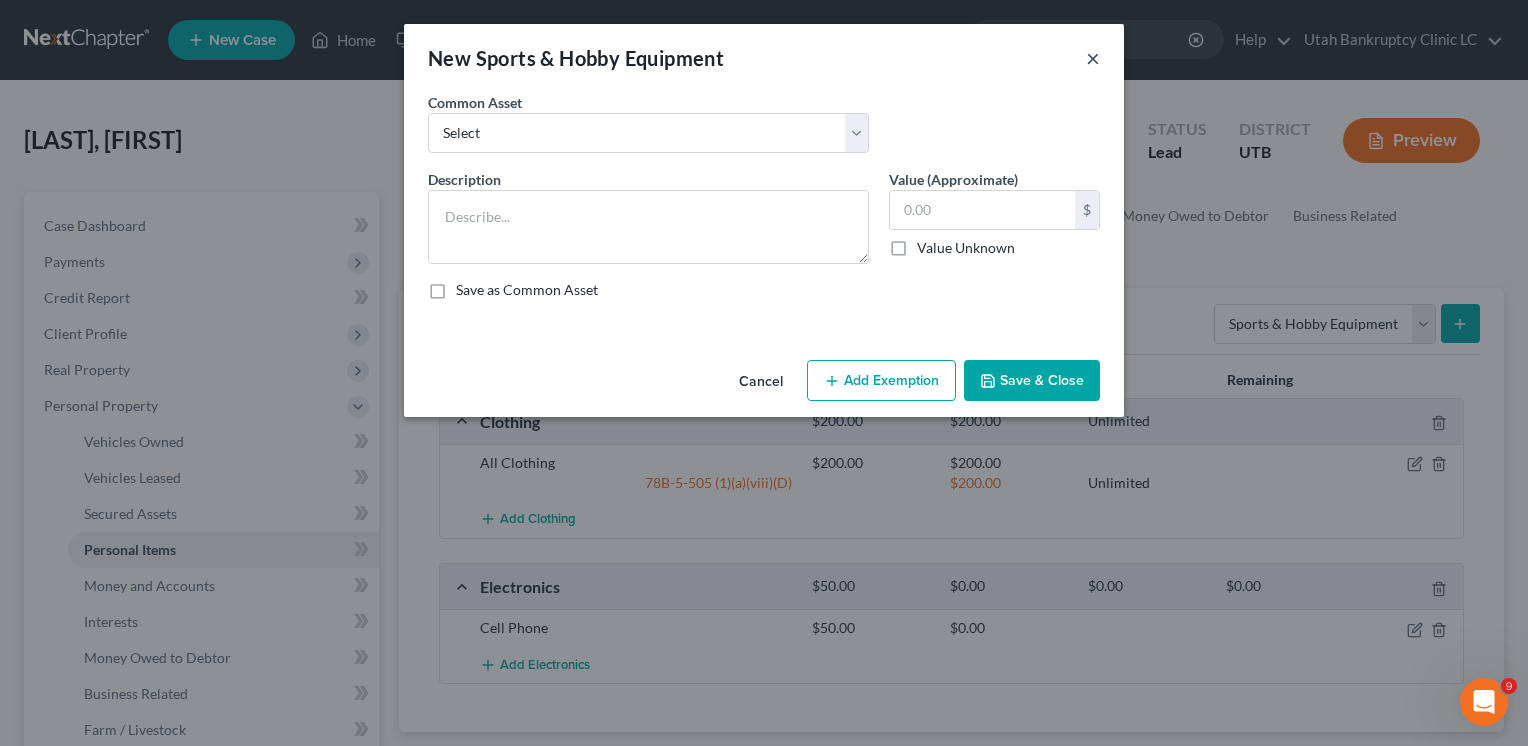 click on "×" at bounding box center [1093, 58] 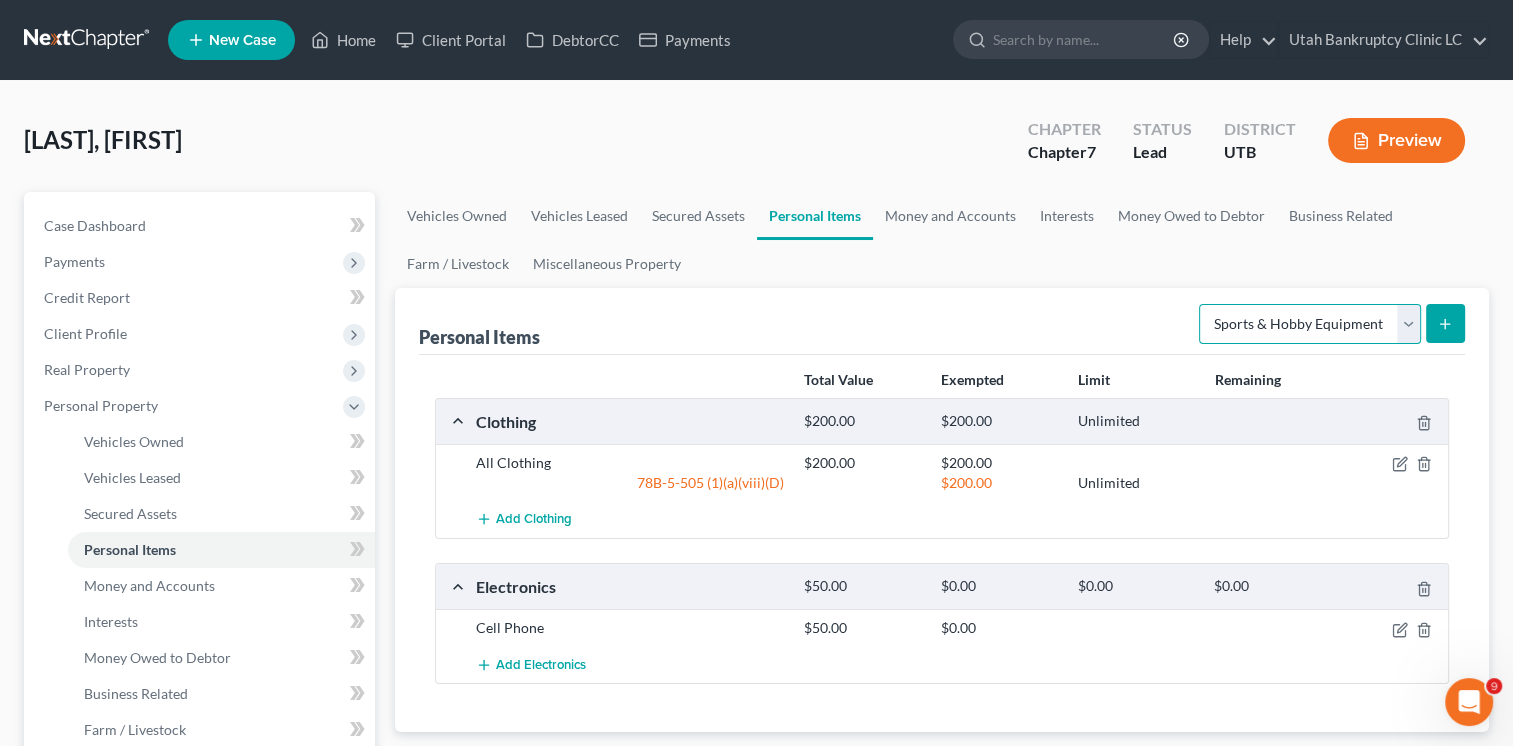 drag, startPoint x: 1410, startPoint y: 322, endPoint x: 1387, endPoint y: 335, distance: 26.41969 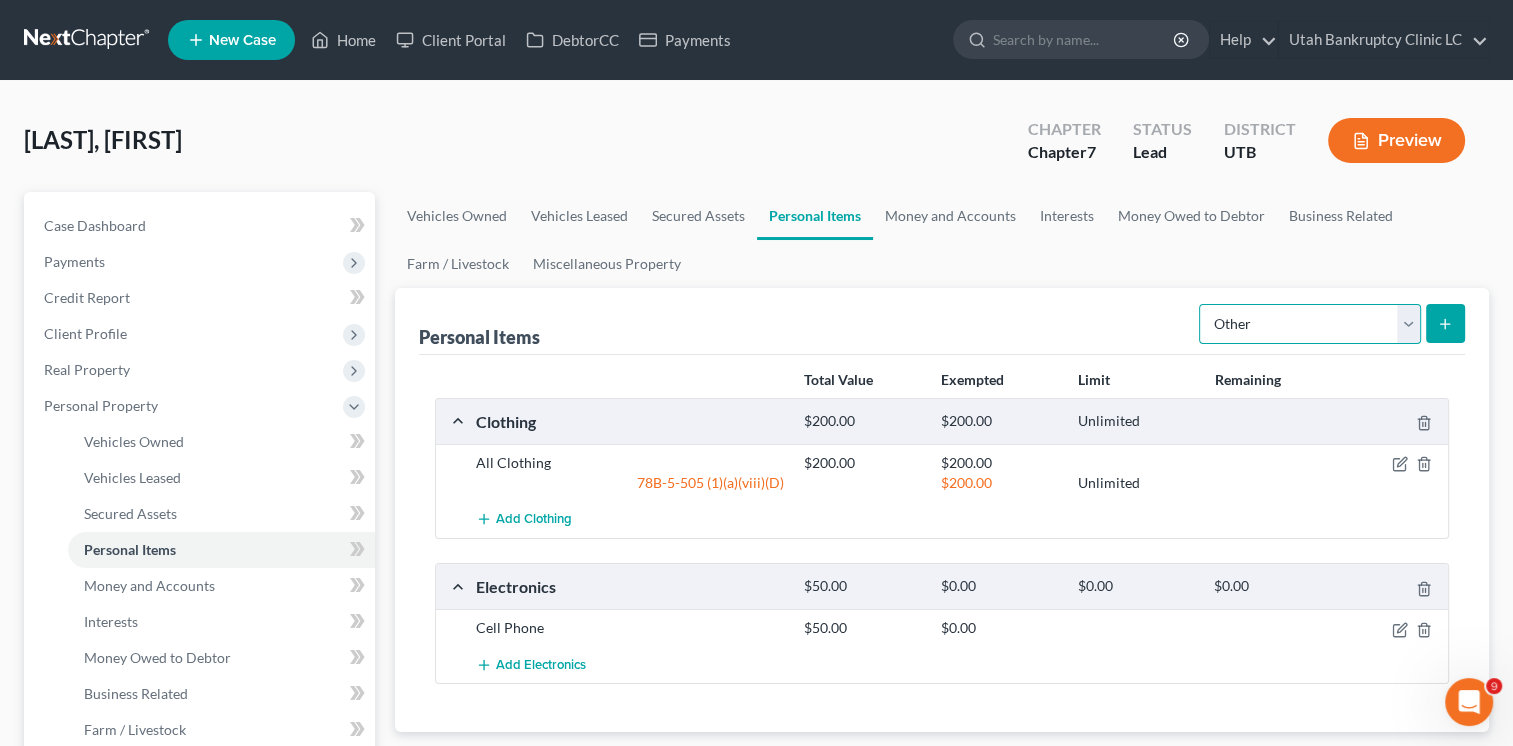 click on "Select Item Type Clothing Collectibles Of Value Electronics Firearms Household Goods Jewelry Other Pet(s) Sports & Hobby Equipment" at bounding box center [1310, 324] 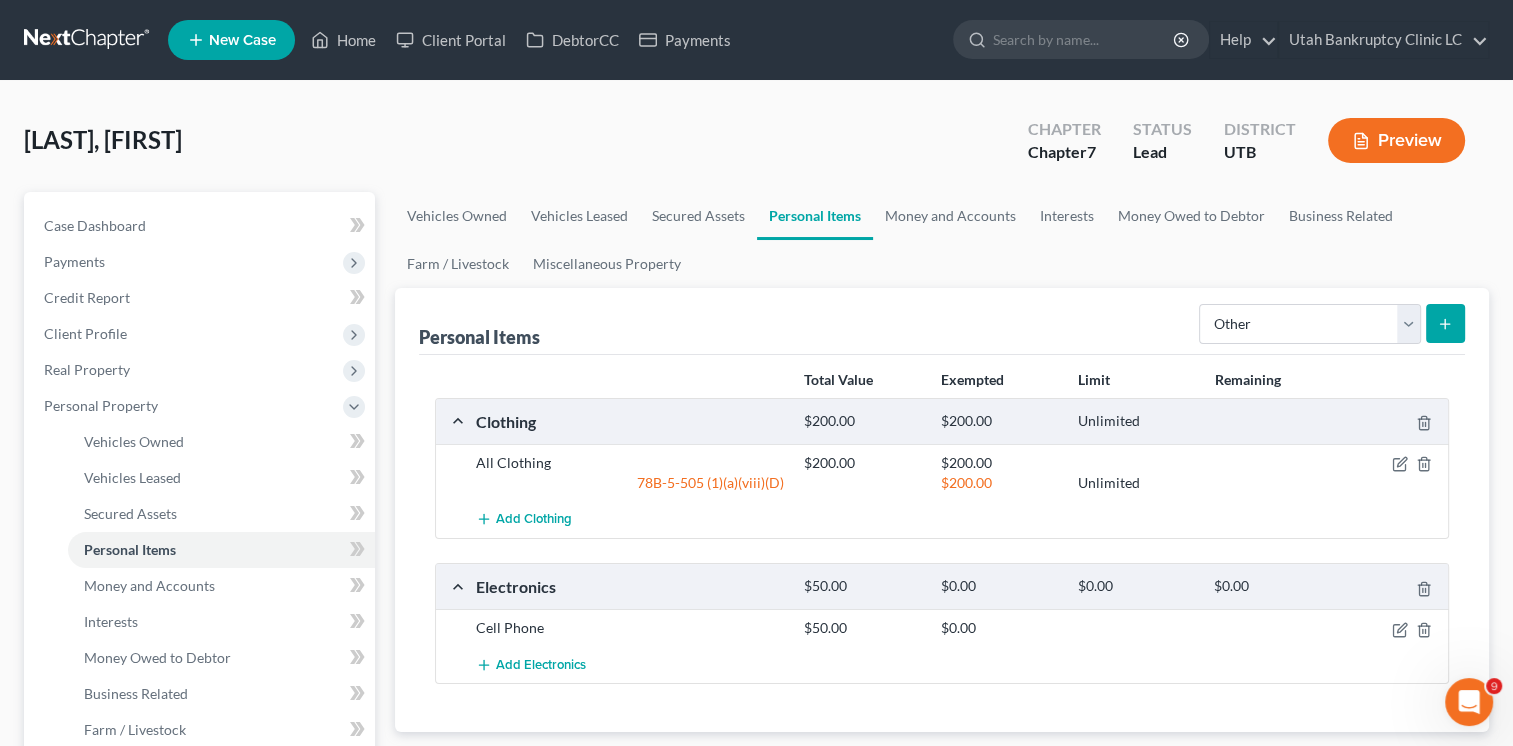 click at bounding box center [1445, 323] 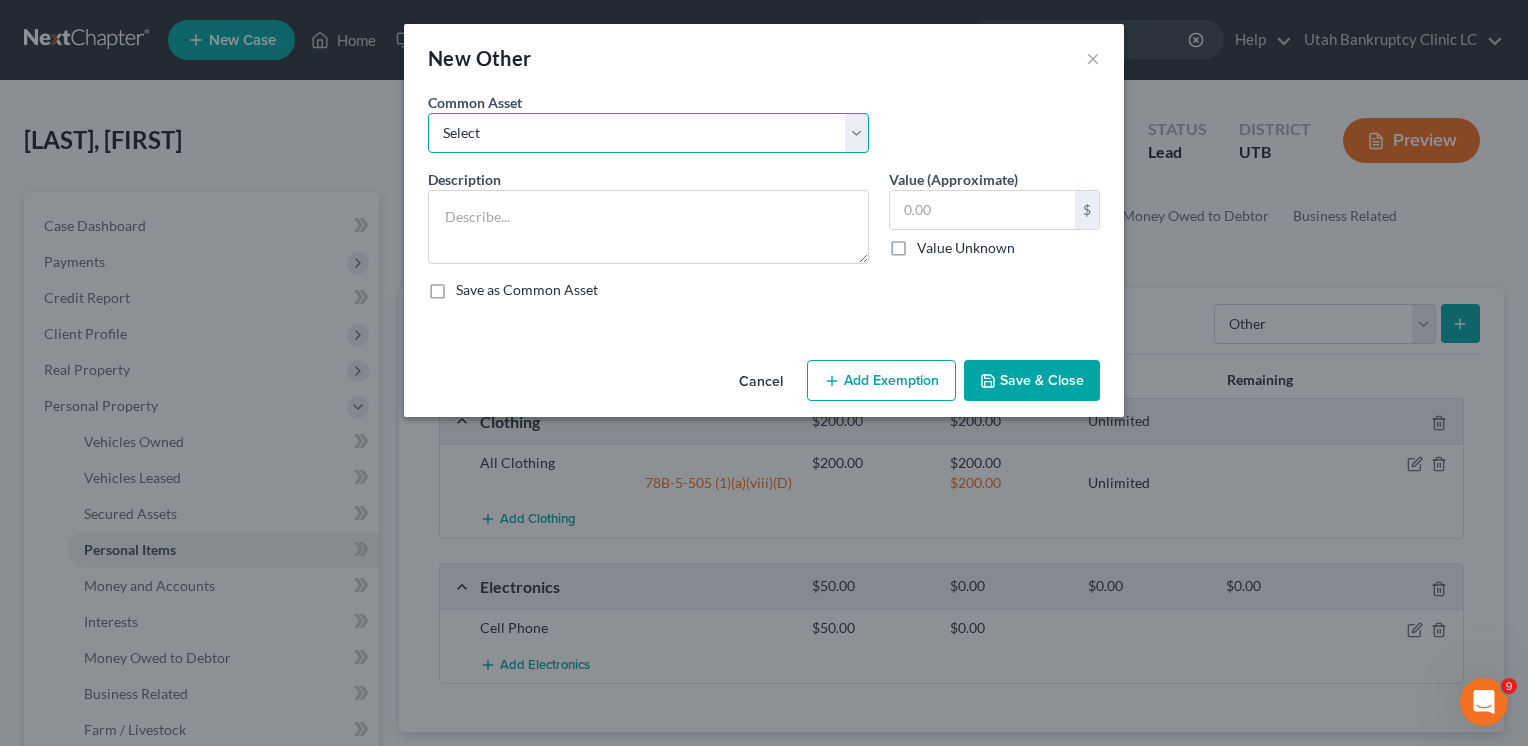 click on "Select Guitar
Piano Mechanic Tools Mechanic Tools Carpenter Tools Crypto holdings Misc Crypto holdings" at bounding box center [648, 133] 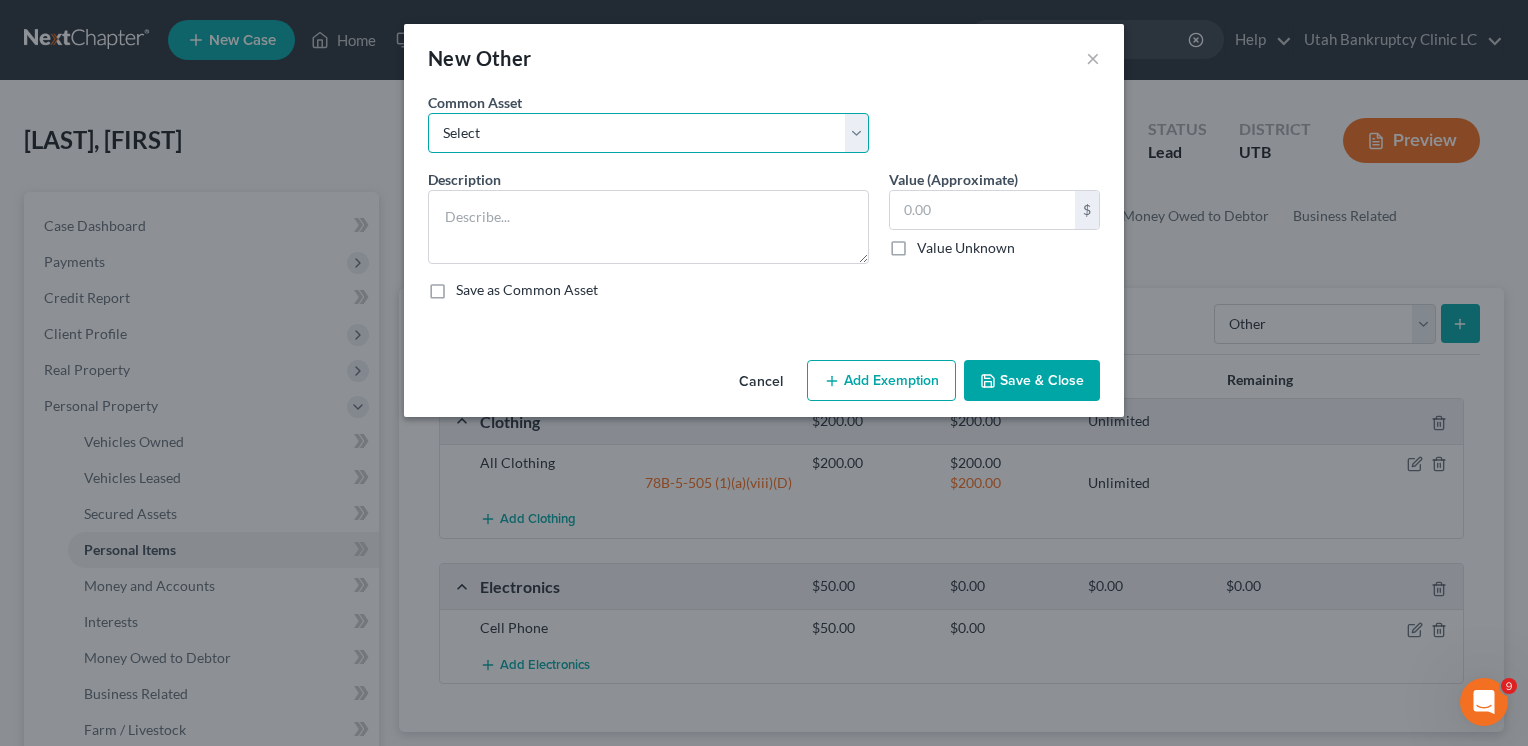 select on "1" 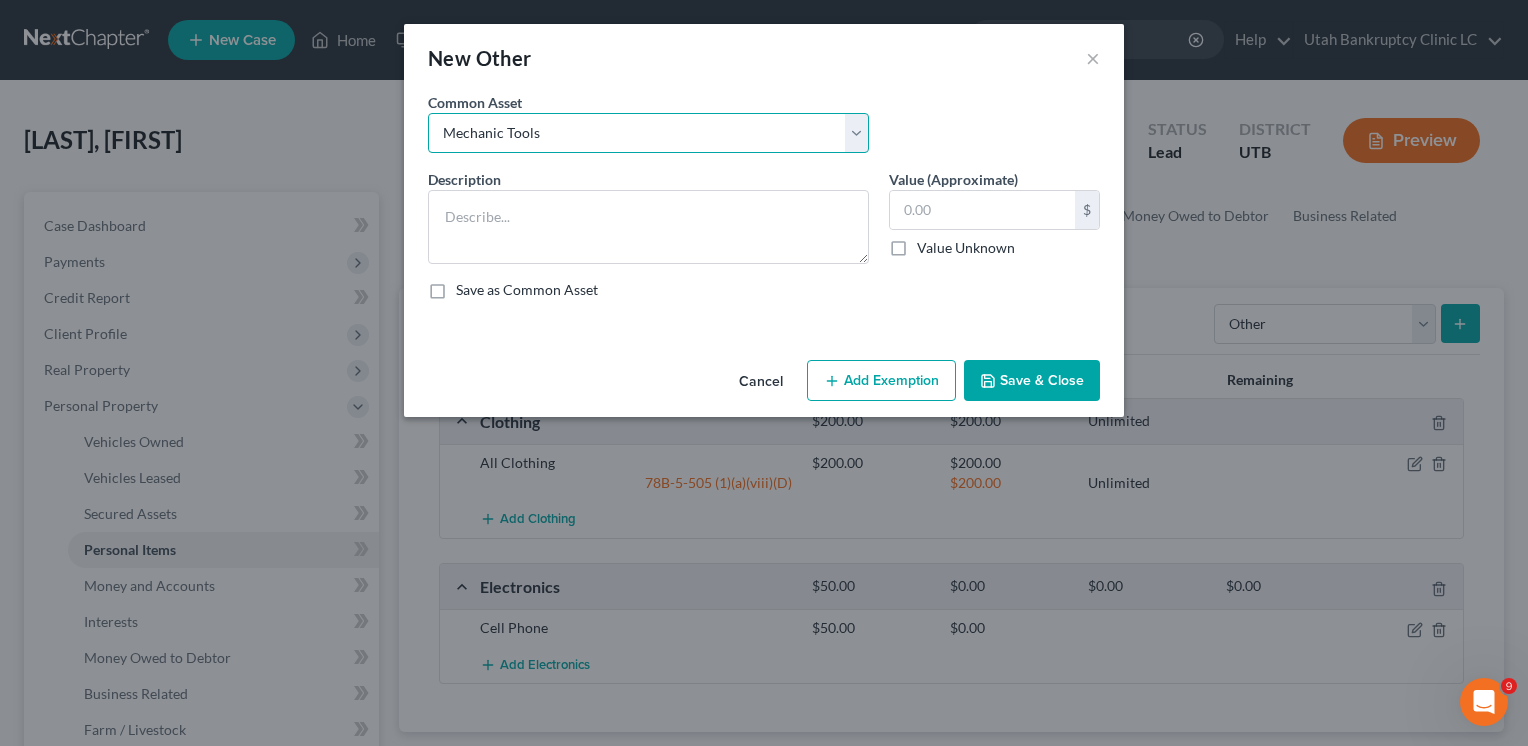 click on "Select Guitar
Piano Mechanic Tools Mechanic Tools Carpenter Tools Crypto holdings Misc Crypto holdings" at bounding box center (648, 133) 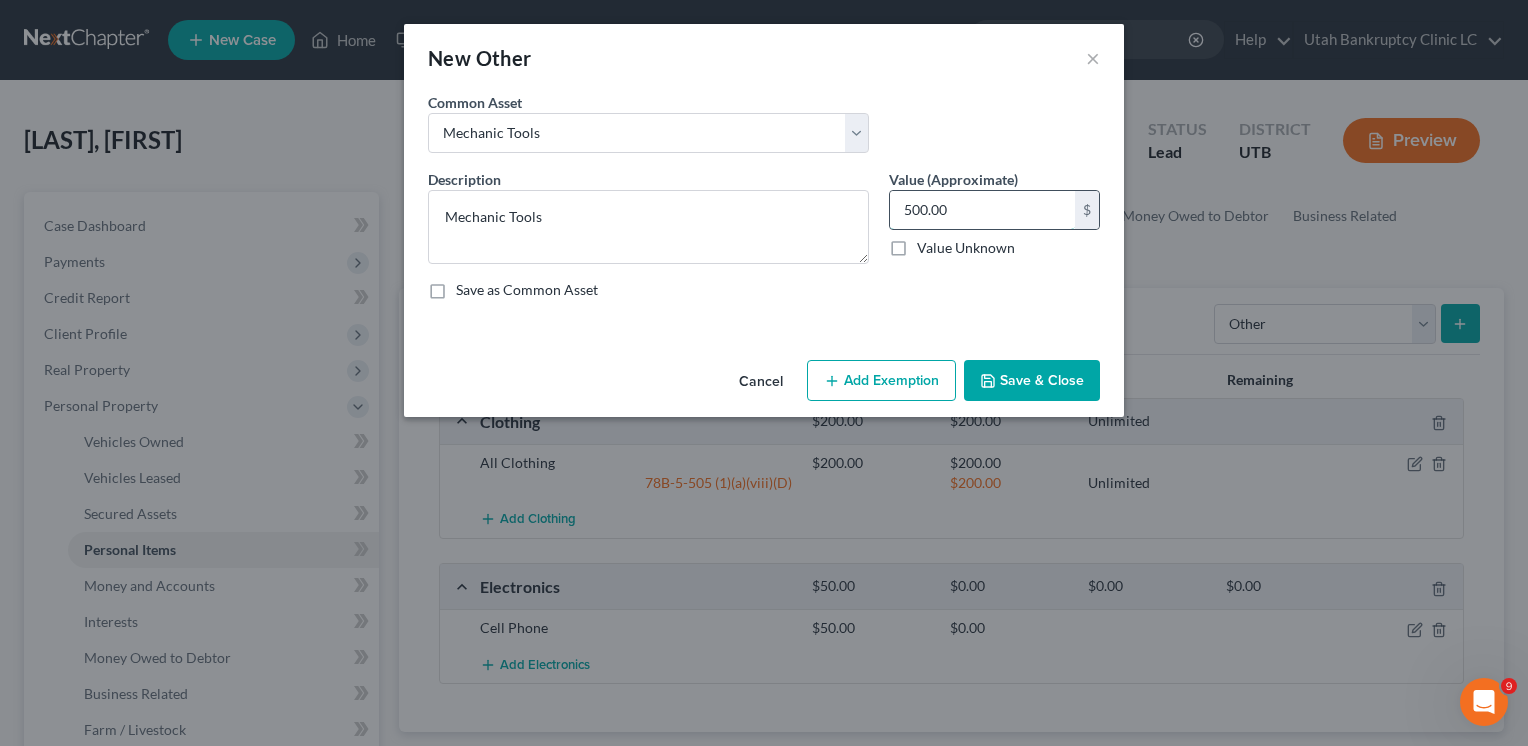 click on "500.00" at bounding box center [982, 210] 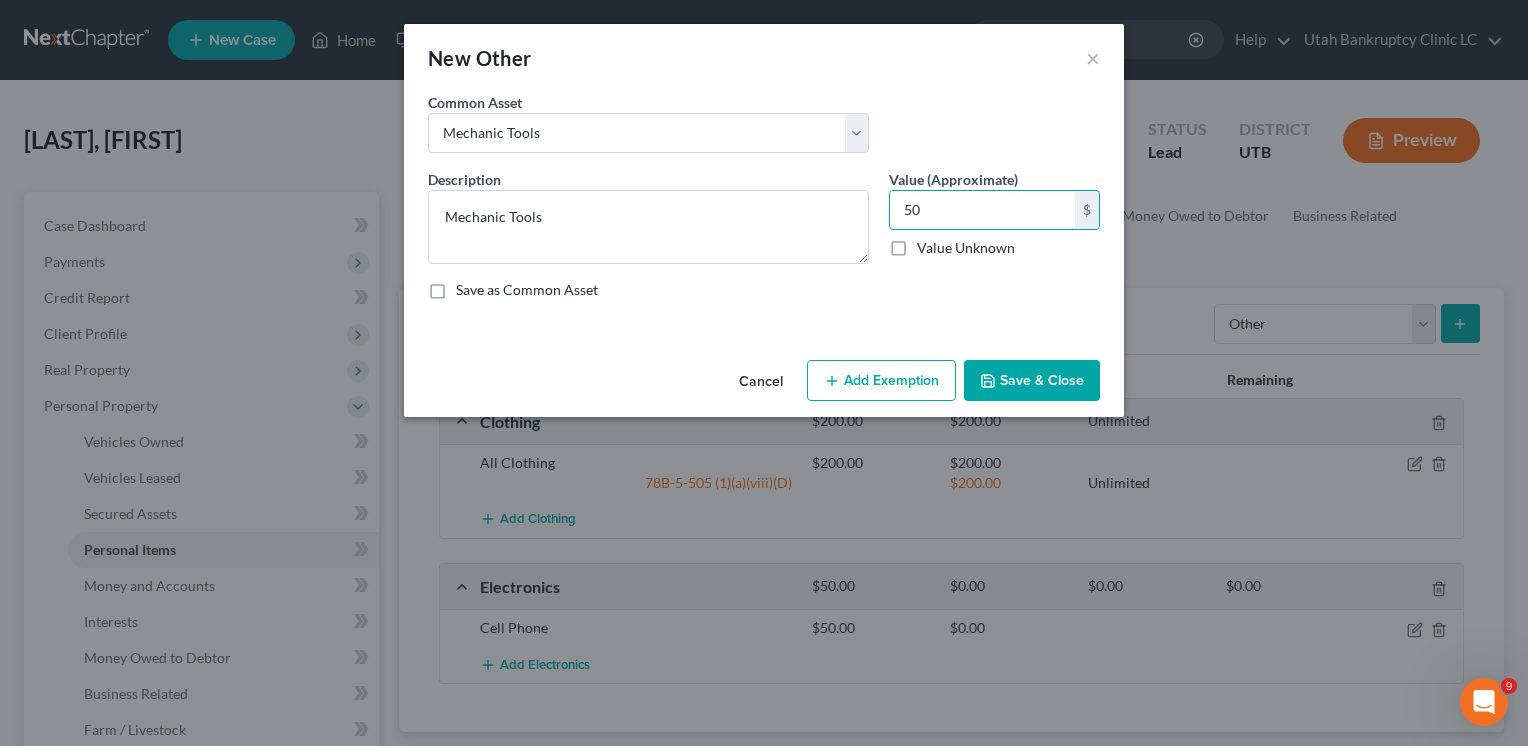 type on "50" 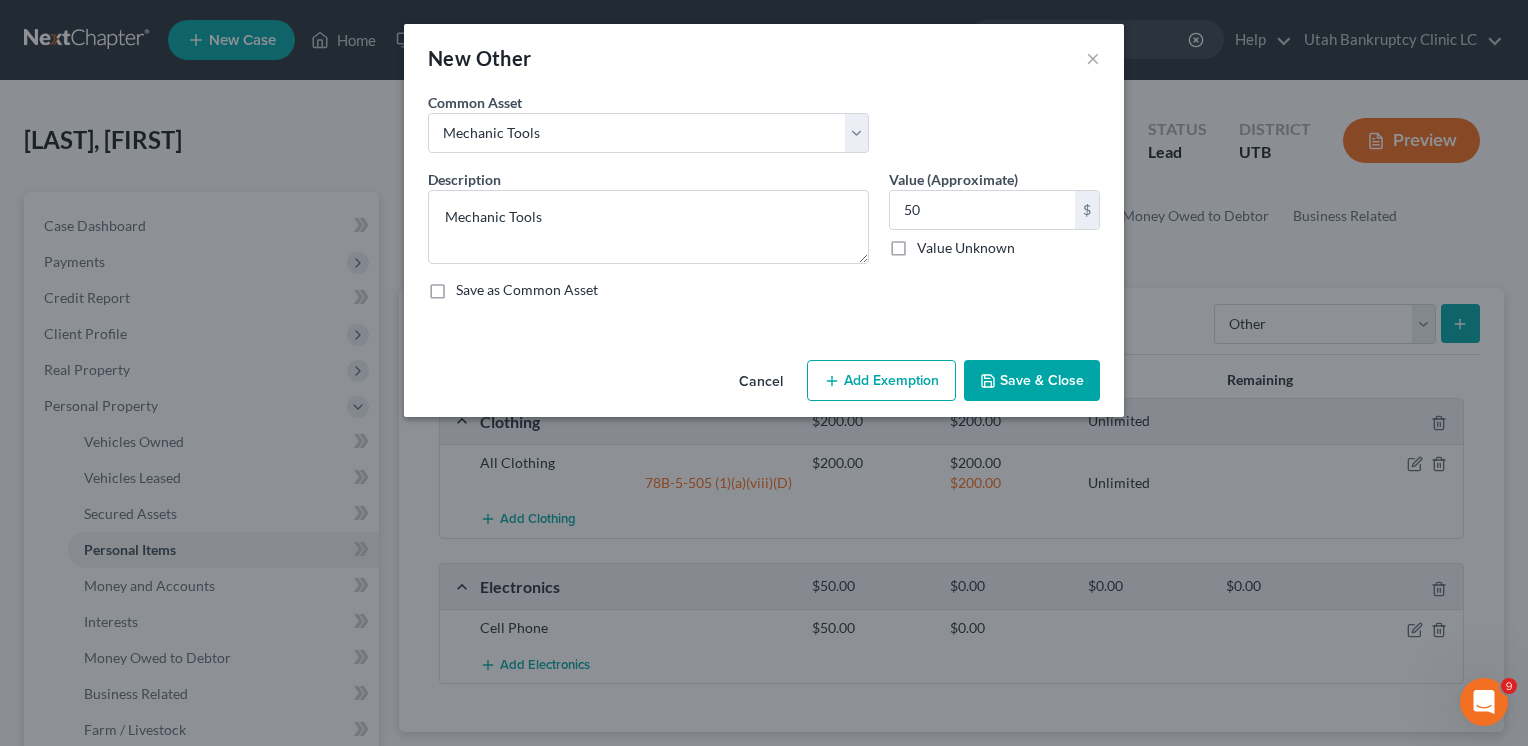 click on "Save & Close" at bounding box center (1032, 381) 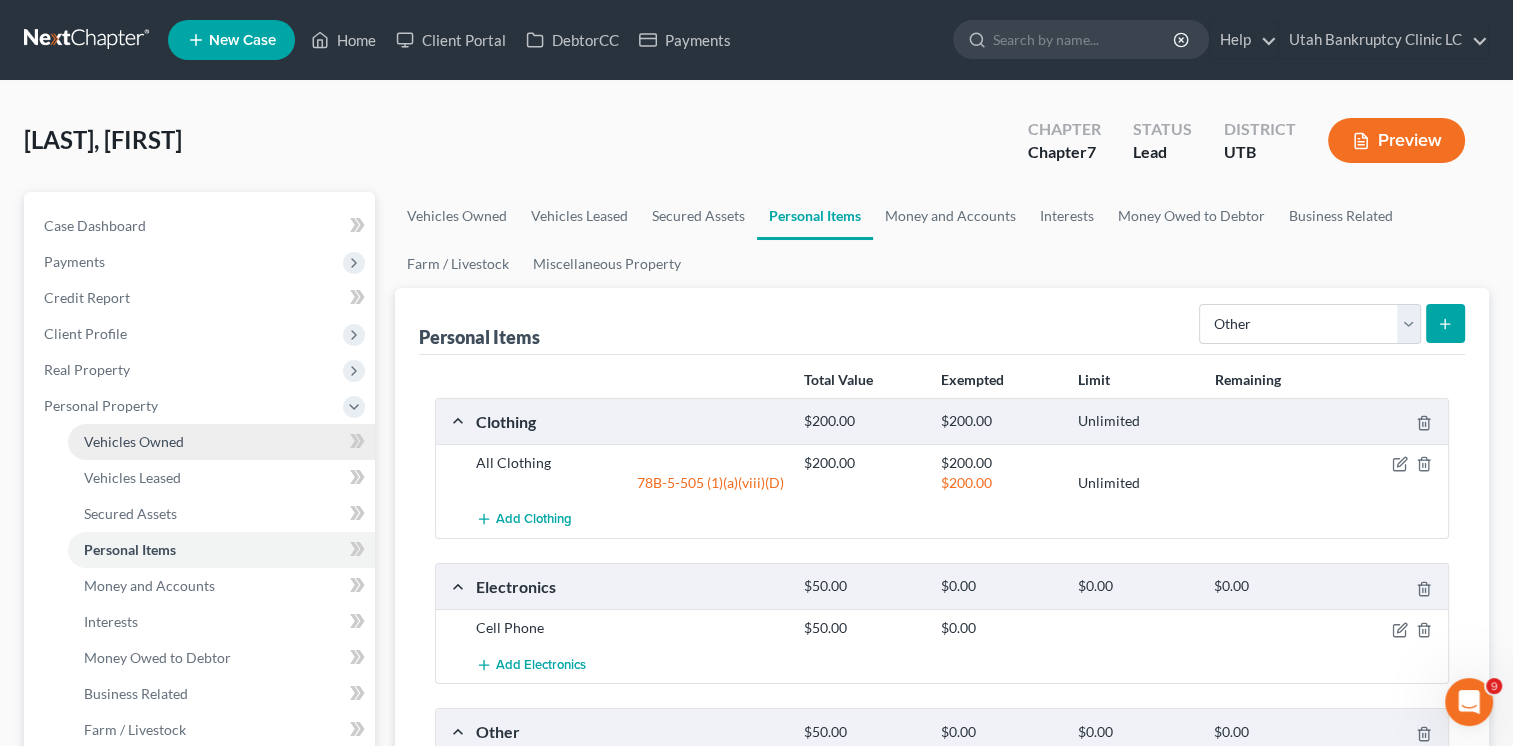 click on "Vehicles Owned" at bounding box center (134, 441) 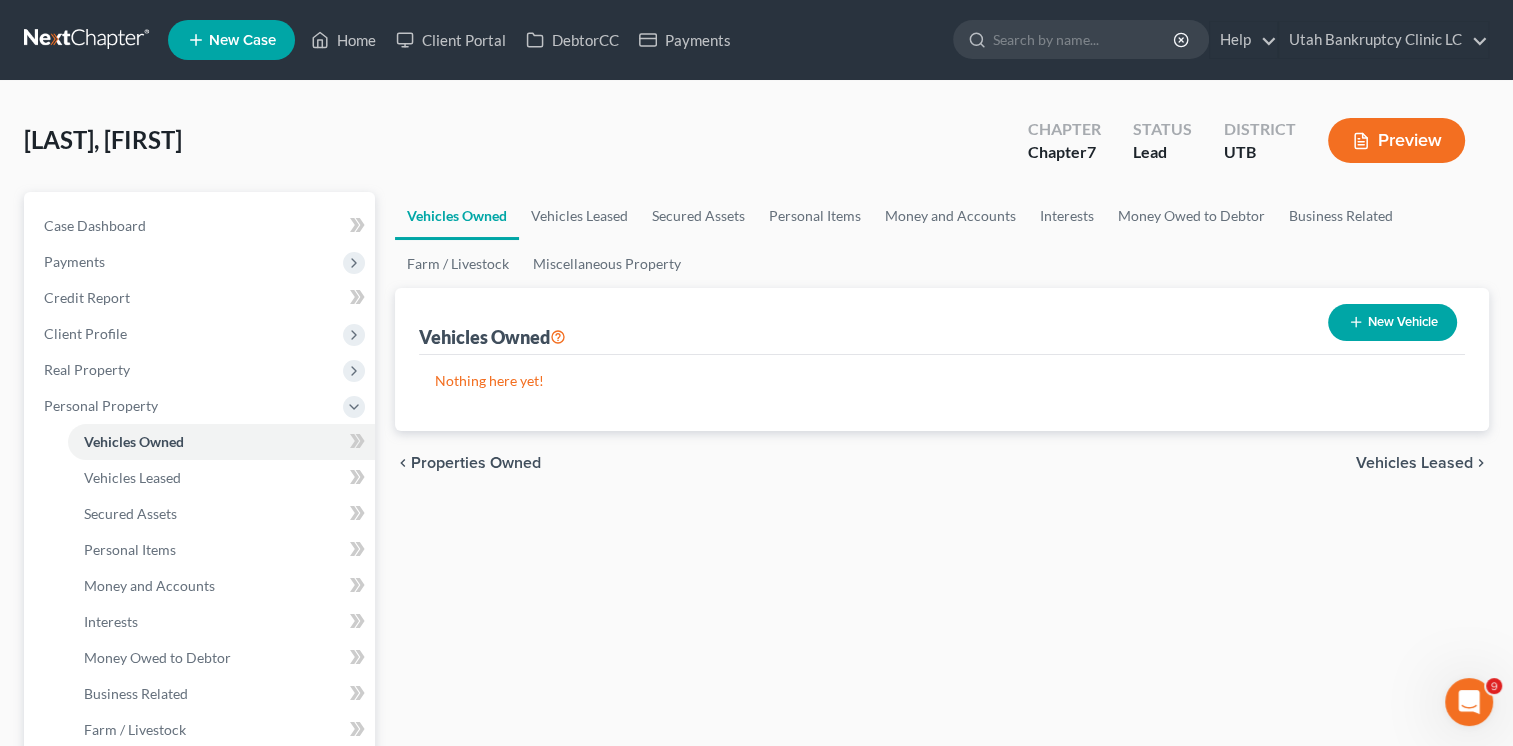 click on "New Vehicle" at bounding box center [1392, 322] 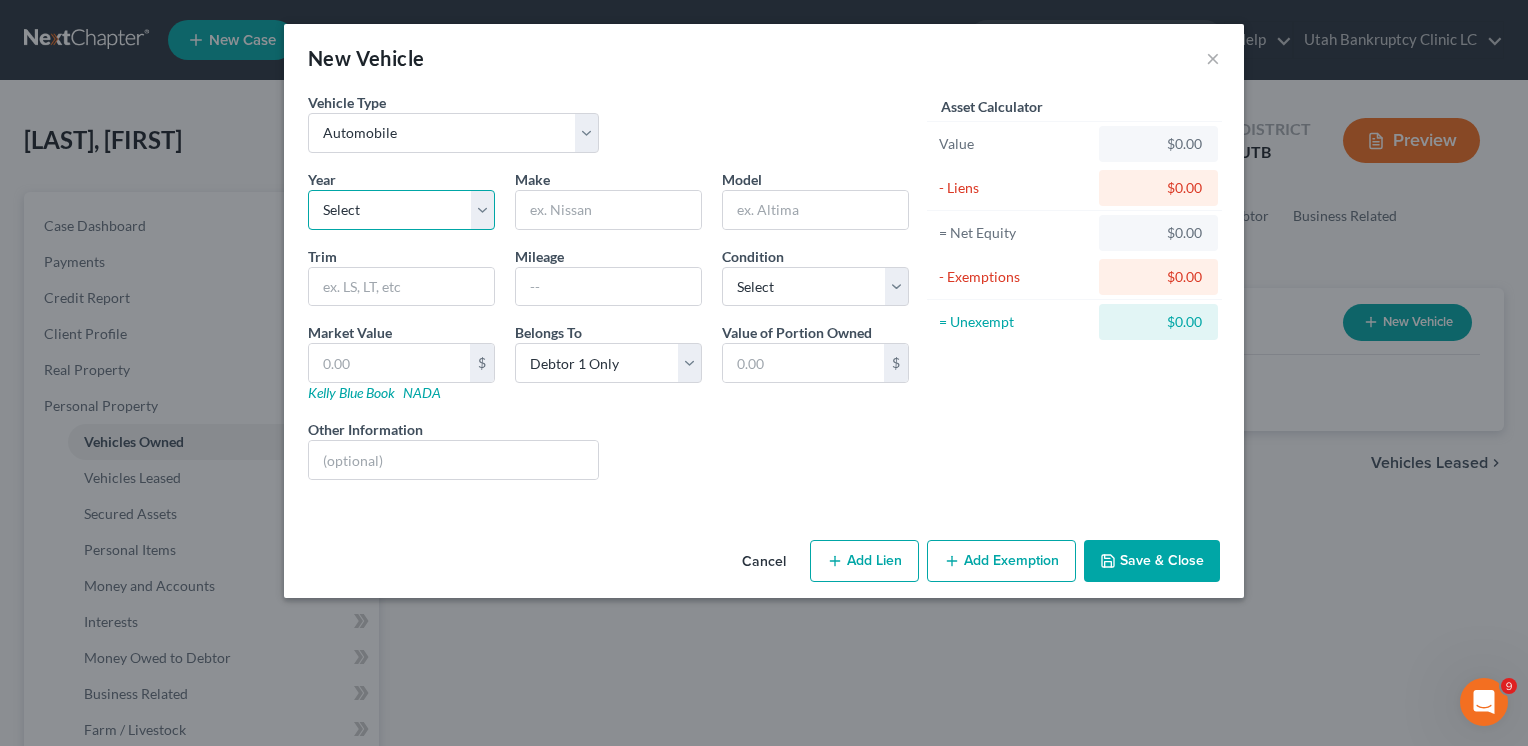 click on "Select 2026 2025 2024 2023 2022 2021 2020 2019 2018 2017 2016 2015 2014 2013 2012 2011 2010 2009 2008 2007 2006 2005 2004 2003 2002 2001 2000 1999 1998 1997 1996 1995 1994 1993 1992 1991 1990 1989 1988 1987 1986 1985 1984 1983 1982 1981 1980 1979 1978 1977 1976 1975 1974 1973 1972 1971 1970 1969 1968 1967 1966 1965 1964 1963 1962 1961 1960 1959 1958 1957 1956 1955 1954 1953 1952 1951 1950 1949 1948 1947 1946 1945 1944 1943 1942 1941 1940 1939 1938 1937 1936 1935 1934 1933 1932 1931 1930 1929 1928 1927 1926 1925 1924 1923 1922 1921 1920 1919 1918 1917 1916 1915 1914 1913 1912 1911 1910 1909 1908 1907 1906 1905 1904 1903 1902 1901" at bounding box center [401, 210] 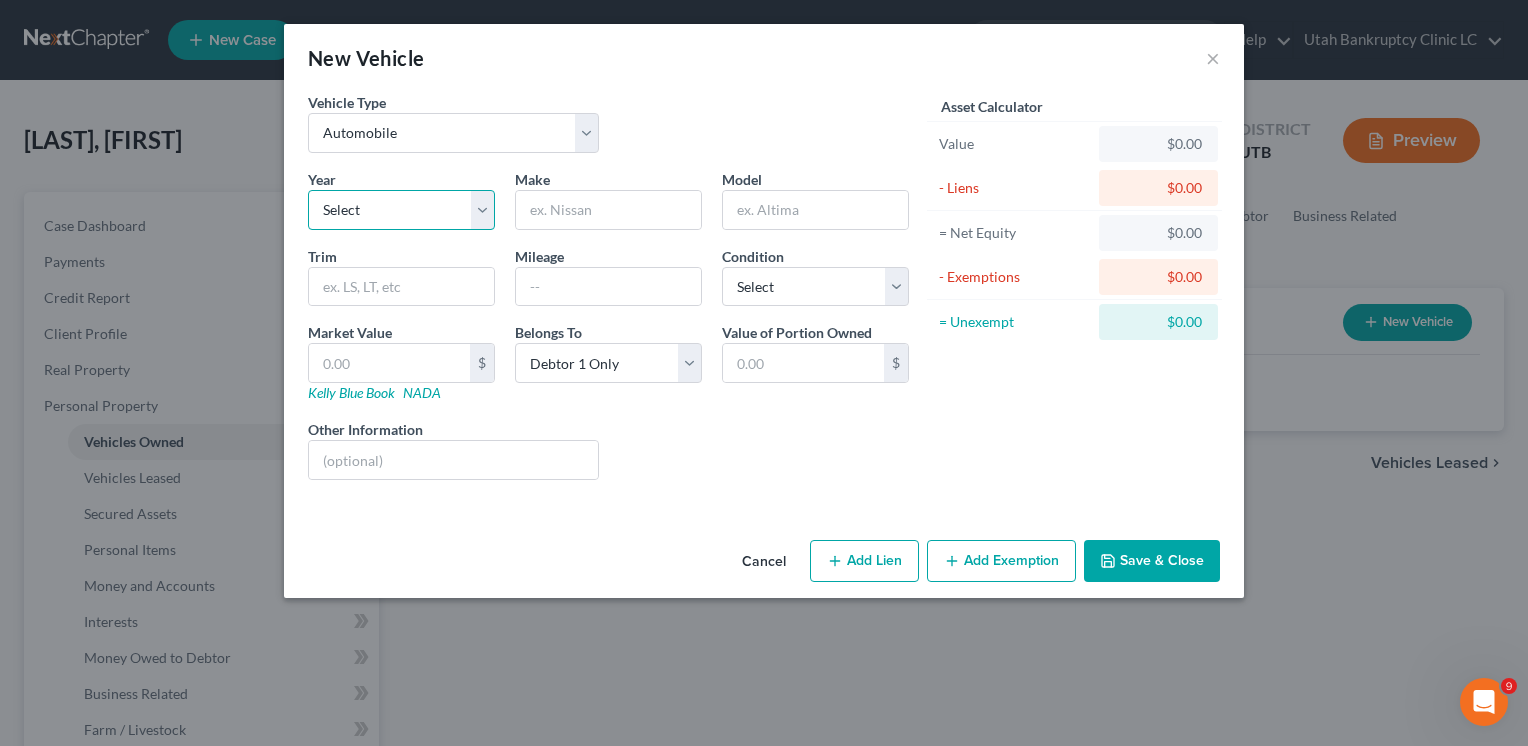 select on "9" 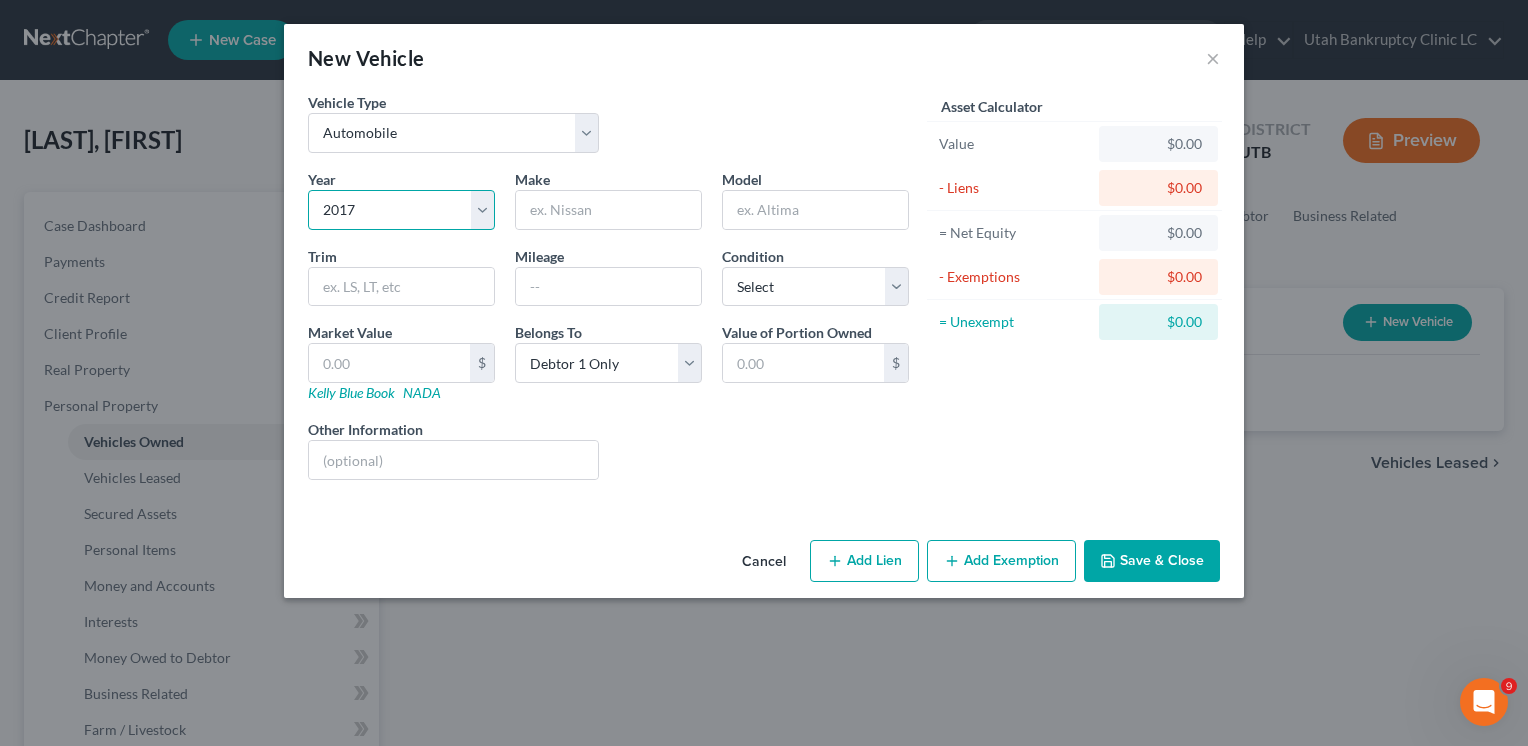 click on "Select 2026 2025 2024 2023 2022 2021 2020 2019 2018 2017 2016 2015 2014 2013 2012 2011 2010 2009 2008 2007 2006 2005 2004 2003 2002 2001 2000 1999 1998 1997 1996 1995 1994 1993 1992 1991 1990 1989 1988 1987 1986 1985 1984 1983 1982 1981 1980 1979 1978 1977 1976 1975 1974 1973 1972 1971 1970 1969 1968 1967 1966 1965 1964 1963 1962 1961 1960 1959 1958 1957 1956 1955 1954 1953 1952 1951 1950 1949 1948 1947 1946 1945 1944 1943 1942 1941 1940 1939 1938 1937 1936 1935 1934 1933 1932 1931 1930 1929 1928 1927 1926 1925 1924 1923 1922 1921 1920 1919 1918 1917 1916 1915 1914 1913 1912 1911 1910 1909 1908 1907 1906 1905 1904 1903 1902 1901" at bounding box center [401, 210] 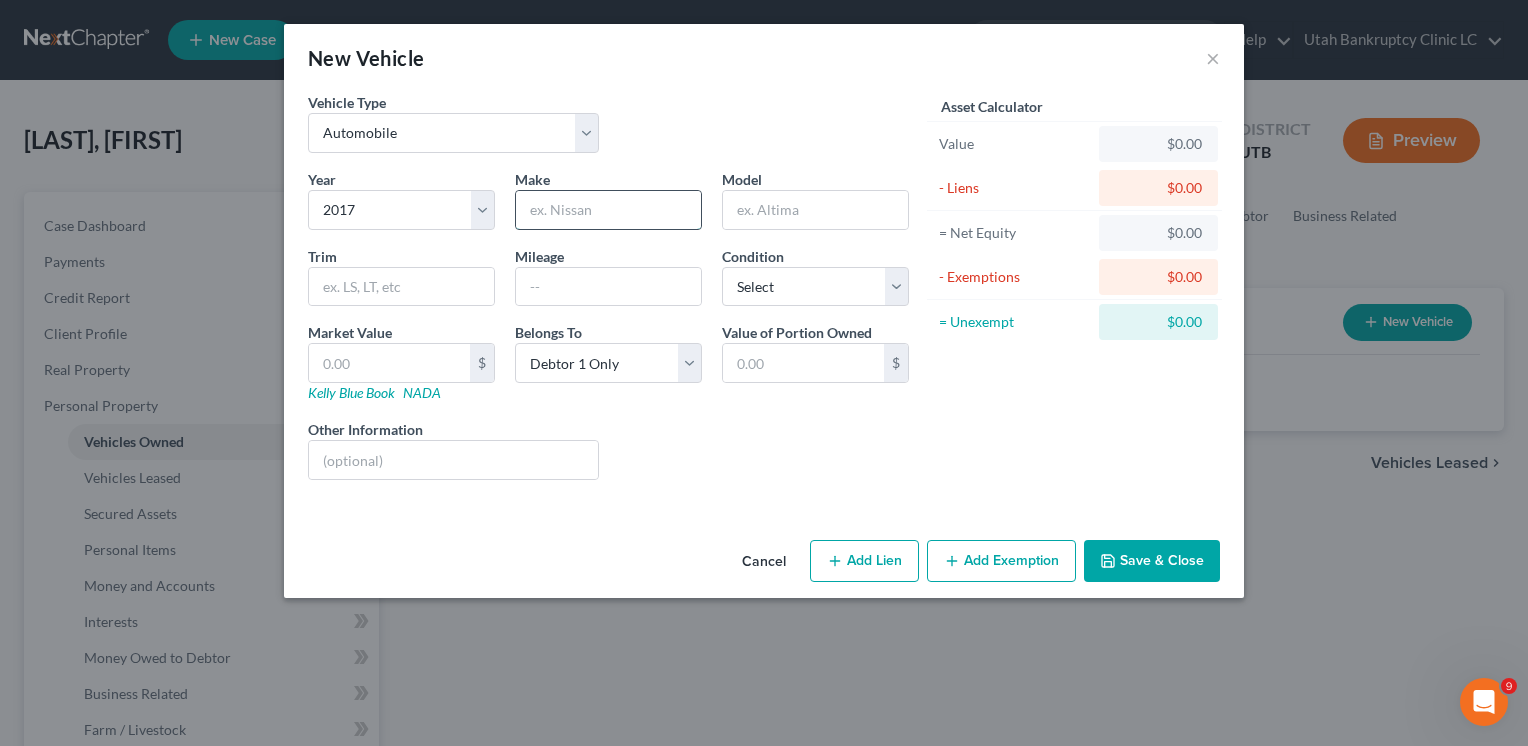click at bounding box center (608, 210) 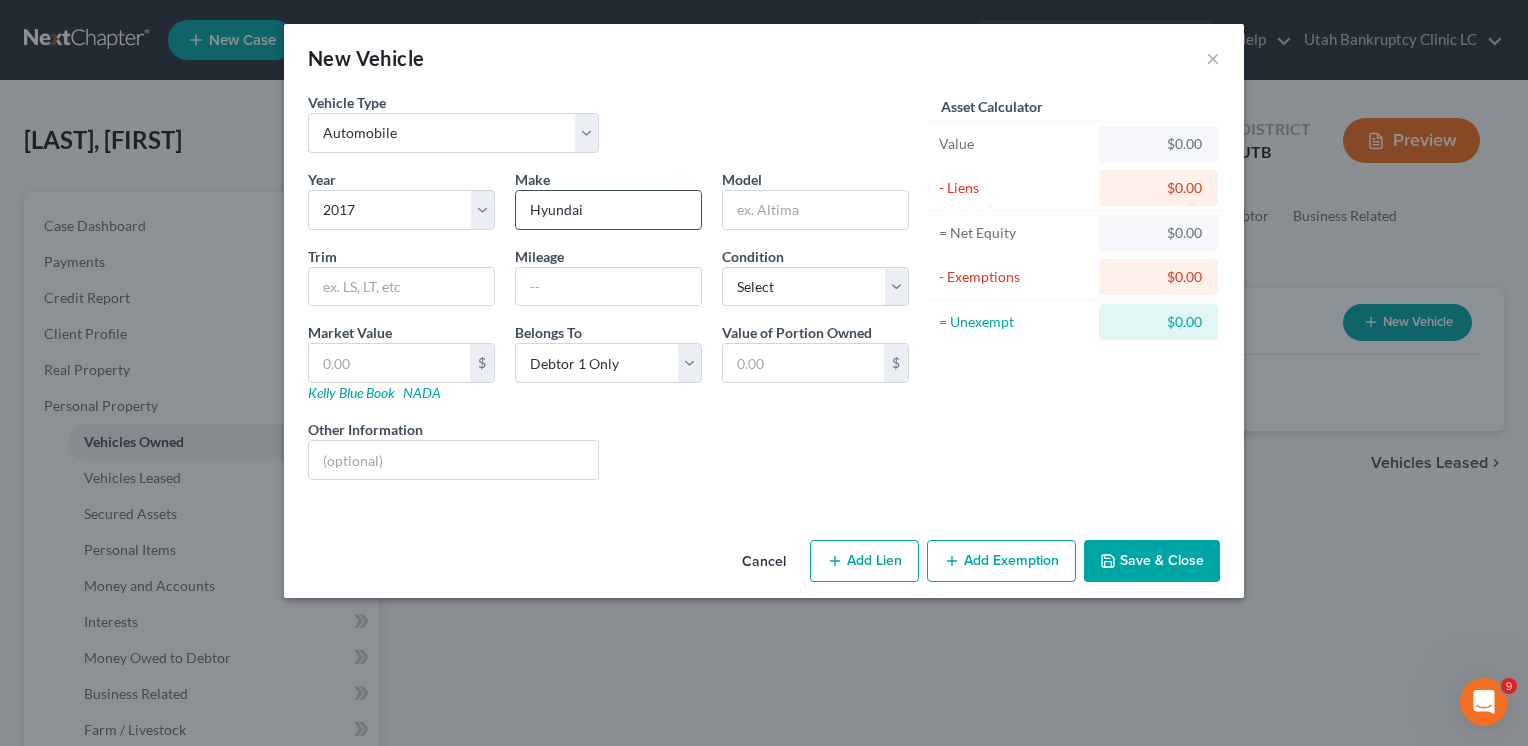 type on "Hyundai" 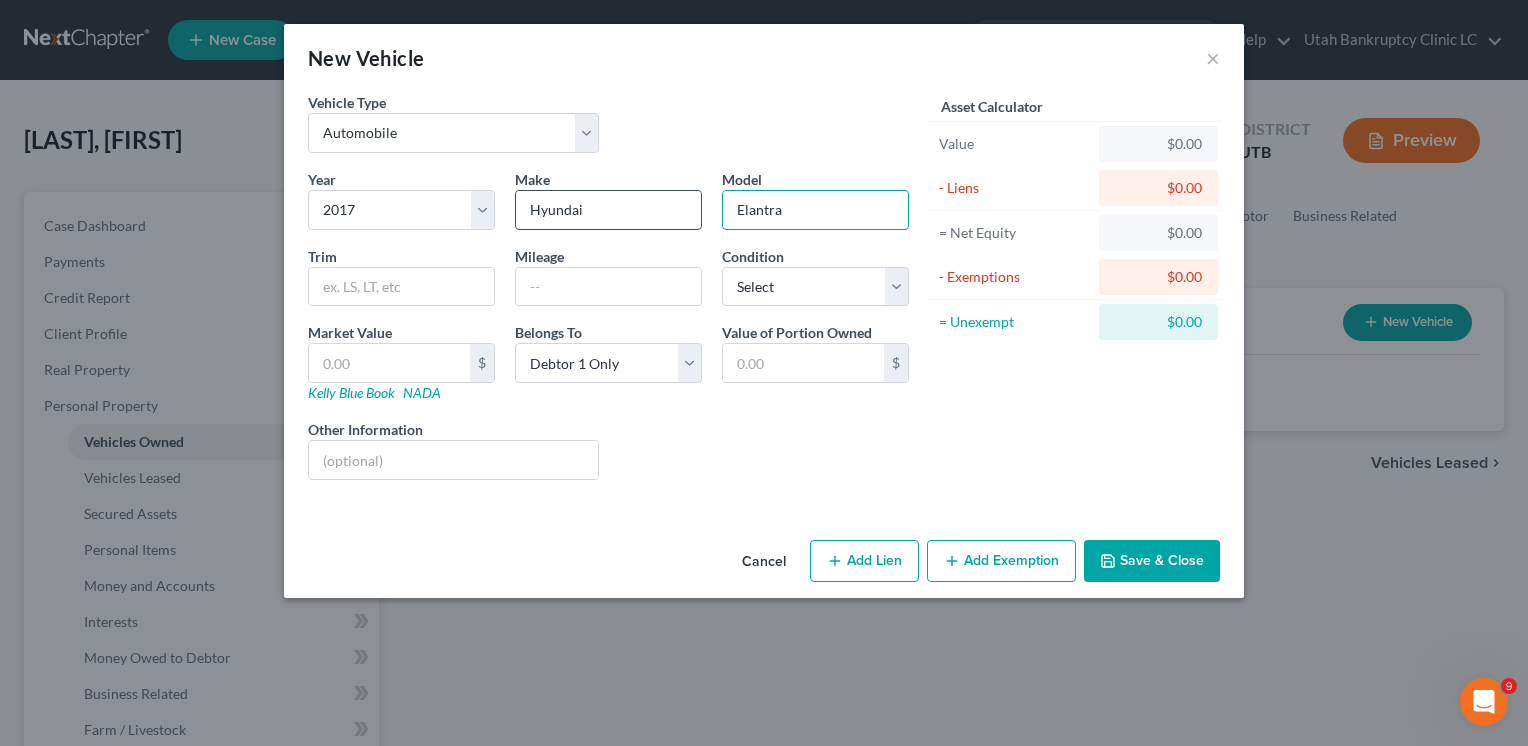 type on "Elantra" 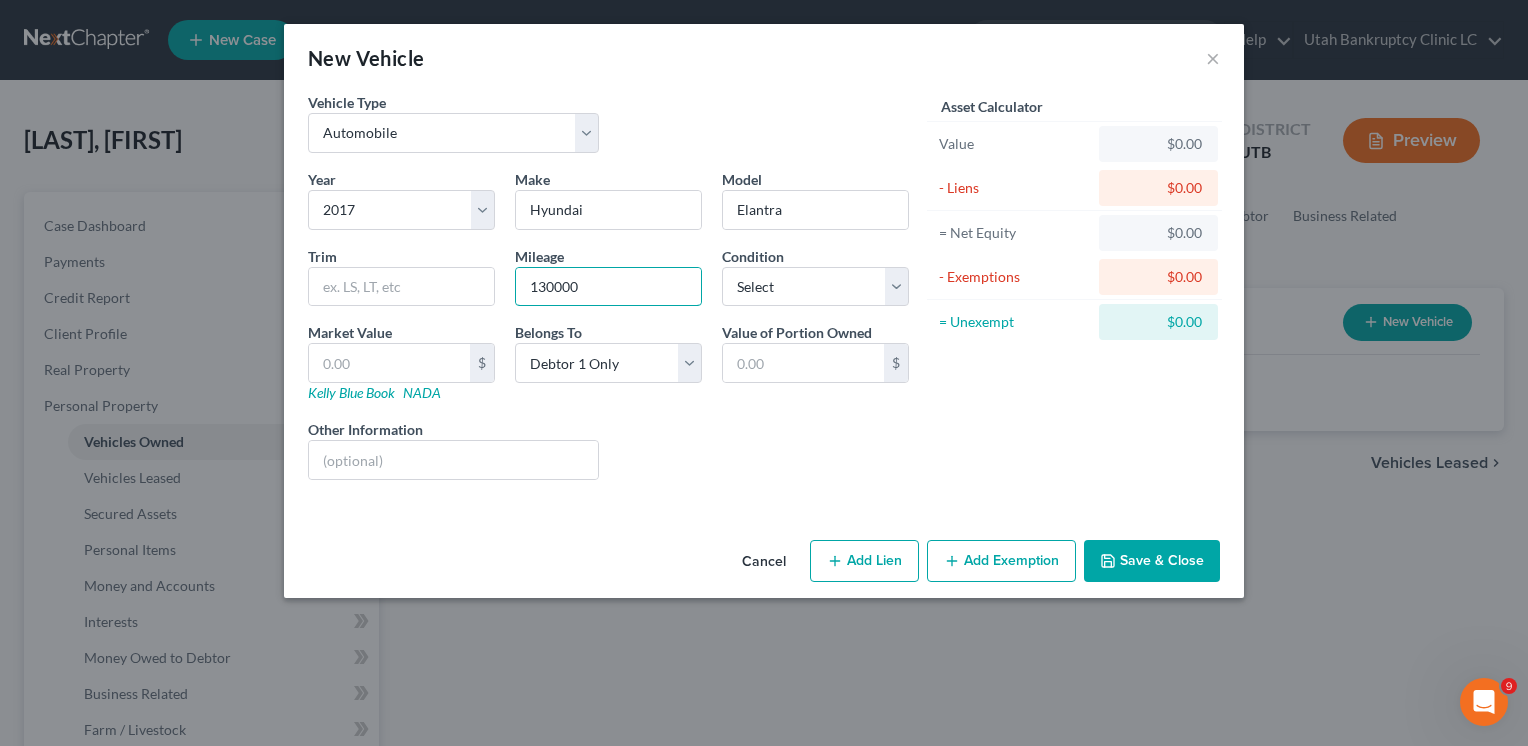 type on "130000" 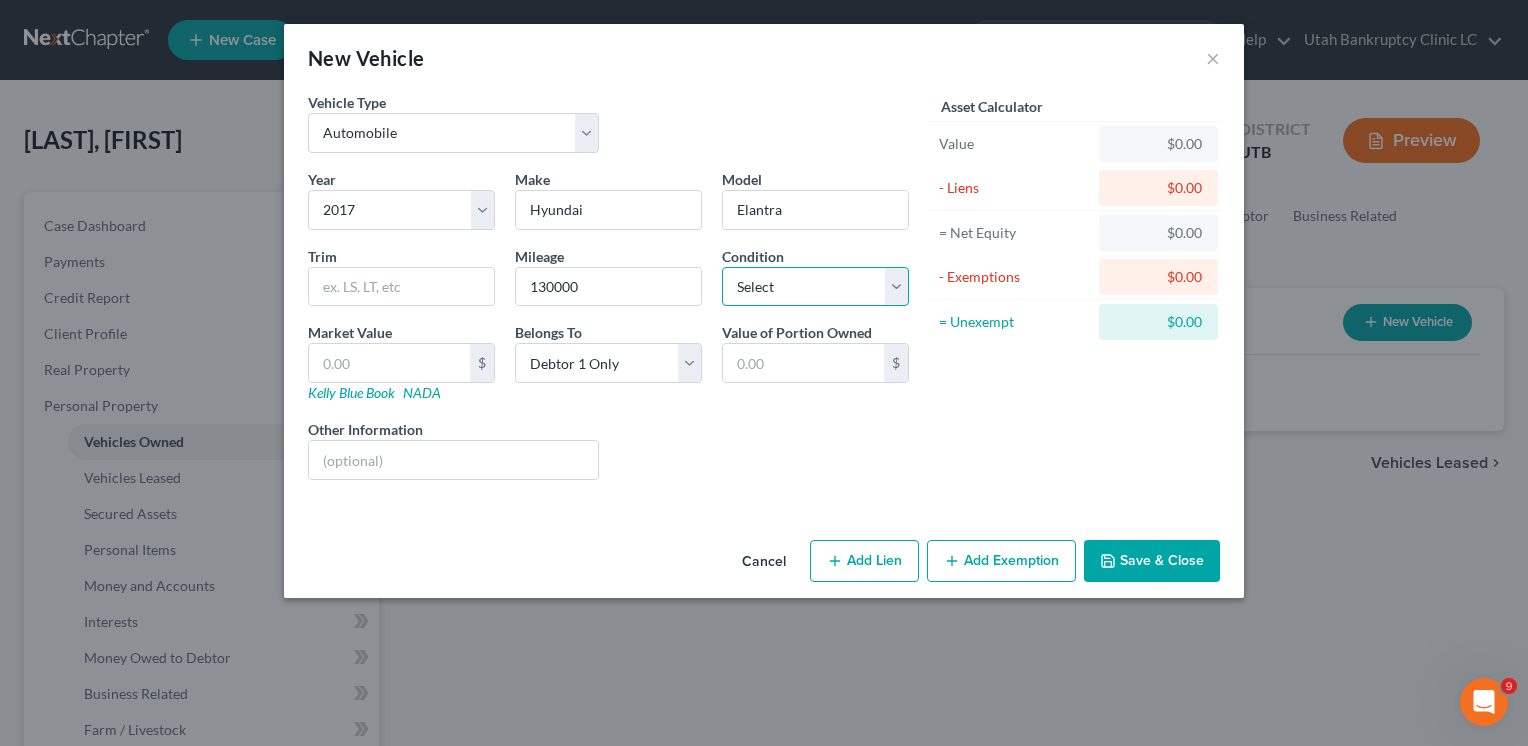 click on "Select Excellent Very Good Good Fair Poor" at bounding box center (815, 287) 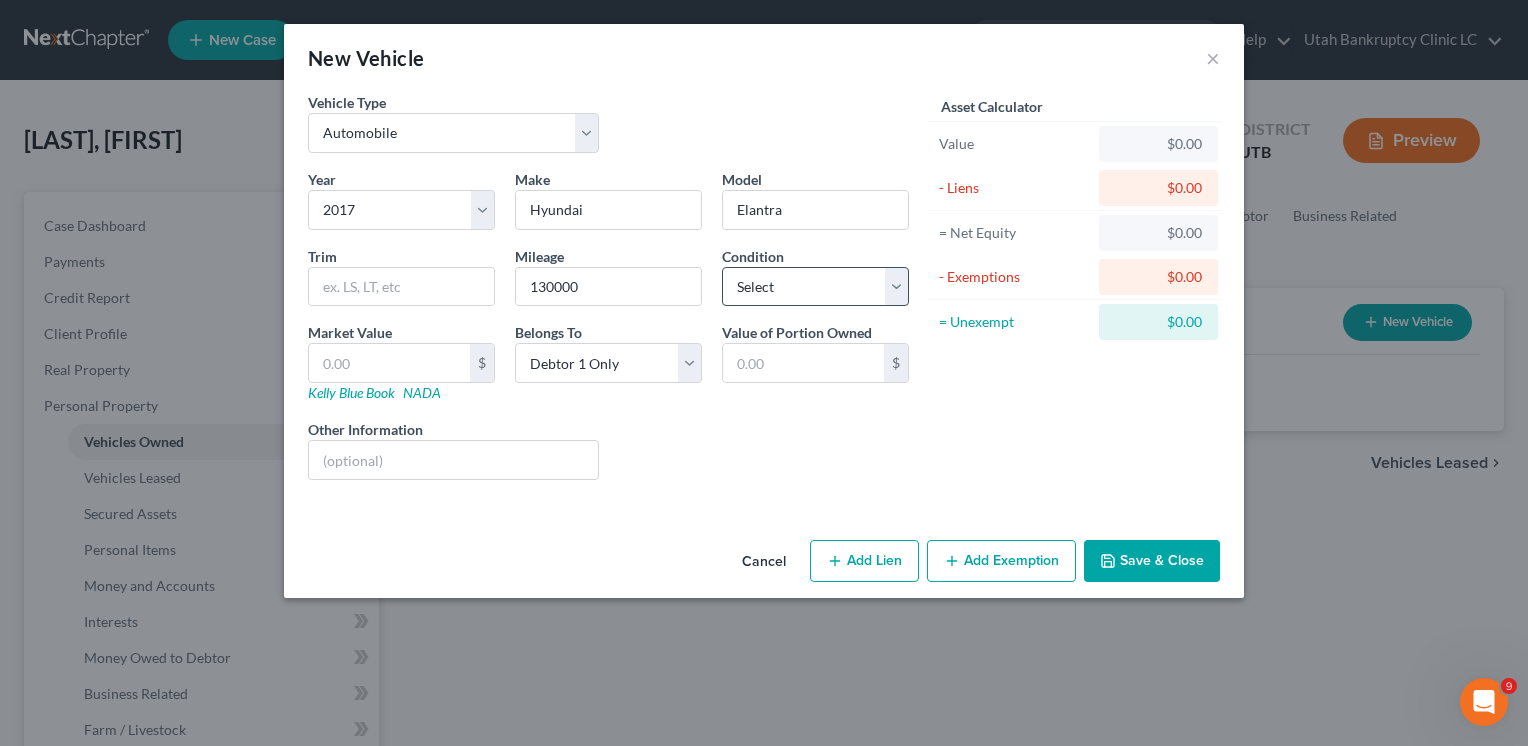 click on "Year Select 2026 2025 2024 2023 2022 2021 2020 2019 2018 2017 2016 2015 2014 2013 2012 2011 2010 2009 2008 2007 2006 2005 2004 2003 2002 2001 2000 1999 1998 1997 1996 1995 1994 1993 1992 1991 1990 1989 1988 1987 1986 1985 1984 1983 1982 1981 1980 1979 1978 1977 1976 1975 1974 1973 1972 1971 1970 1969 1968 1967 1966 1965 1964 1963 1962 1961 1960 1959 1958 1957 1956 1955 1954 1953 1952 1951 1950 1949 1948 1947 1946 1945 1944 1943 1942 1941 1940 1939 1938 1937 1936 1935 1934 1933 1932 1931 1930 1929 1928 1927 1926 1925 1924 1923 1922 1921 1920 1919 1918 1917 1916 1915 1914 1913 1912 1911 1910 1909 1908 1907 1906 1905 1904 1903 1902 1901
Make
*
Hyundai Model Elantra Trim Mileage 130000 Condition Select Excellent Very Good Good Fair Poor Market Value $ Kelly Blue Book NADA
Belongs To
*
Select Debtor 1 Only Debtor 2 Only Debtor 1 And Debtor 2 Only At Least One Of The Debtors And Another Community Property Value of Portion Owned $ Other Information
Liens
Select" at bounding box center (608, 332) 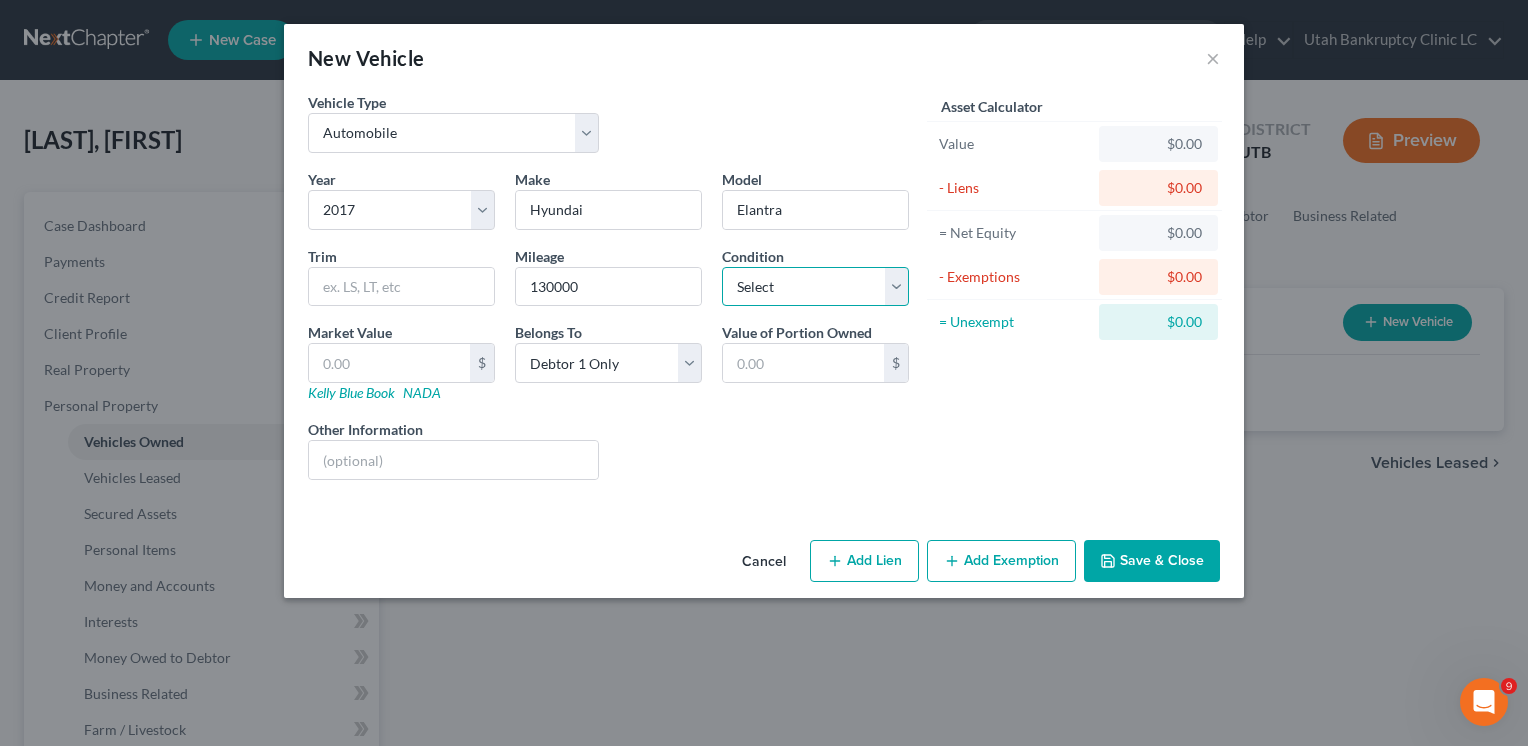 click on "Select Excellent Very Good Good Fair Poor" at bounding box center [815, 287] 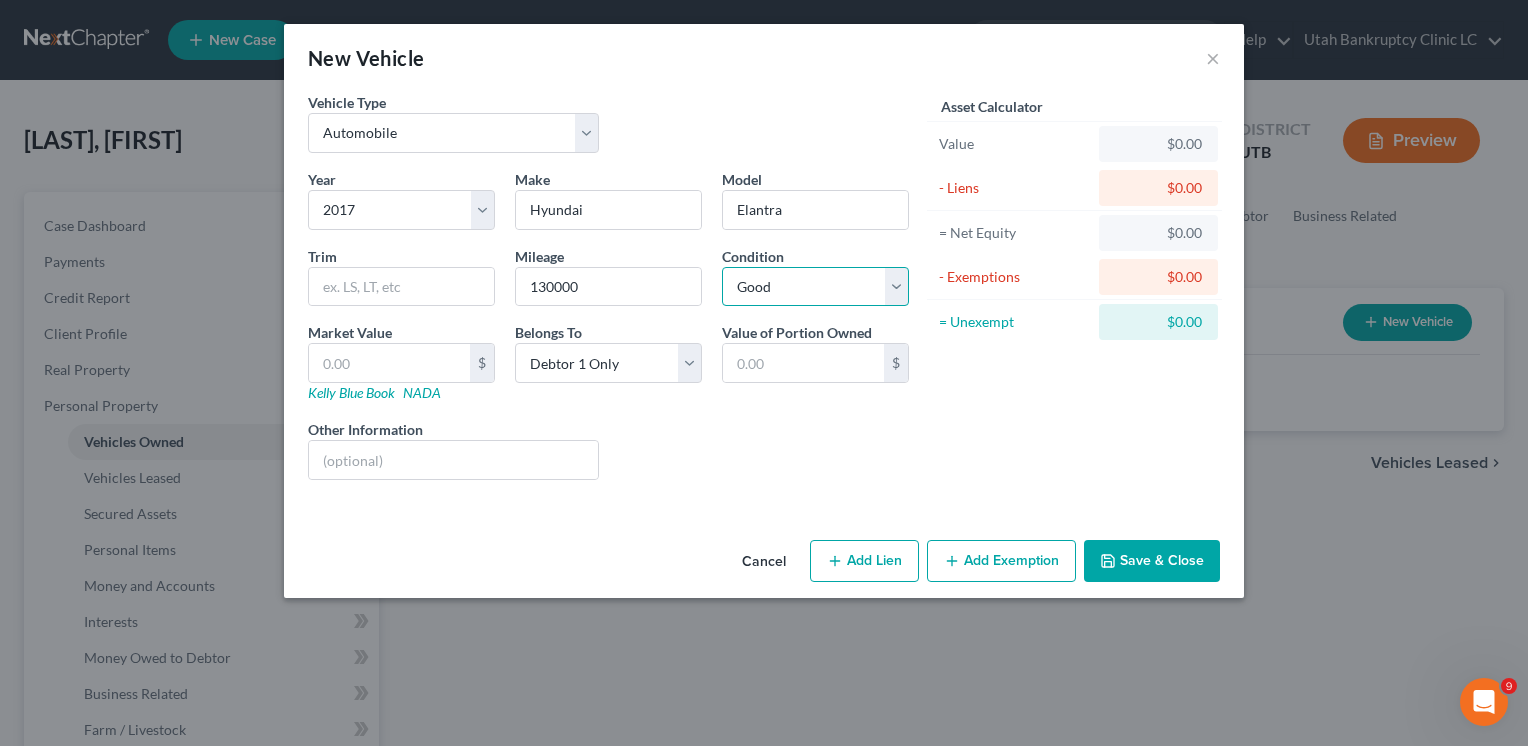 click on "Select Excellent Very Good Good Fair Poor" at bounding box center [815, 287] 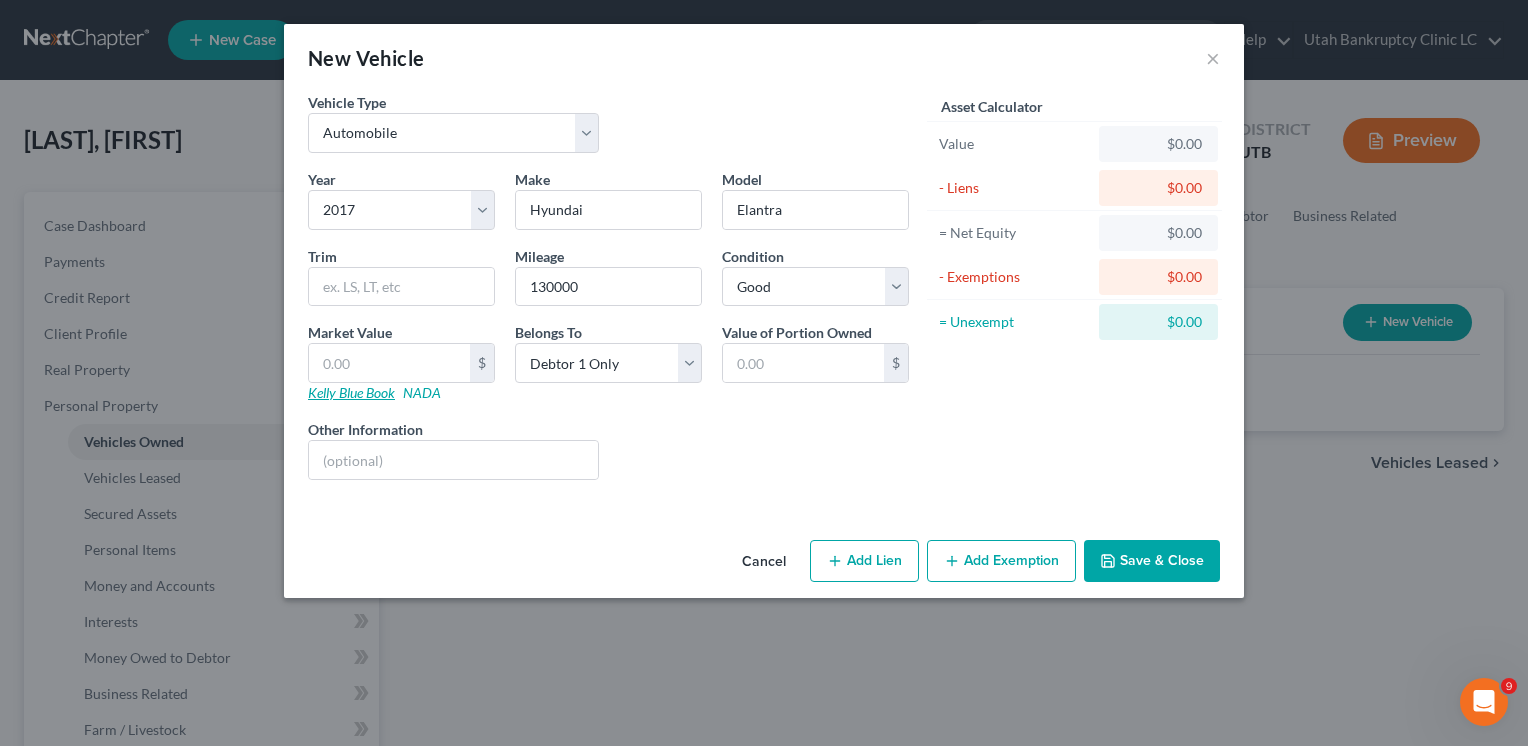 click on "Kelly Blue Book" at bounding box center (351, 392) 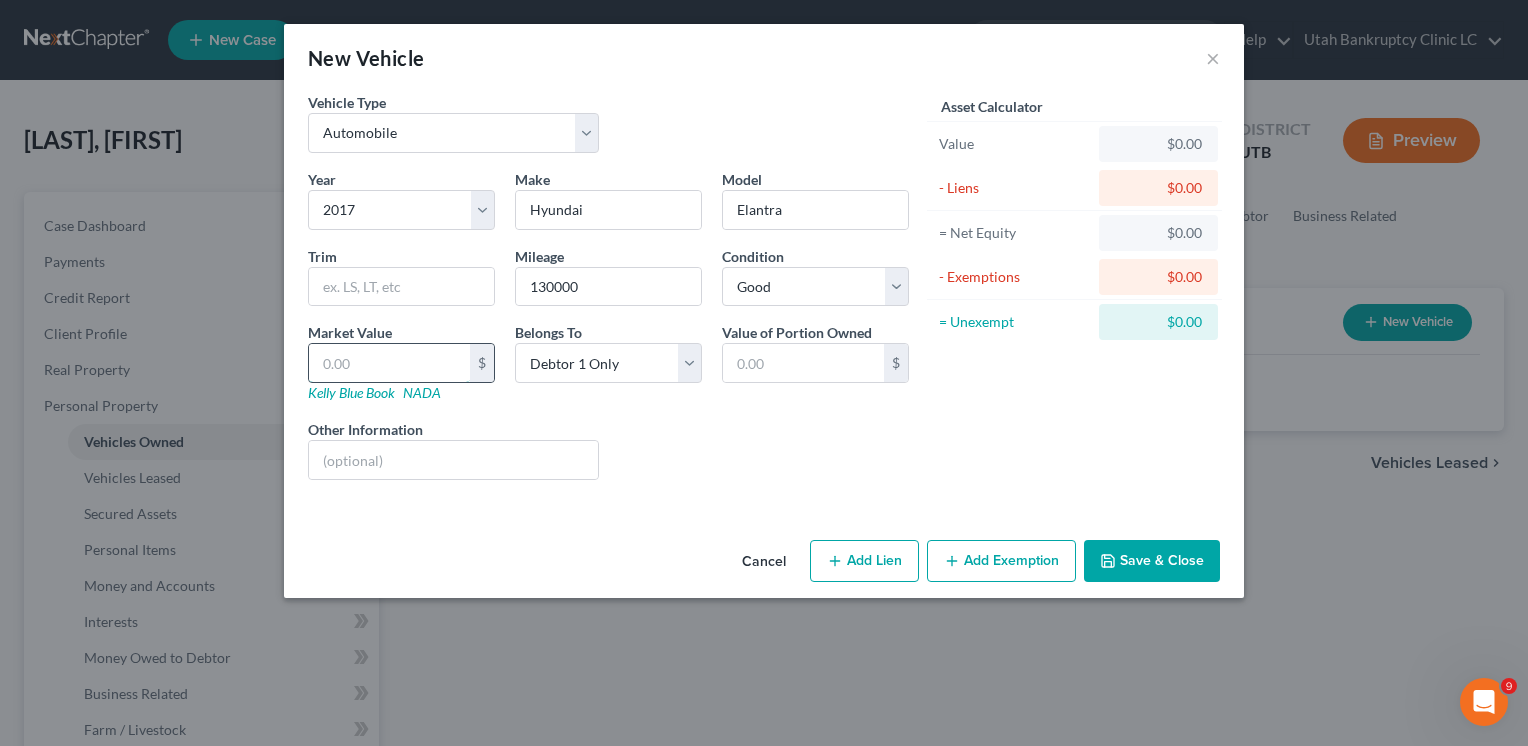 click at bounding box center (389, 363) 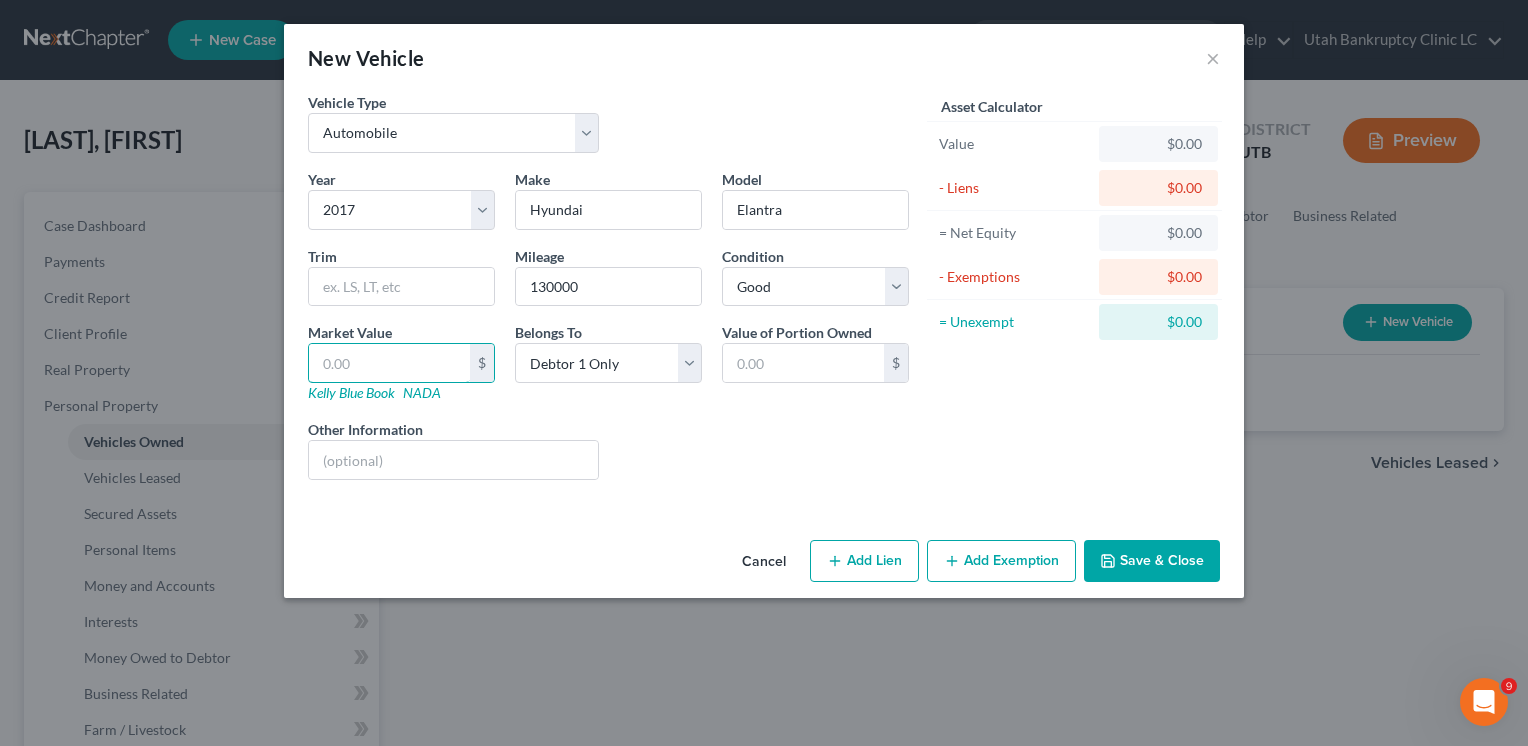 type on "4" 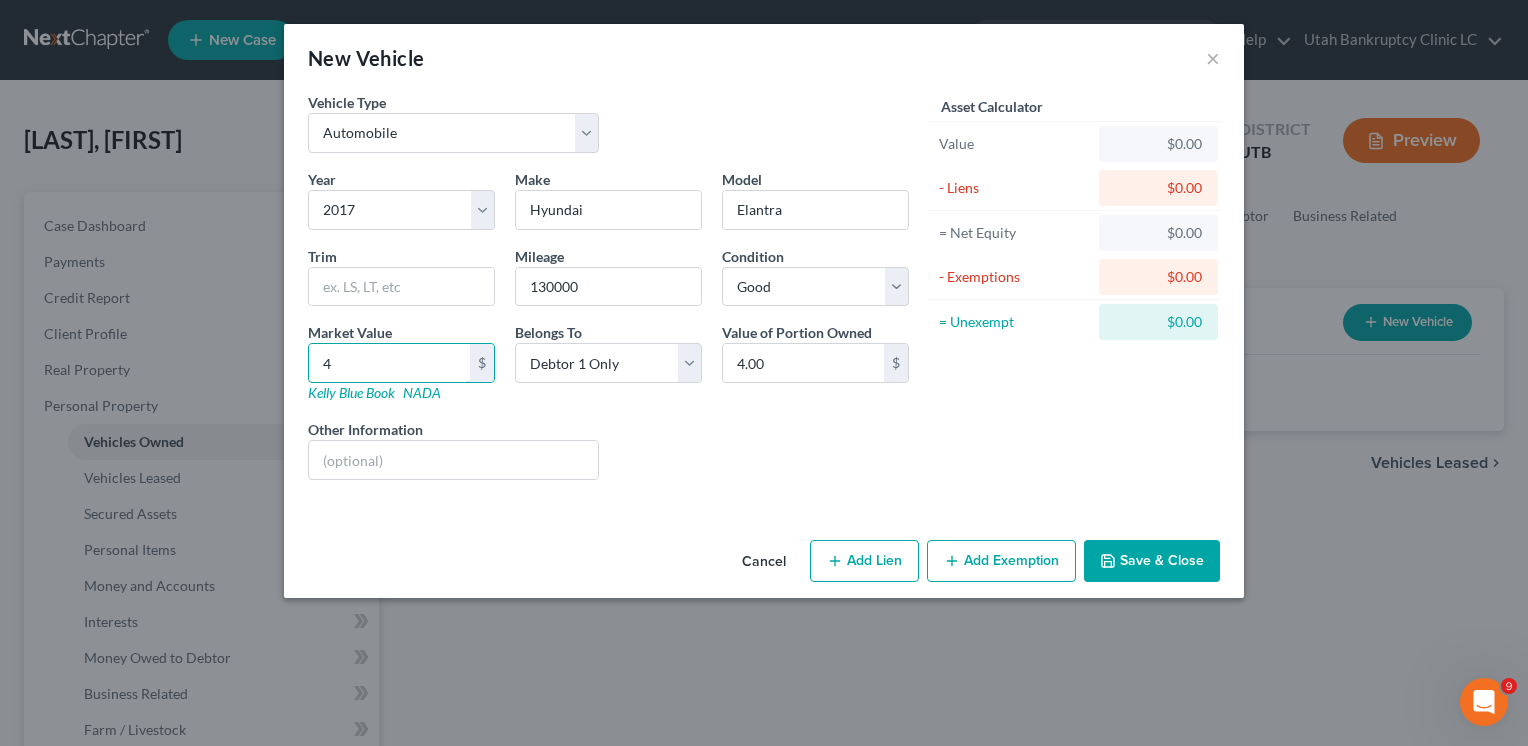 type on "47" 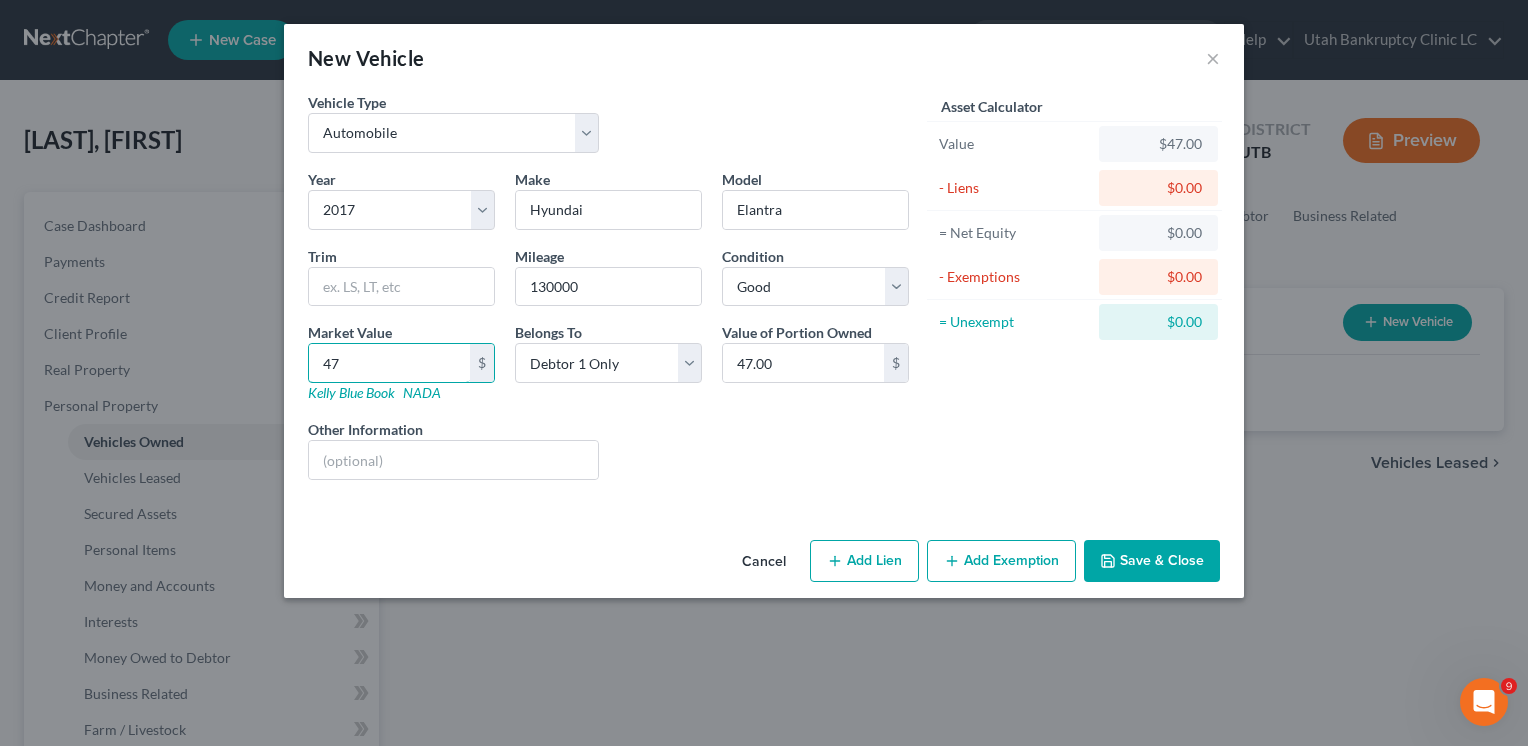 type on "472" 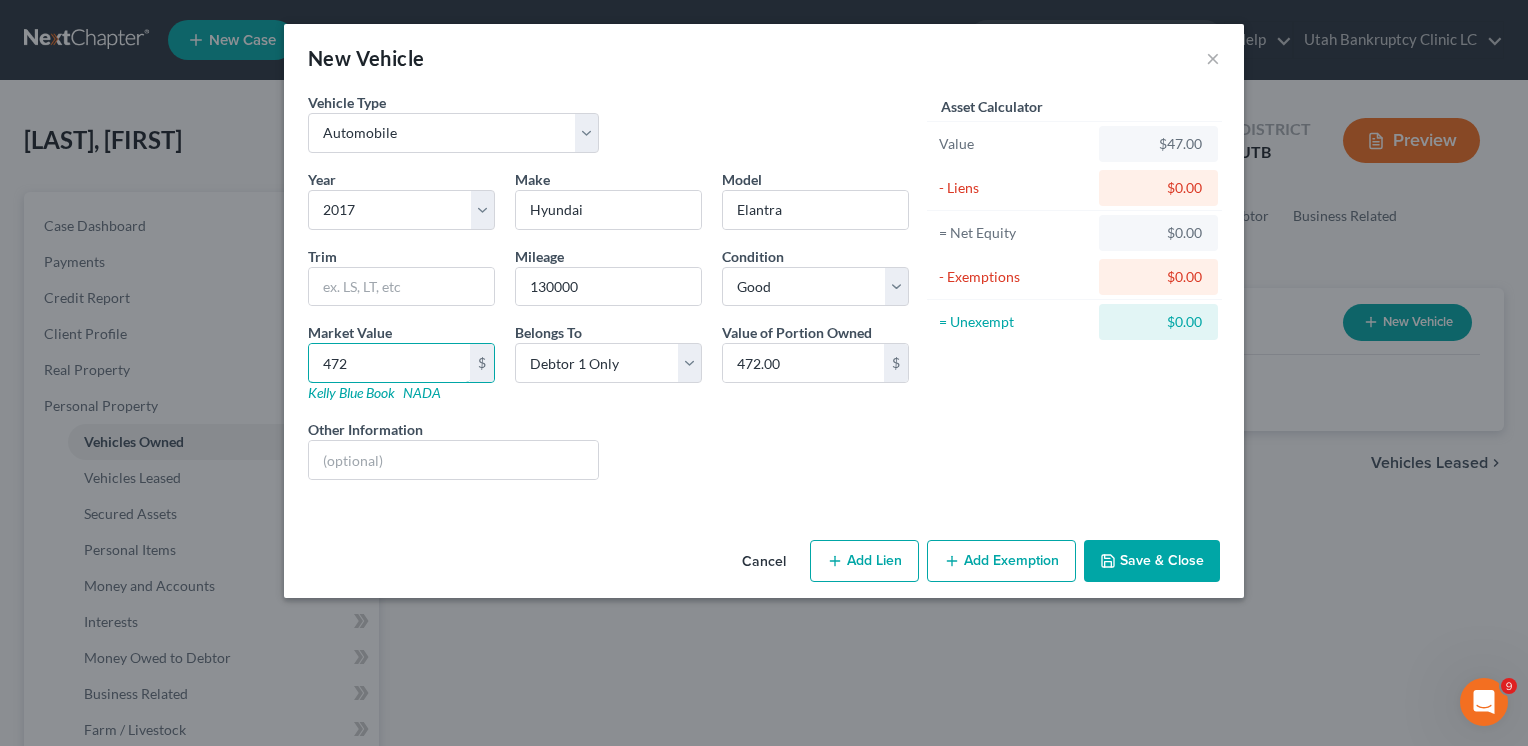 type on "4726" 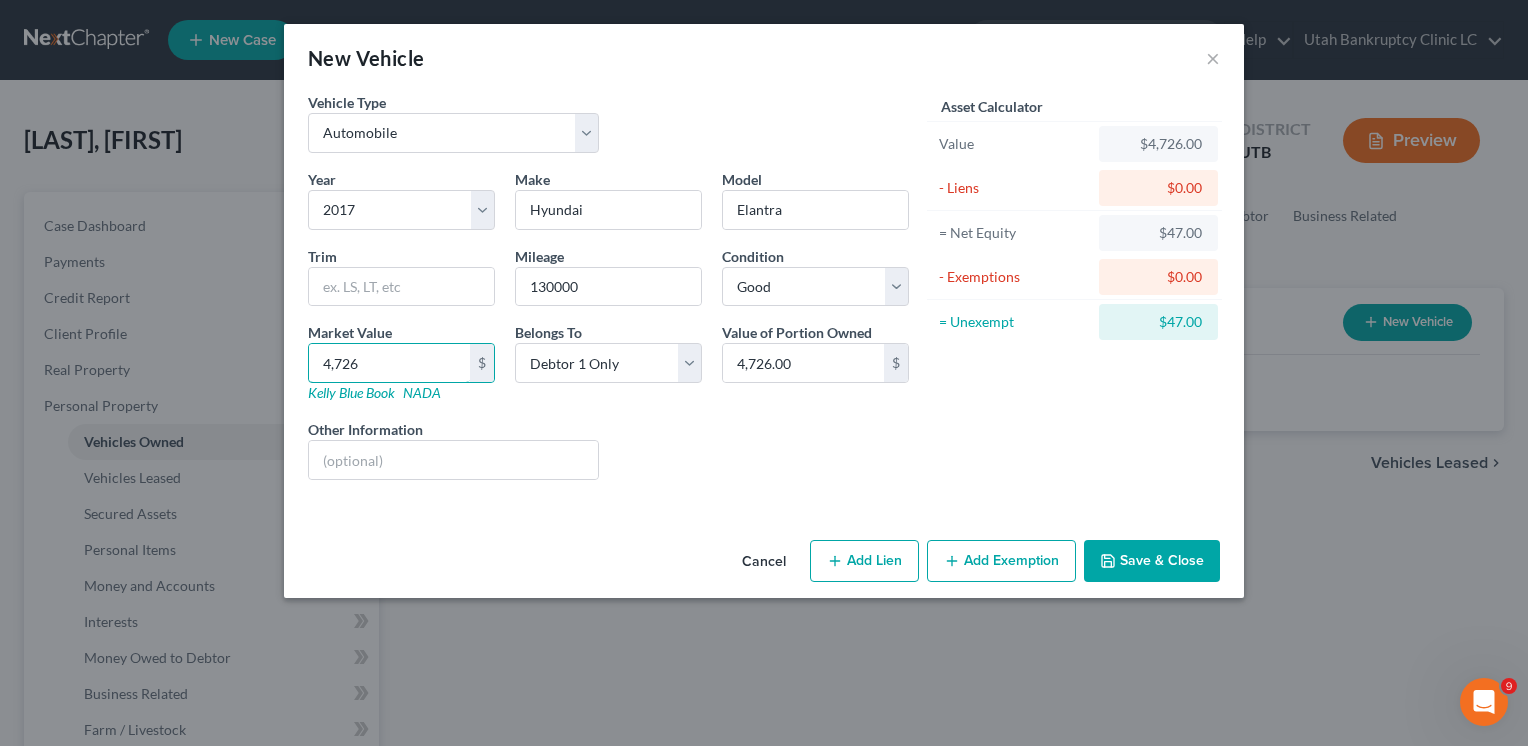 type on "4,726" 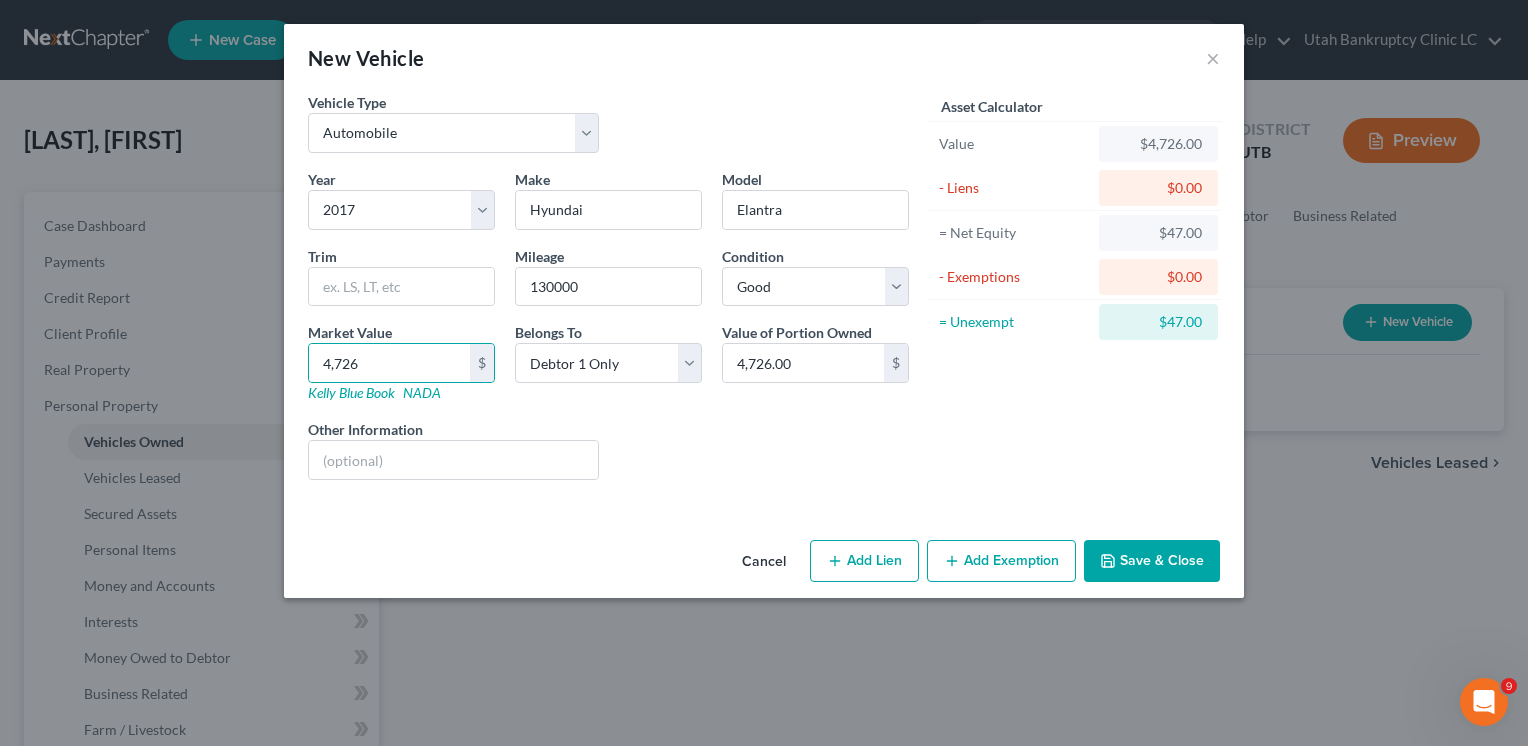 click on "Add Exemption" at bounding box center (1001, 561) 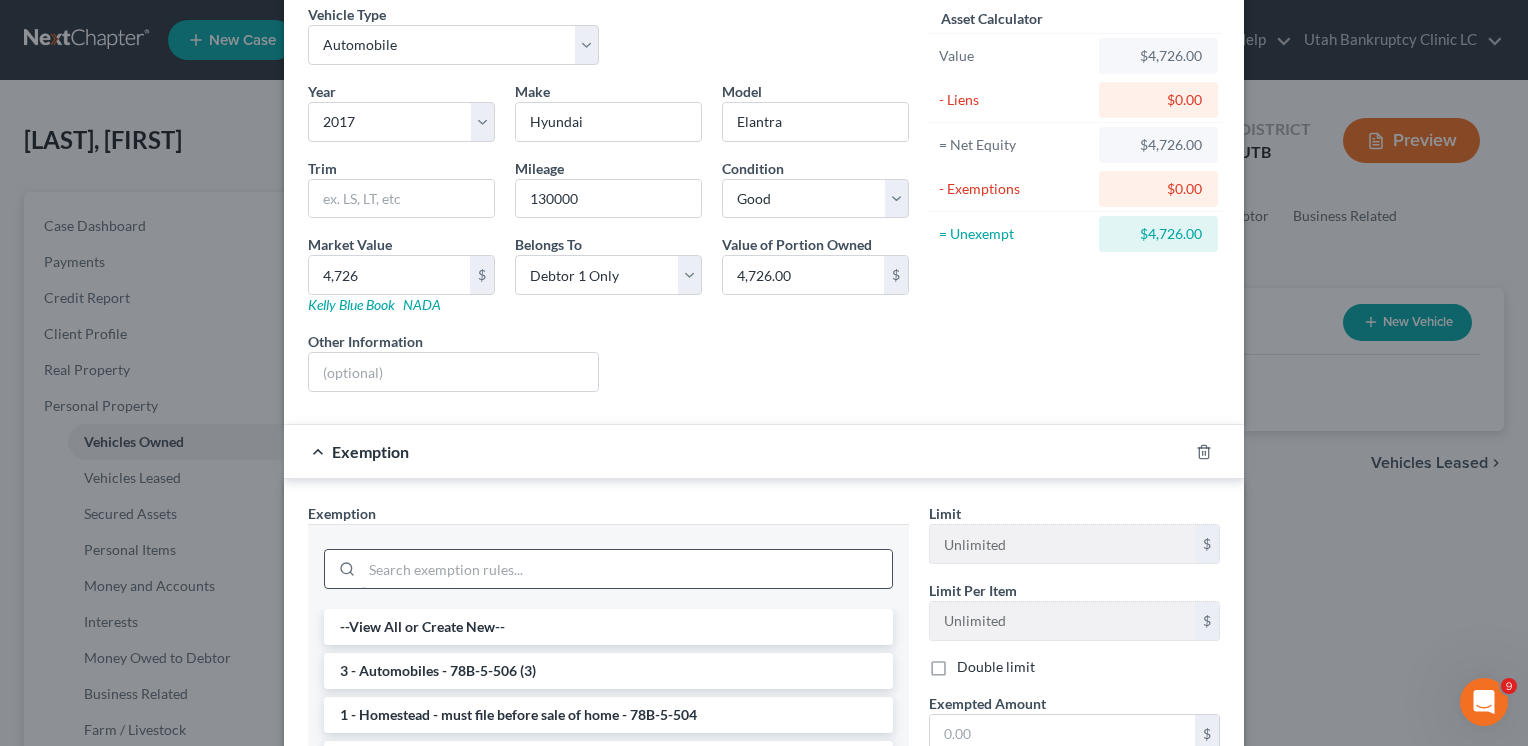 scroll, scrollTop: 200, scrollLeft: 0, axis: vertical 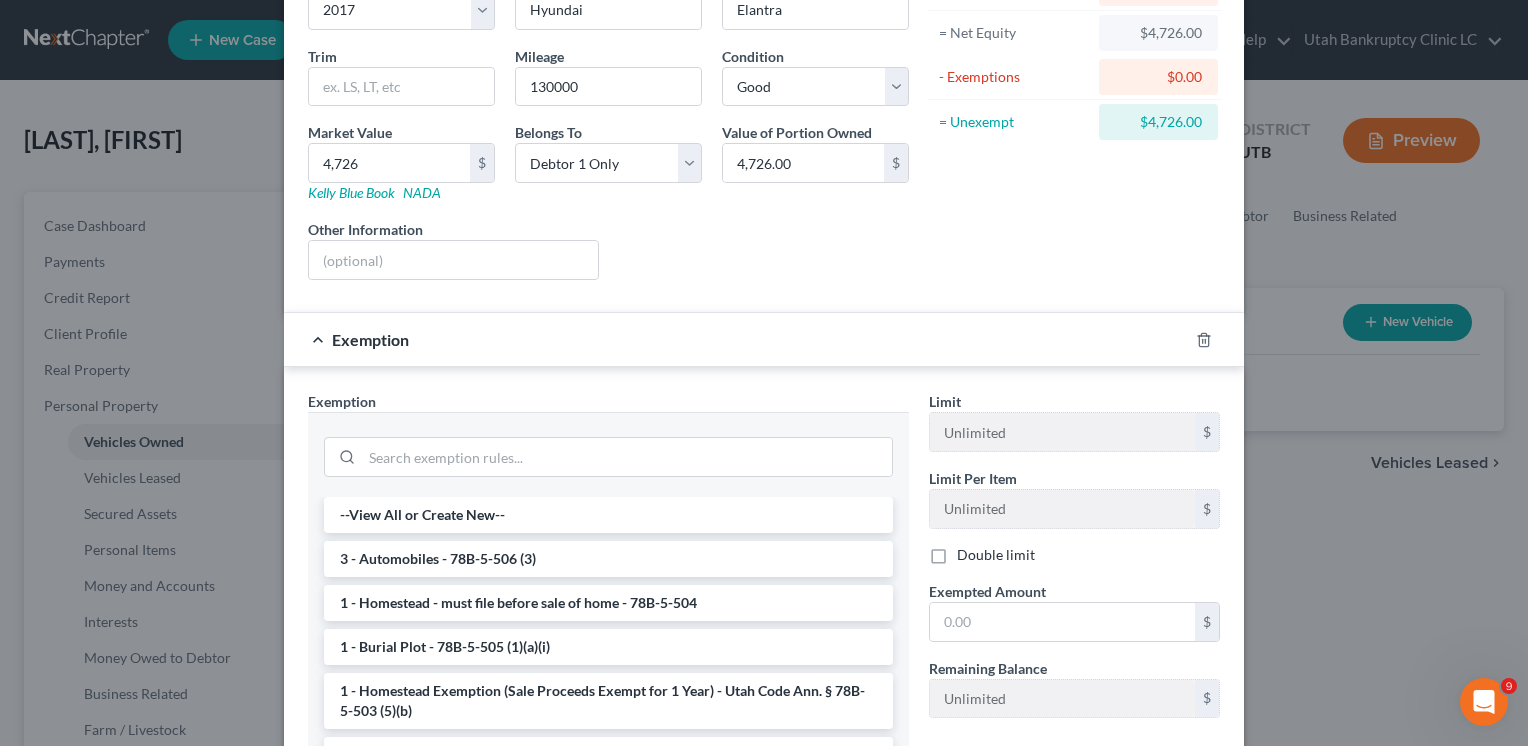 drag, startPoint x: 442, startPoint y: 554, endPoint x: 459, endPoint y: 555, distance: 17.029387 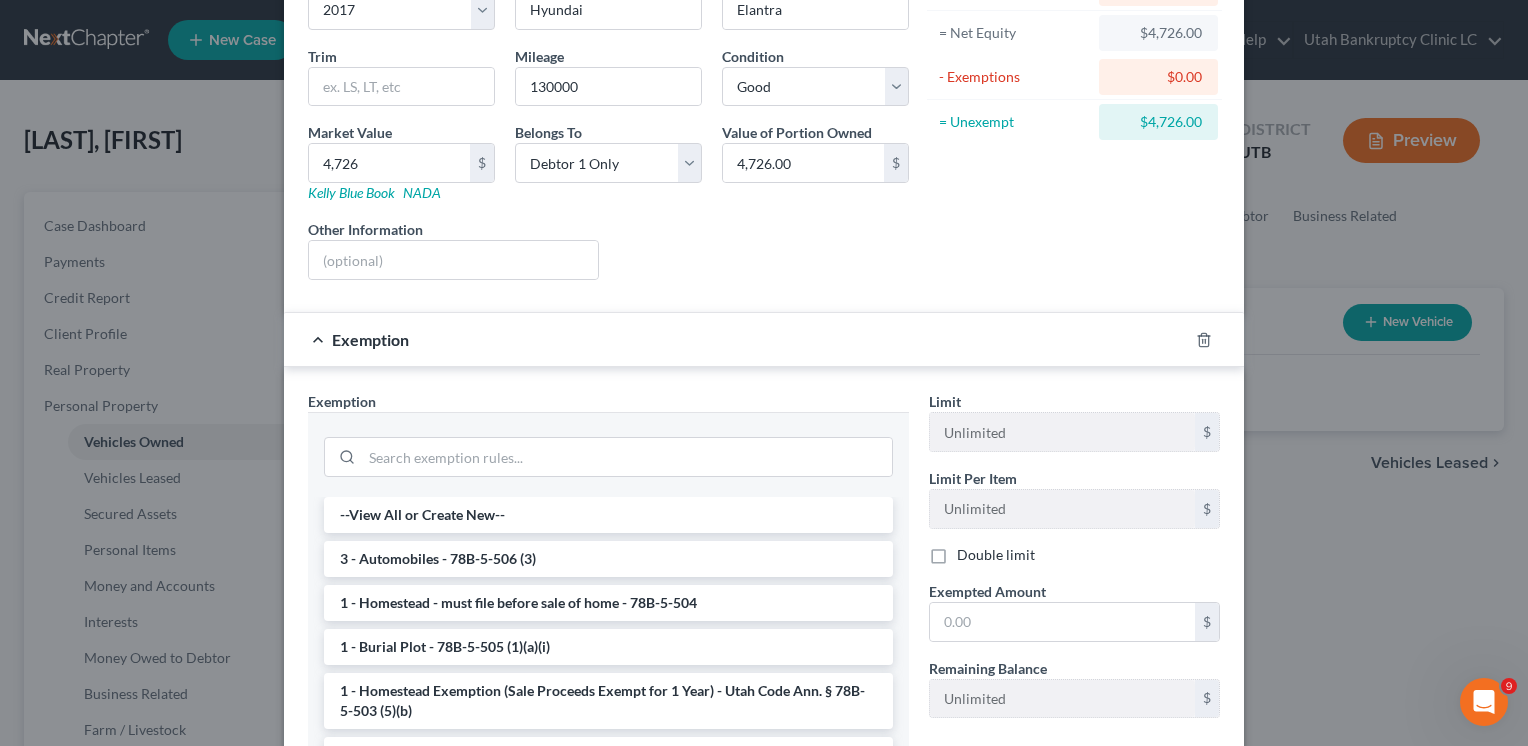click on "3 - Automobiles - 78B-5-506 (3)" at bounding box center (608, 559) 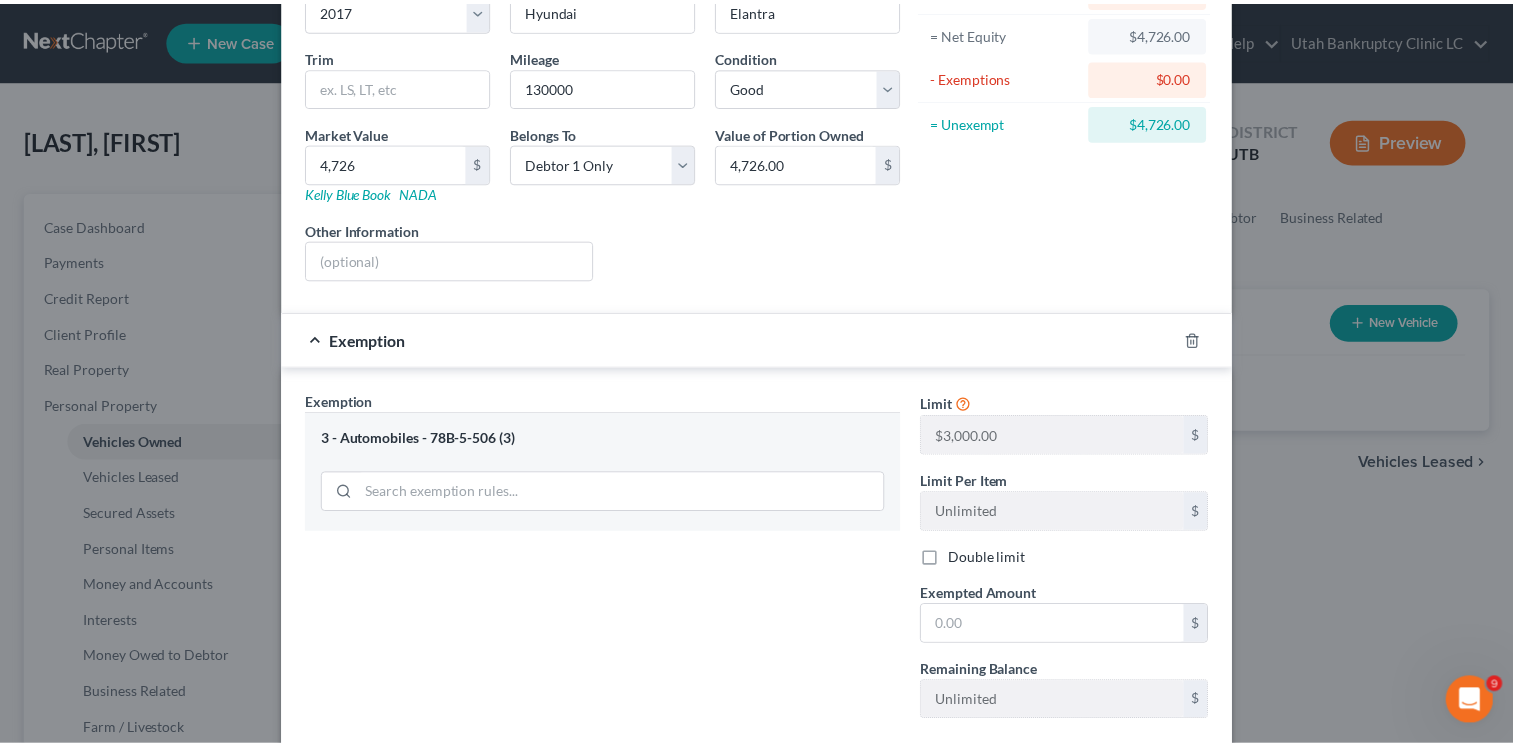 scroll, scrollTop: 313, scrollLeft: 0, axis: vertical 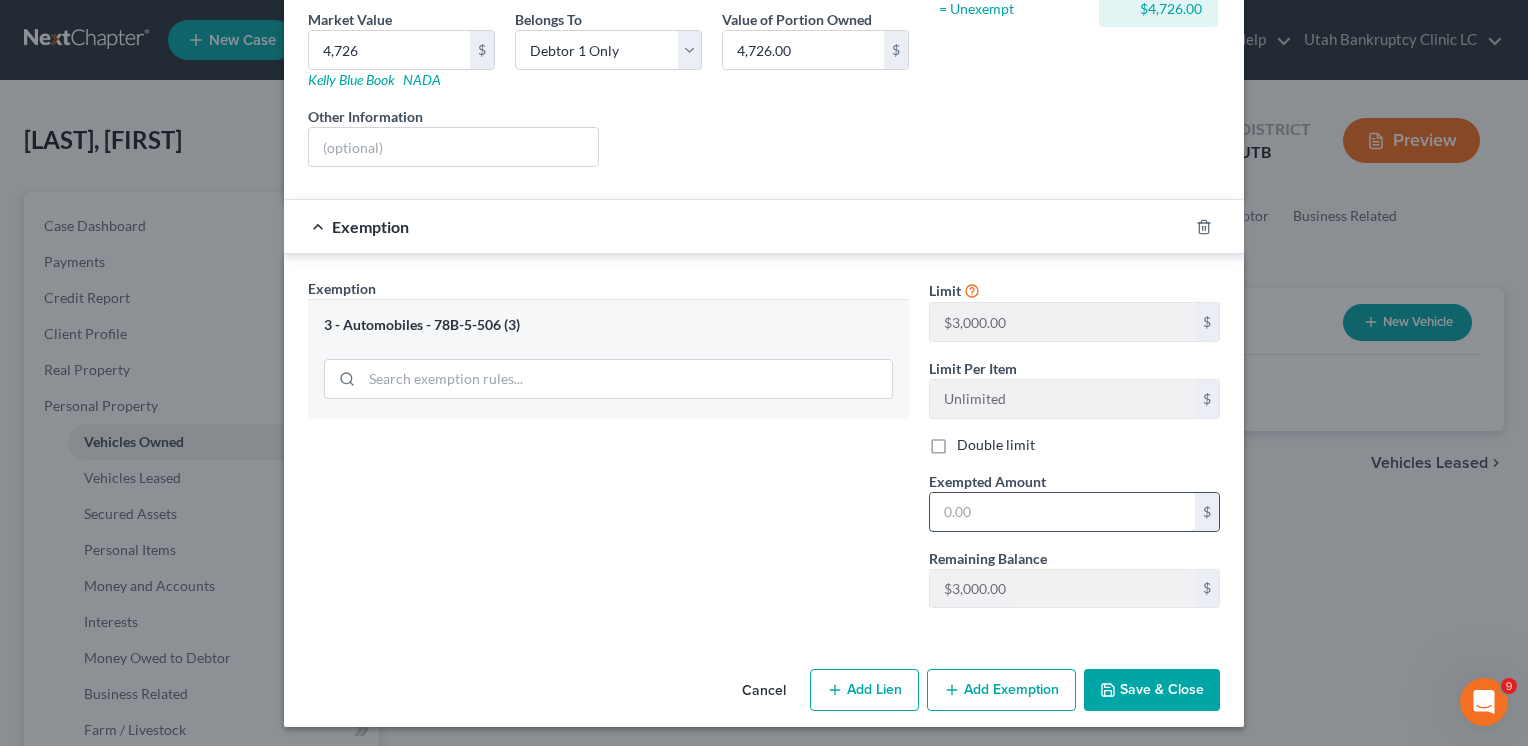 click at bounding box center [1062, 512] 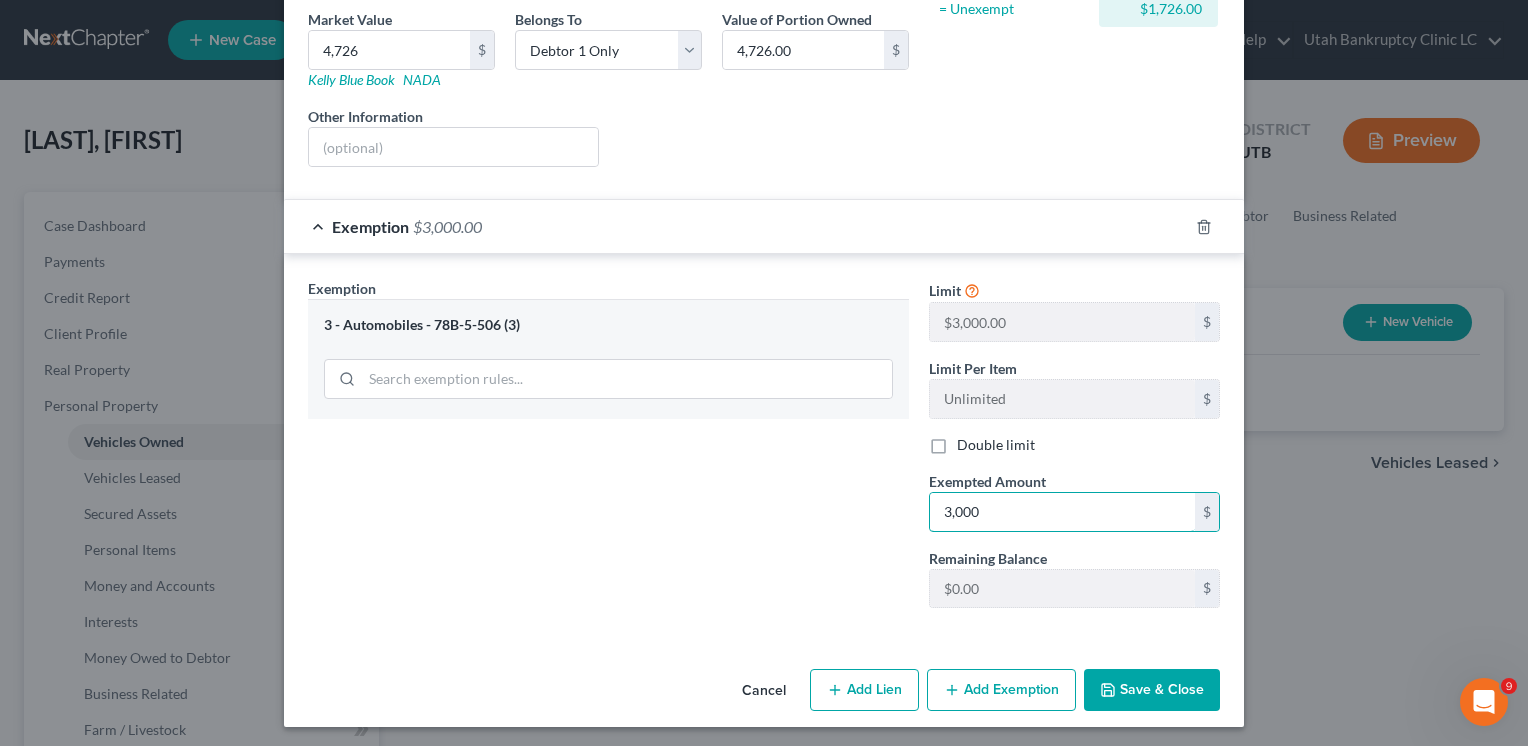 type on "3,000" 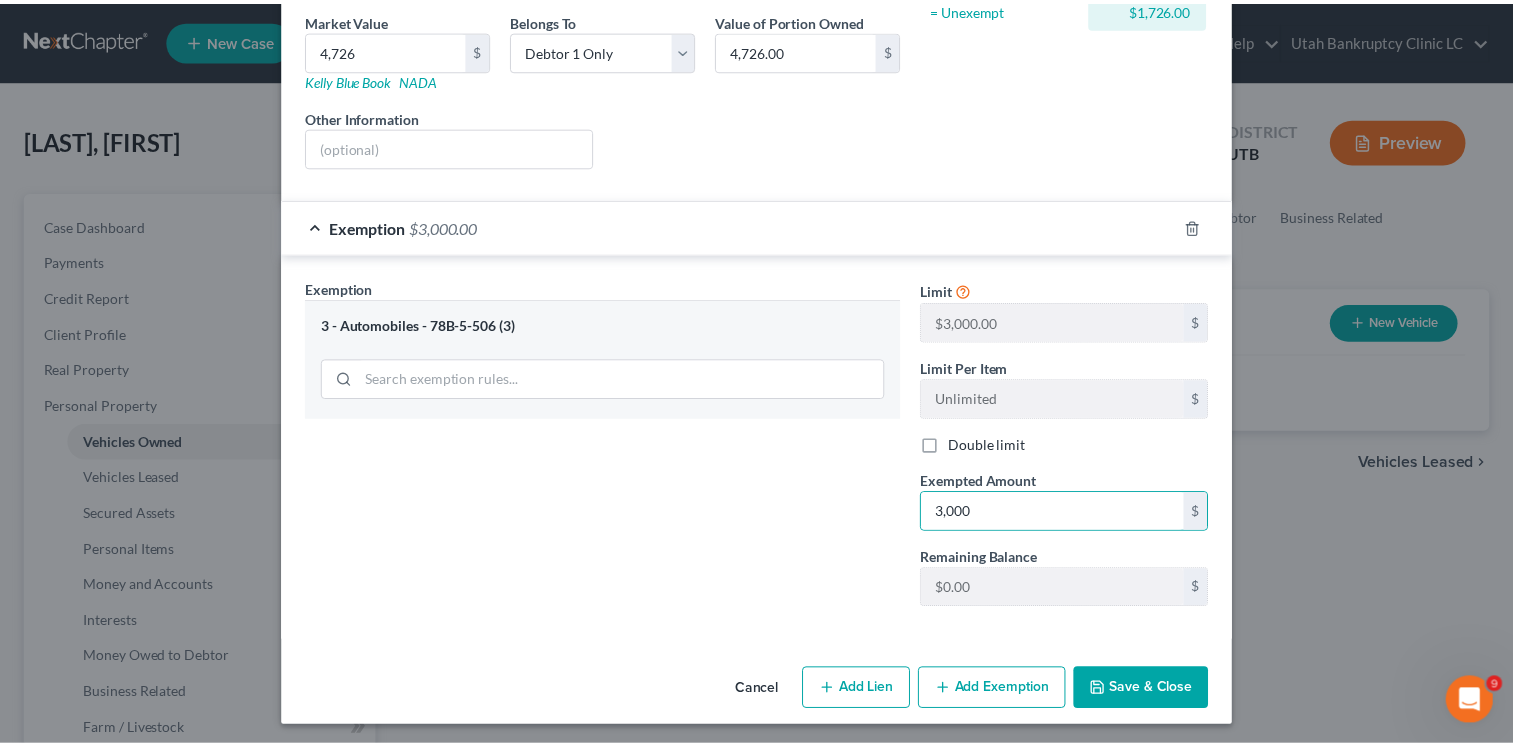 type 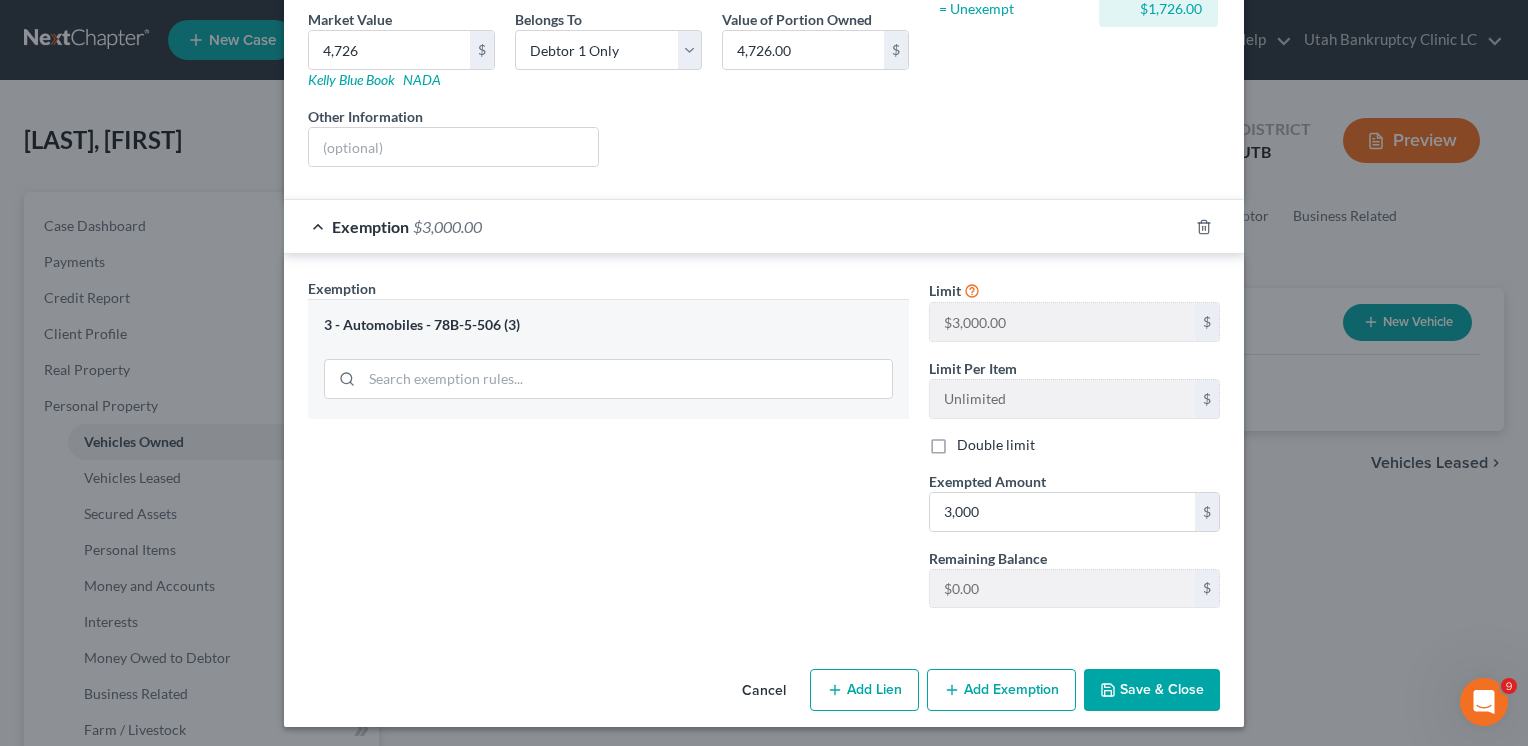 click on "Save & Close" at bounding box center (1152, 690) 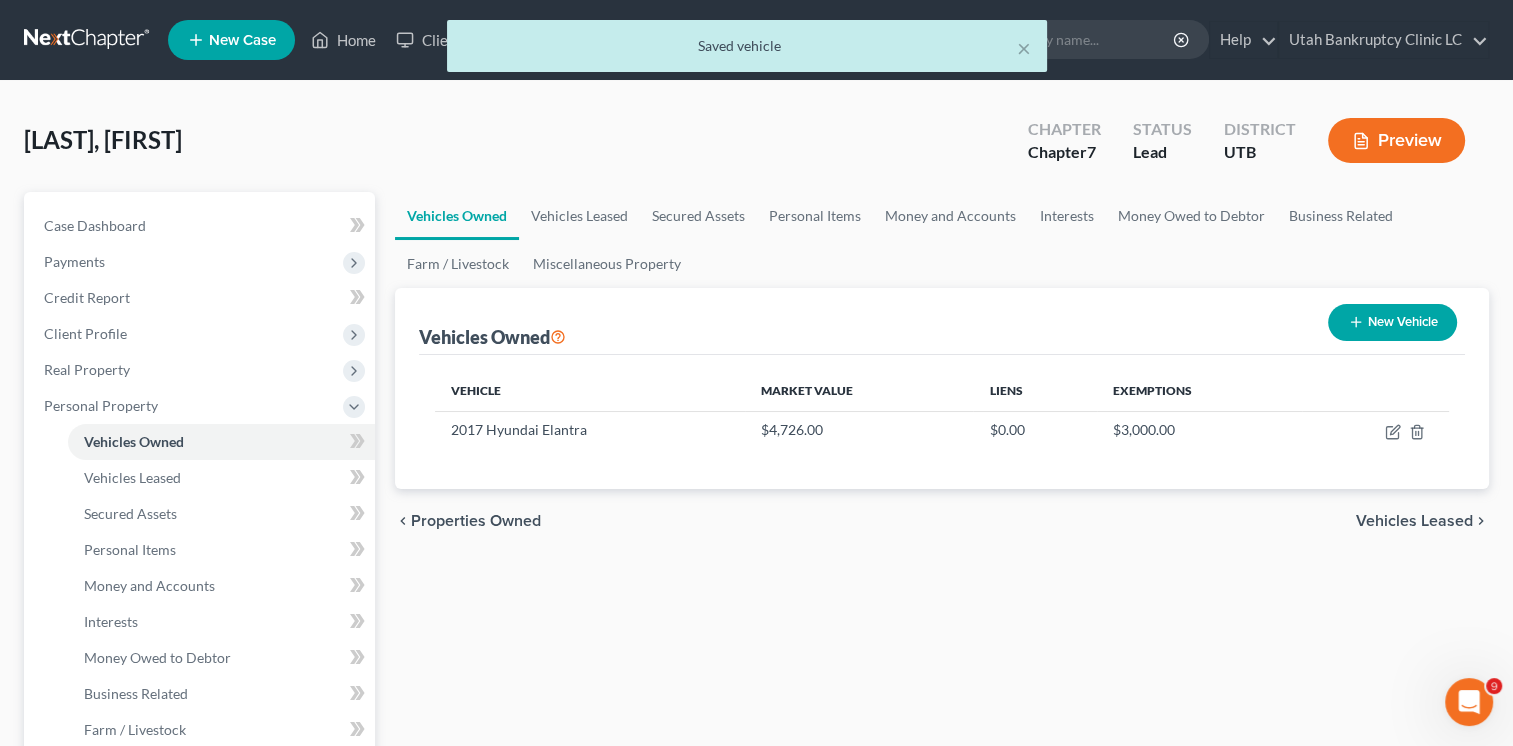 click on "Preview" at bounding box center (1396, 140) 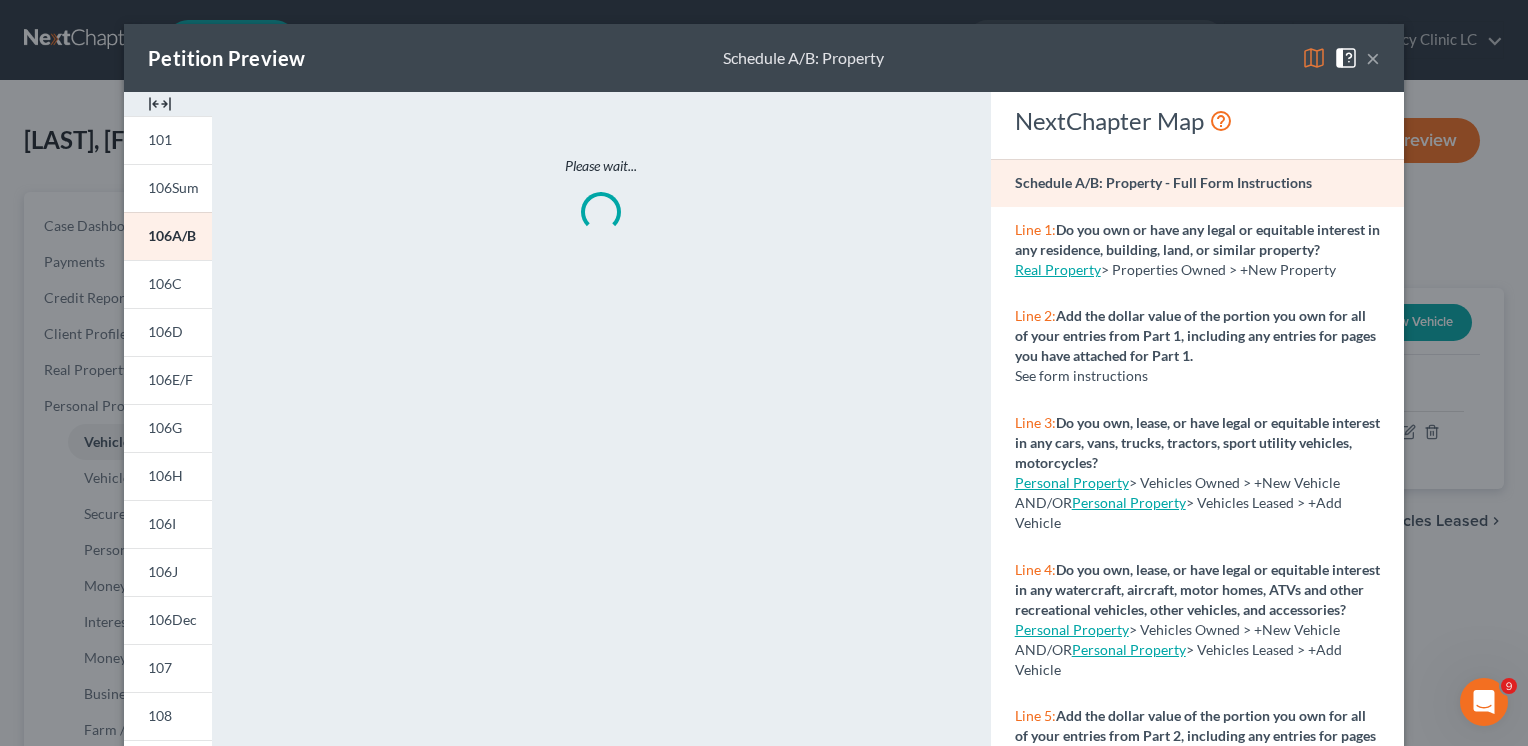 click on "×" at bounding box center (1373, 58) 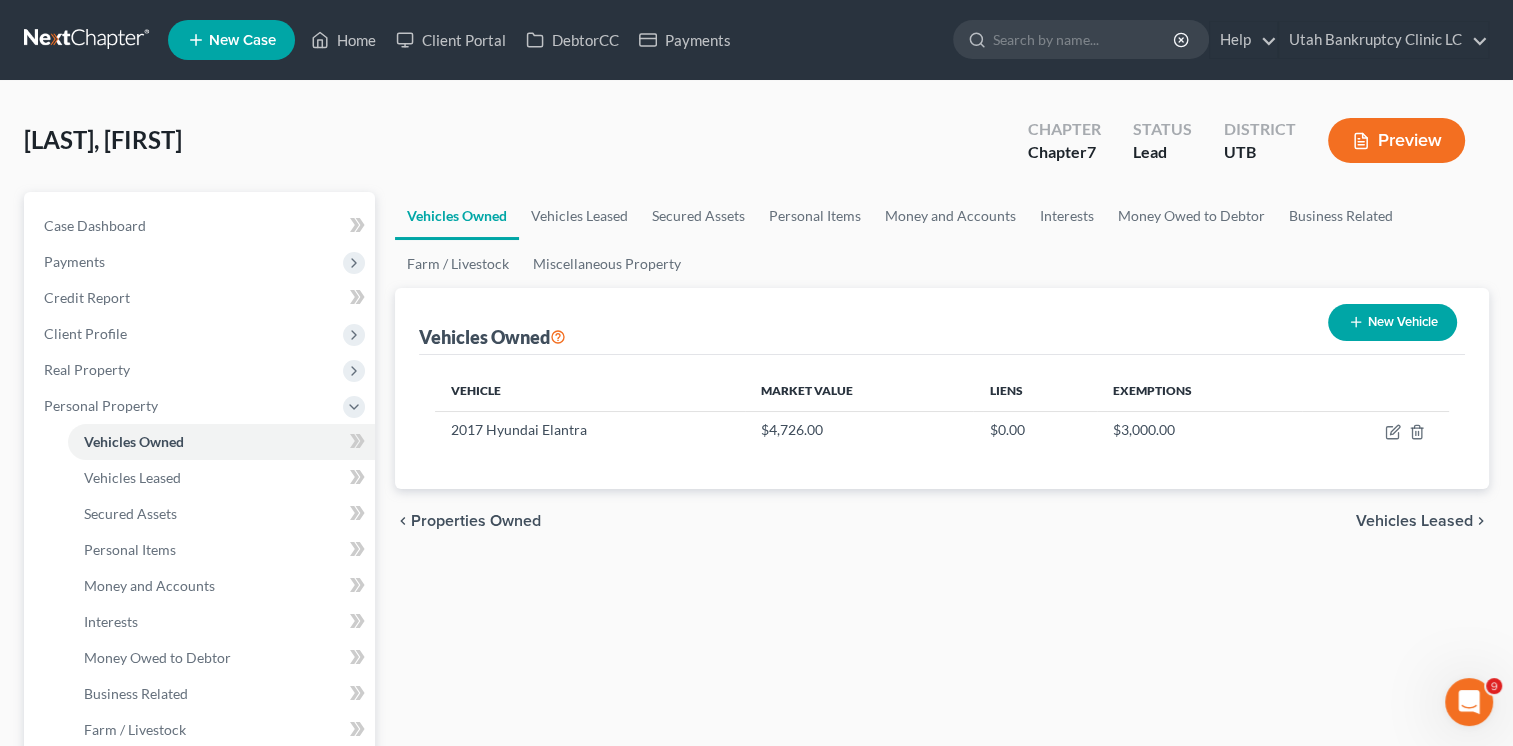 scroll, scrollTop: 400, scrollLeft: 0, axis: vertical 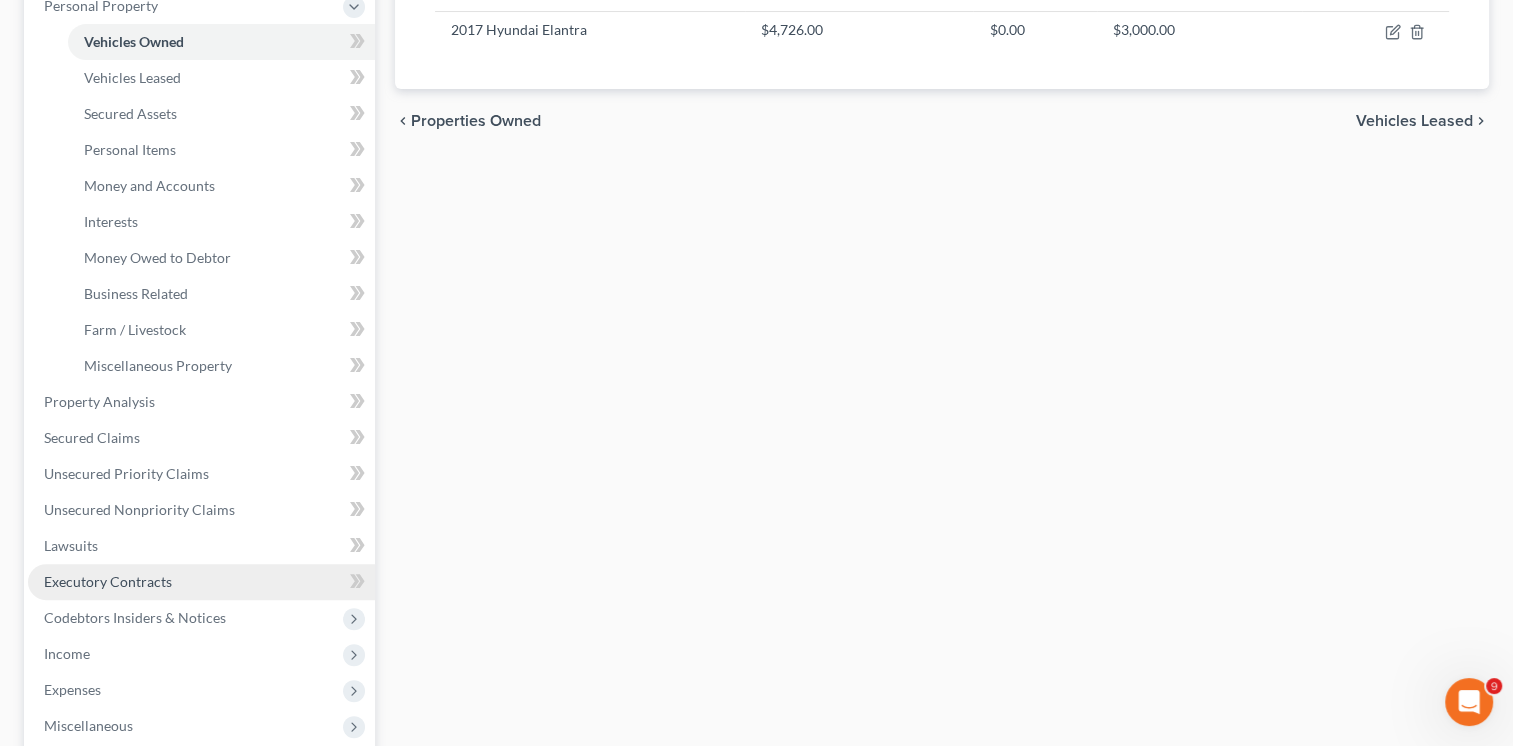click on "Executory Contracts" at bounding box center (108, 581) 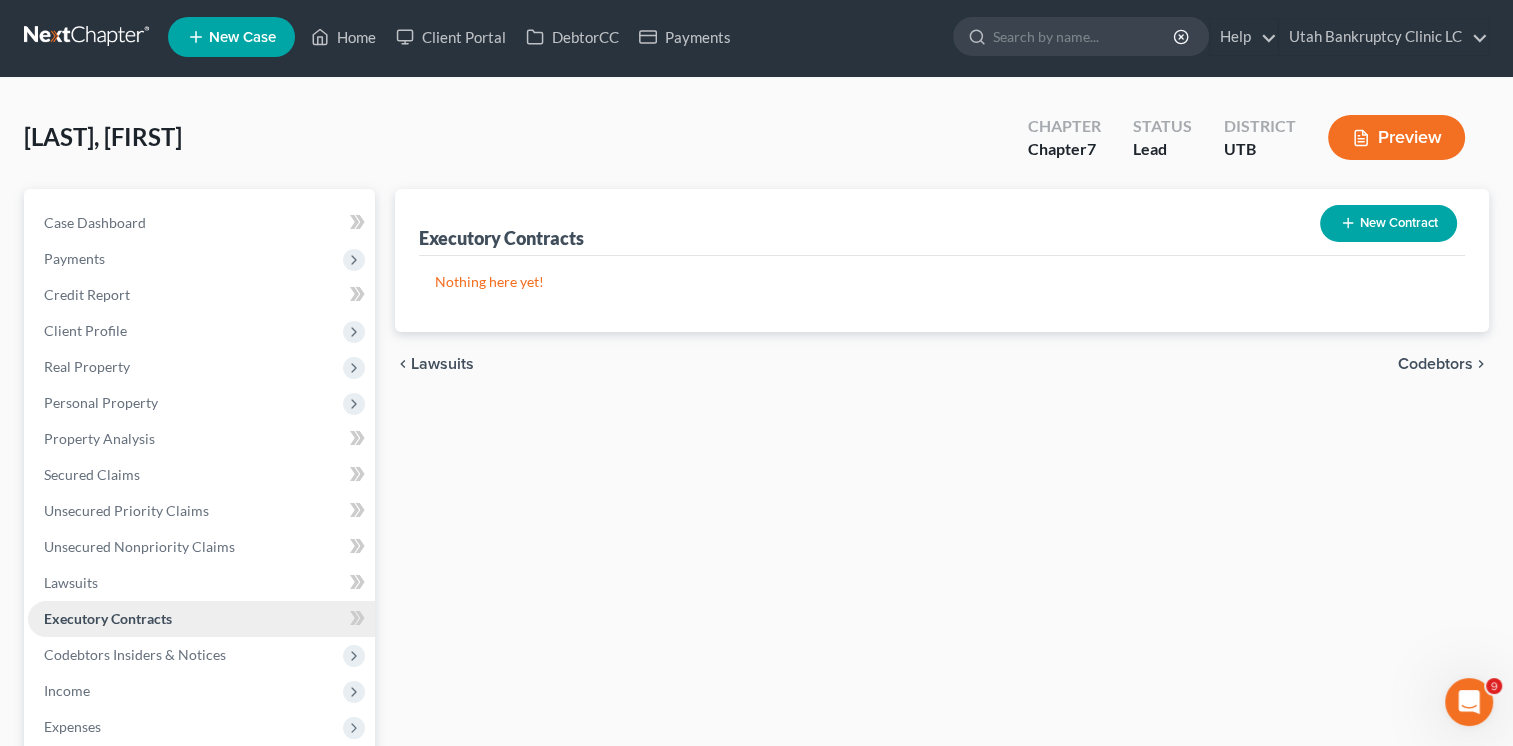 scroll, scrollTop: 0, scrollLeft: 0, axis: both 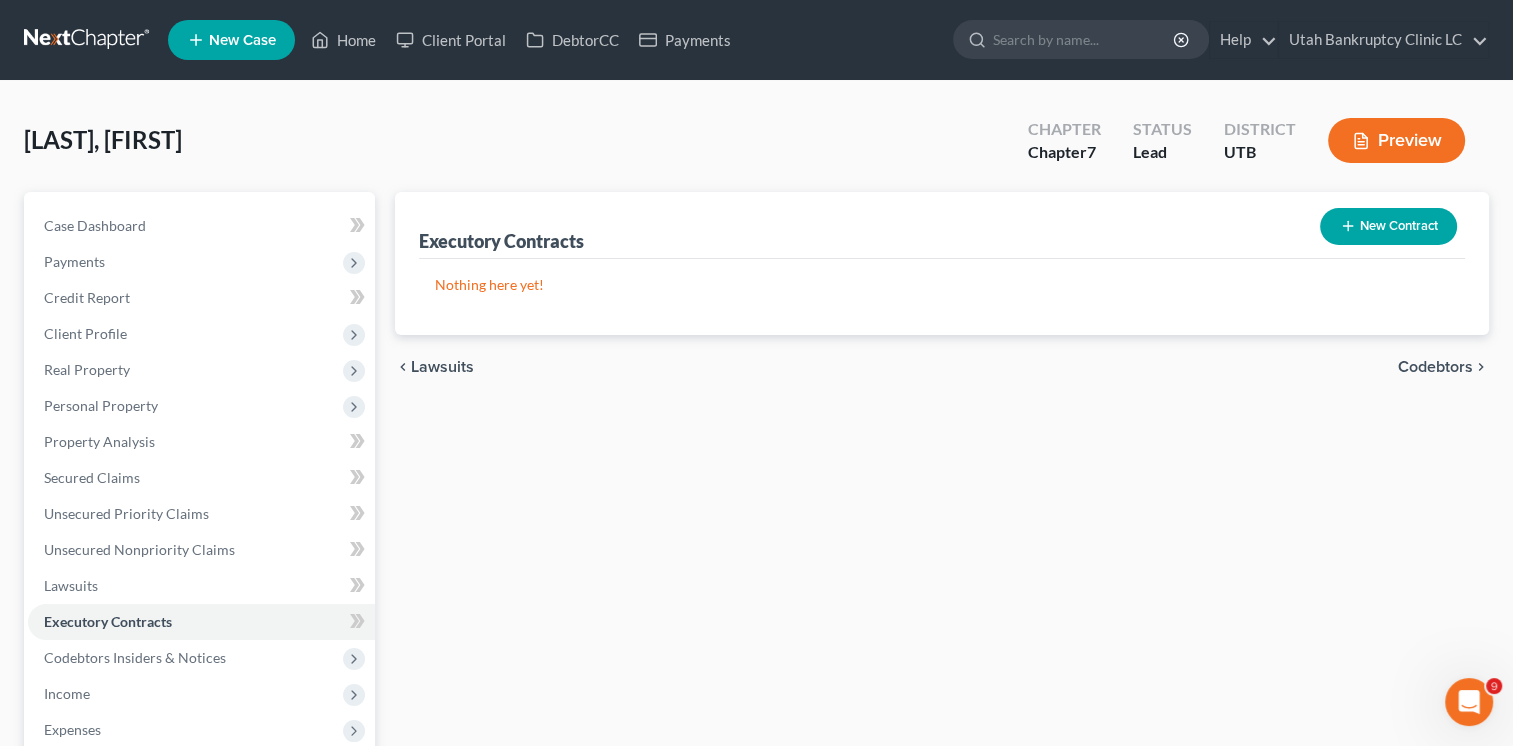 click on "New Contract" at bounding box center [1388, 226] 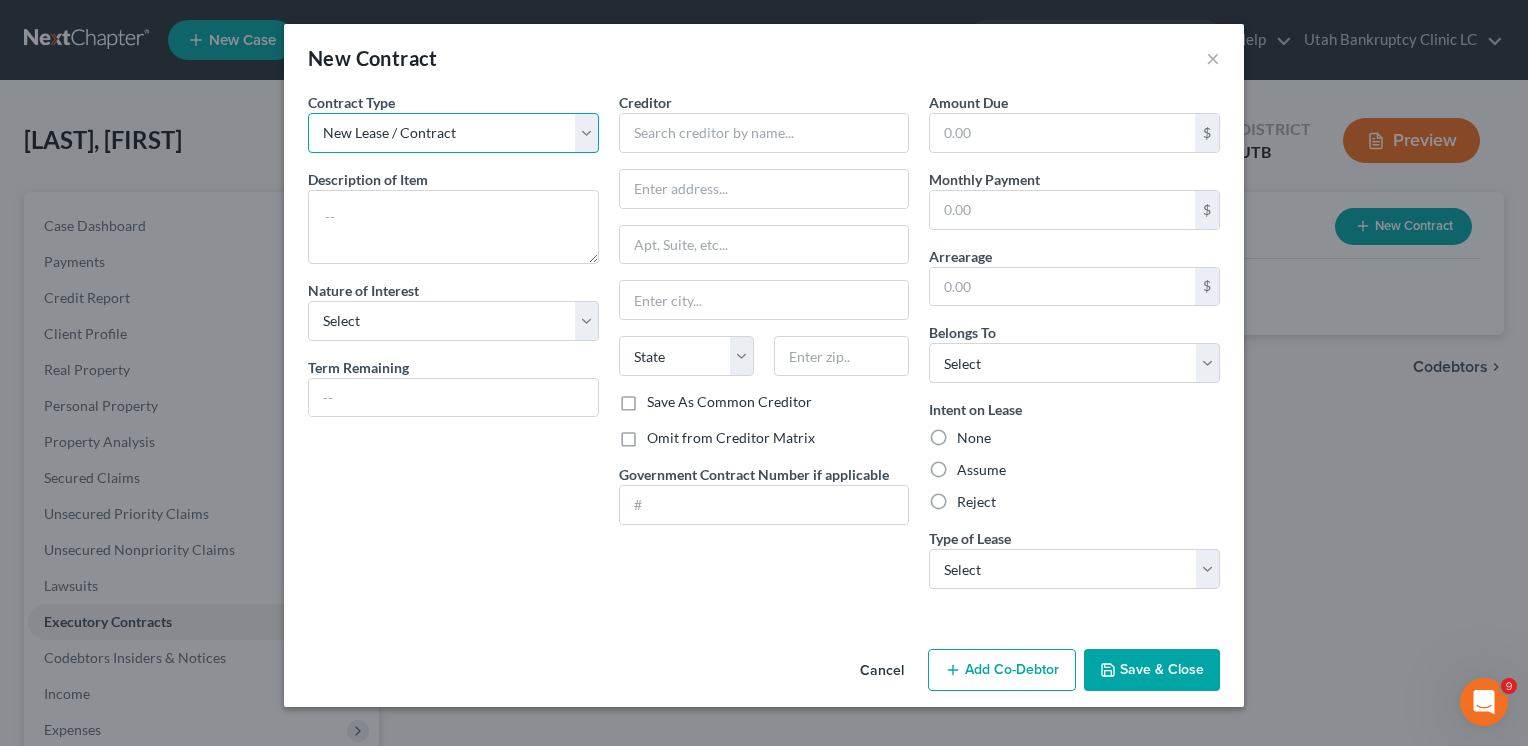 click on "New Lease / Contract New Timeshare" at bounding box center (453, 133) 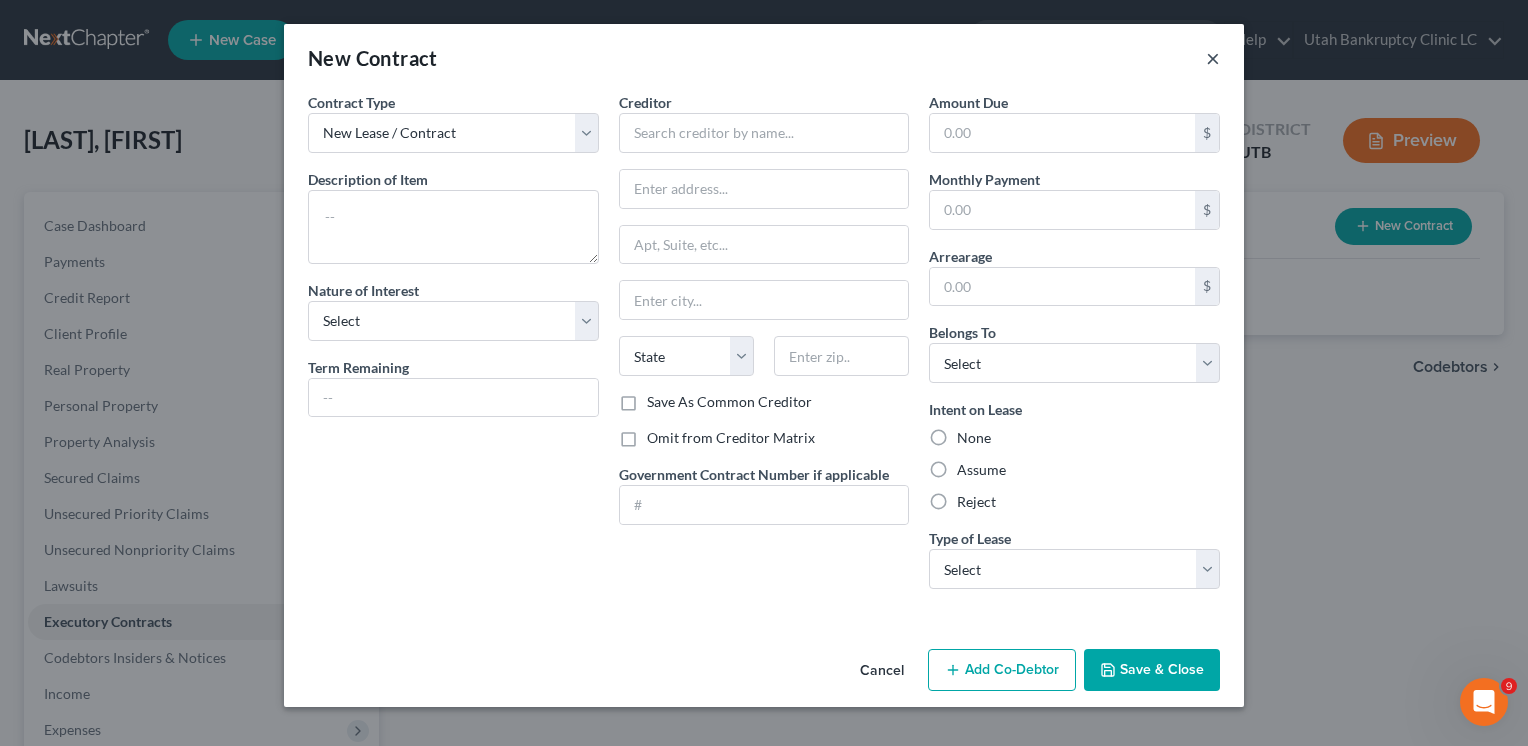 click on "New Contract ×" at bounding box center [764, 58] 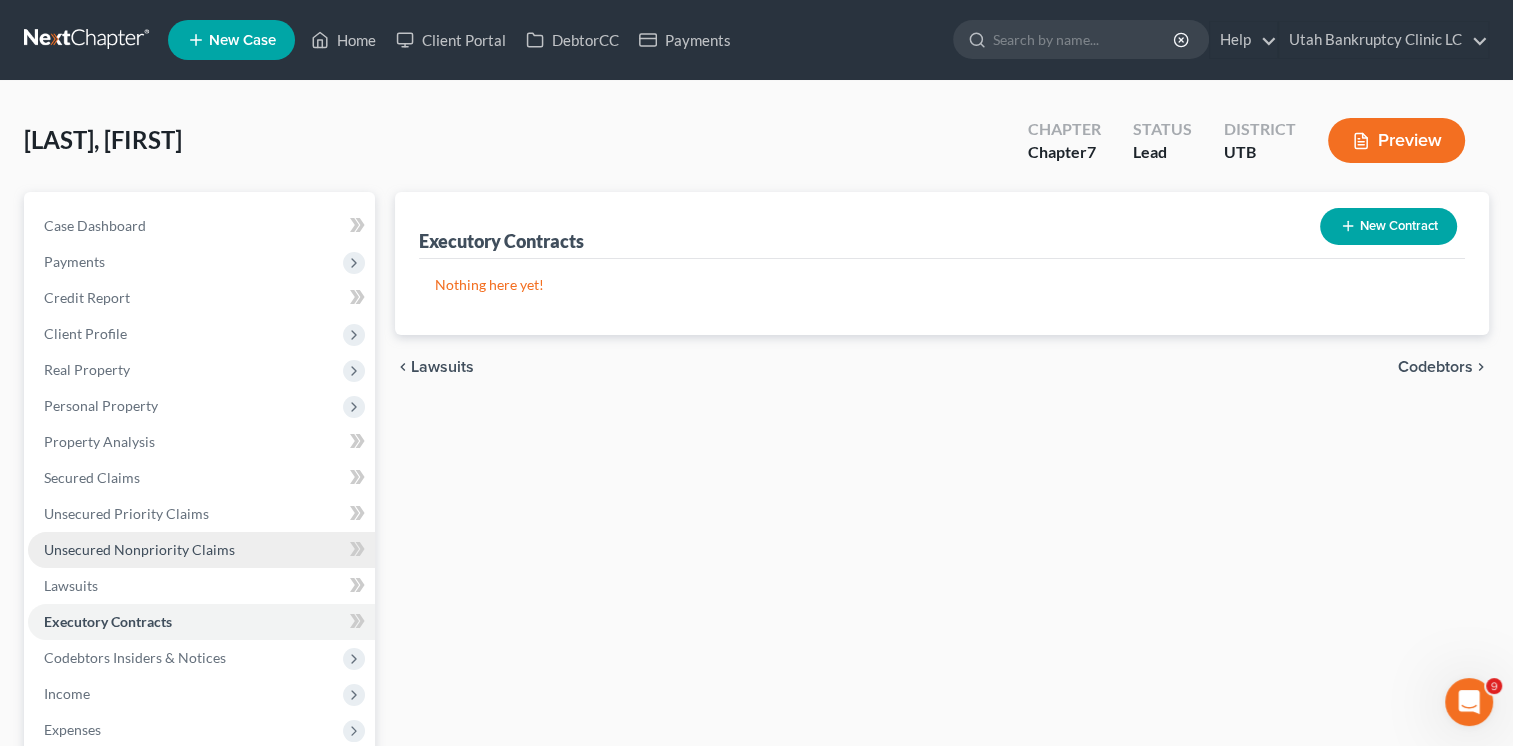click on "Unsecured Nonpriority Claims" at bounding box center [139, 549] 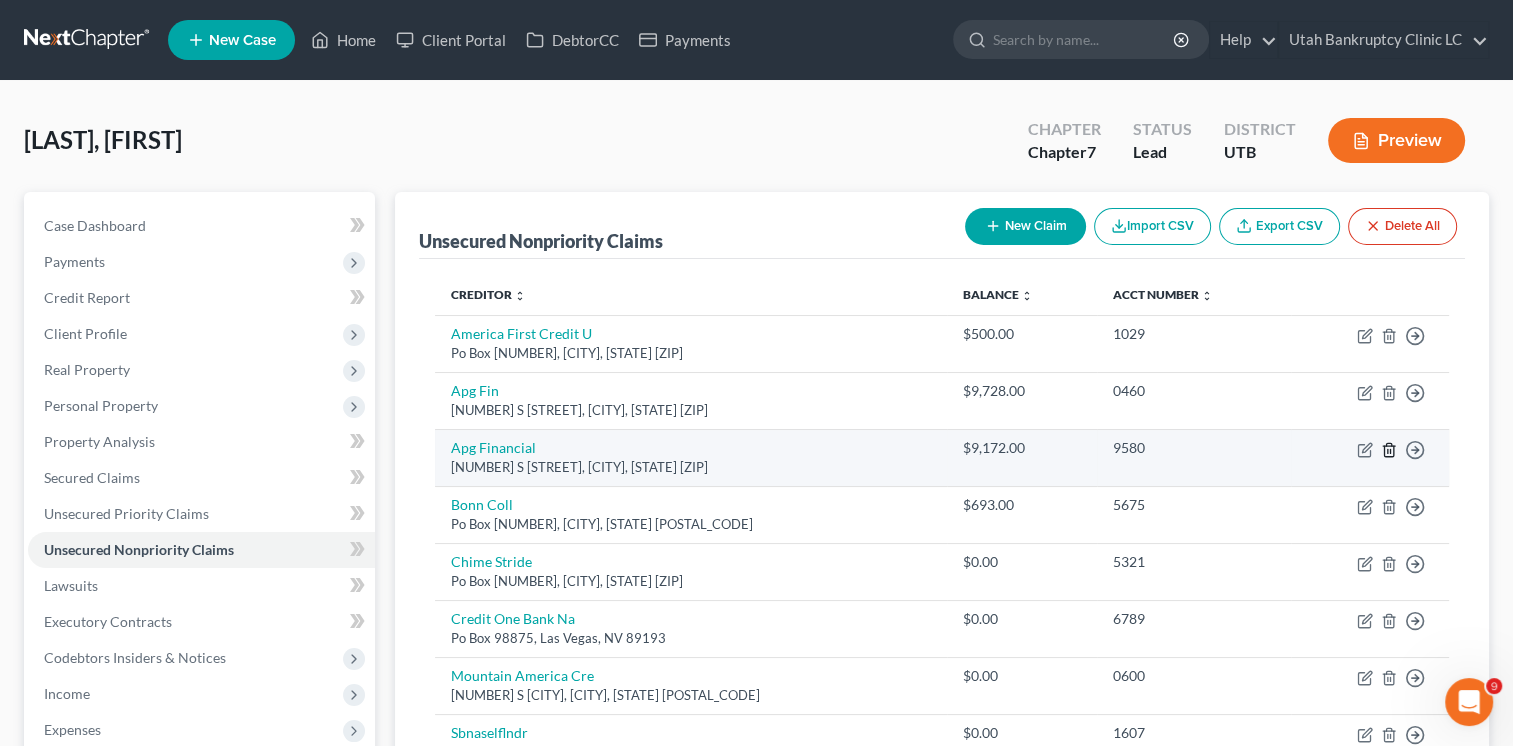 click 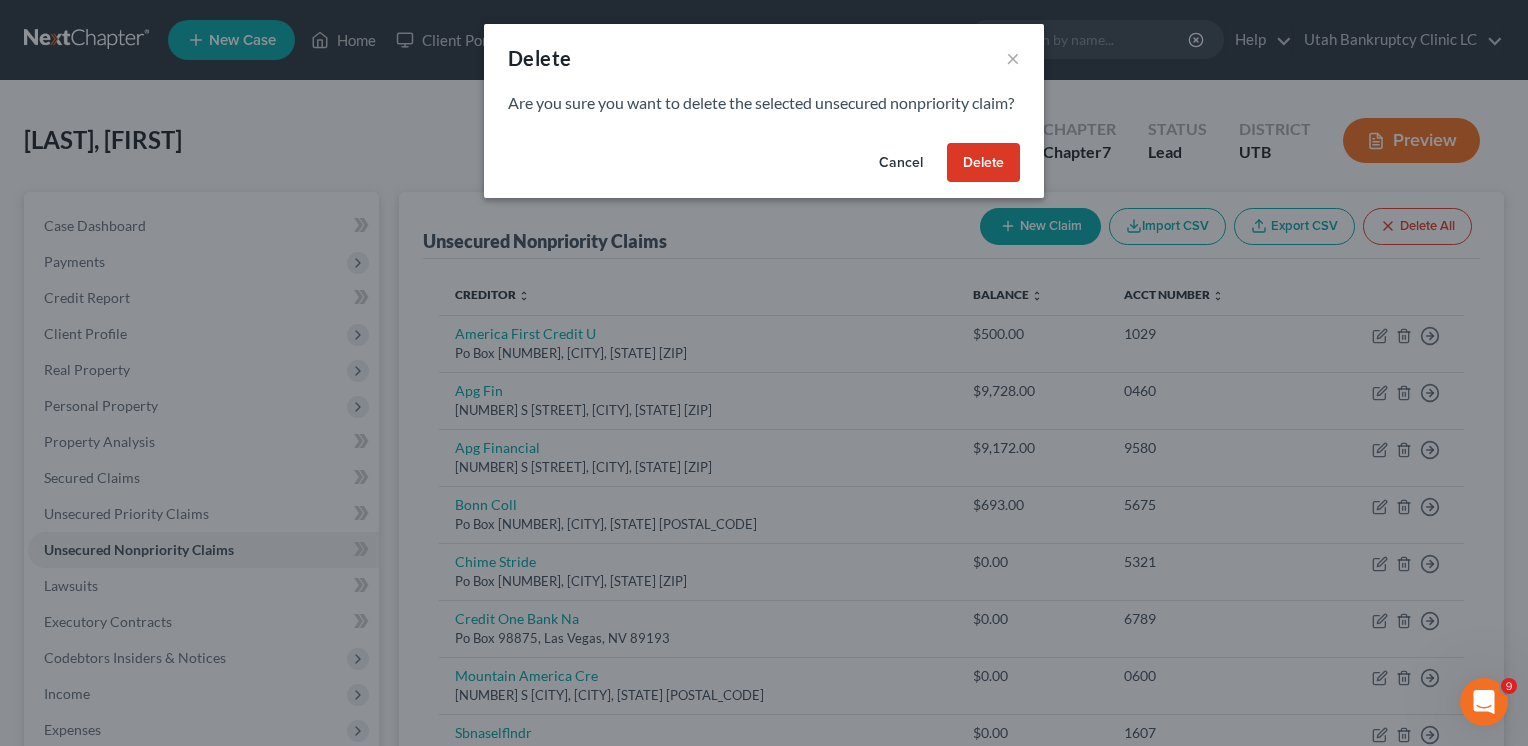 click on "Delete" at bounding box center [983, 163] 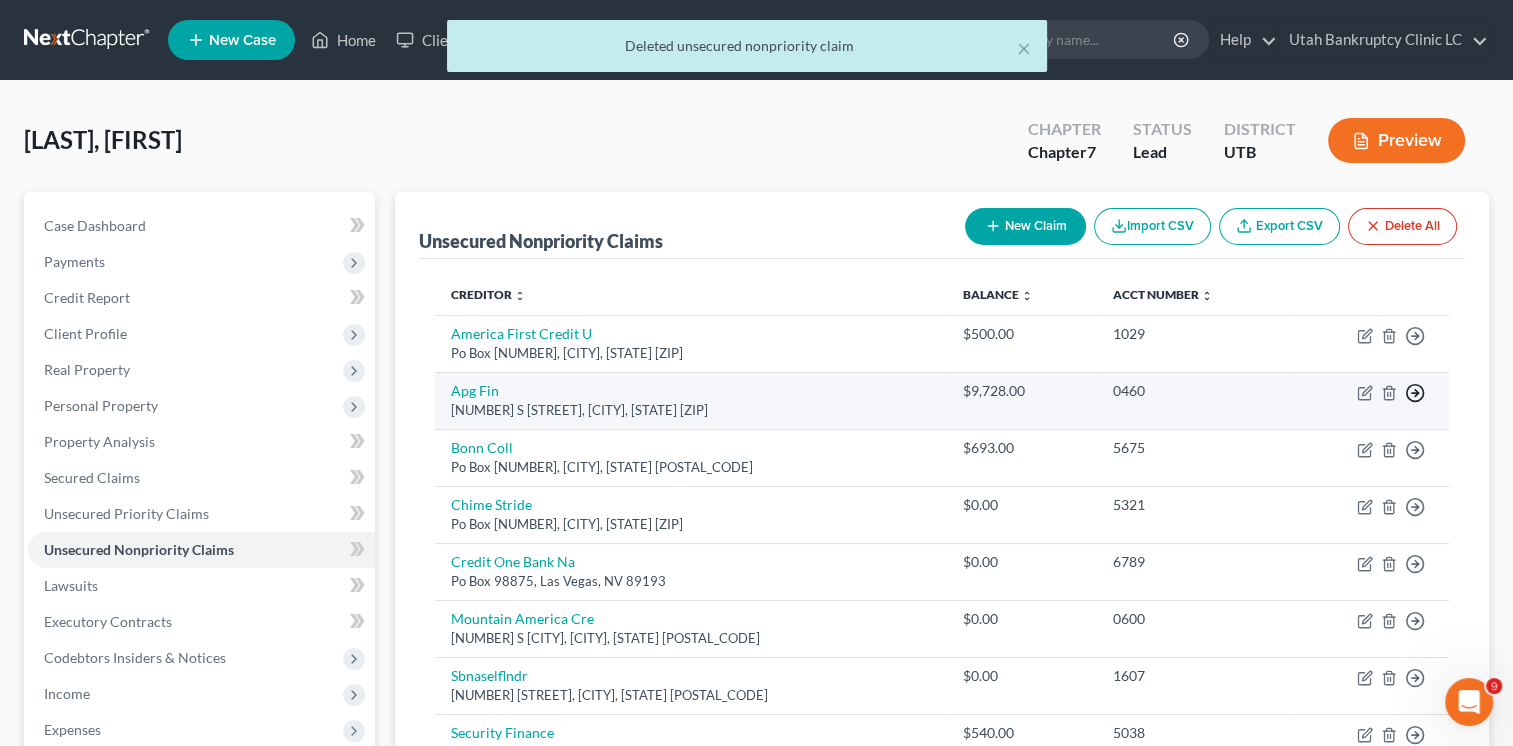 click 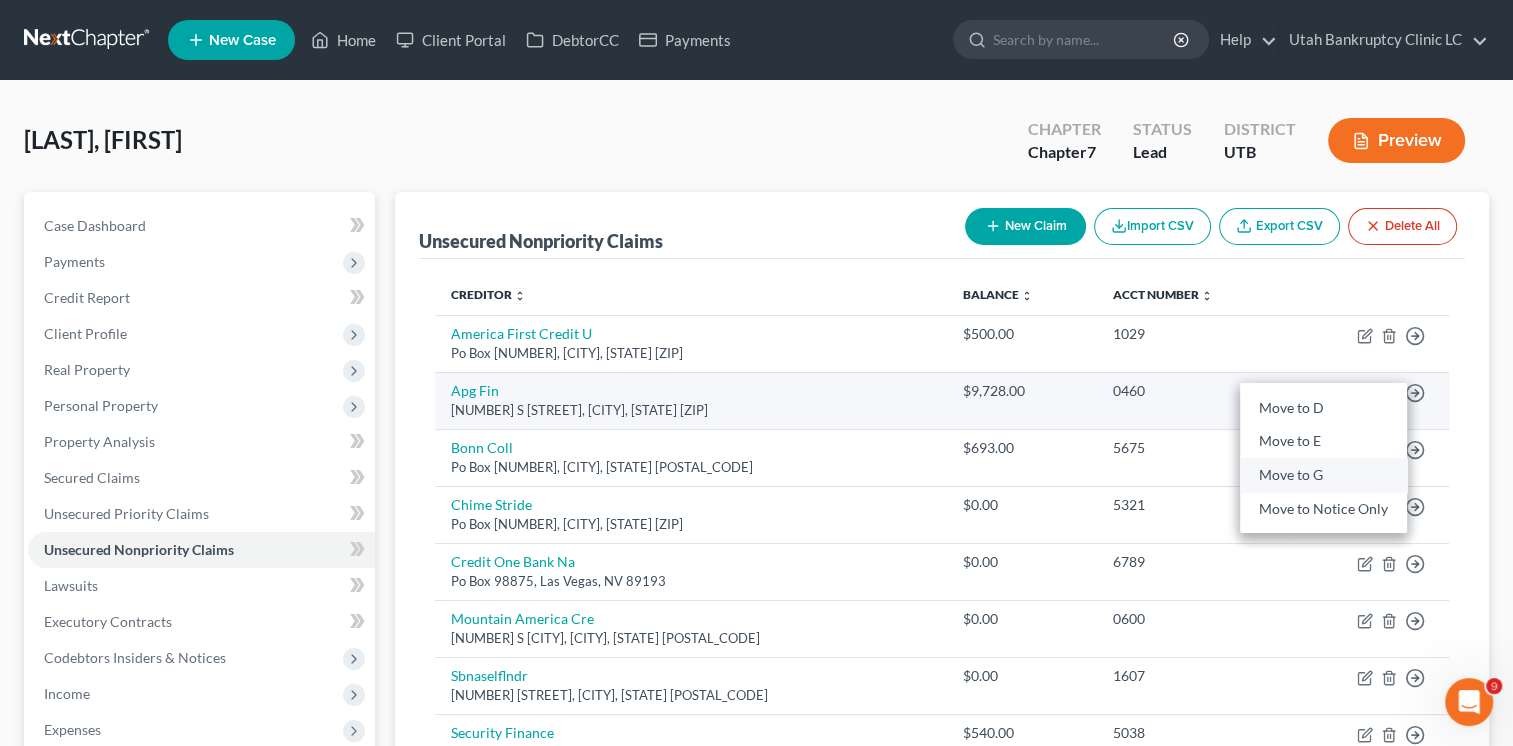 click on "Move to G" at bounding box center [1323, 476] 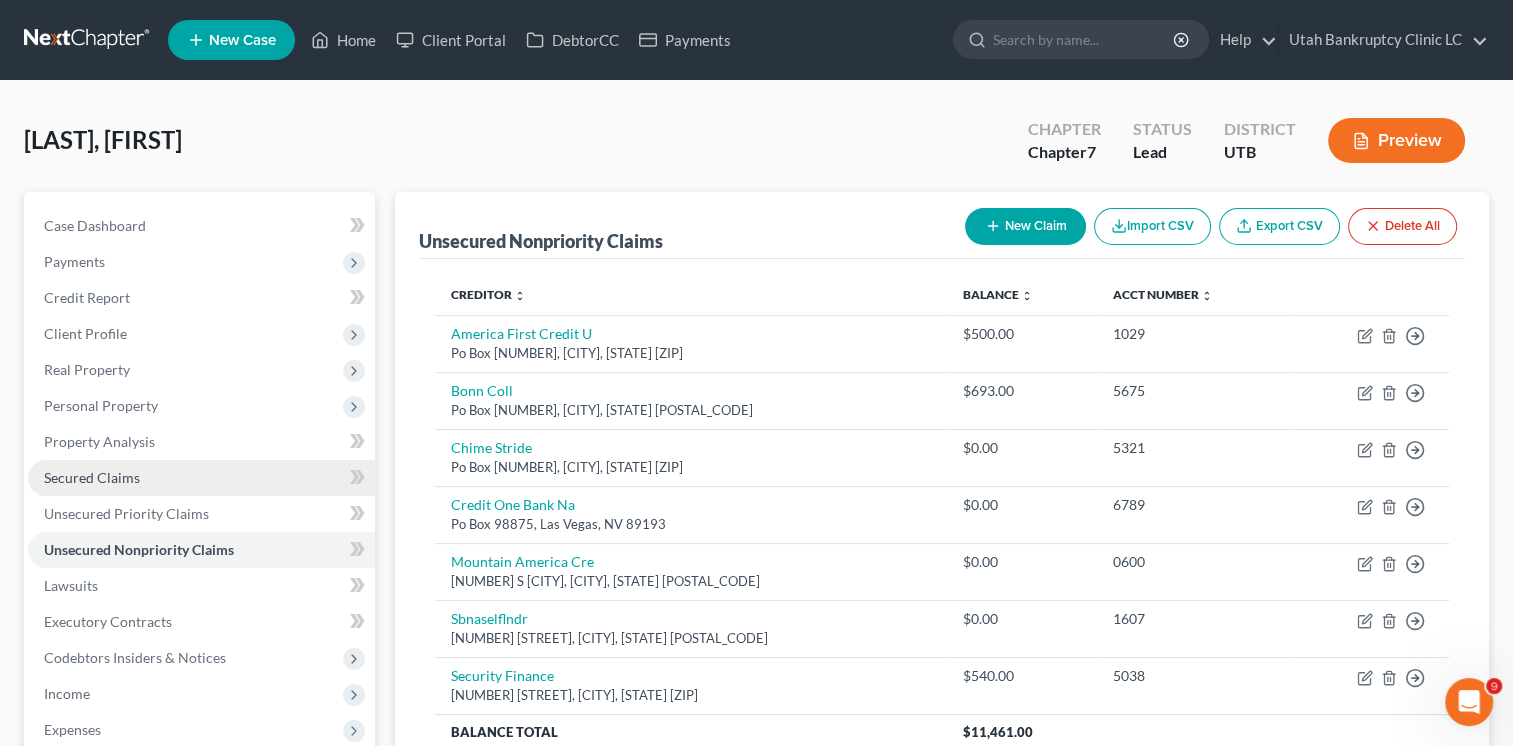 click on "Secured Claims" at bounding box center [92, 477] 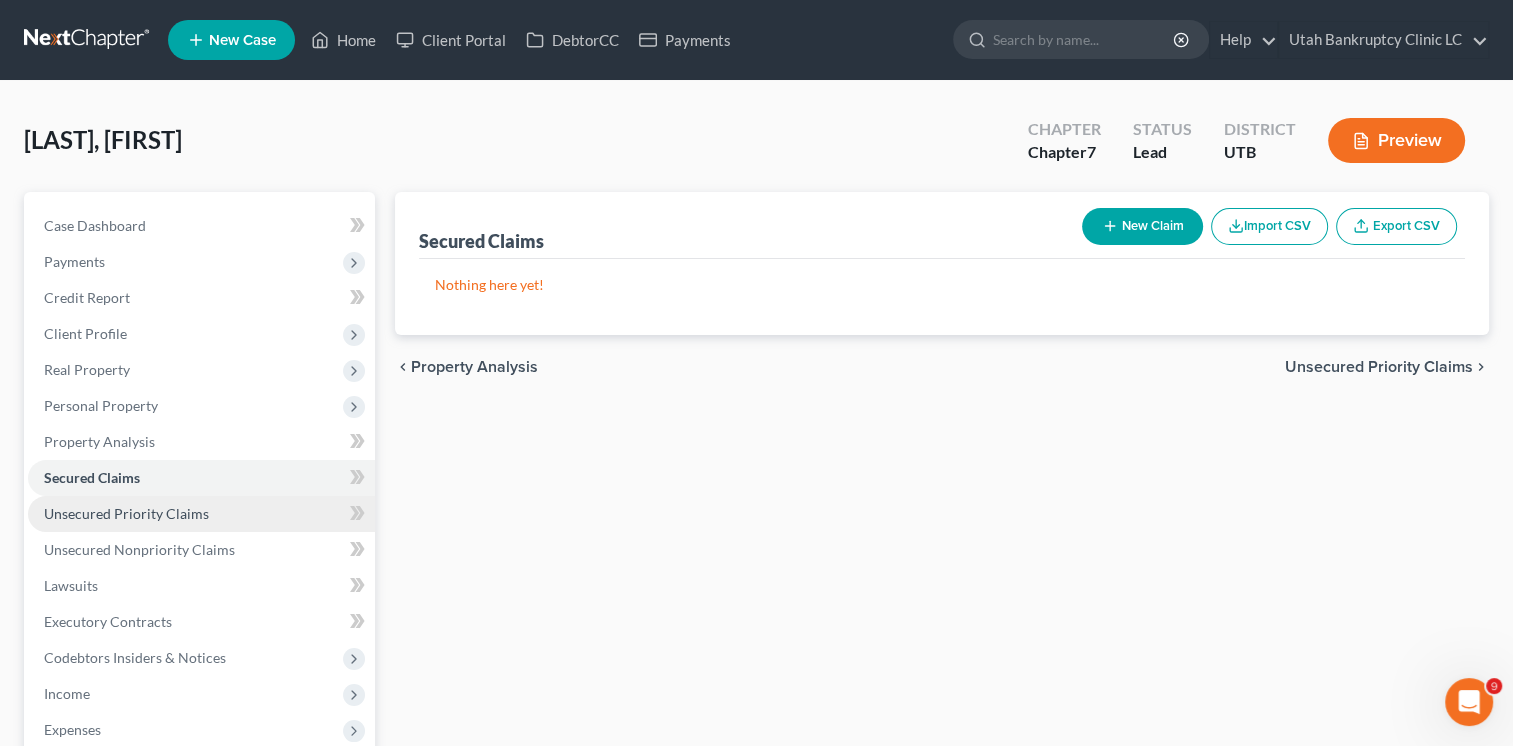 click on "Unsecured Priority Claims" at bounding box center [126, 513] 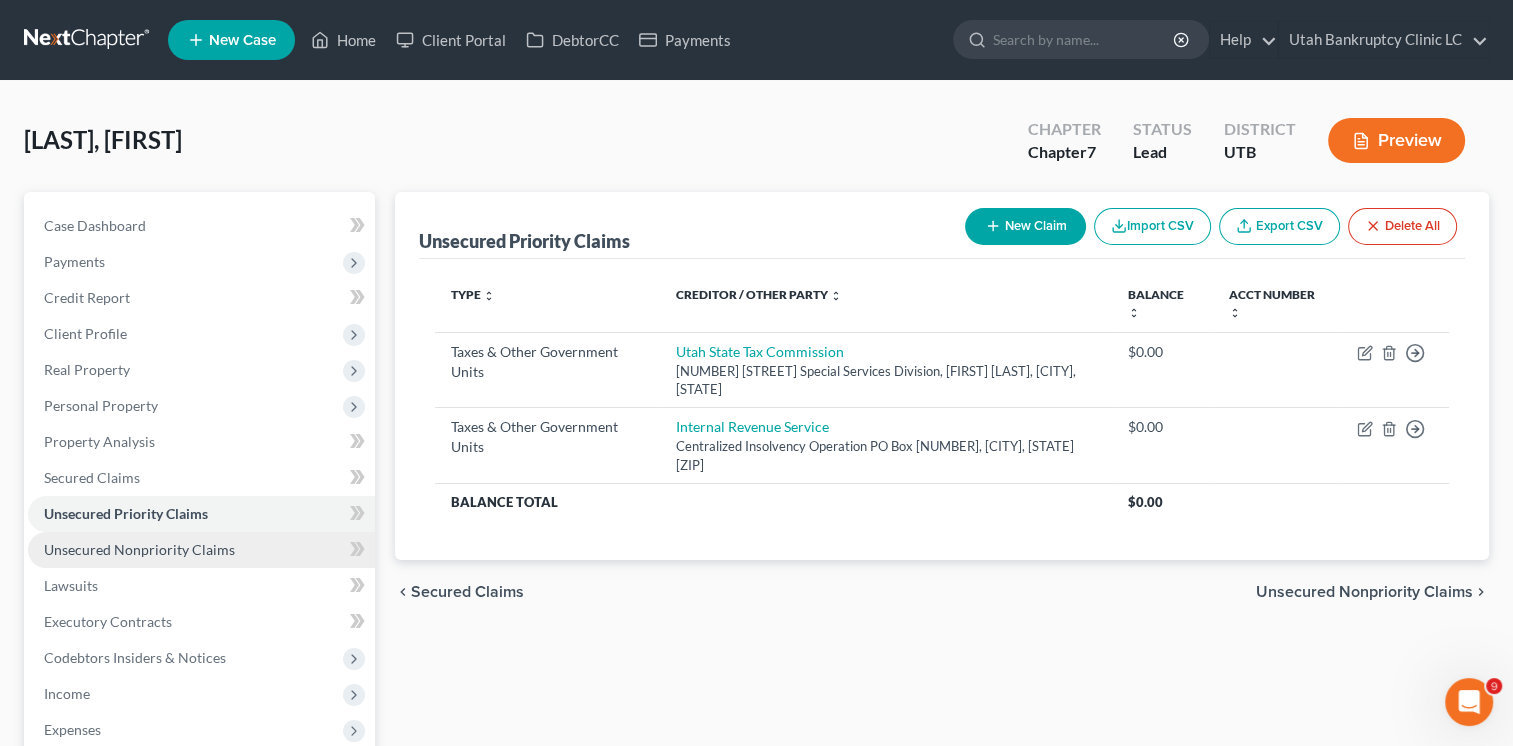 click on "Unsecured Nonpriority Claims" at bounding box center (139, 549) 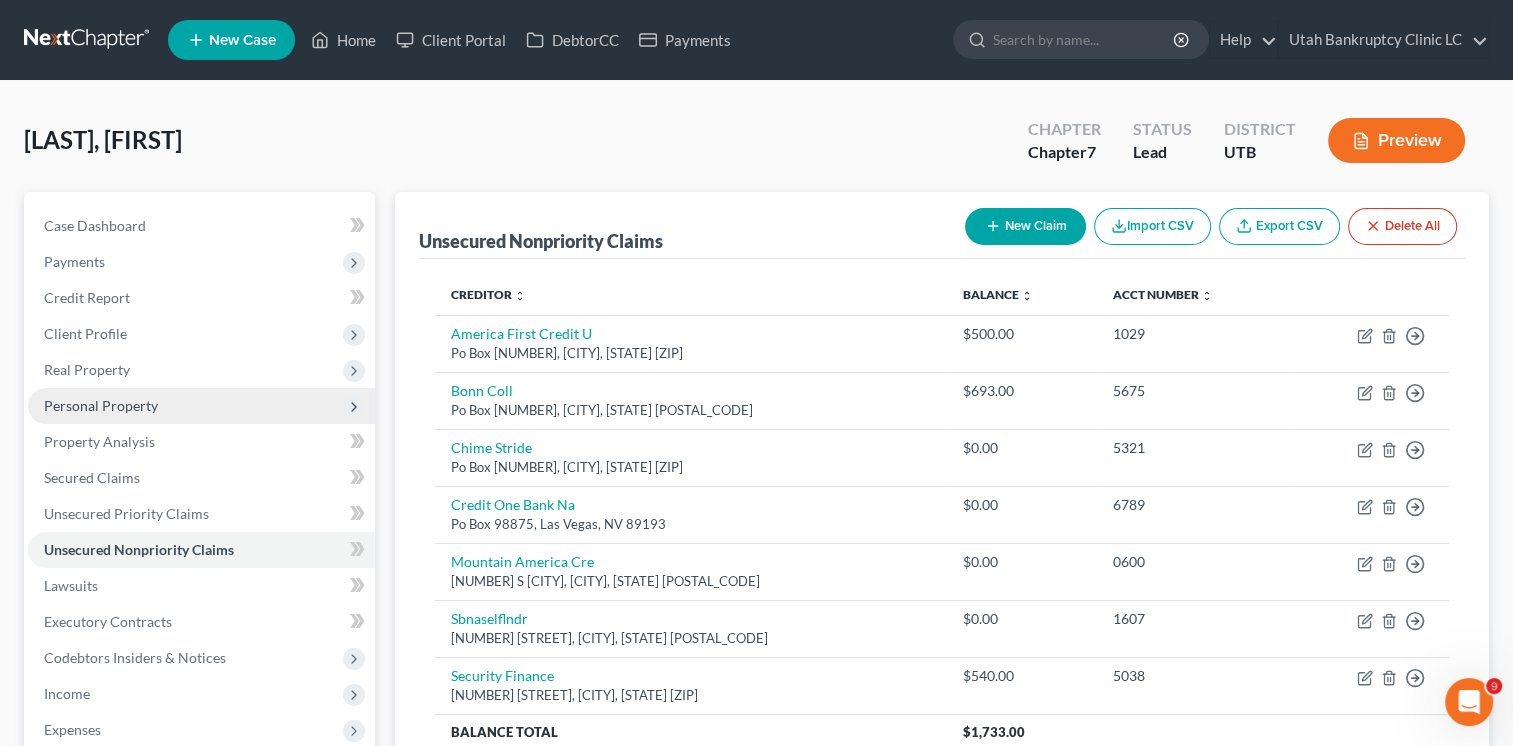 click on "Personal Property" at bounding box center [101, 405] 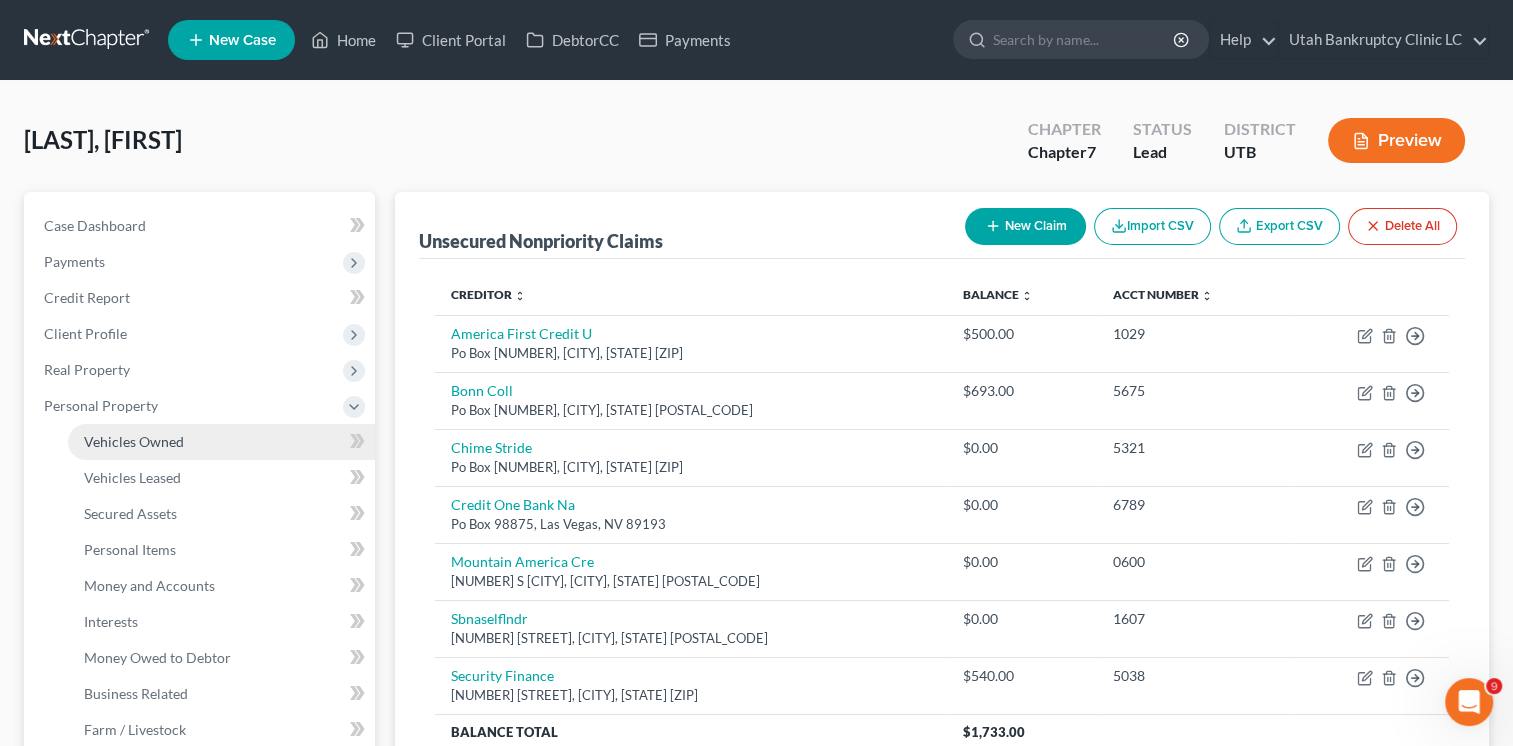click on "Vehicles Owned" at bounding box center (134, 441) 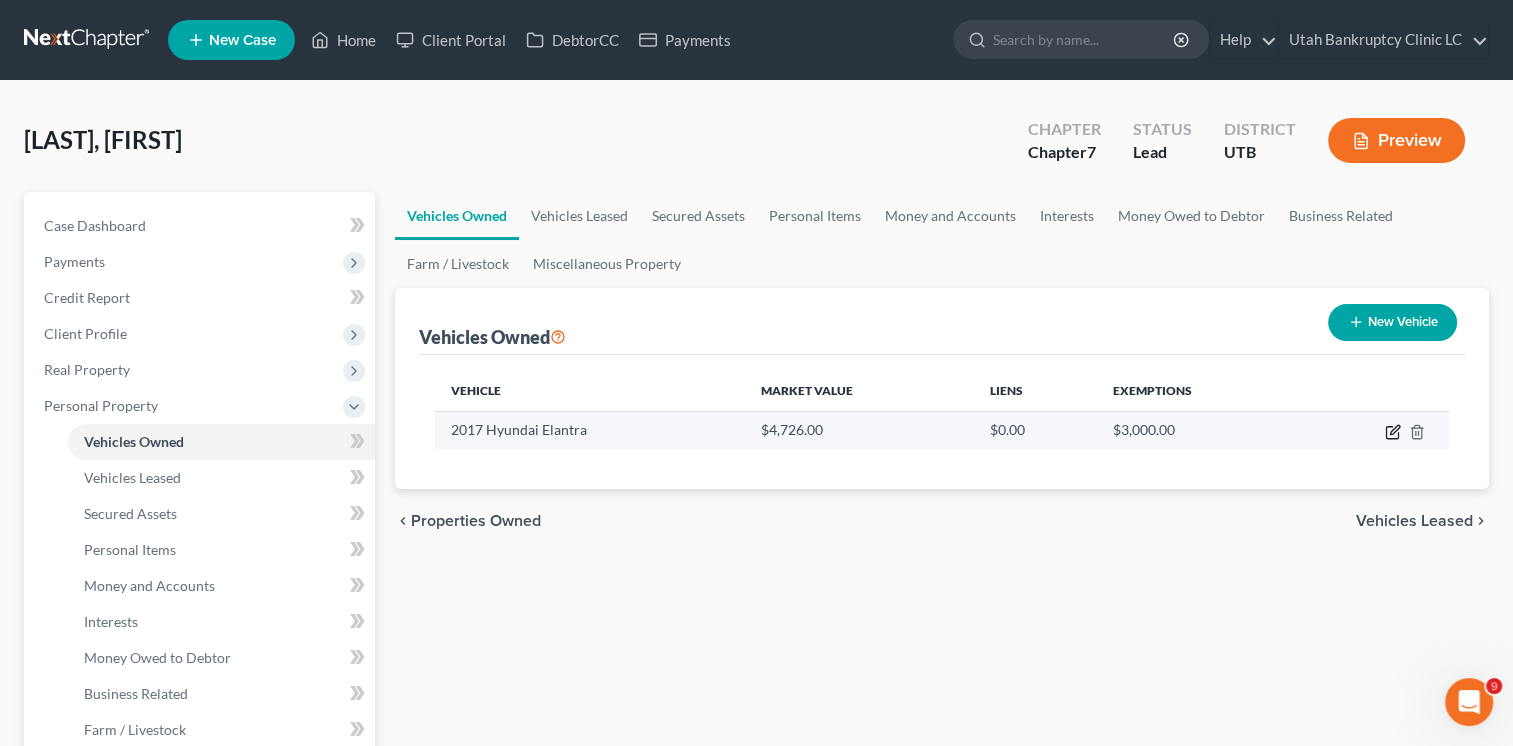 click 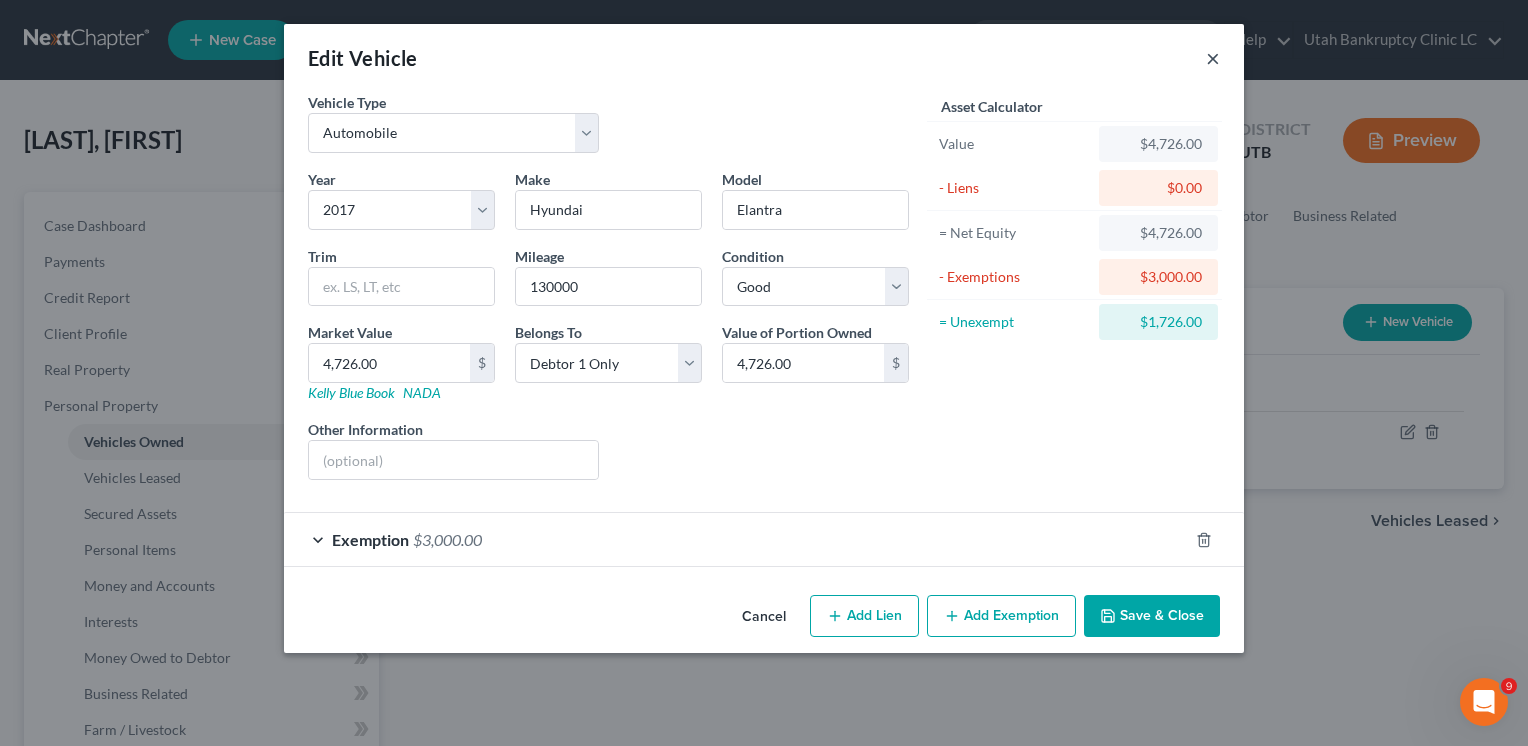 click on "×" at bounding box center [1213, 58] 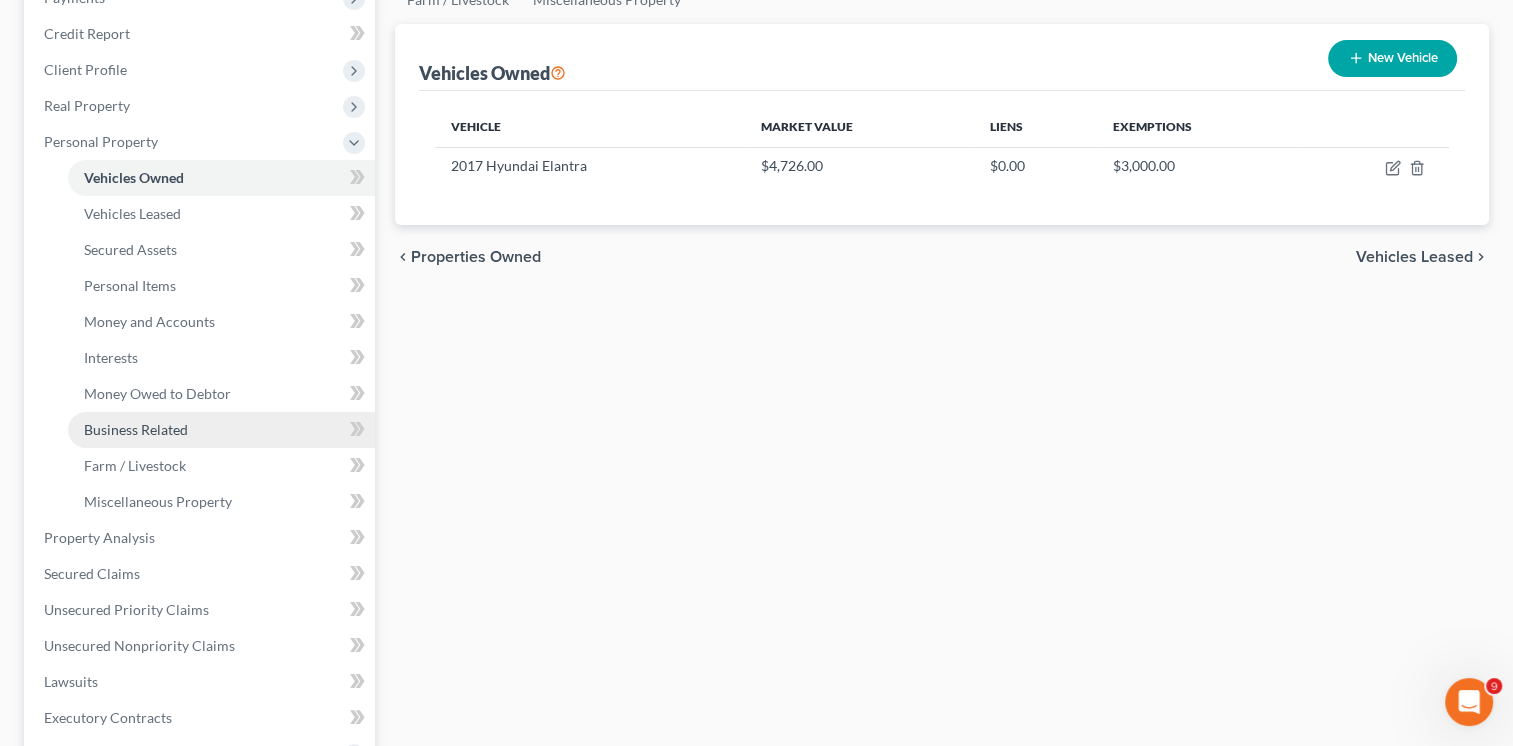 scroll, scrollTop: 300, scrollLeft: 0, axis: vertical 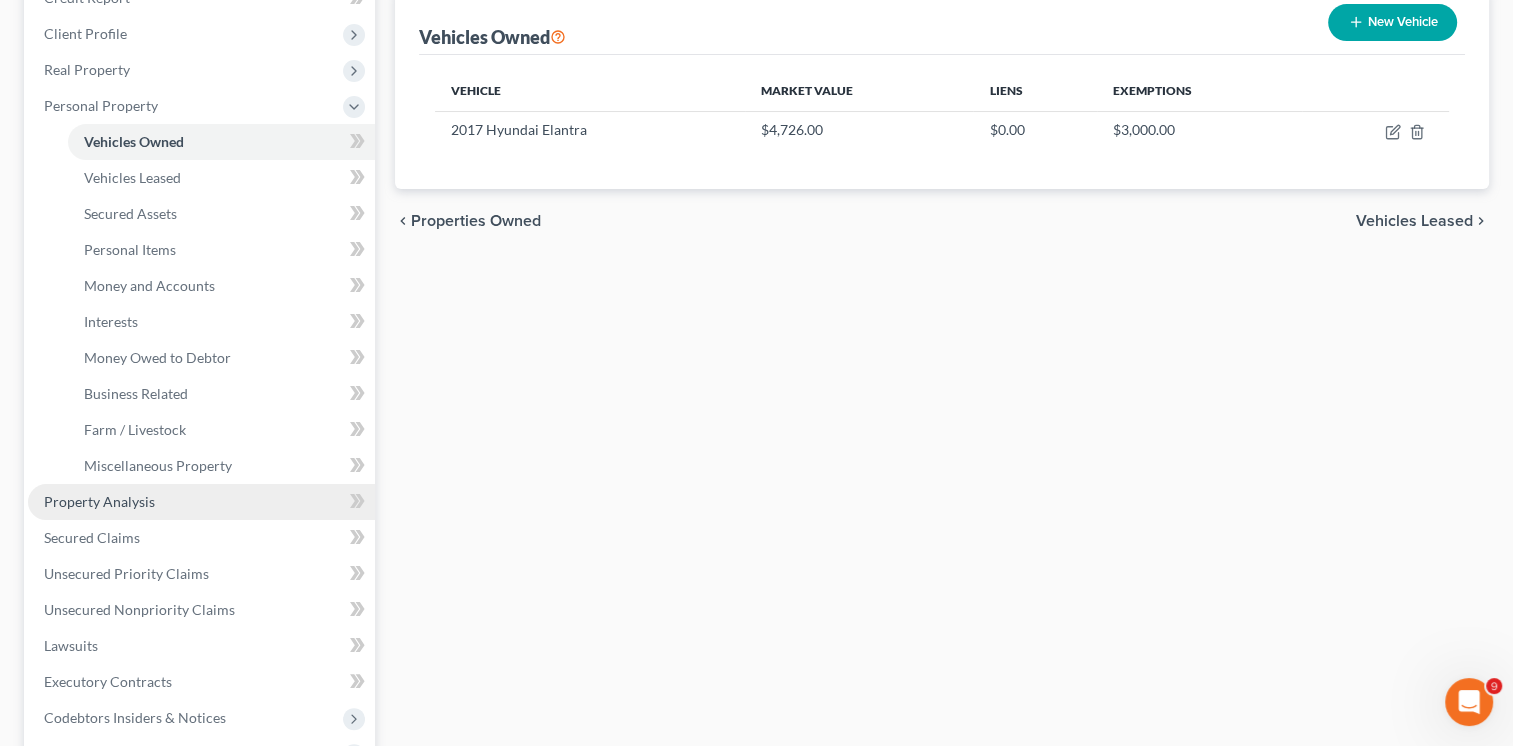 click on "Property Analysis" at bounding box center (201, 502) 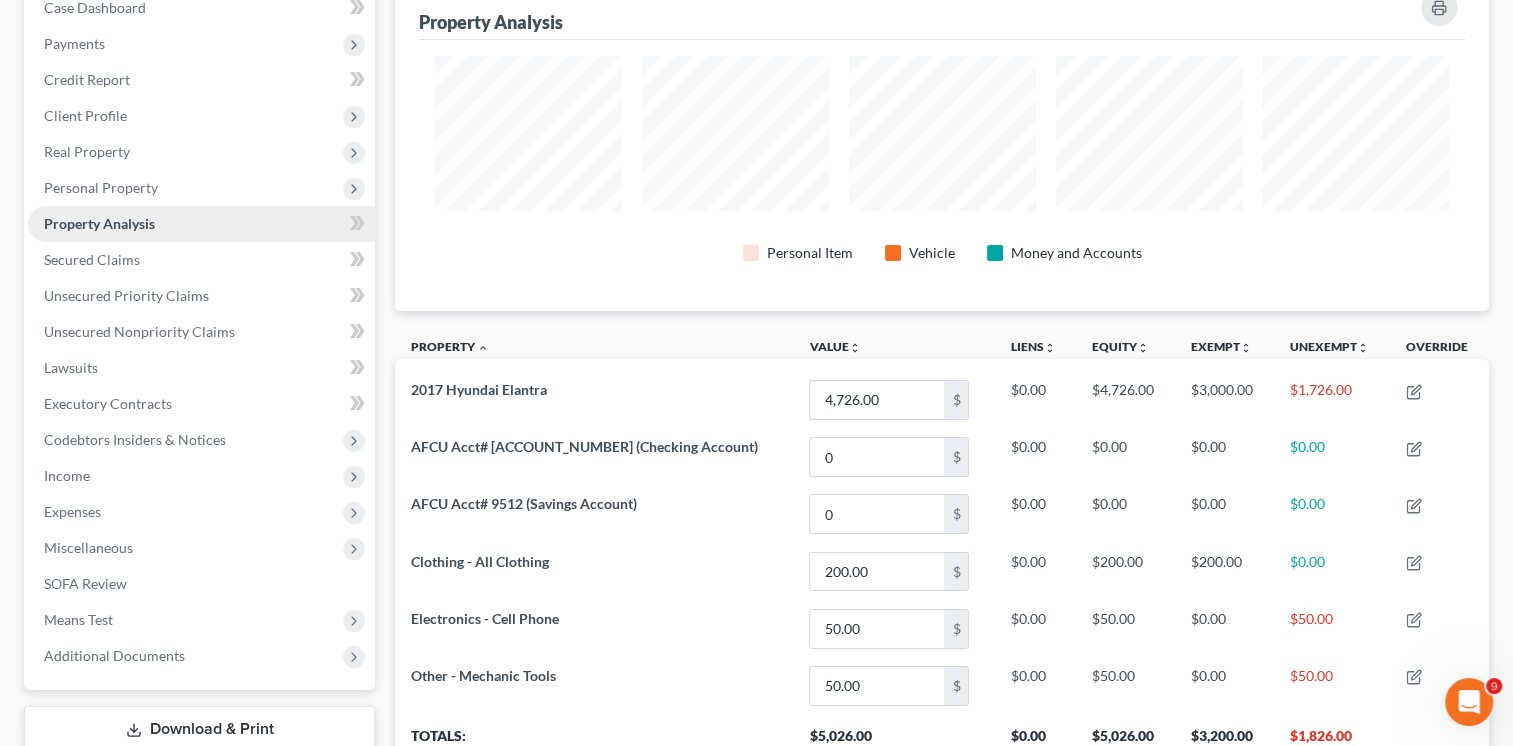 scroll, scrollTop: 0, scrollLeft: 0, axis: both 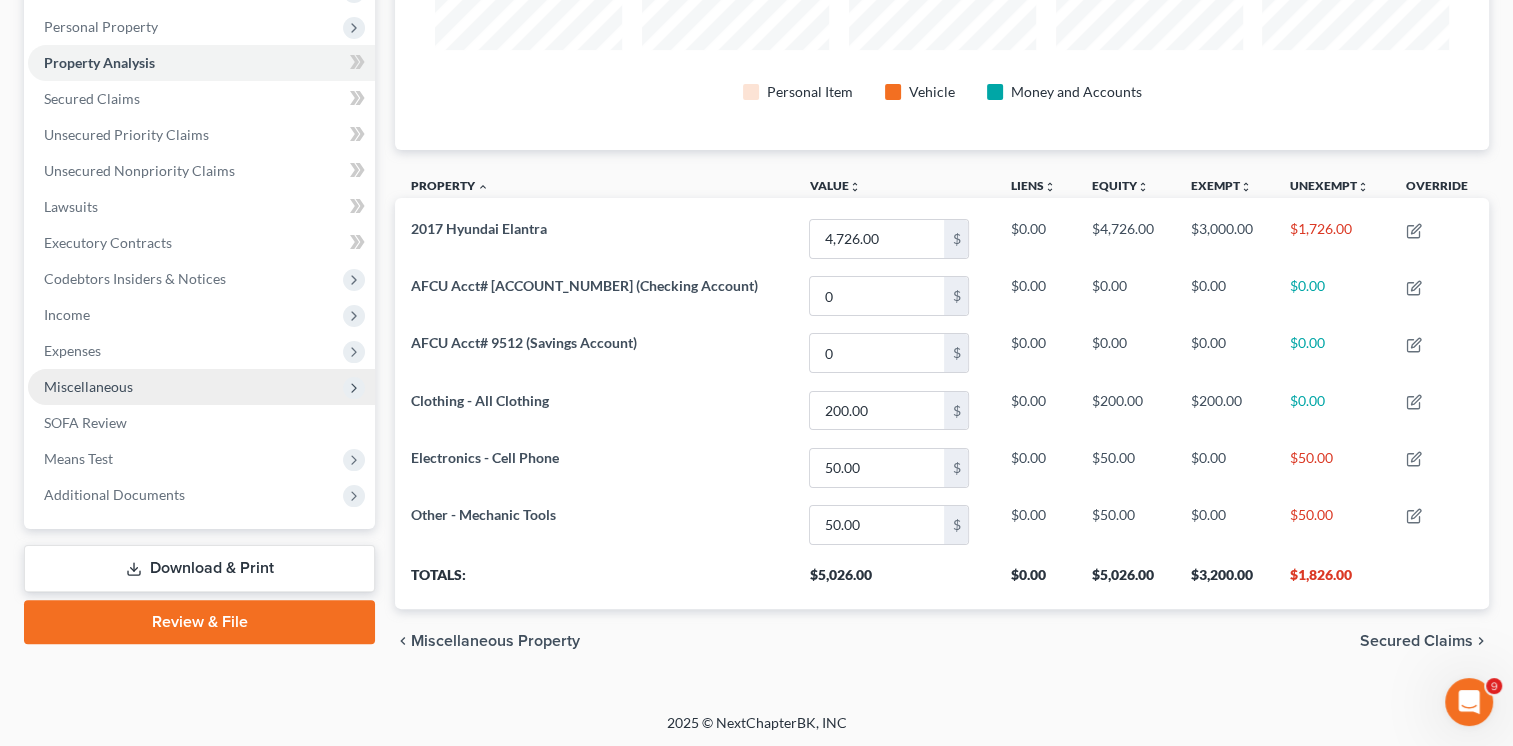 click on "Miscellaneous" at bounding box center (88, 386) 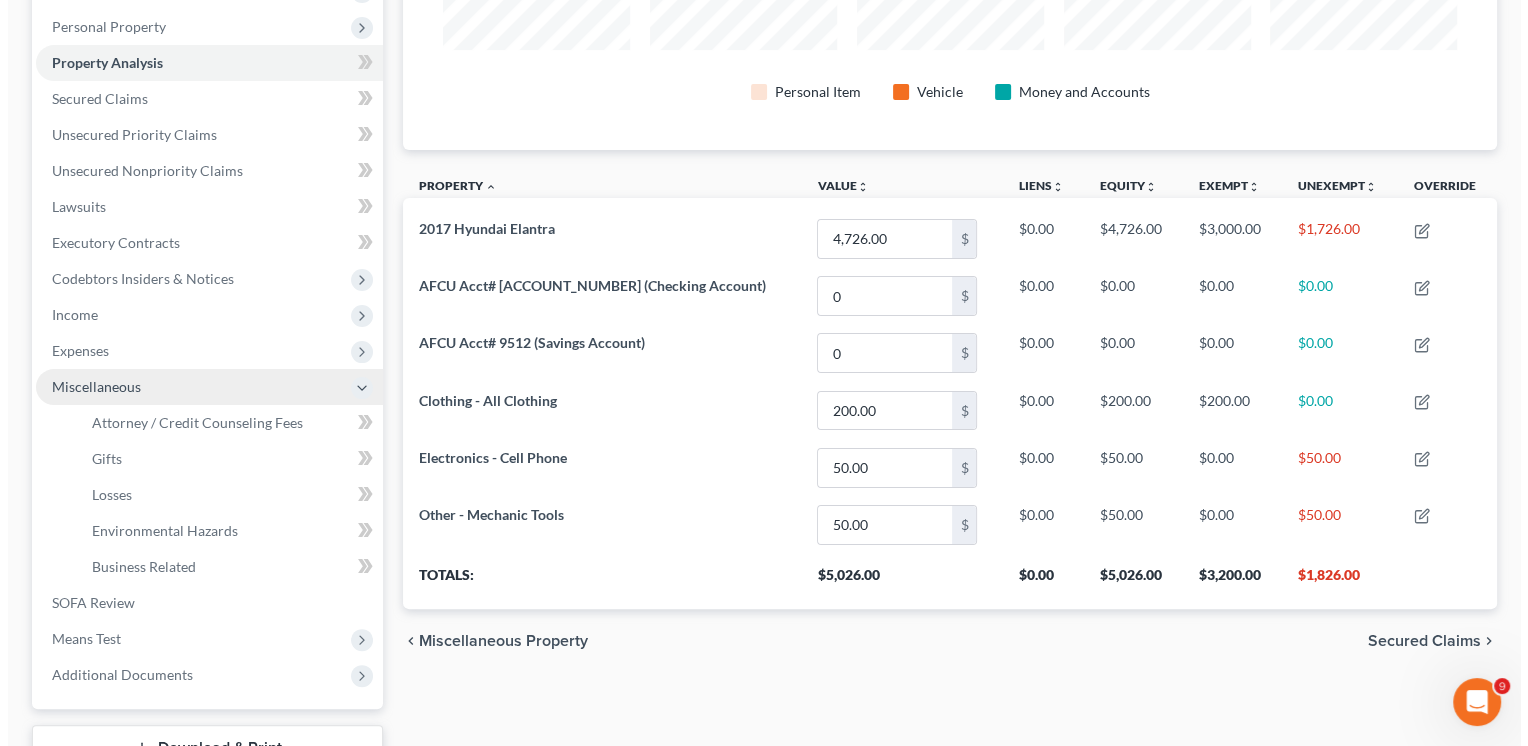 scroll, scrollTop: 0, scrollLeft: 0, axis: both 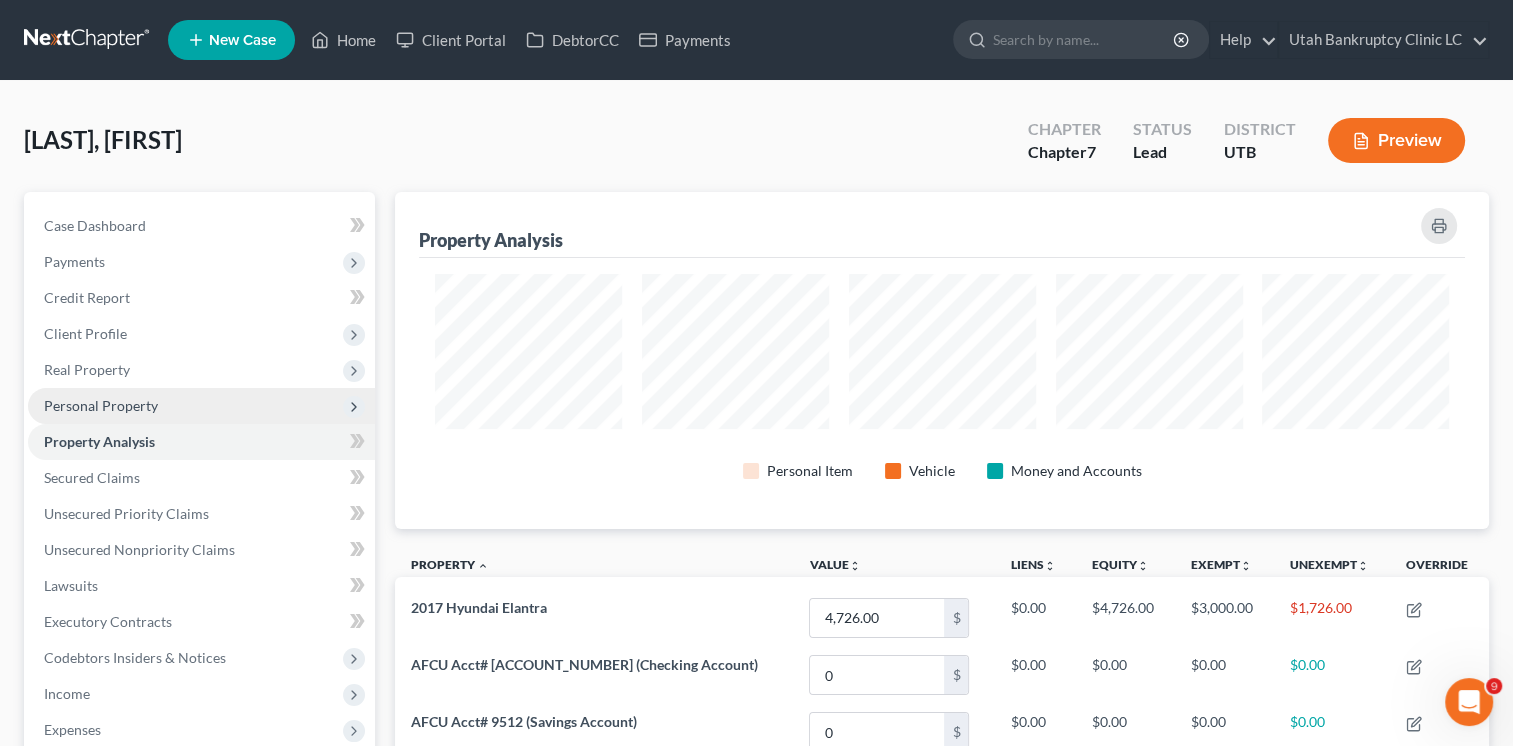click on "Personal Property" at bounding box center [101, 405] 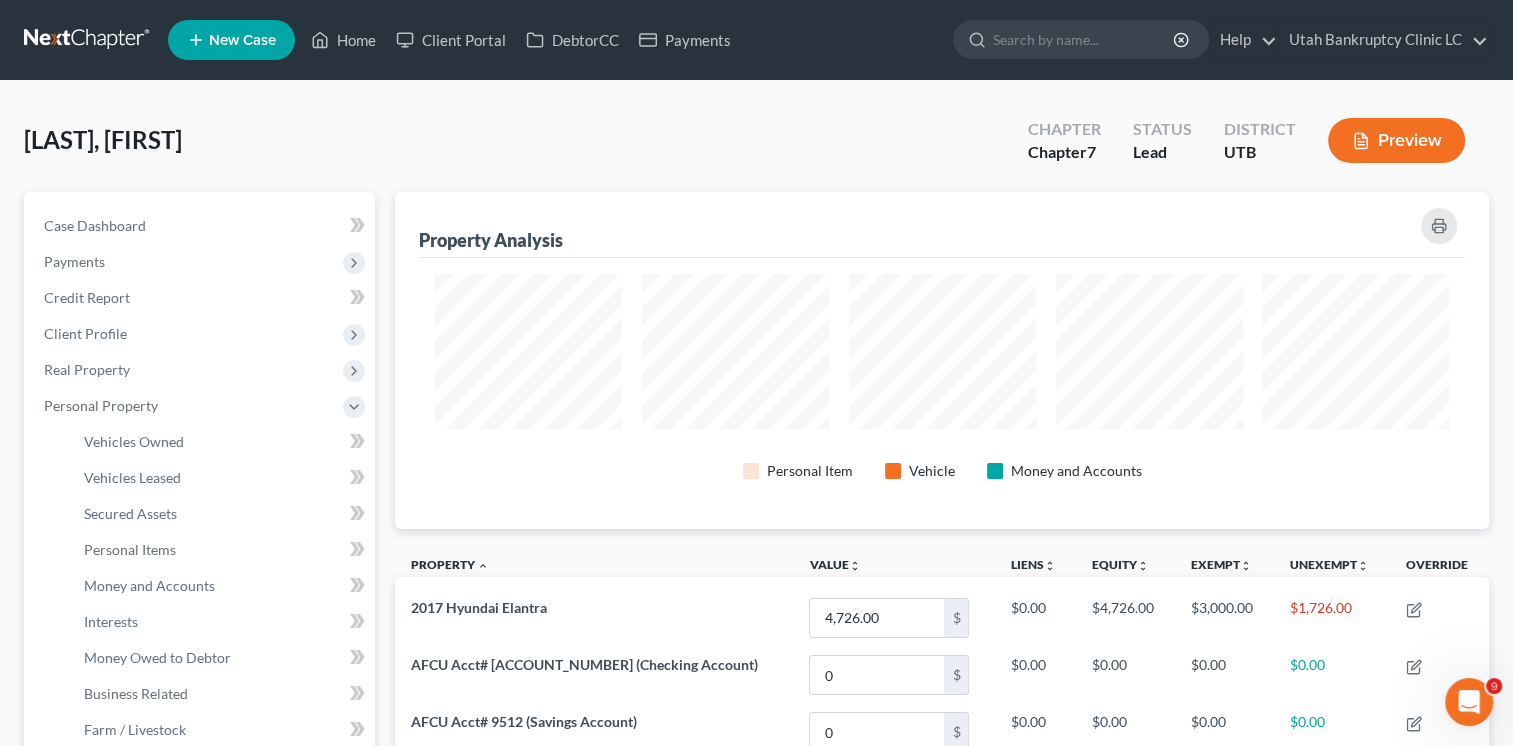 click on "Preview" at bounding box center (1396, 140) 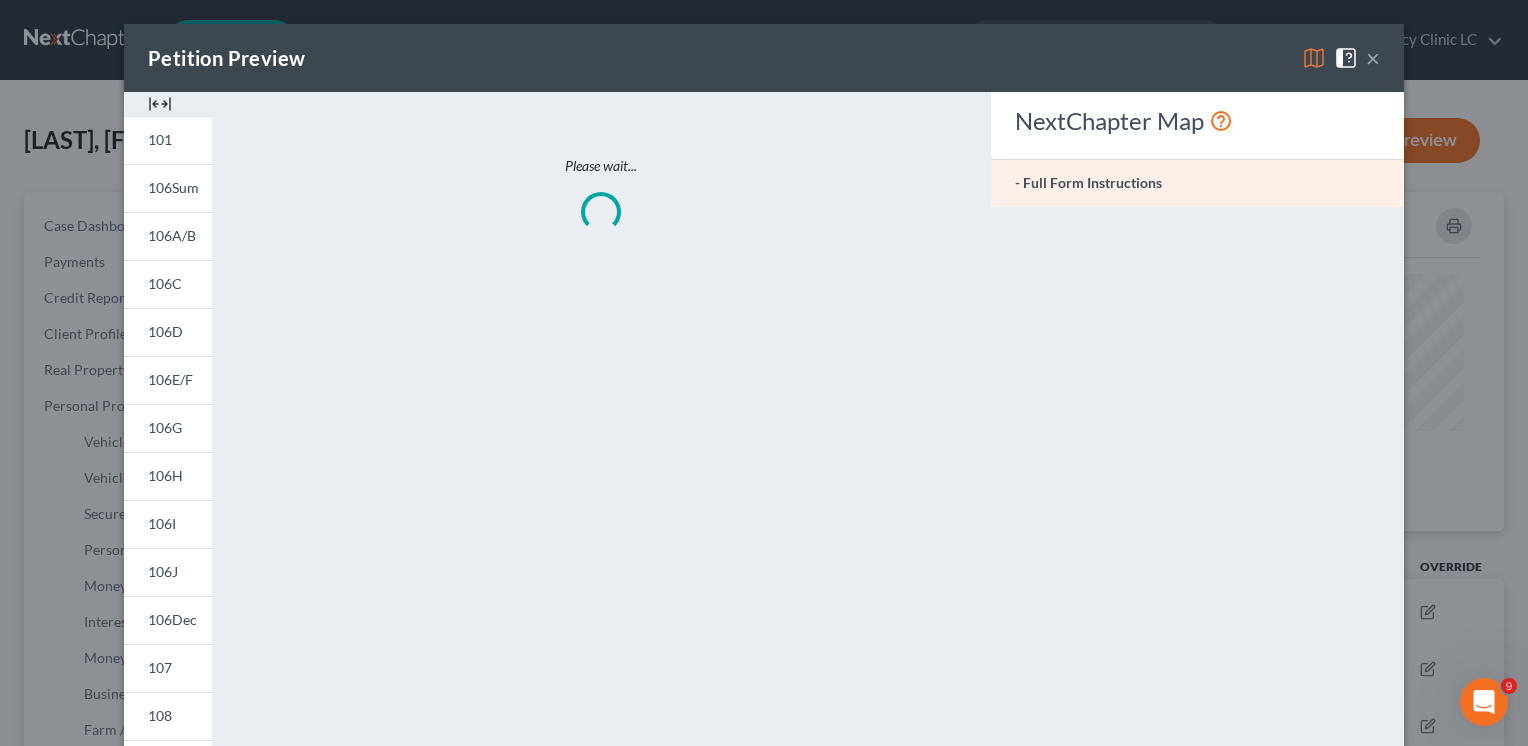 scroll, scrollTop: 999660, scrollLeft: 998895, axis: both 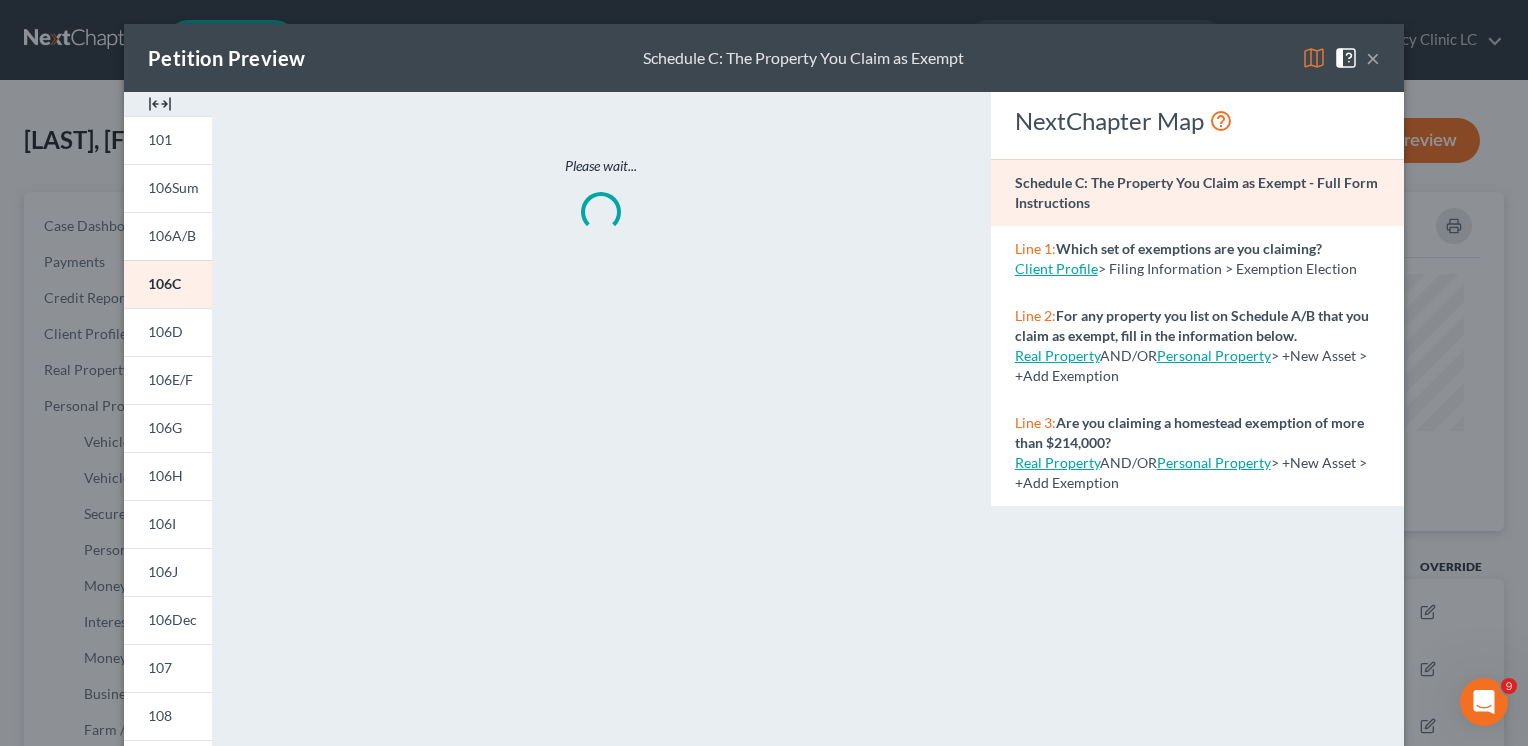 click on "×" at bounding box center (1373, 58) 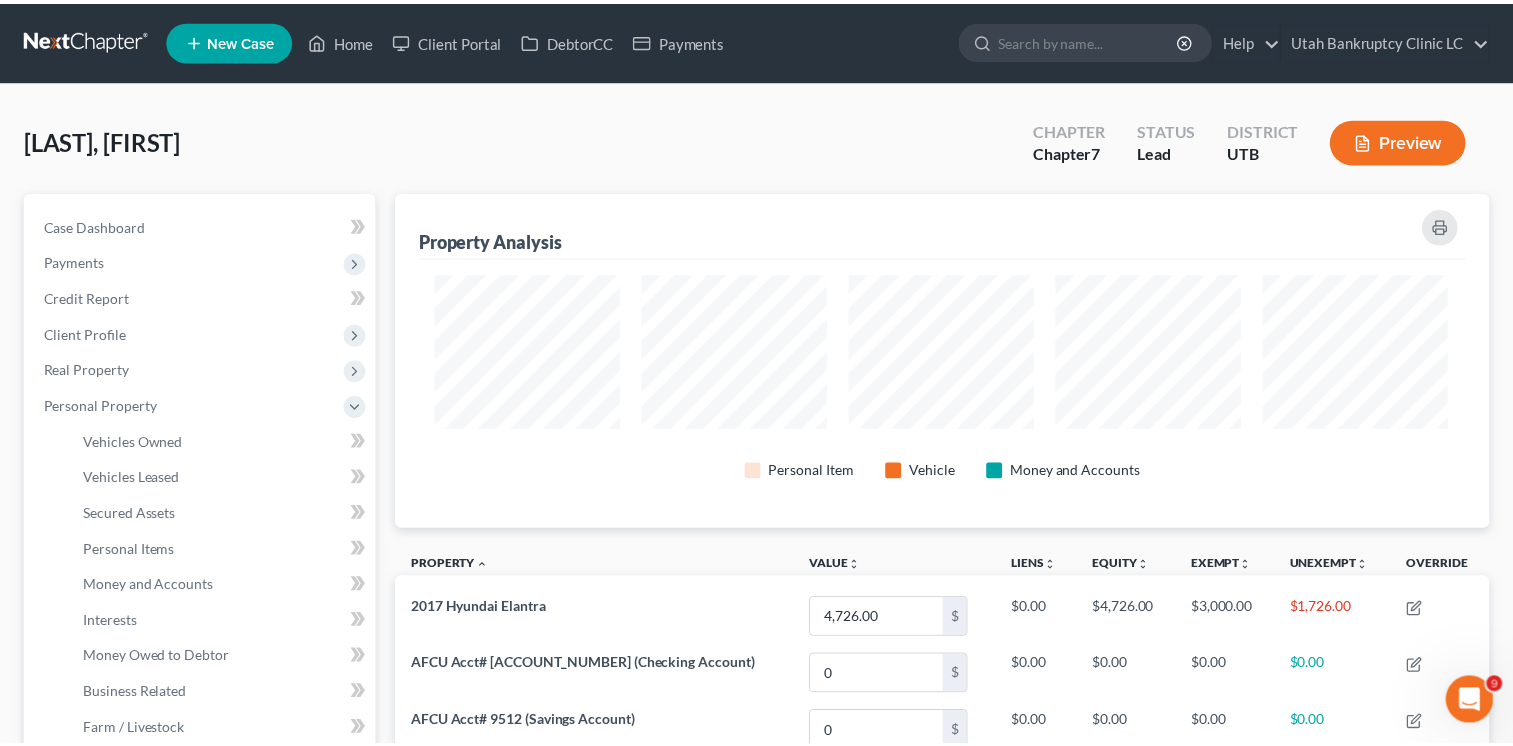 scroll, scrollTop: 336, scrollLeft: 1093, axis: both 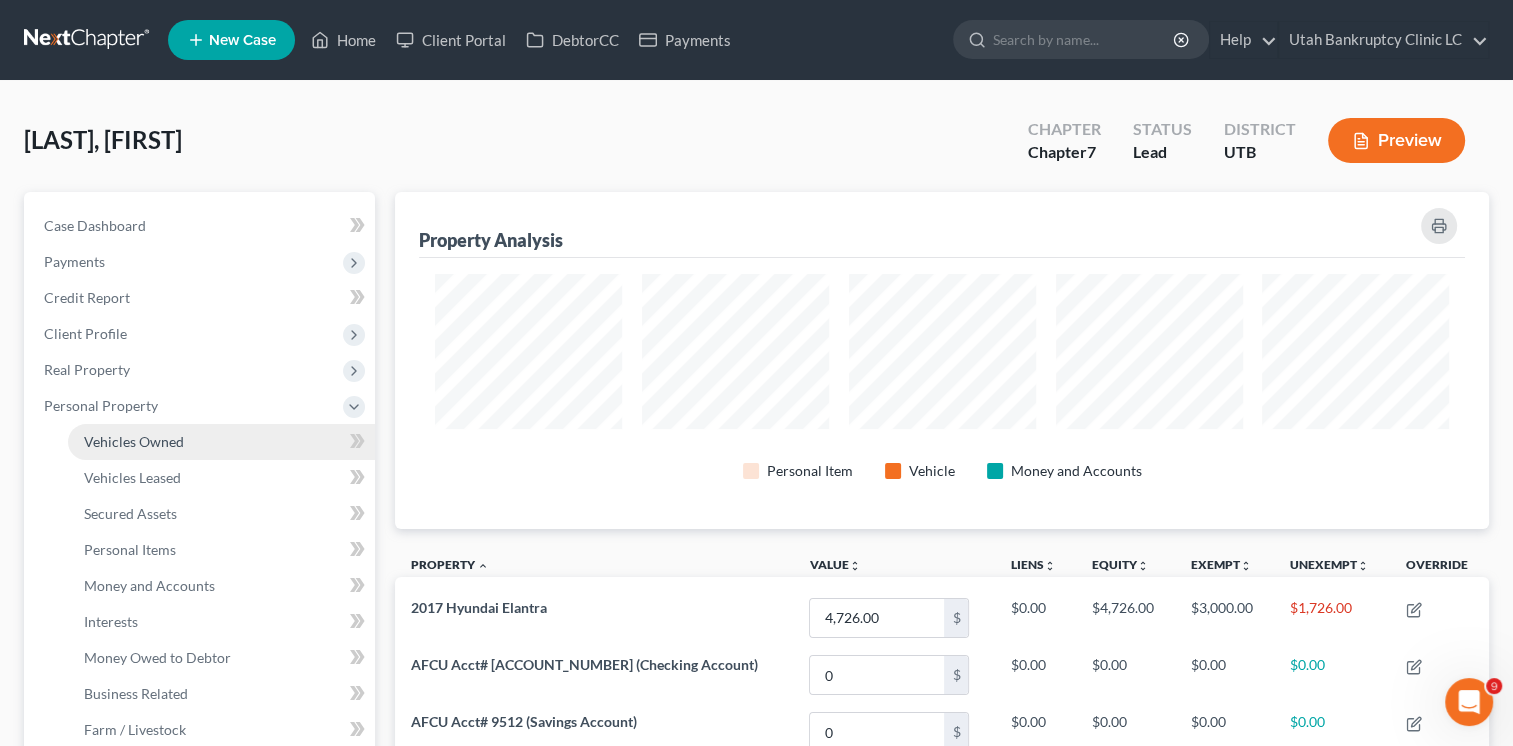 click on "Vehicles Owned" at bounding box center (221, 442) 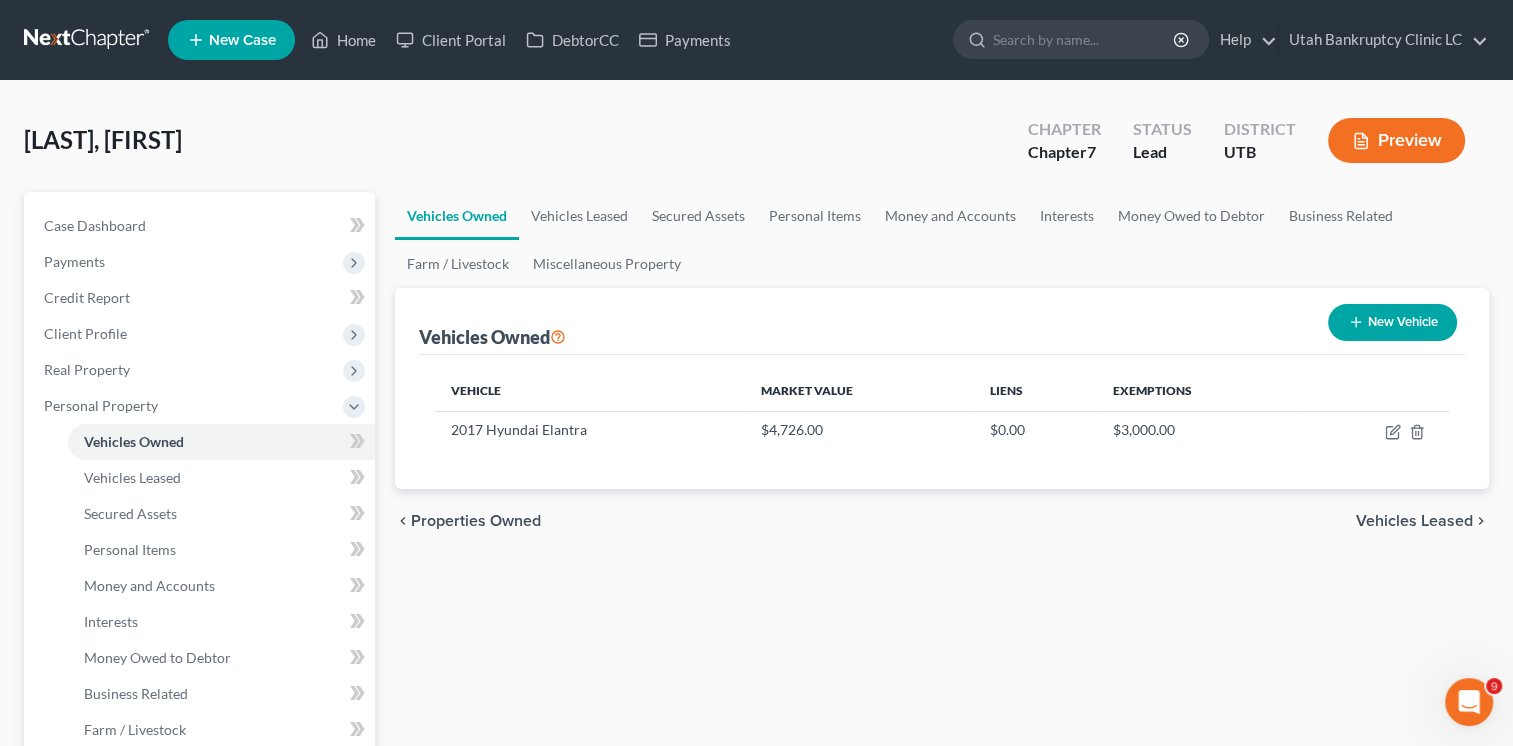 click on "Preview" at bounding box center (1396, 140) 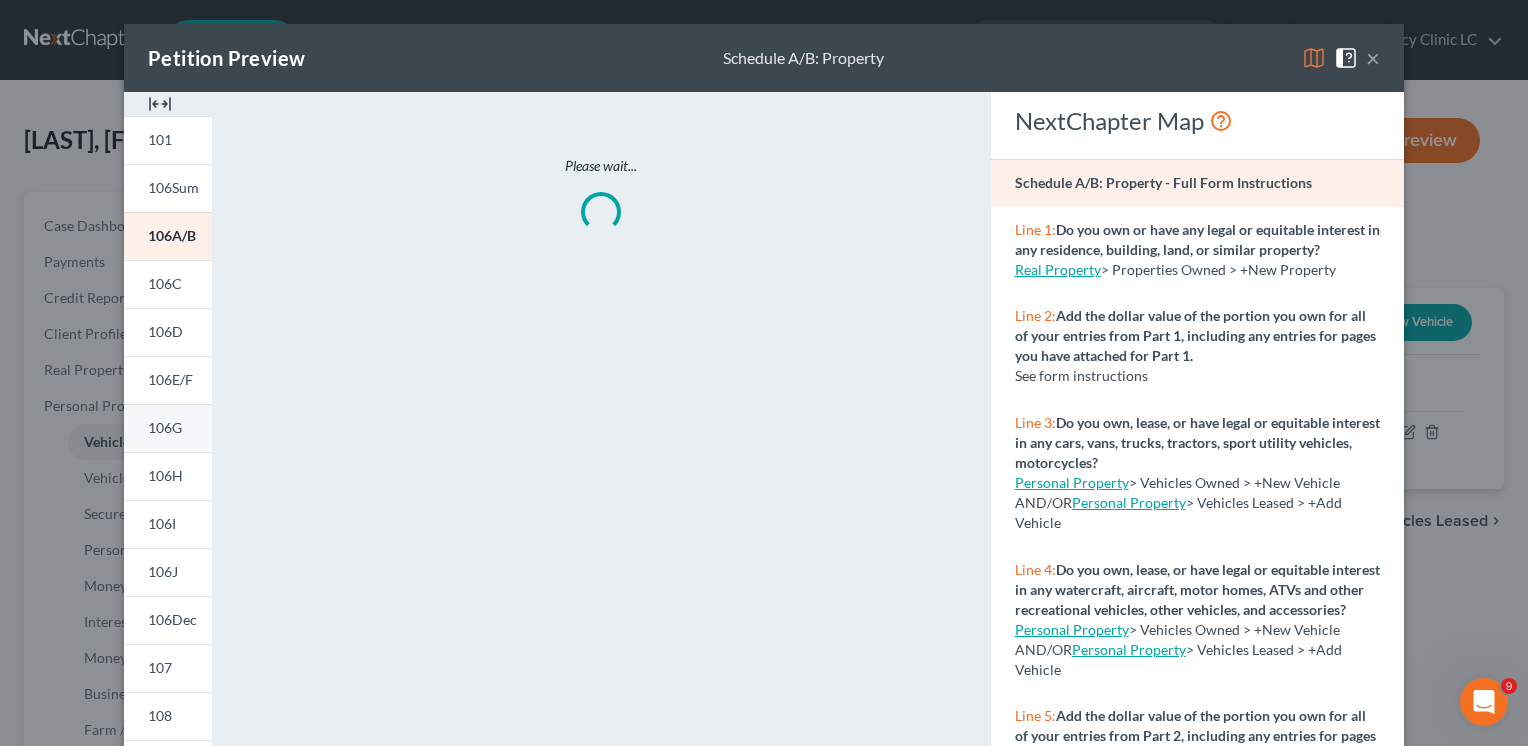 click on "106G" at bounding box center (165, 427) 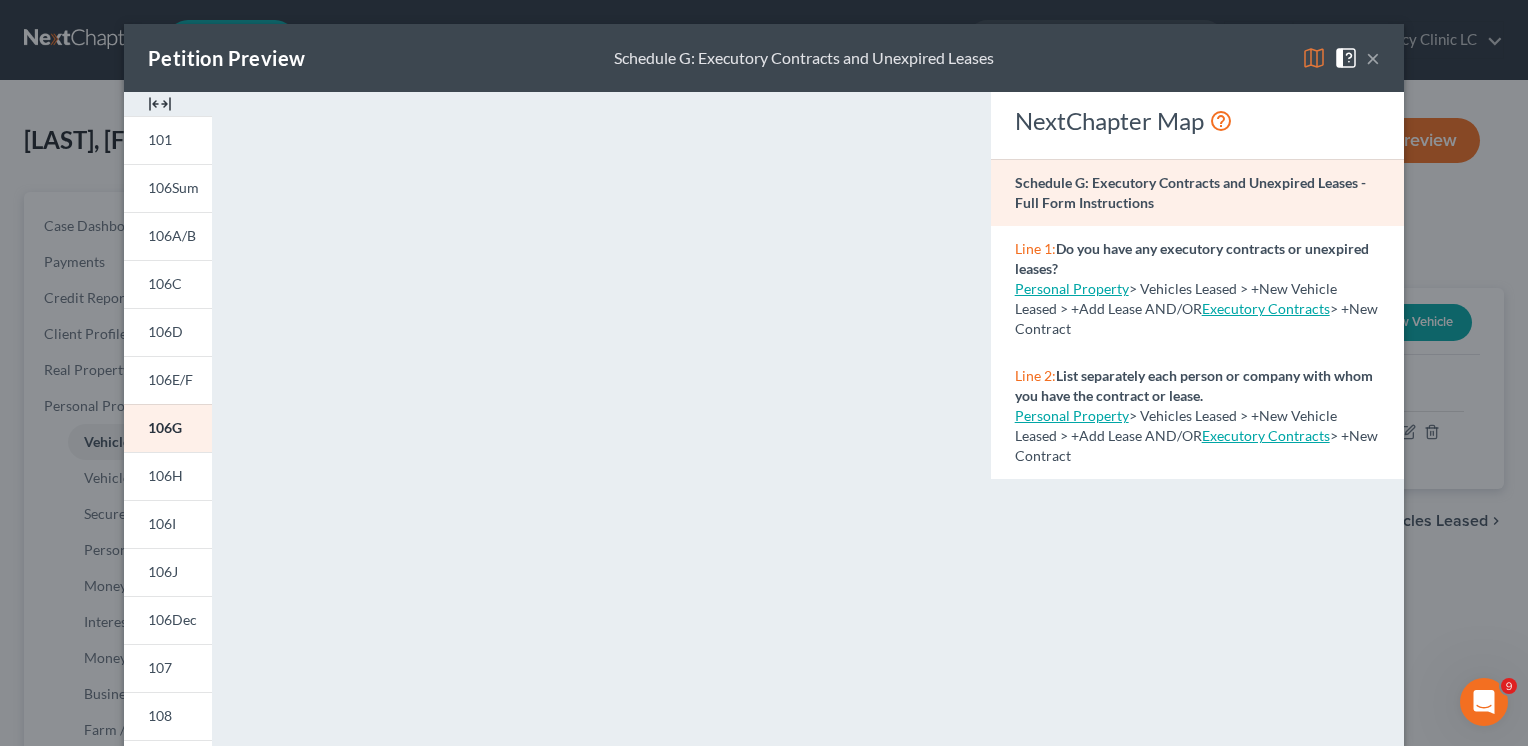 click on "×" at bounding box center [1373, 58] 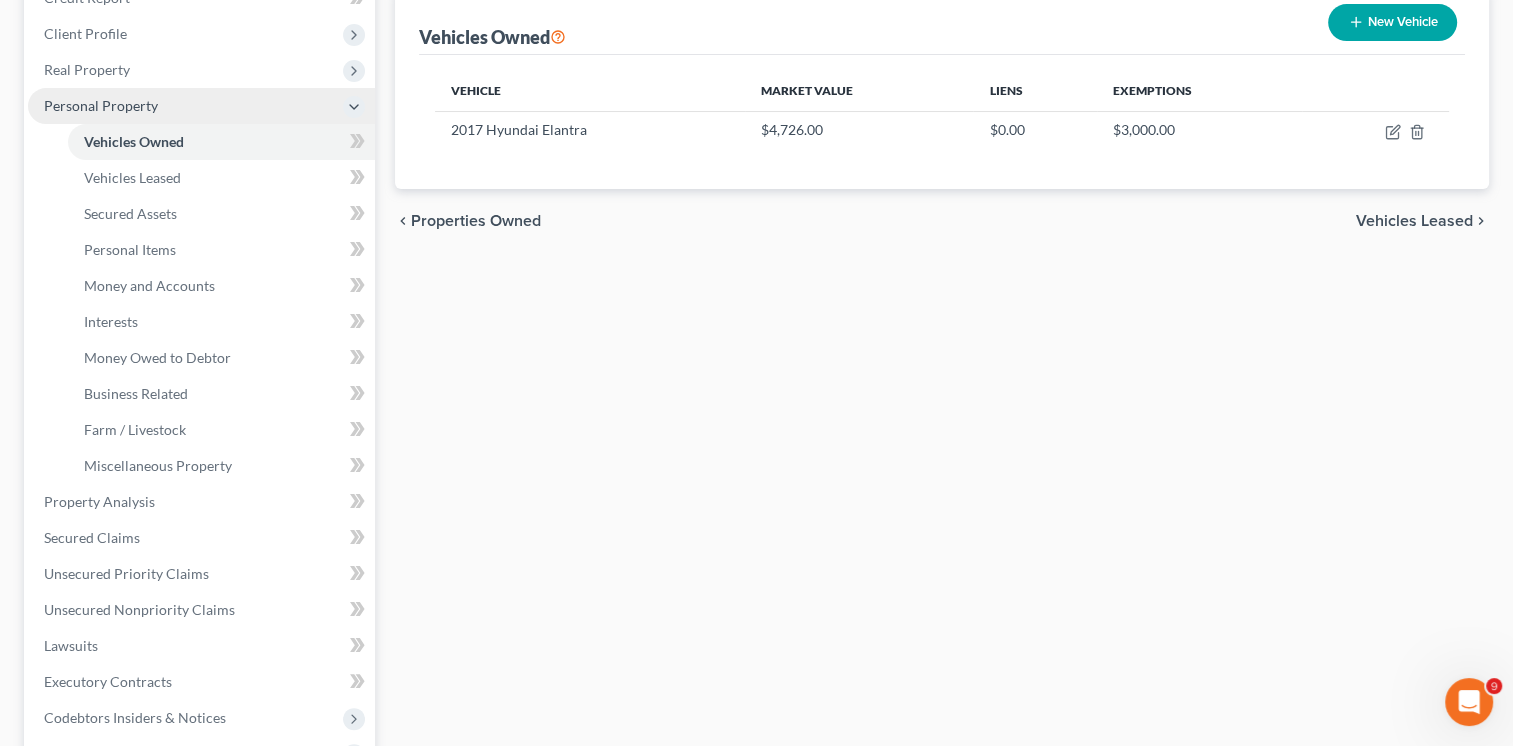 click on "Personal Property" at bounding box center [101, 105] 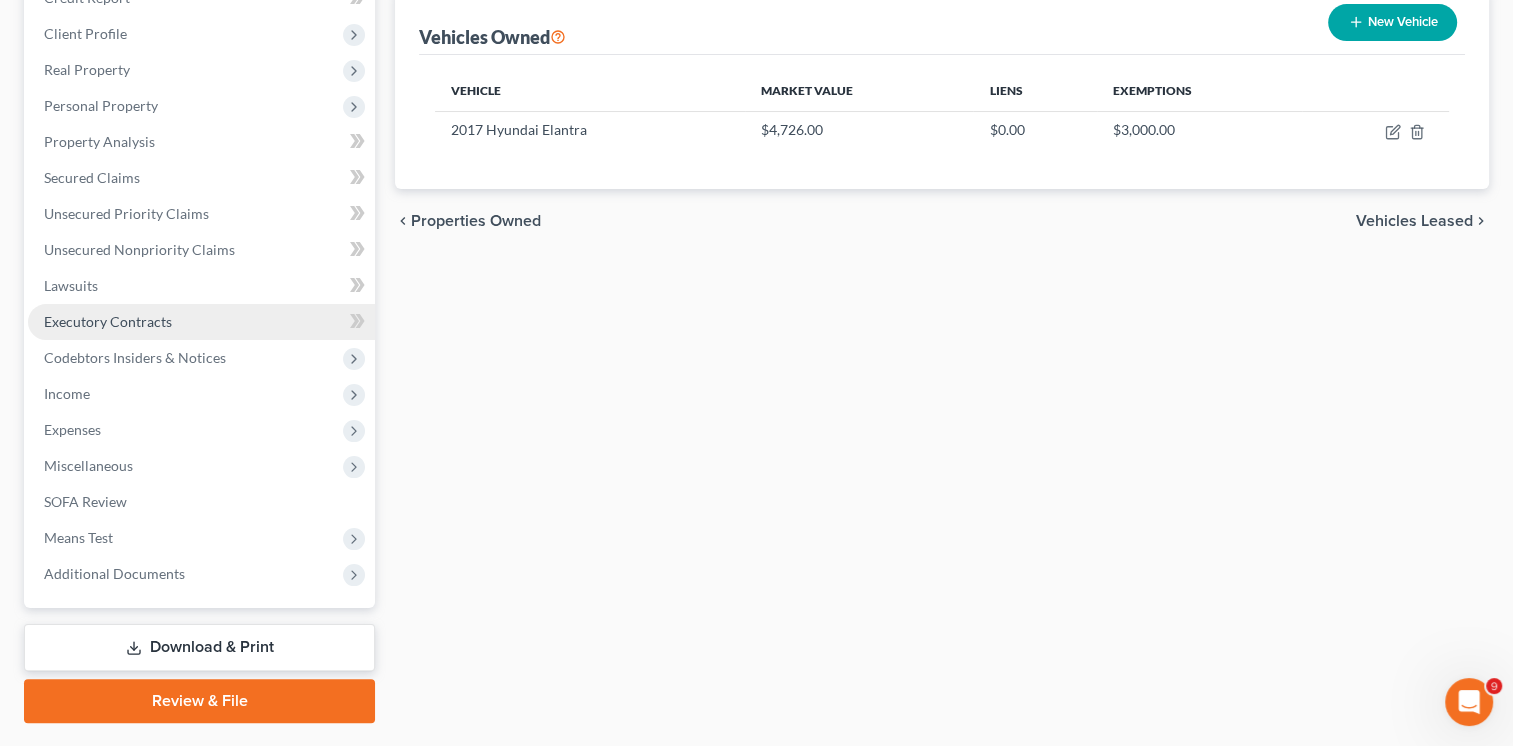 click on "Executory Contracts" at bounding box center [108, 321] 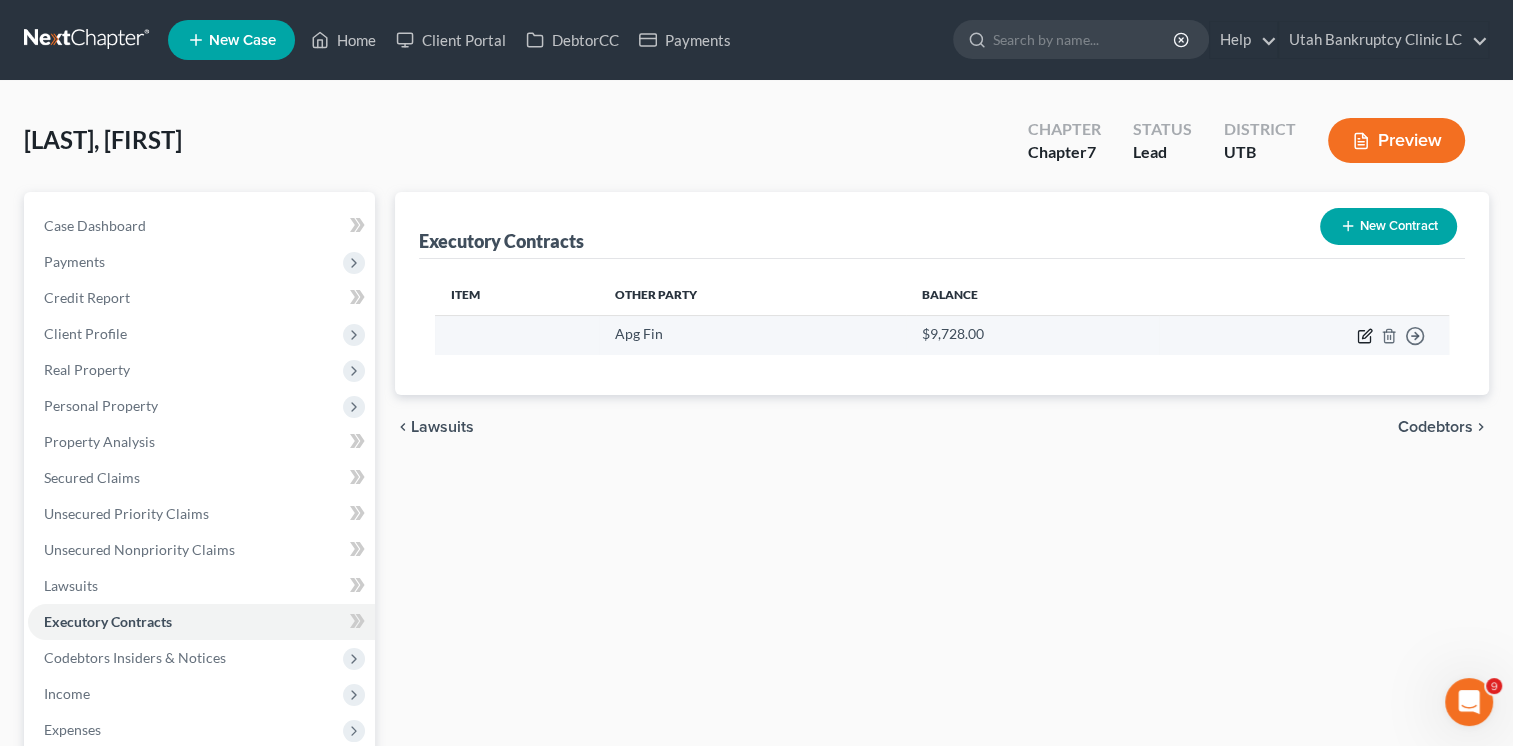 click 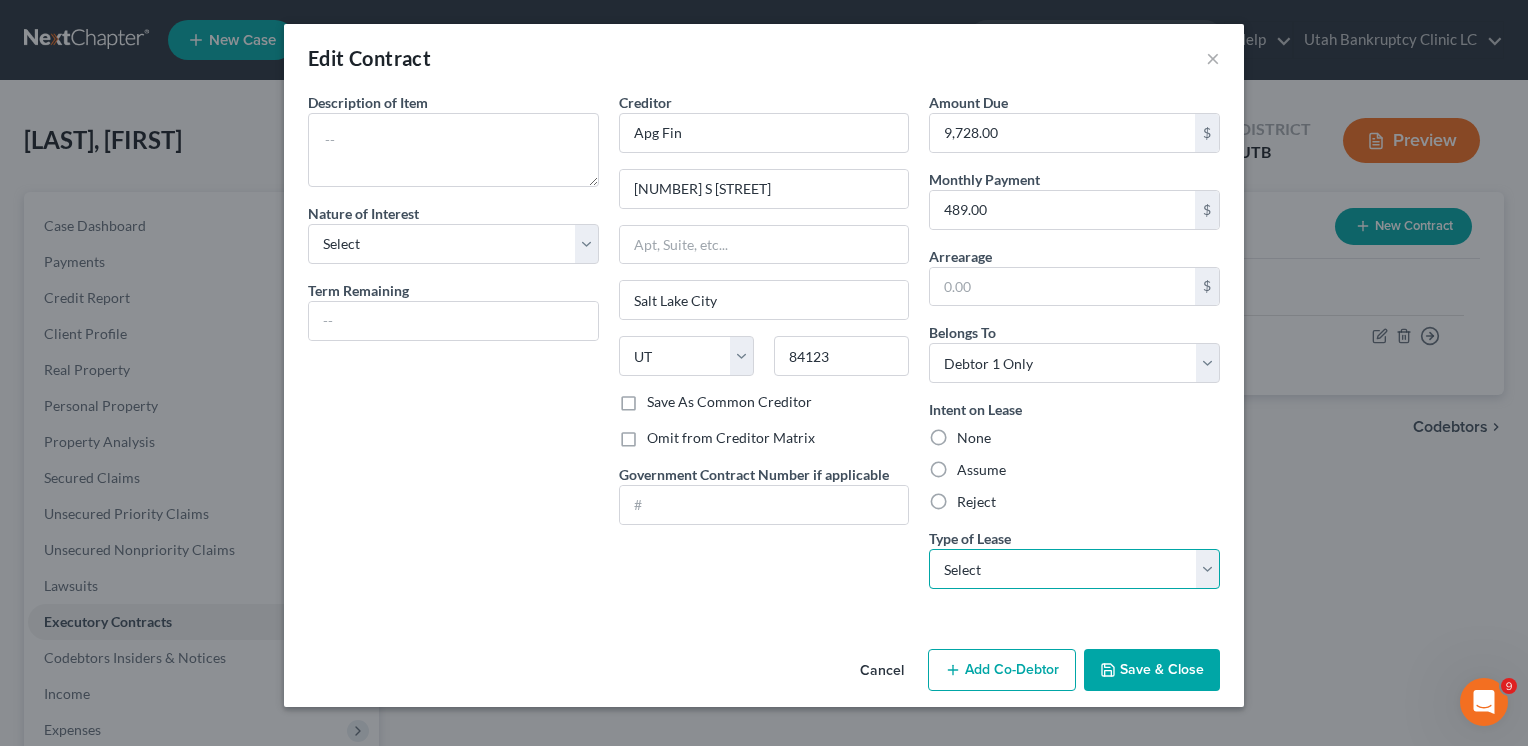 drag, startPoint x: 967, startPoint y: 570, endPoint x: 984, endPoint y: 572, distance: 17.117243 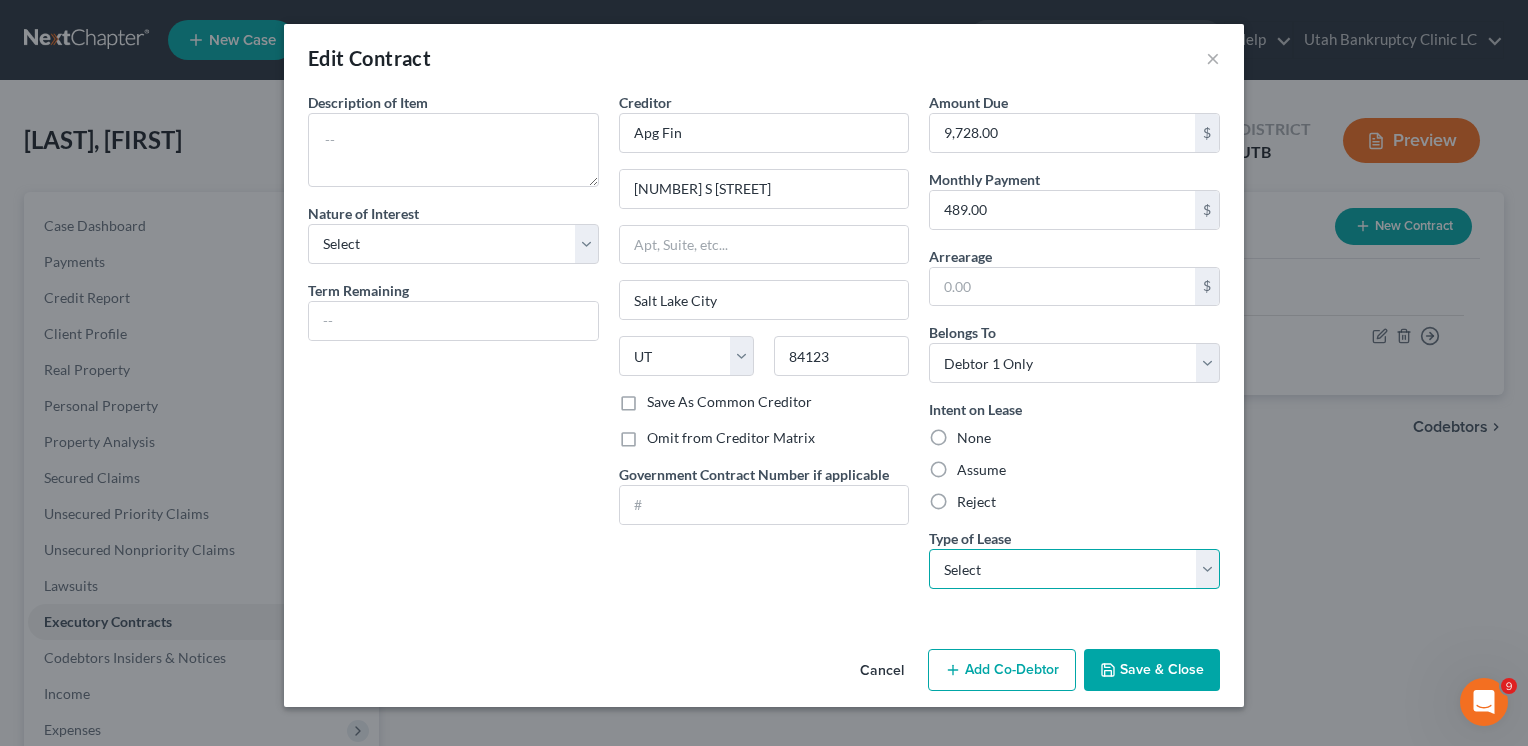 click on "Select Real Estate Car Other" at bounding box center (1074, 569) 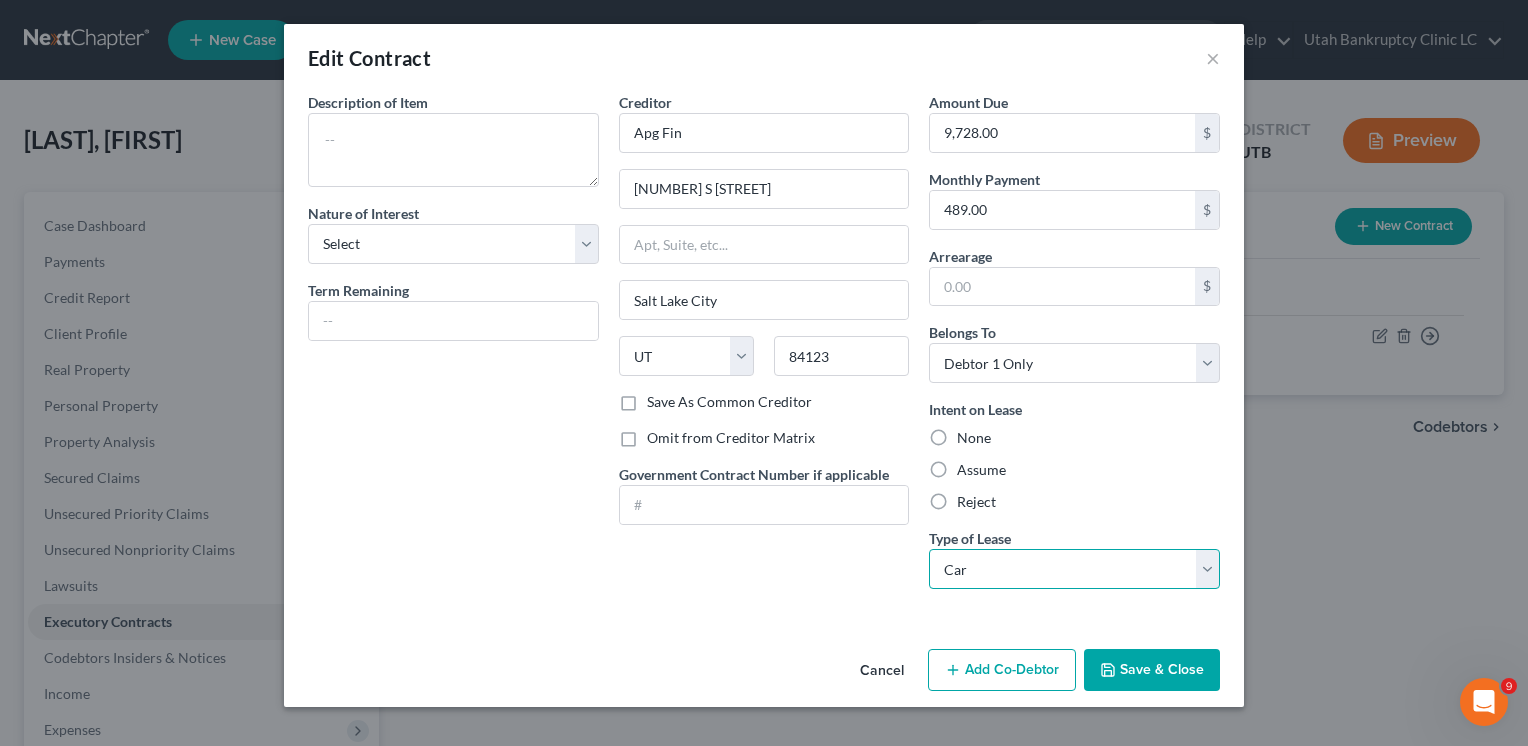 click on "Select Real Estate Car Other" at bounding box center (1074, 569) 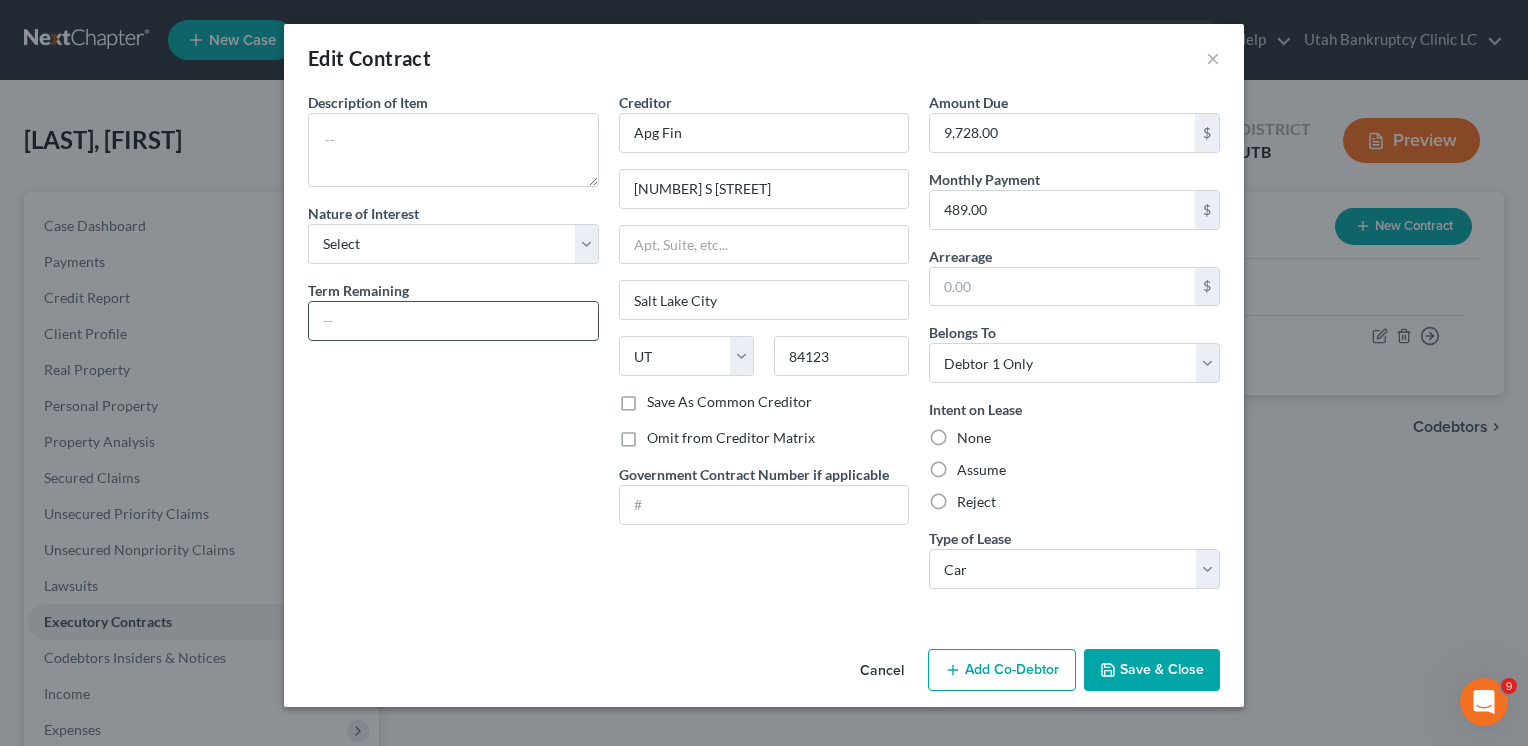 click at bounding box center [453, 321] 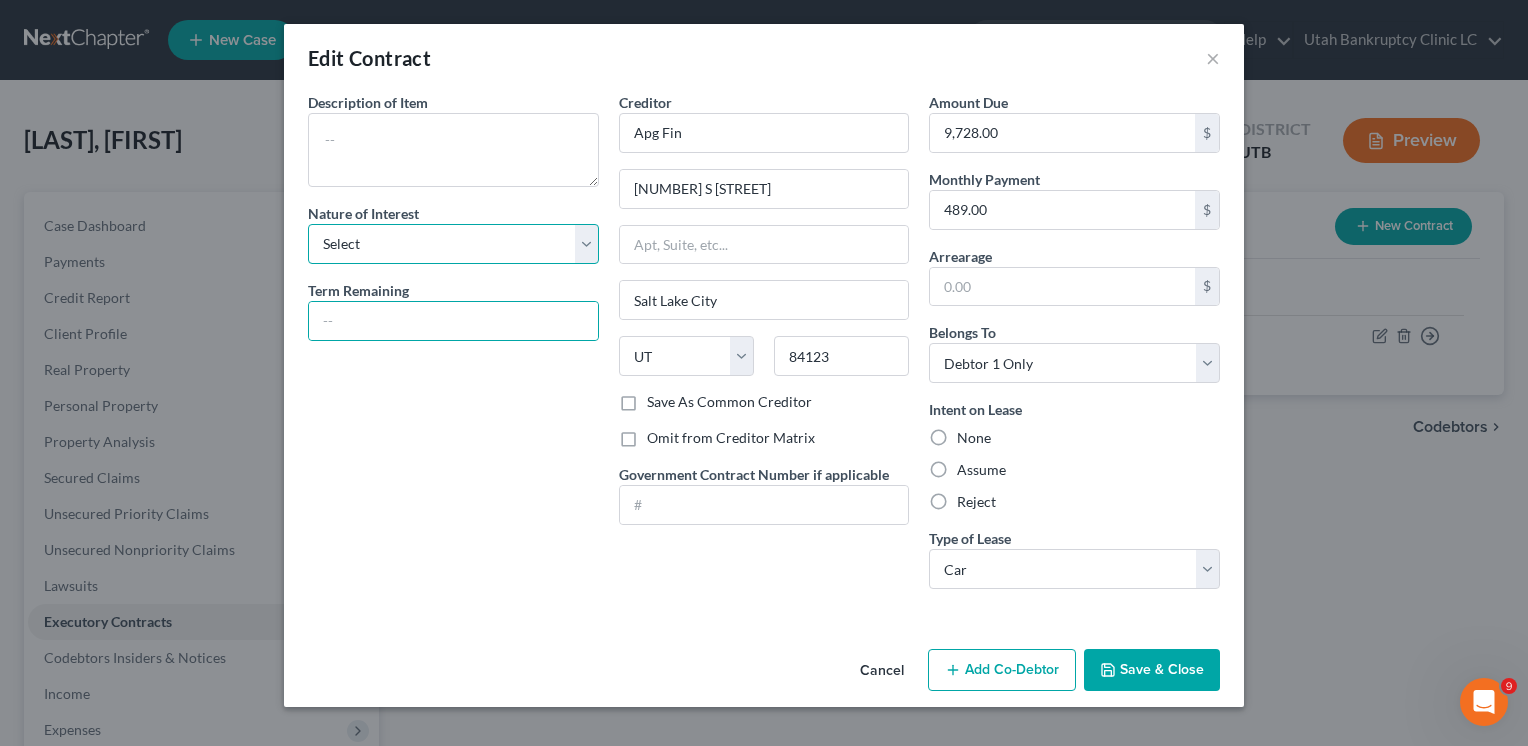 click on "Select Purchaser Agent Lessor Lessee" at bounding box center [453, 244] 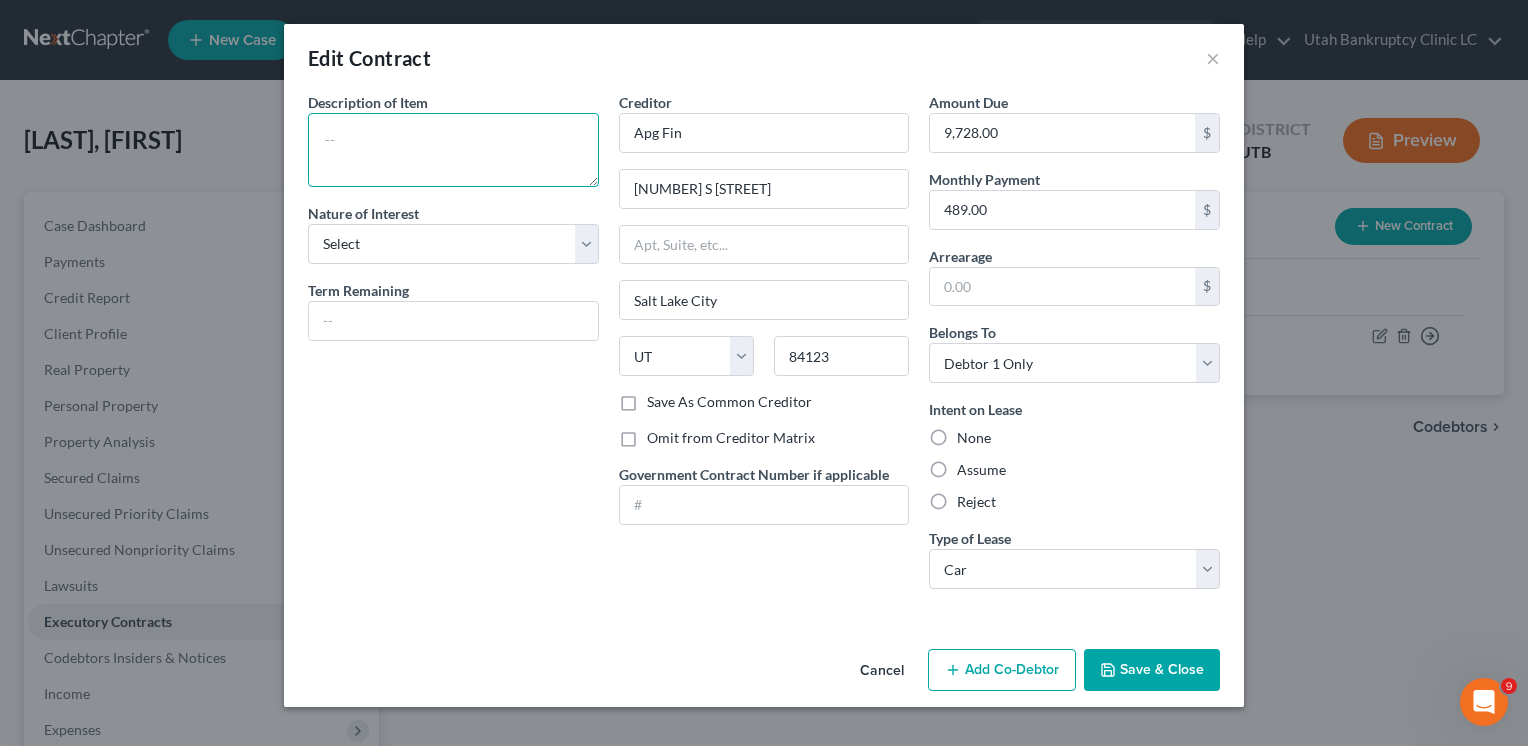click at bounding box center [453, 150] 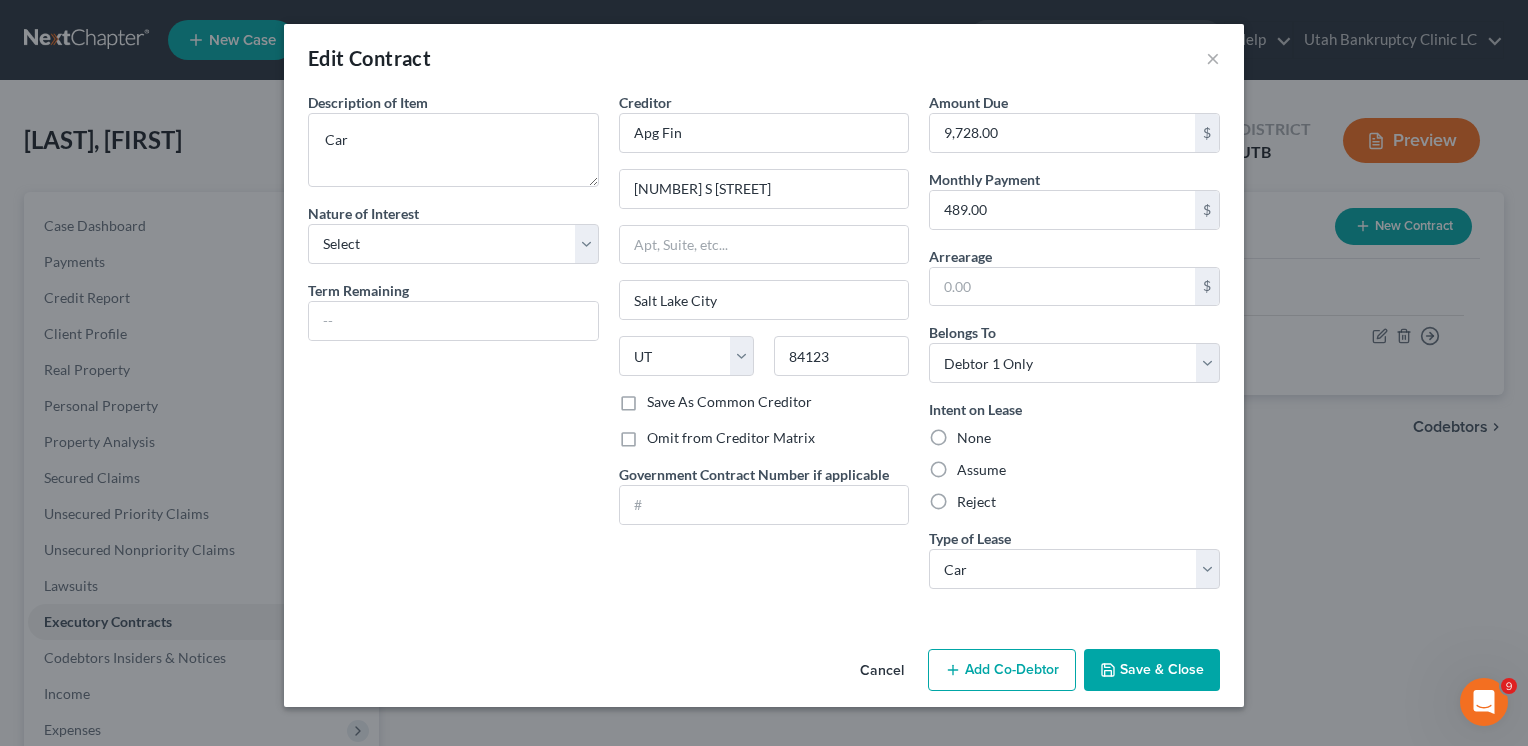 click on "Save & Close" at bounding box center (1152, 670) 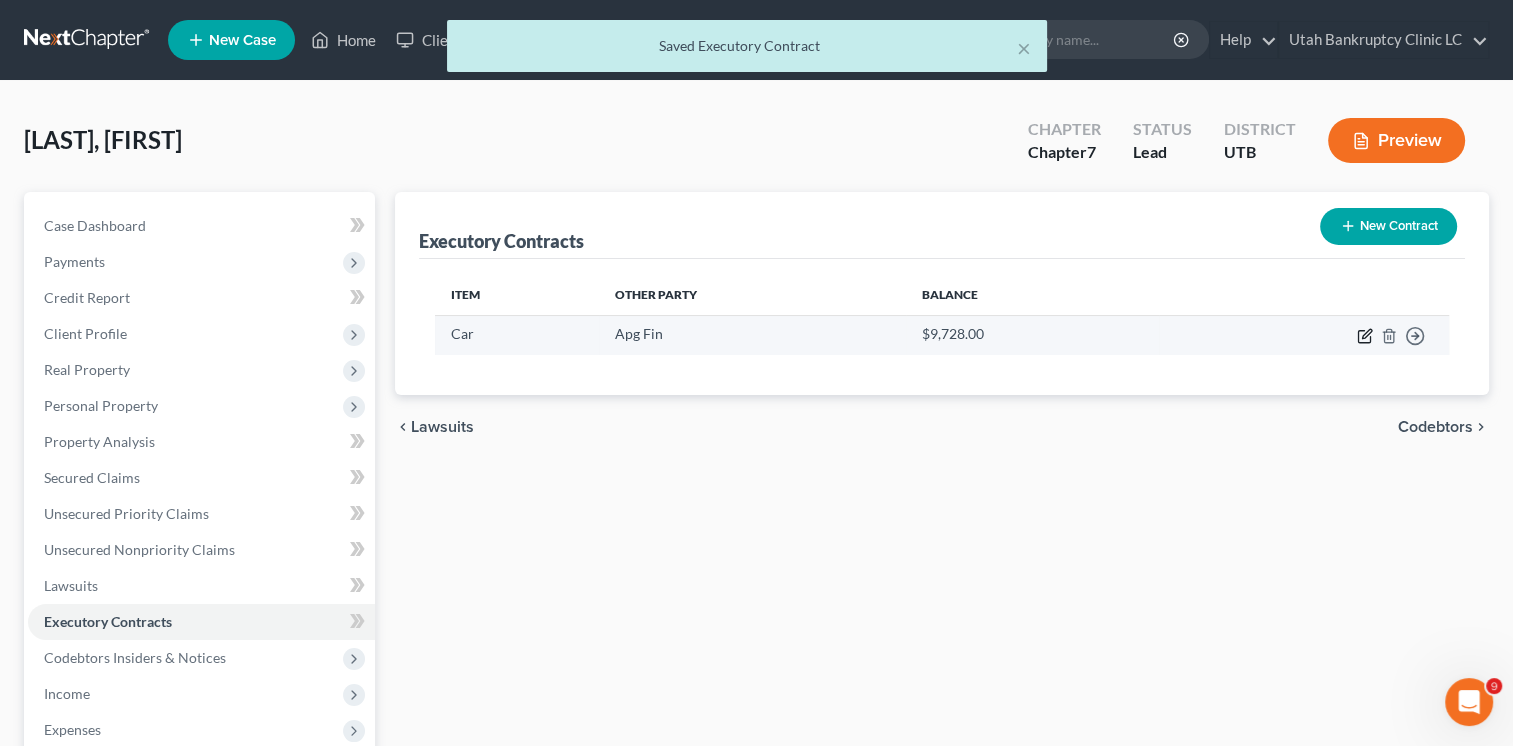click 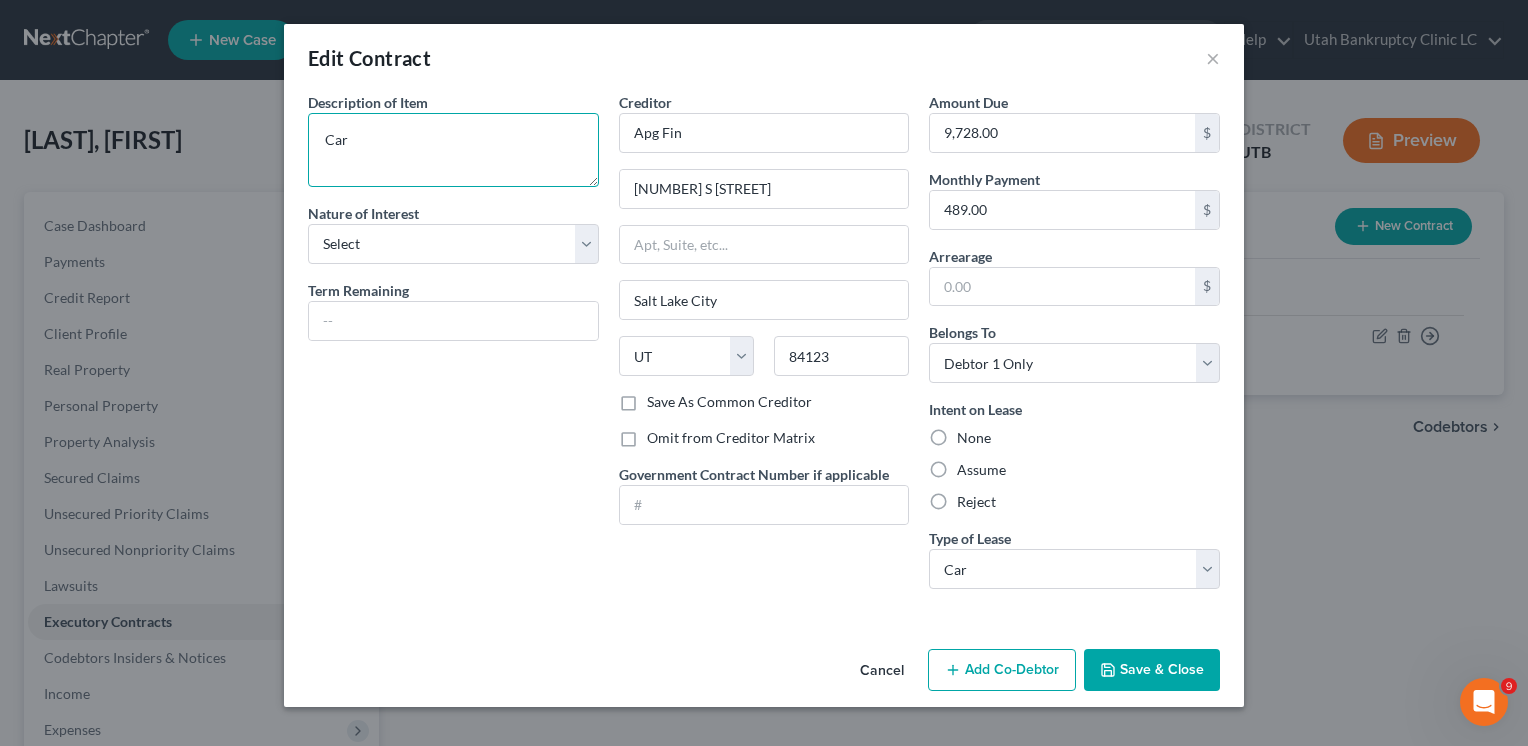click on "Car" at bounding box center [453, 150] 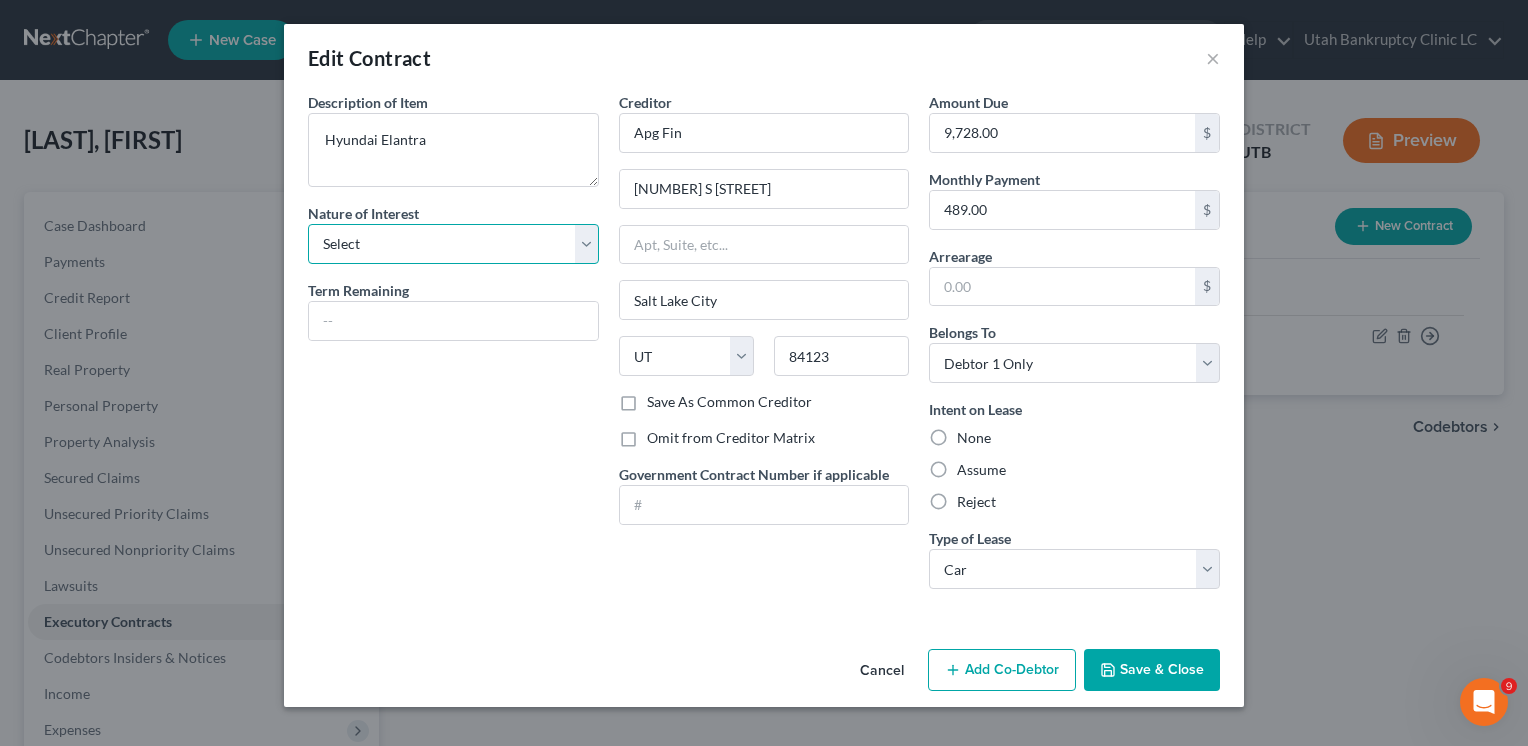 click on "Select Purchaser Agent Lessor Lessee" at bounding box center [453, 244] 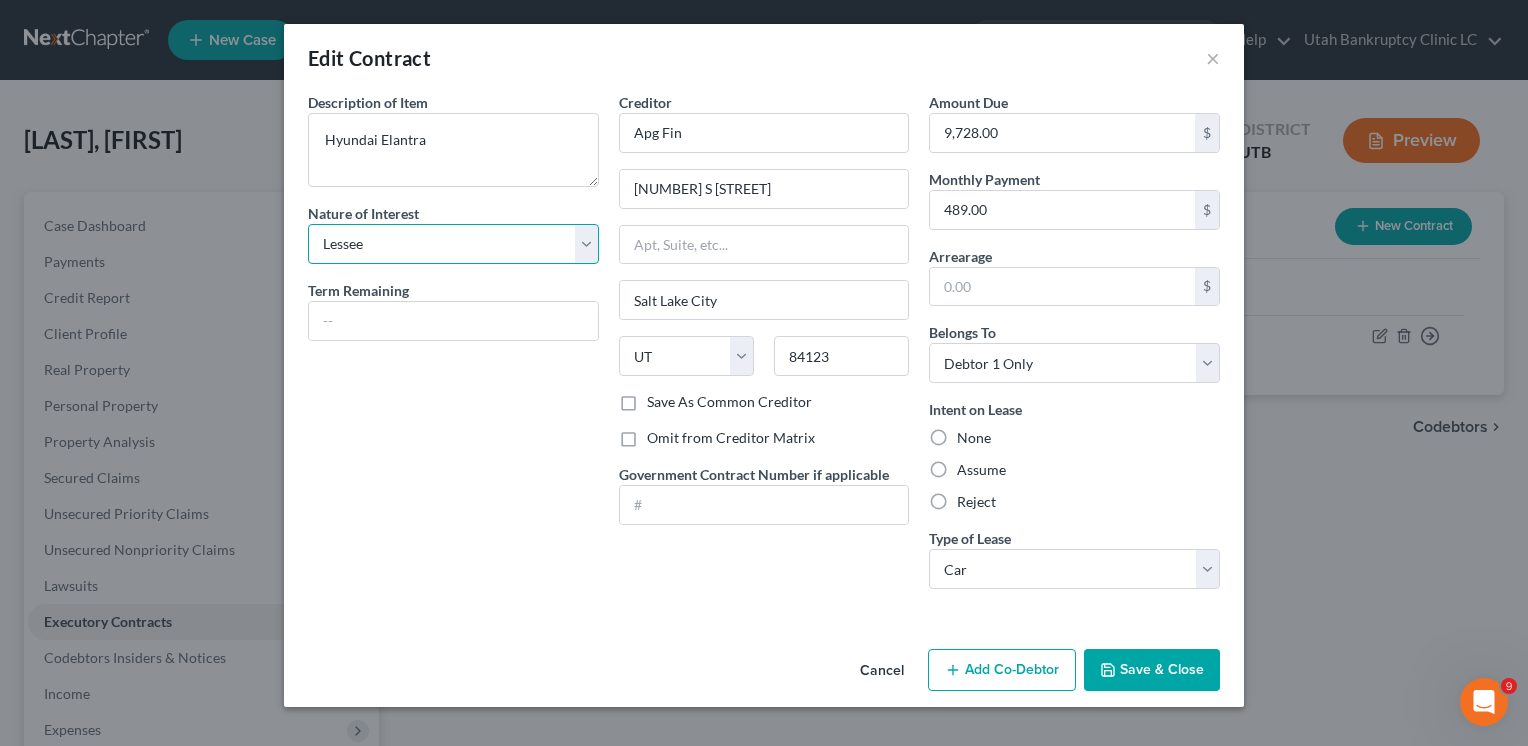 click on "Select Purchaser Agent Lessor Lessee" at bounding box center (453, 244) 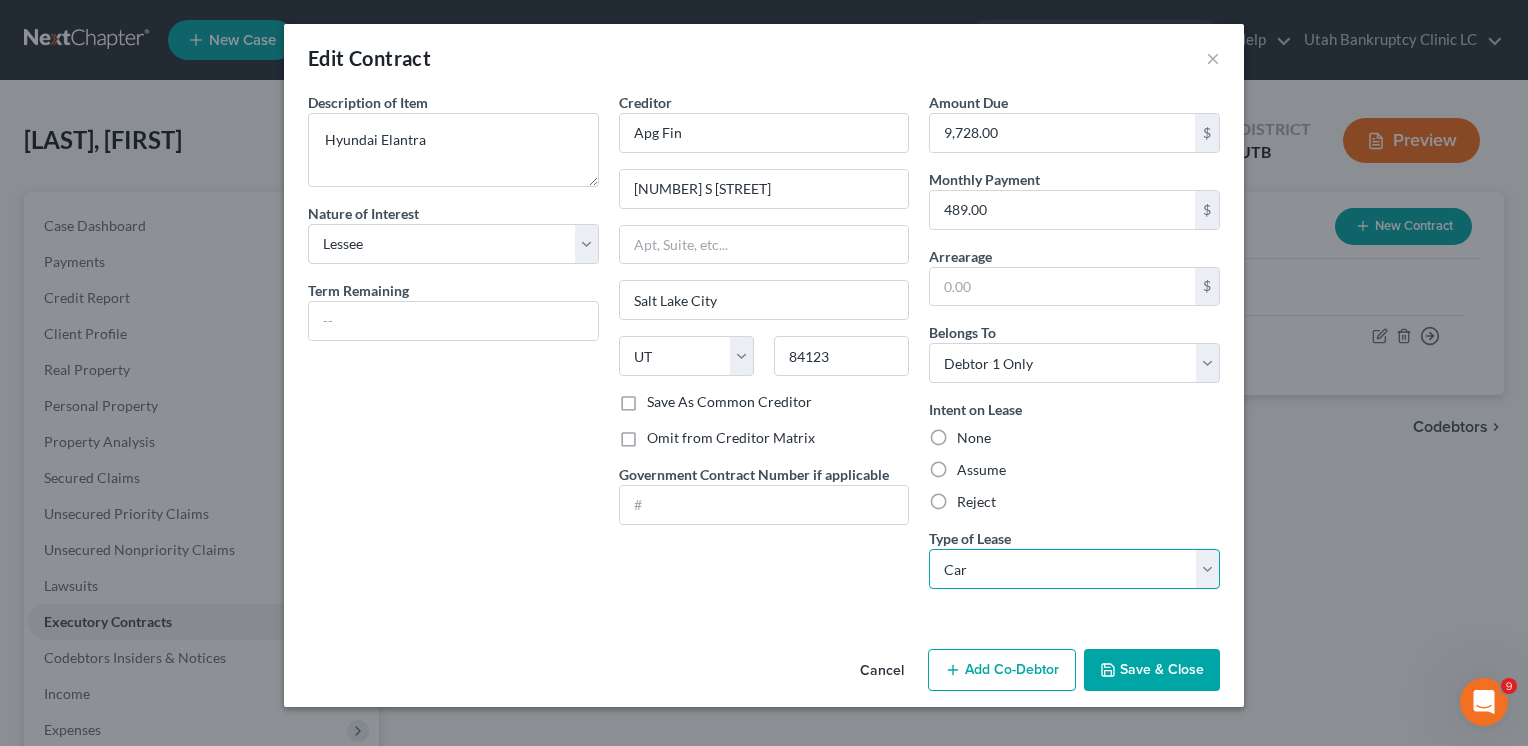 click on "Select Real Estate Car Other" at bounding box center [1074, 569] 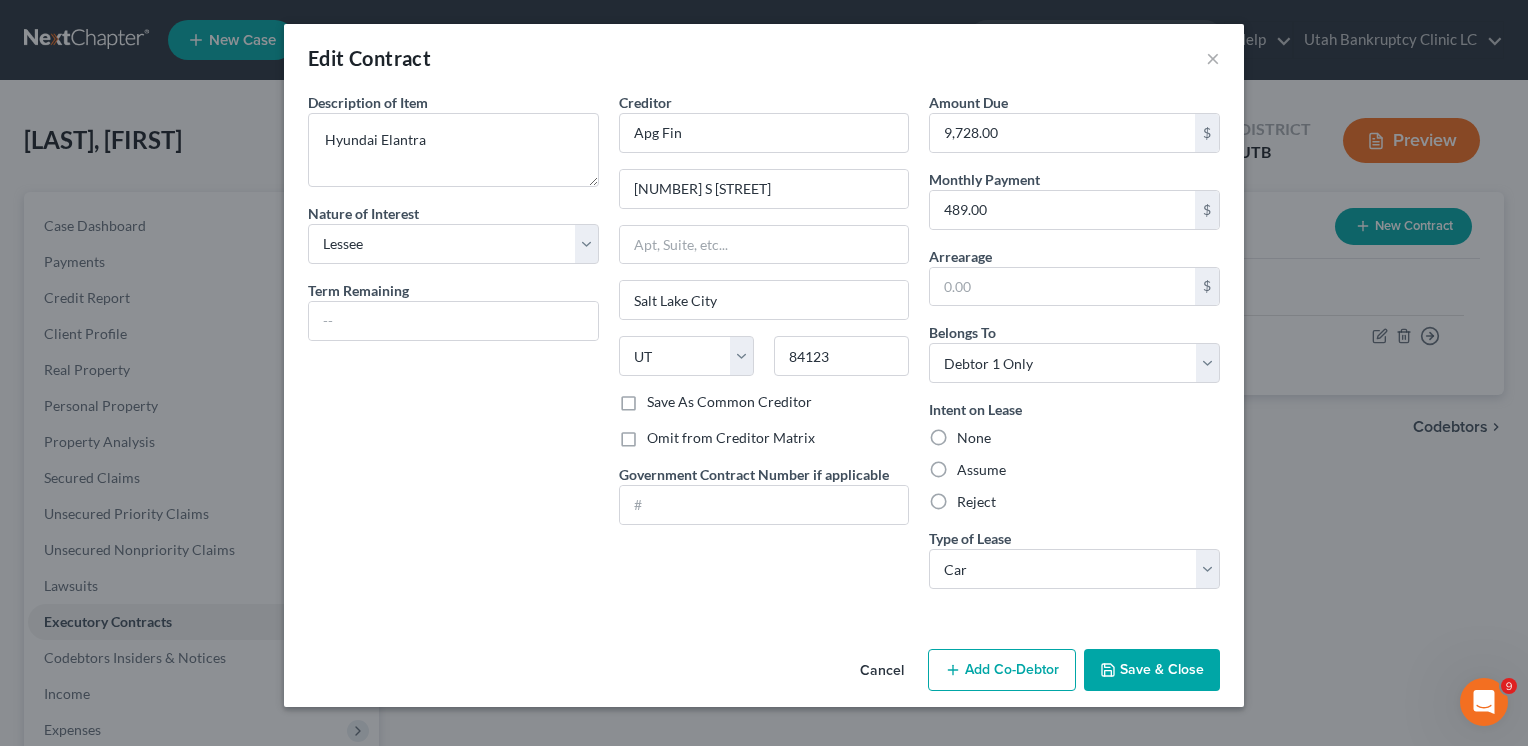 drag, startPoint x: 716, startPoint y: 598, endPoint x: 728, endPoint y: 590, distance: 14.422205 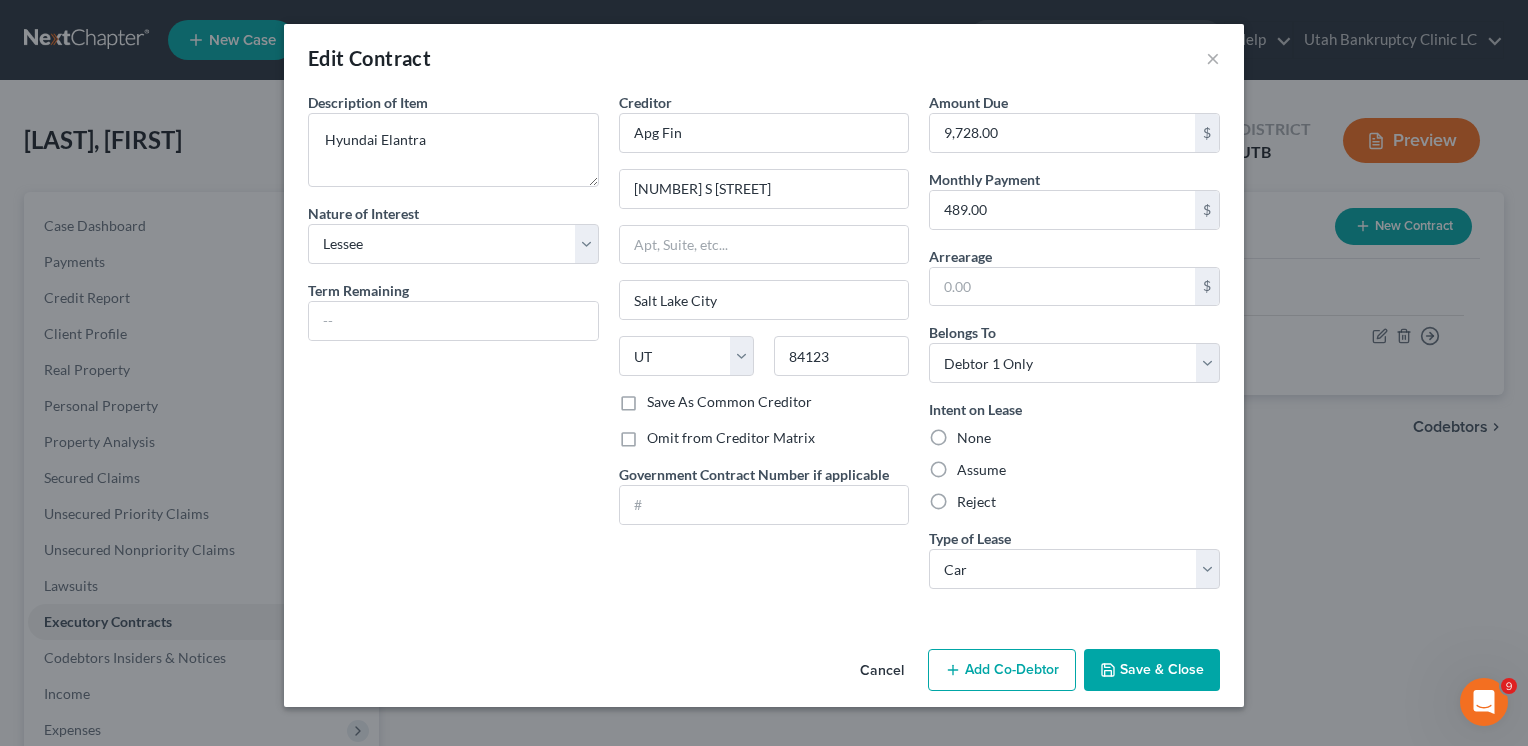 click on "Save & Close" at bounding box center [1152, 670] 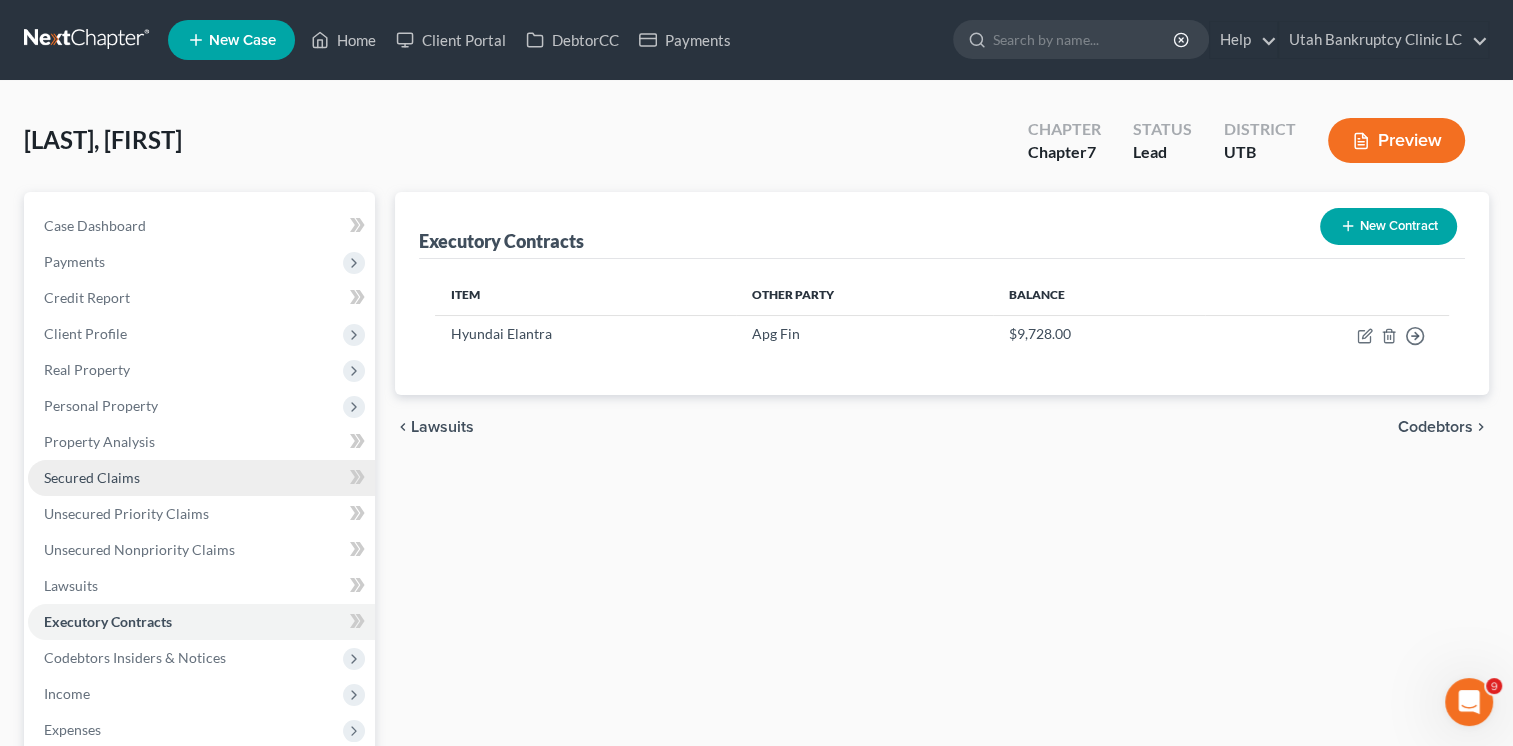 click on "Secured Claims" at bounding box center (201, 478) 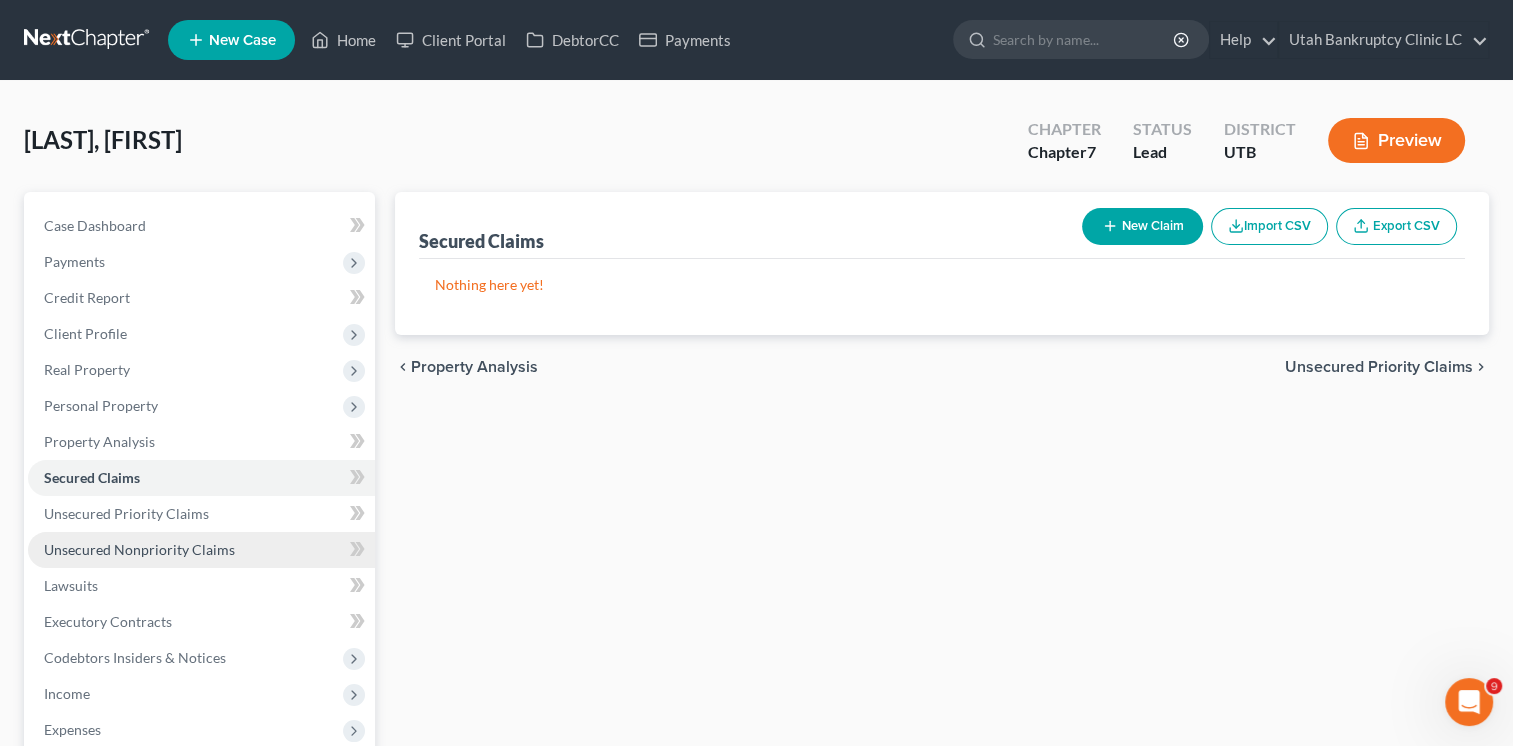 click on "Unsecured Nonpriority Claims" at bounding box center (139, 549) 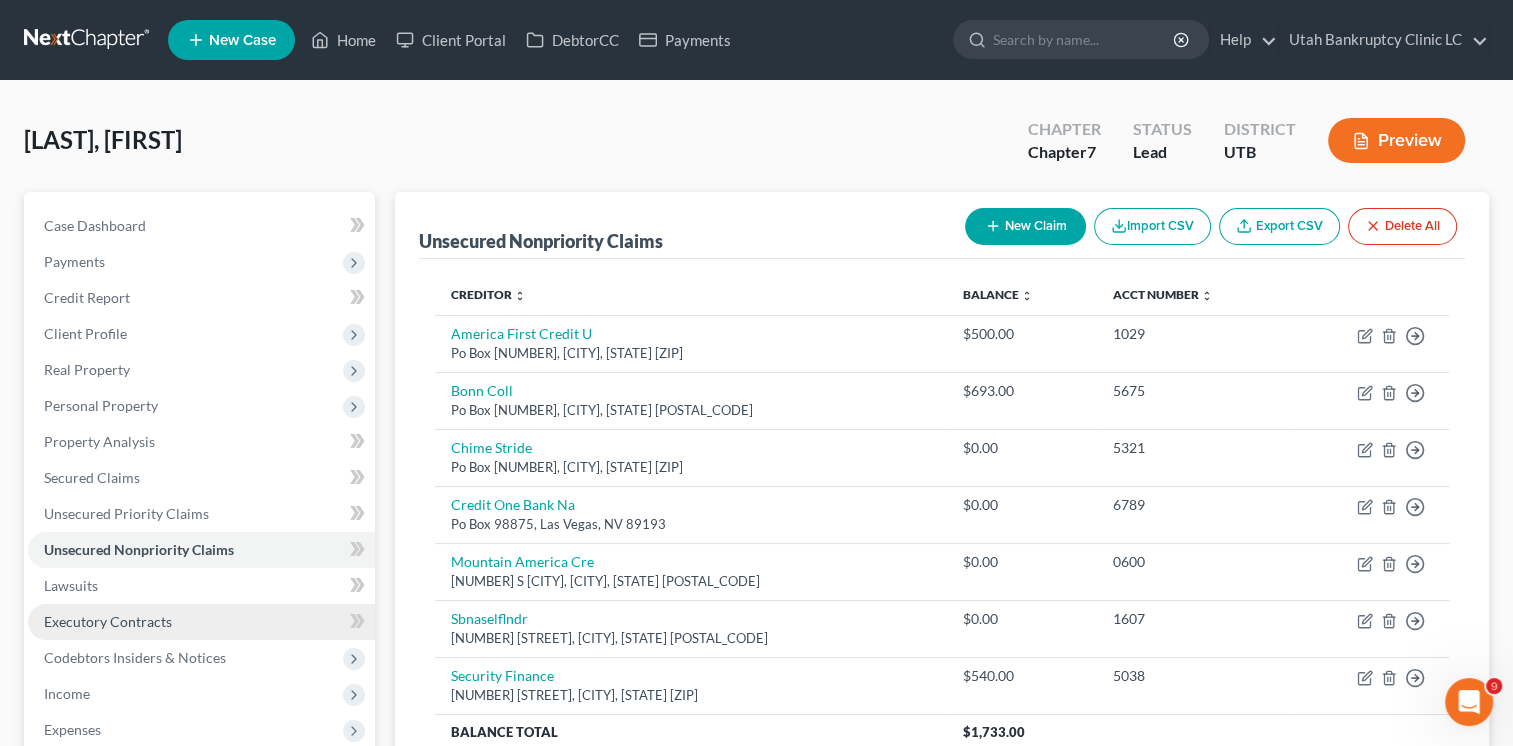 click on "Executory Contracts" at bounding box center (108, 621) 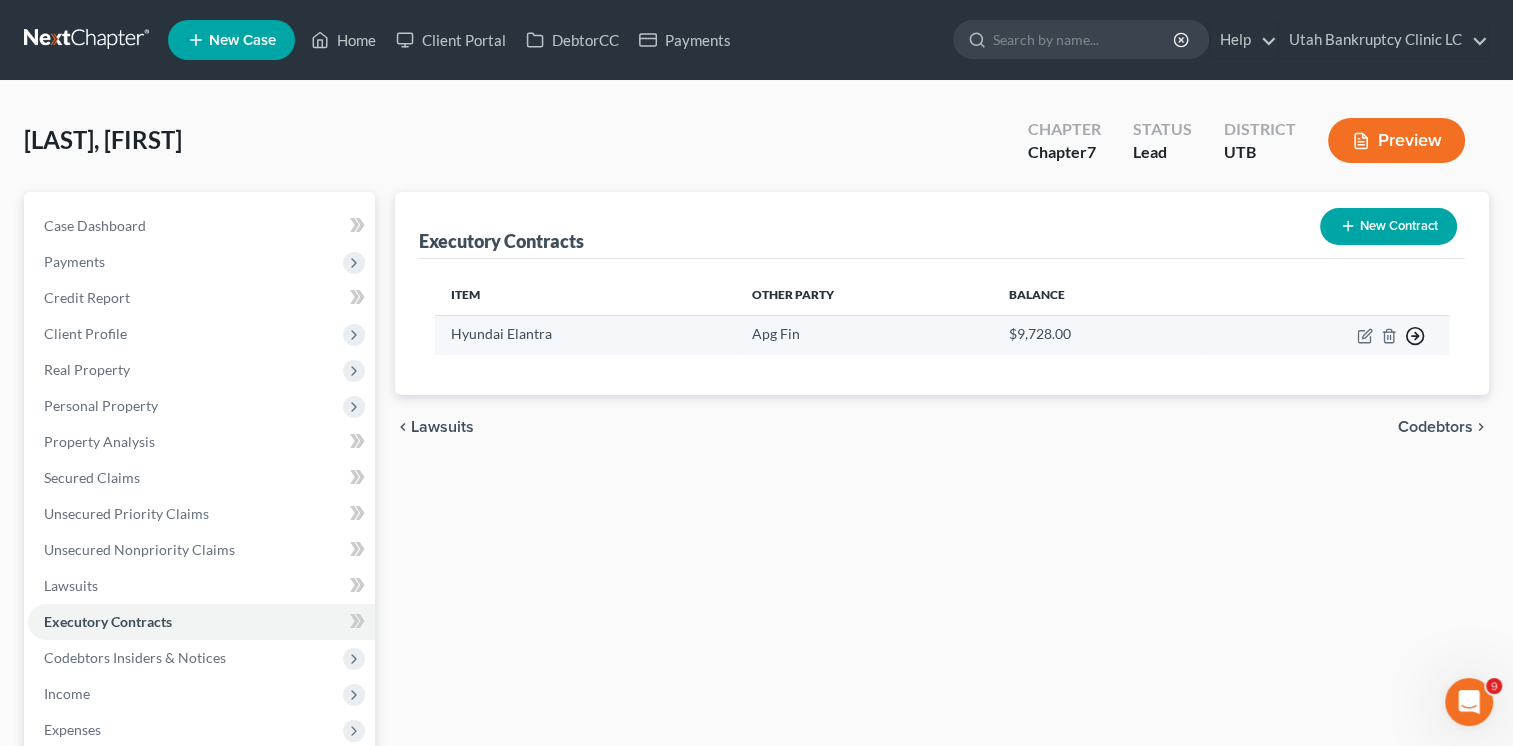 click 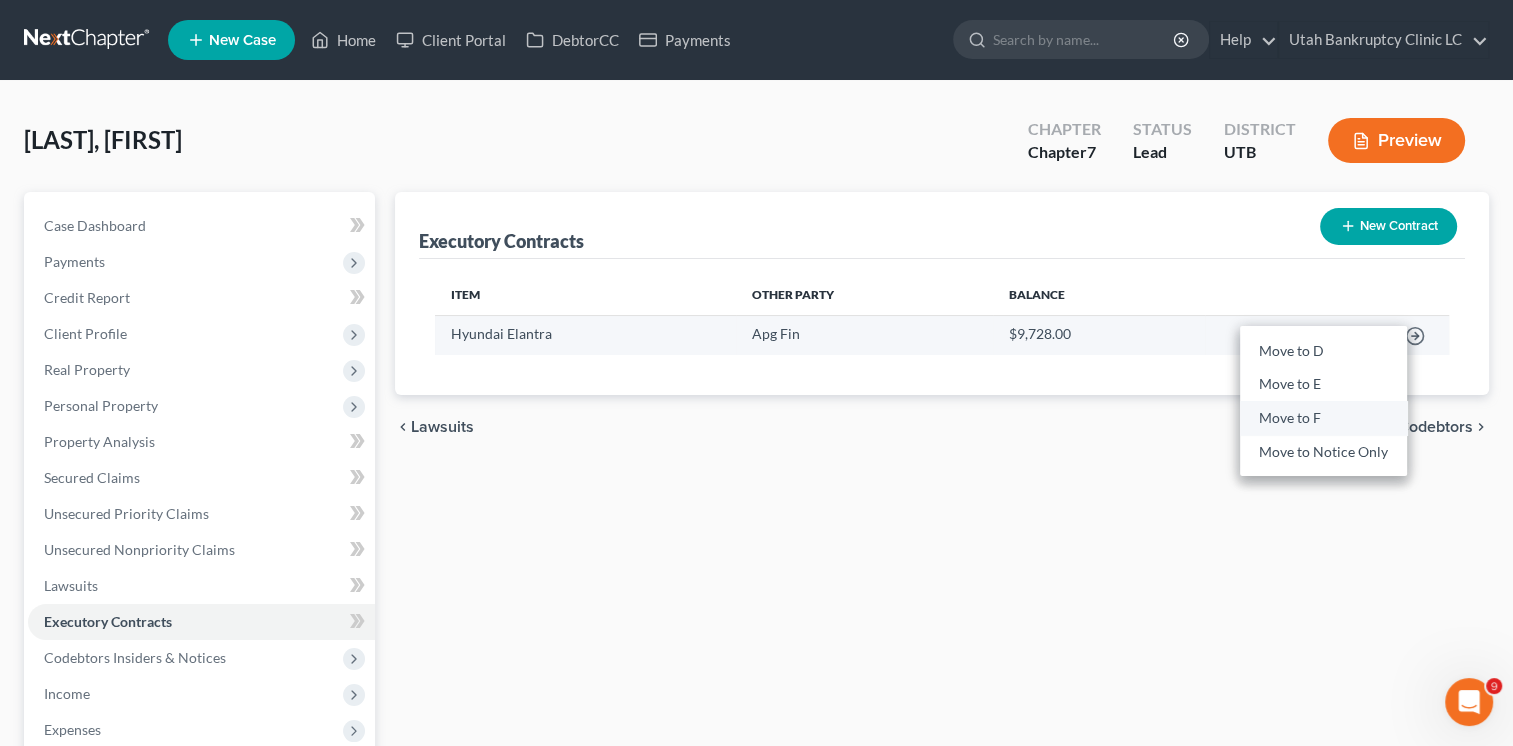 click on "Move to F" at bounding box center (1323, 419) 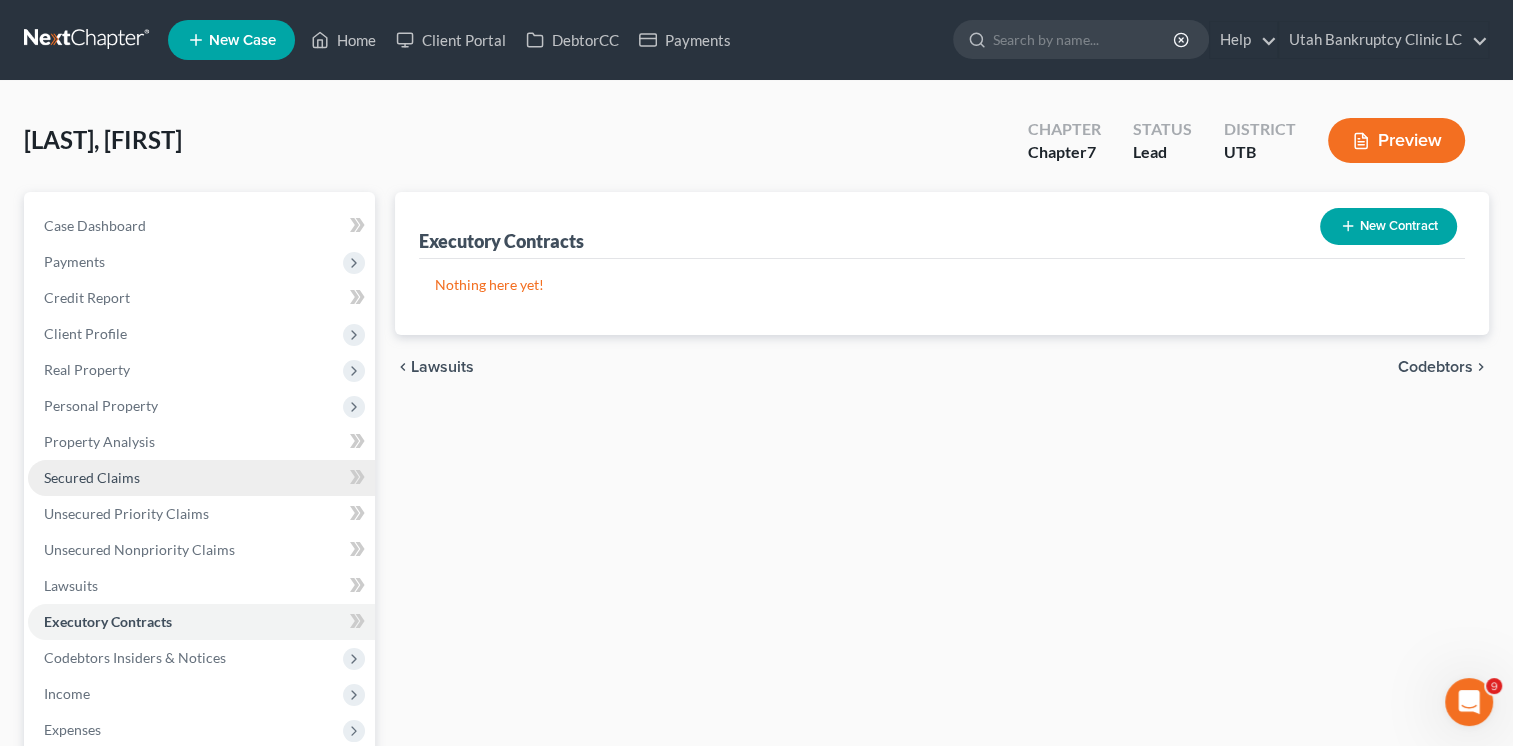 click on "Secured Claims" at bounding box center (201, 478) 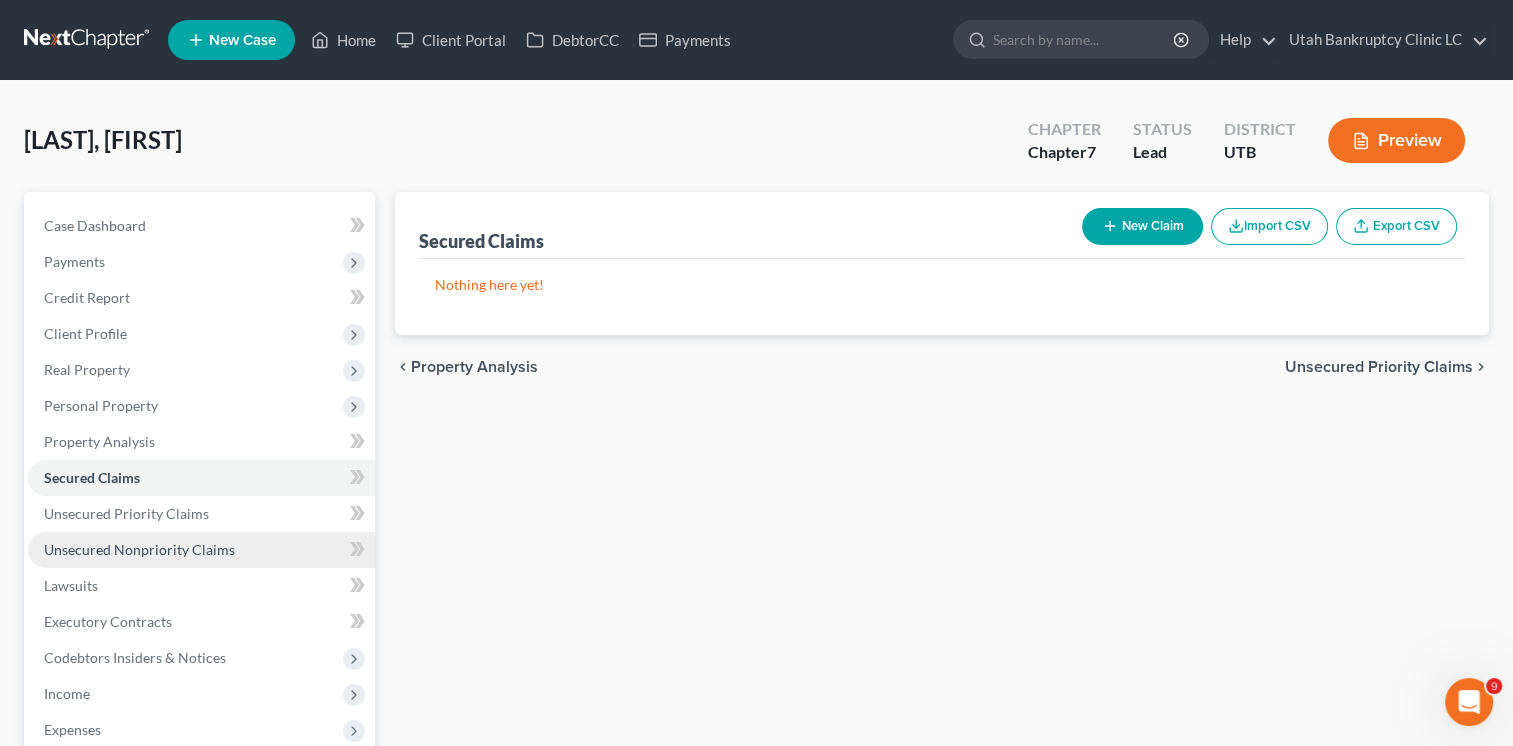 click on "Unsecured Nonpriority Claims" at bounding box center [139, 549] 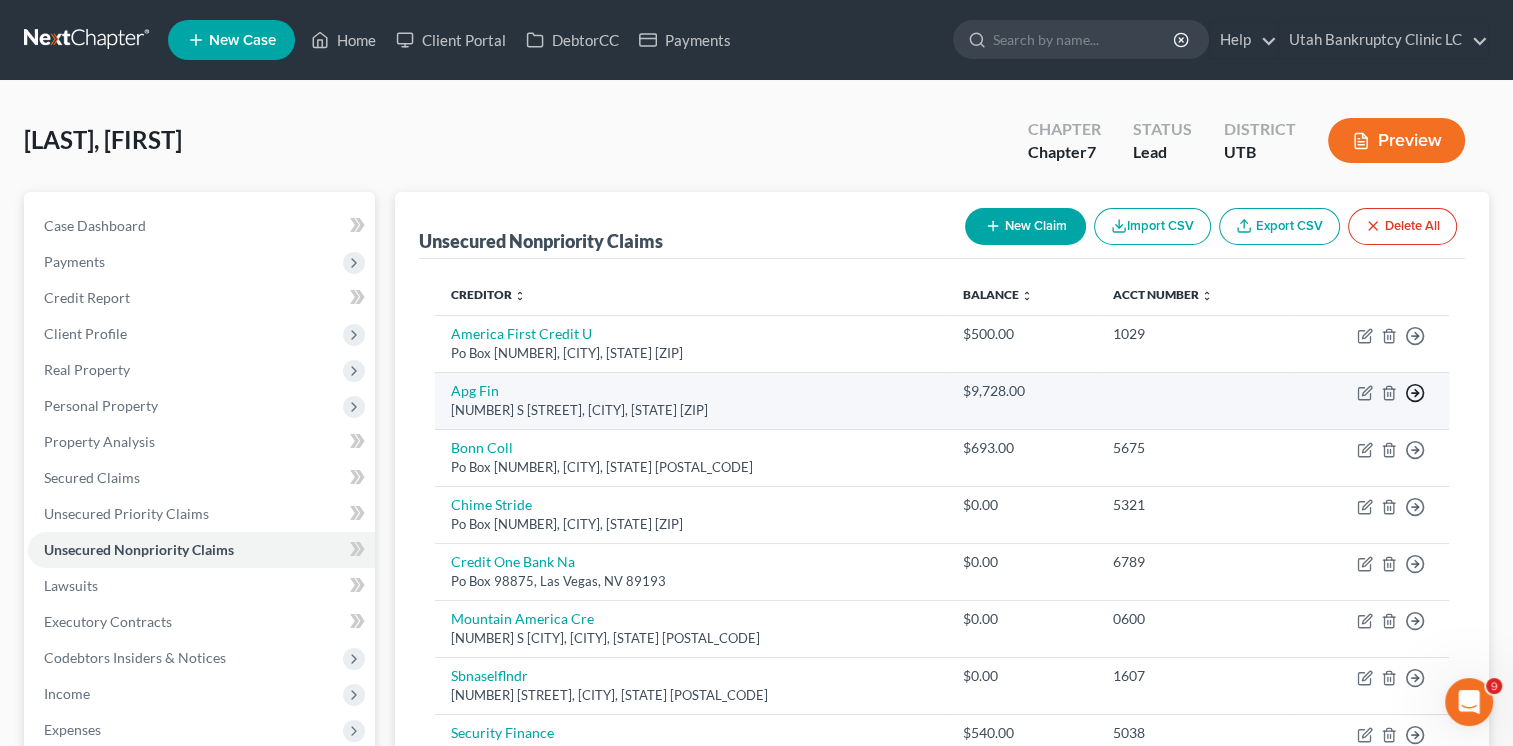 click 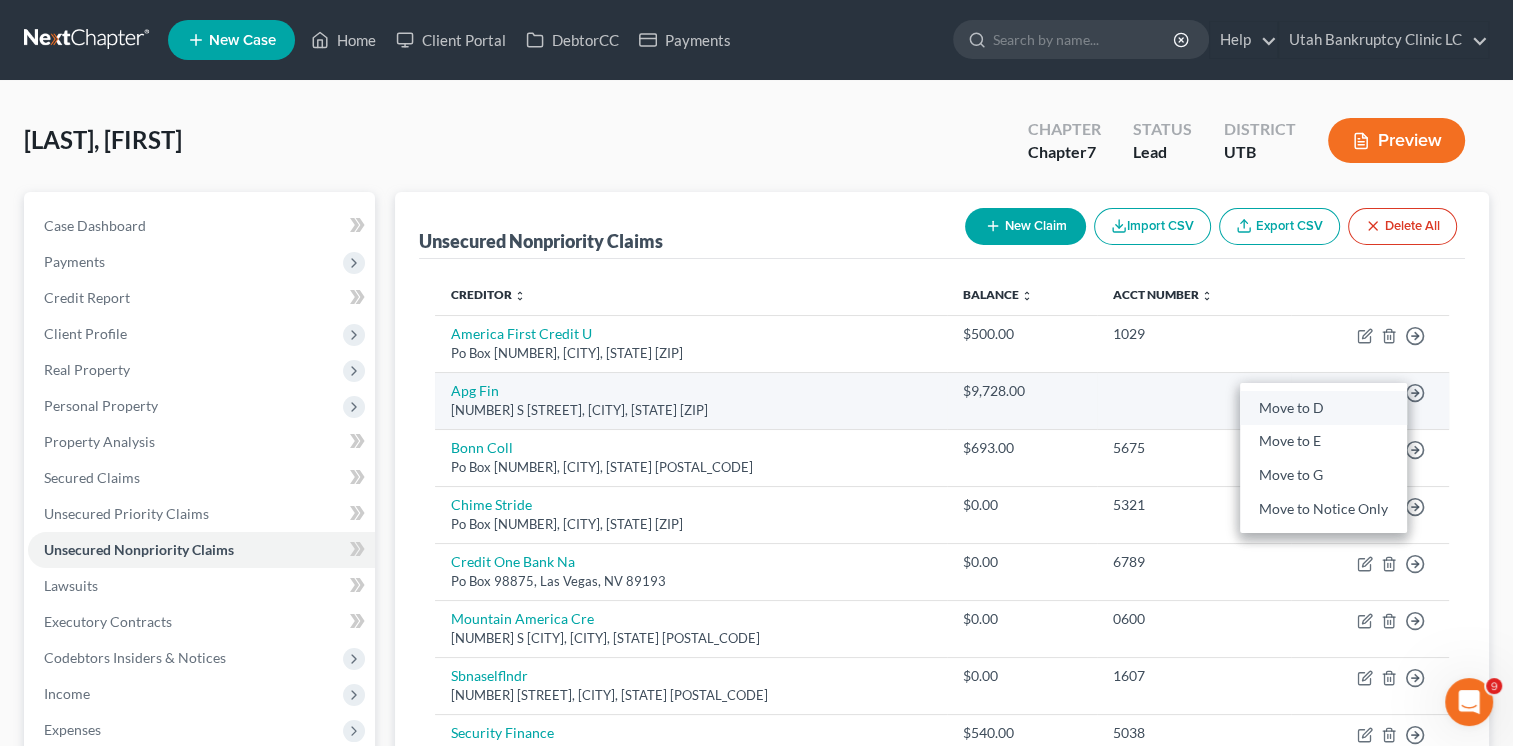 click on "Move to D" at bounding box center (1323, 408) 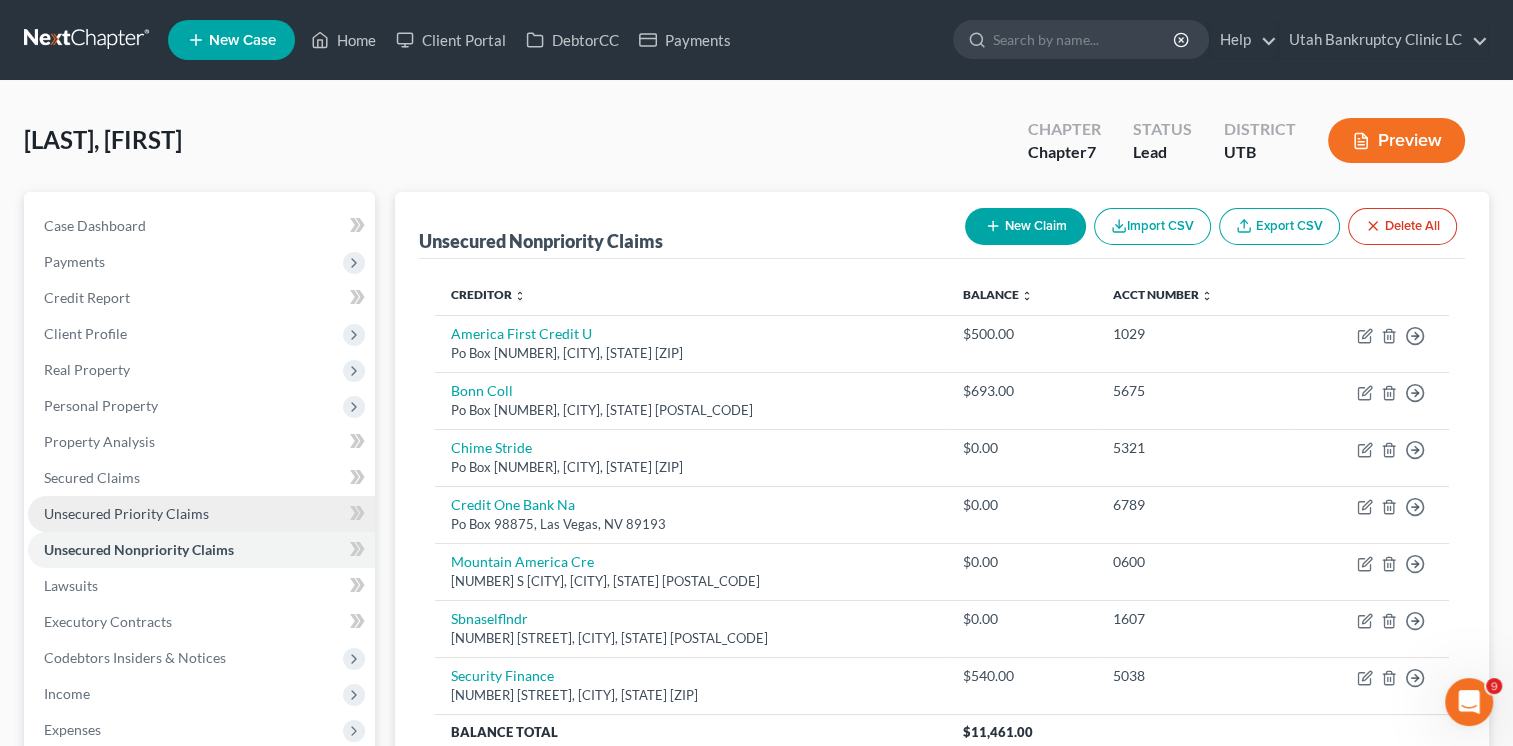 click on "Unsecured Priority Claims" at bounding box center (126, 513) 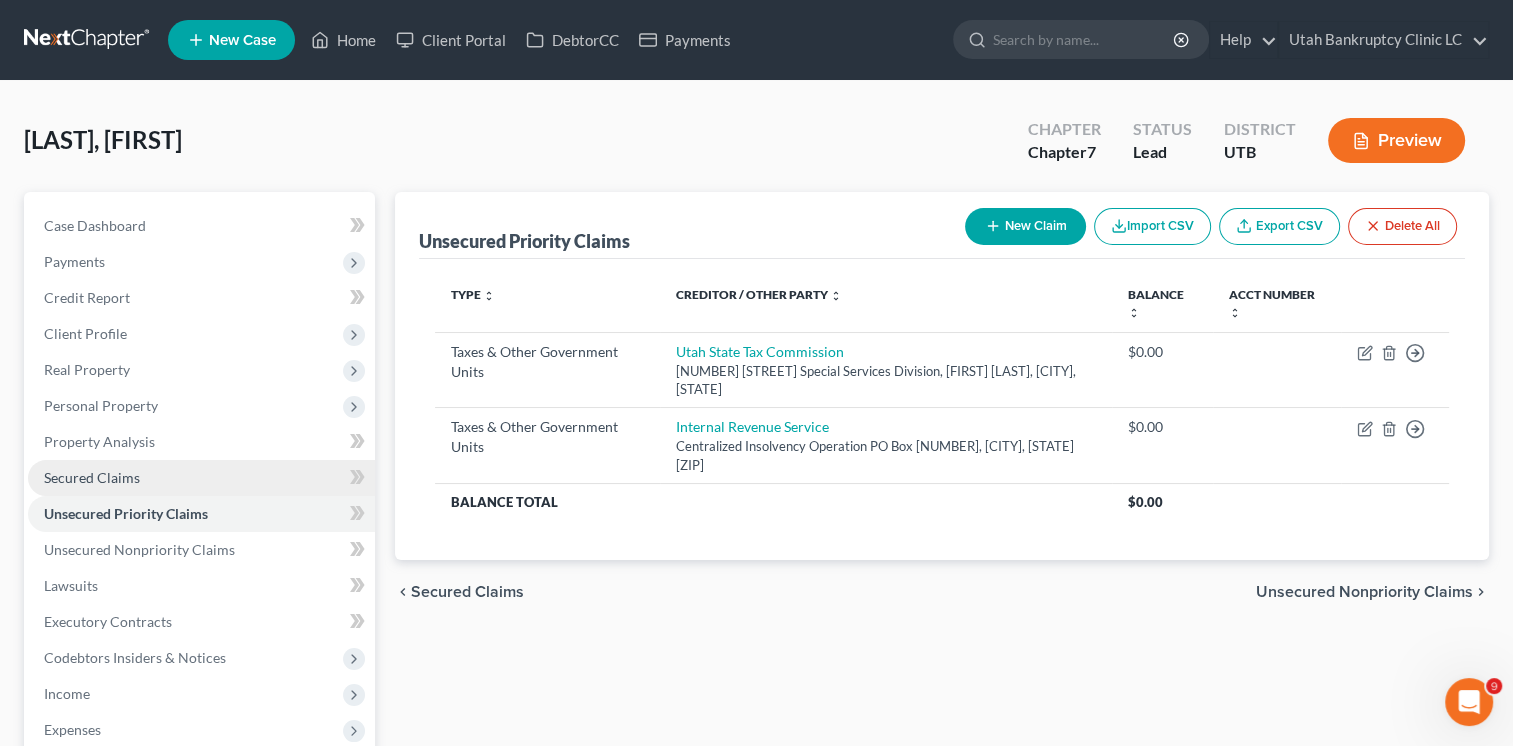 click on "Secured Claims" at bounding box center (201, 478) 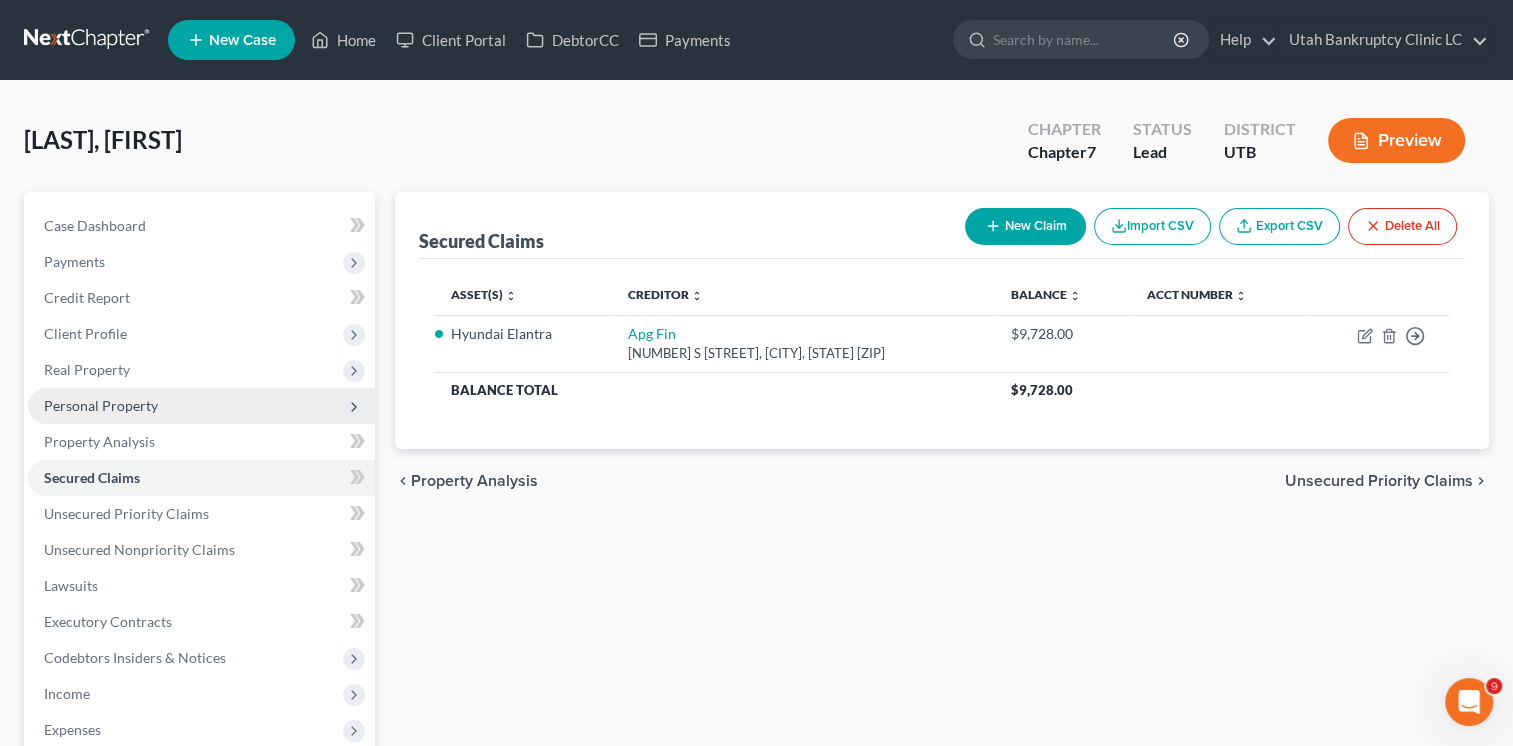 click on "Personal Property" at bounding box center (101, 405) 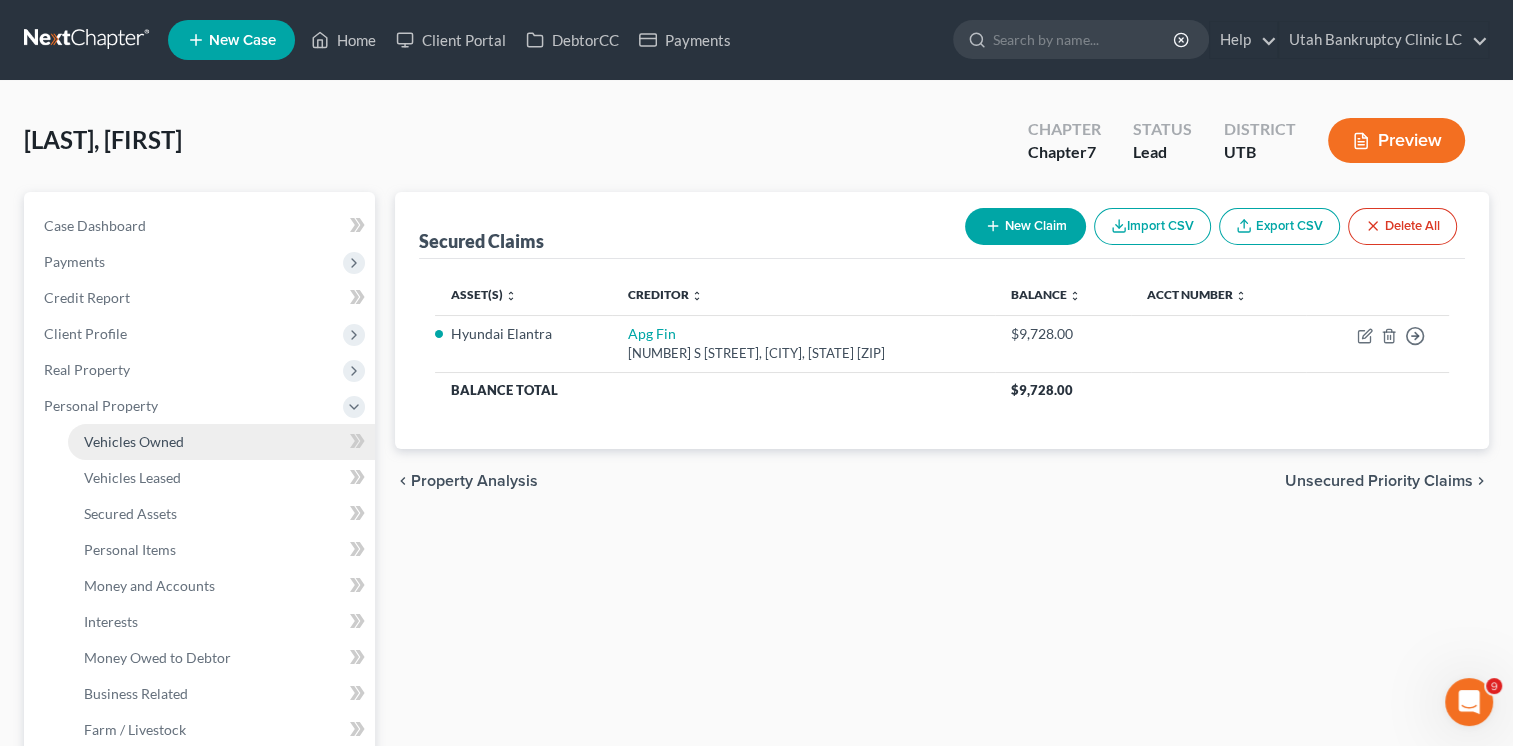 click on "Vehicles Owned" at bounding box center [134, 441] 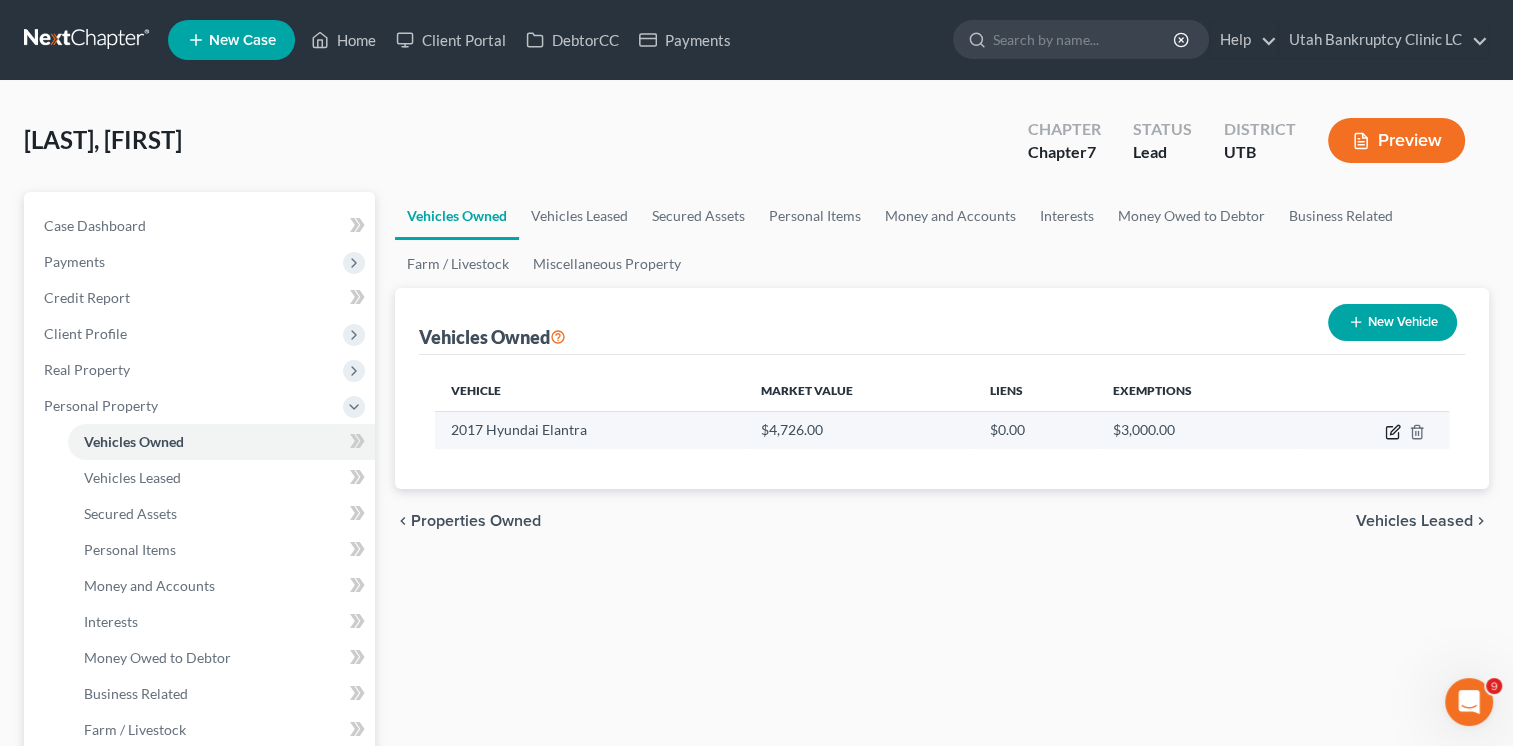click 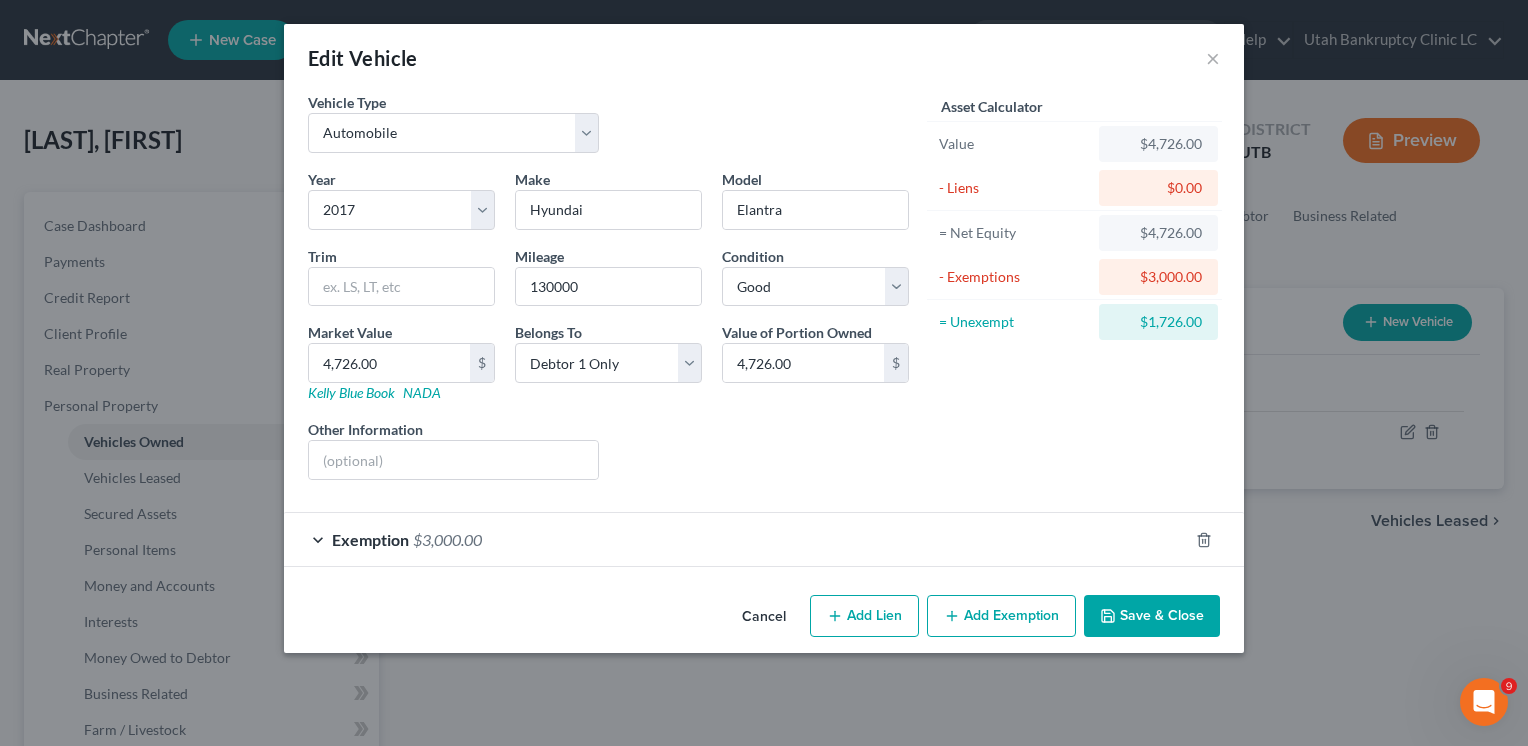 click on "Add Lien" at bounding box center [864, 616] 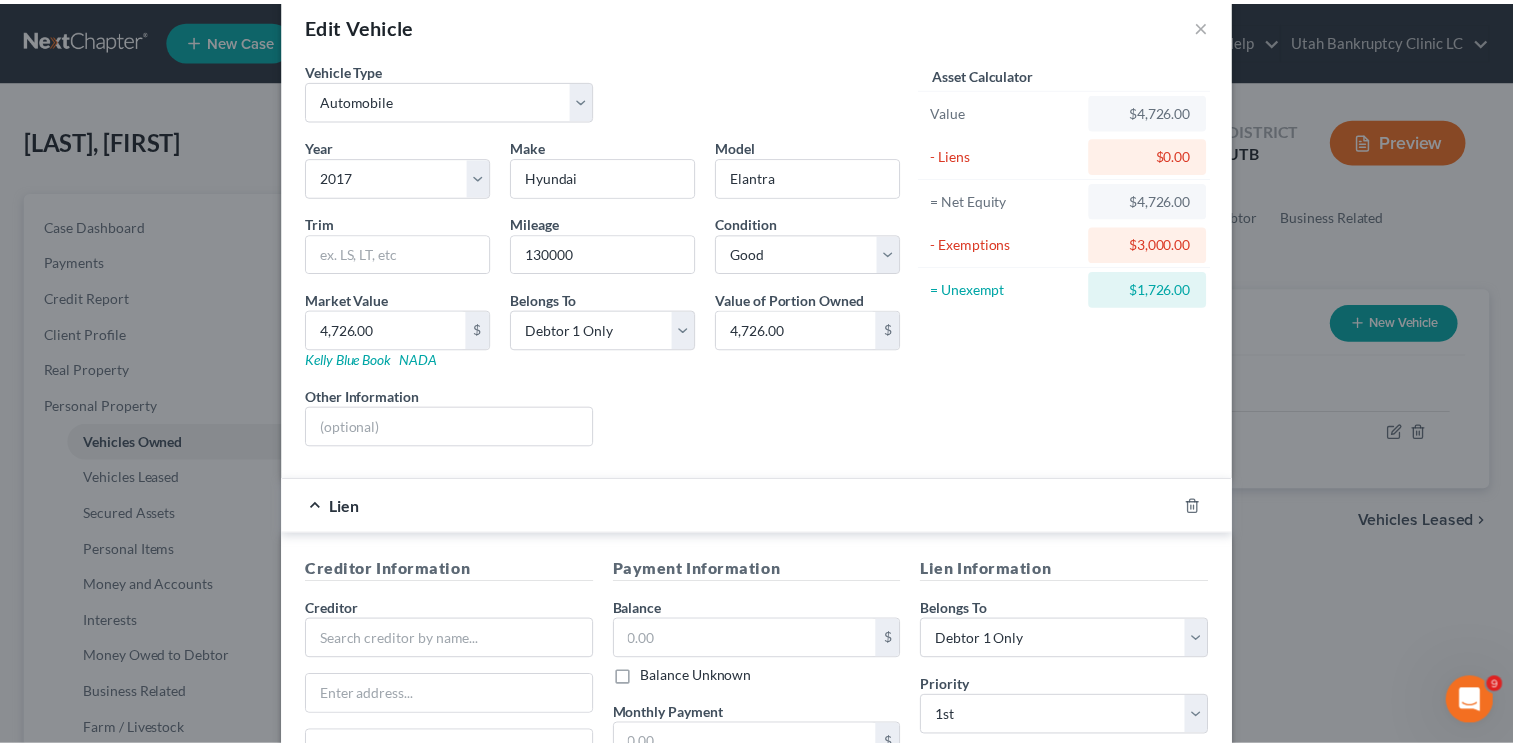 scroll, scrollTop: 0, scrollLeft: 0, axis: both 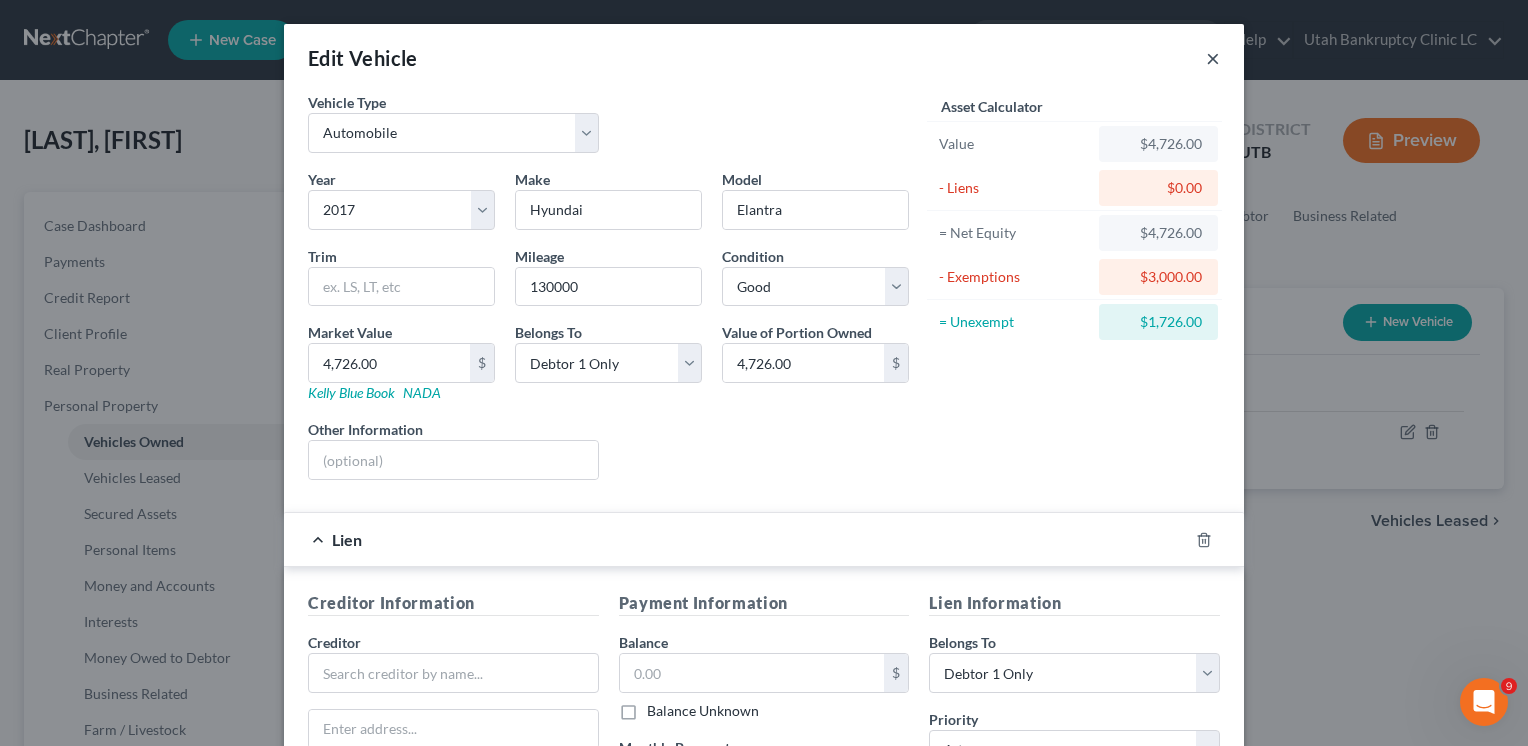 click on "×" at bounding box center [1213, 58] 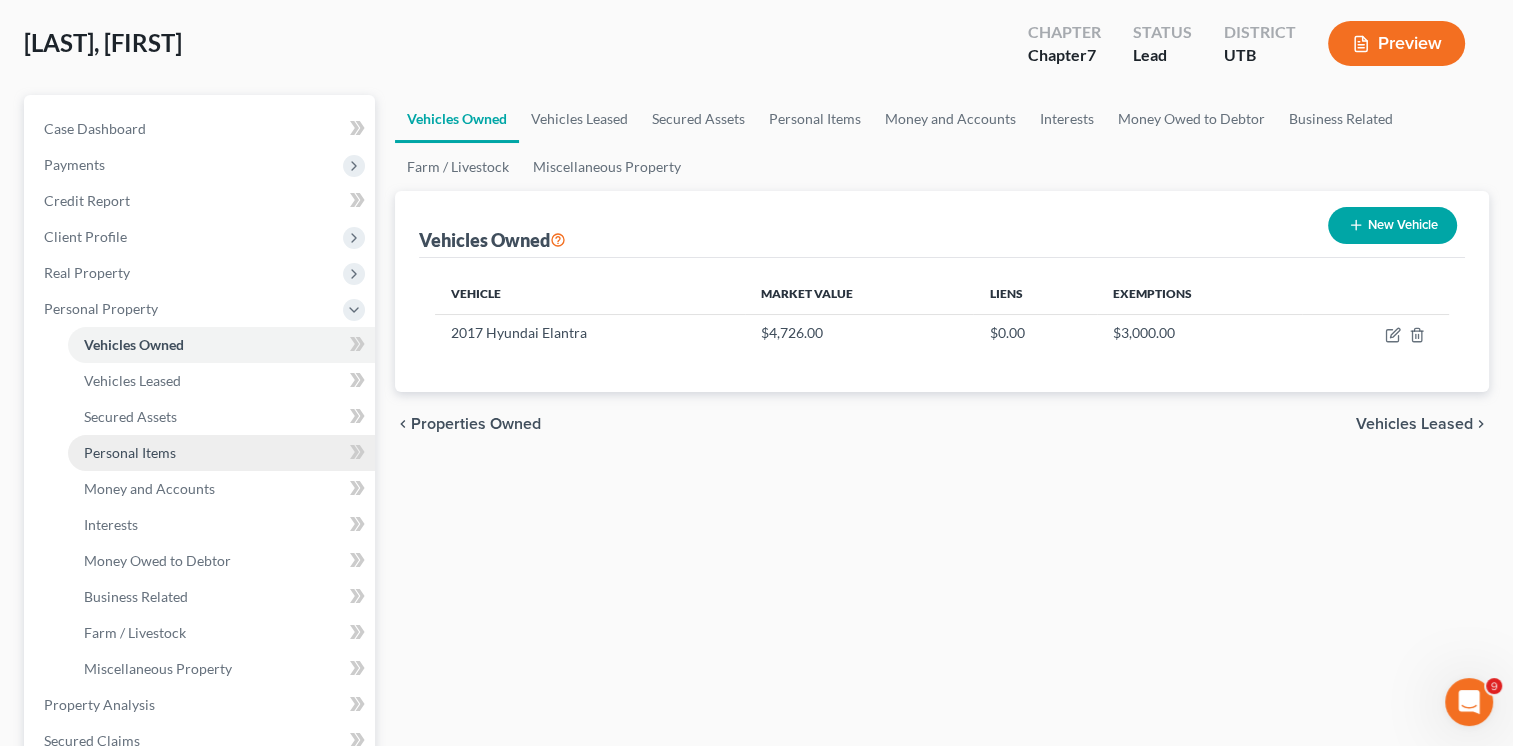 scroll, scrollTop: 400, scrollLeft: 0, axis: vertical 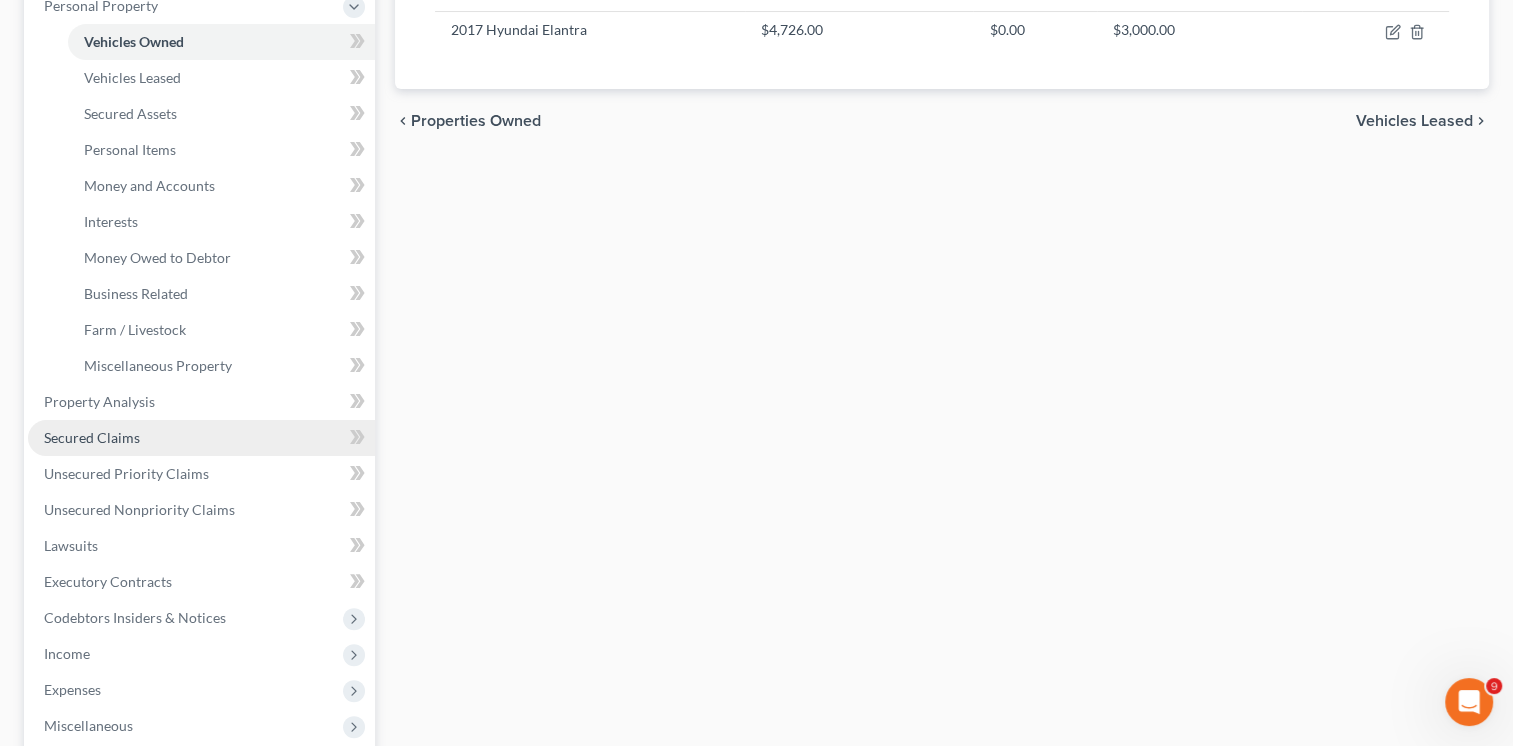 click on "Secured Claims" at bounding box center (201, 438) 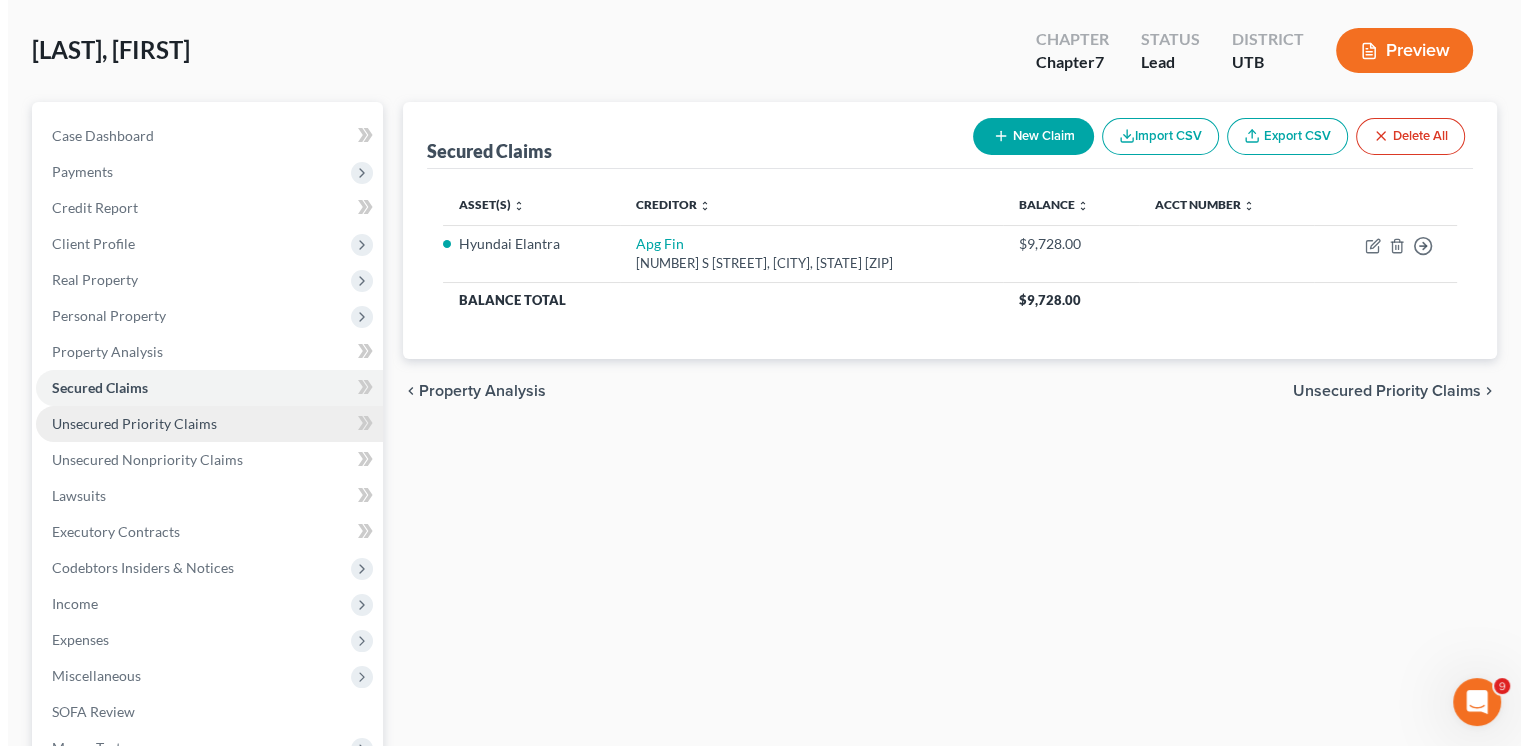 scroll, scrollTop: 0, scrollLeft: 0, axis: both 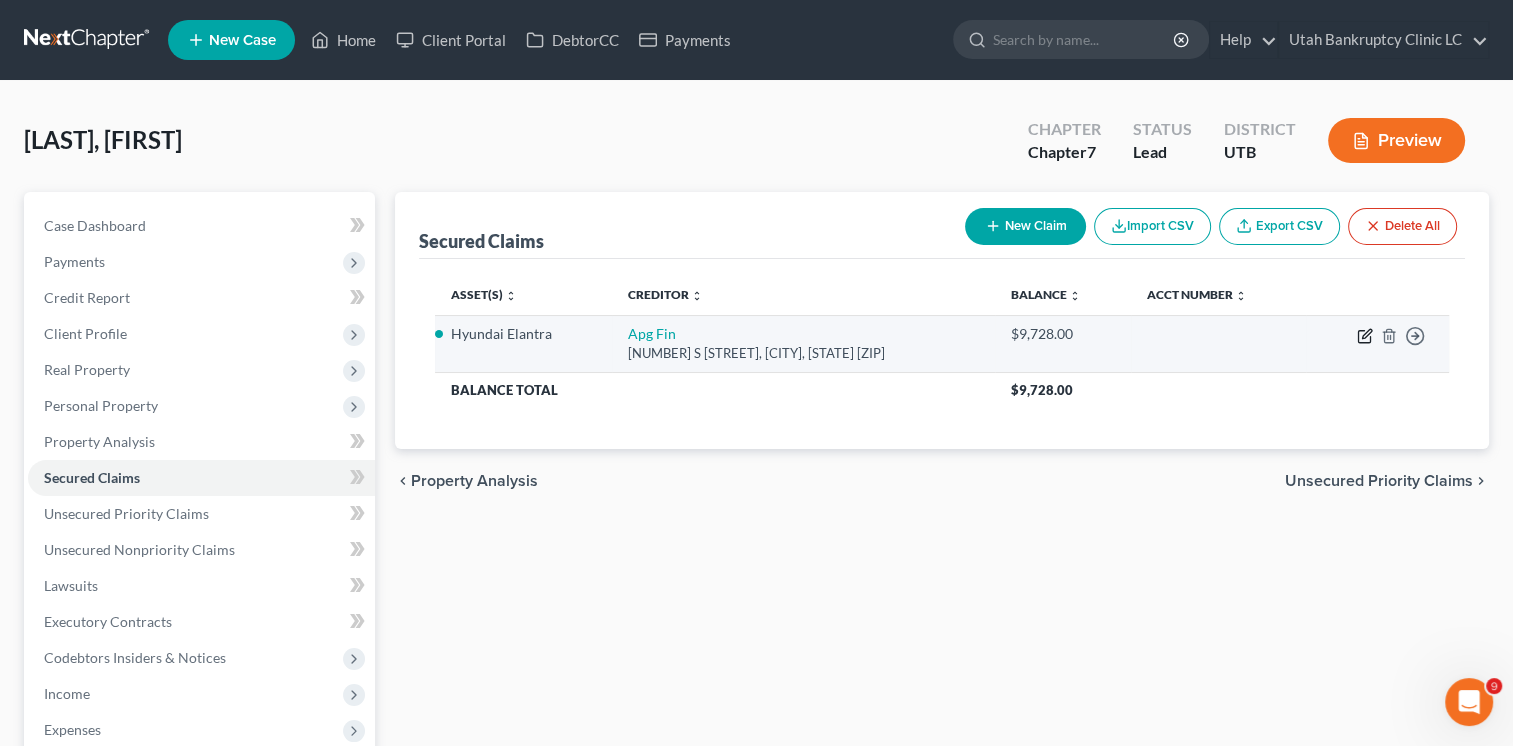 click 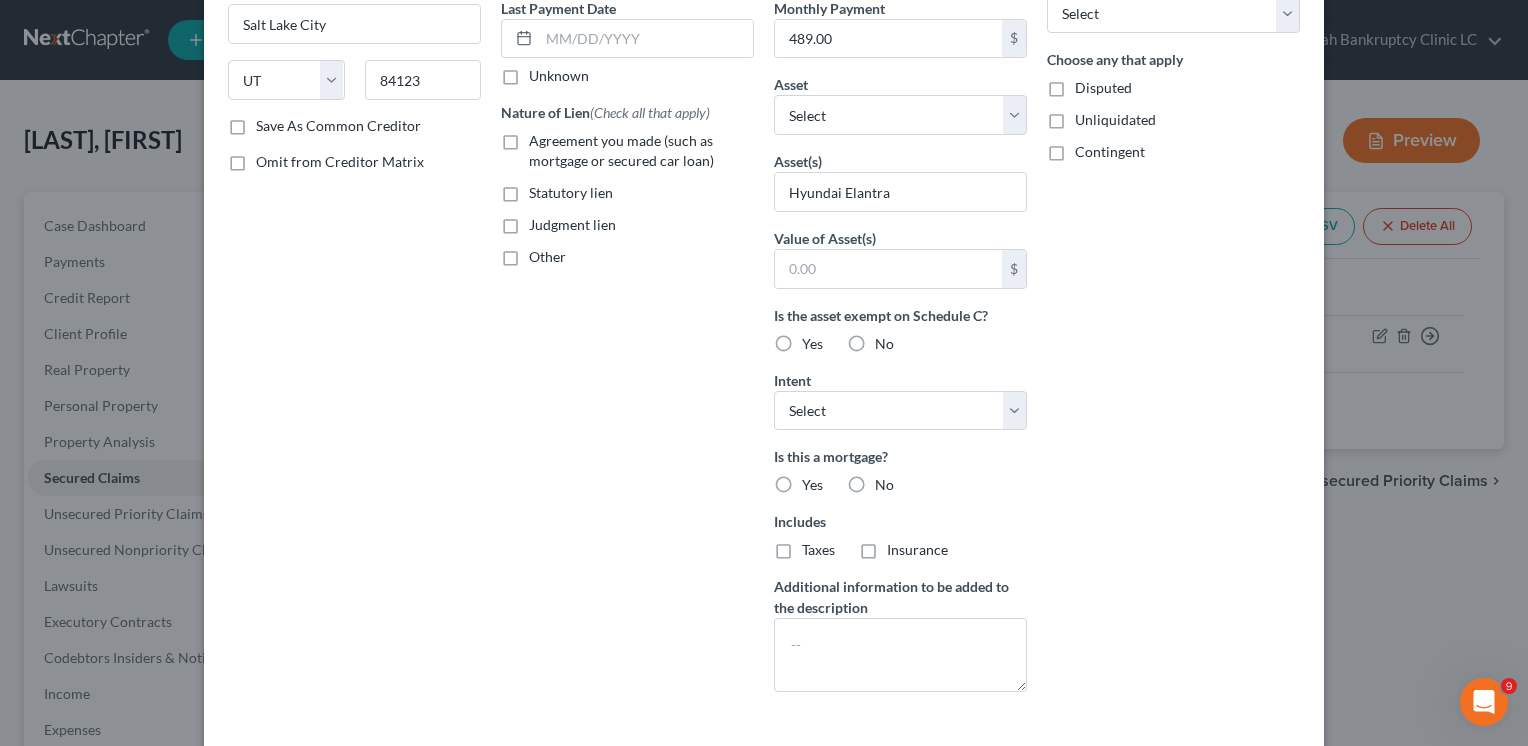 scroll, scrollTop: 0, scrollLeft: 0, axis: both 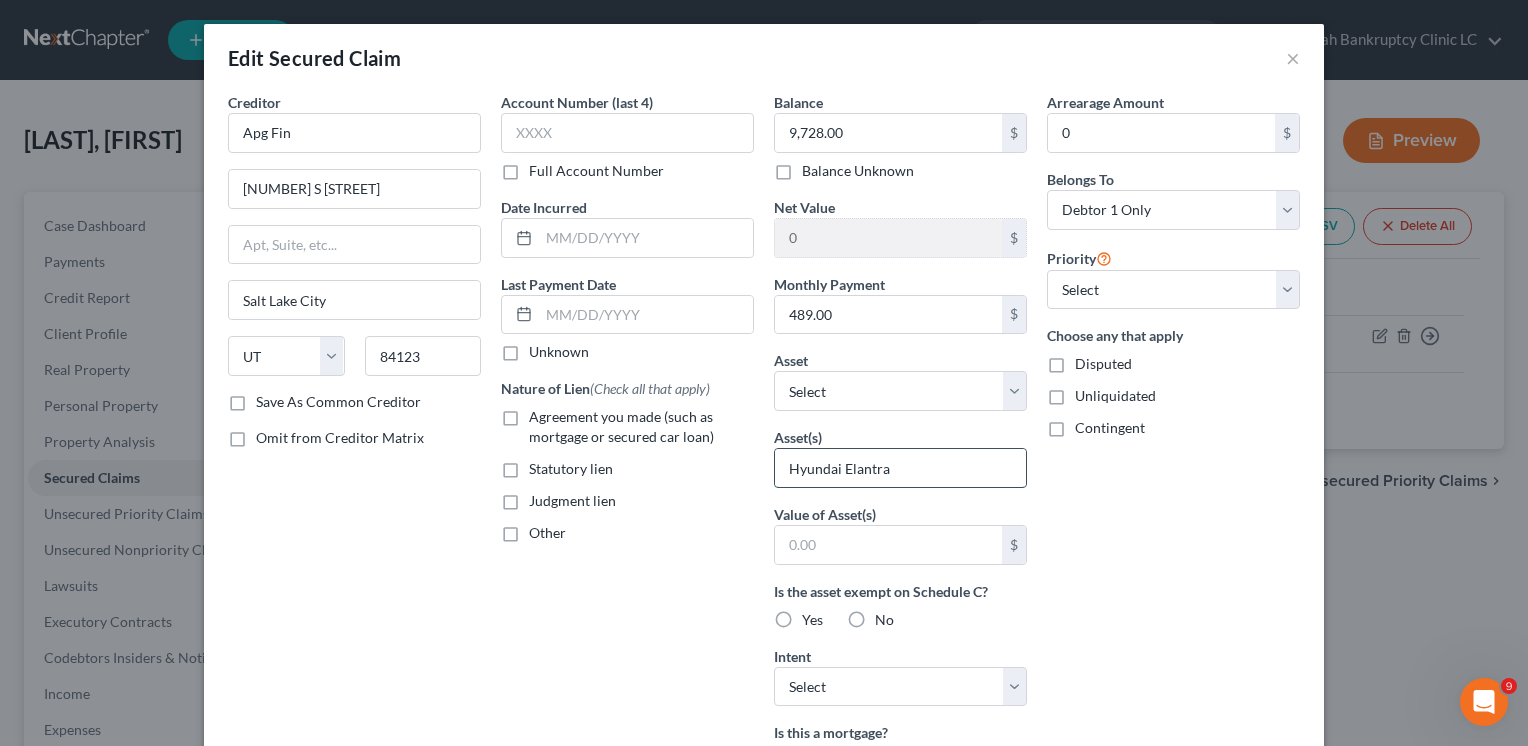 click on "Hyundai Elantra" at bounding box center [900, 468] 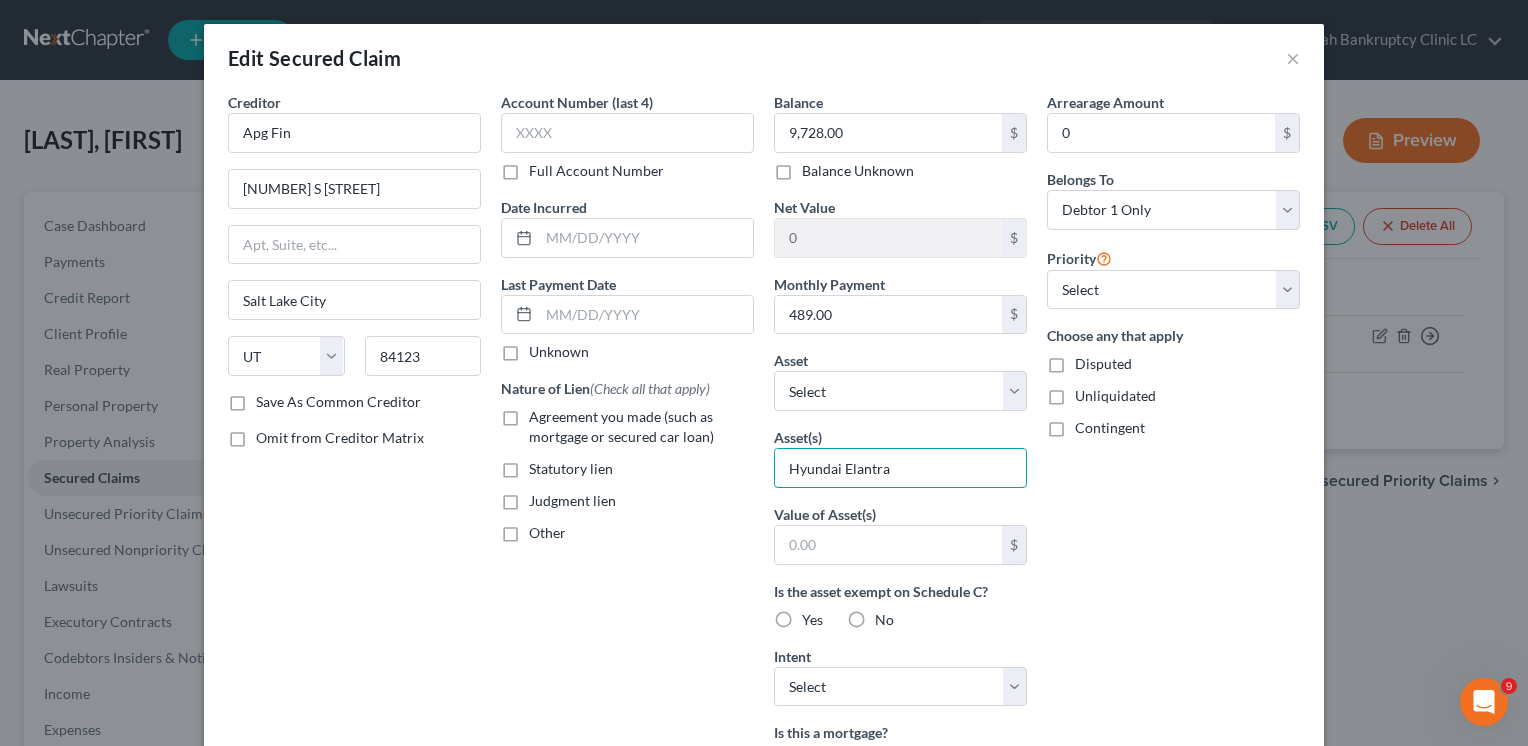 scroll, scrollTop: 100, scrollLeft: 0, axis: vertical 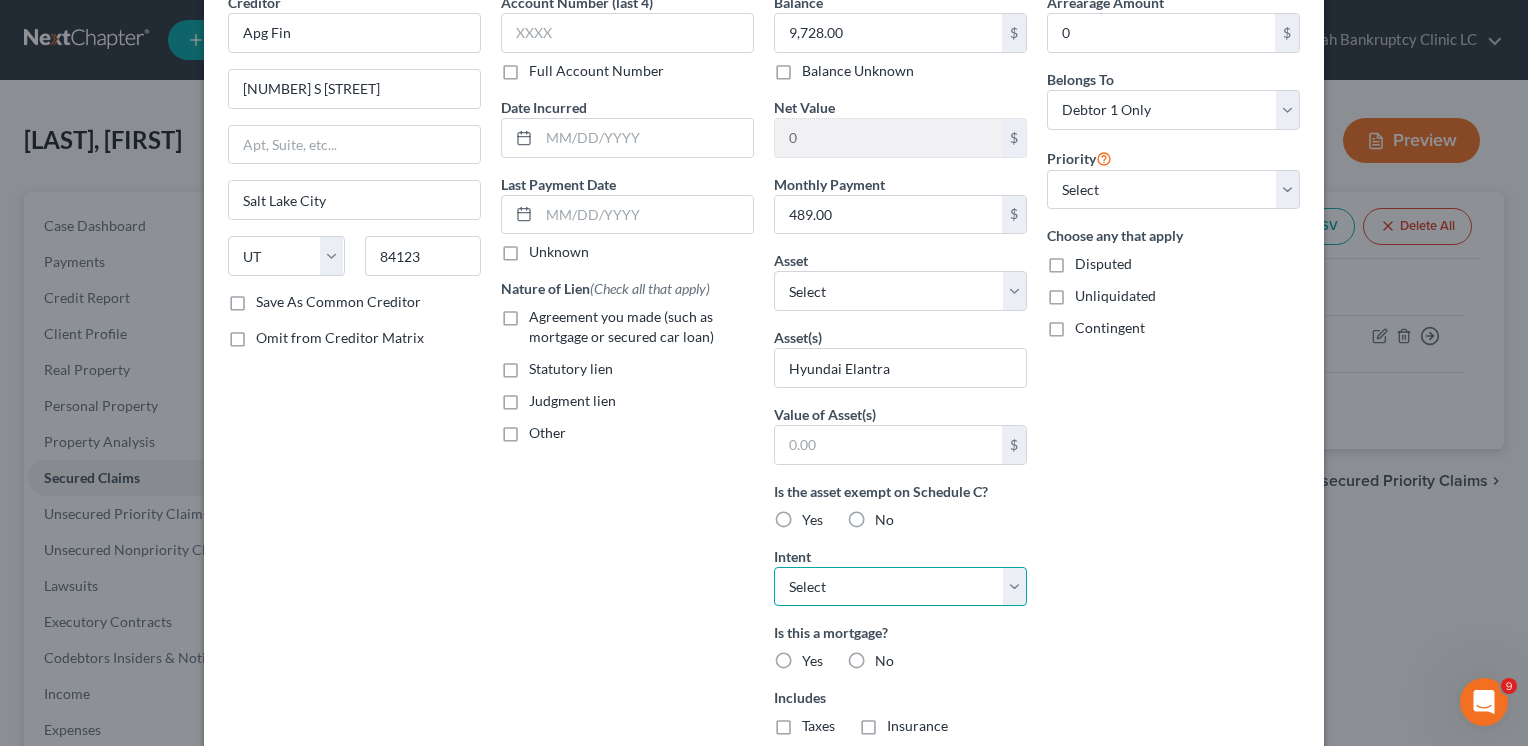 click on "Select Surrender Redeem Reaffirm Avoid Other" at bounding box center (900, 587) 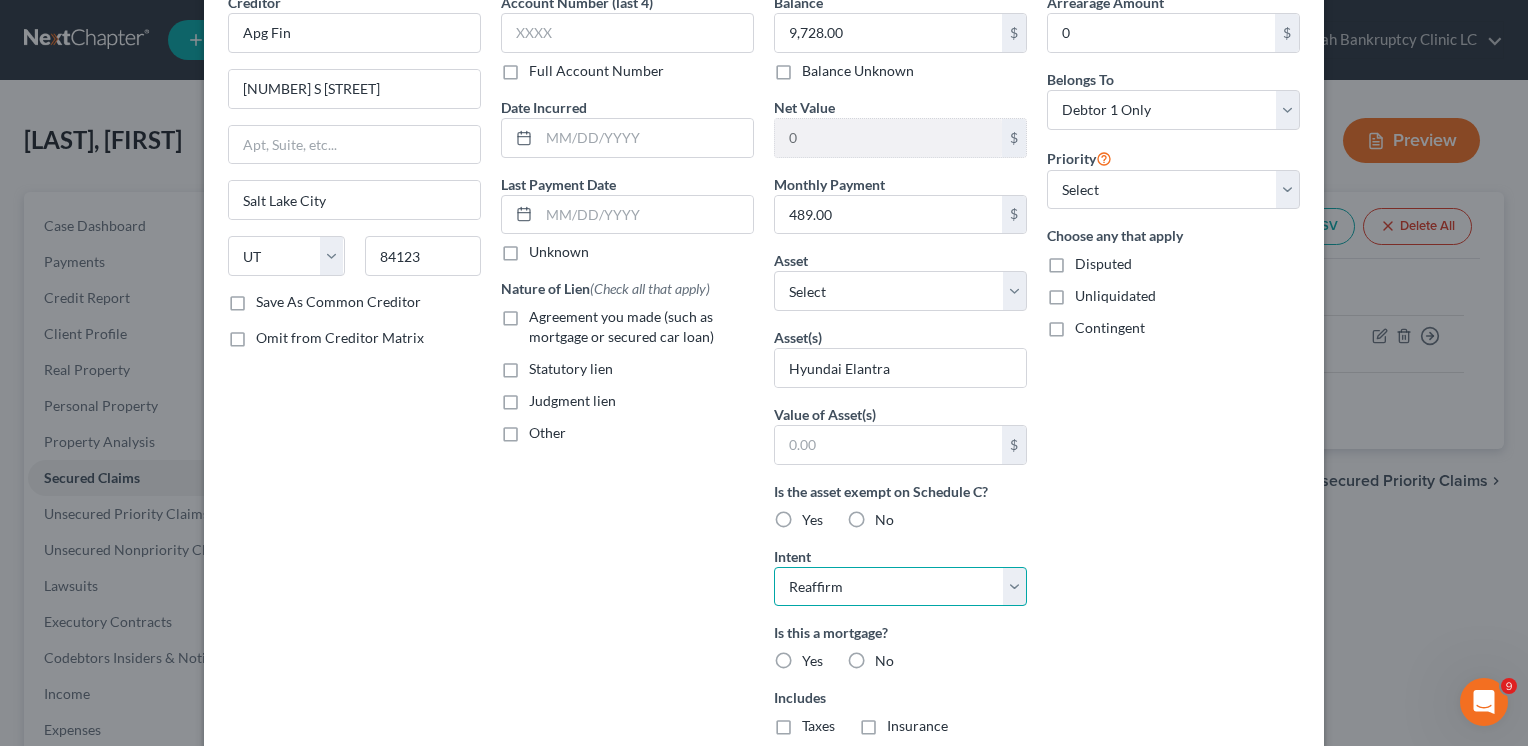 click on "Select Surrender Redeem Reaffirm Avoid Other" at bounding box center [900, 587] 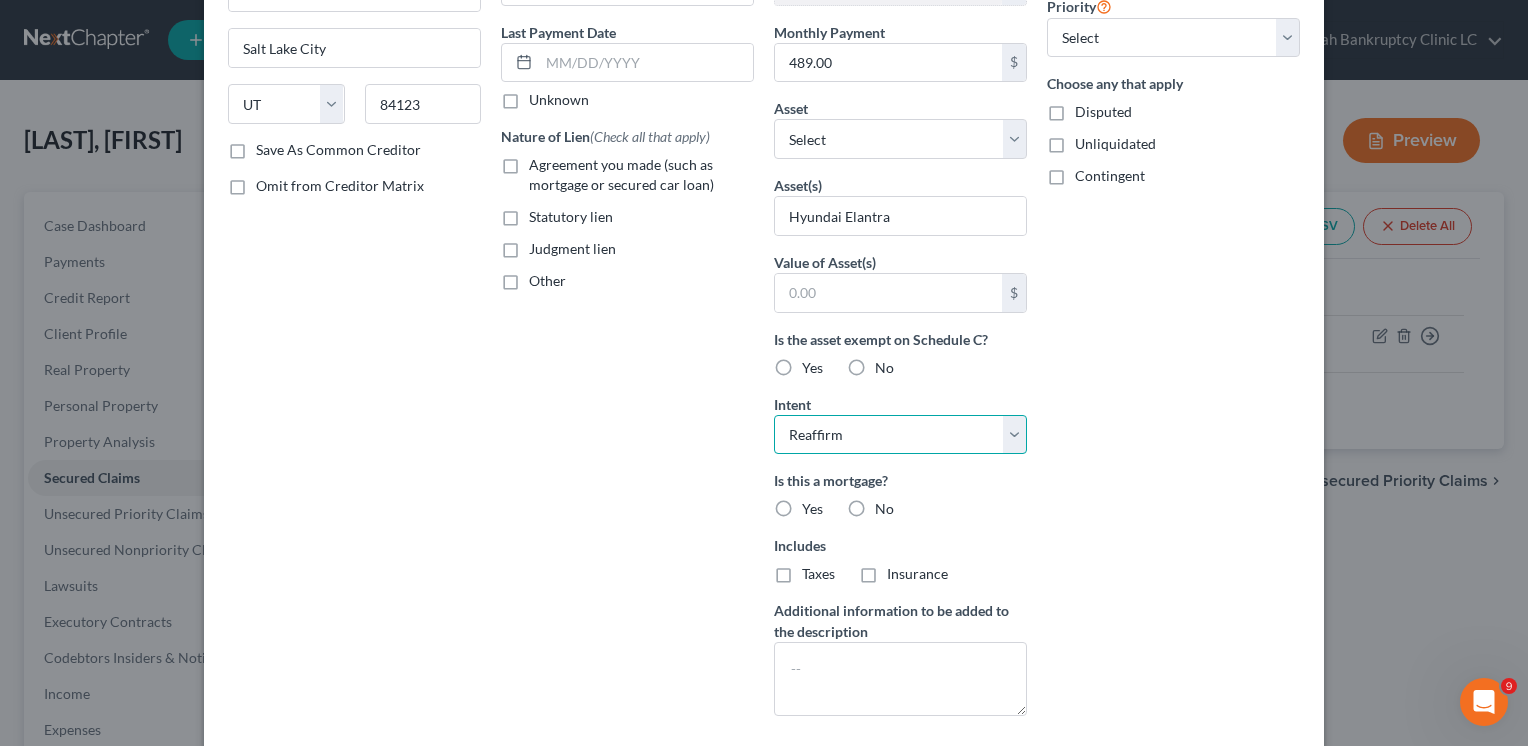 scroll, scrollTop: 376, scrollLeft: 0, axis: vertical 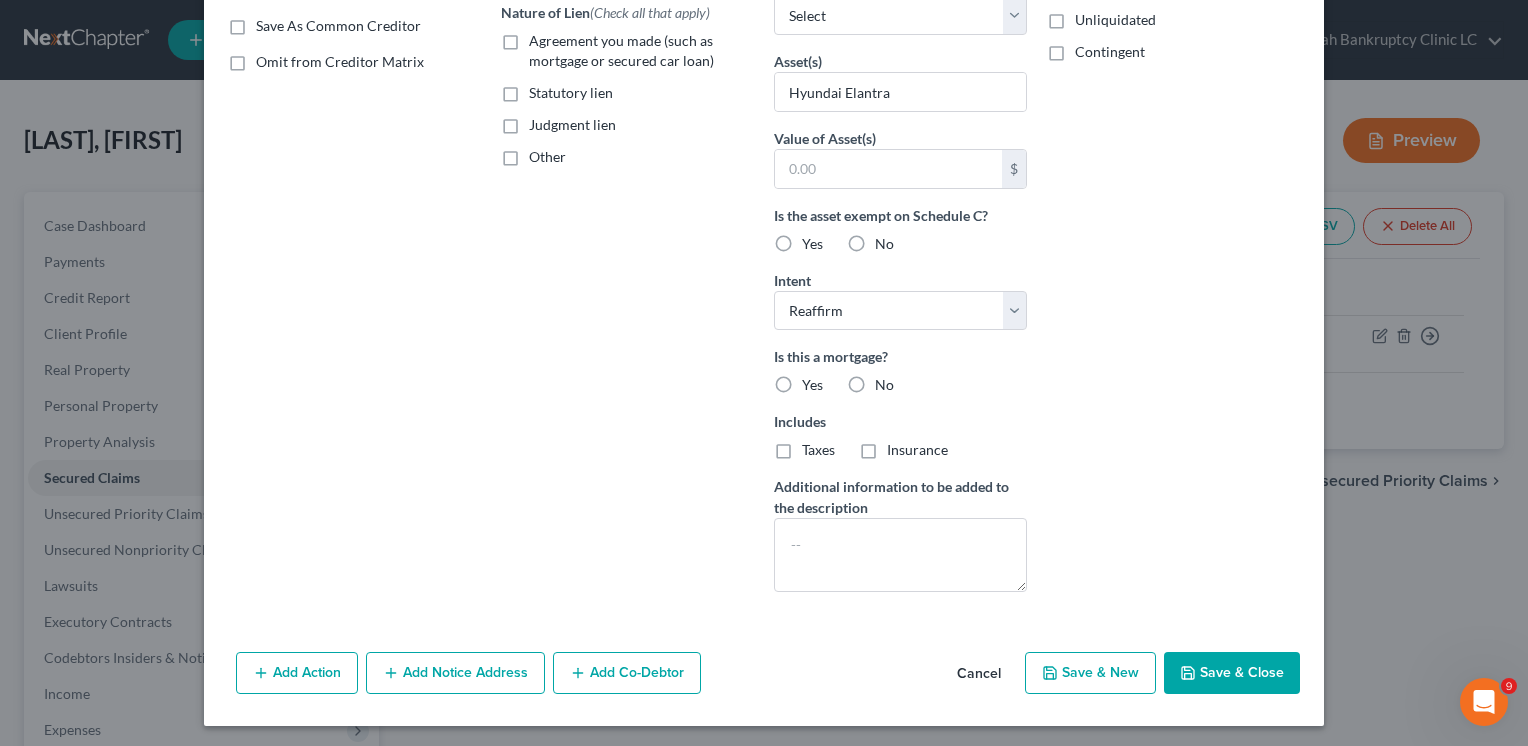 click on "No" at bounding box center (884, 385) 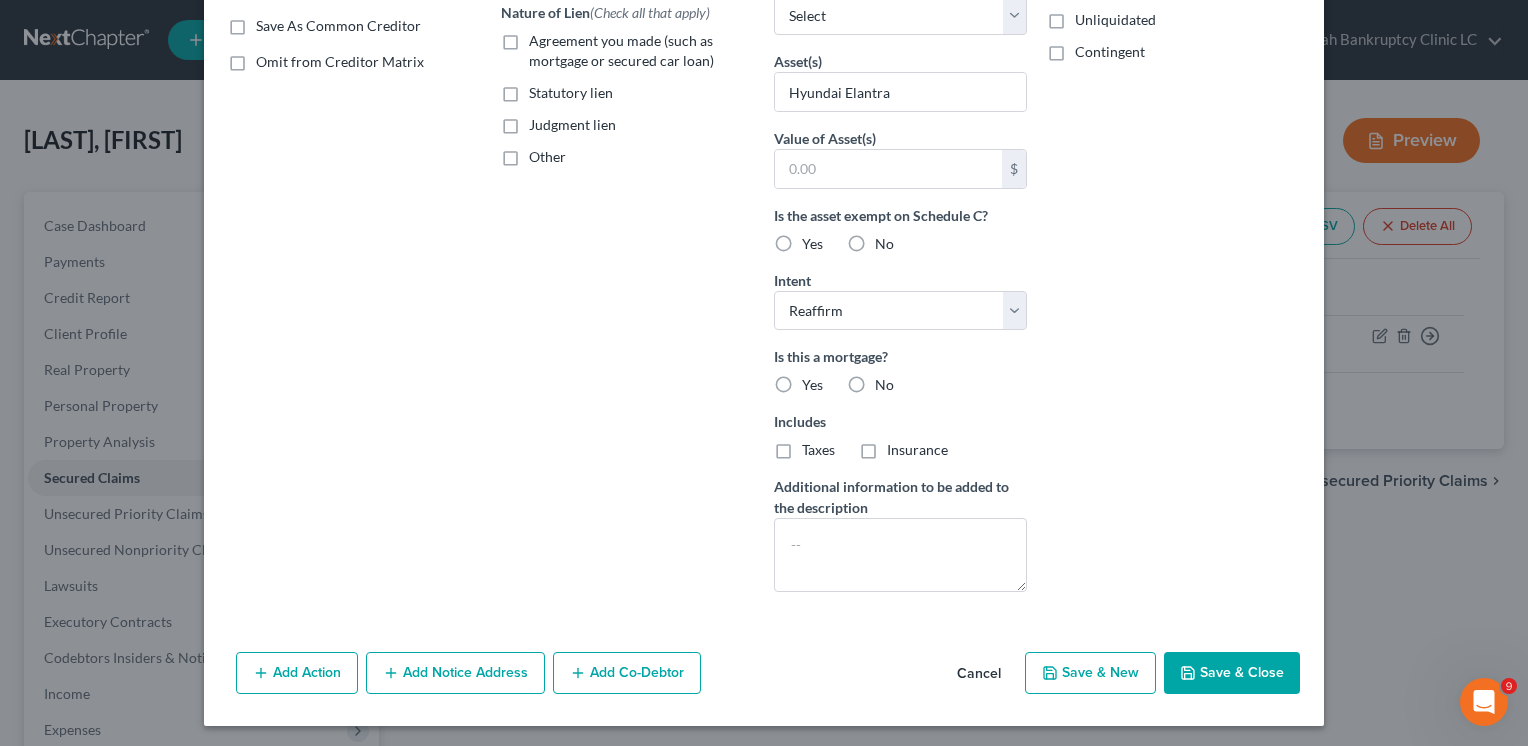 click on "No" at bounding box center [889, 381] 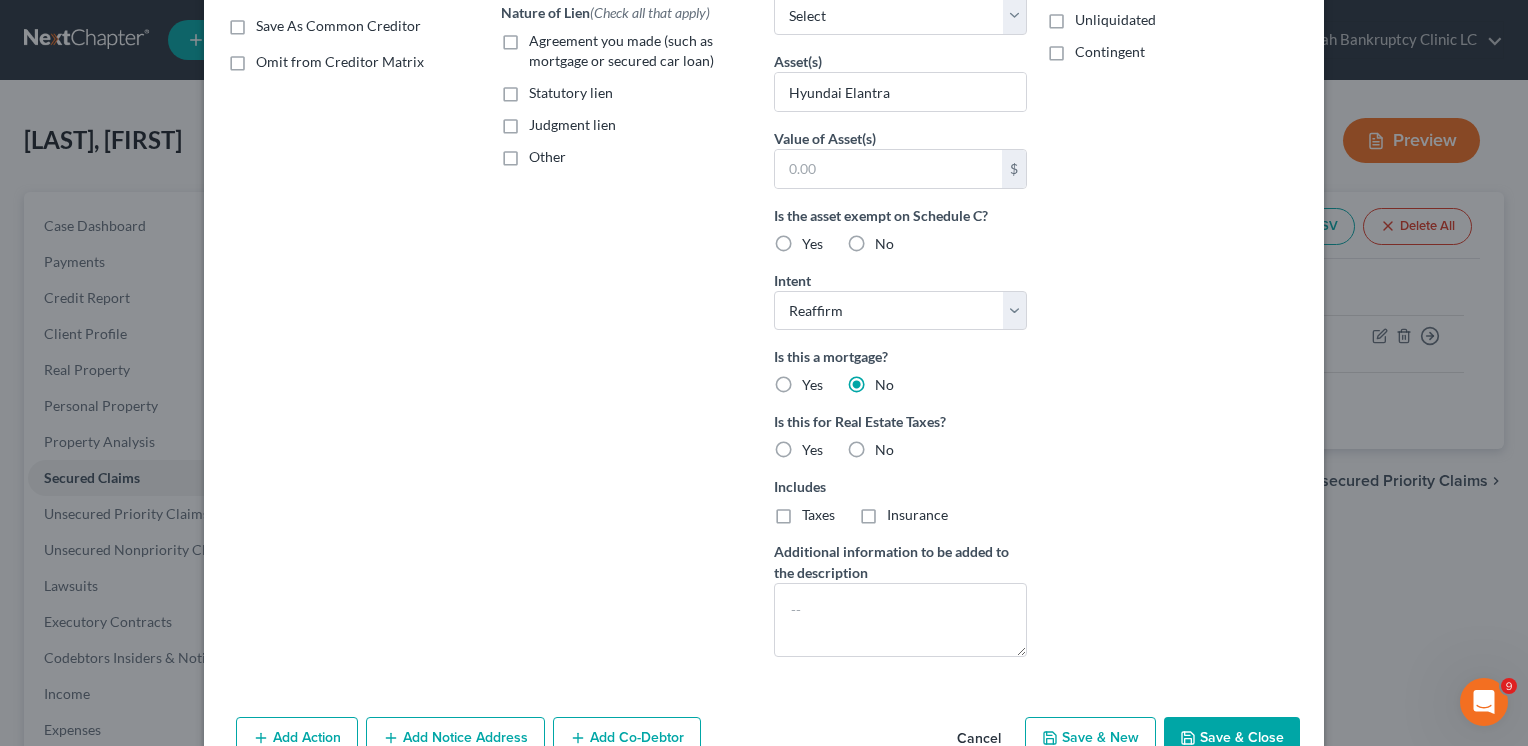 click on "No" at bounding box center (884, 450) 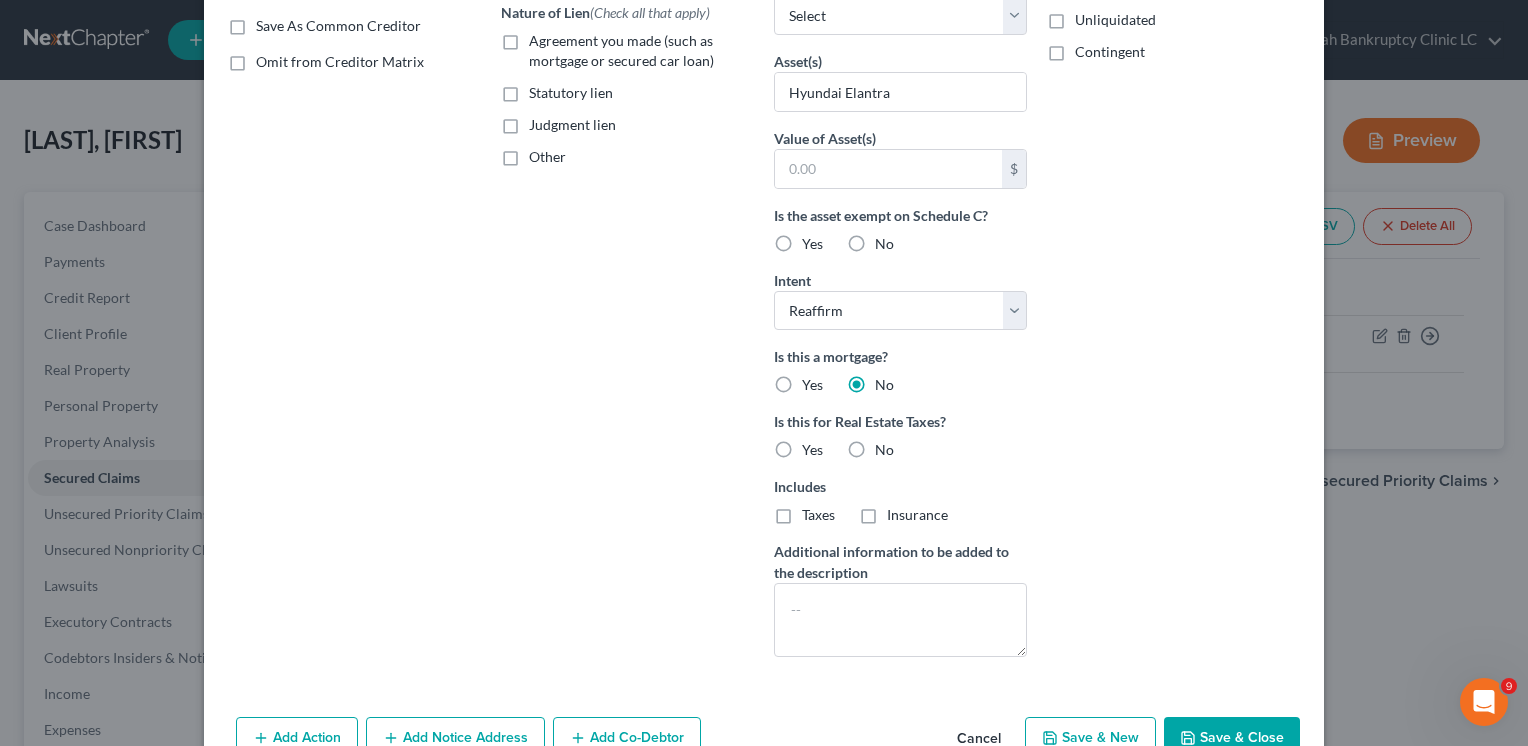 click on "No" at bounding box center [889, 446] 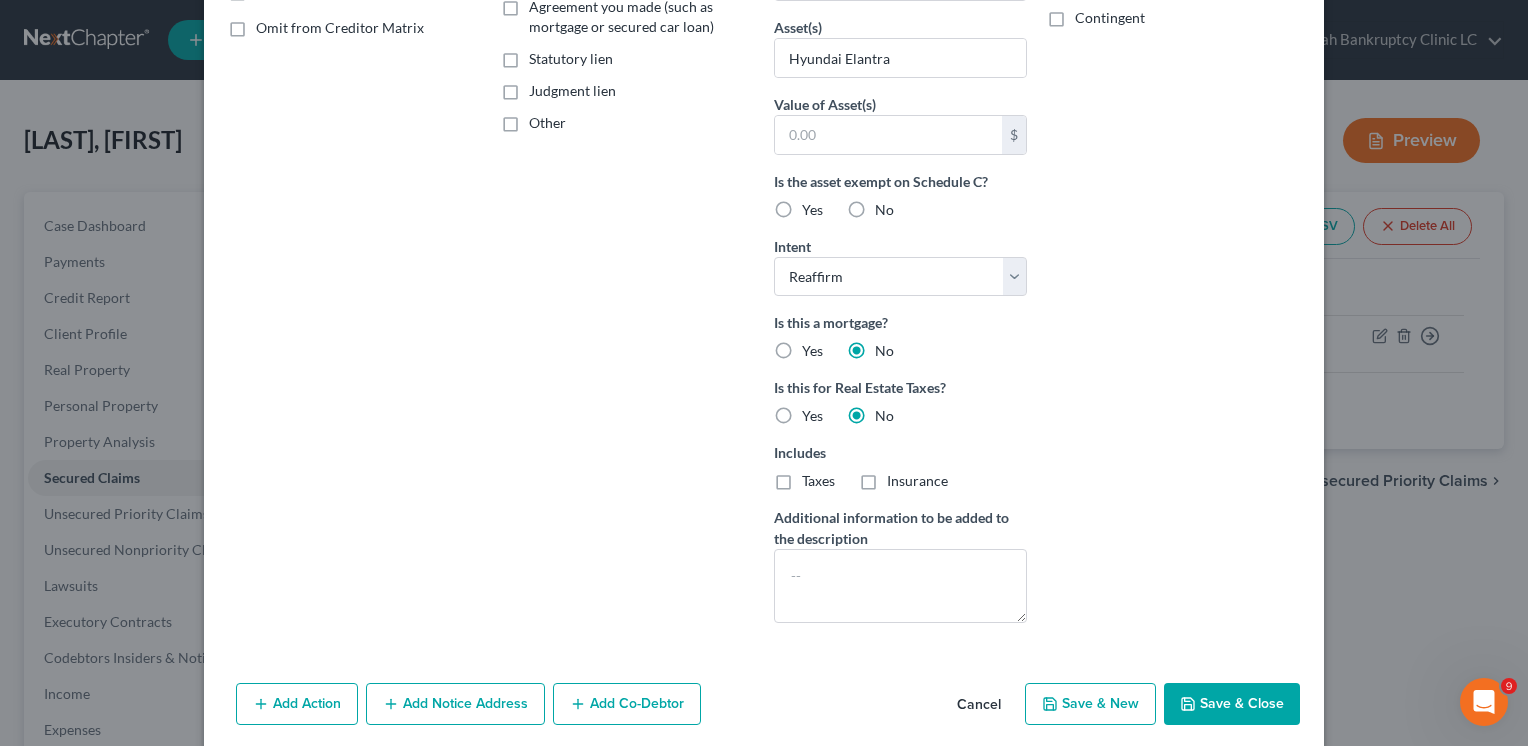 scroll, scrollTop: 441, scrollLeft: 0, axis: vertical 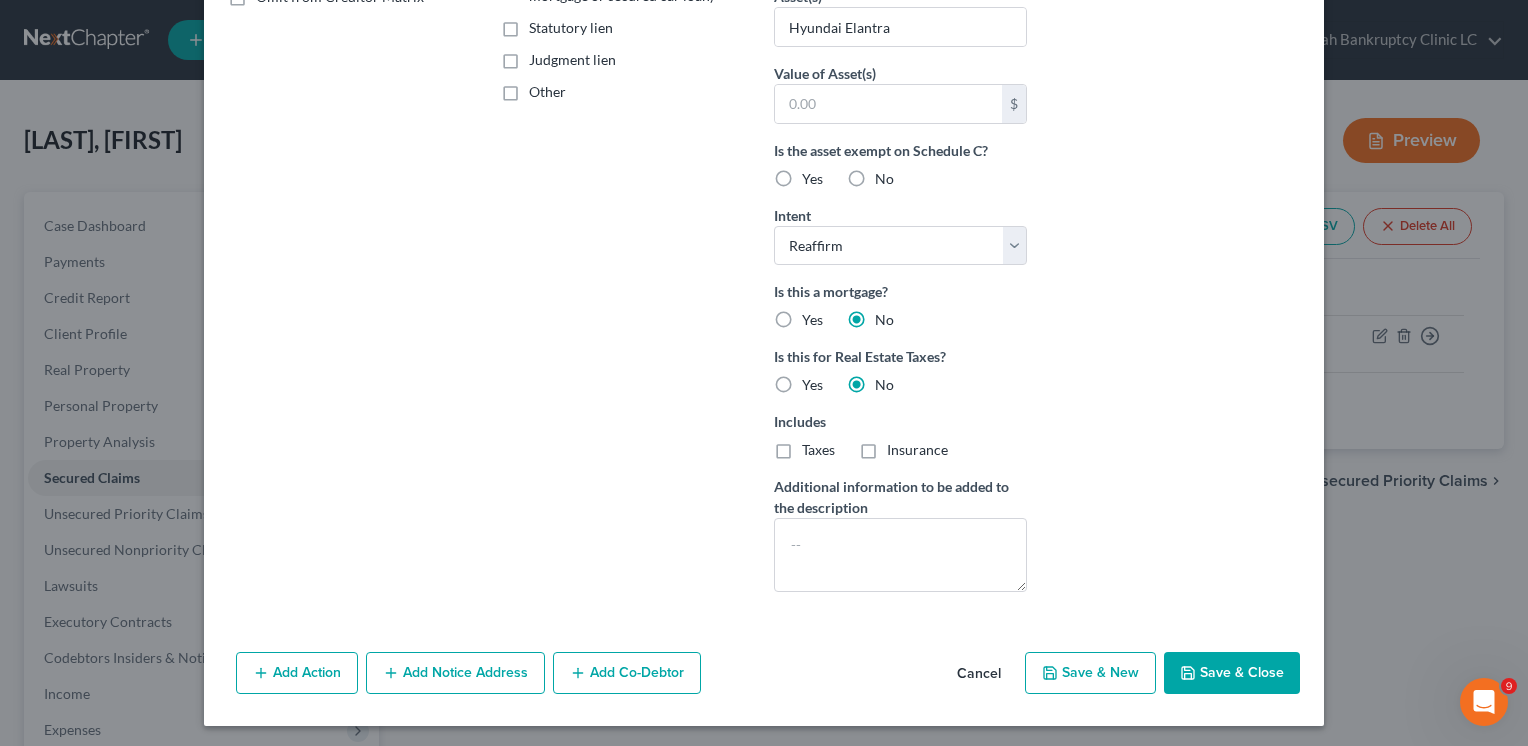 click on "Save & Close" at bounding box center [1232, 673] 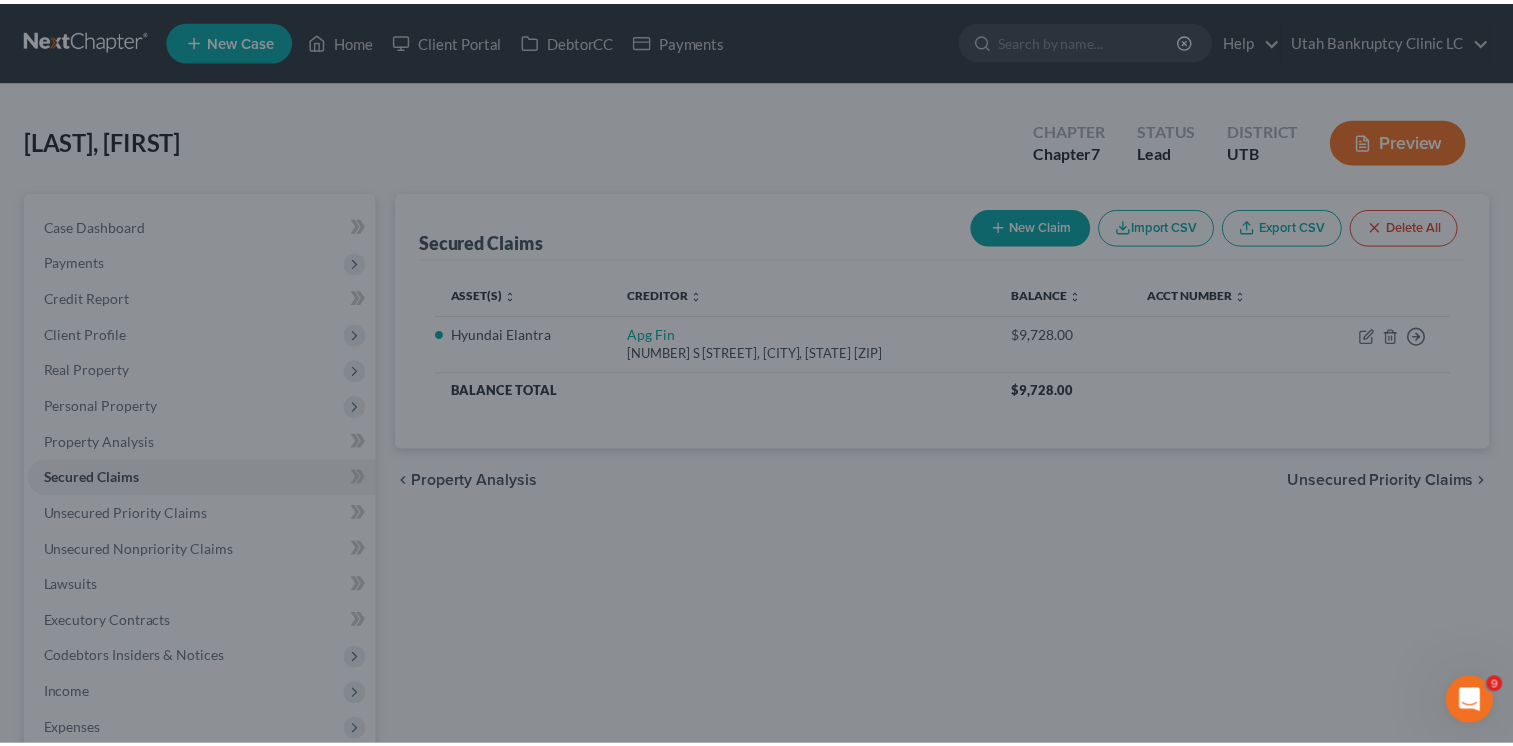 scroll, scrollTop: 224, scrollLeft: 0, axis: vertical 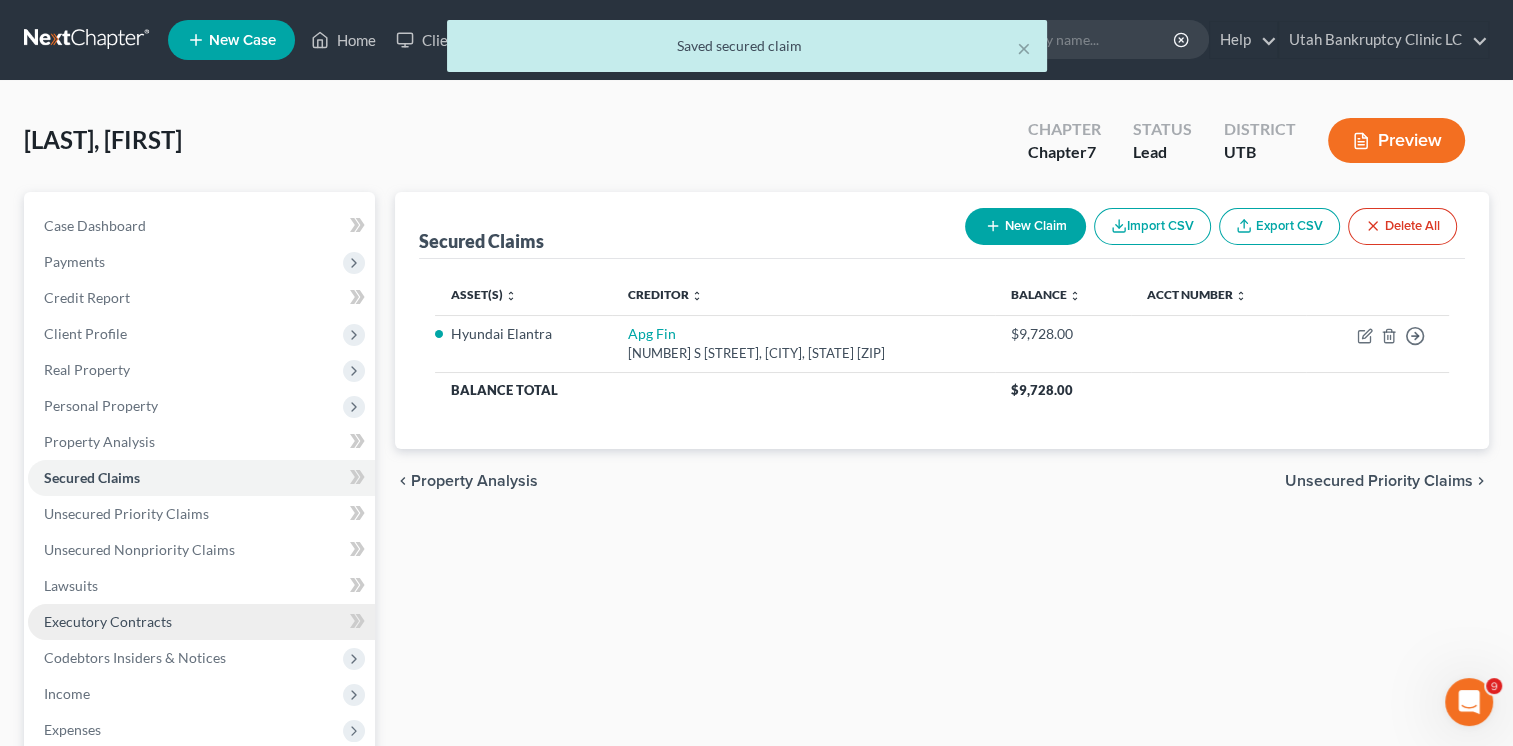 click on "Executory Contracts" at bounding box center (201, 622) 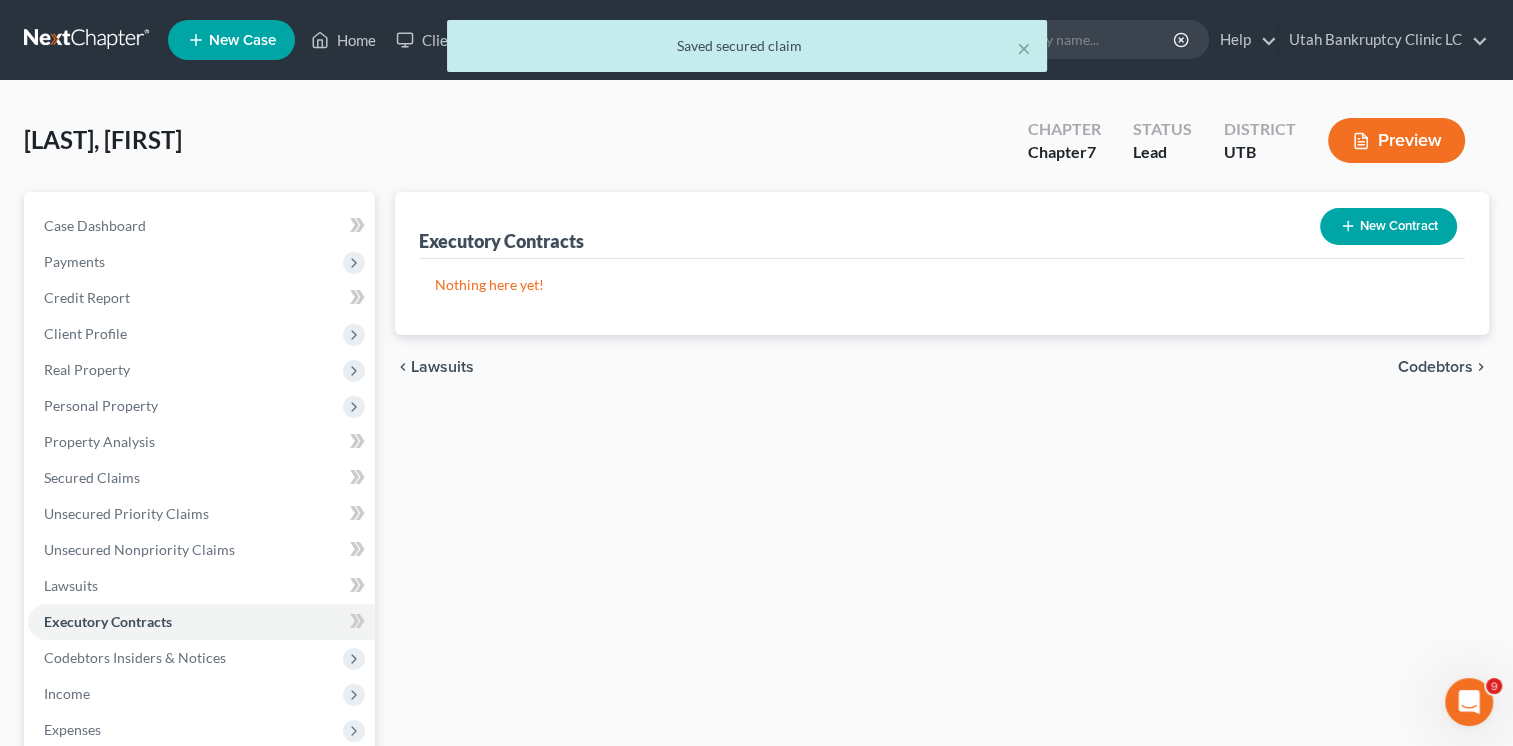 click on "New Contract" at bounding box center (1388, 226) 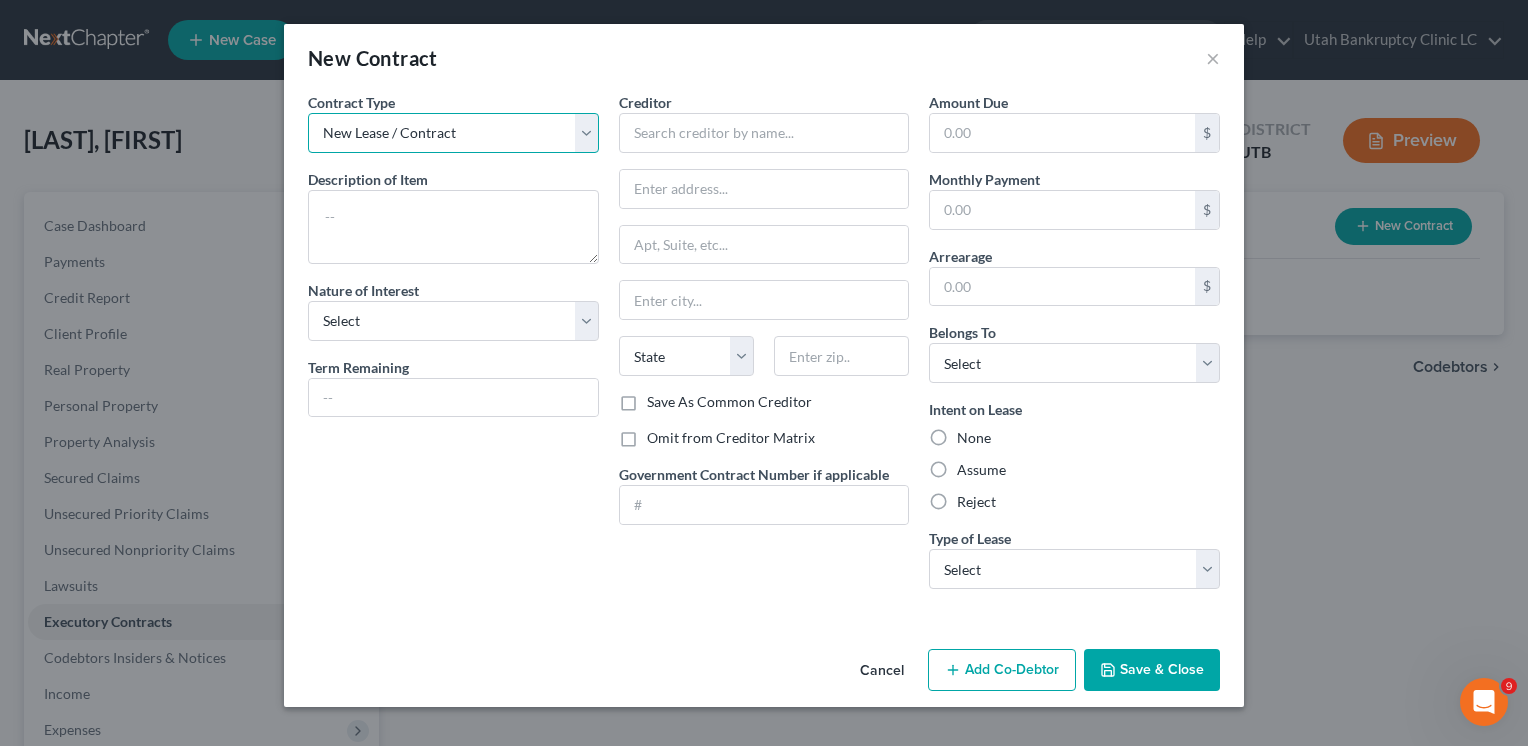 click on "New Lease / Contract New Timeshare" at bounding box center (453, 133) 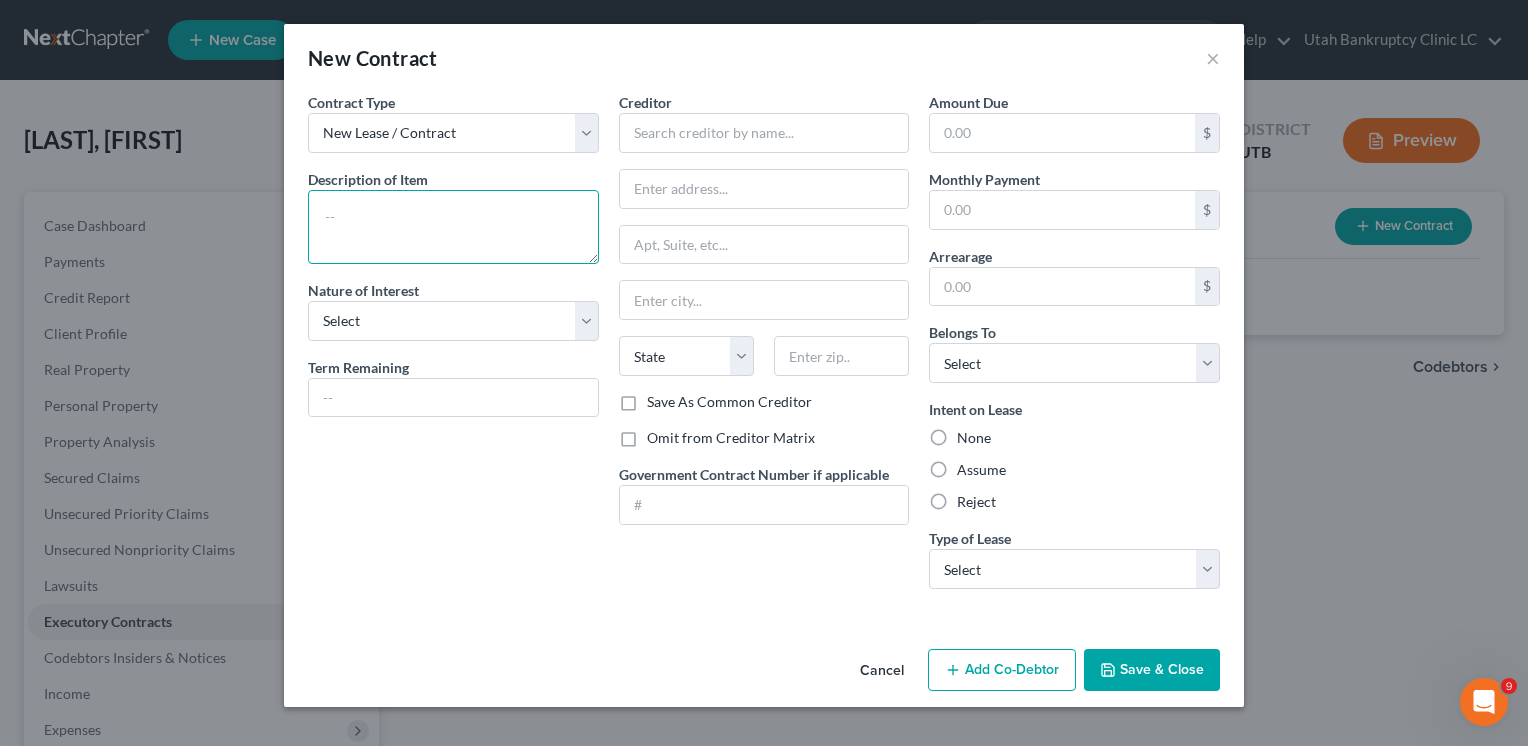 click at bounding box center (453, 227) 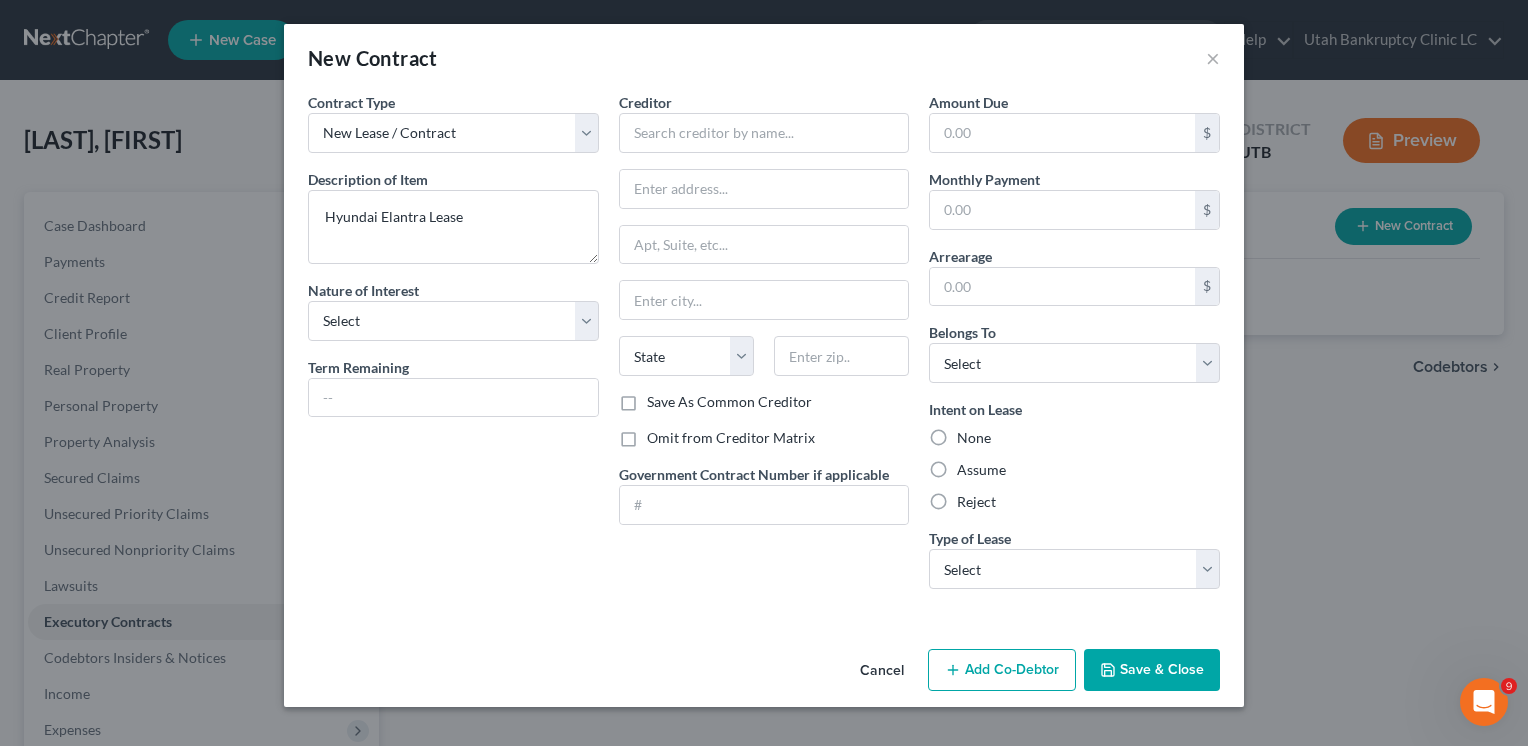 click on "Contract Type New Lease / Contract New Timeshare
Description of non-residential real property
*
Description of Item
*
Hyundai Elantra Lease Nature of Interest Select Purchaser Agent Lessor Lessee Term Remaining" at bounding box center (453, 348) 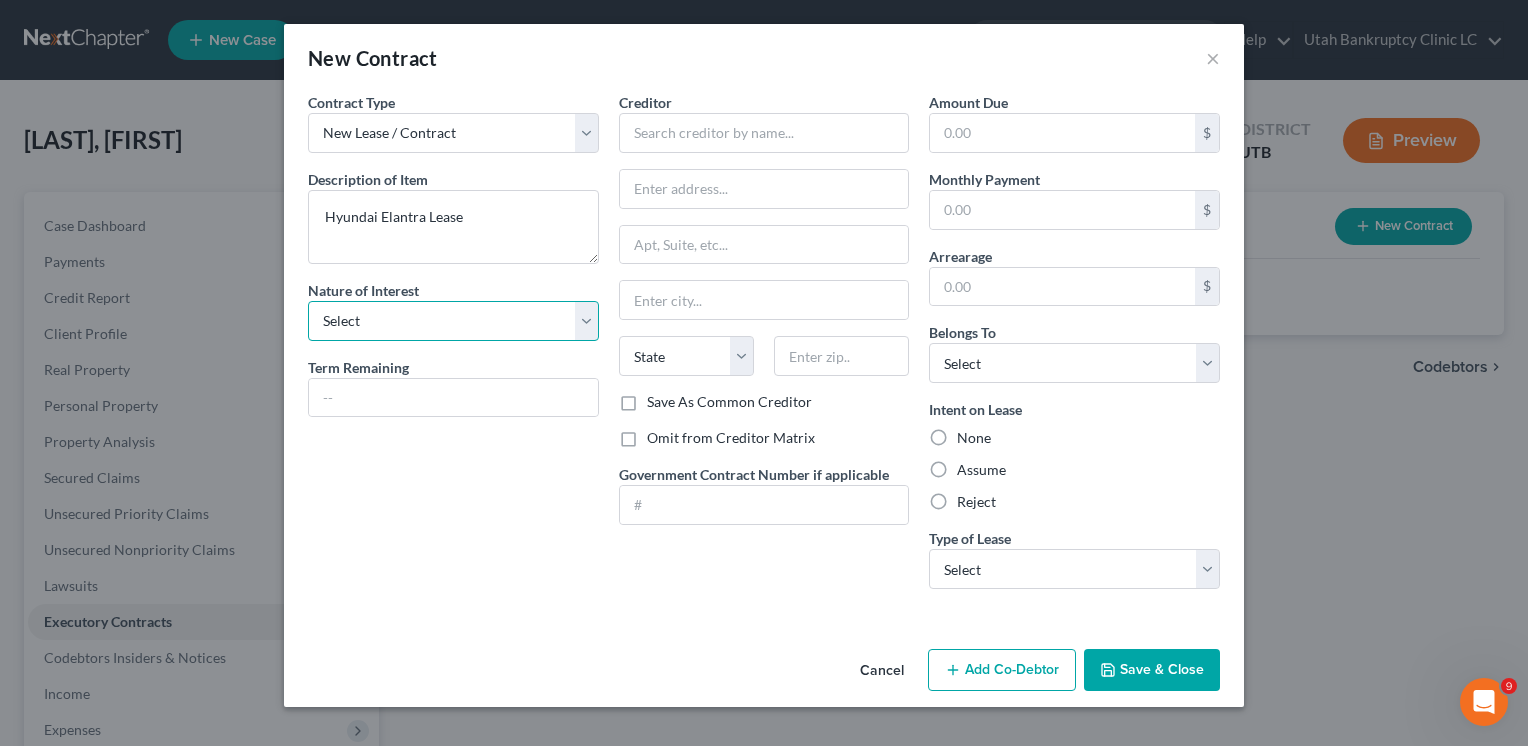 click on "Select Purchaser Agent Lessor Lessee" at bounding box center [453, 321] 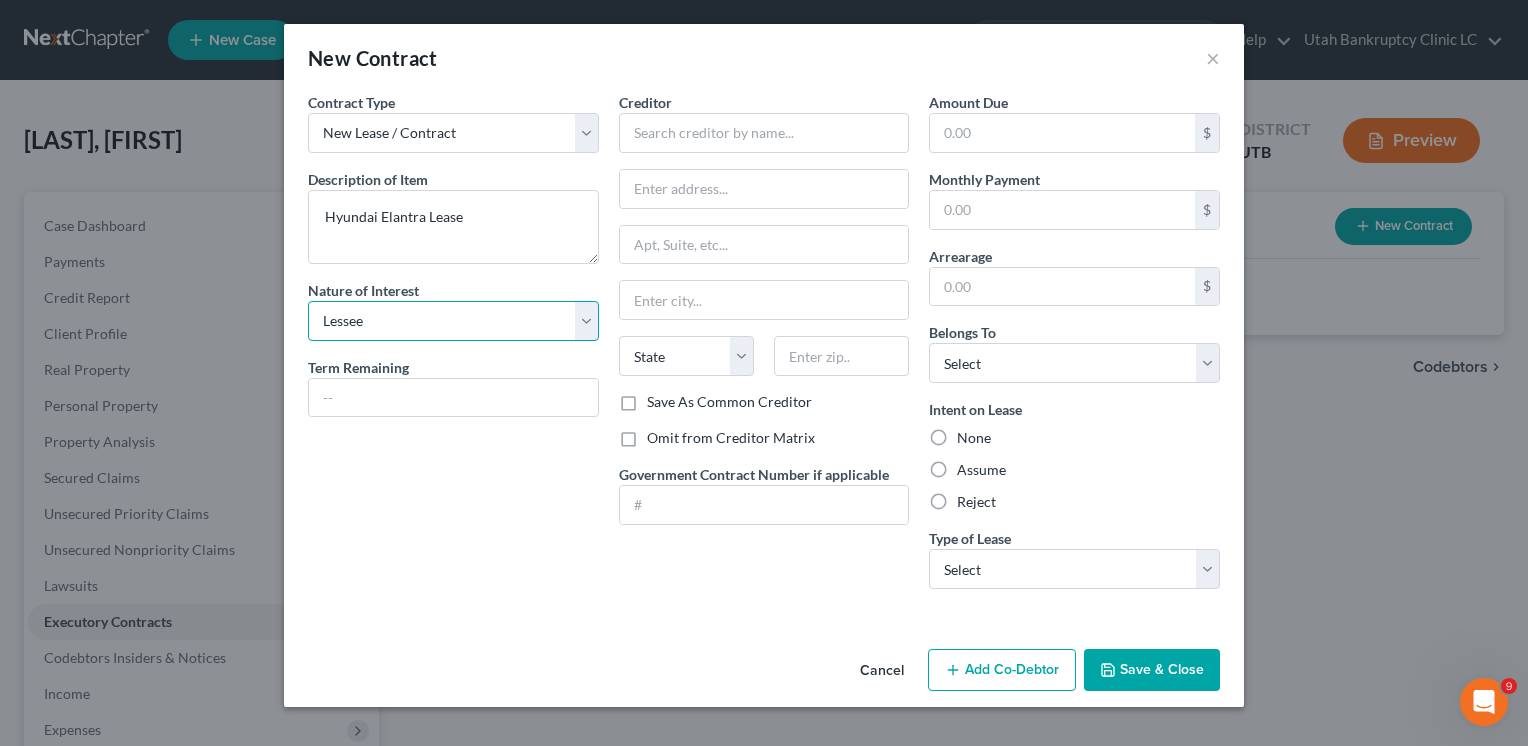 click on "Select Purchaser Agent Lessor Lessee" at bounding box center [453, 321] 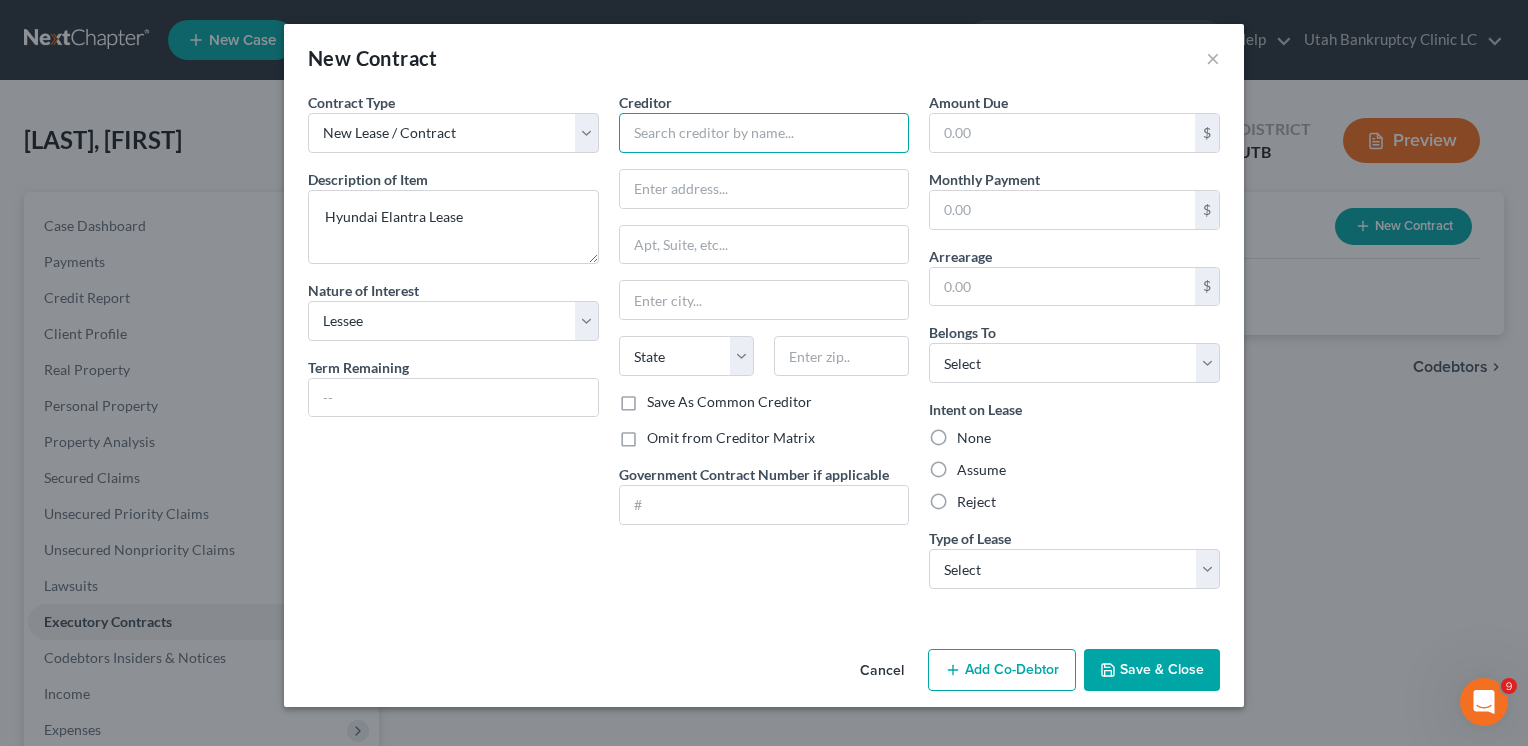 click at bounding box center [764, 133] 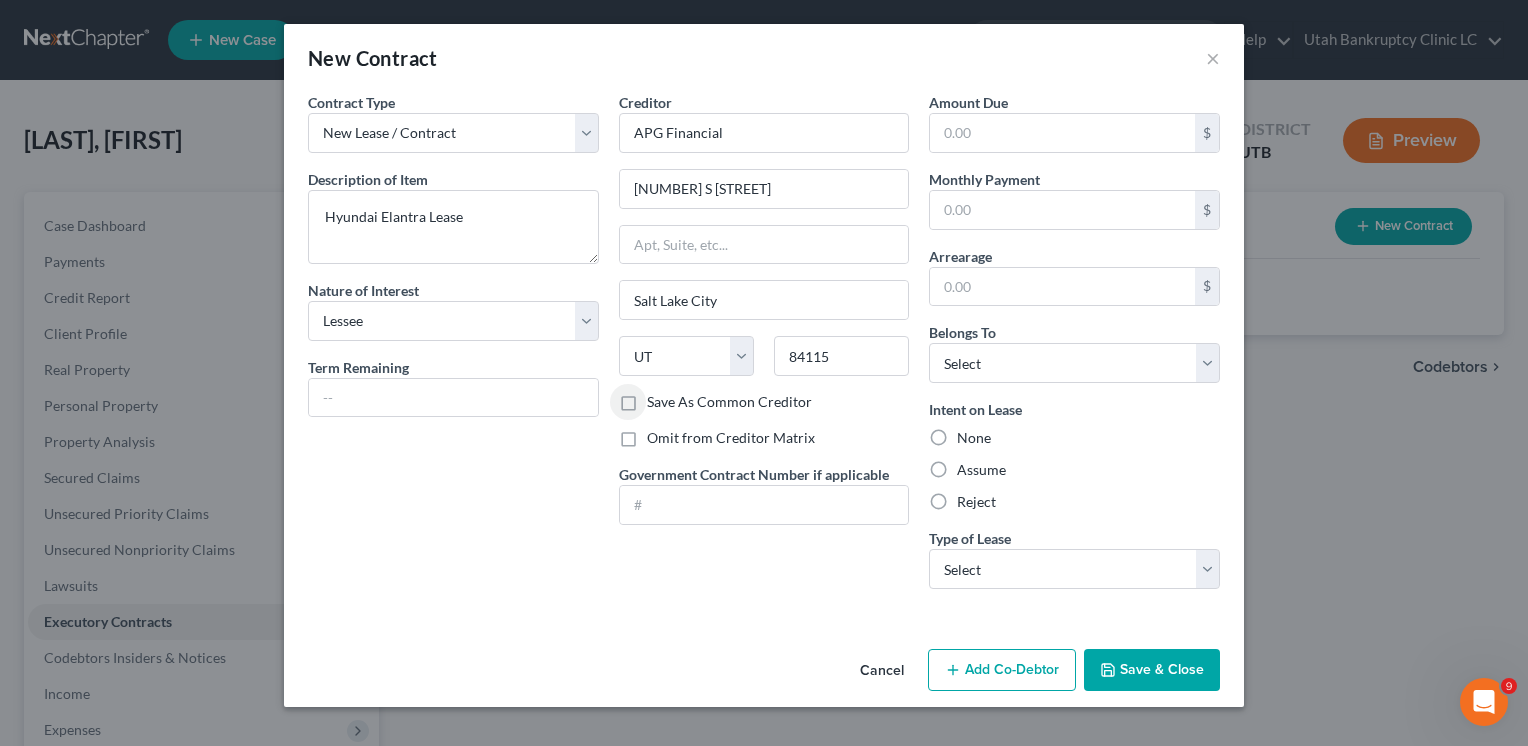 click on "Save As Common Creditor" at bounding box center [729, 402] 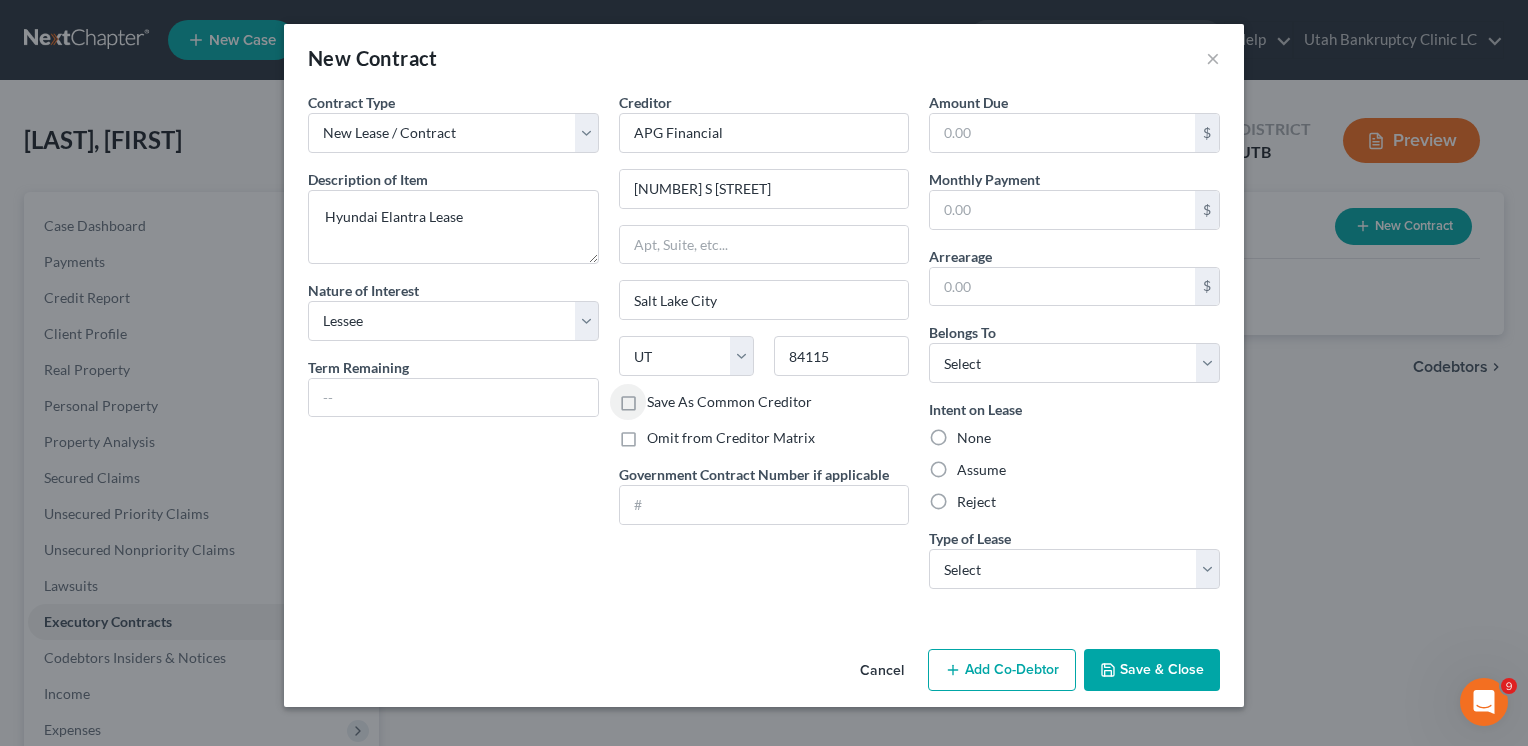 click on "Save As Common Creditor" at bounding box center (661, 398) 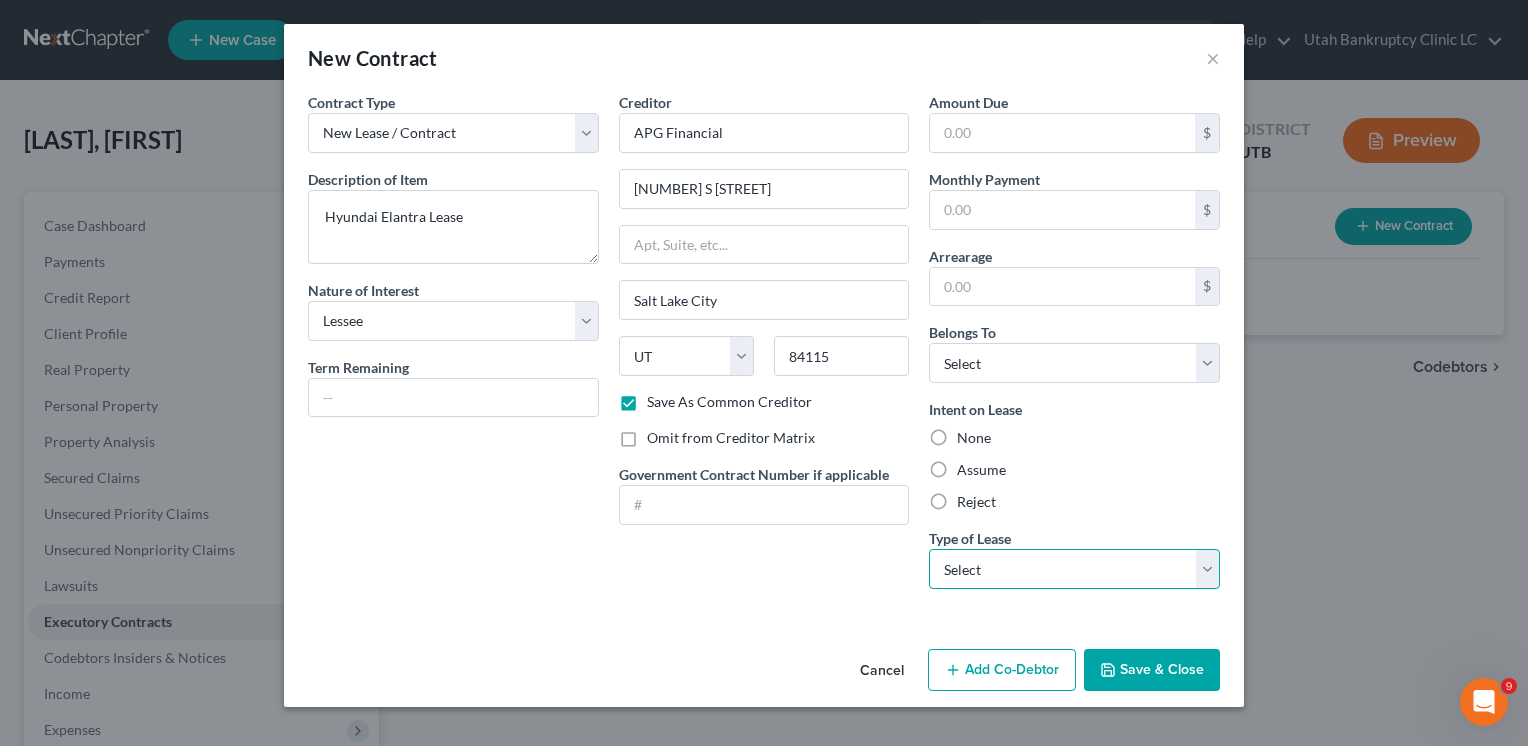 click on "Select Real Estate Car Other" at bounding box center [1074, 569] 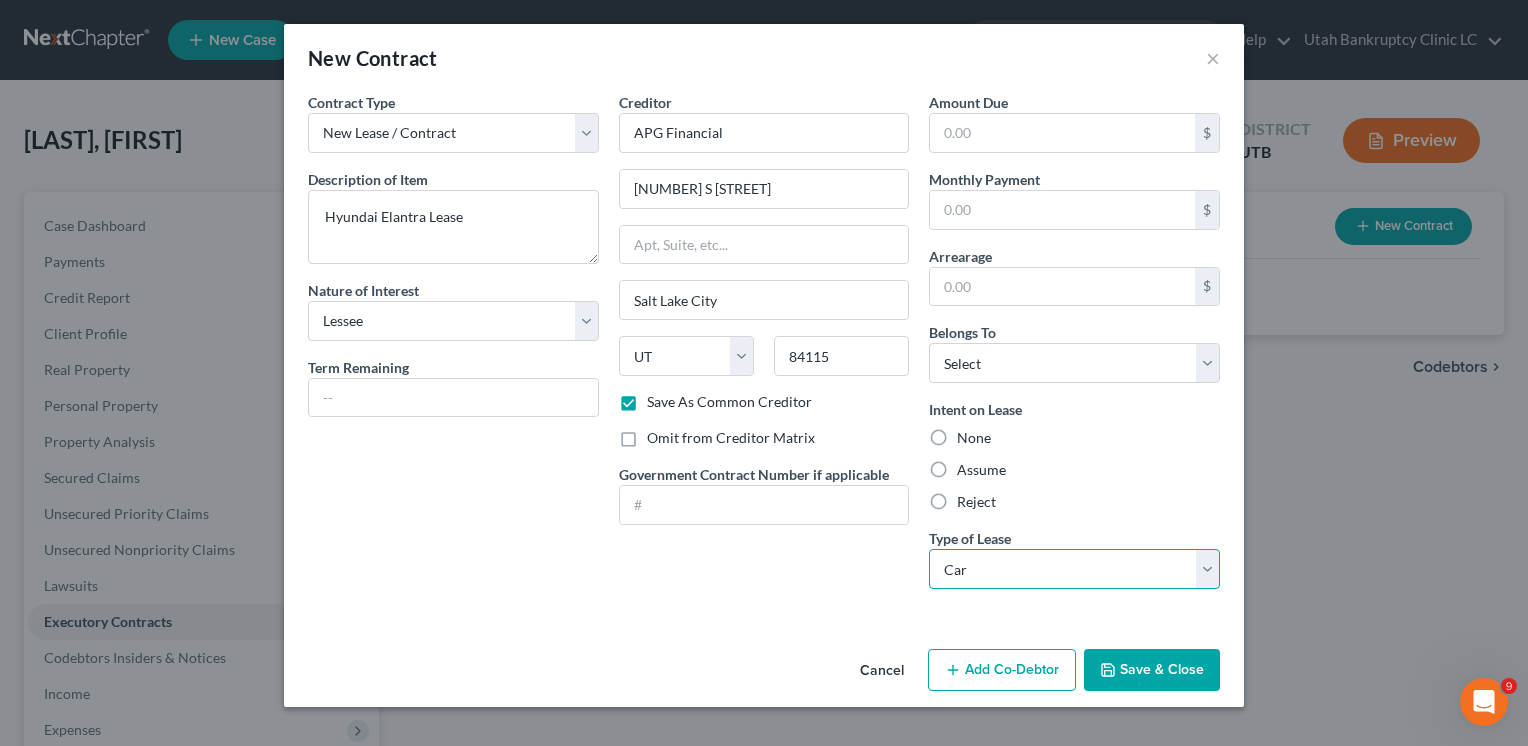 click on "Select Real Estate Car Other" at bounding box center (1074, 569) 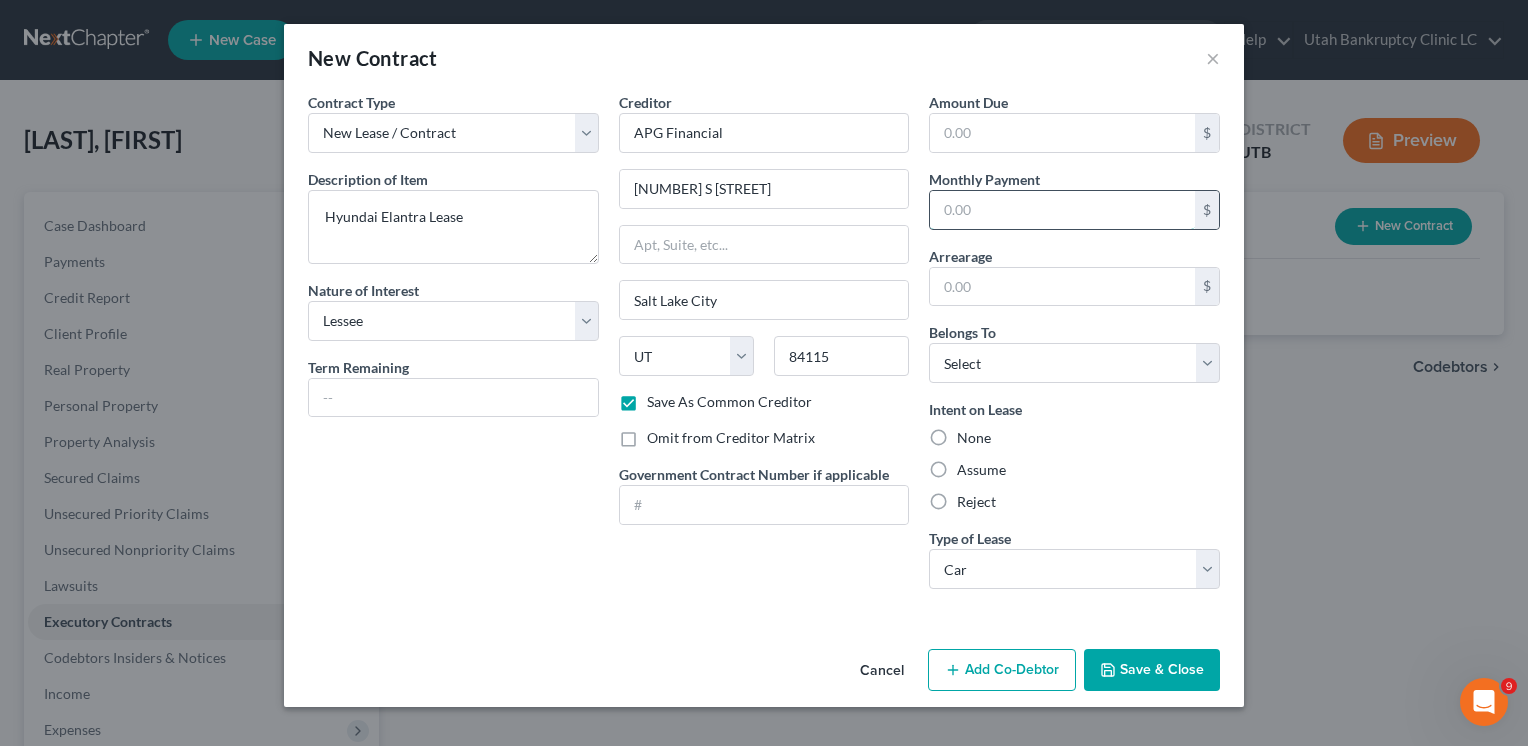 click at bounding box center [1062, 210] 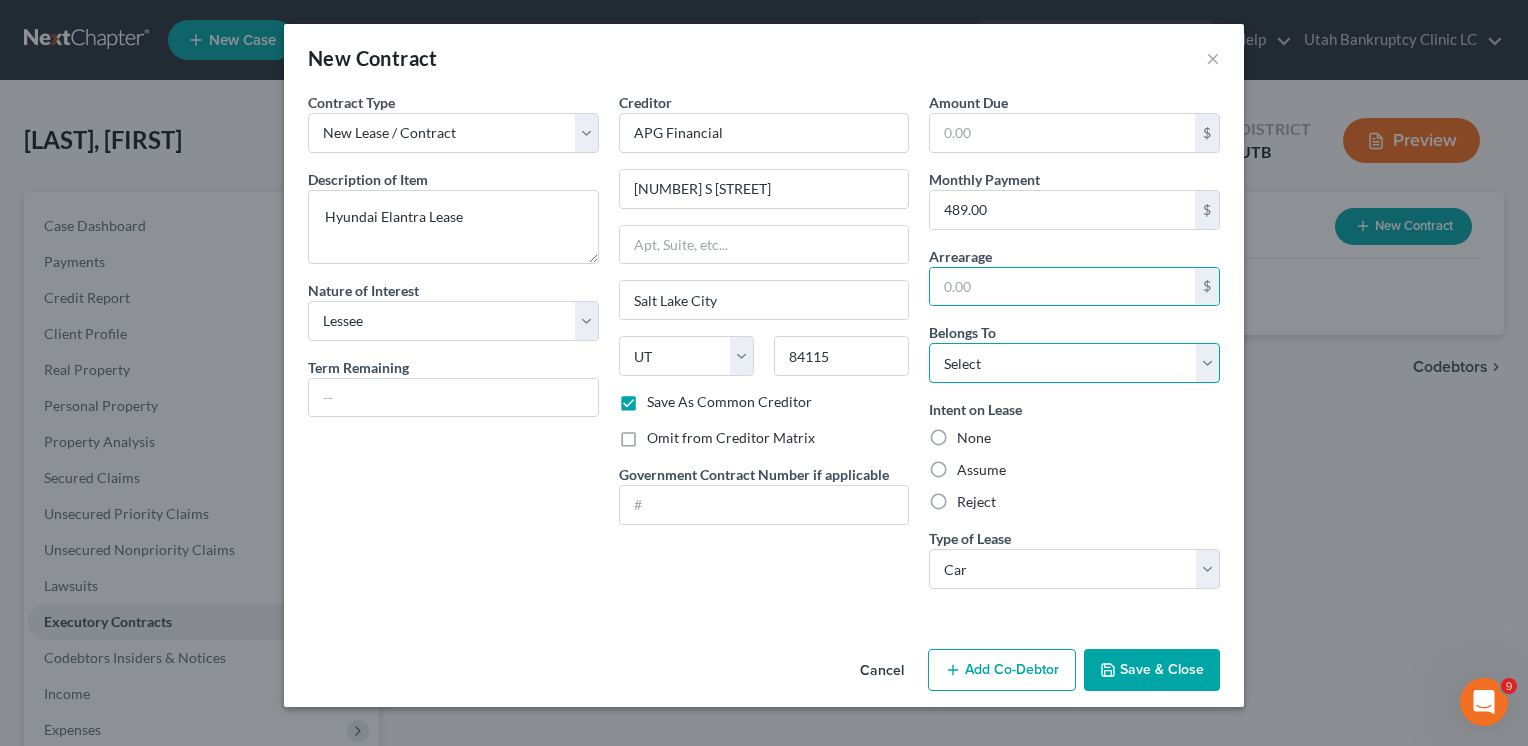 click on "Select Debtor 1 Only Debtor 2 Only Debtor 1 And Debtor 2 Only At Least One Of The Debtors And Another Community Property" at bounding box center (1074, 363) 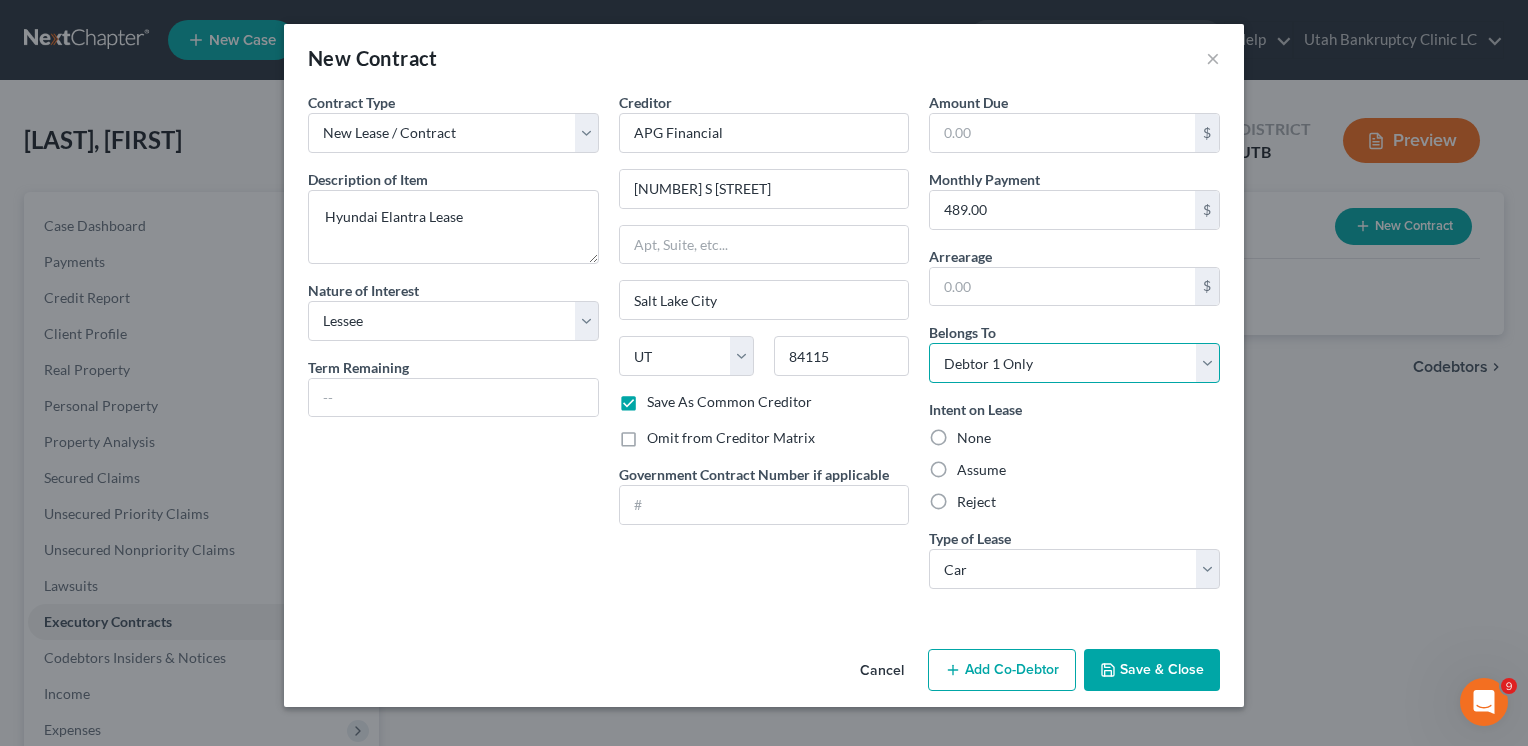click on "Select Debtor 1 Only Debtor 2 Only Debtor 1 And Debtor 2 Only At Least One Of The Debtors And Another Community Property" at bounding box center (1074, 363) 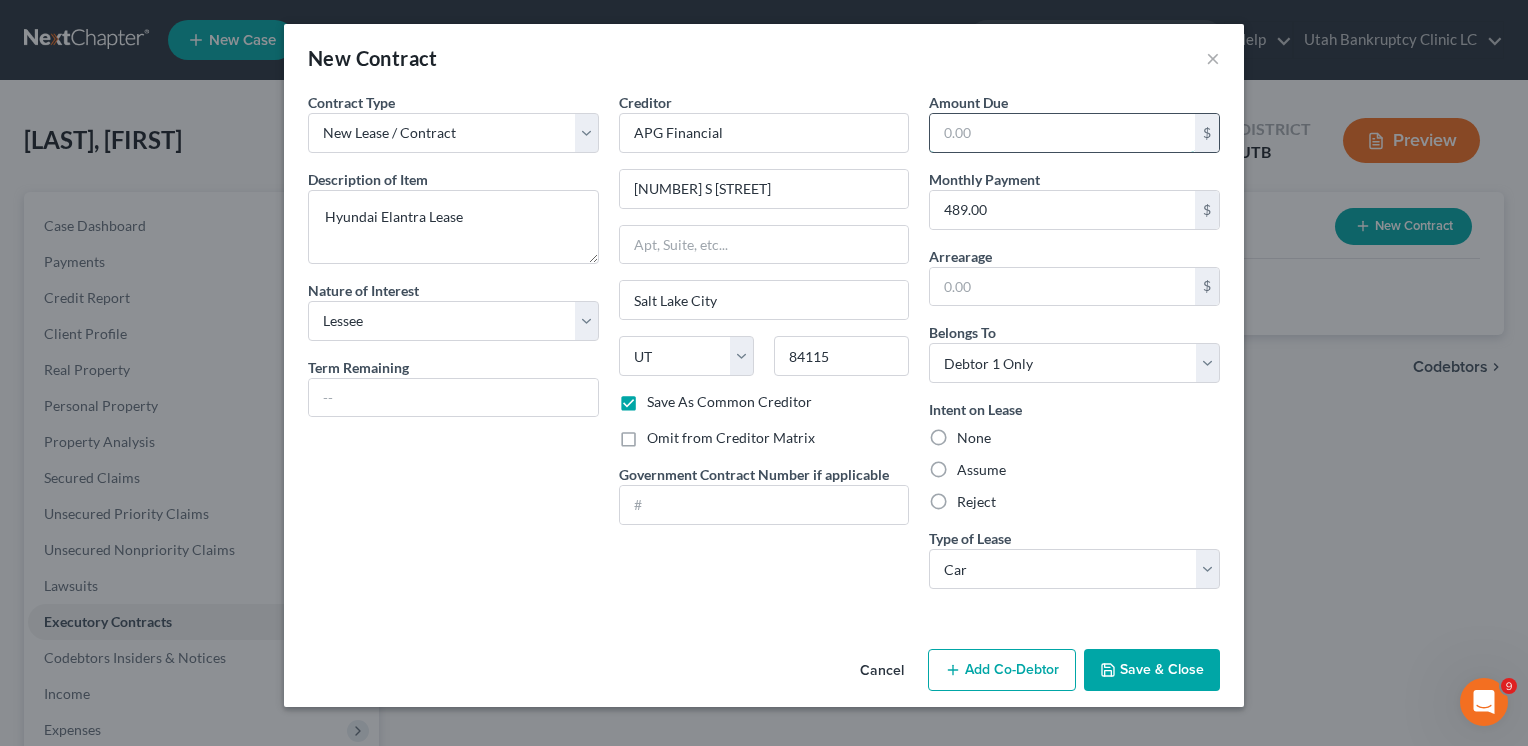 drag, startPoint x: 1004, startPoint y: 128, endPoint x: 1020, endPoint y: 137, distance: 18.35756 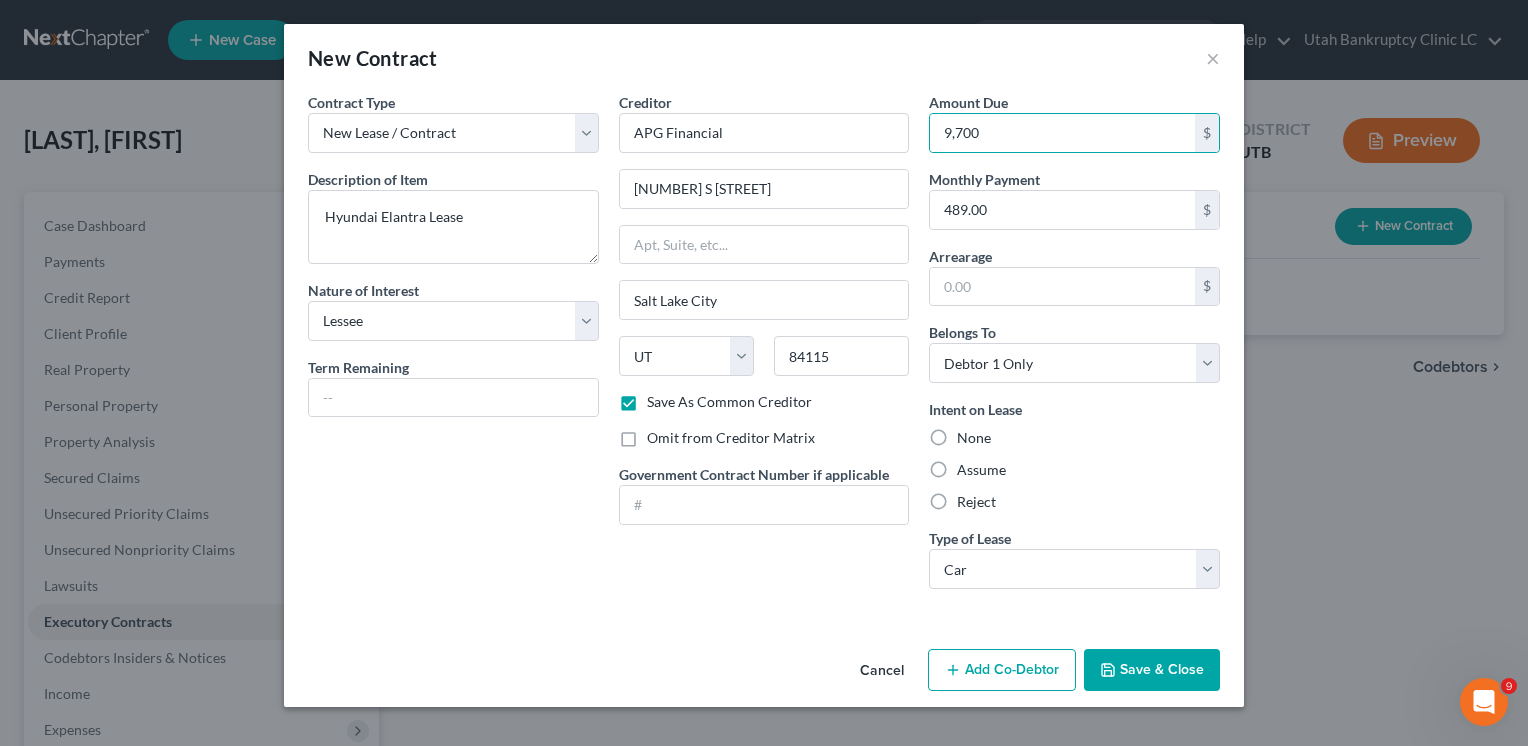 click on "Save & Close" at bounding box center (1152, 670) 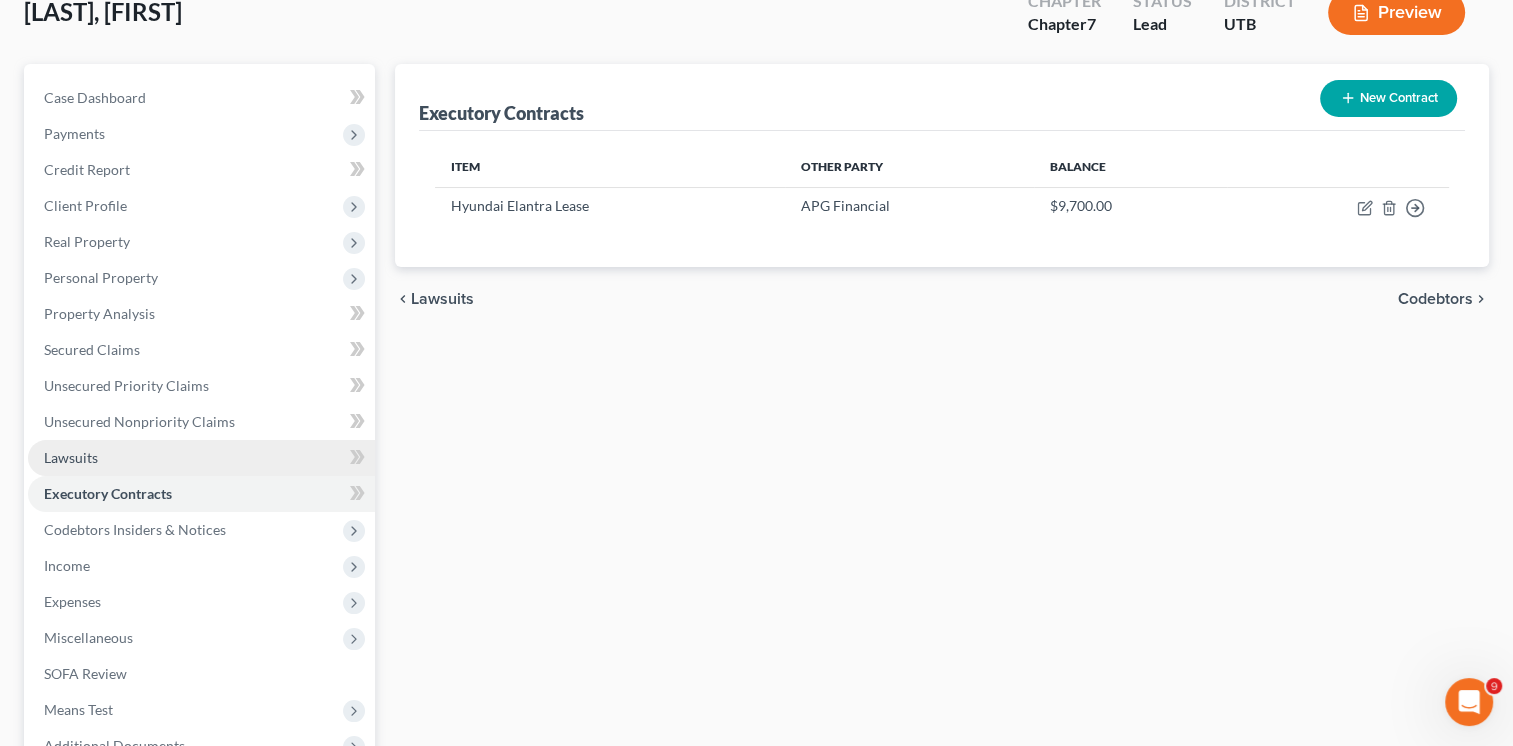scroll, scrollTop: 300, scrollLeft: 0, axis: vertical 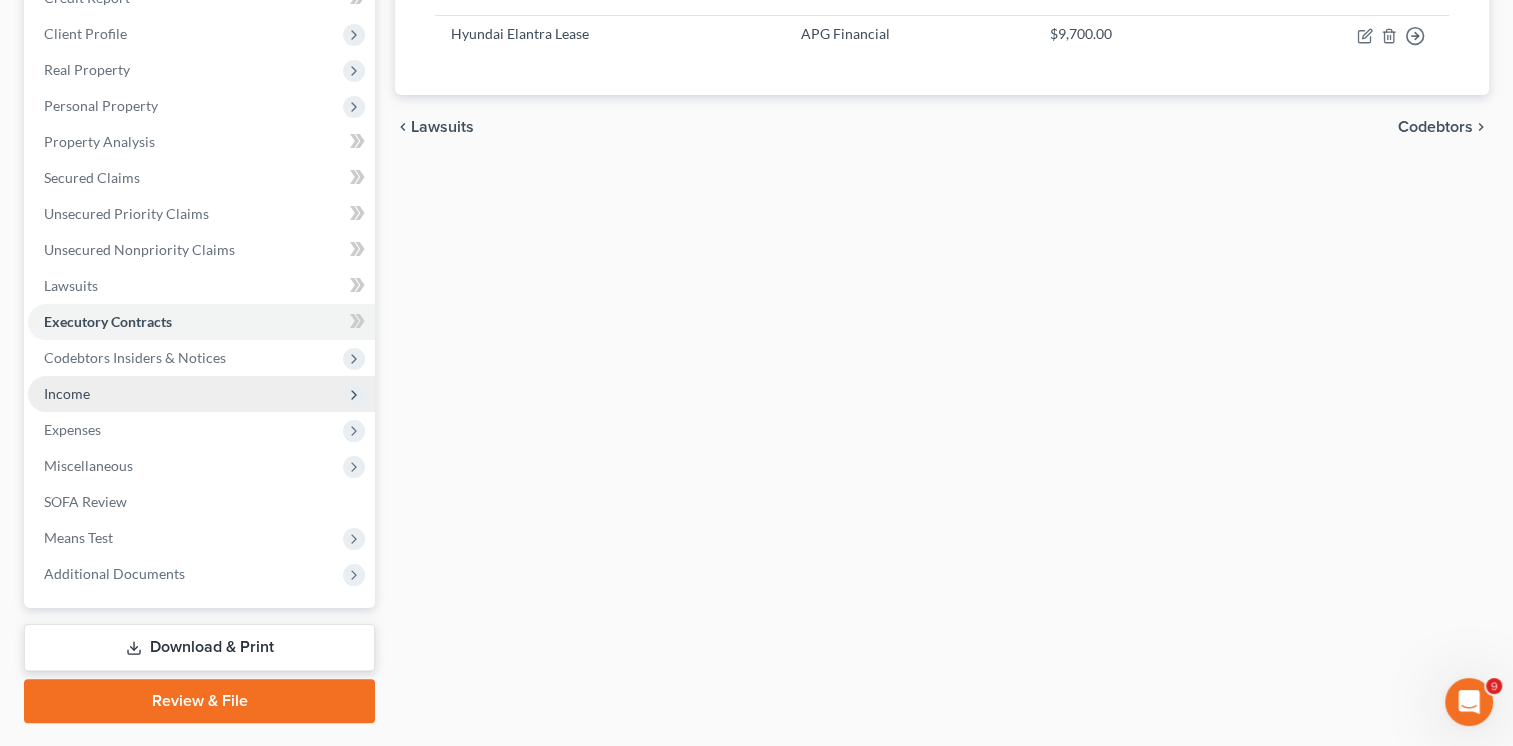 drag, startPoint x: 116, startPoint y: 390, endPoint x: 129, endPoint y: 390, distance: 13 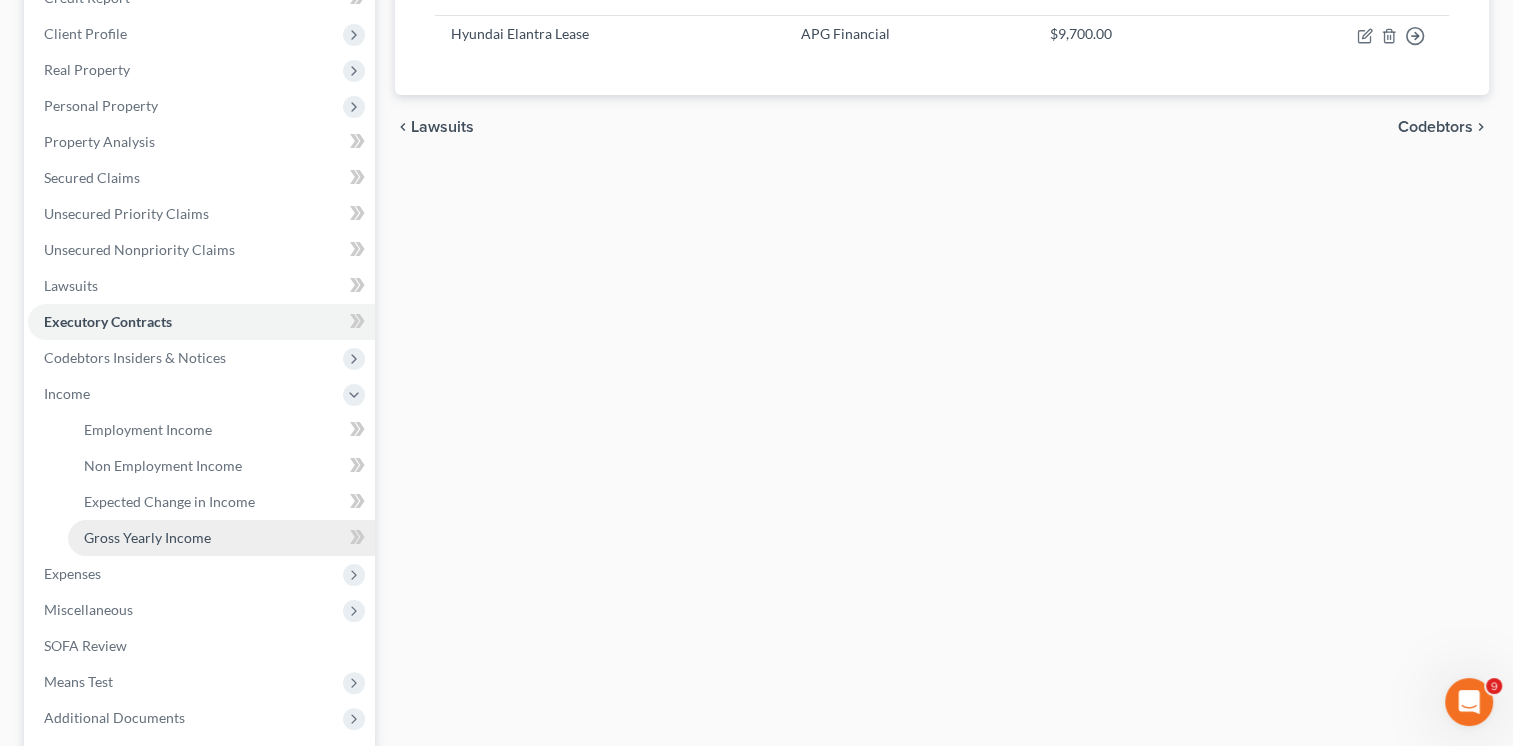 click on "Gross Yearly Income" at bounding box center (147, 537) 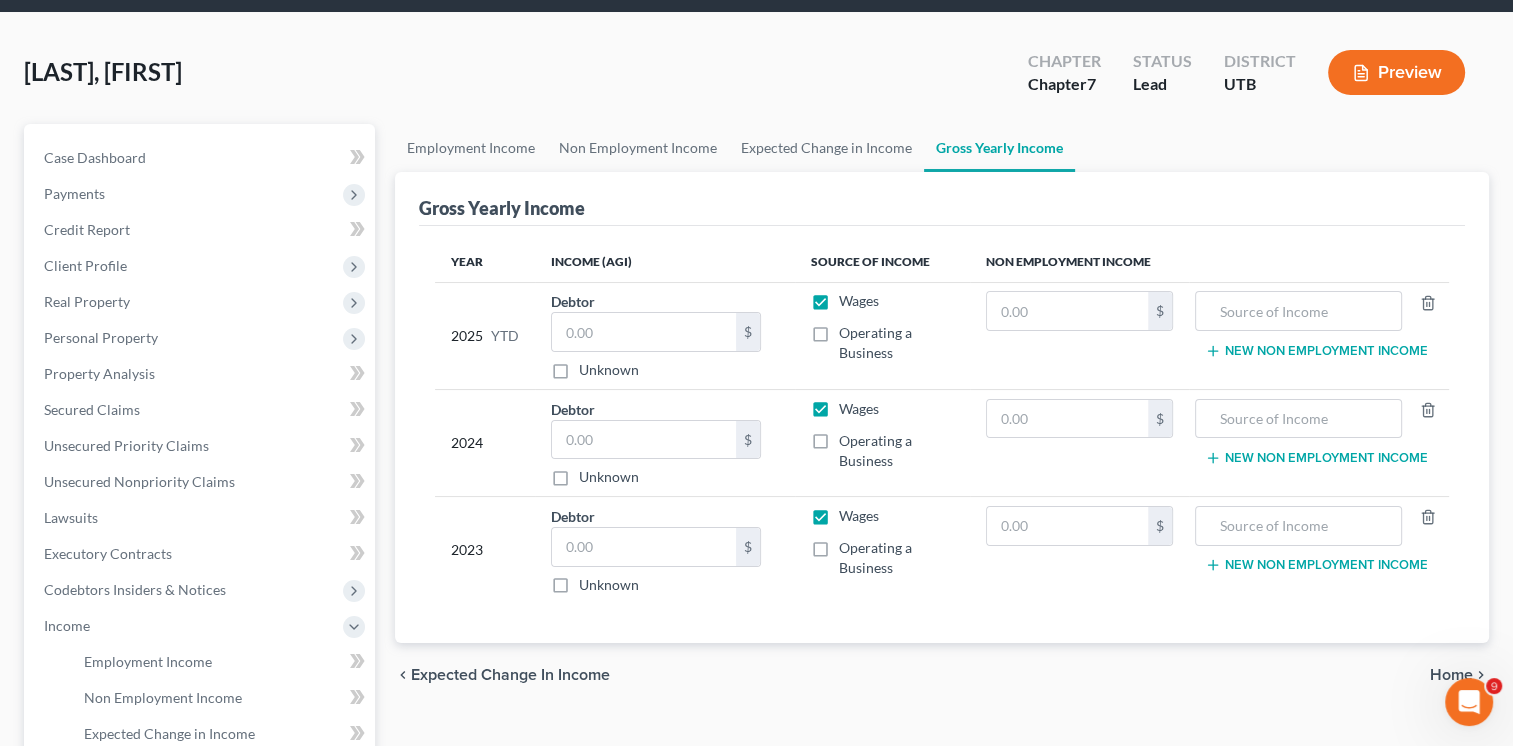 scroll, scrollTop: 0, scrollLeft: 0, axis: both 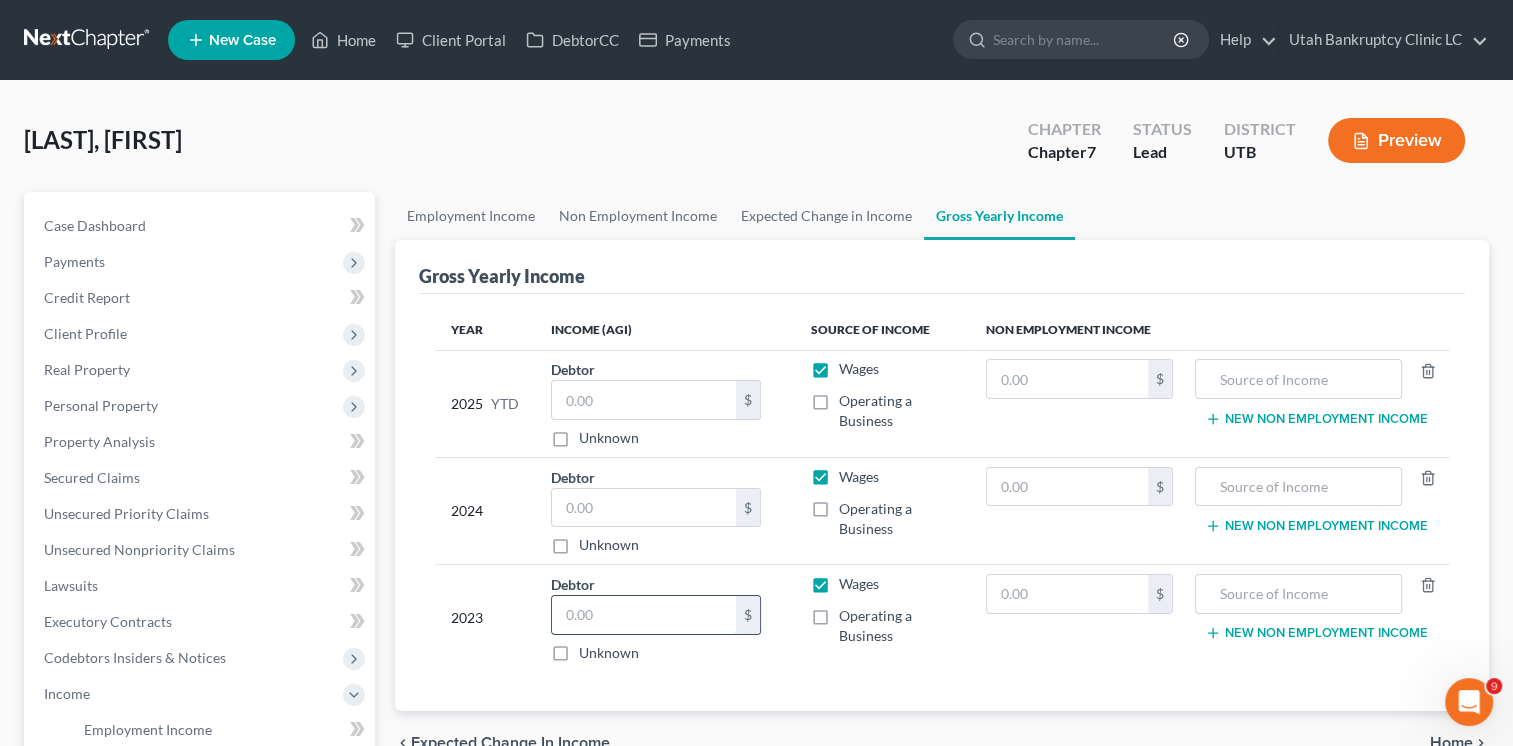 click at bounding box center (644, 615) 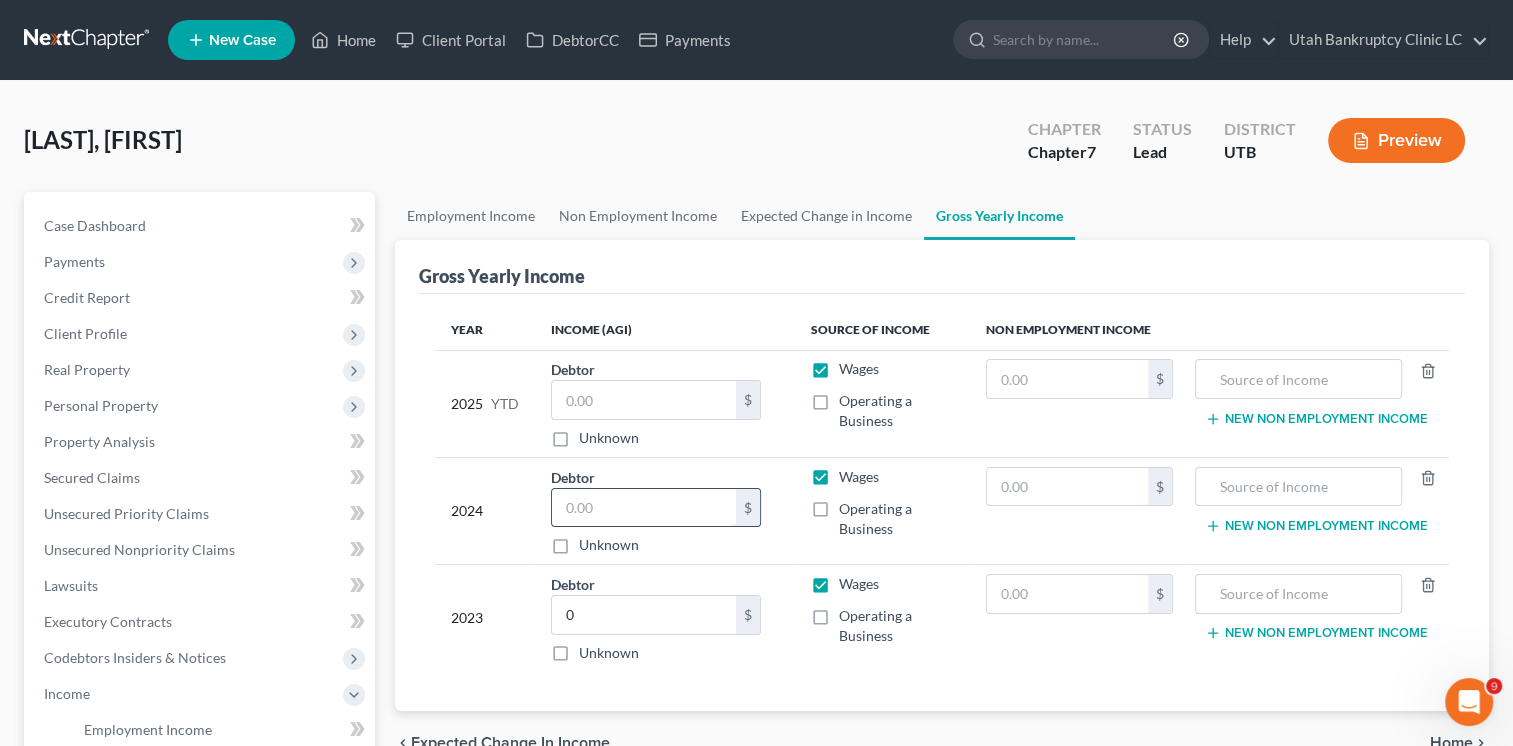 click at bounding box center [644, 508] 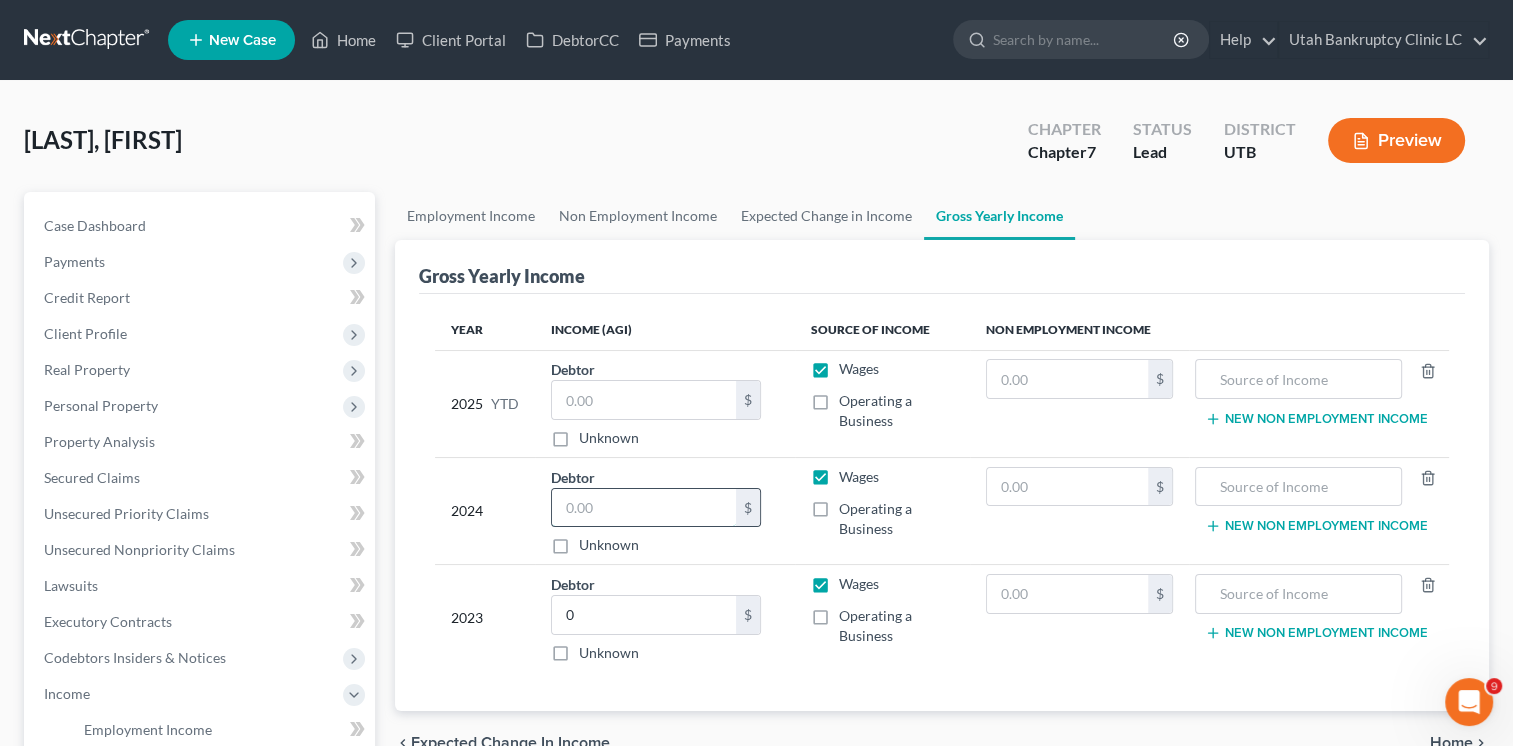 click at bounding box center (644, 508) 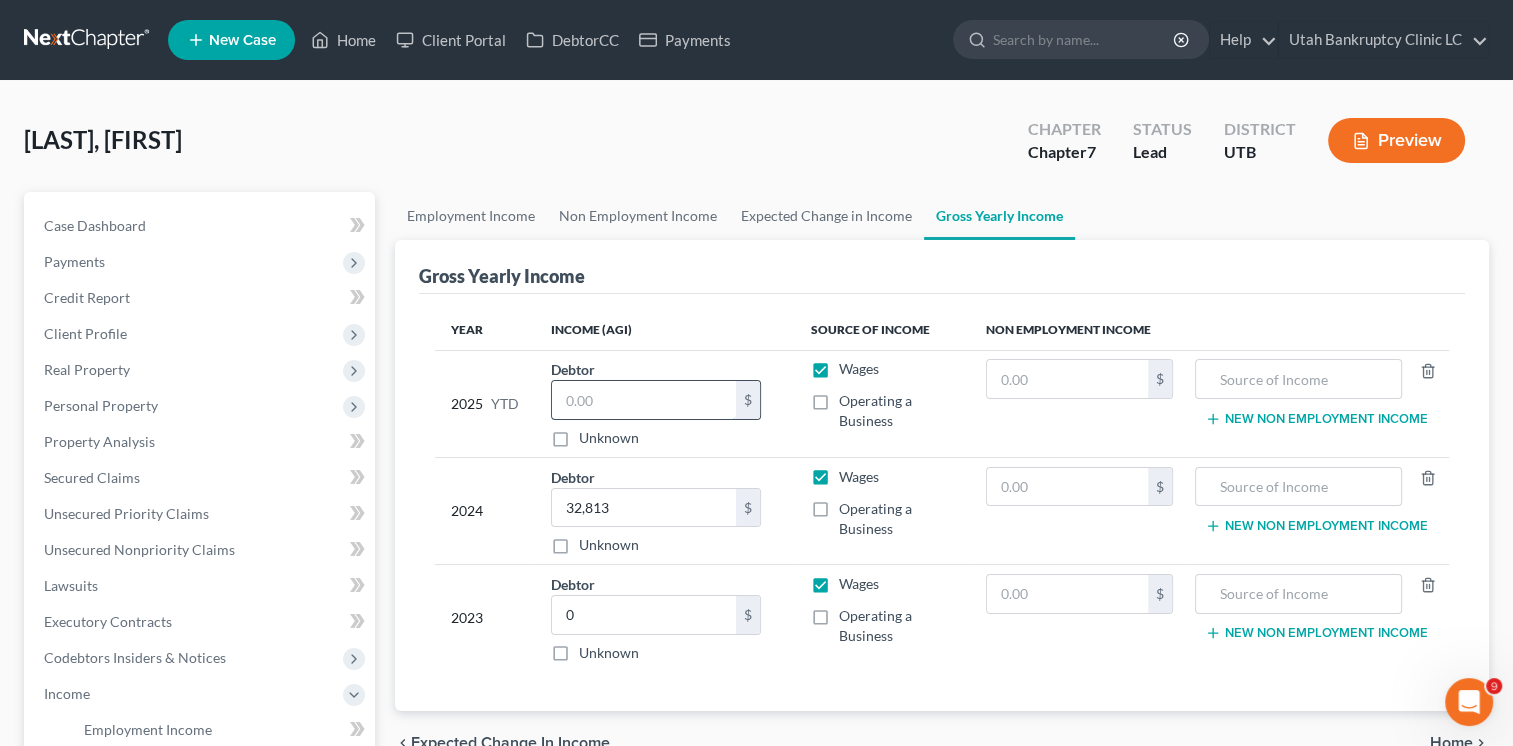 click at bounding box center [644, 400] 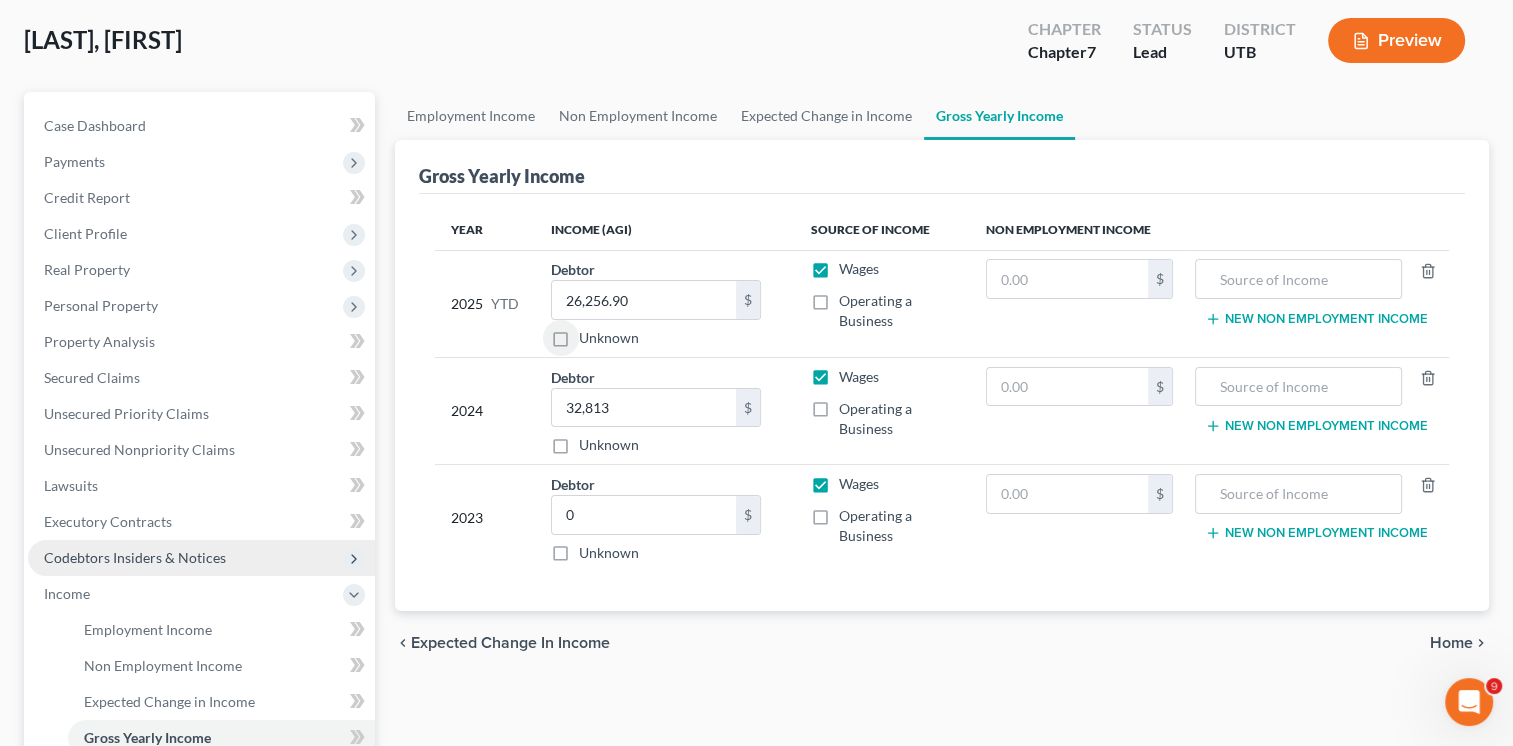 scroll, scrollTop: 495, scrollLeft: 0, axis: vertical 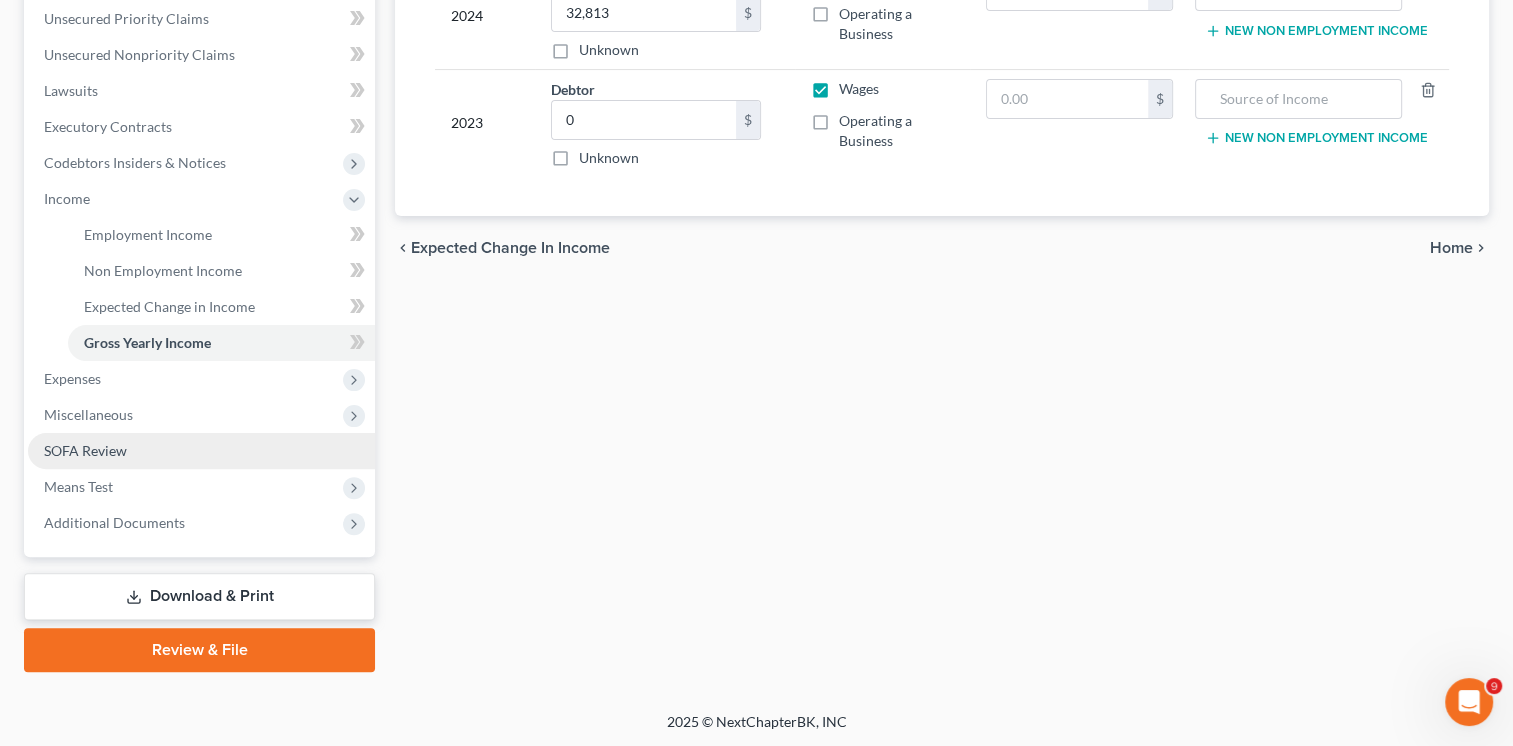 click on "SOFA Review" at bounding box center [85, 450] 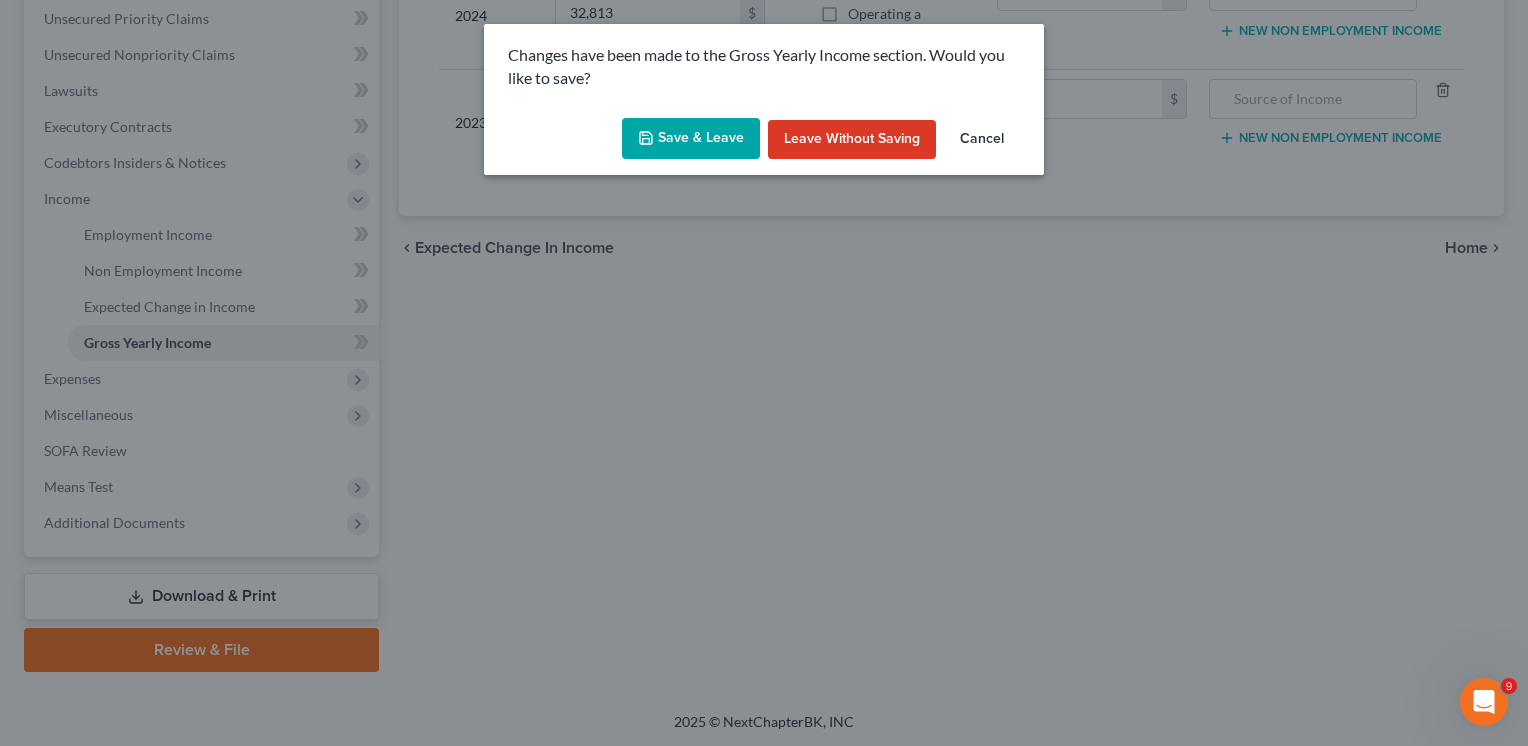 click on "Save & Leave" at bounding box center [691, 139] 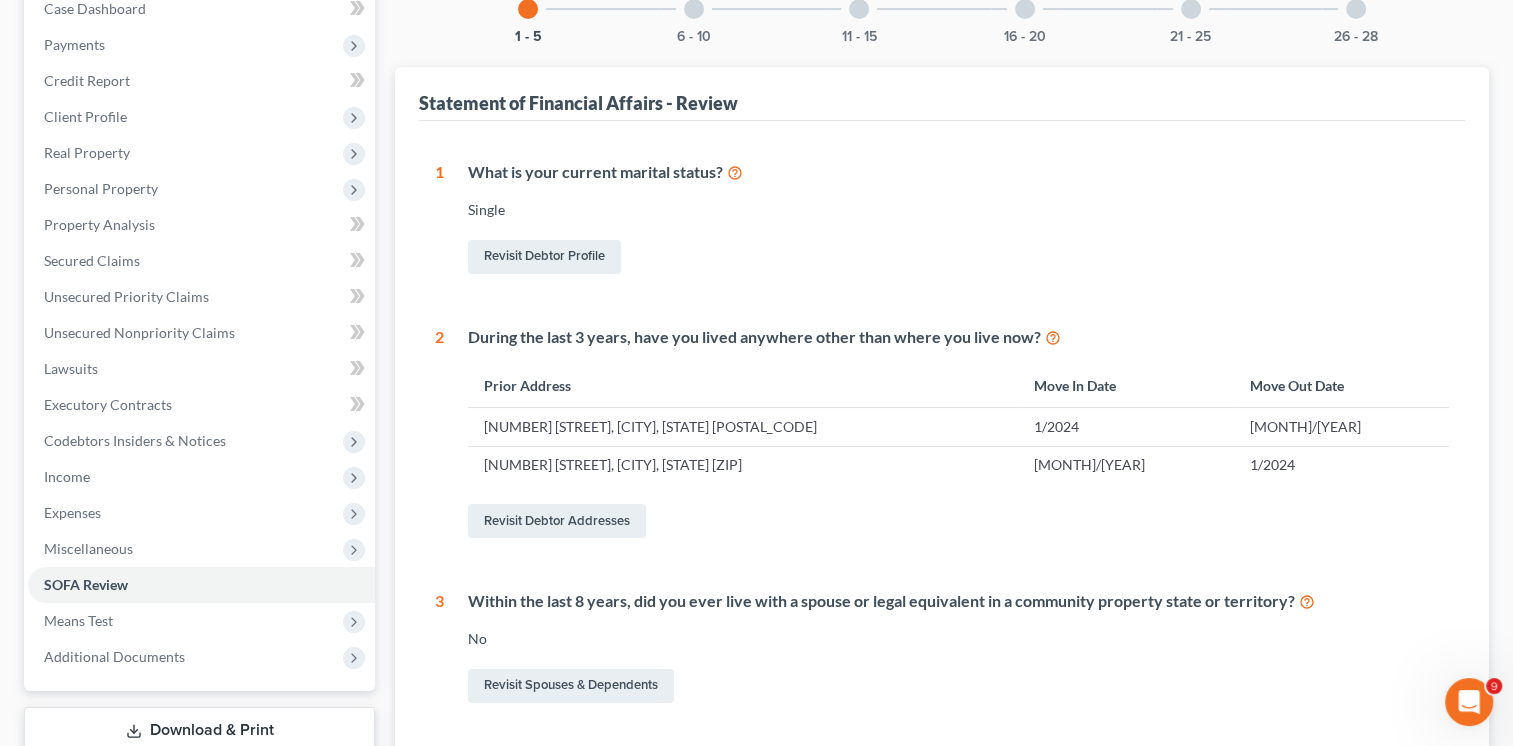 scroll, scrollTop: 0, scrollLeft: 0, axis: both 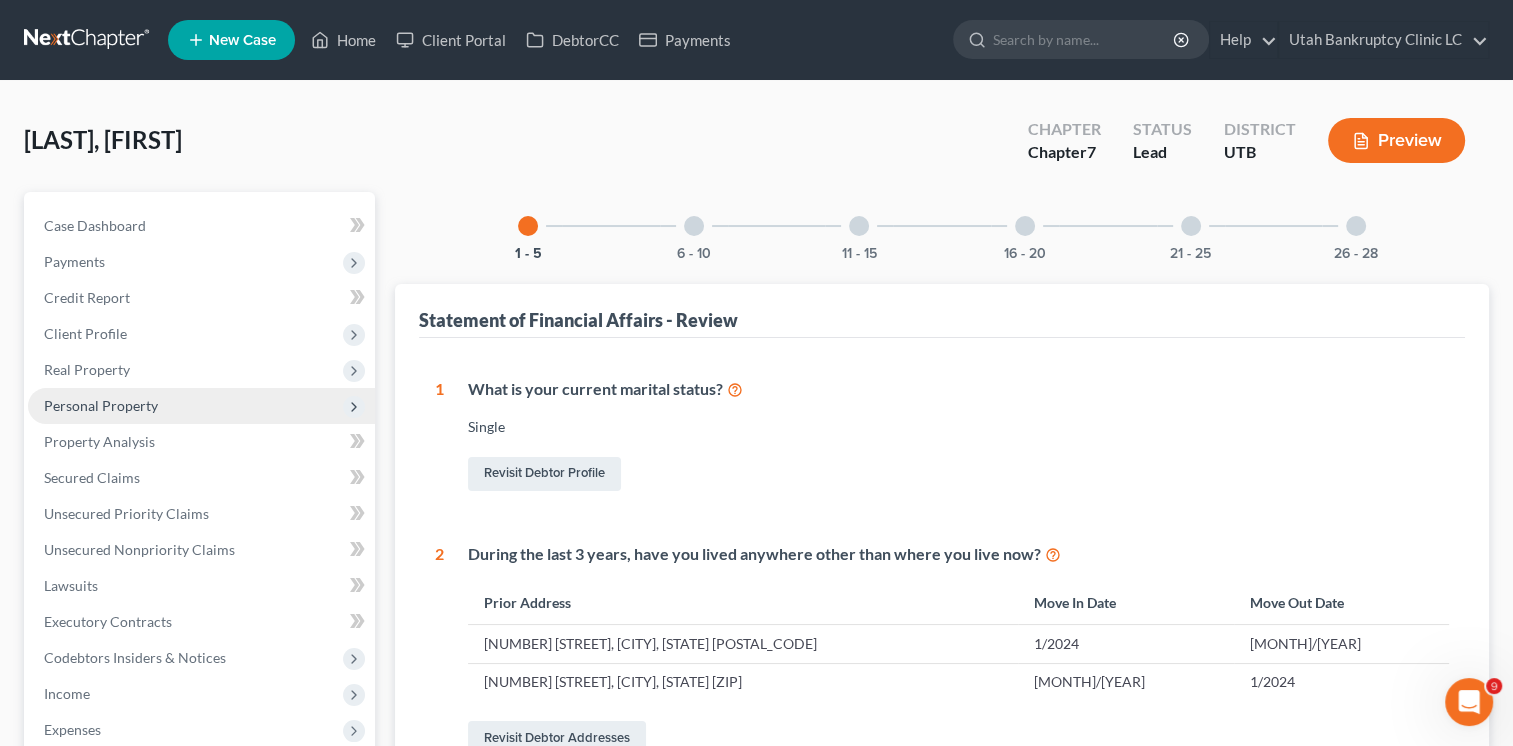 click on "Personal Property" at bounding box center (101, 405) 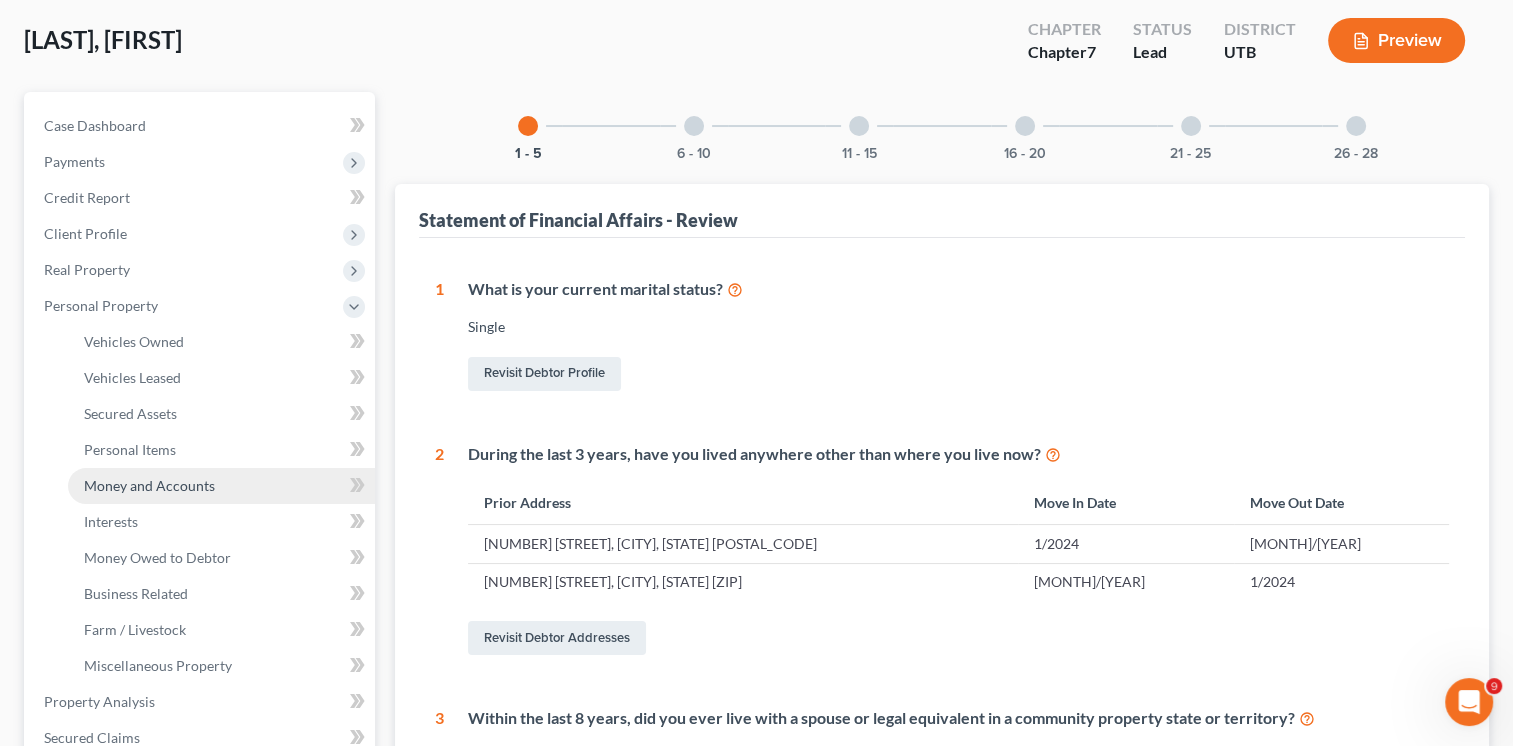 click on "Money and Accounts" at bounding box center [149, 485] 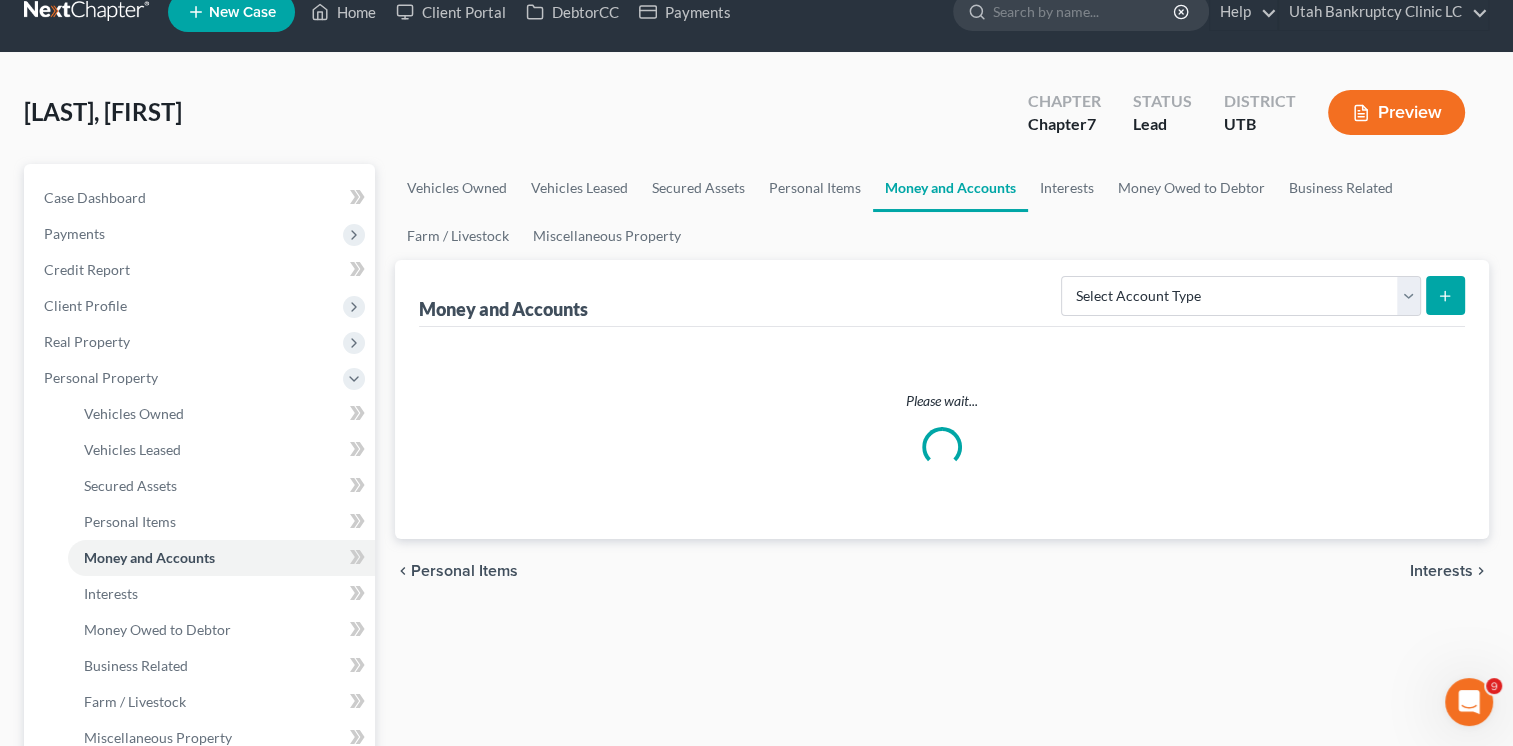 scroll, scrollTop: 0, scrollLeft: 0, axis: both 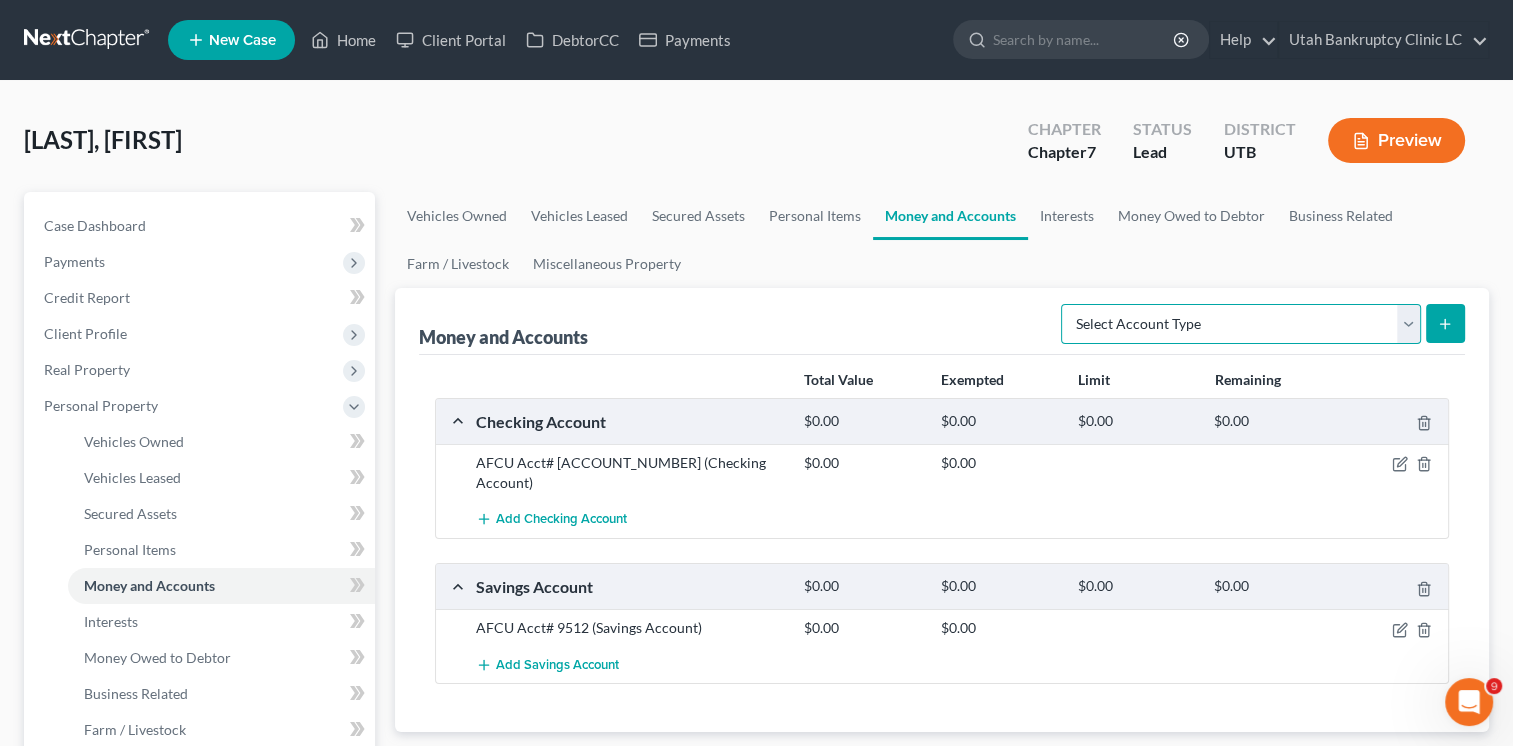 click on "Select Account Type Brokerage Cash on Hand Certificates of Deposit Checking Account Money Market Other (Credit Union, Health Savings Account, etc) Safe Deposit Box Savings Account Security Deposits or Prepayments" at bounding box center [1241, 324] 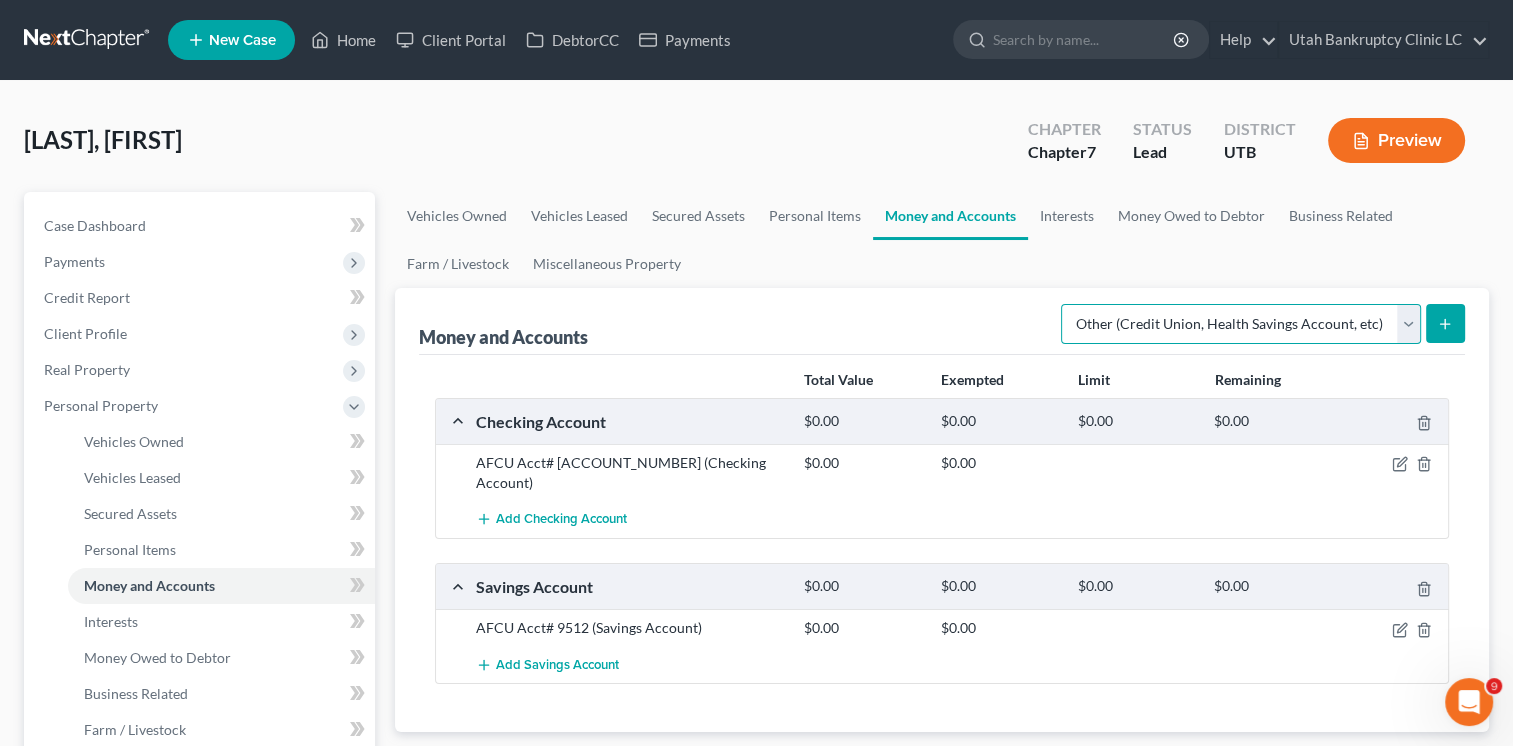 click on "Select Account Type Brokerage Cash on Hand Certificates of Deposit Checking Account Money Market Other (Credit Union, Health Savings Account, etc) Safe Deposit Box Savings Account Security Deposits or Prepayments" at bounding box center [1241, 324] 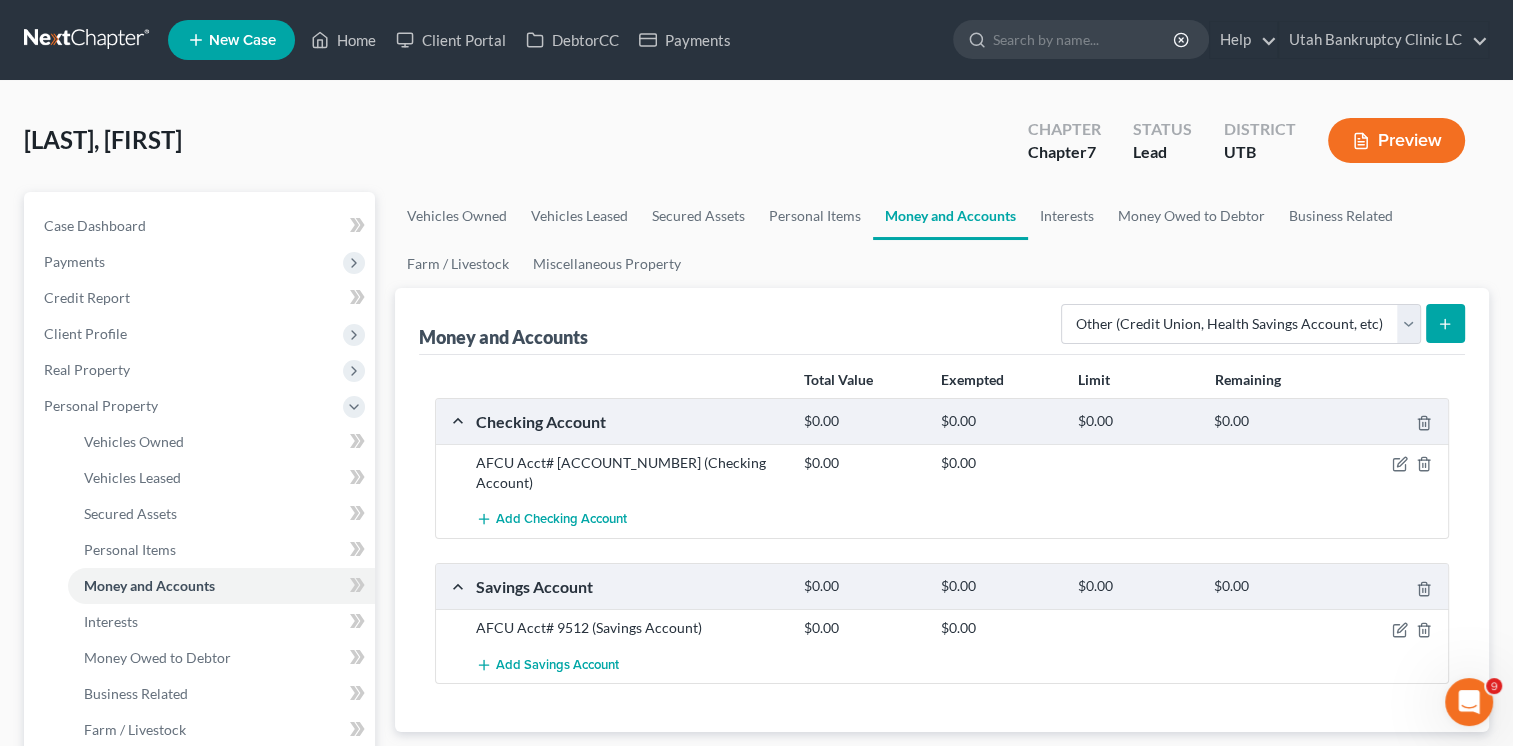 click at bounding box center (1445, 323) 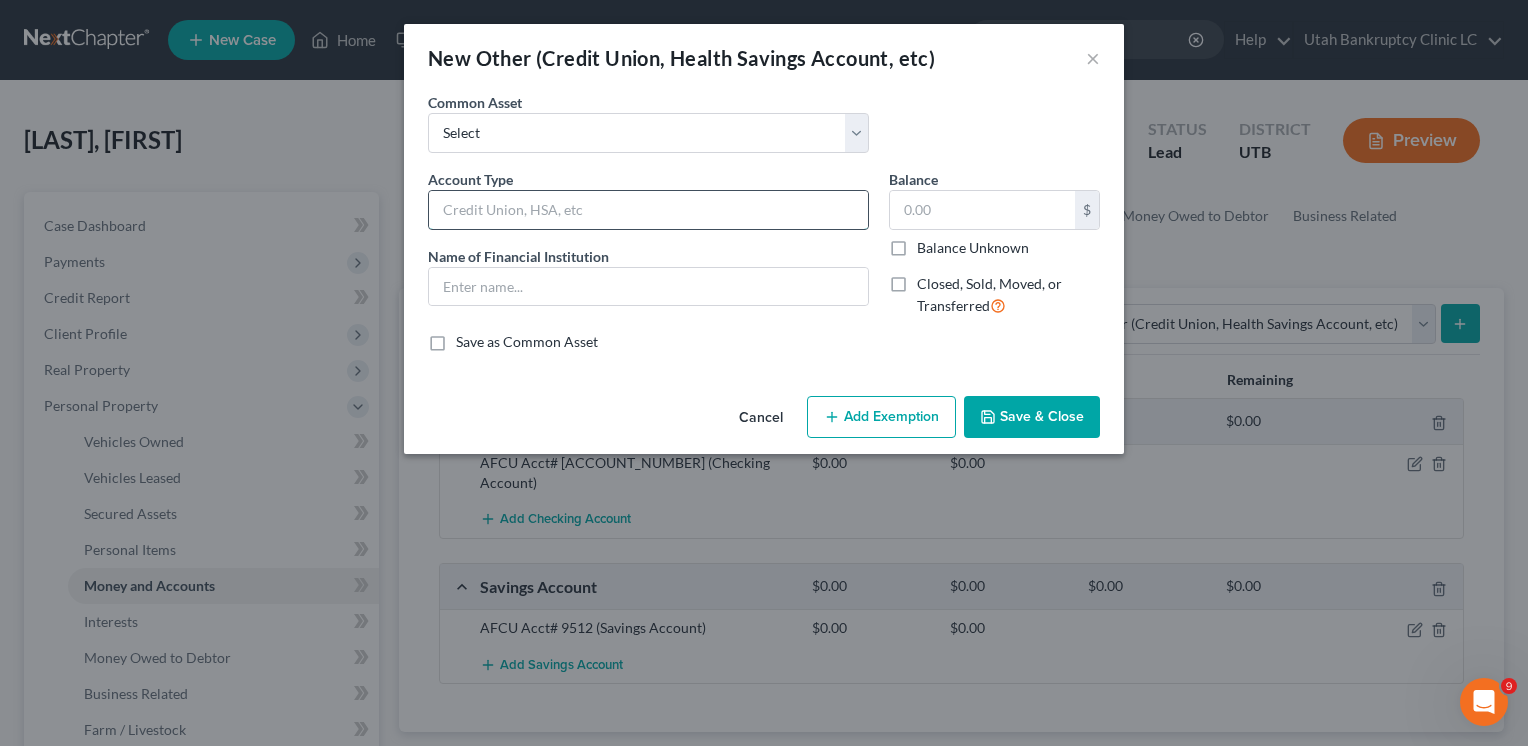 click at bounding box center [648, 210] 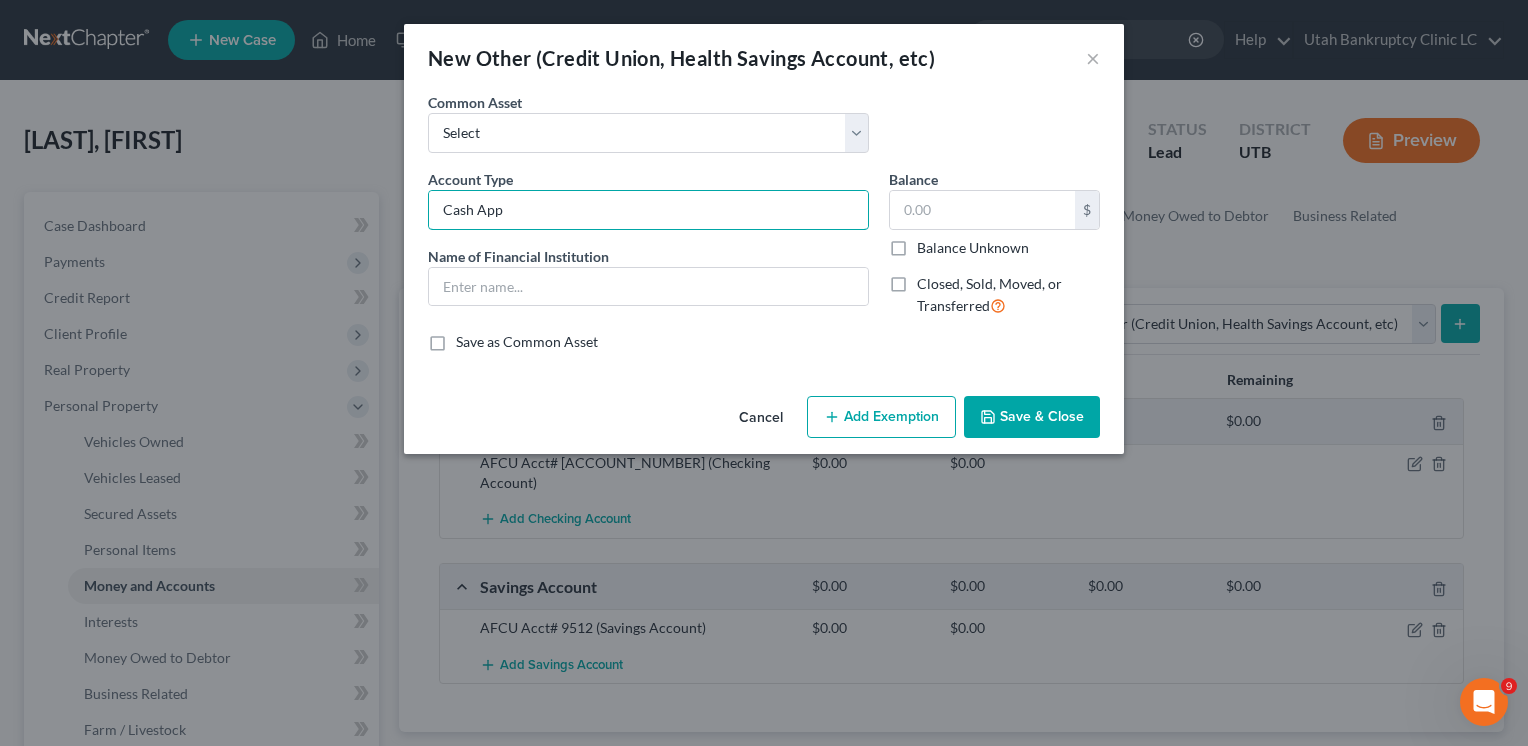 drag, startPoint x: 568, startPoint y: 206, endPoint x: 281, endPoint y: 198, distance: 287.11148 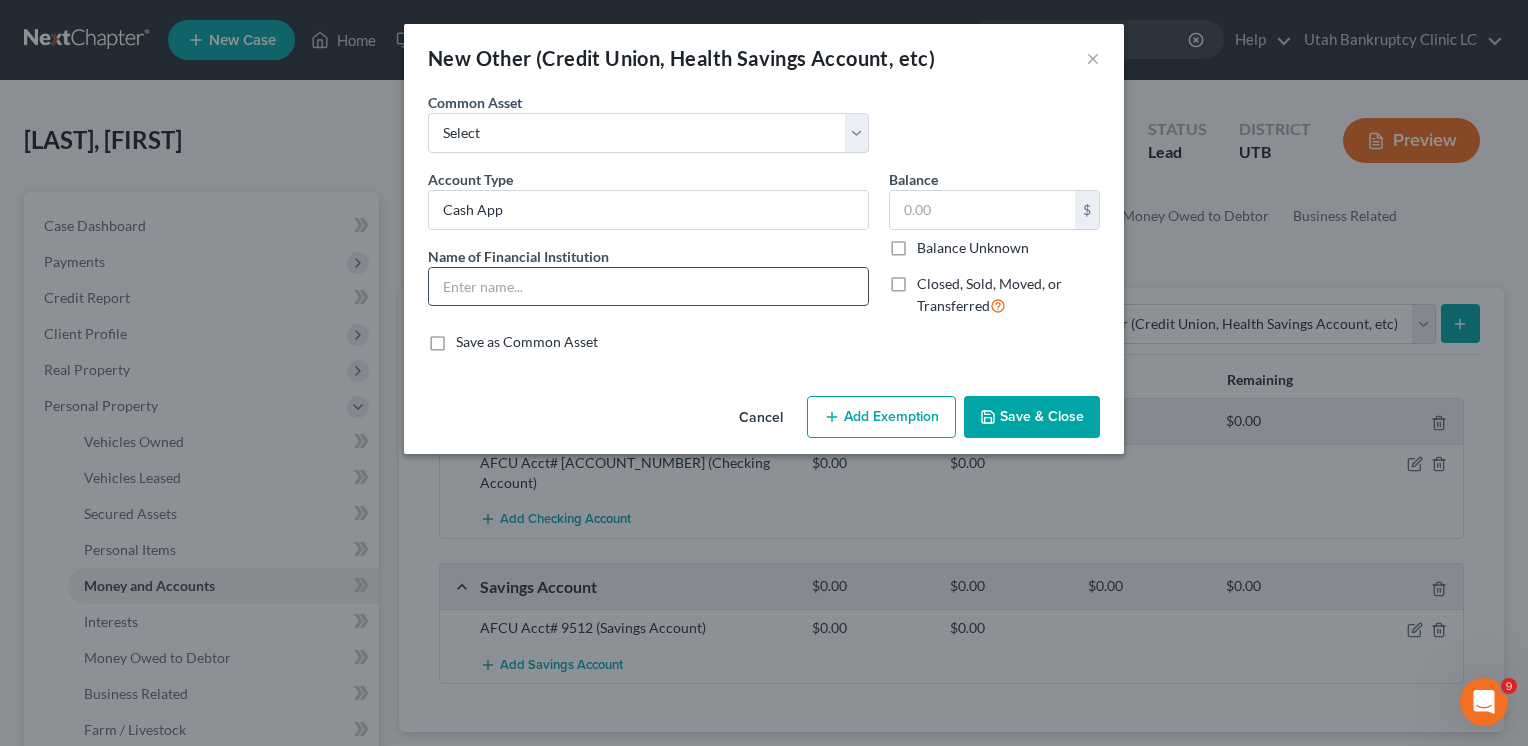 click at bounding box center [648, 287] 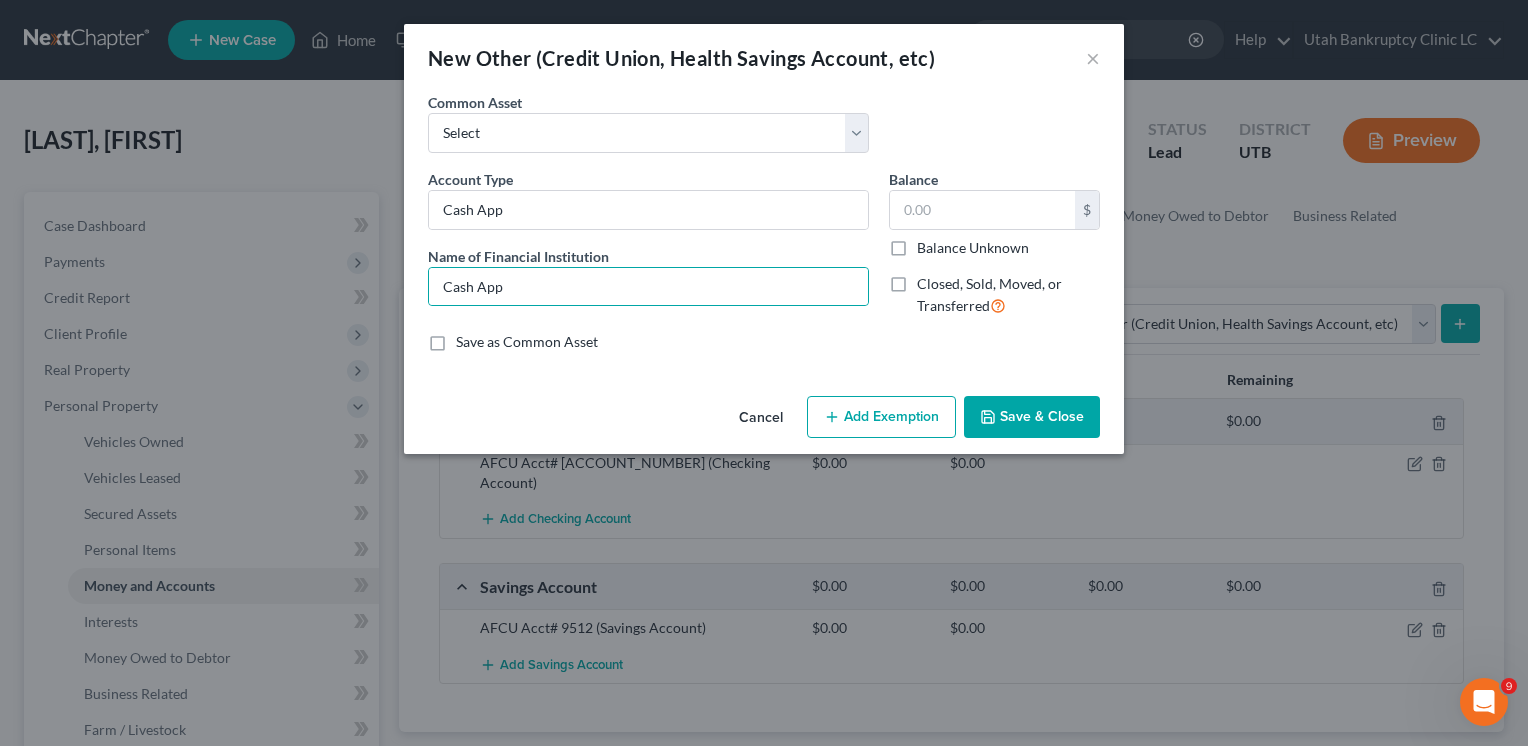 click 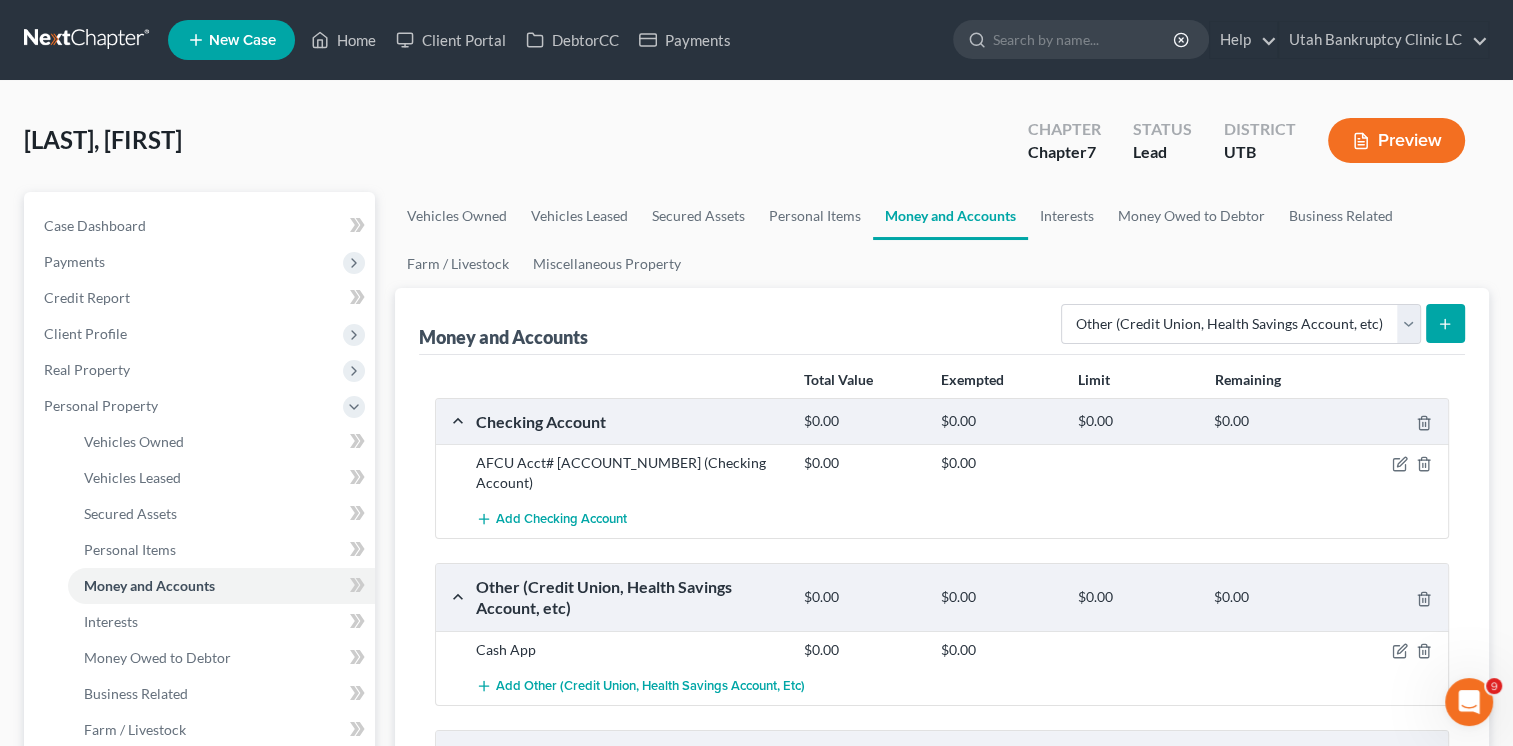click 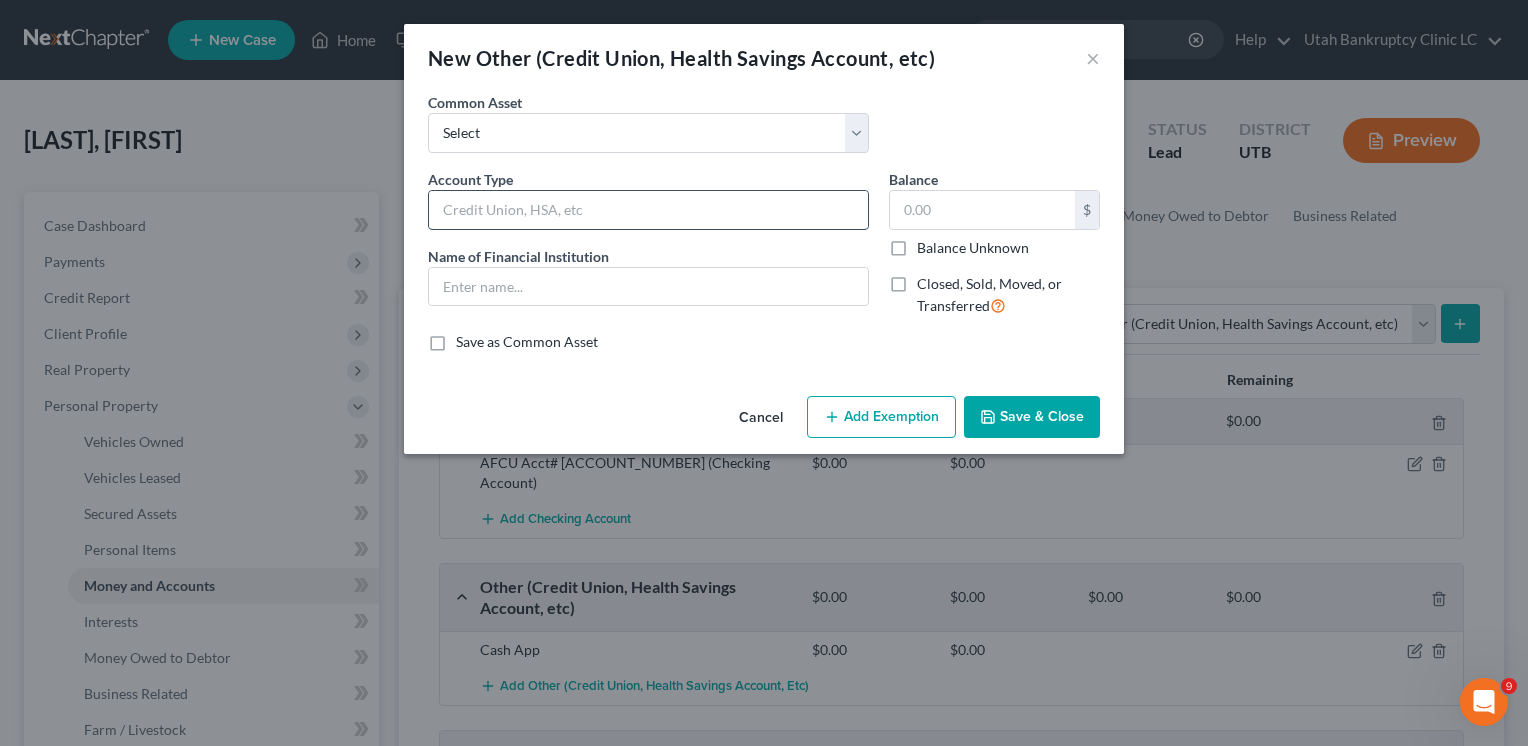 click at bounding box center (648, 210) 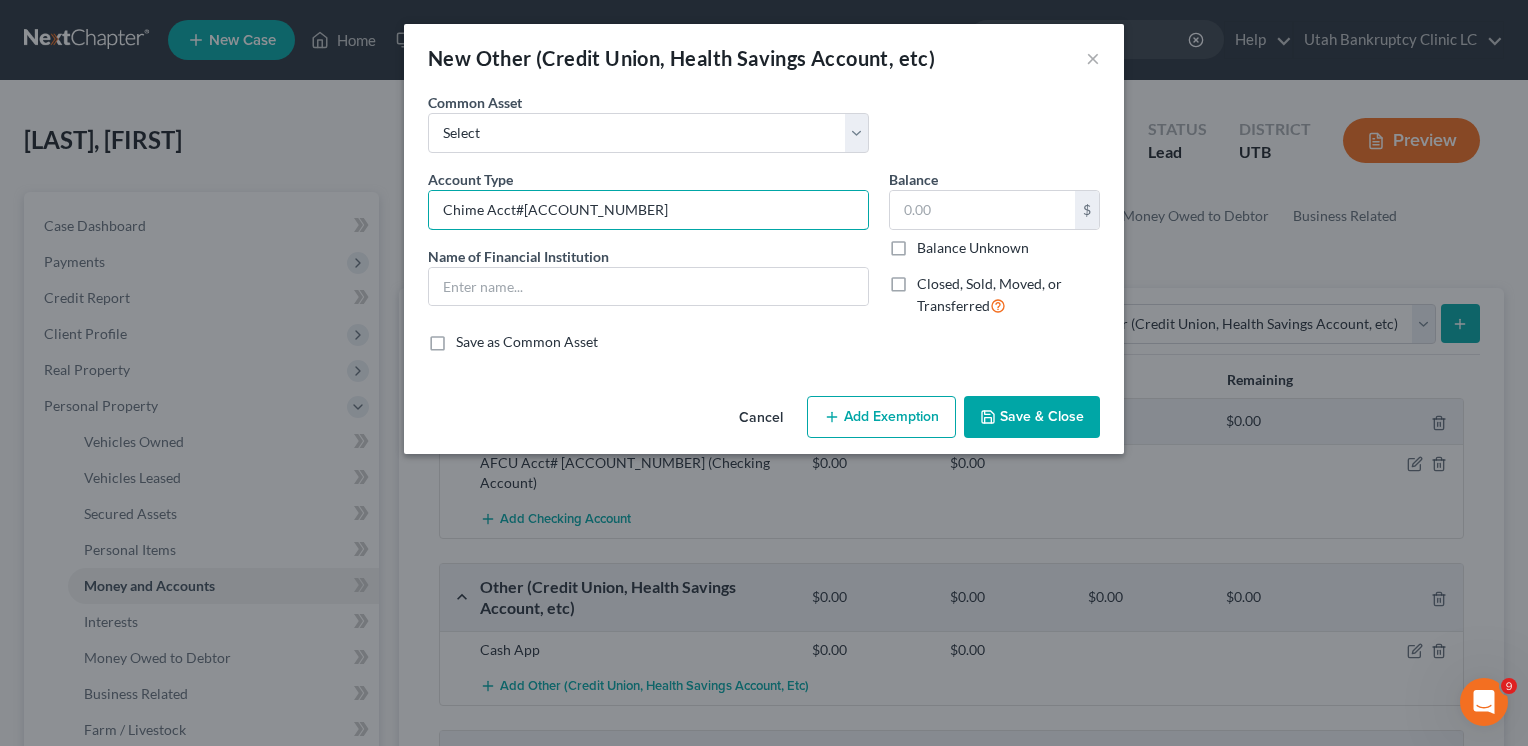 drag, startPoint x: 588, startPoint y: 222, endPoint x: 258, endPoint y: 202, distance: 330.6055 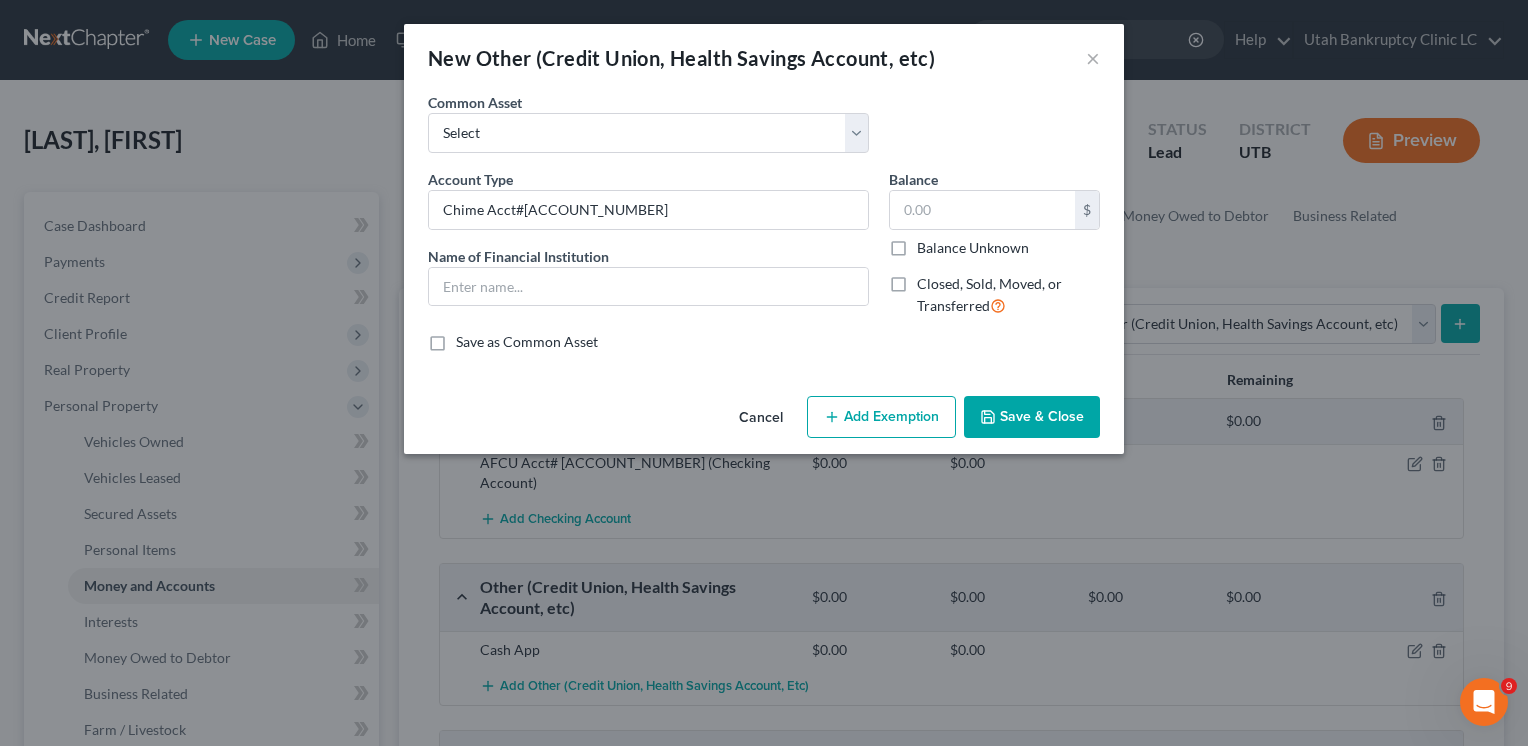 click on "Save & Close" at bounding box center (1032, 417) 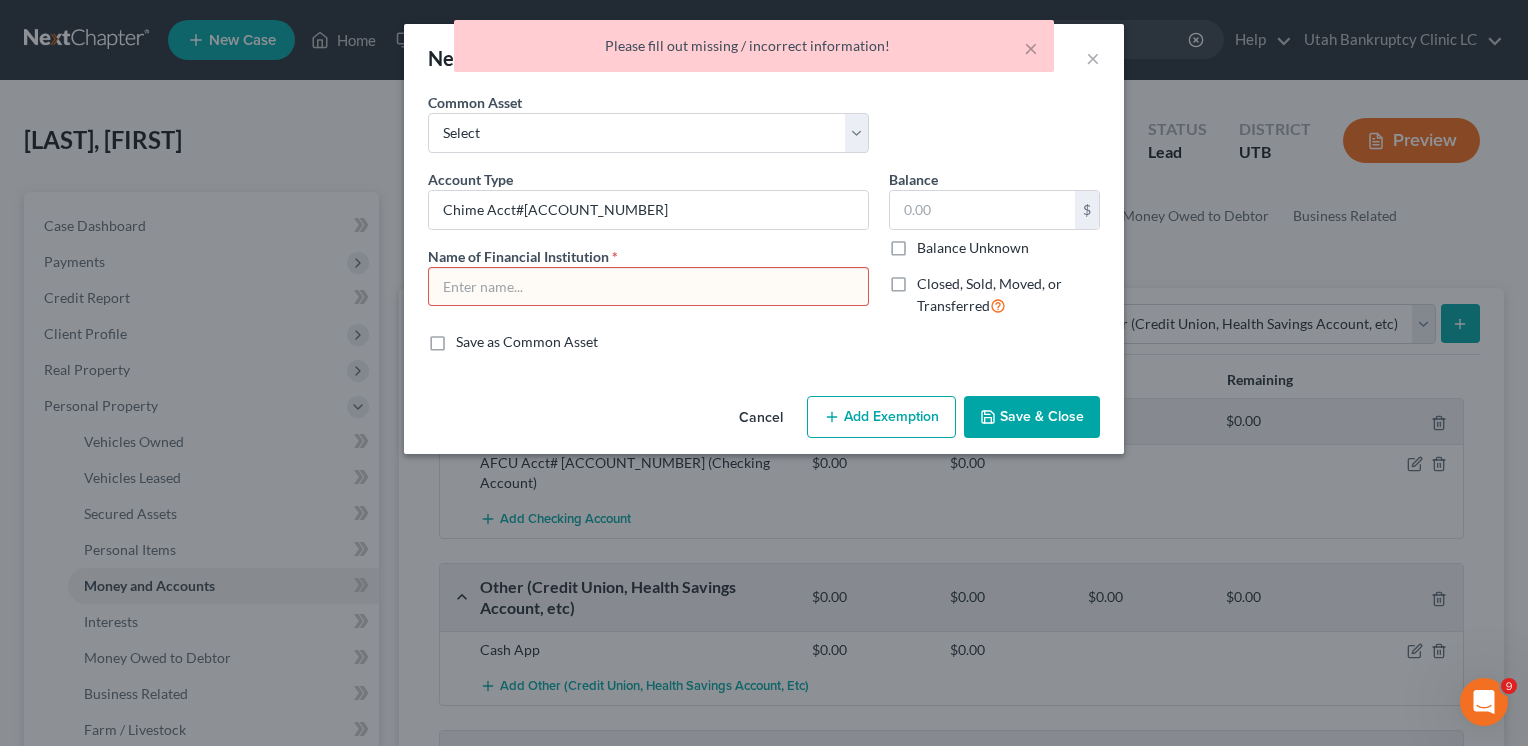 click at bounding box center [648, 287] 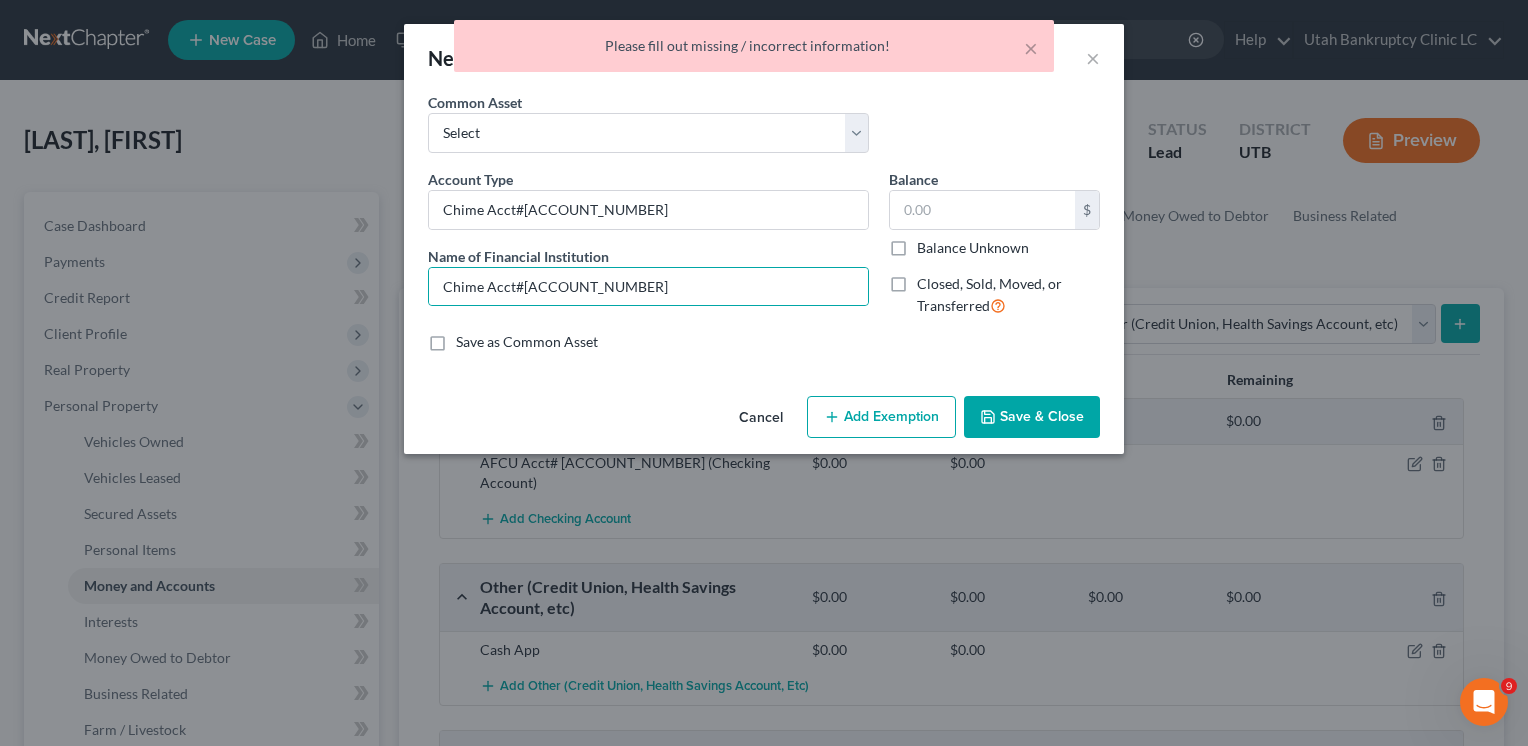 click on "Save & Close" at bounding box center (1032, 417) 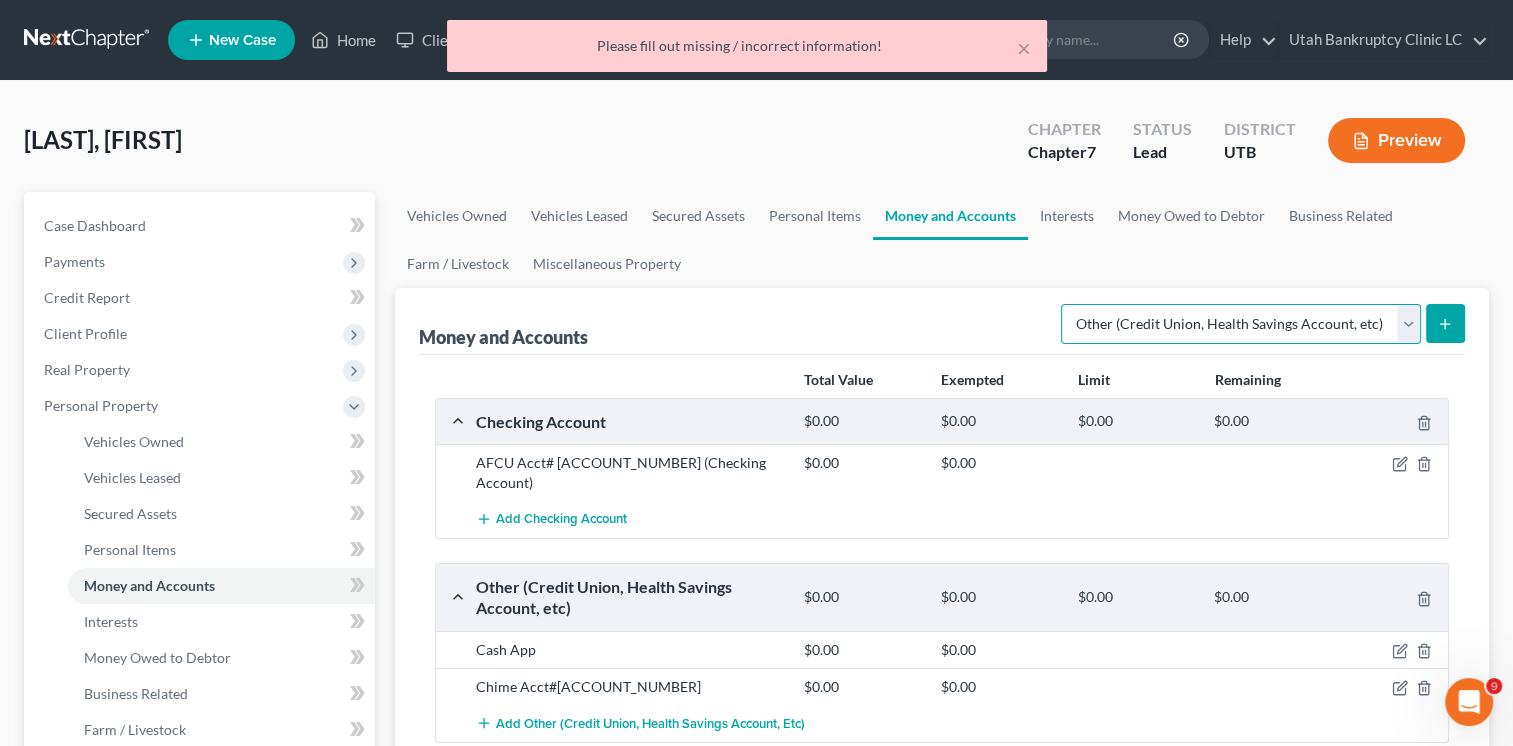 click on "Select Account Type Brokerage Cash on Hand Certificates of Deposit Checking Account Money Market Other (Credit Union, Health Savings Account, etc) Safe Deposit Box Savings Account Security Deposits or Prepayments" at bounding box center (1241, 324) 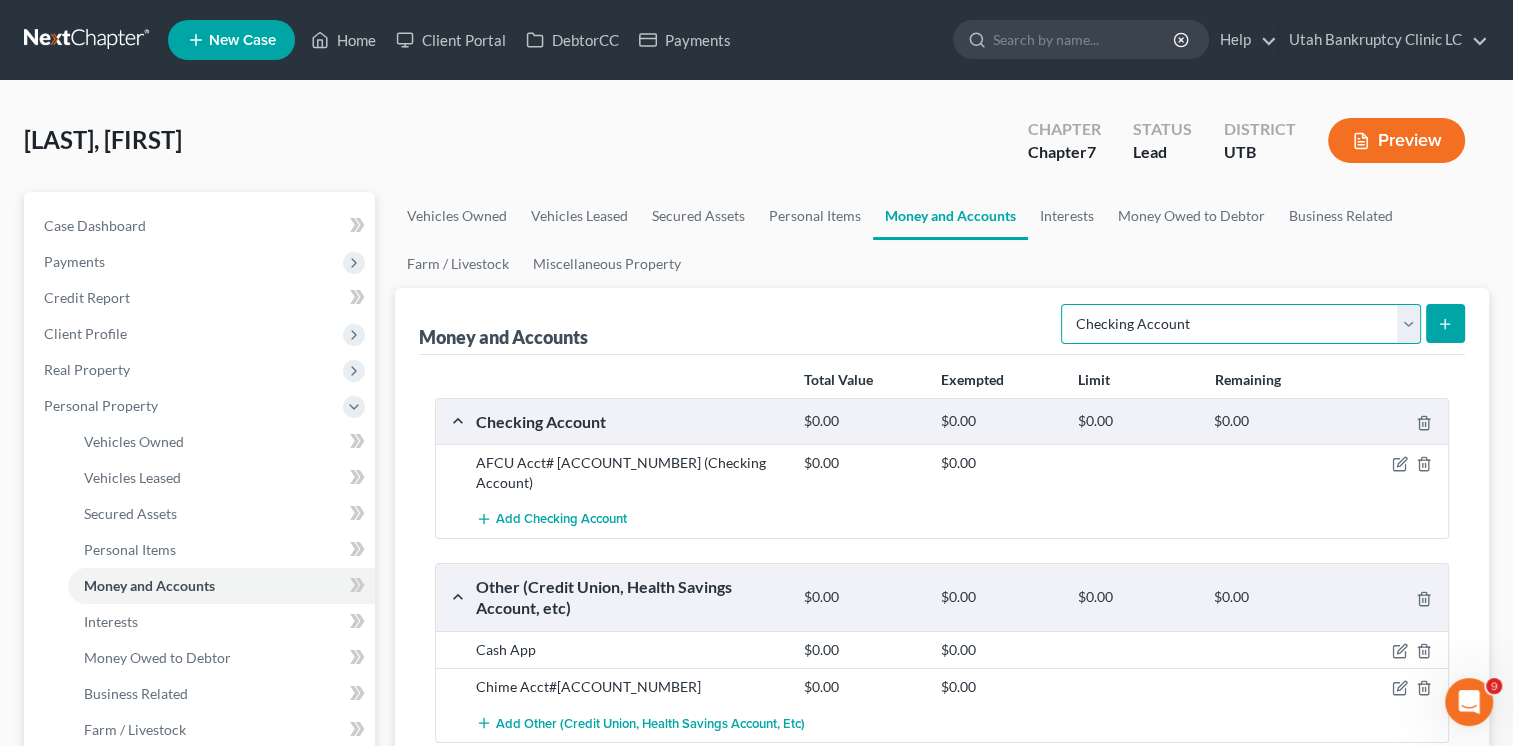 click on "Select Account Type Brokerage Cash on Hand Certificates of Deposit Checking Account Money Market Other (Credit Union, Health Savings Account, etc) Safe Deposit Box Savings Account Security Deposits or Prepayments" at bounding box center [1241, 324] 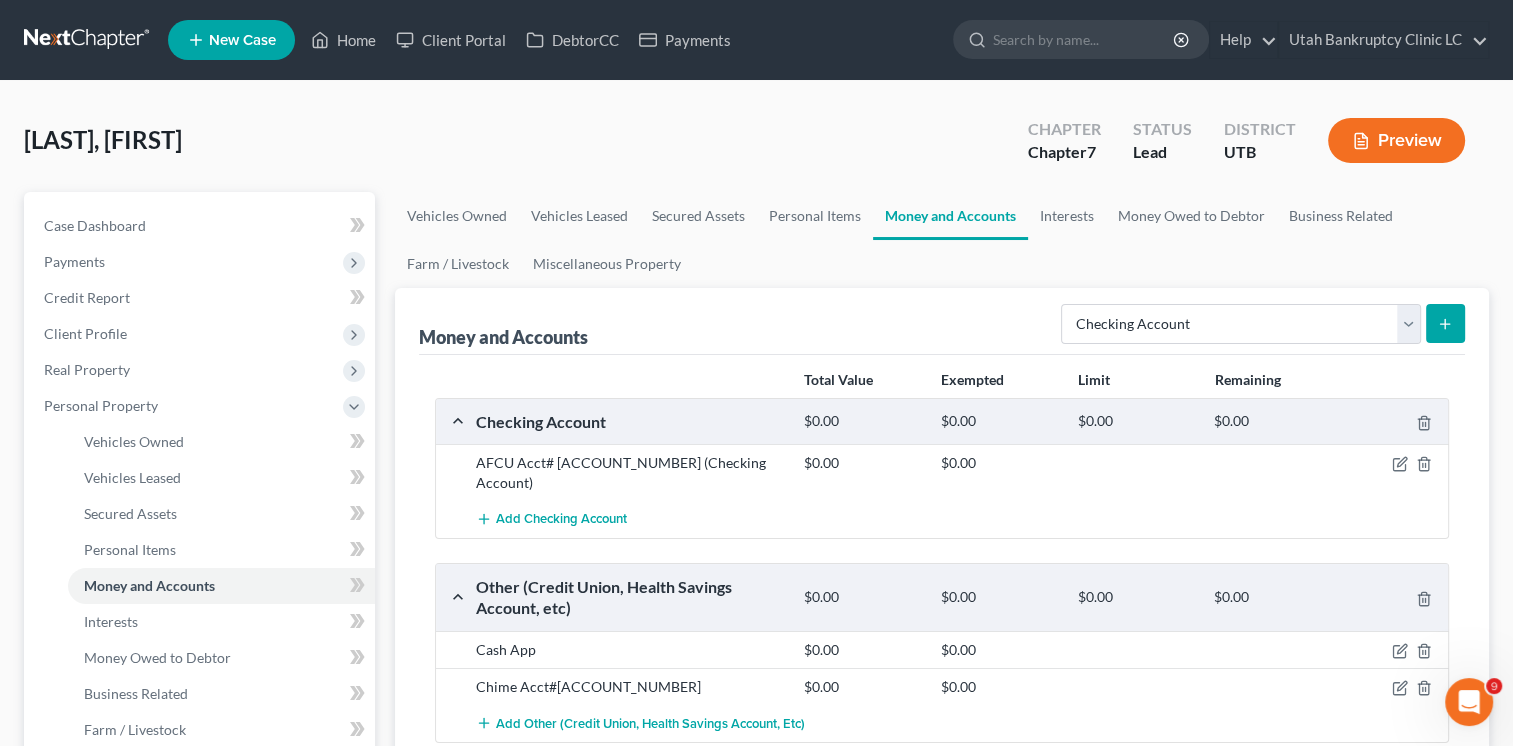 click at bounding box center [1445, 323] 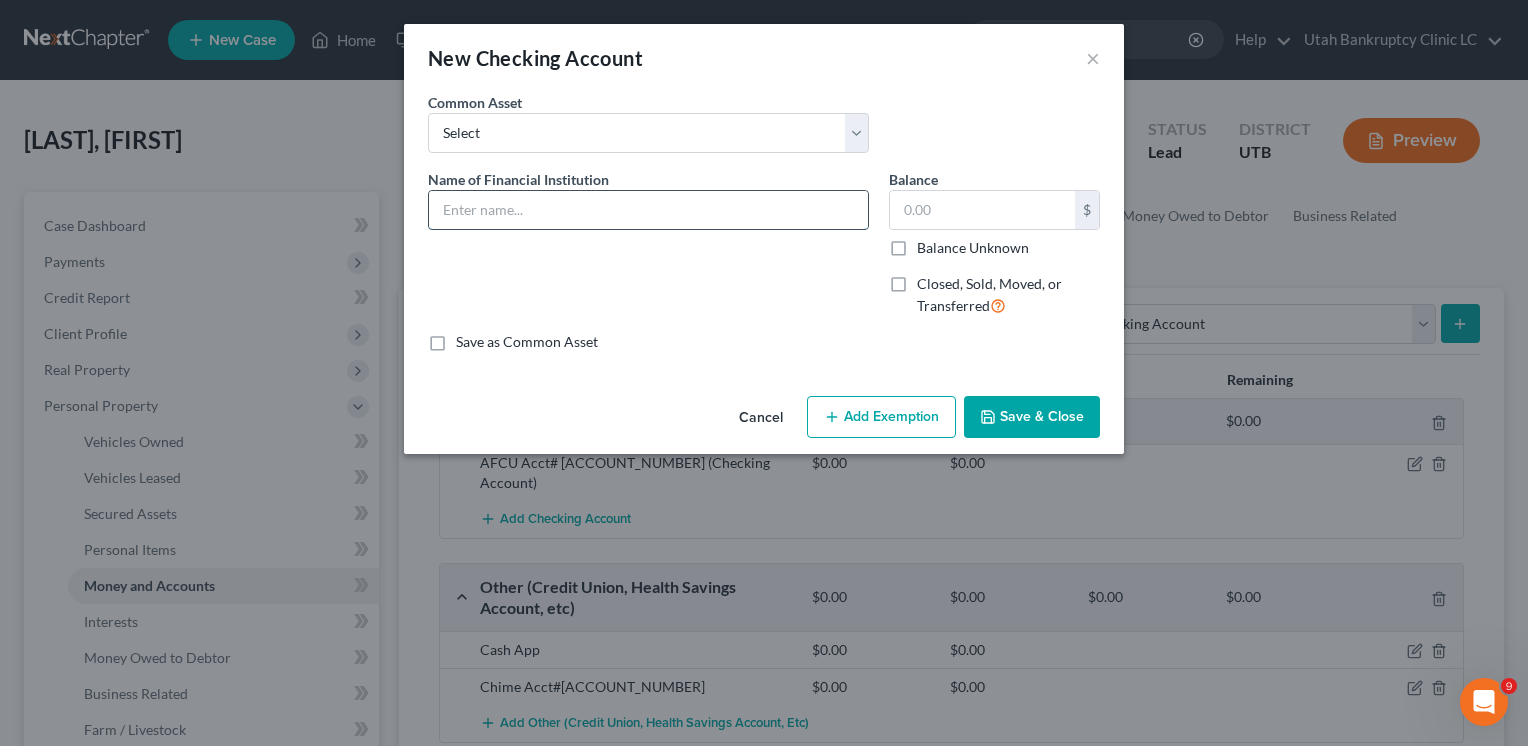 click at bounding box center [648, 210] 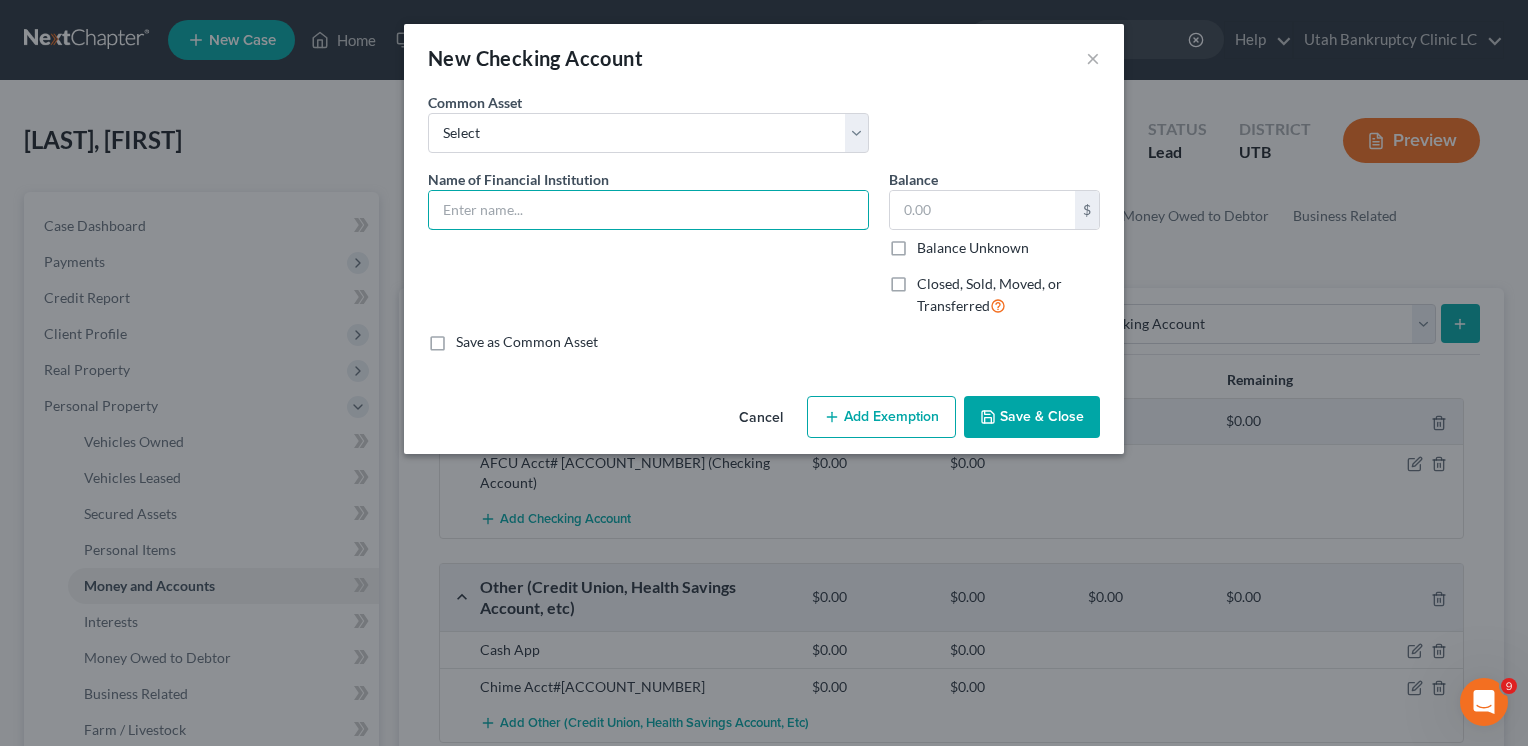 paste on "Chime Acct#[ACCOUNT_NUMBER]" 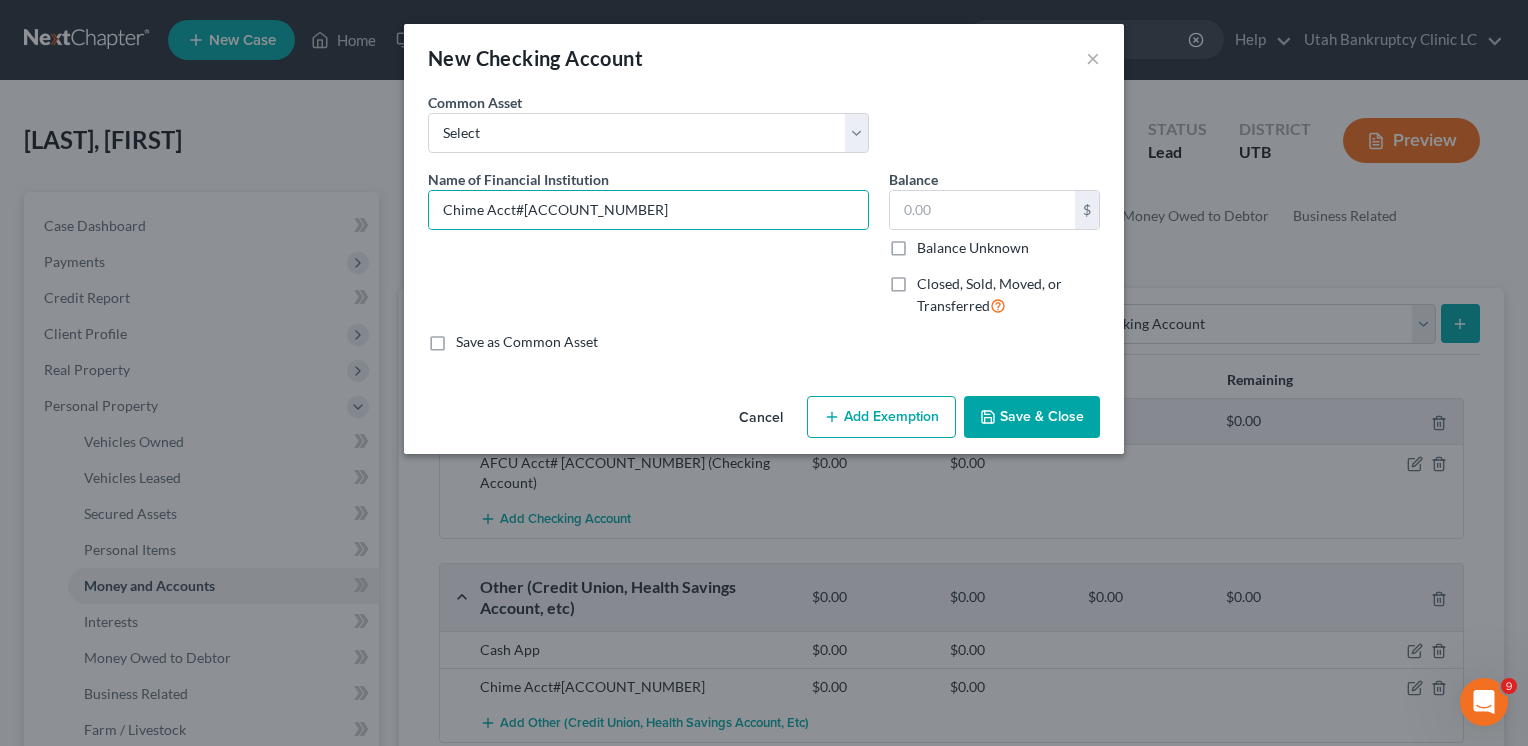 click on "Save & Close" at bounding box center [1032, 417] 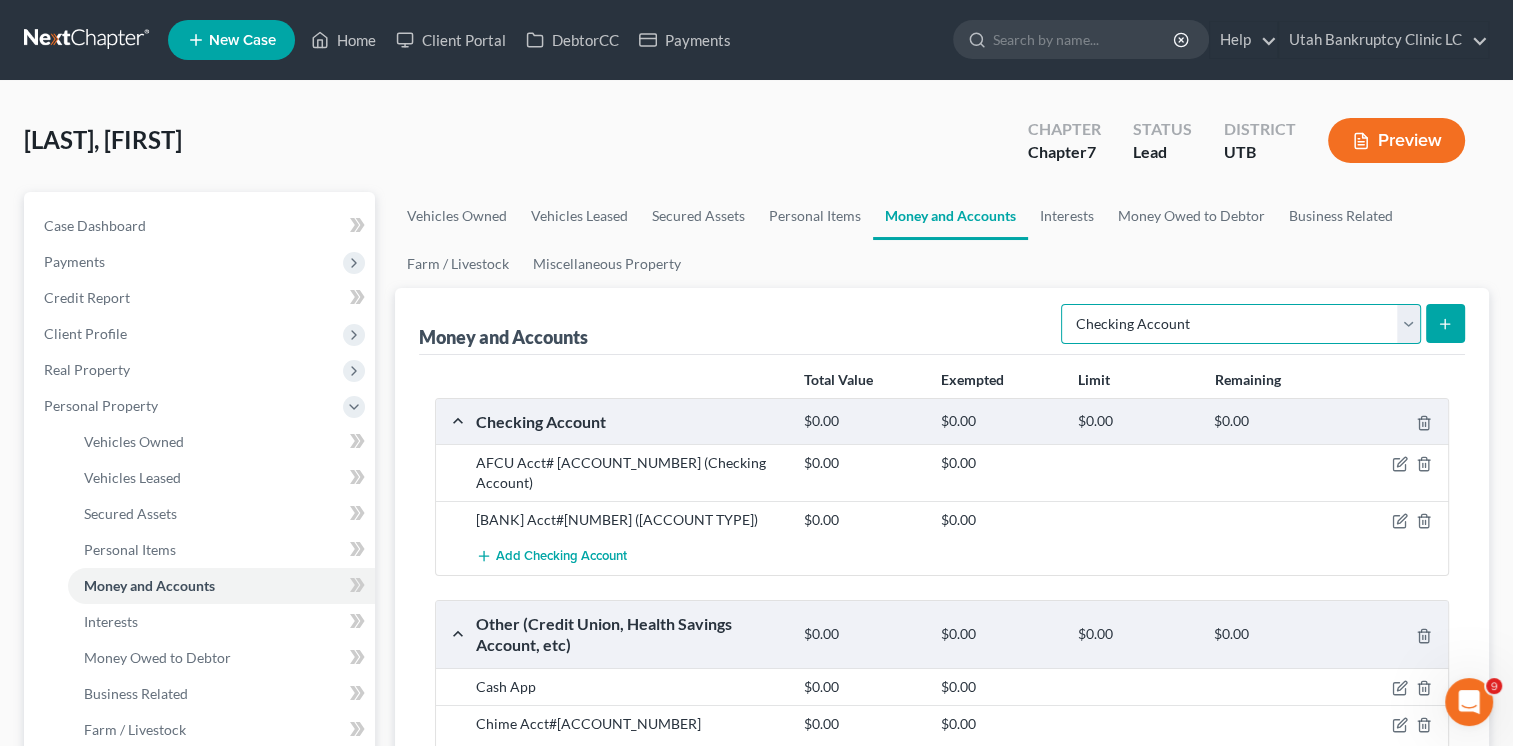 click on "Select Account Type Brokerage Cash on Hand Certificates of Deposit Checking Account Money Market Other (Credit Union, Health Savings Account, etc) Safe Deposit Box Savings Account Security Deposits or Prepayments" at bounding box center (1241, 324) 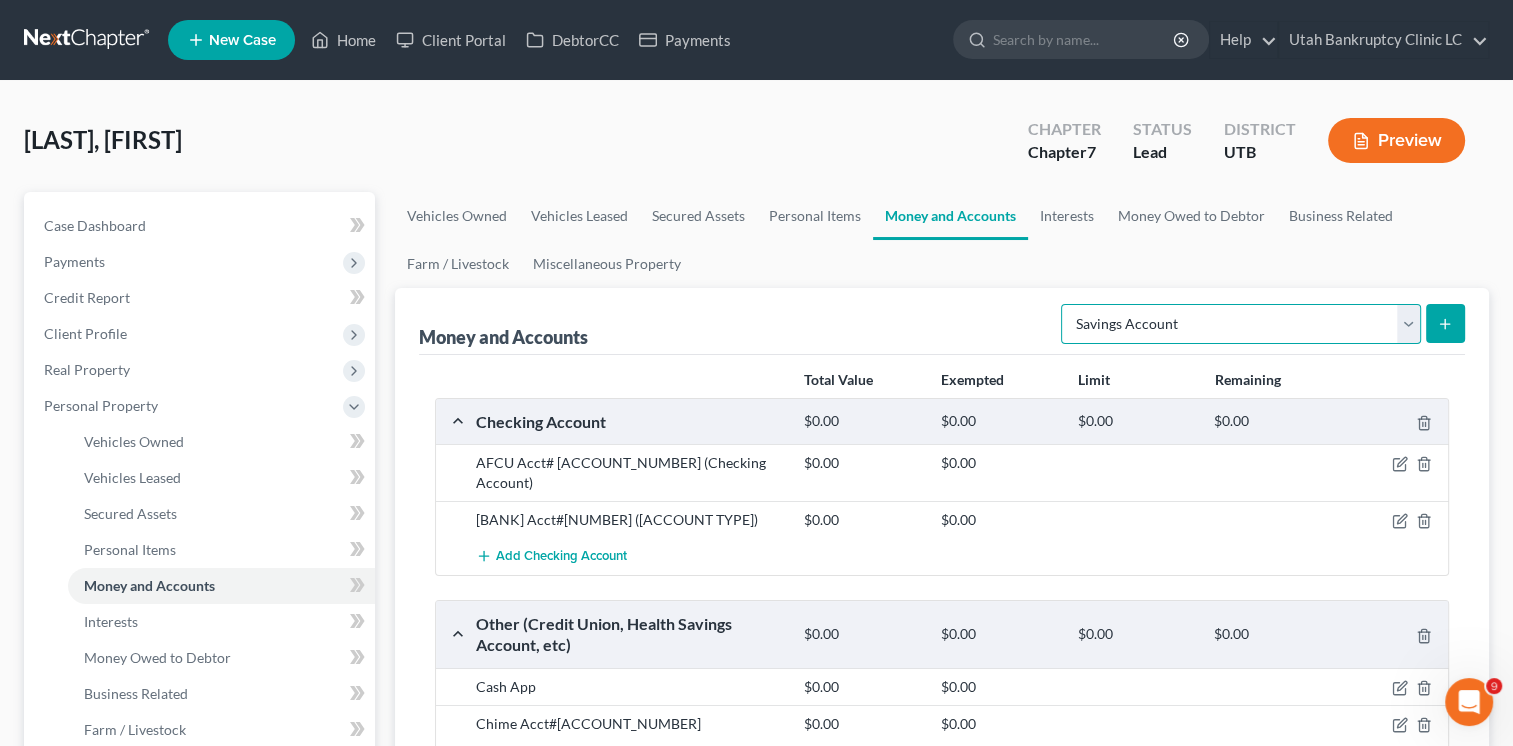click on "Select Account Type Brokerage Cash on Hand Certificates of Deposit Checking Account Money Market Other (Credit Union, Health Savings Account, etc) Safe Deposit Box Savings Account Security Deposits or Prepayments" at bounding box center [1241, 324] 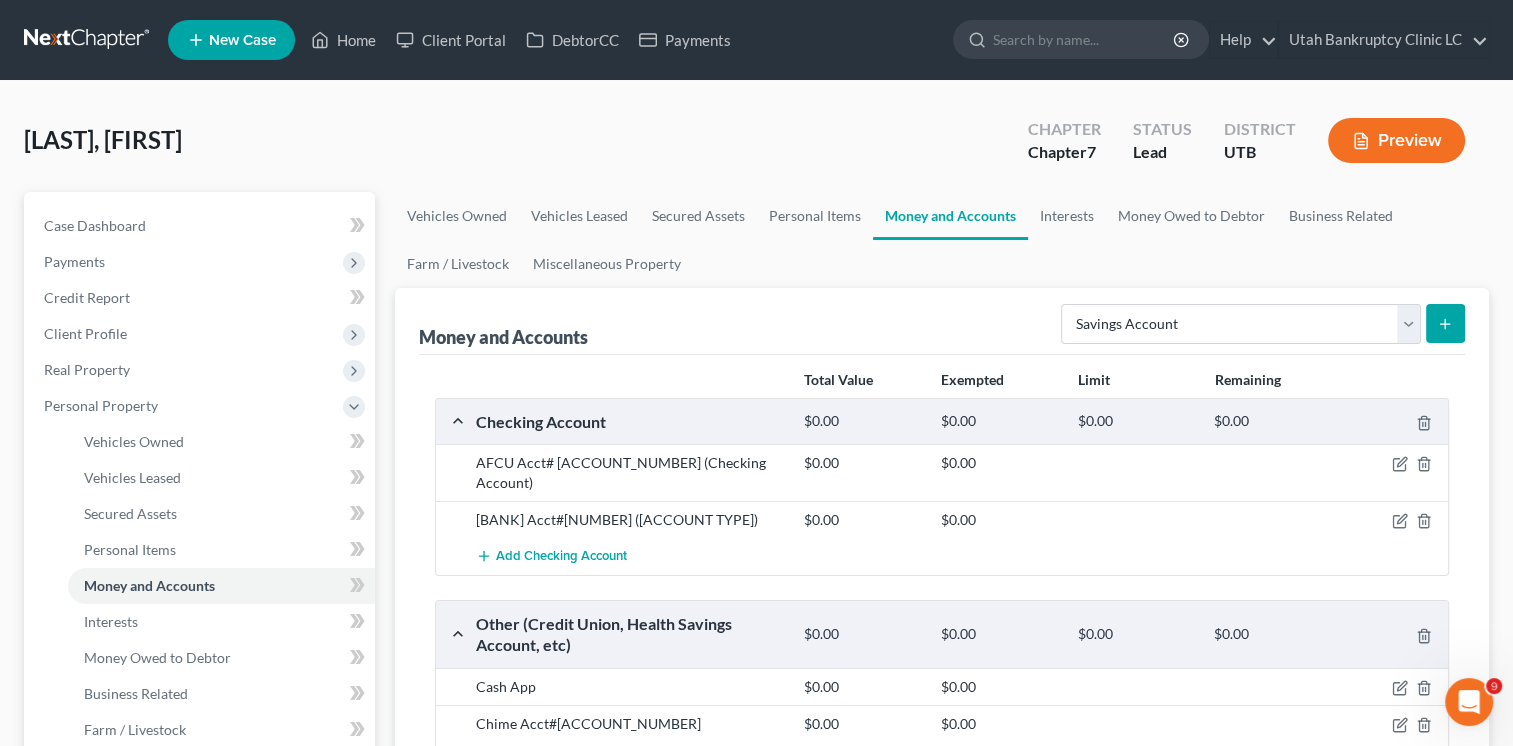 click at bounding box center (1445, 323) 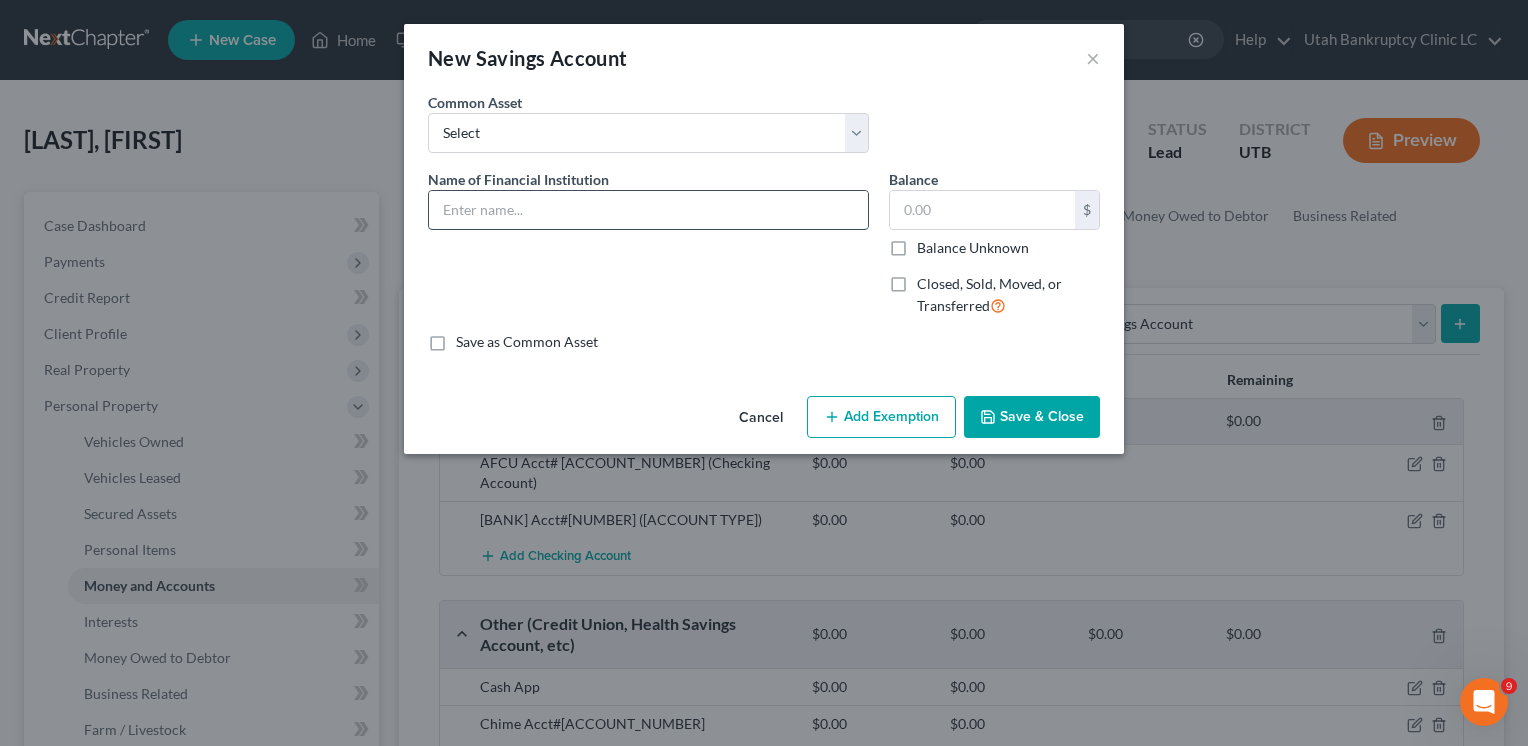 click at bounding box center (648, 210) 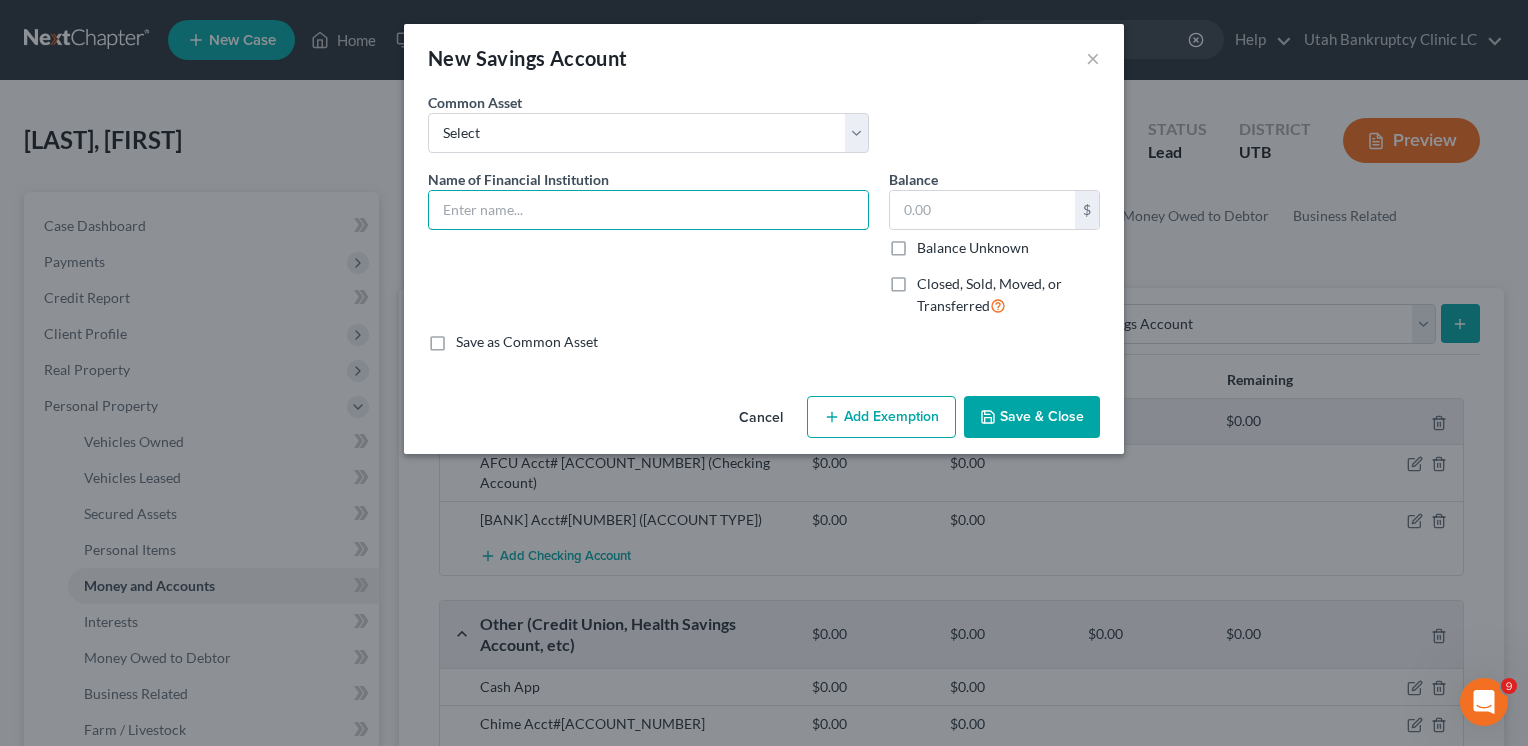 paste on "Chime Acct#[ACCOUNT_NUMBER]" 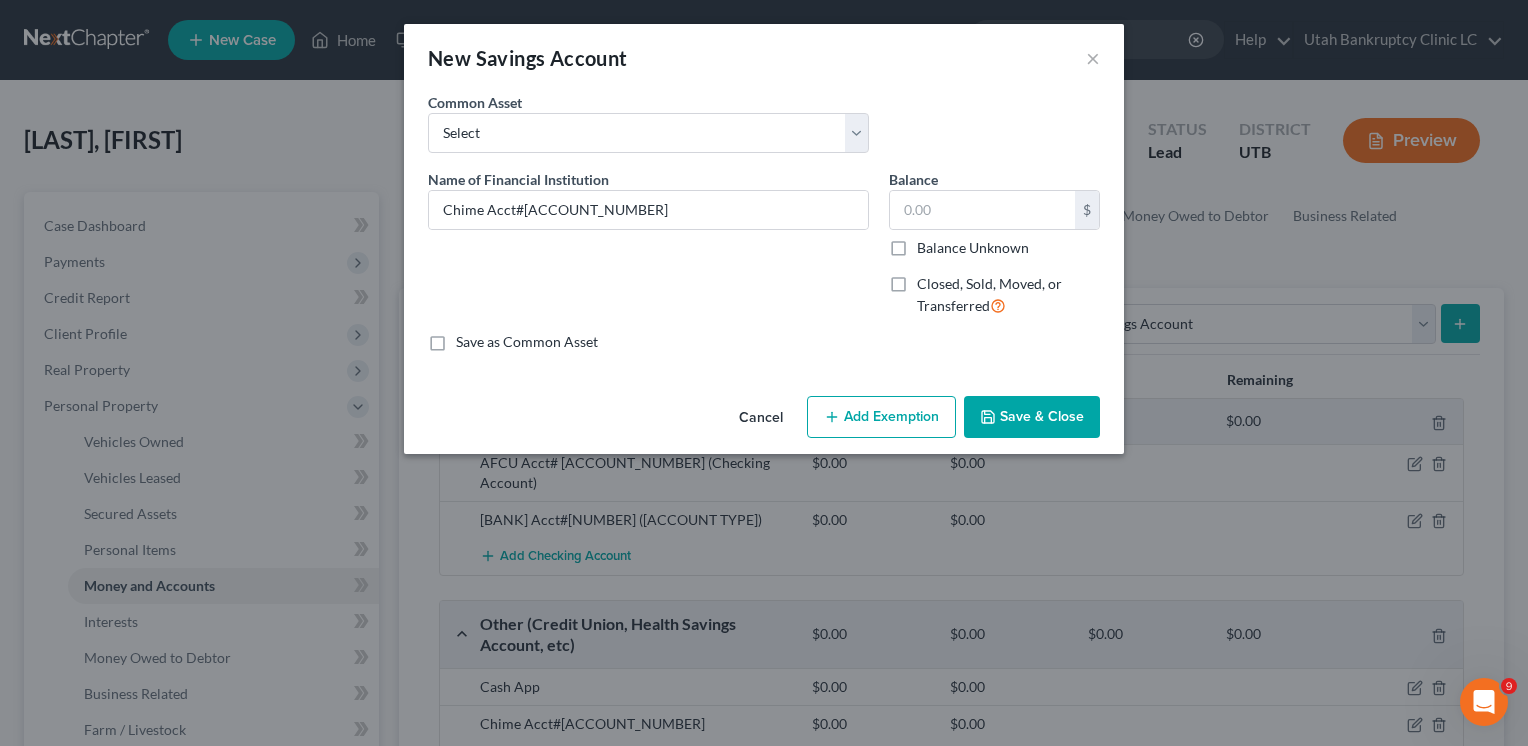 click on "Save & Close" at bounding box center (1032, 417) 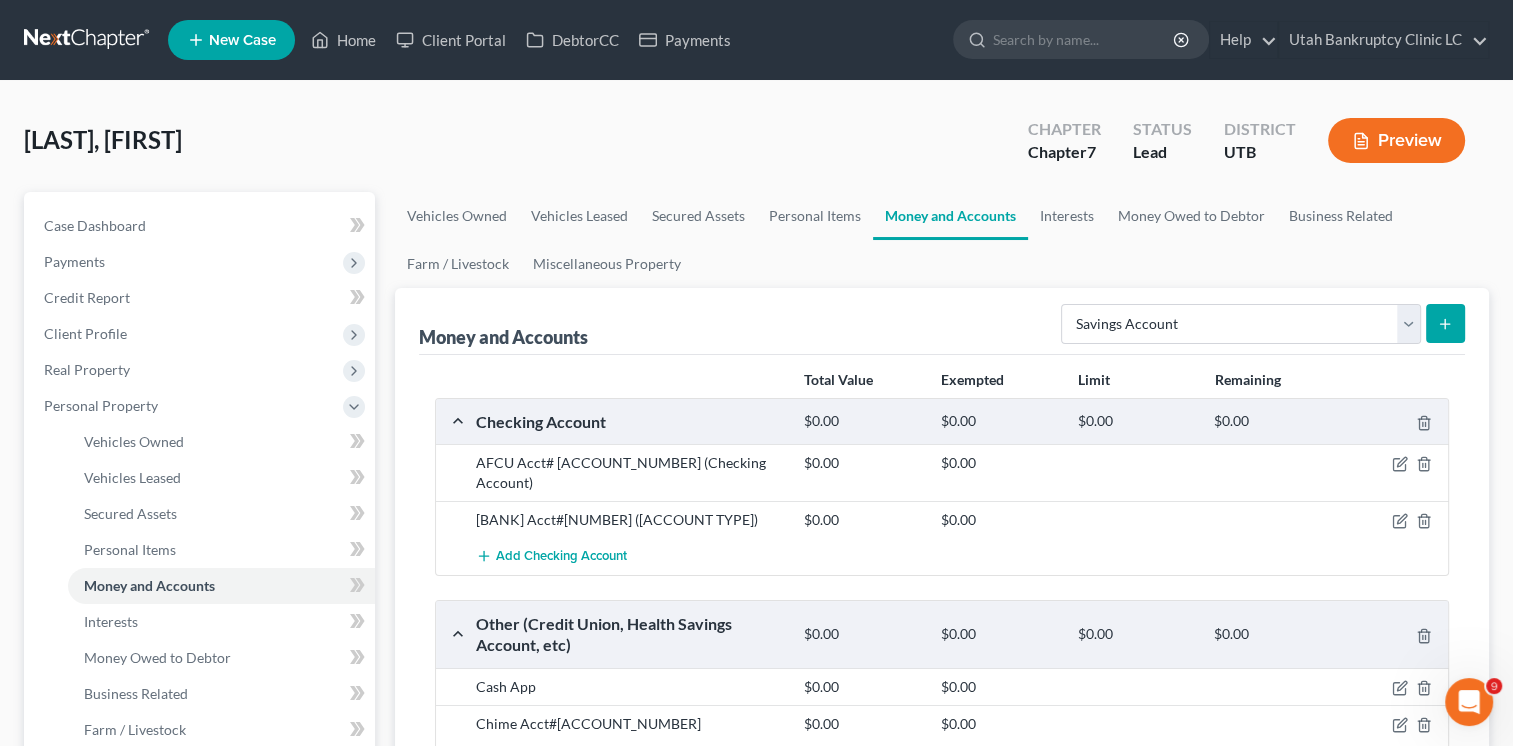 click on "Preview" at bounding box center [1396, 140] 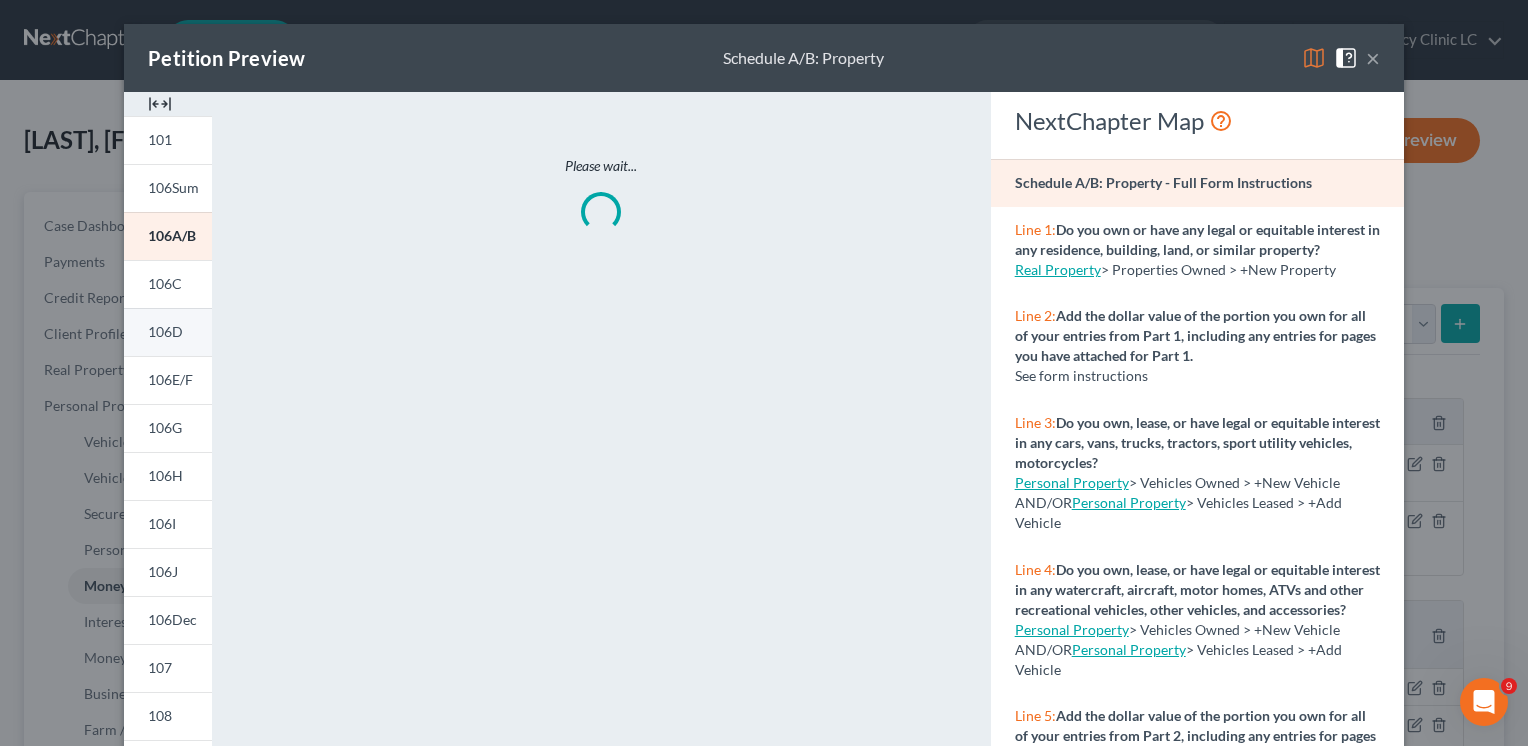 click on "106D" at bounding box center [165, 331] 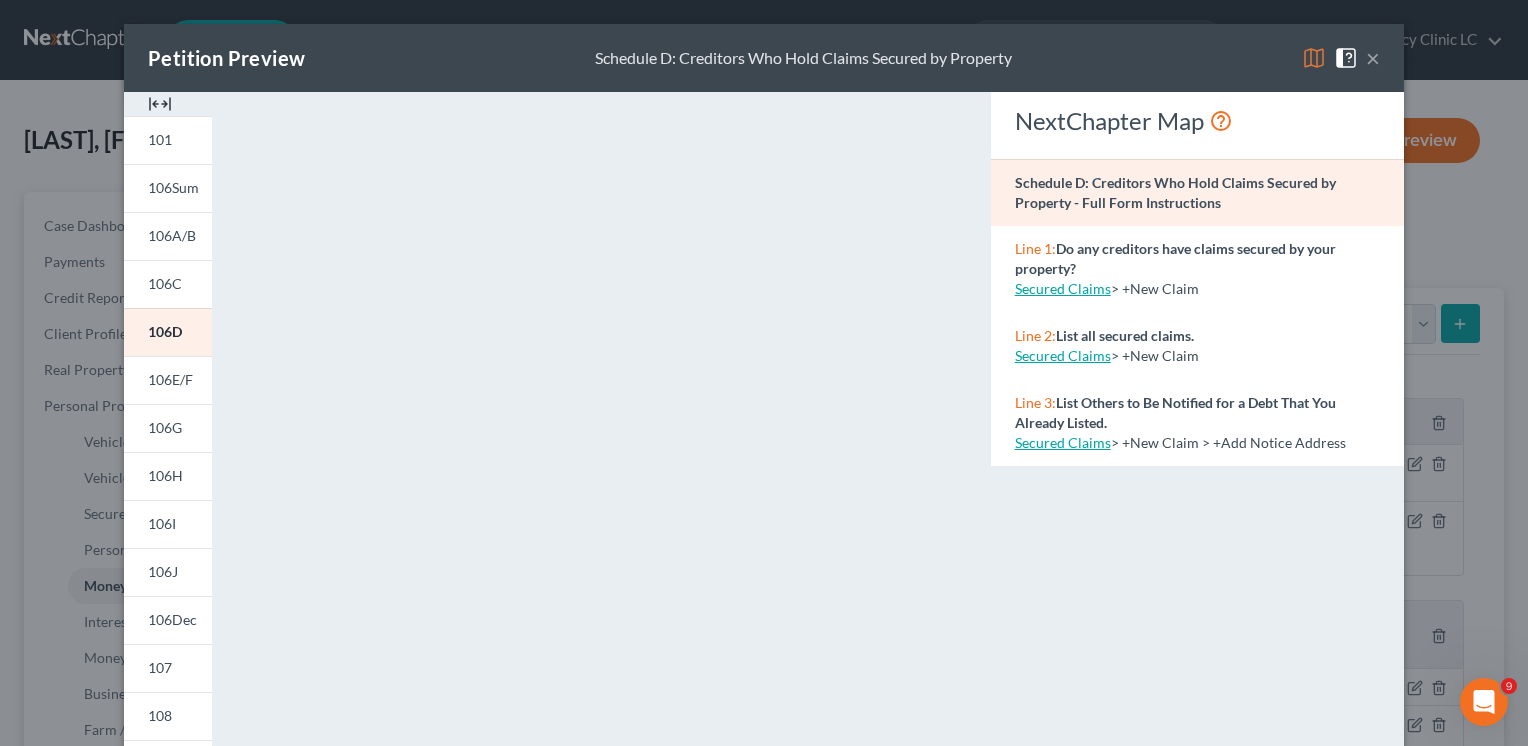 click on "×" at bounding box center (1373, 58) 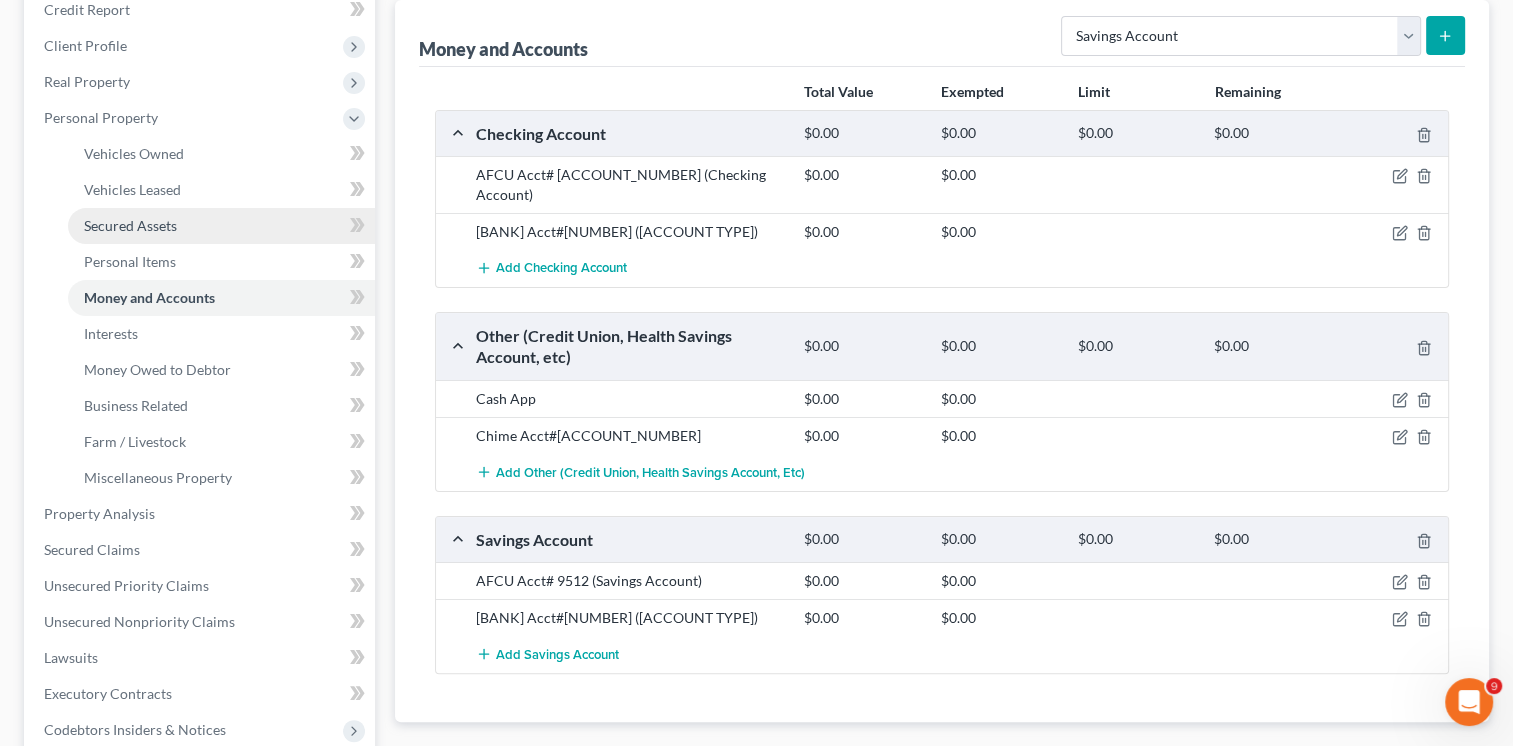 scroll, scrollTop: 300, scrollLeft: 0, axis: vertical 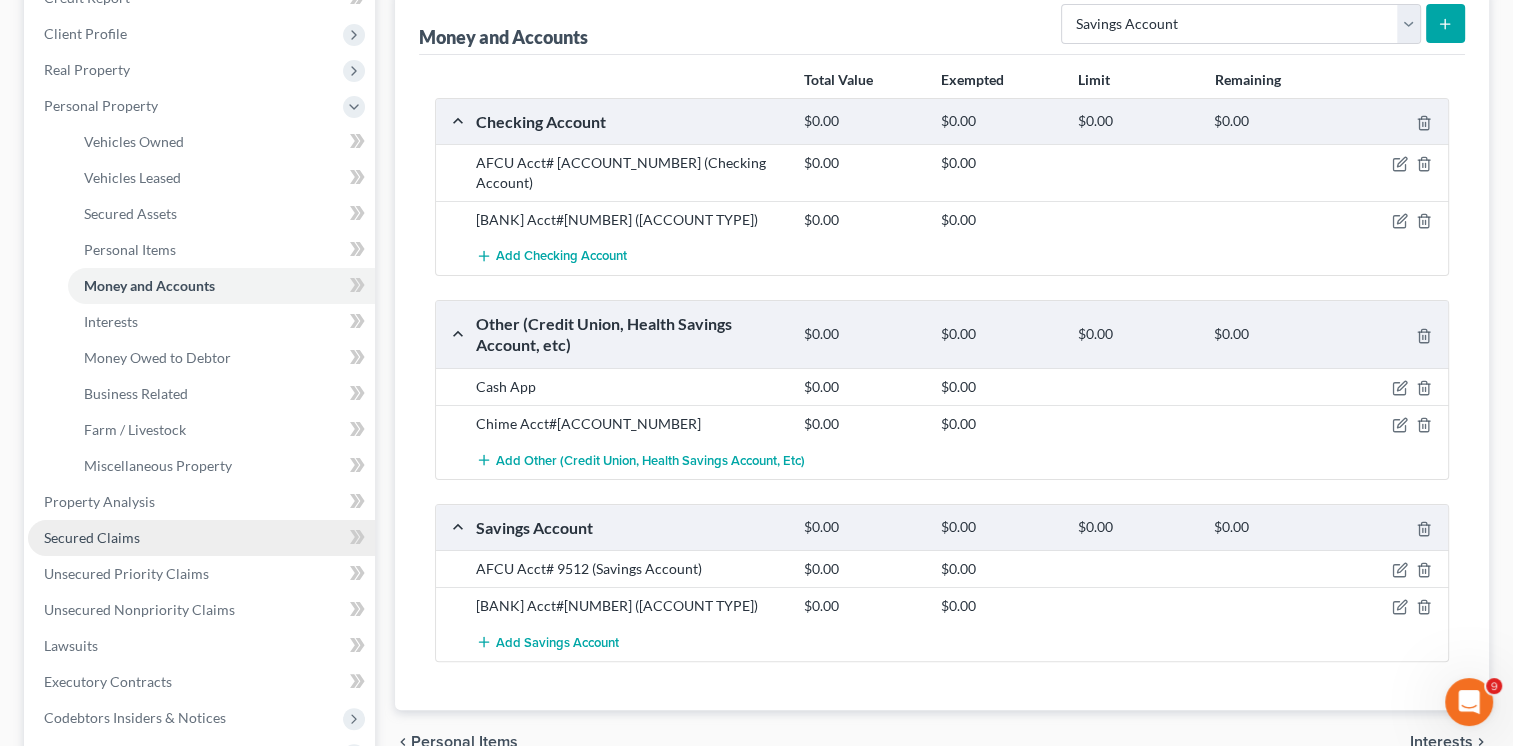 click on "Secured Claims" at bounding box center (92, 537) 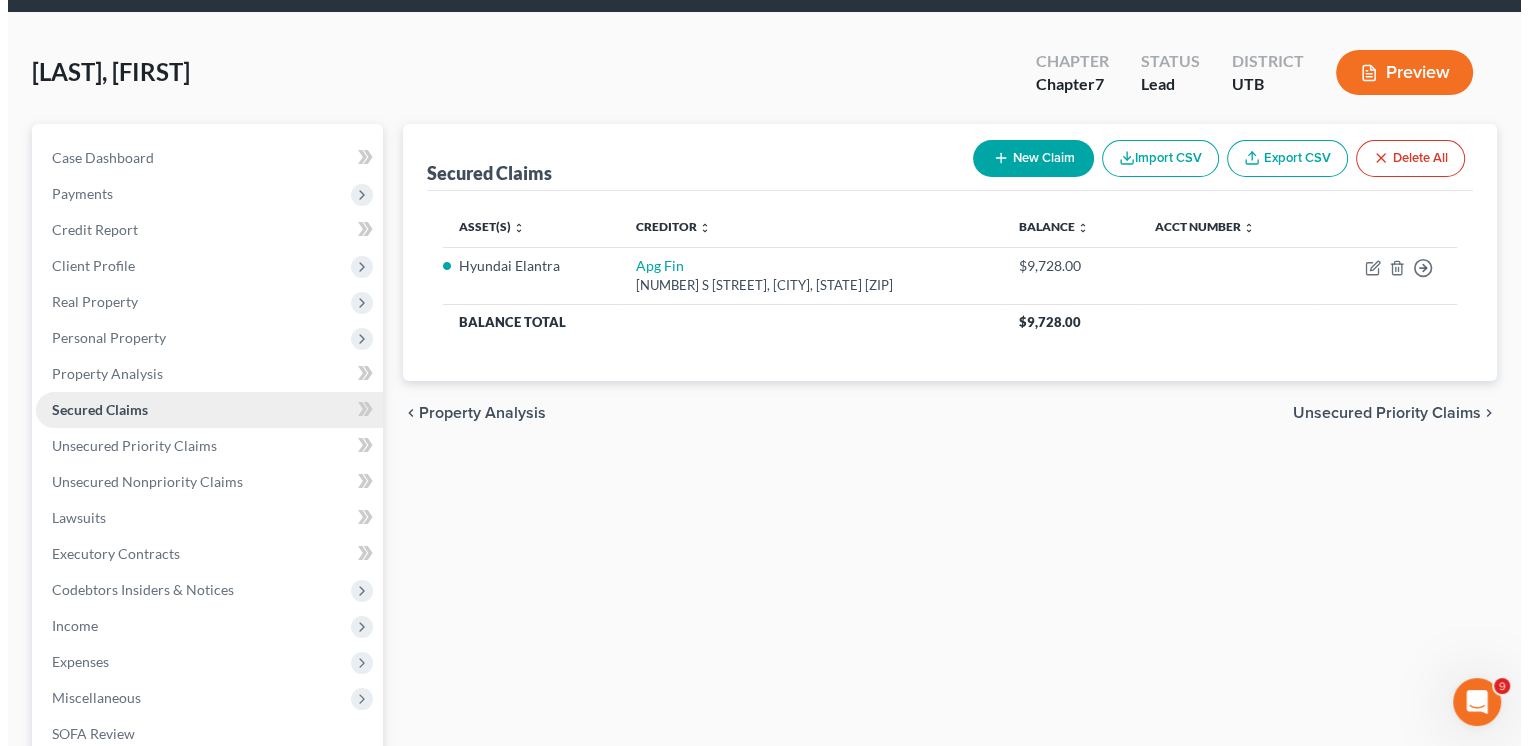 scroll, scrollTop: 0, scrollLeft: 0, axis: both 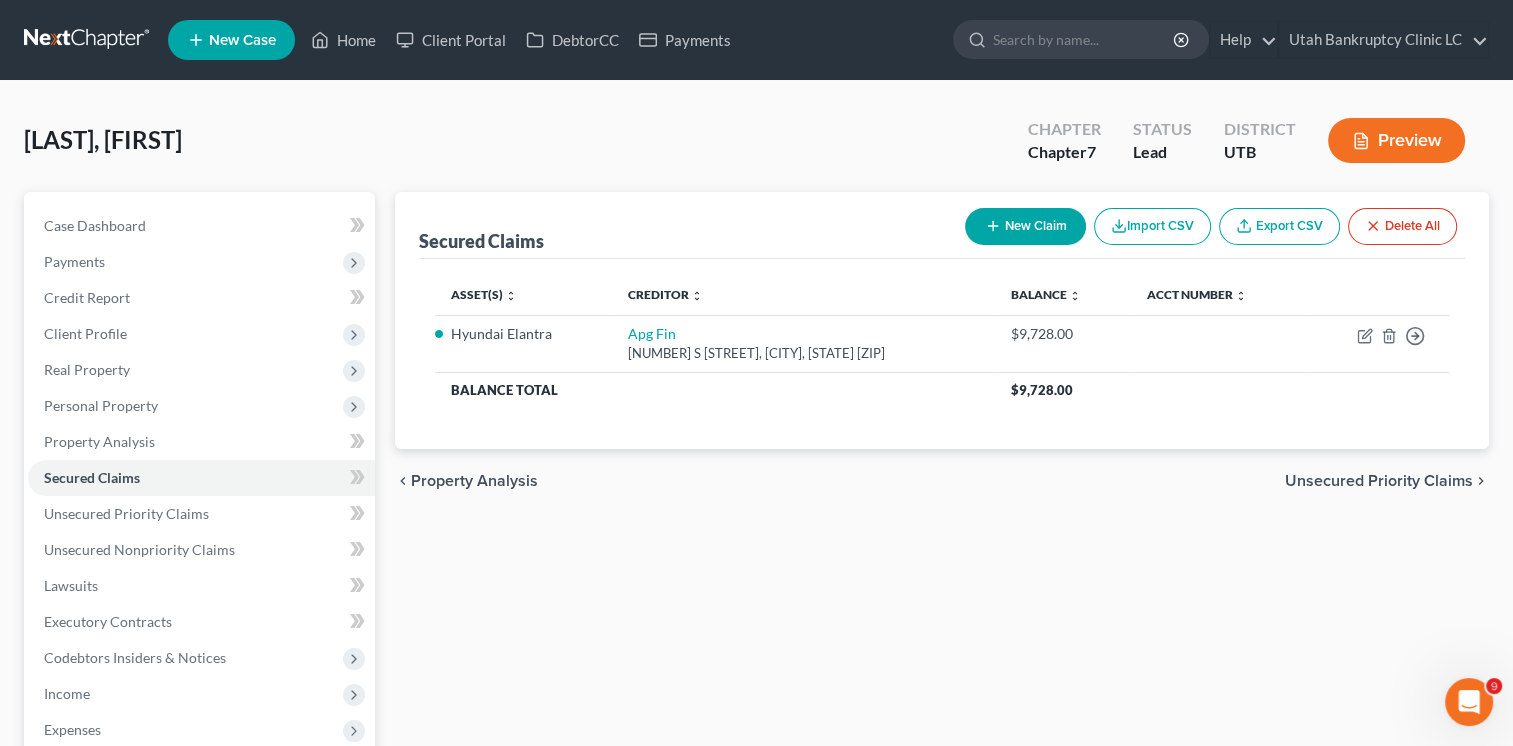 click on "Preview" at bounding box center (1396, 140) 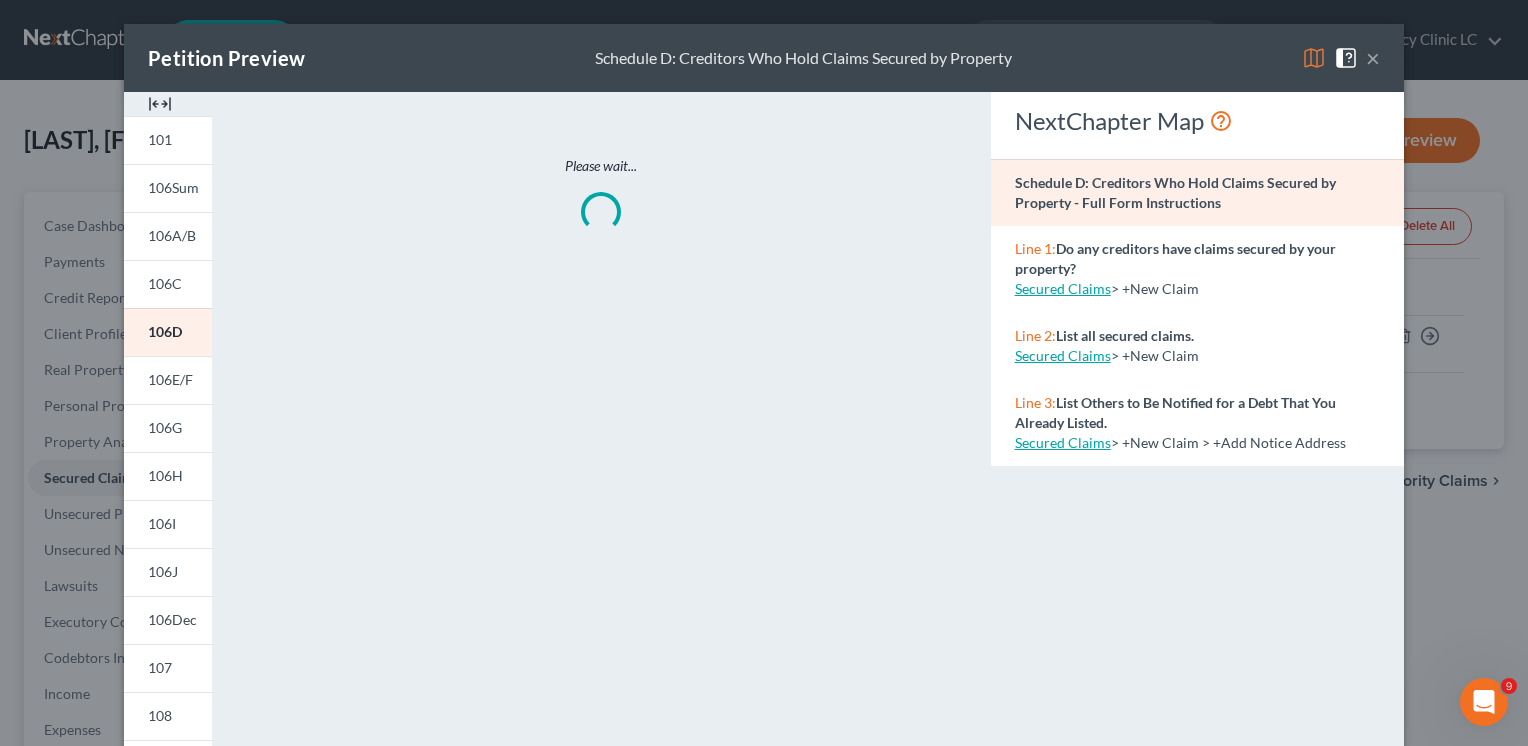 click on "×" at bounding box center (1373, 58) 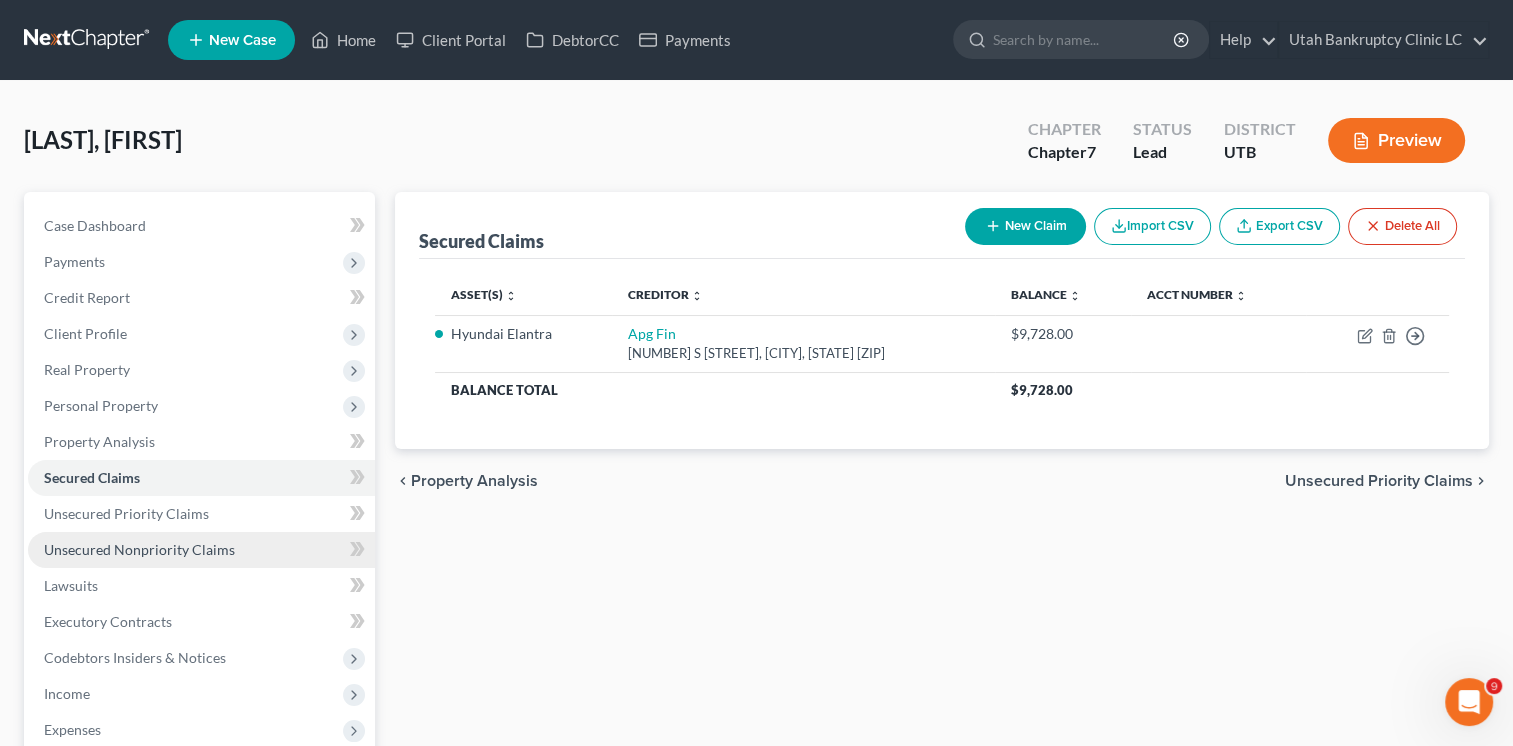 click on "Unsecured Nonpriority Claims" at bounding box center [139, 549] 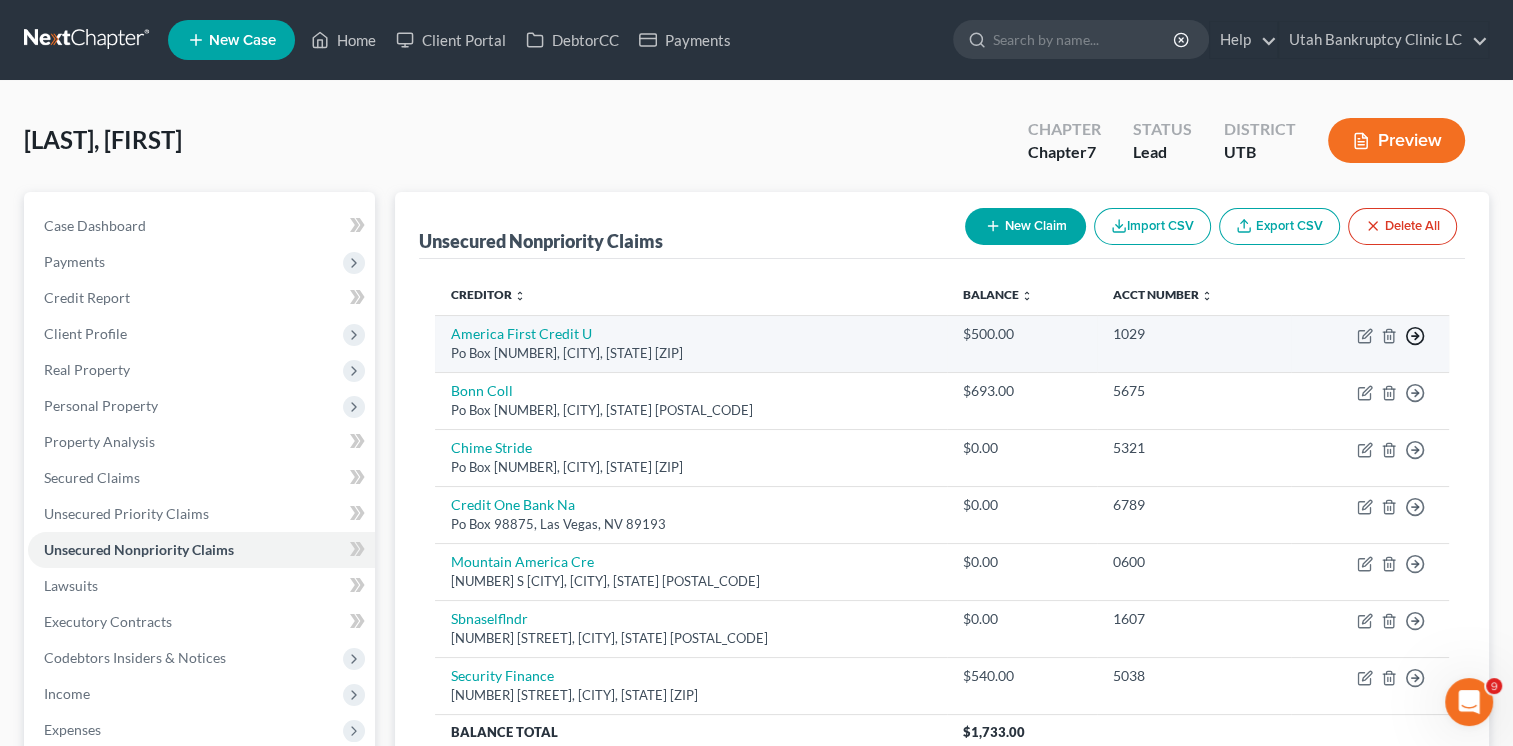 click 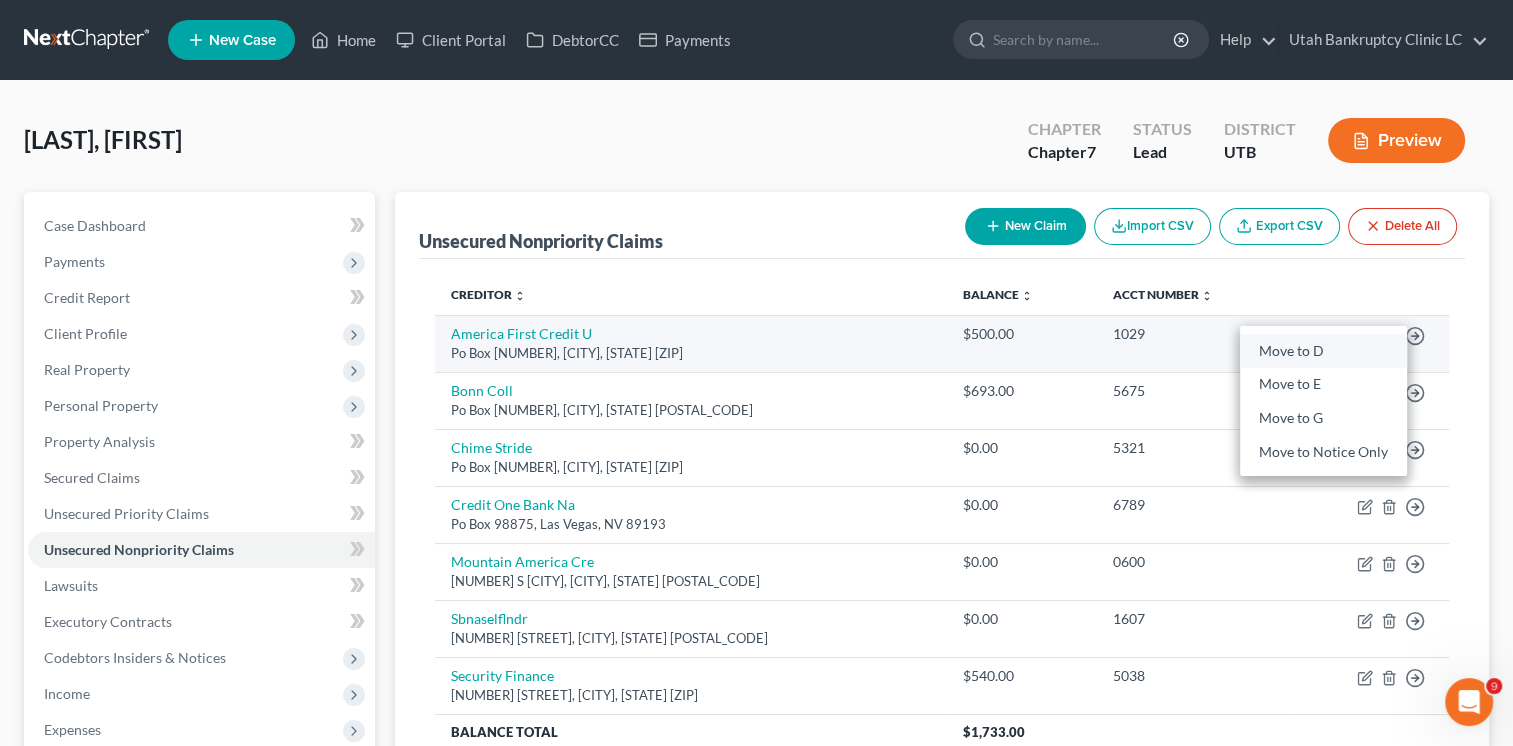 click on "Move to D" at bounding box center [1323, 351] 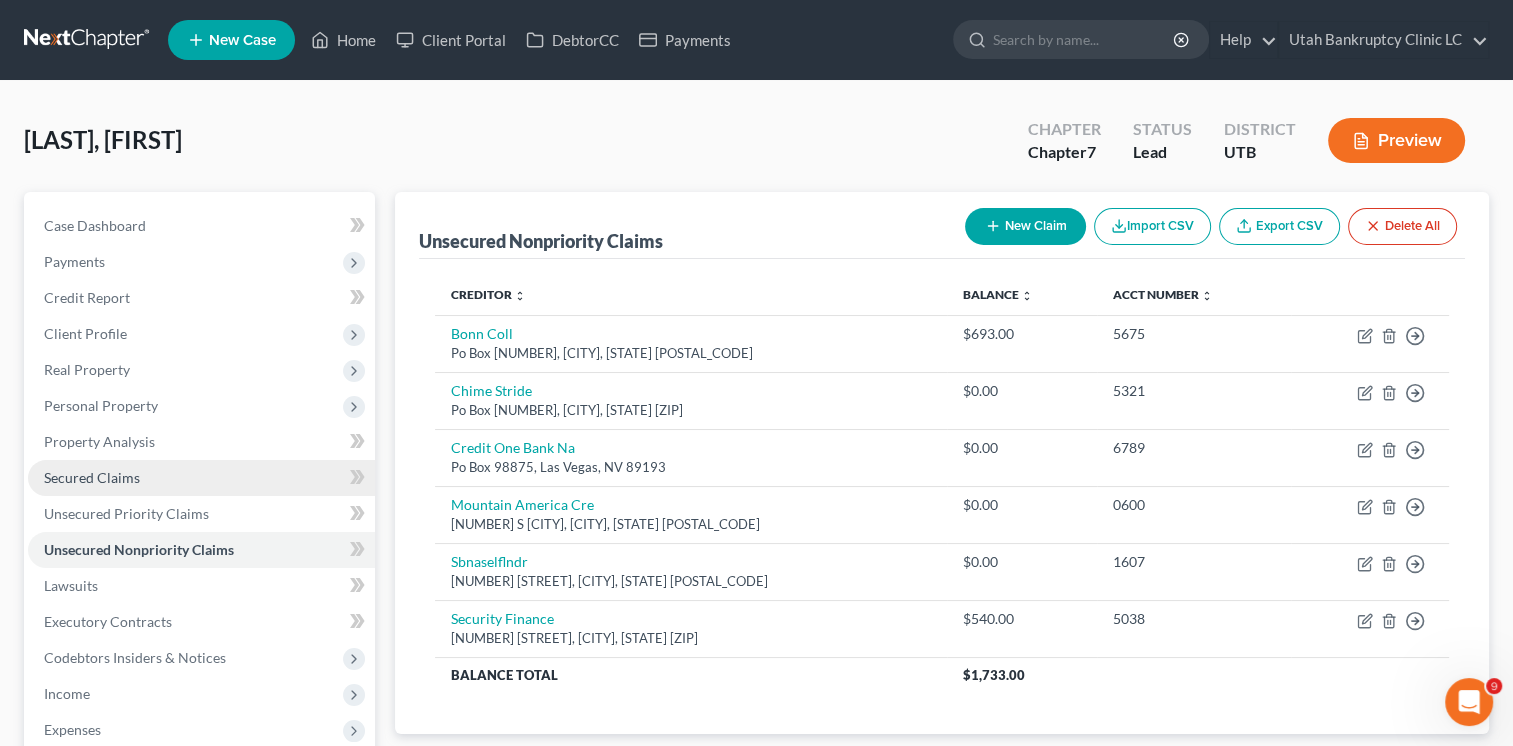 click on "Secured Claims" at bounding box center [92, 477] 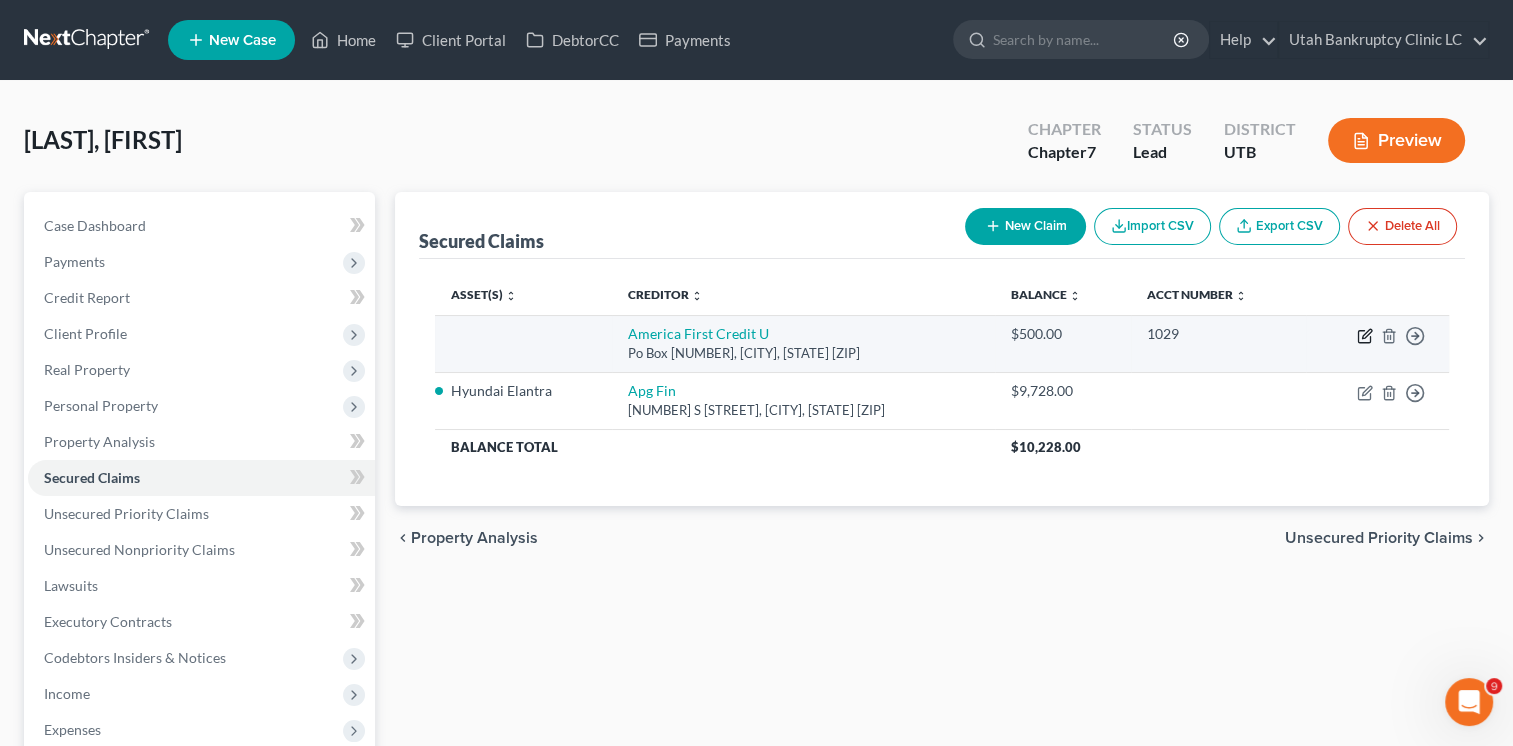 click 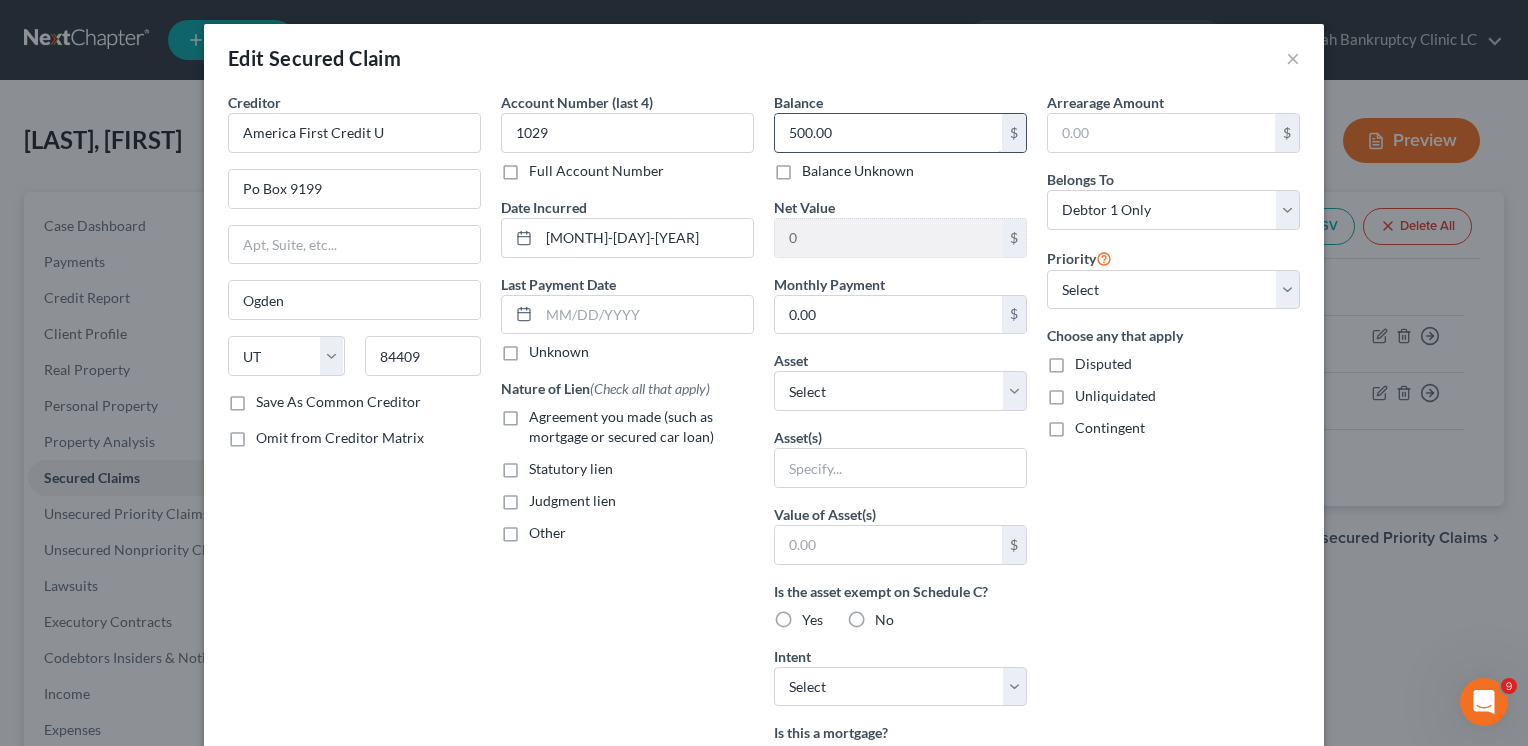 click on "500.00" at bounding box center [888, 133] 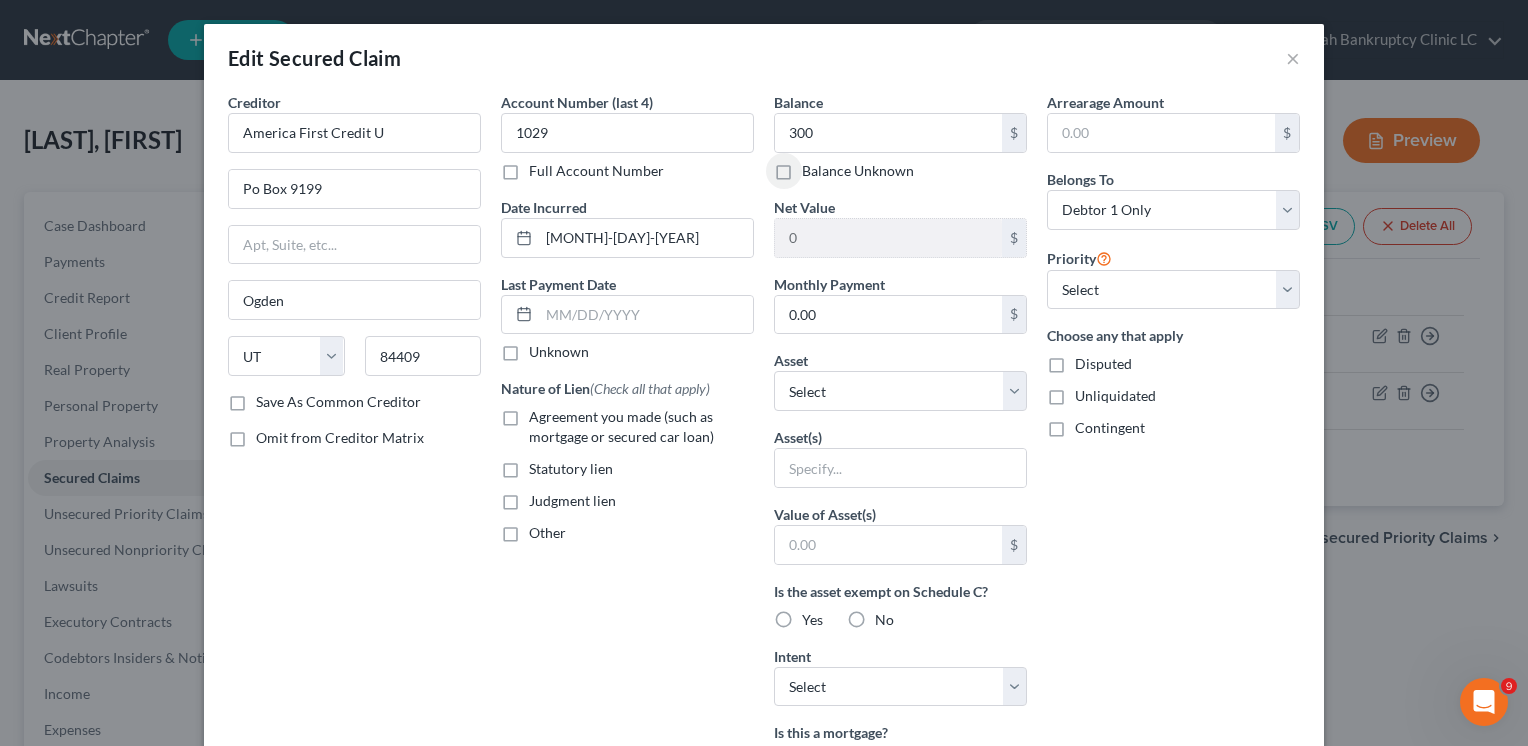 scroll, scrollTop: 300, scrollLeft: 0, axis: vertical 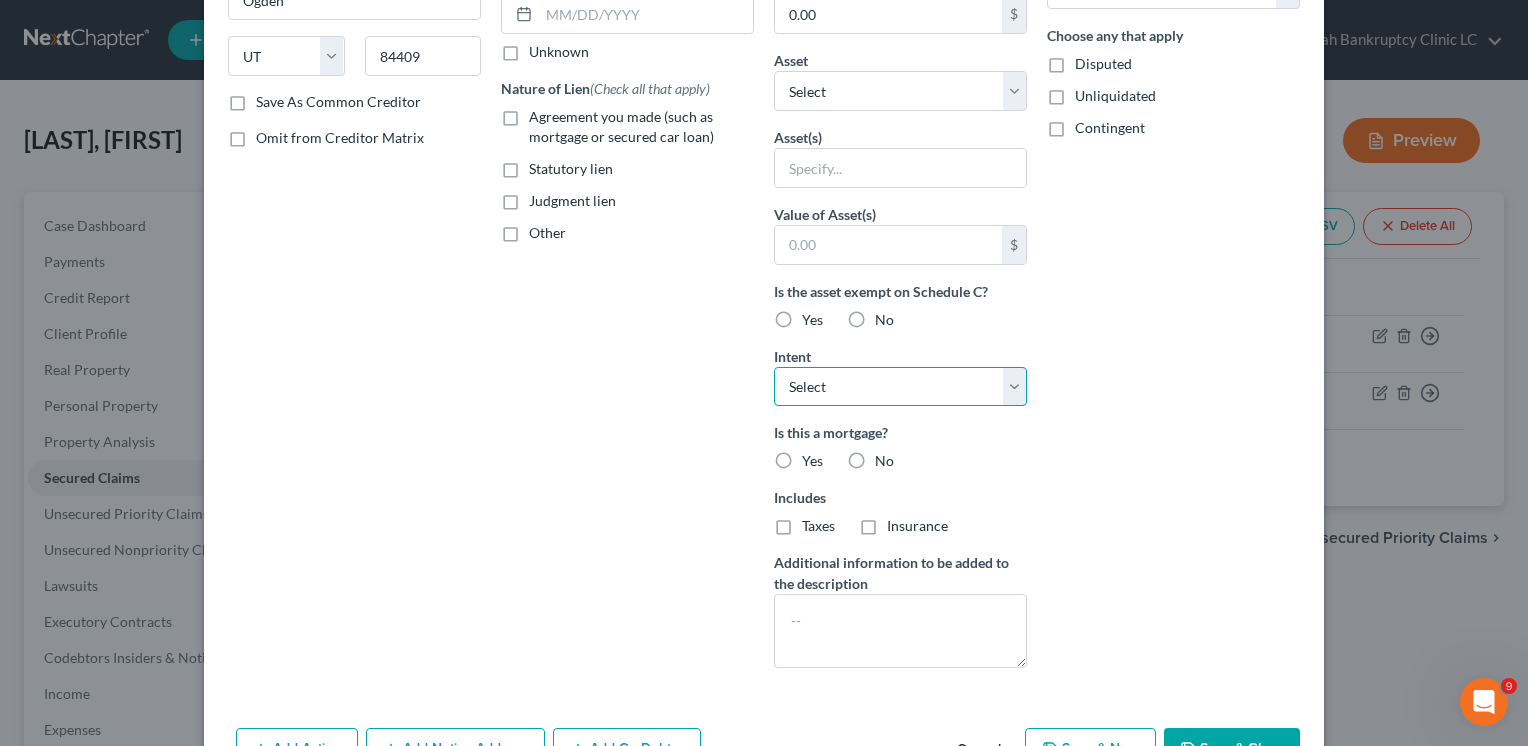 drag, startPoint x: 831, startPoint y: 388, endPoint x: 835, endPoint y: 405, distance: 17.464249 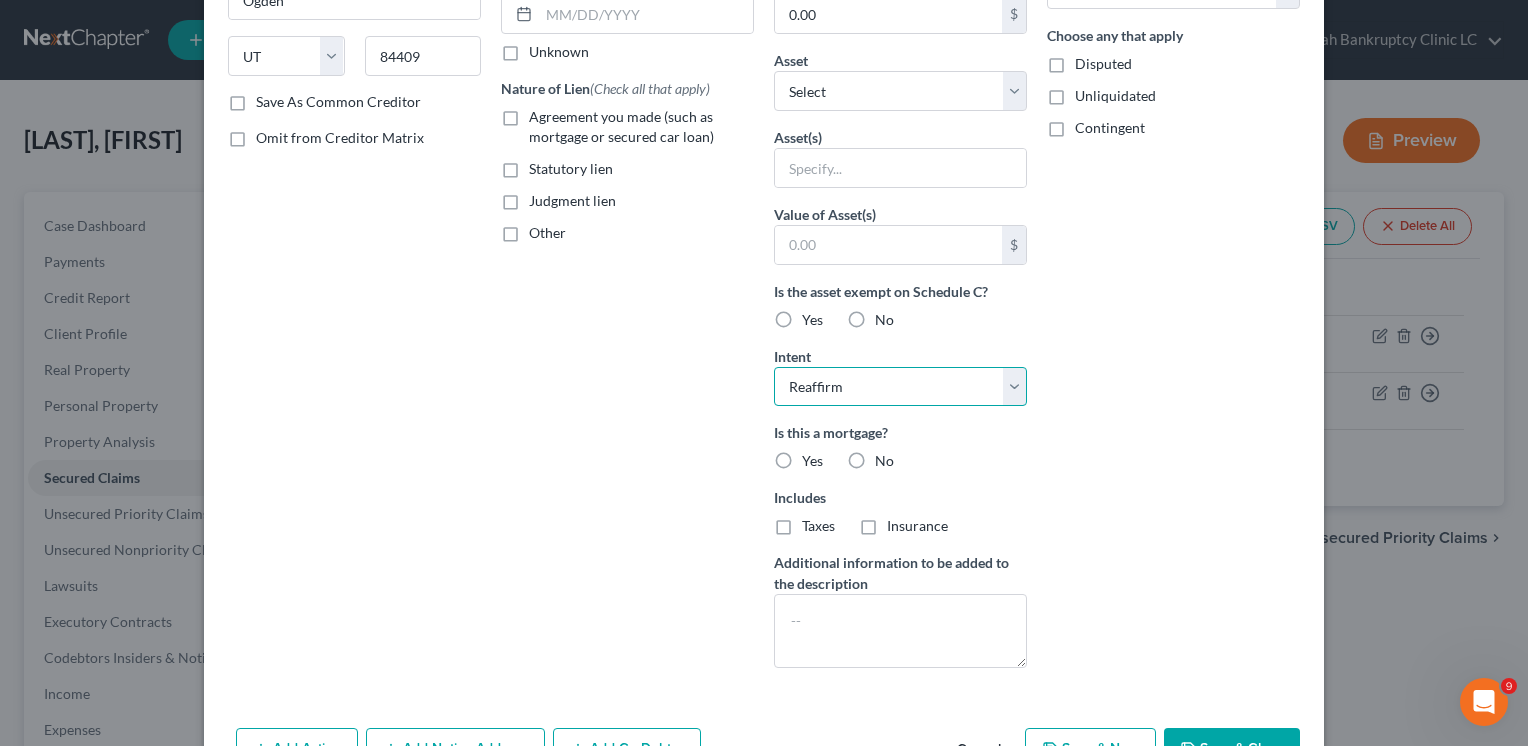 click on "Select Surrender Redeem Reaffirm Avoid Other" at bounding box center (900, 387) 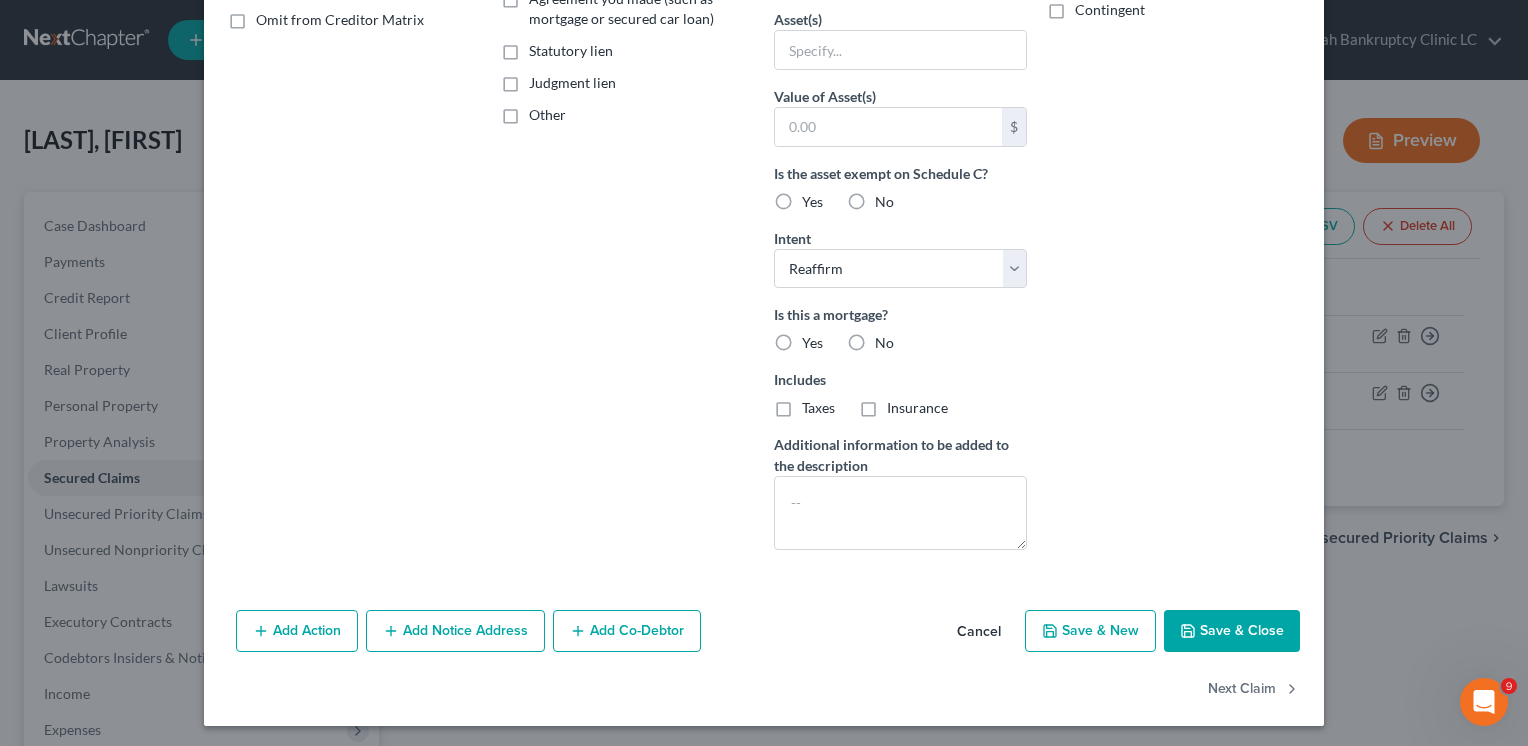 click on "Save & Close" at bounding box center (1232, 631) 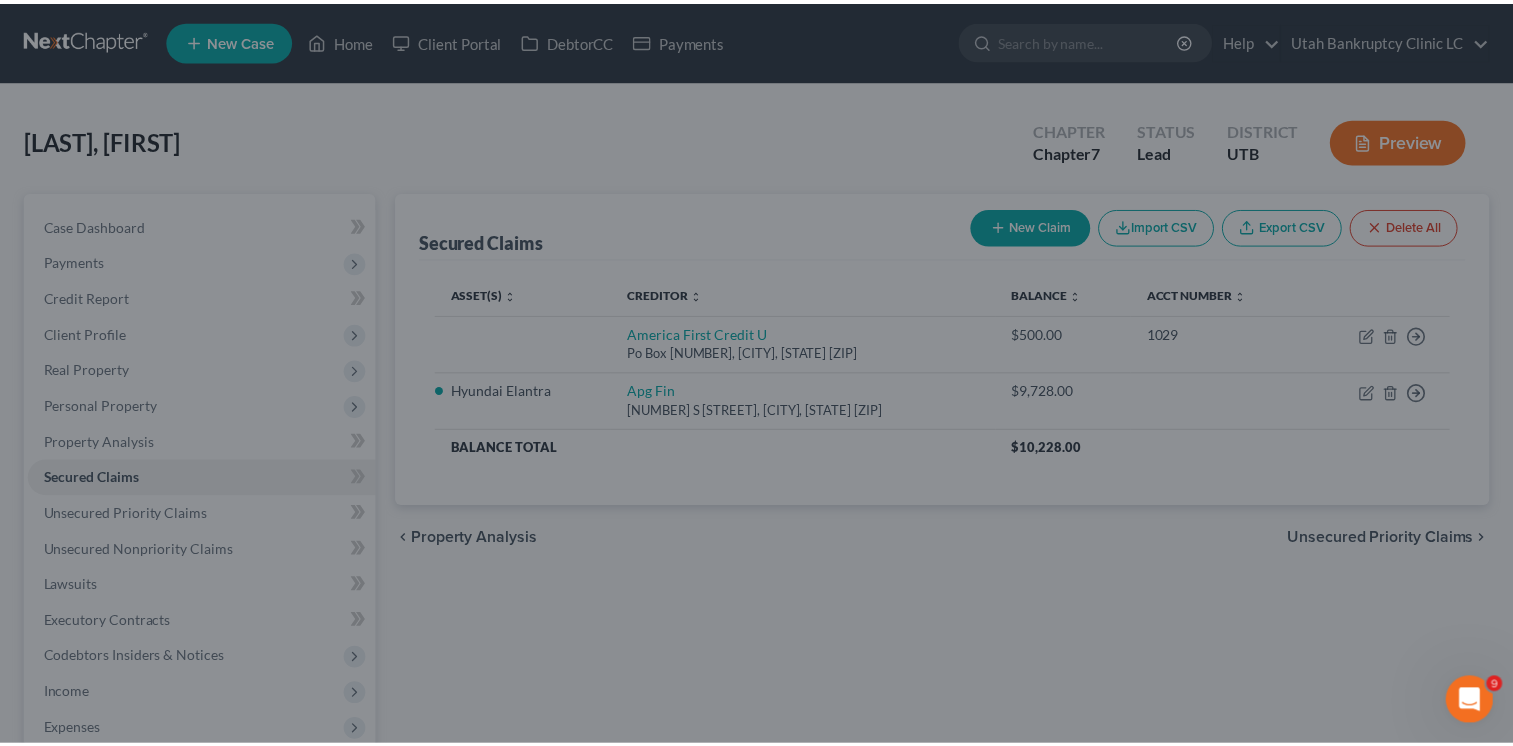scroll, scrollTop: 200, scrollLeft: 0, axis: vertical 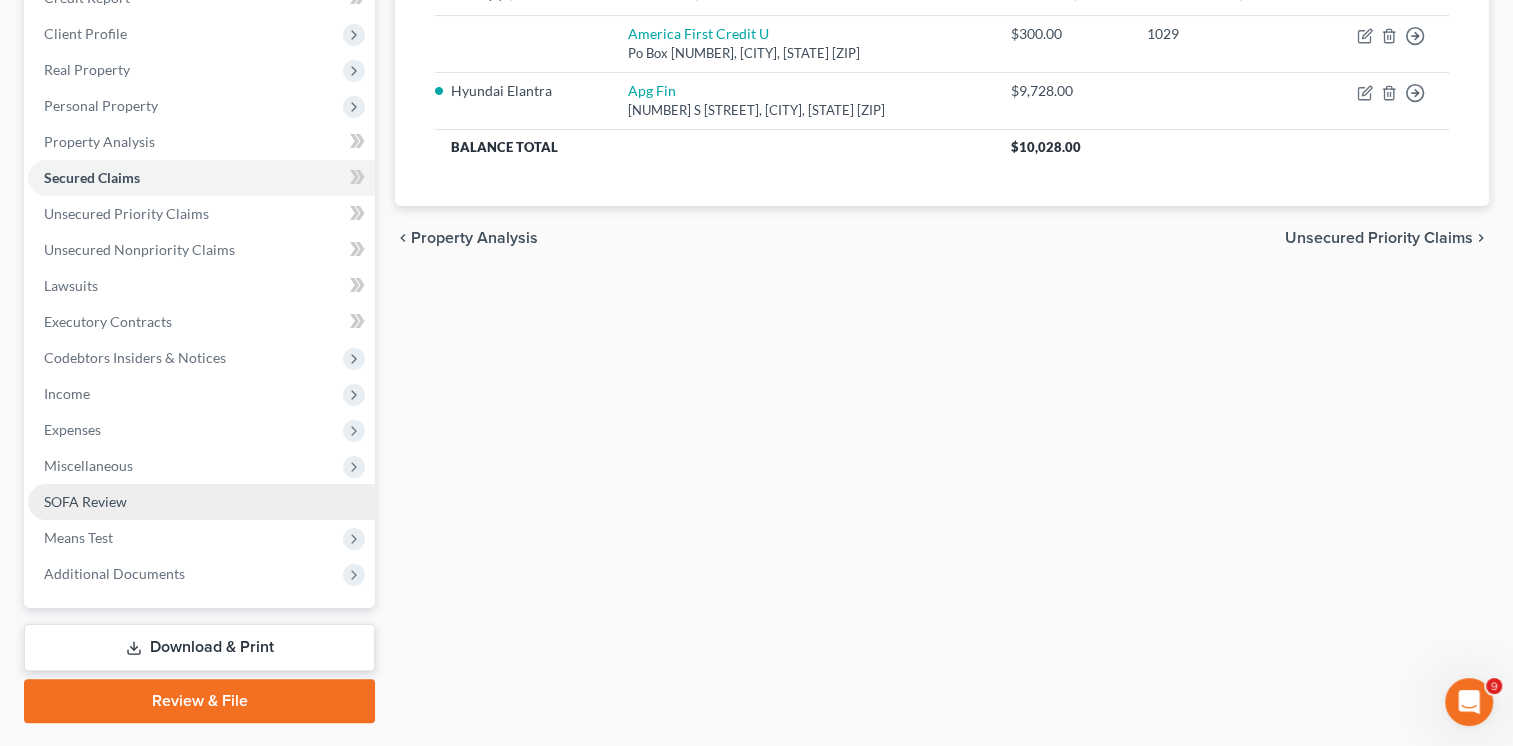 click on "SOFA Review" at bounding box center [201, 502] 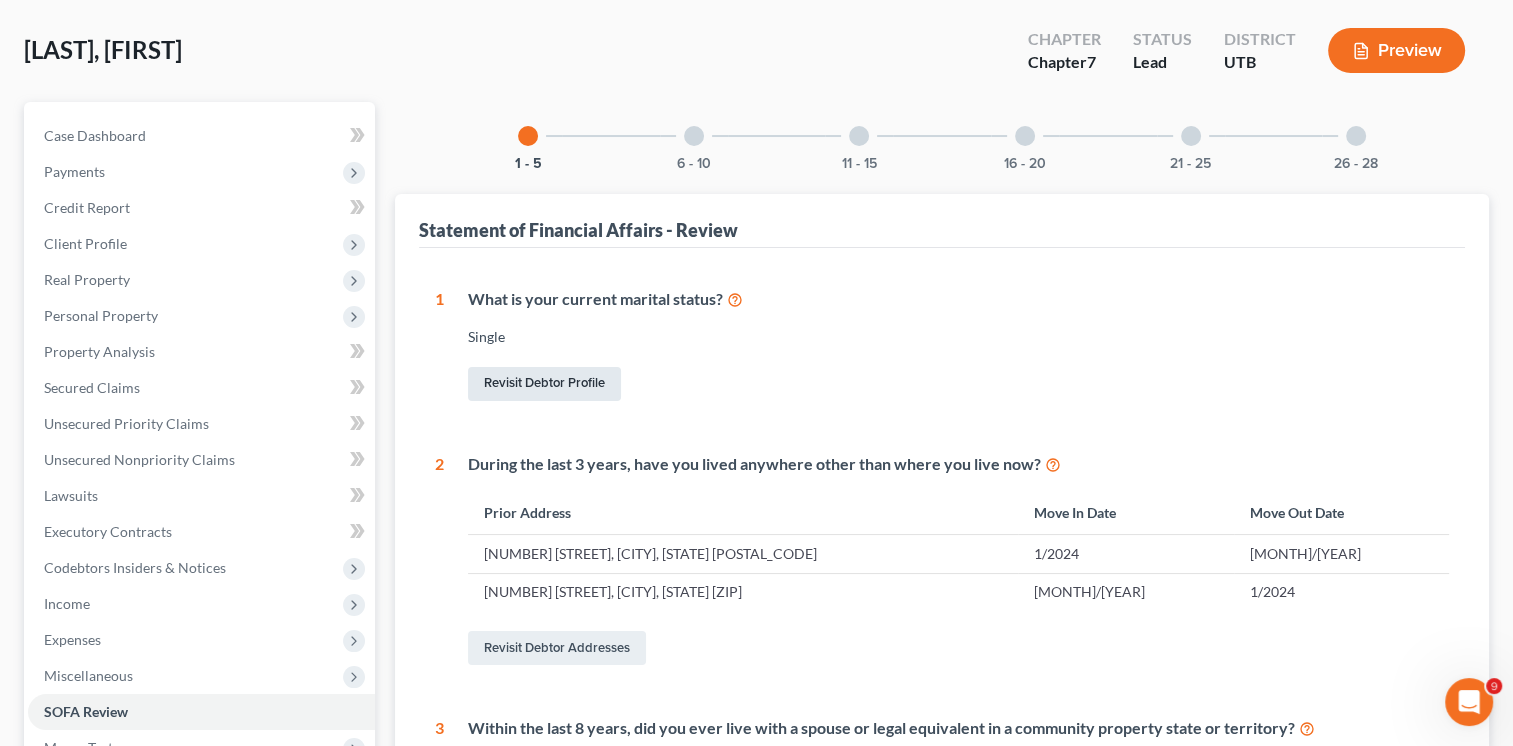 scroll, scrollTop: 0, scrollLeft: 0, axis: both 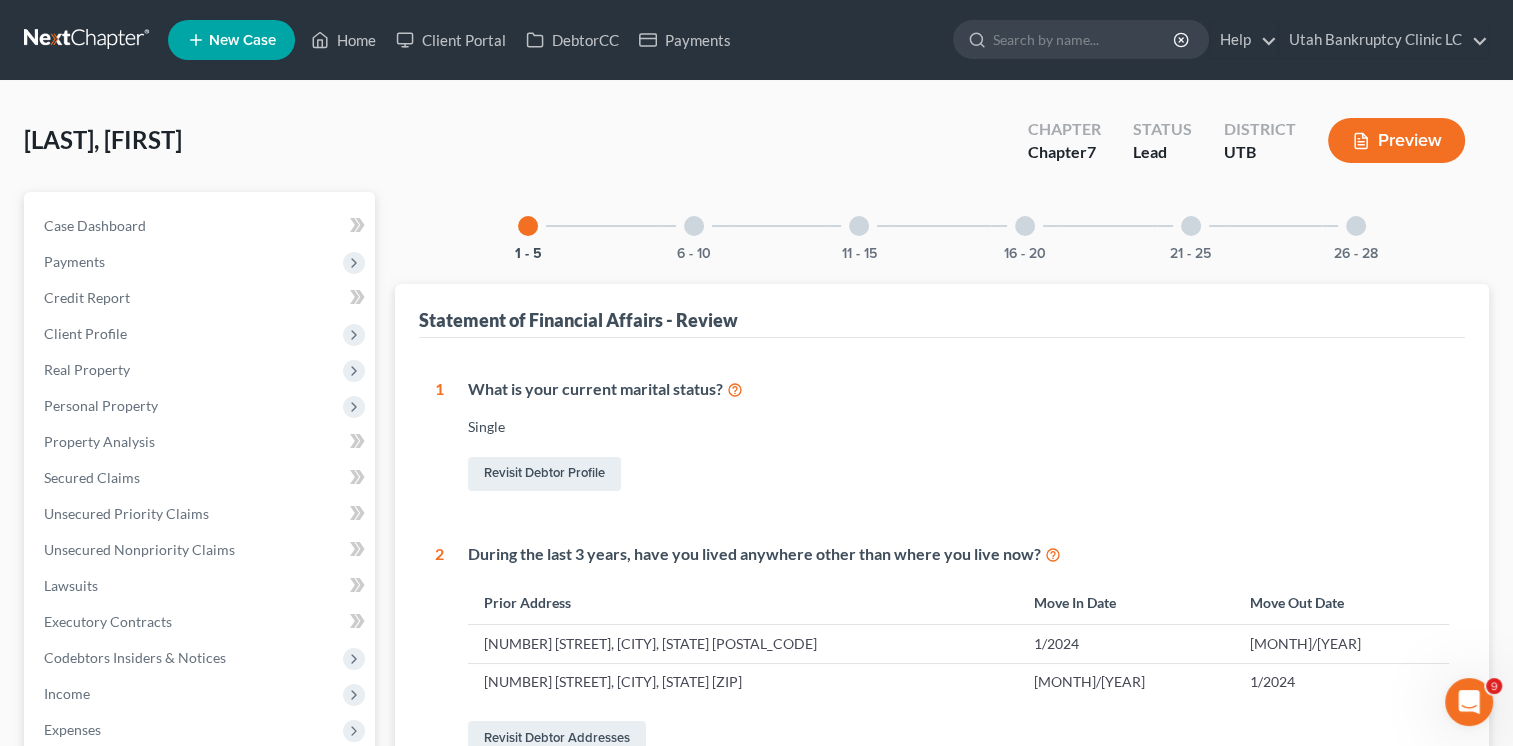 click at bounding box center [1191, 226] 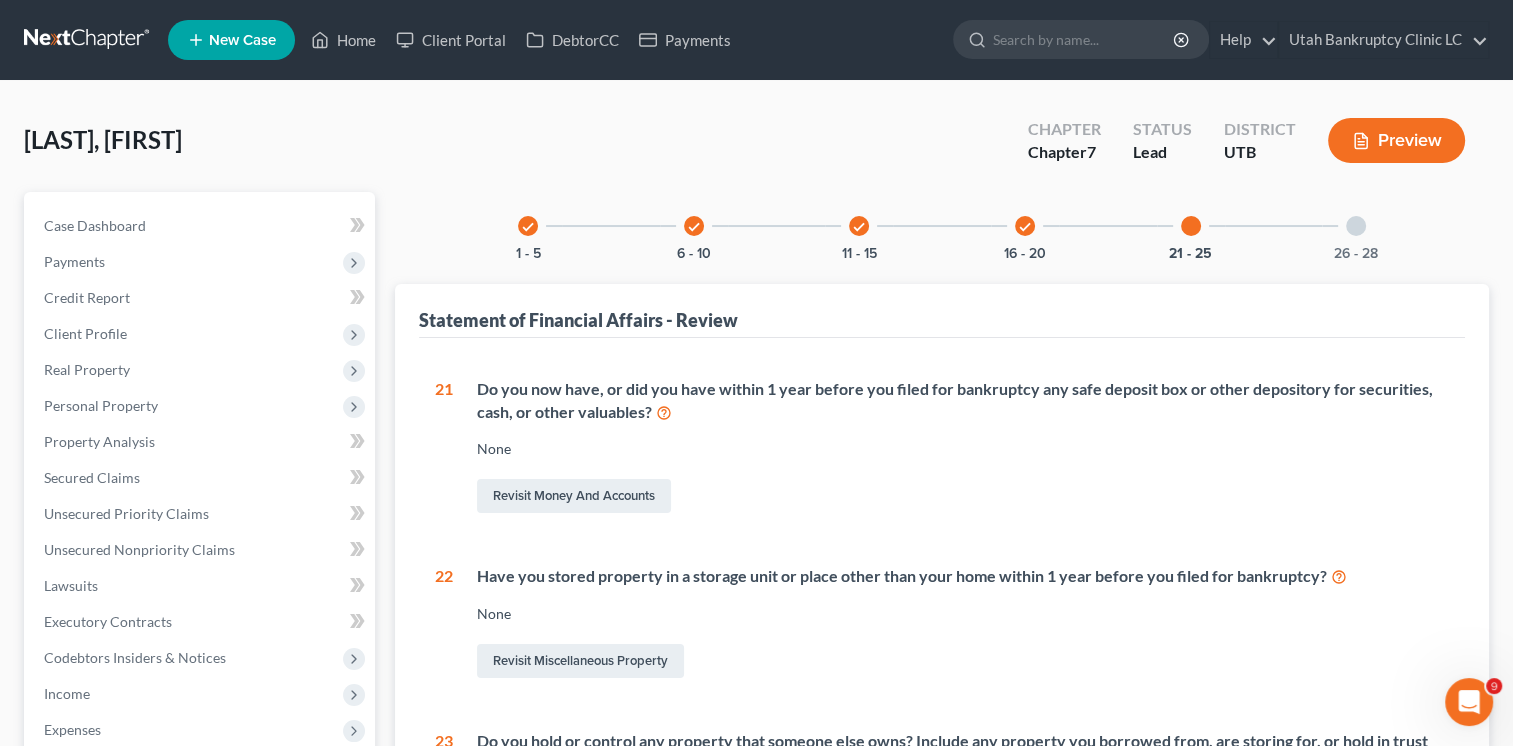 click on "check" at bounding box center [694, 227] 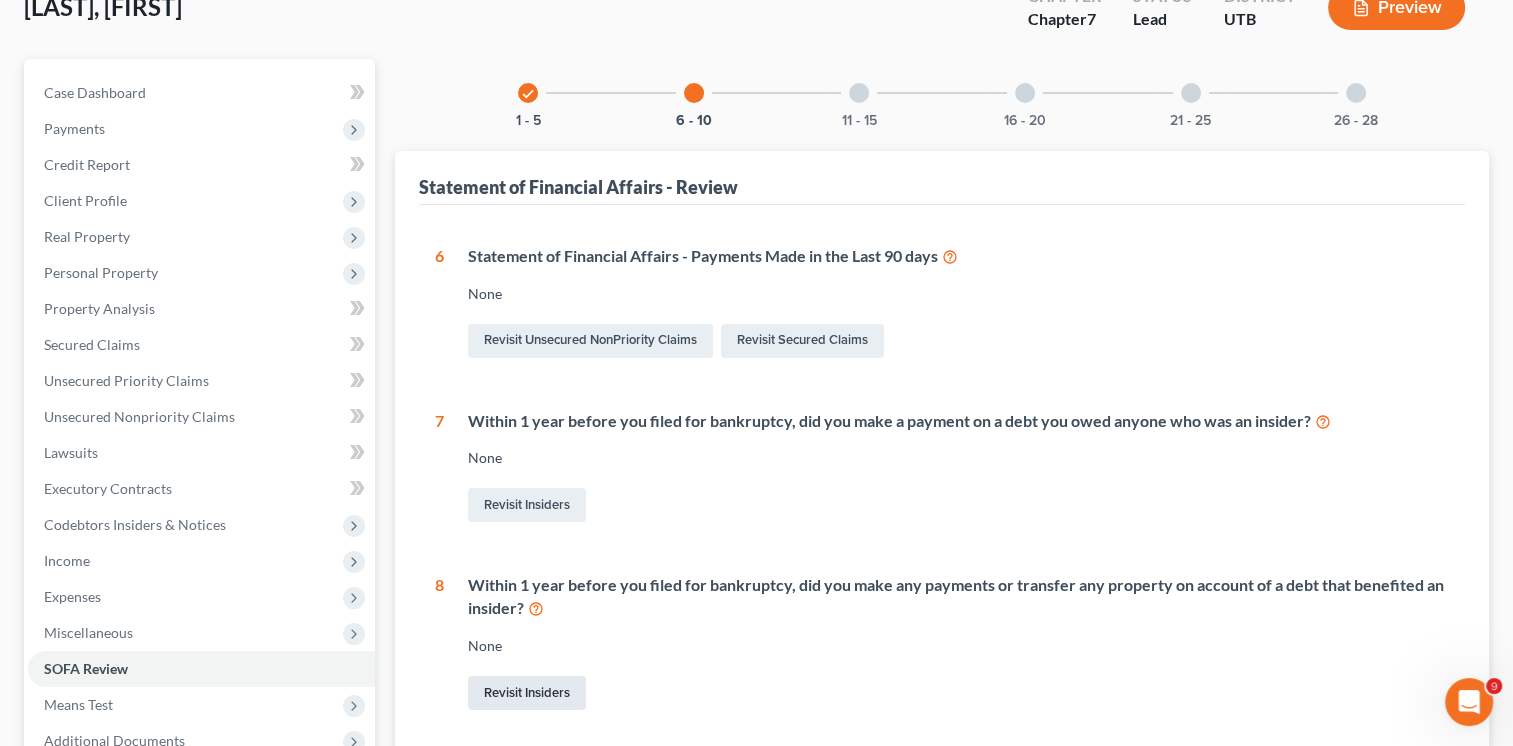 scroll, scrollTop: 300, scrollLeft: 0, axis: vertical 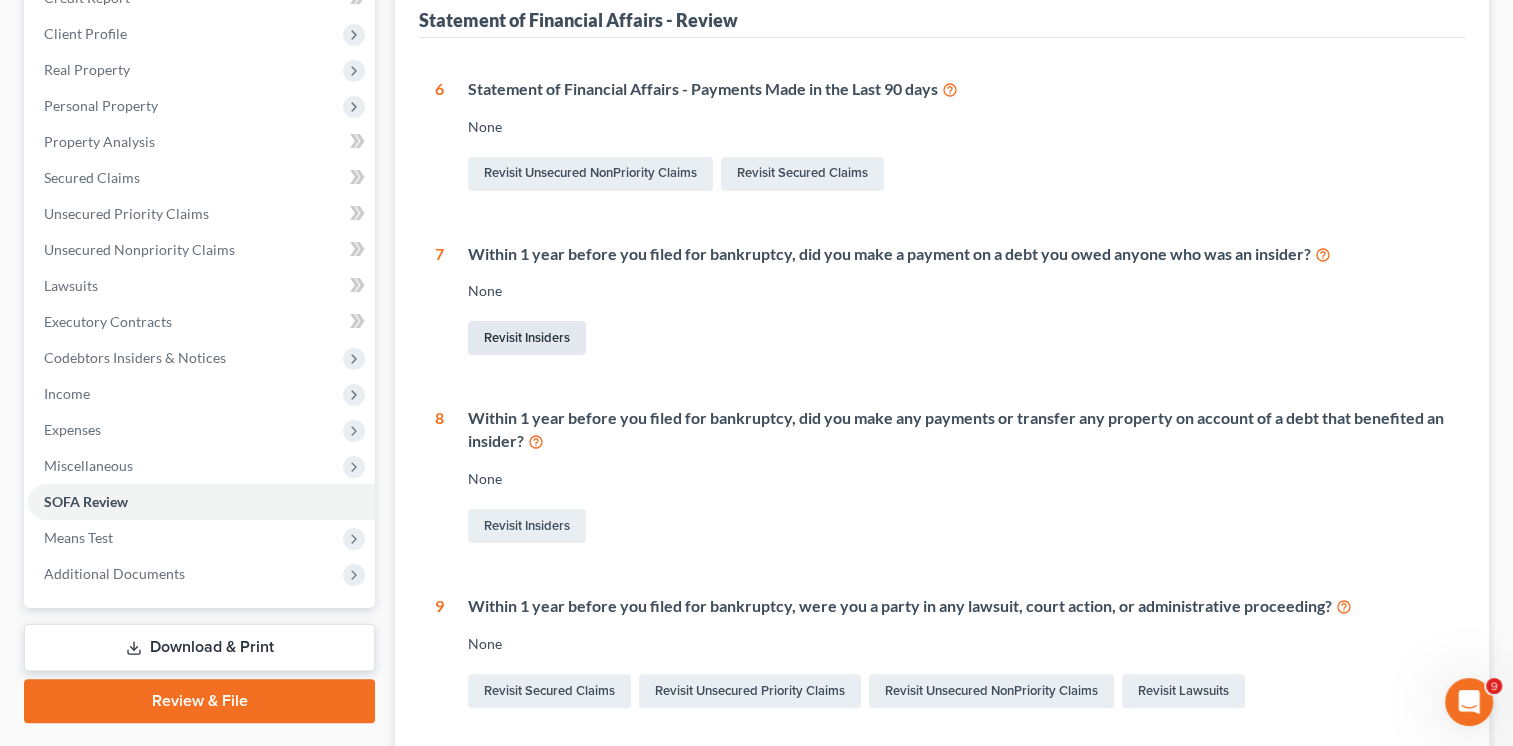 click on "Revisit Insiders" at bounding box center [527, 338] 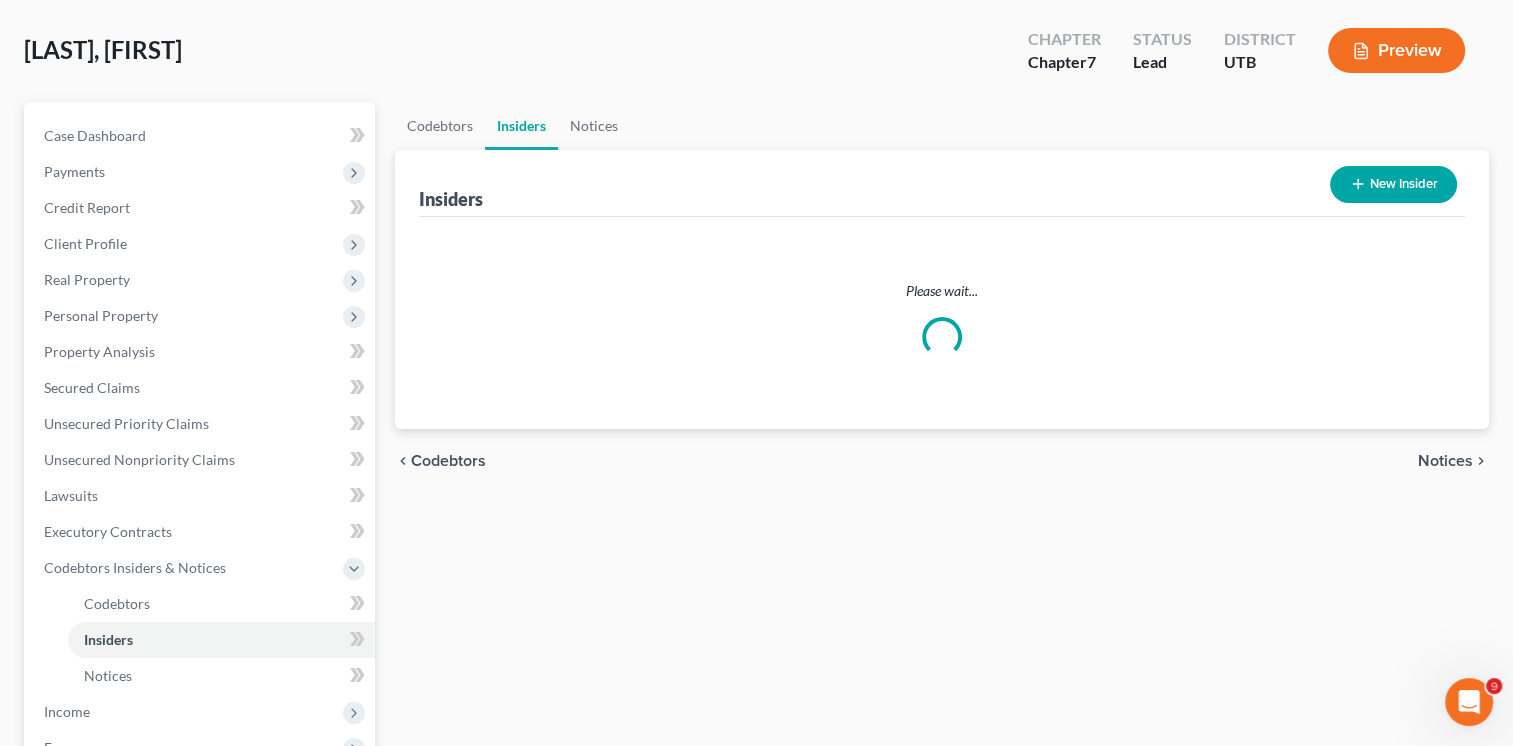 scroll, scrollTop: 0, scrollLeft: 0, axis: both 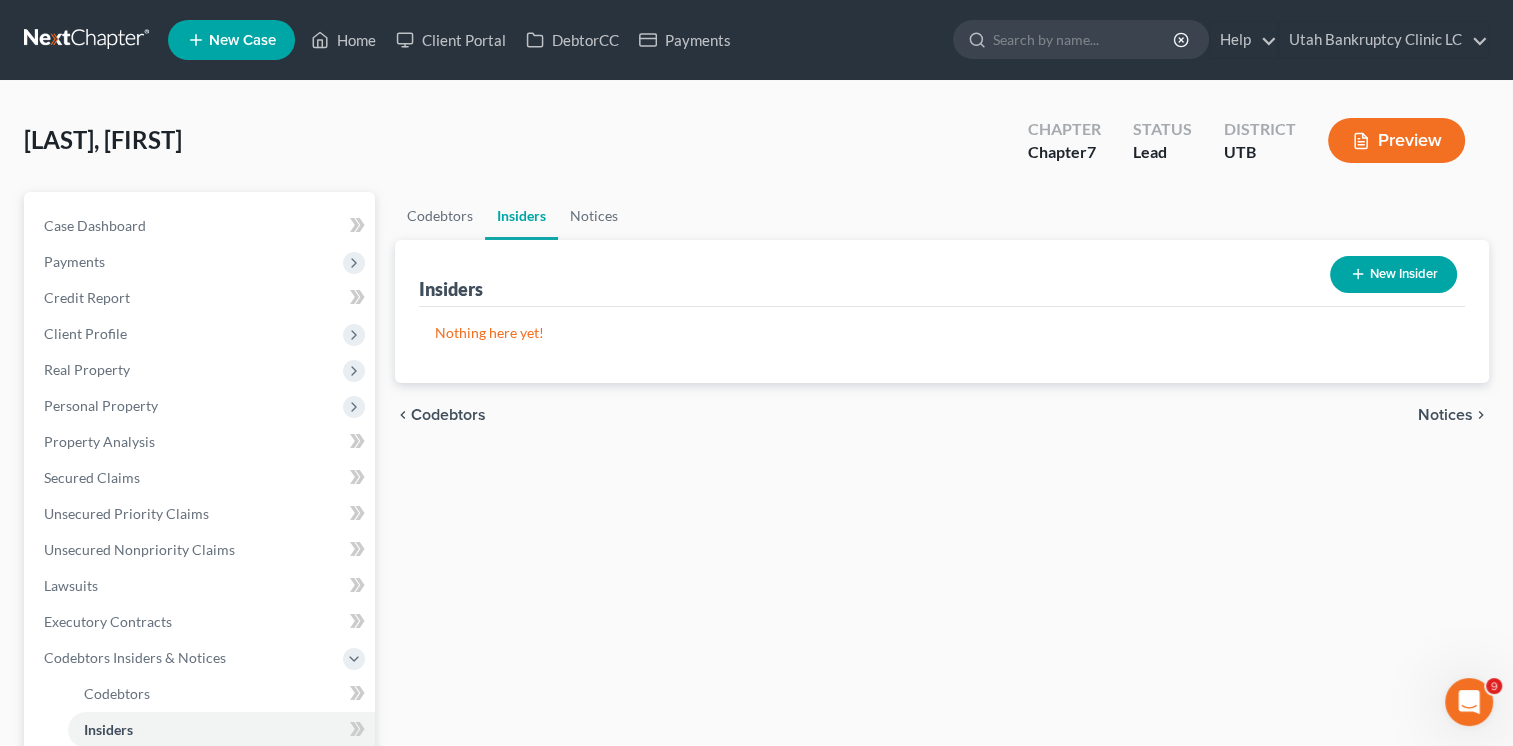 click on "New Insider" at bounding box center (1393, 274) 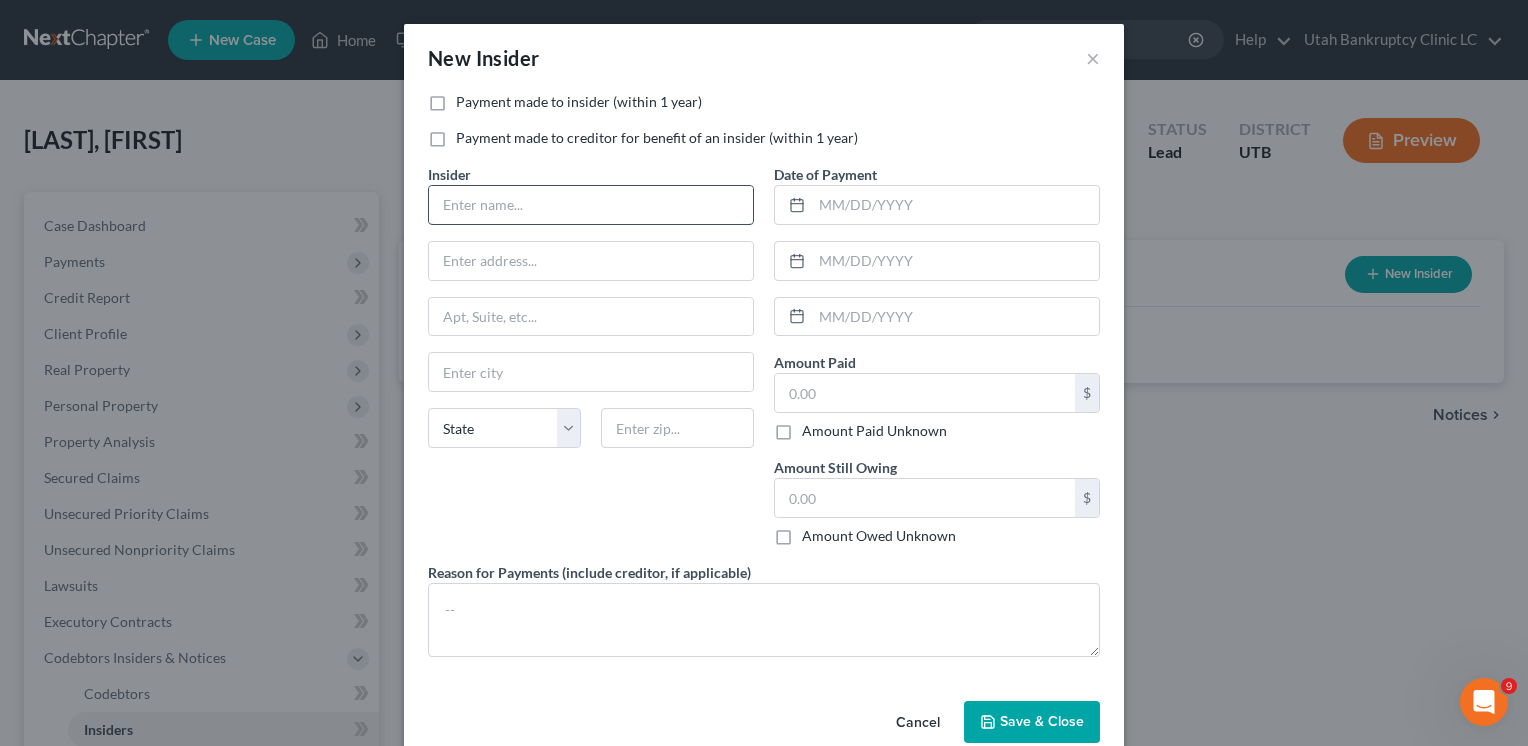 click at bounding box center (591, 205) 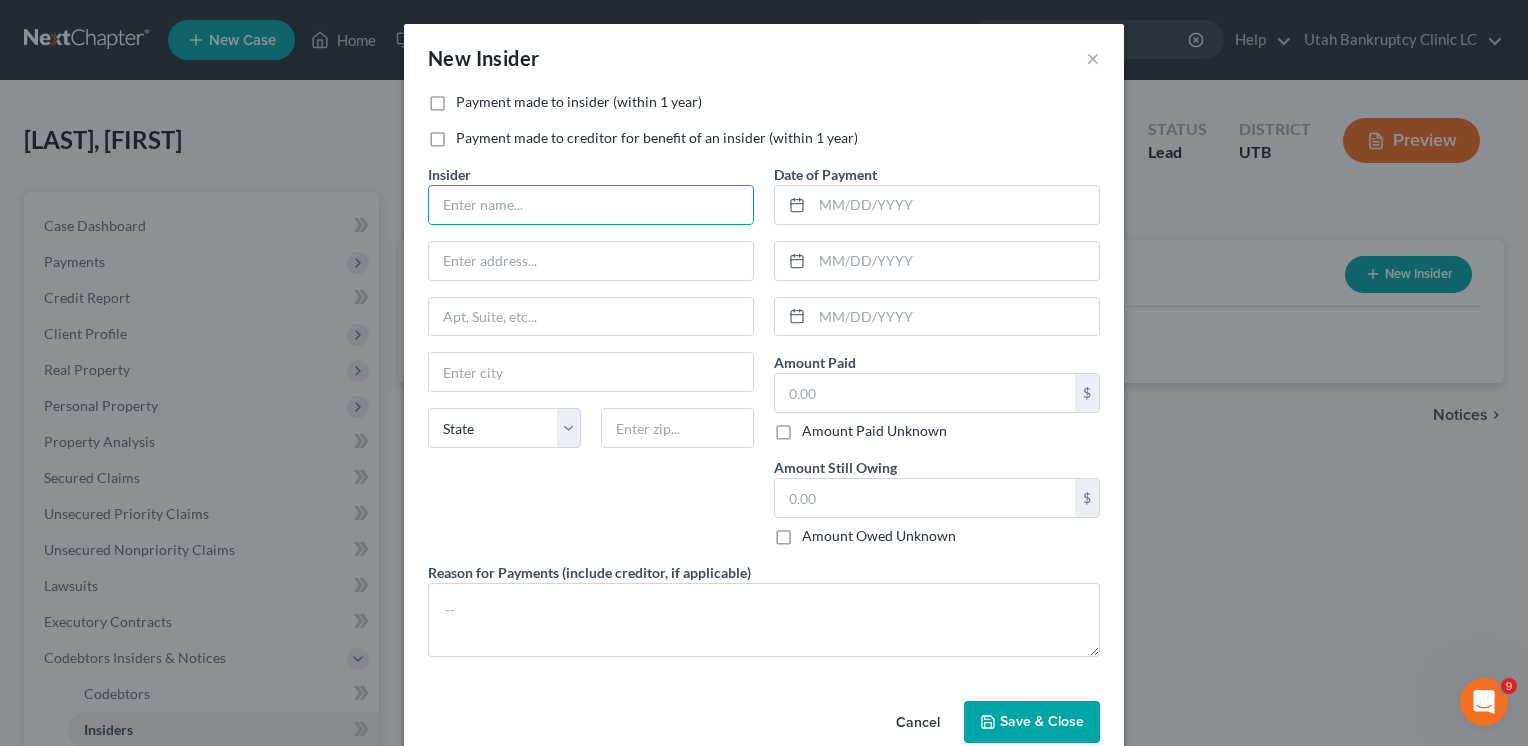 click on "Payment made to insider (within 1 year)" at bounding box center (579, 102) 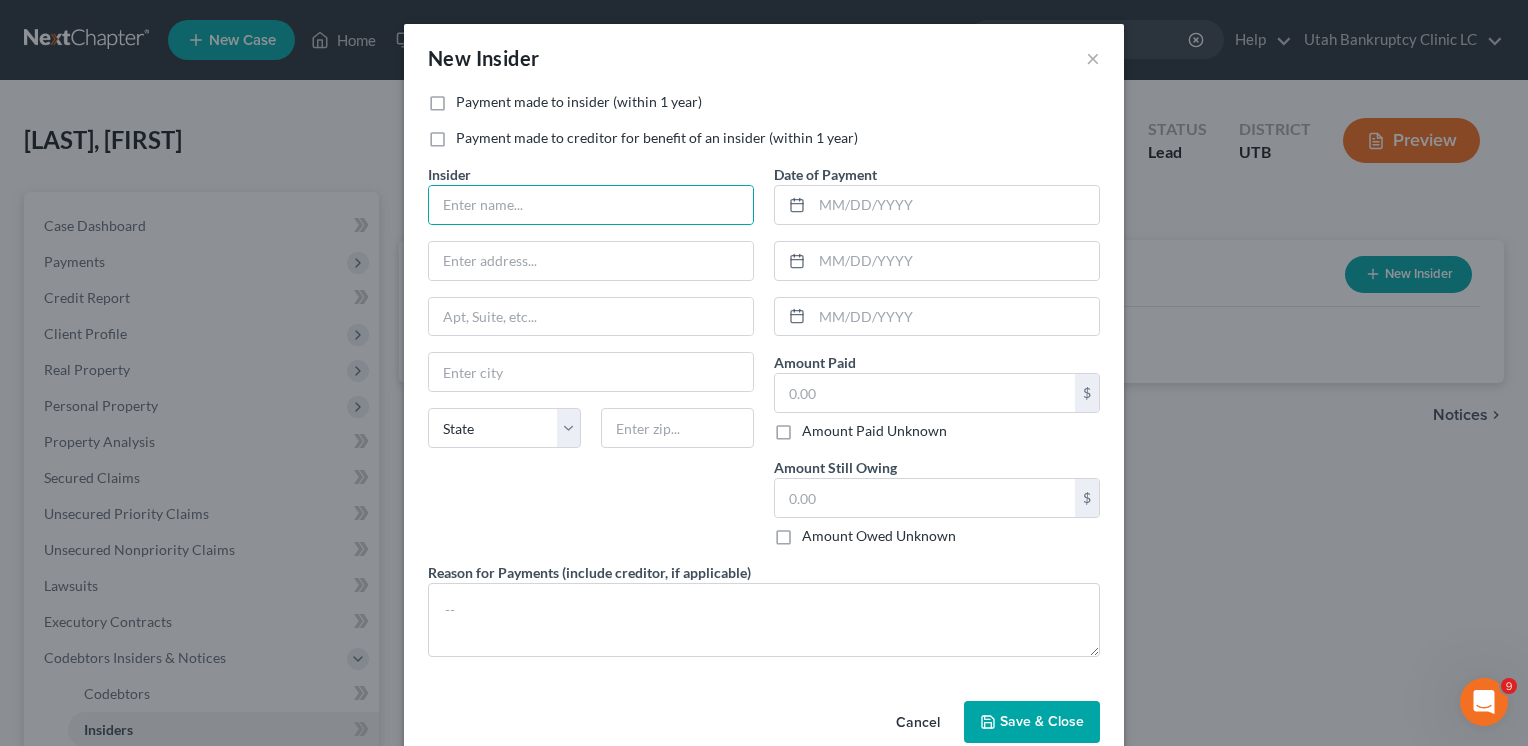 click on "Payment made to insider (within 1 year)" at bounding box center (470, 98) 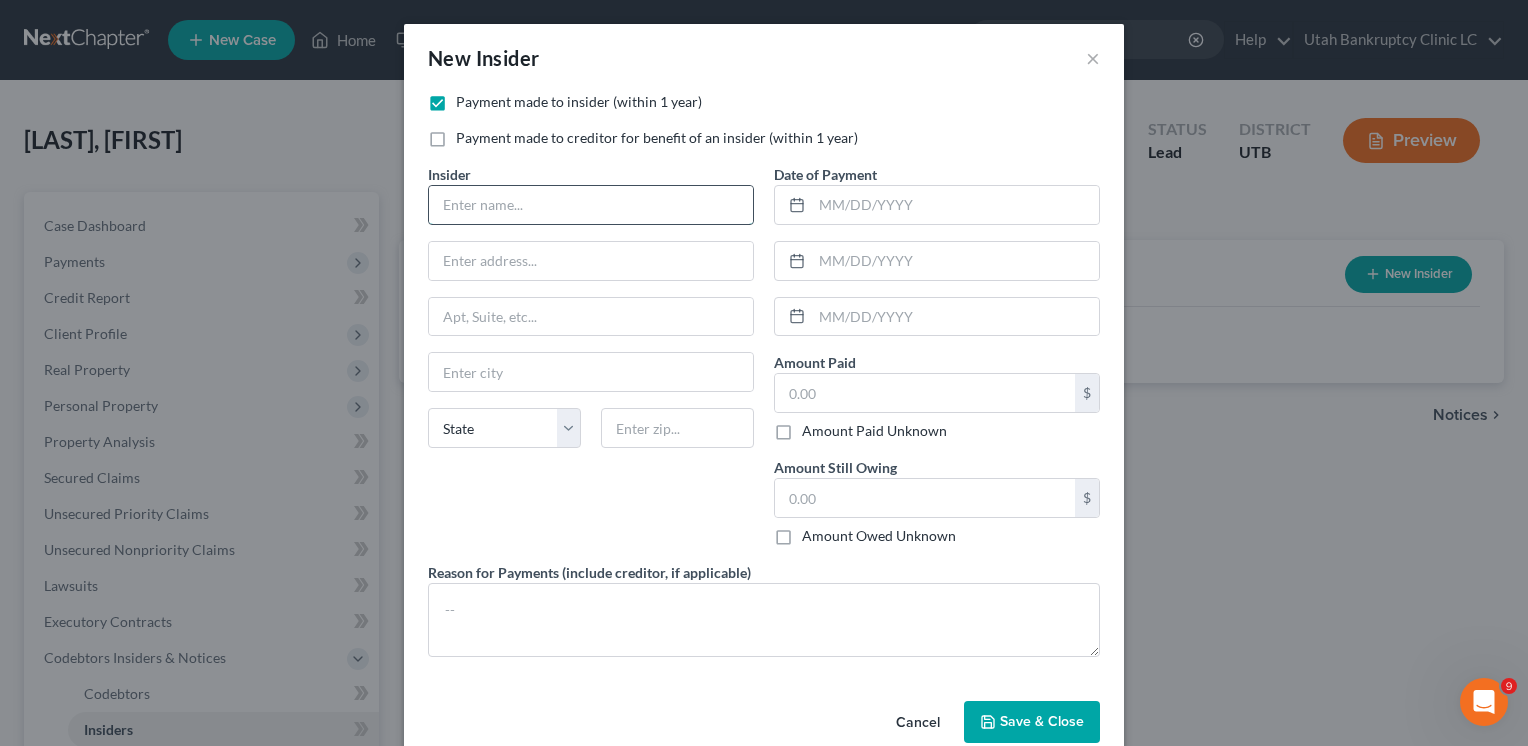 click at bounding box center (591, 205) 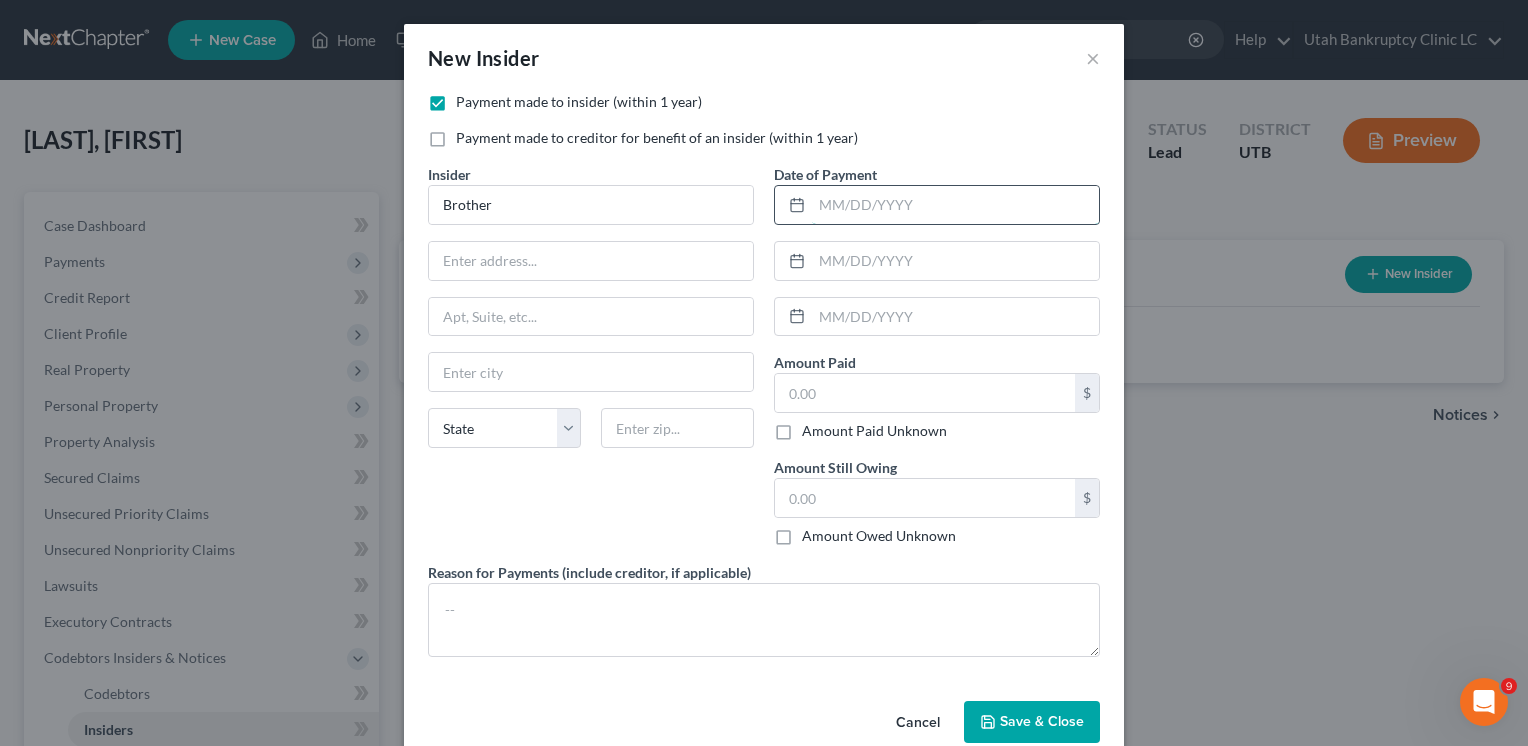 click at bounding box center (955, 205) 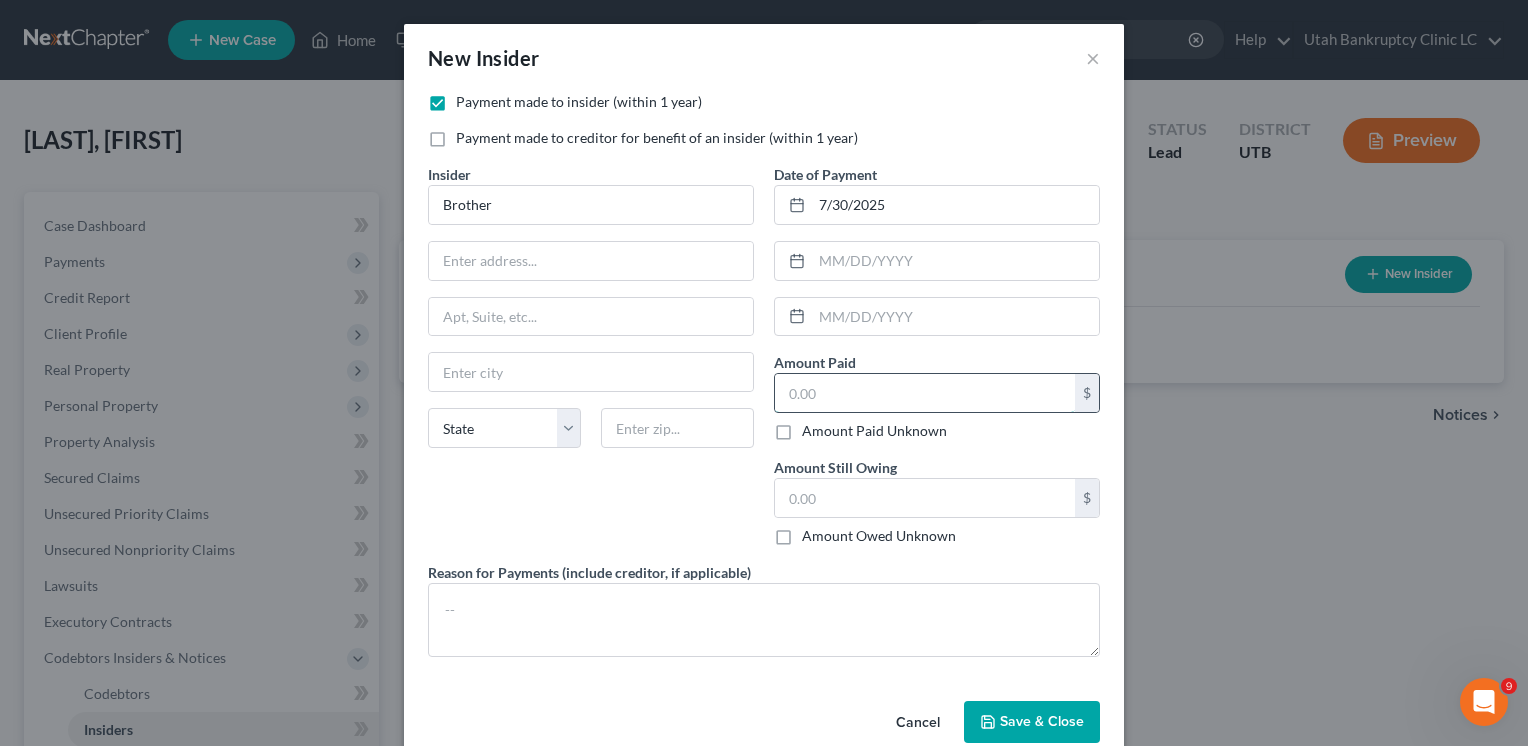 click at bounding box center (925, 393) 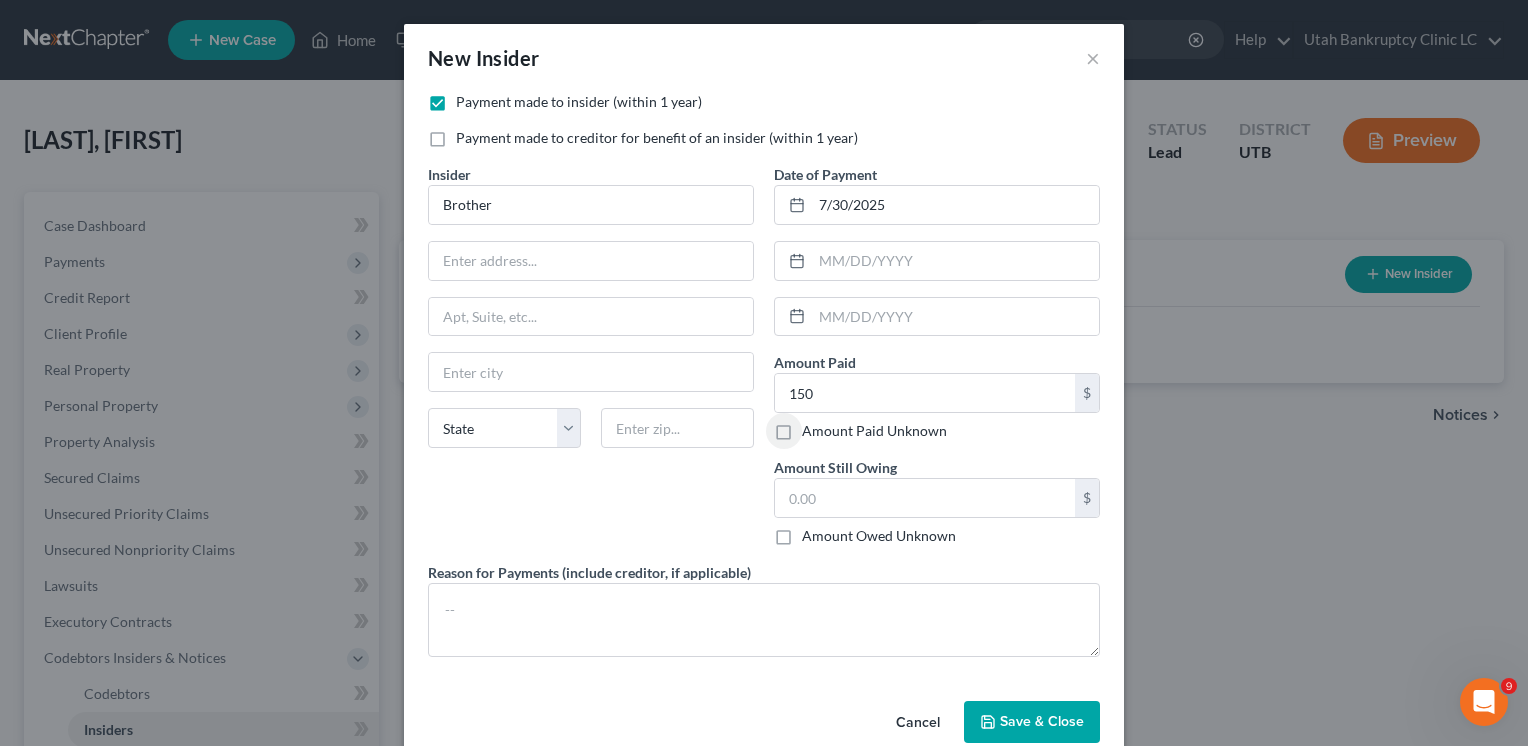 click on "Save & Close" at bounding box center (1042, 721) 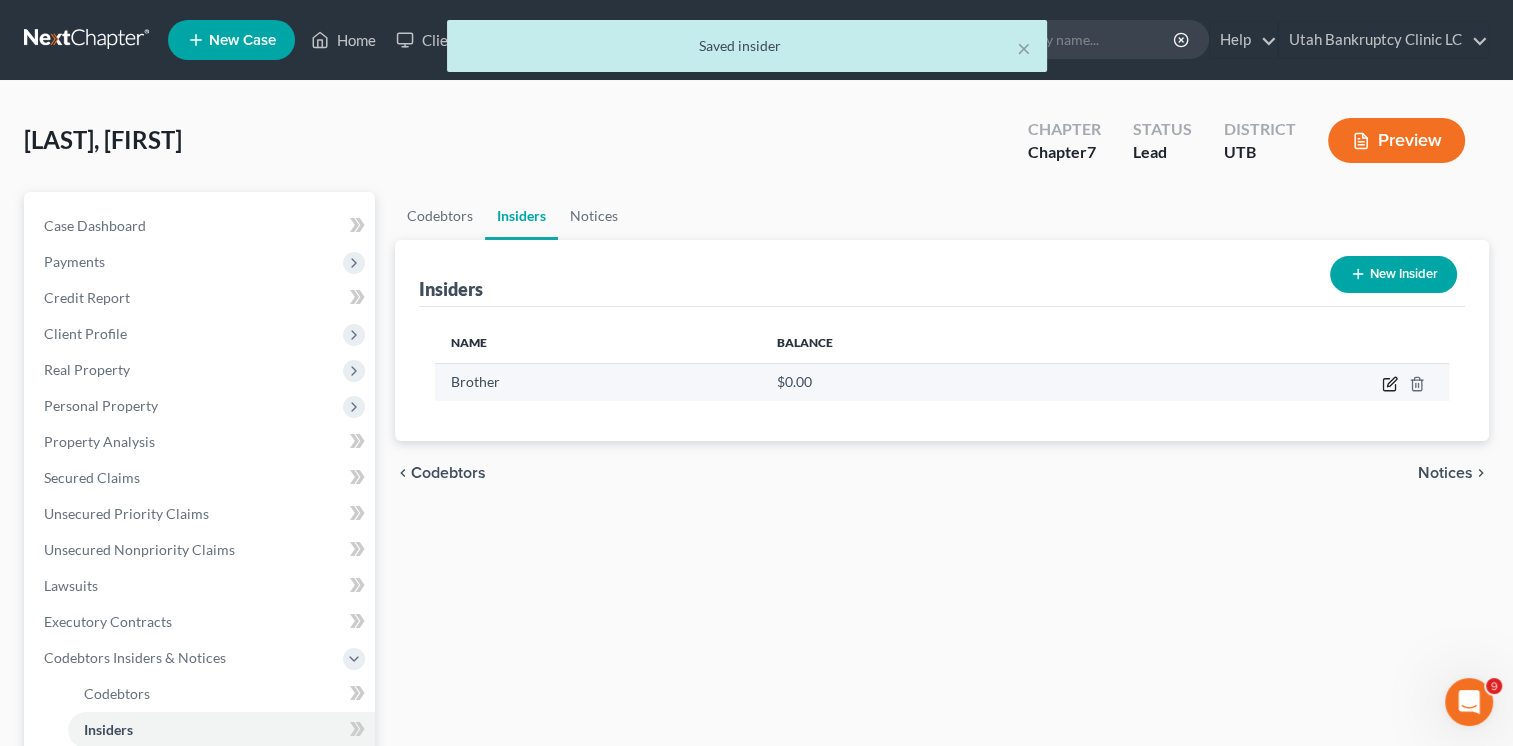 click 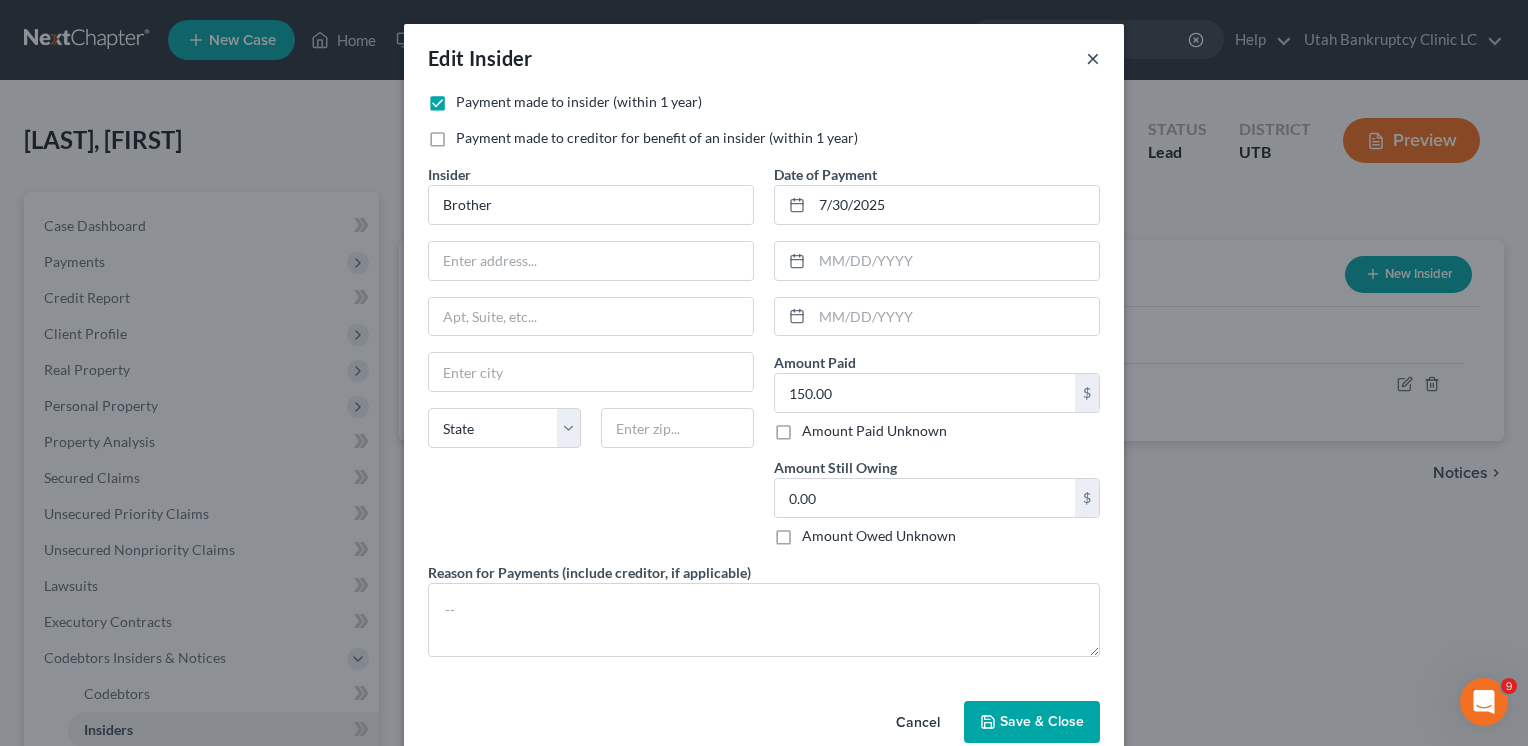 click on "×" at bounding box center [1093, 58] 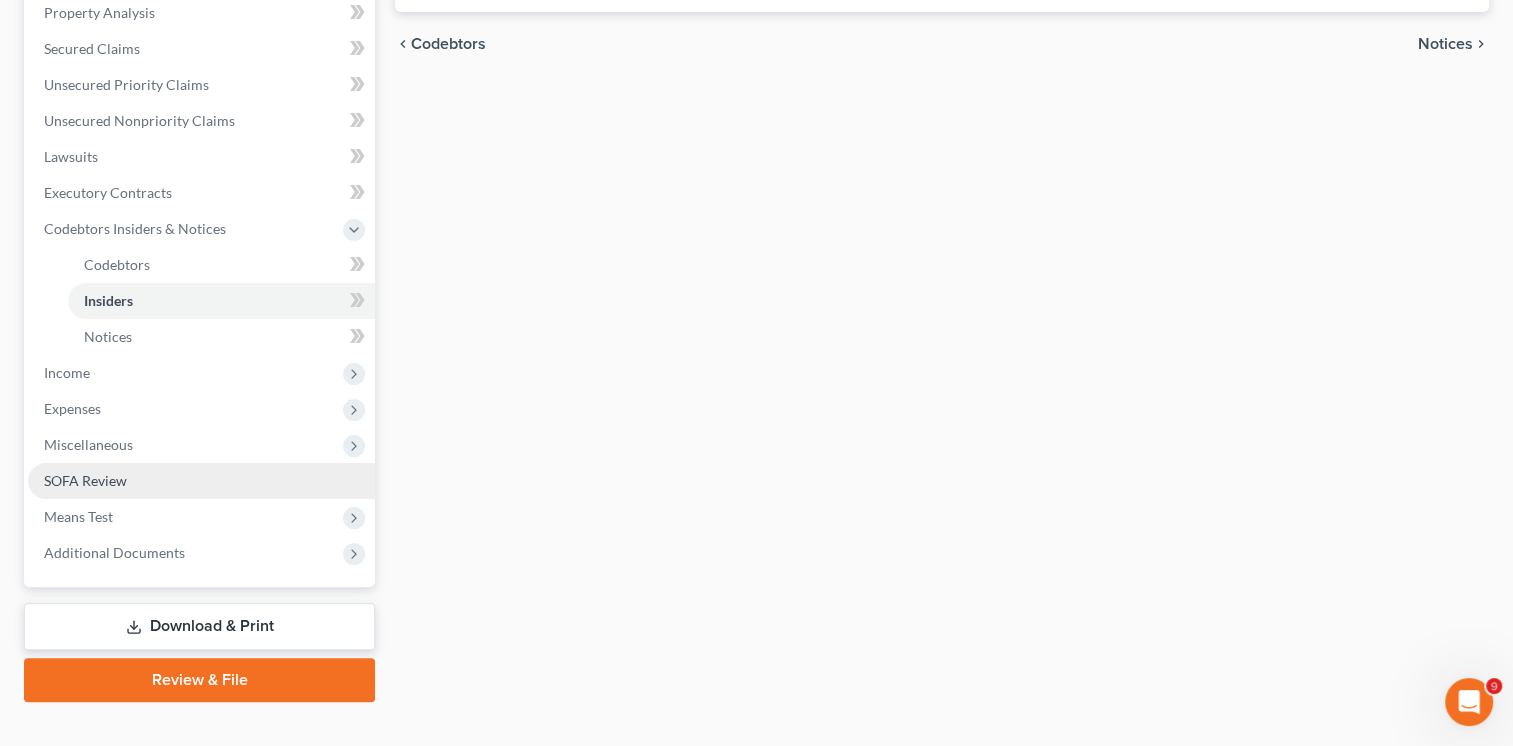 scroll, scrollTop: 459, scrollLeft: 0, axis: vertical 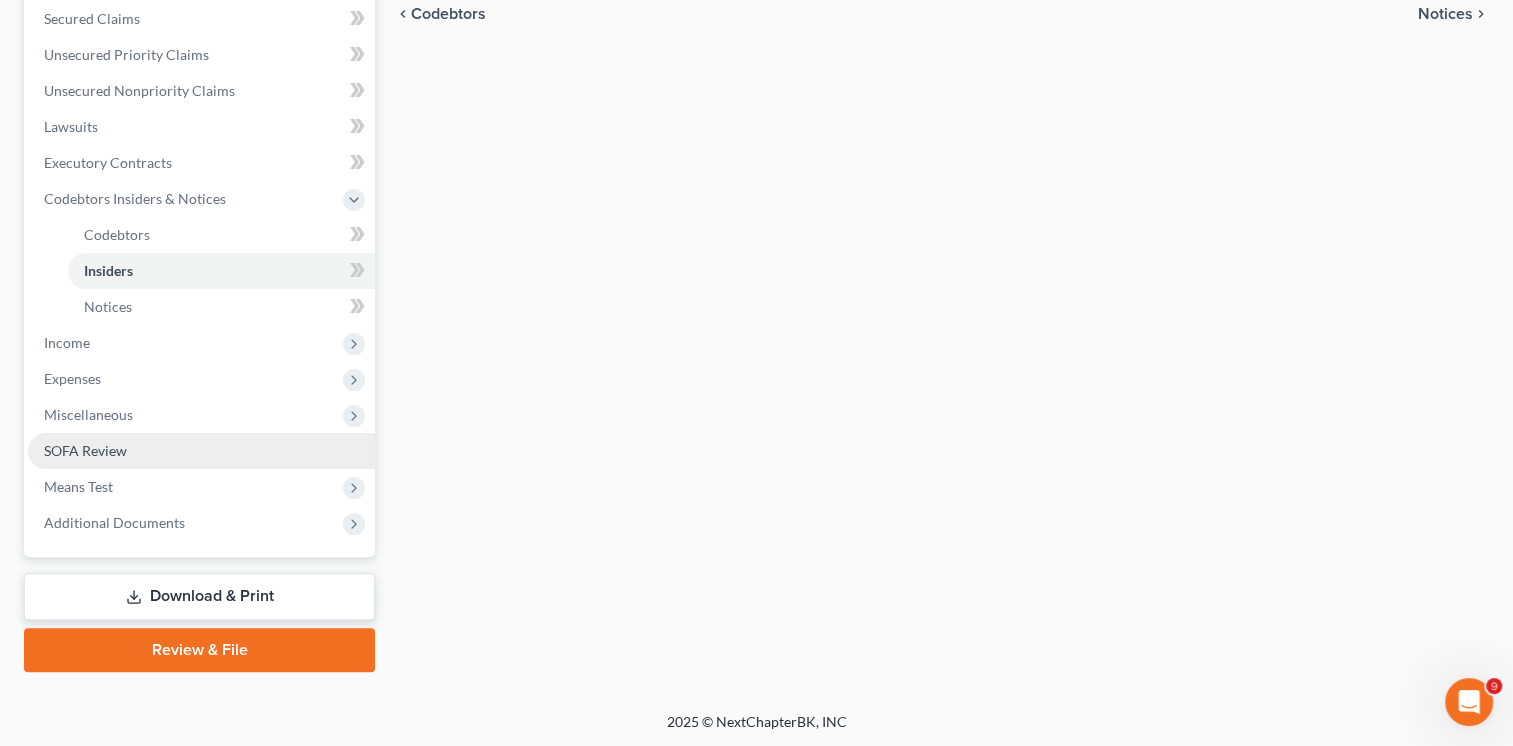 click on "SOFA Review" at bounding box center (85, 450) 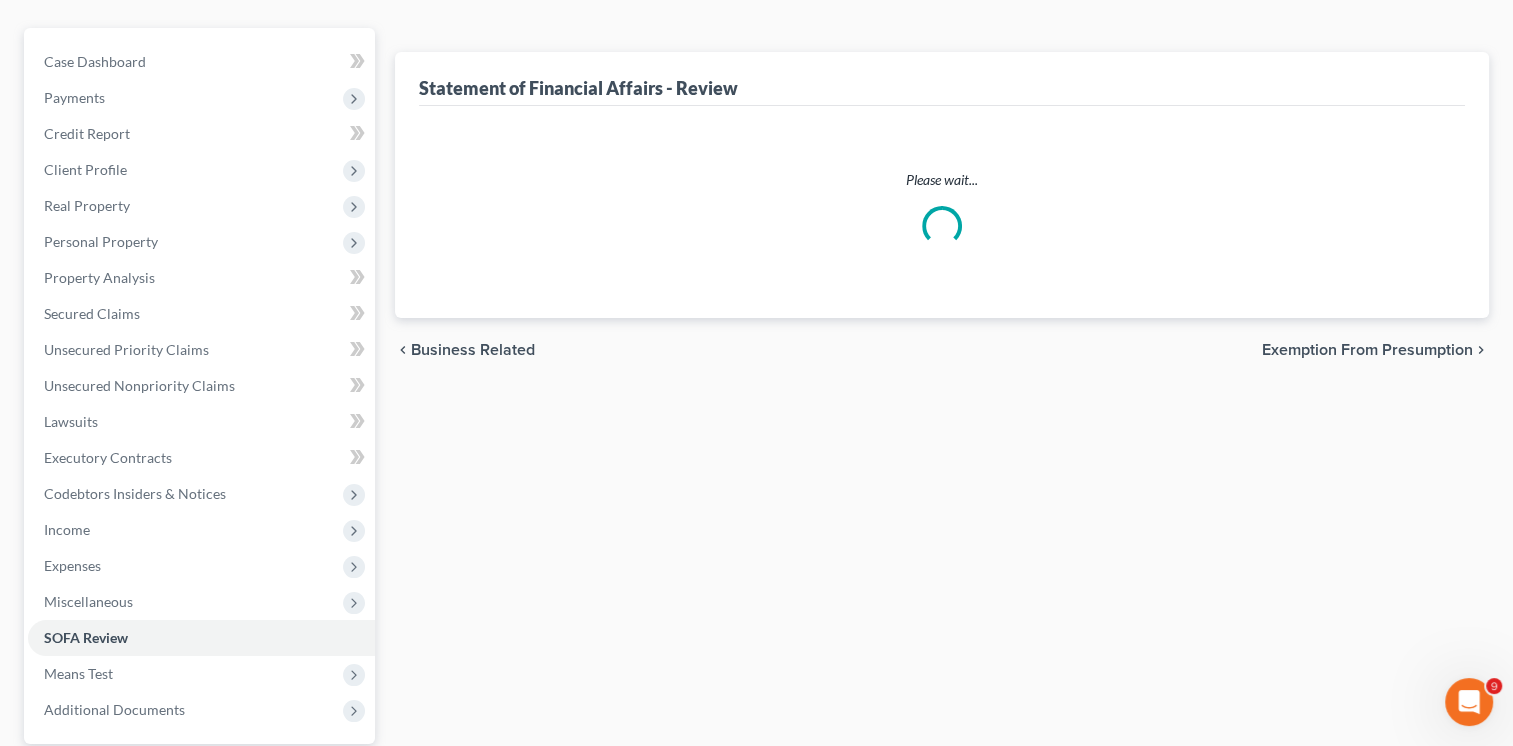 scroll, scrollTop: 0, scrollLeft: 0, axis: both 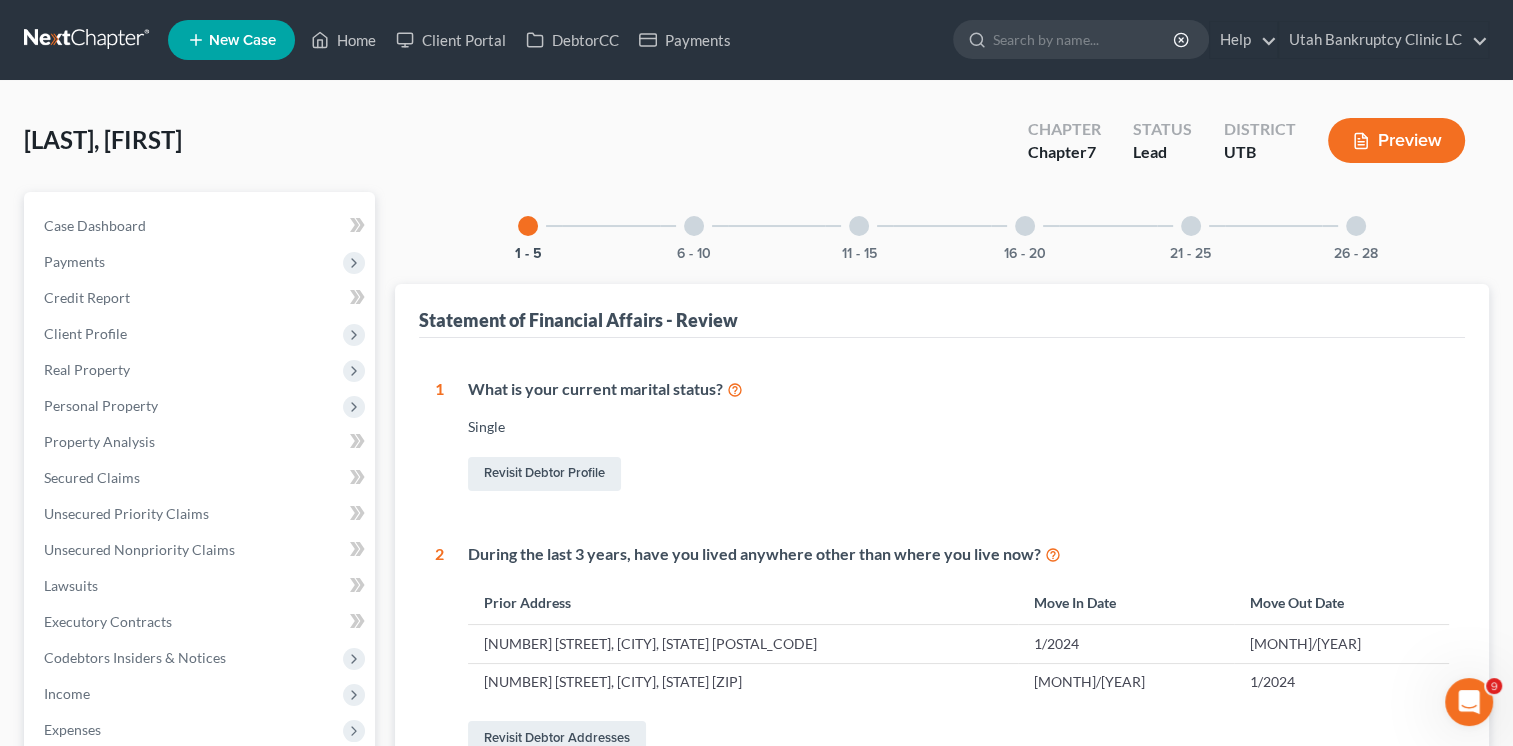 click at bounding box center (1191, 226) 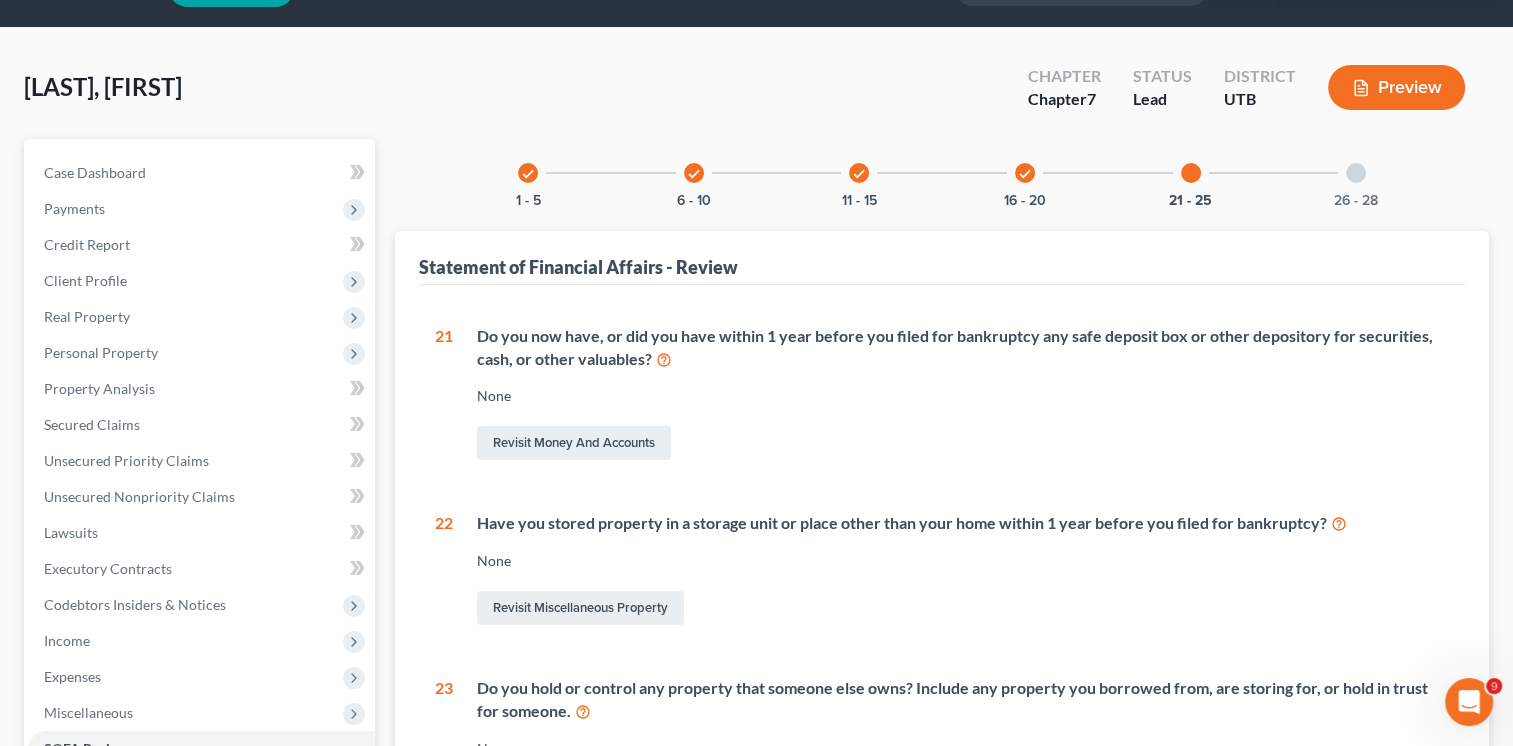 scroll, scrollTop: 200, scrollLeft: 0, axis: vertical 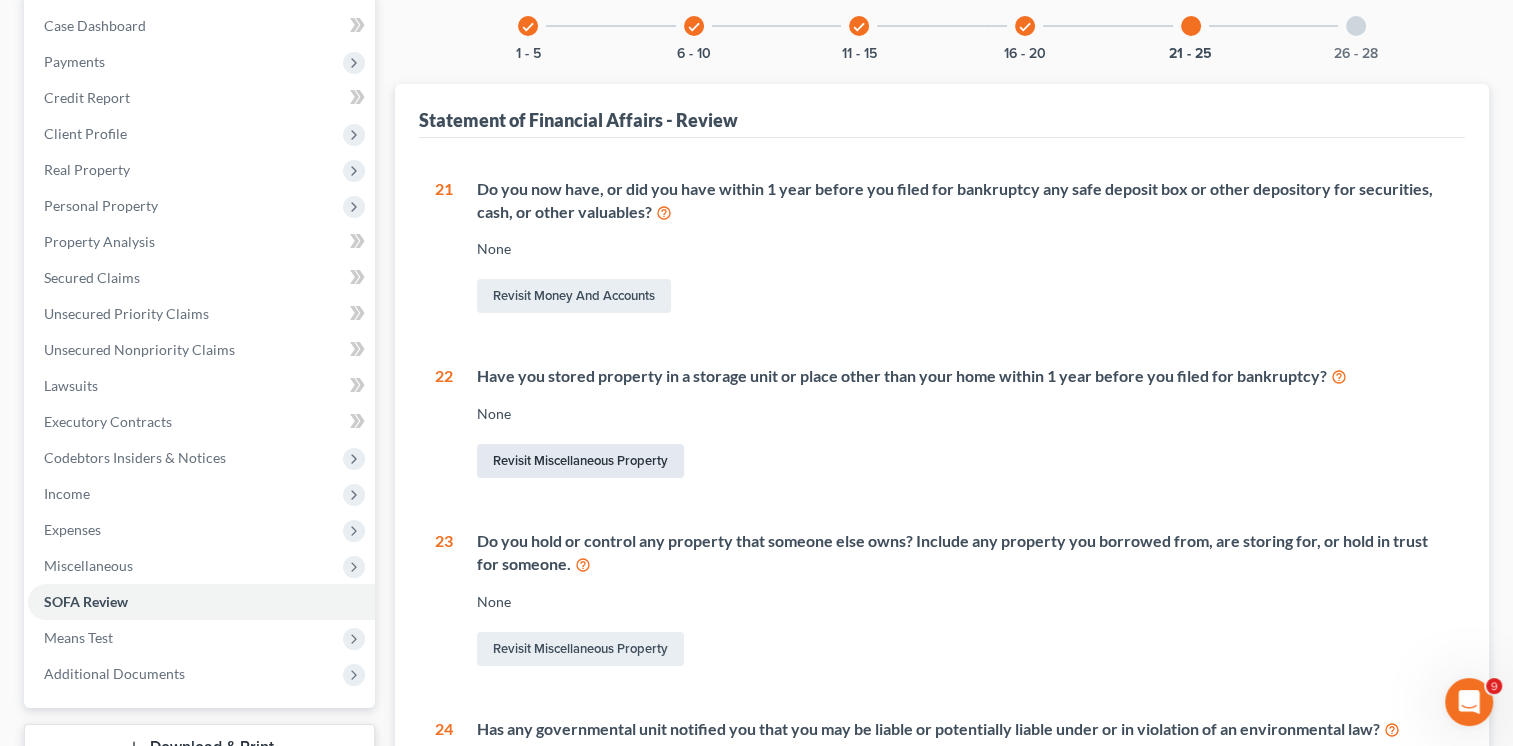 click on "Revisit Miscellaneous Property" at bounding box center (580, 461) 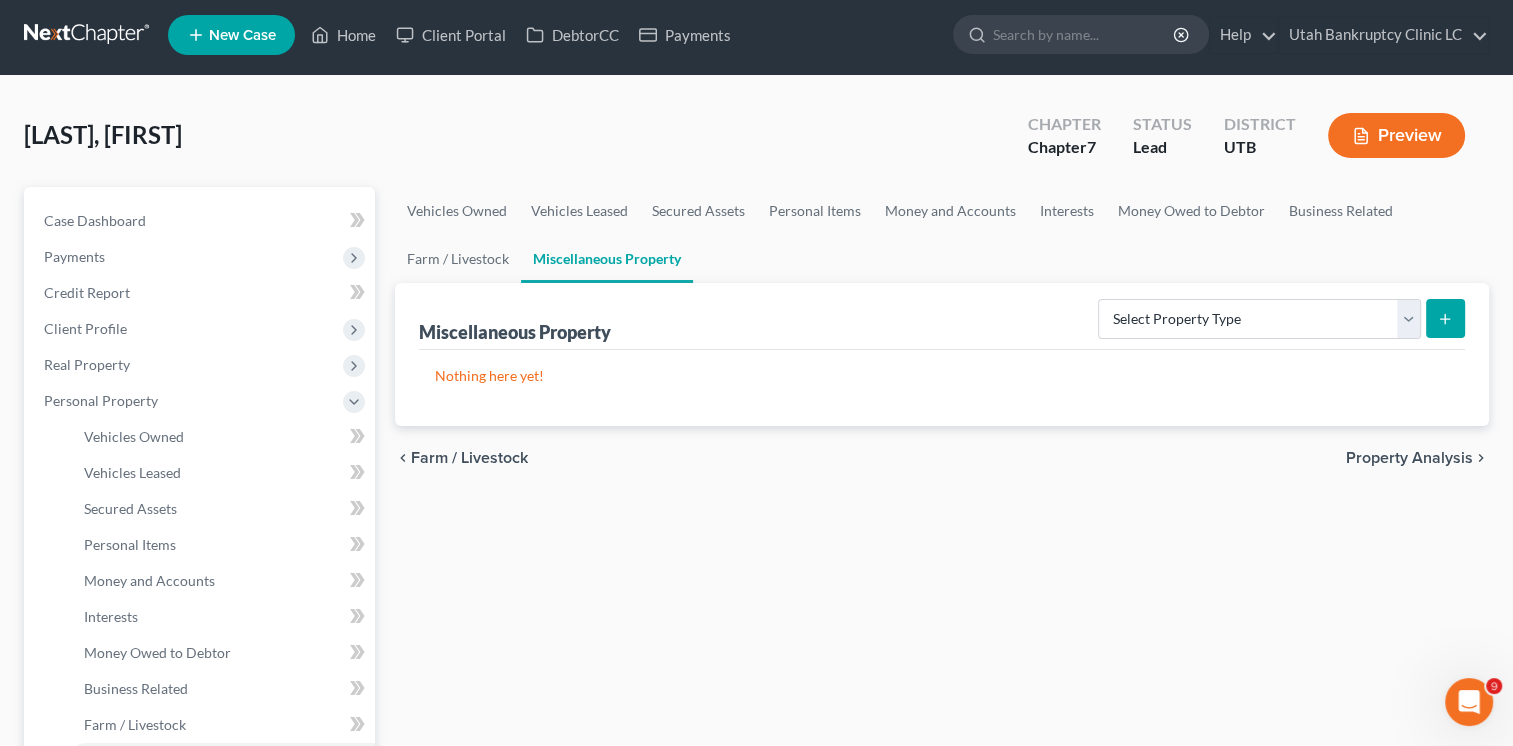 scroll, scrollTop: 0, scrollLeft: 0, axis: both 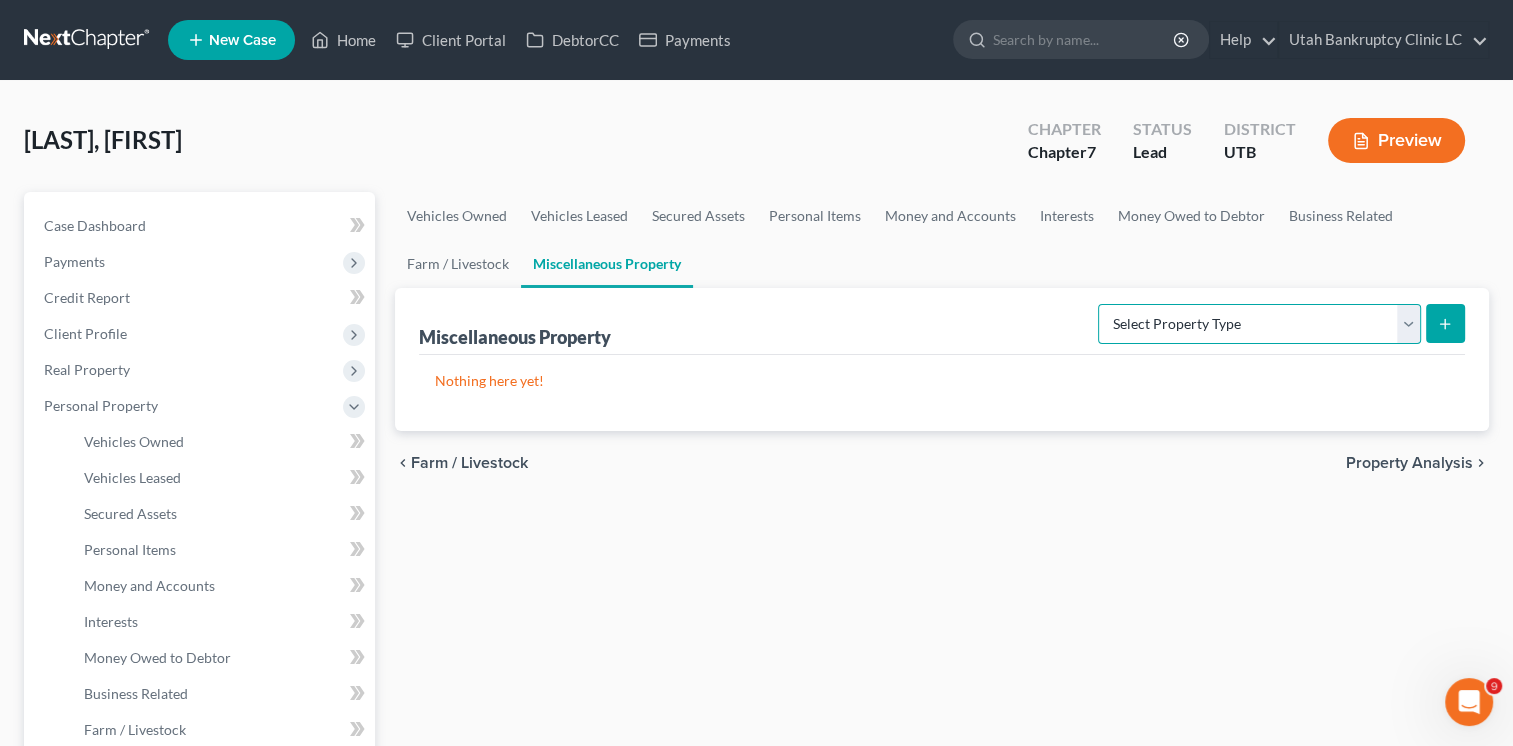 click on "Select Property Type Assigned for Creditor Benefit Within 1 Year Holding for Another Not Yet Listed Stored Within 1 Year Transferred" at bounding box center (1259, 324) 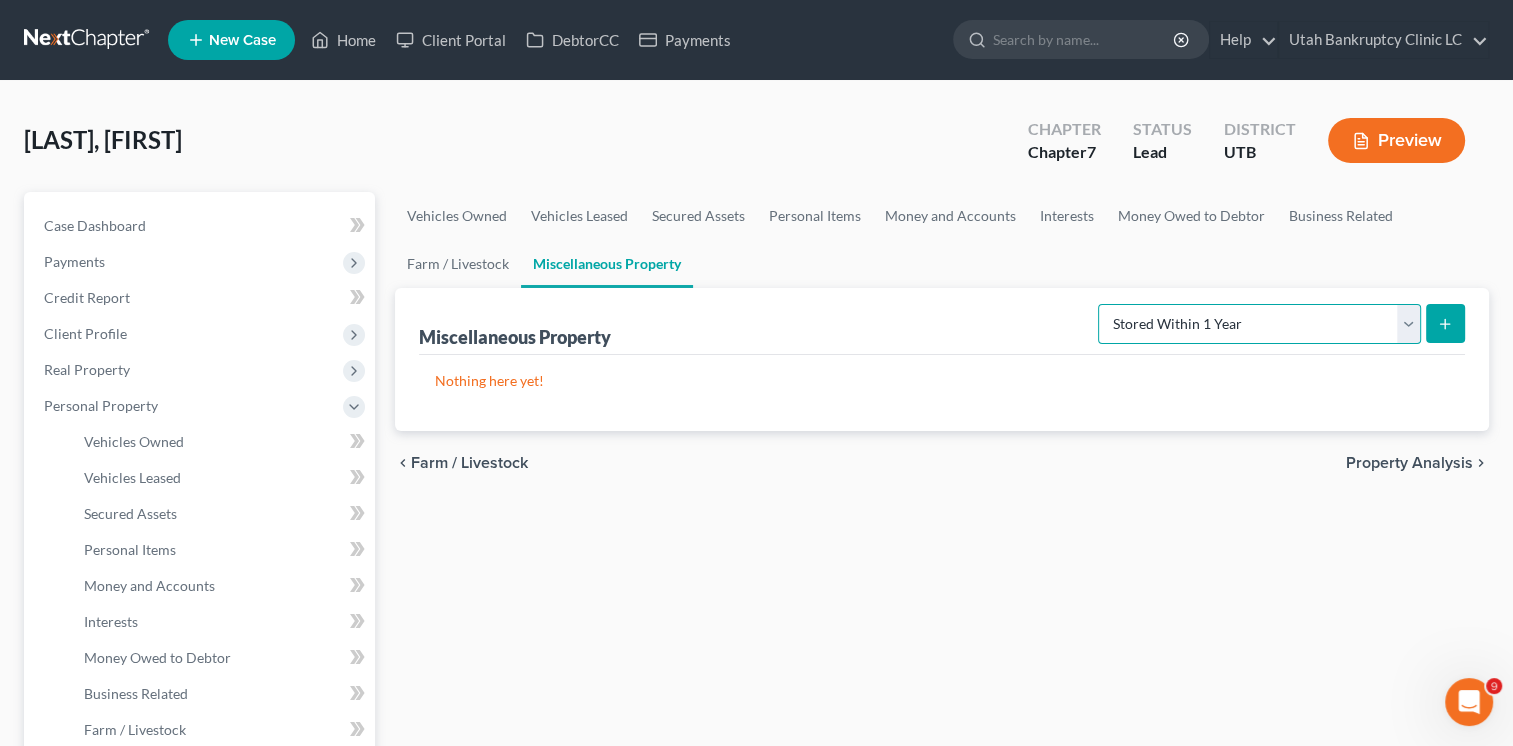 click on "Select Property Type Assigned for Creditor Benefit Within 1 Year Holding for Another Not Yet Listed Stored Within 1 Year Transferred" at bounding box center [1259, 324] 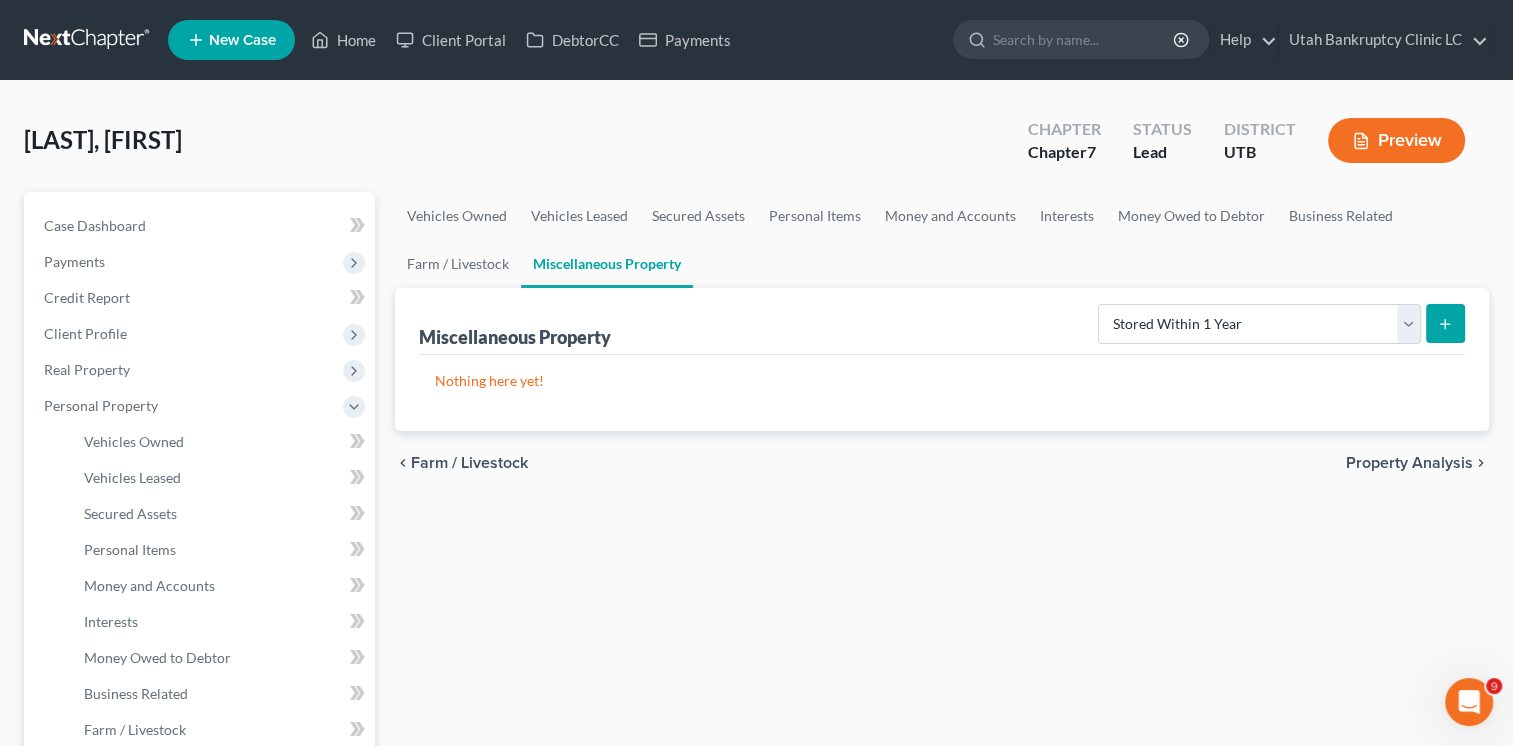 click 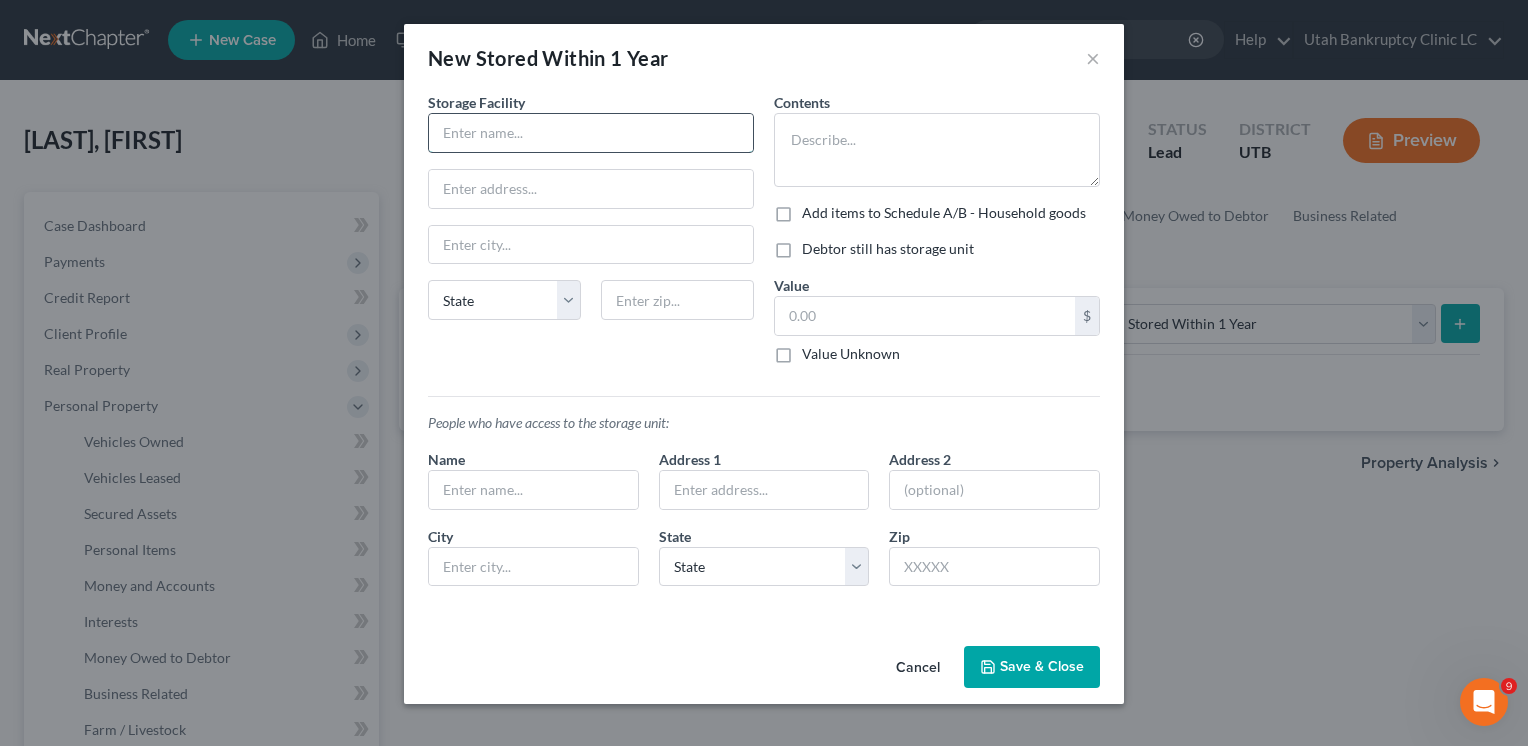 click at bounding box center (591, 133) 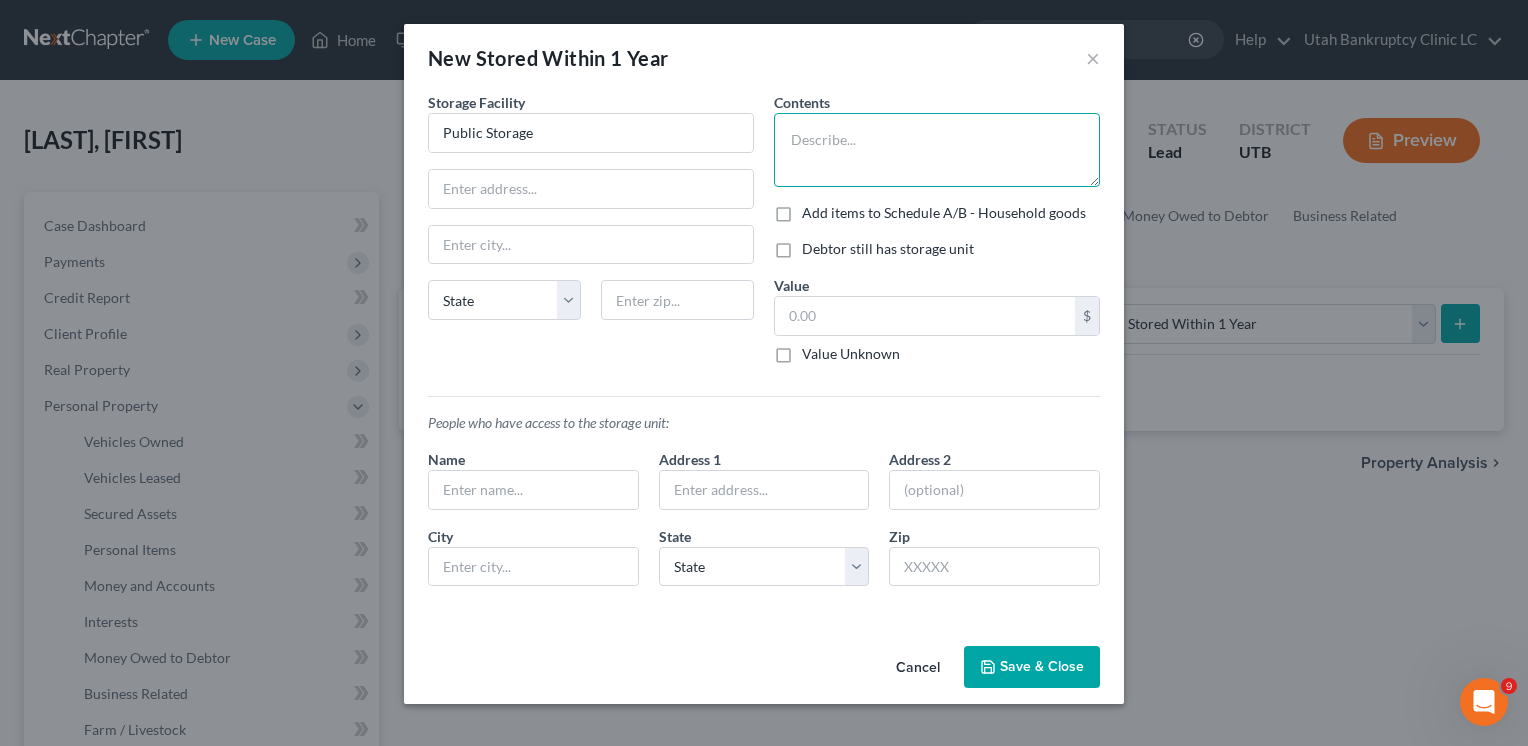 click at bounding box center (937, 150) 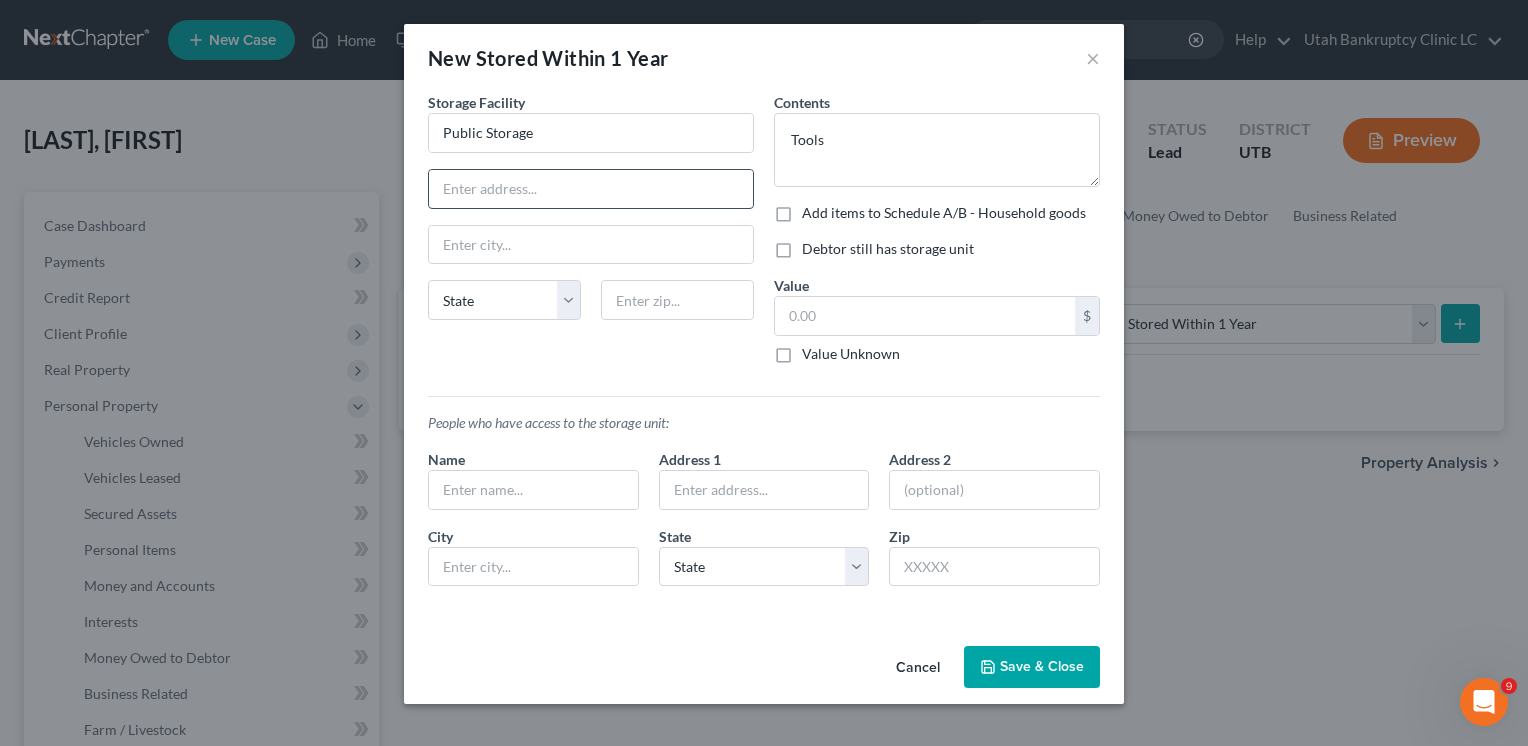 click at bounding box center [591, 189] 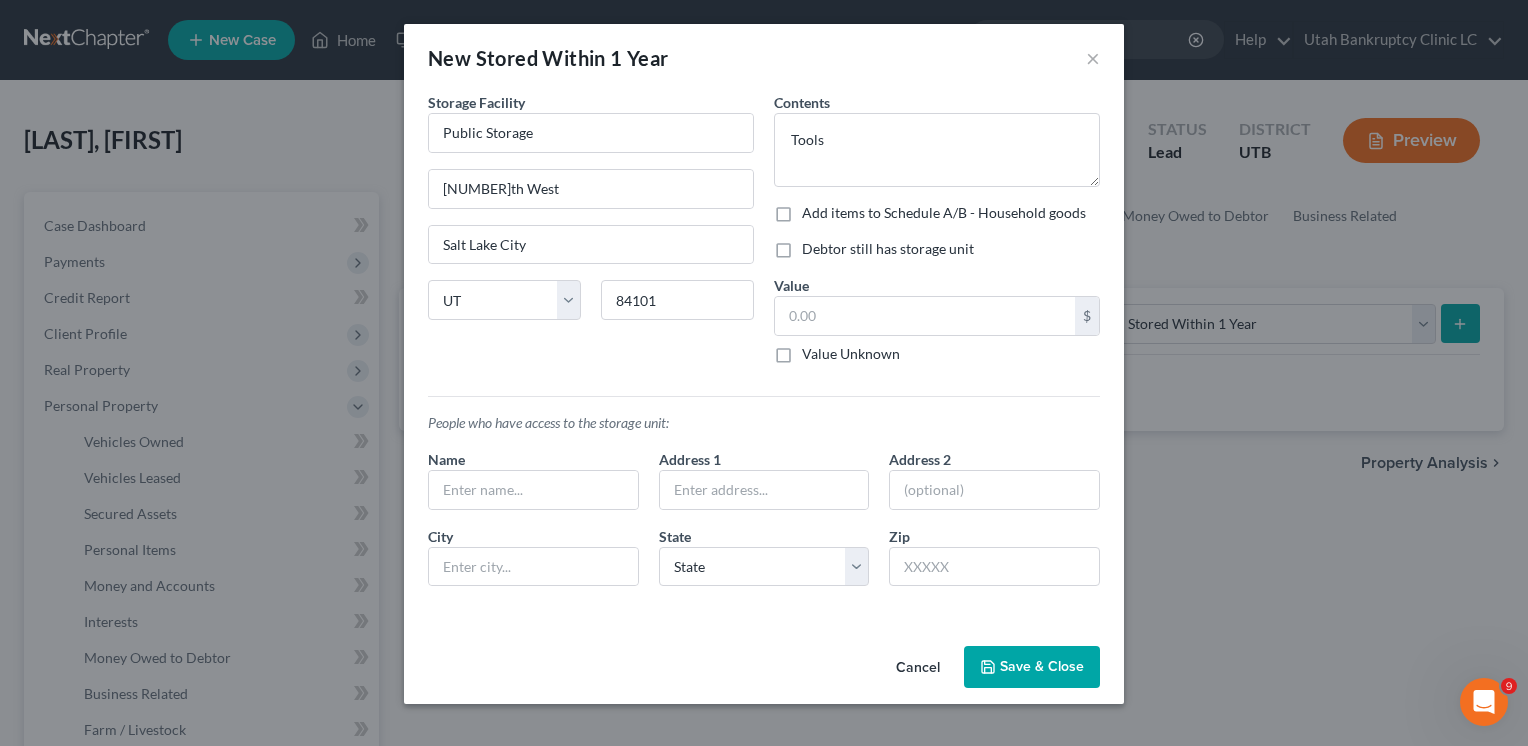 click on "Save & Close" at bounding box center (1032, 667) 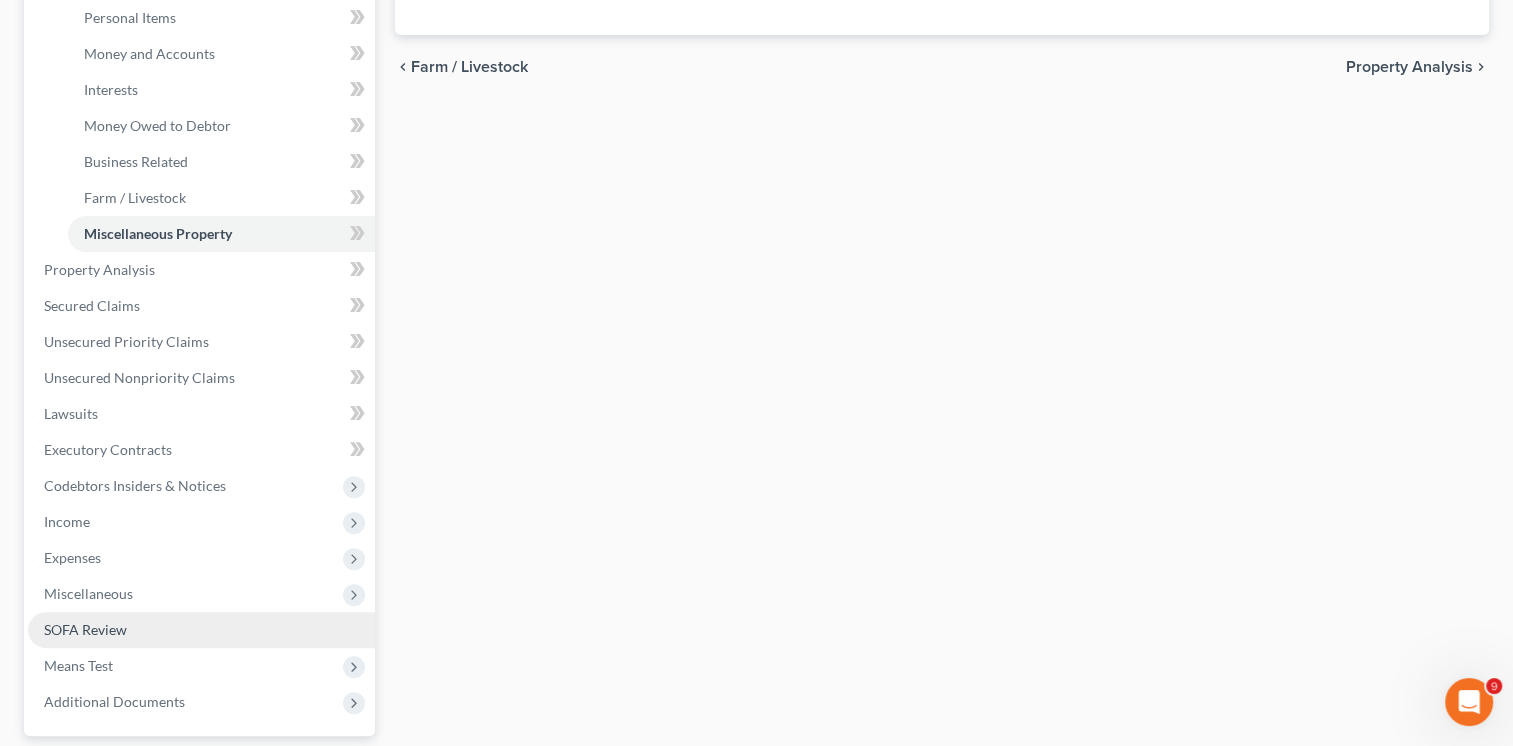 scroll, scrollTop: 700, scrollLeft: 0, axis: vertical 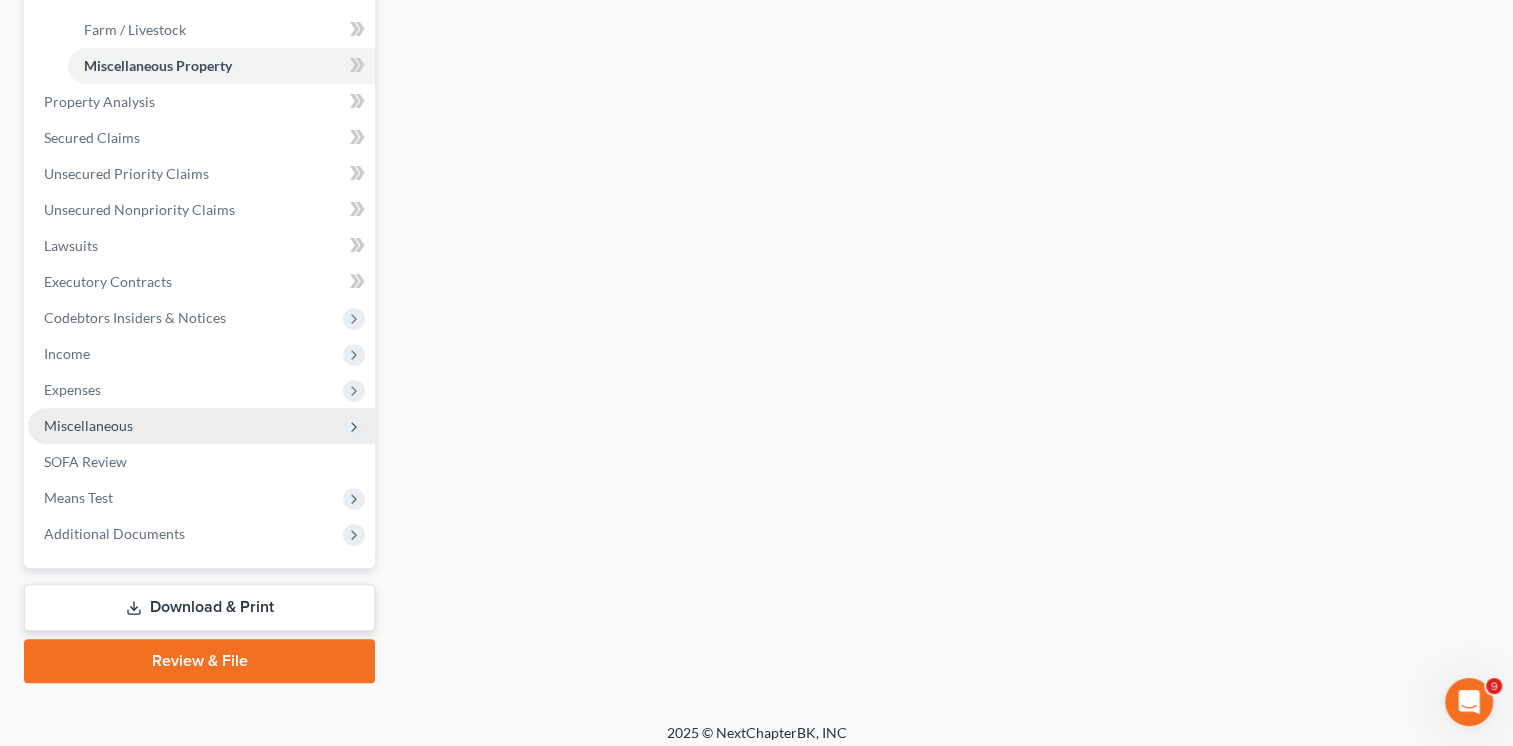 click on "Miscellaneous" at bounding box center (201, 426) 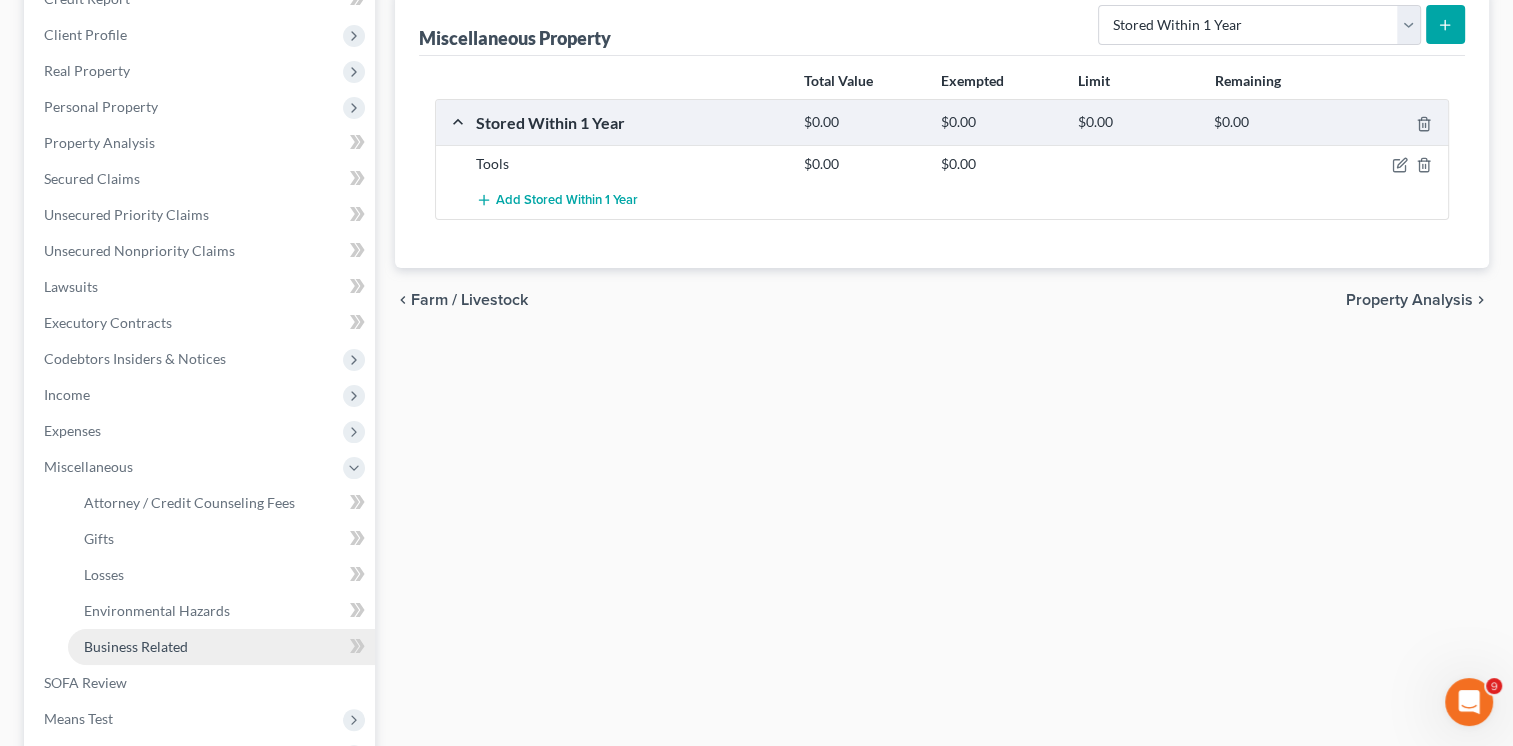scroll, scrollTop: 231, scrollLeft: 0, axis: vertical 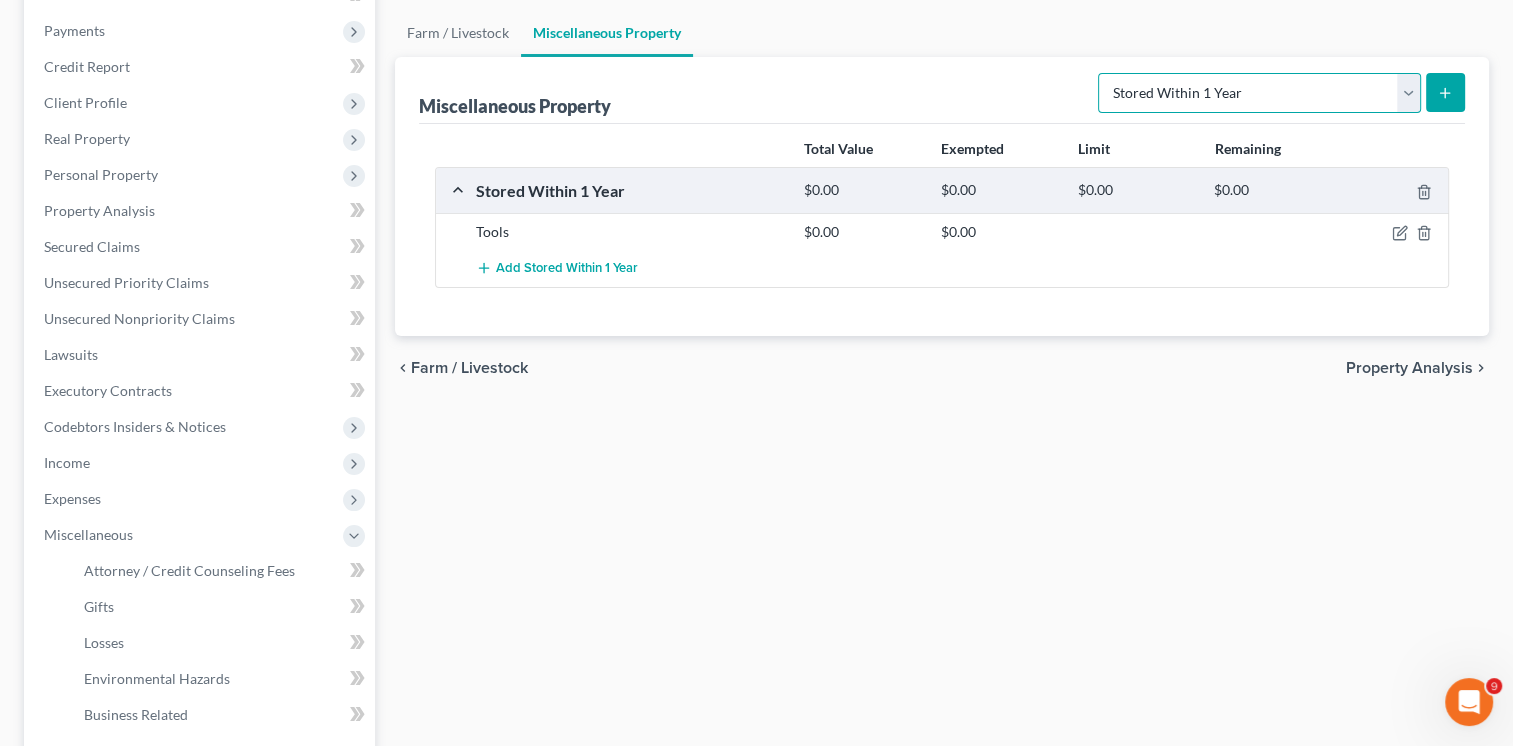 click on "Select Property Type Assigned for Creditor Benefit Within 1 Year Holding for Another Not Yet Listed Stored Within 1 Year Transferred" at bounding box center [1259, 93] 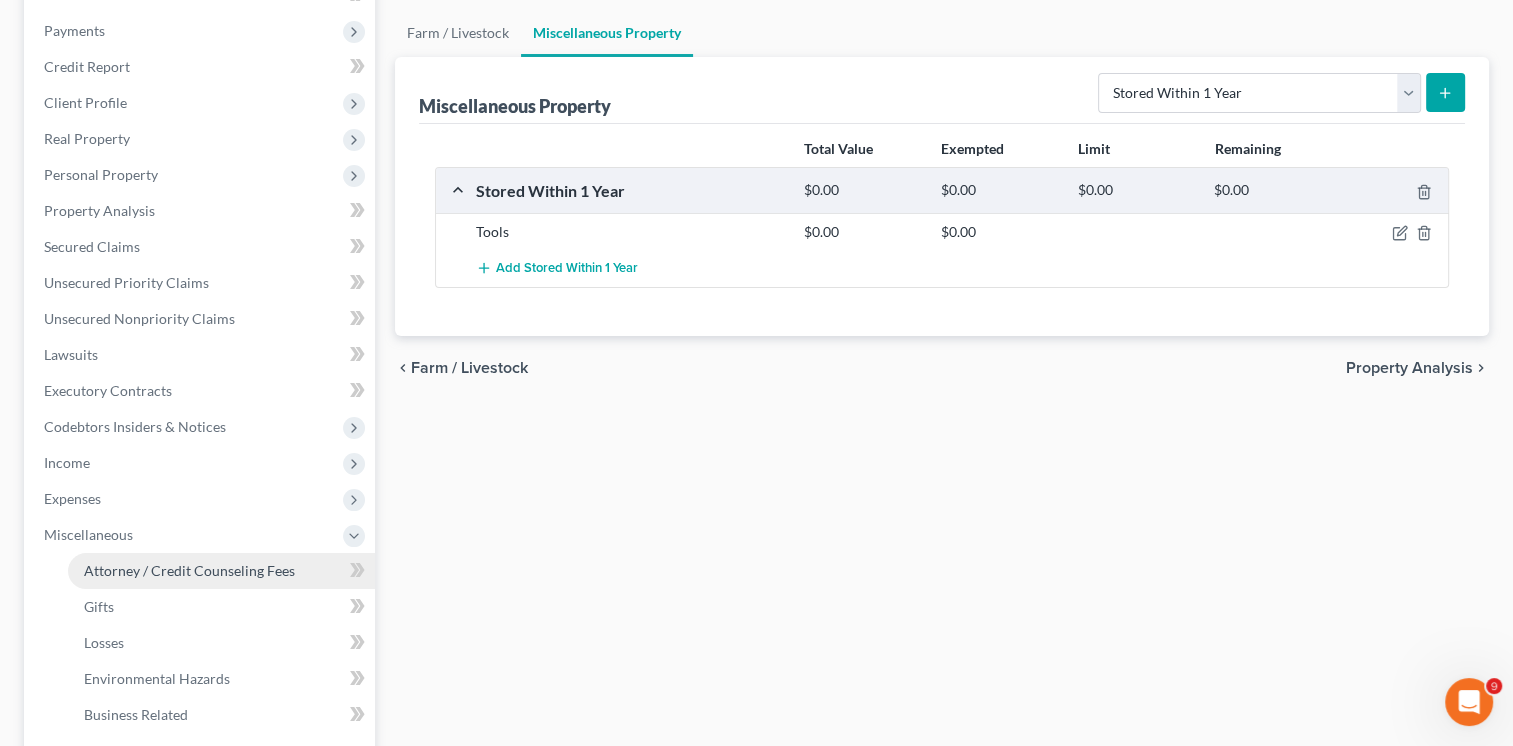 click on "Attorney / Credit Counseling Fees" at bounding box center [189, 570] 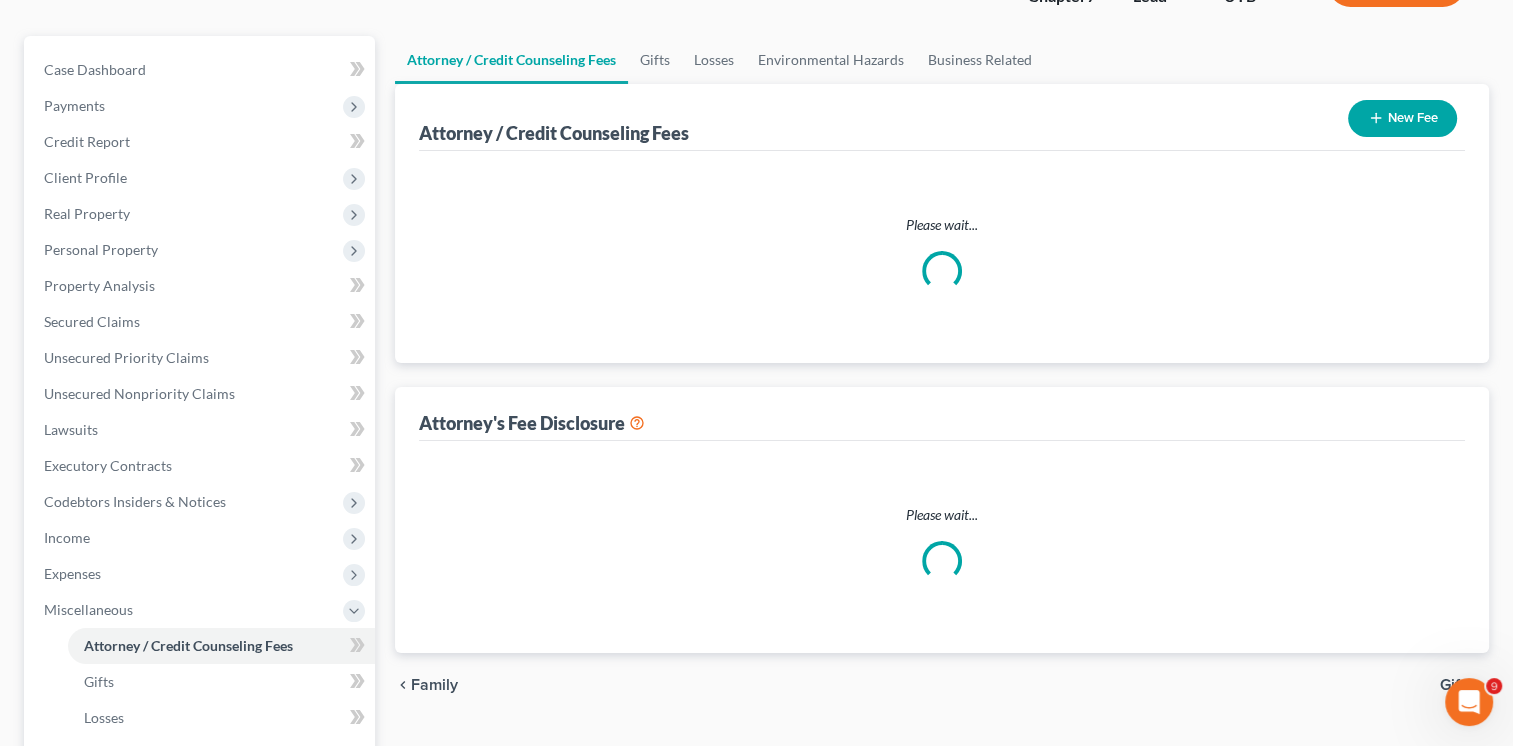 scroll, scrollTop: 406, scrollLeft: 0, axis: vertical 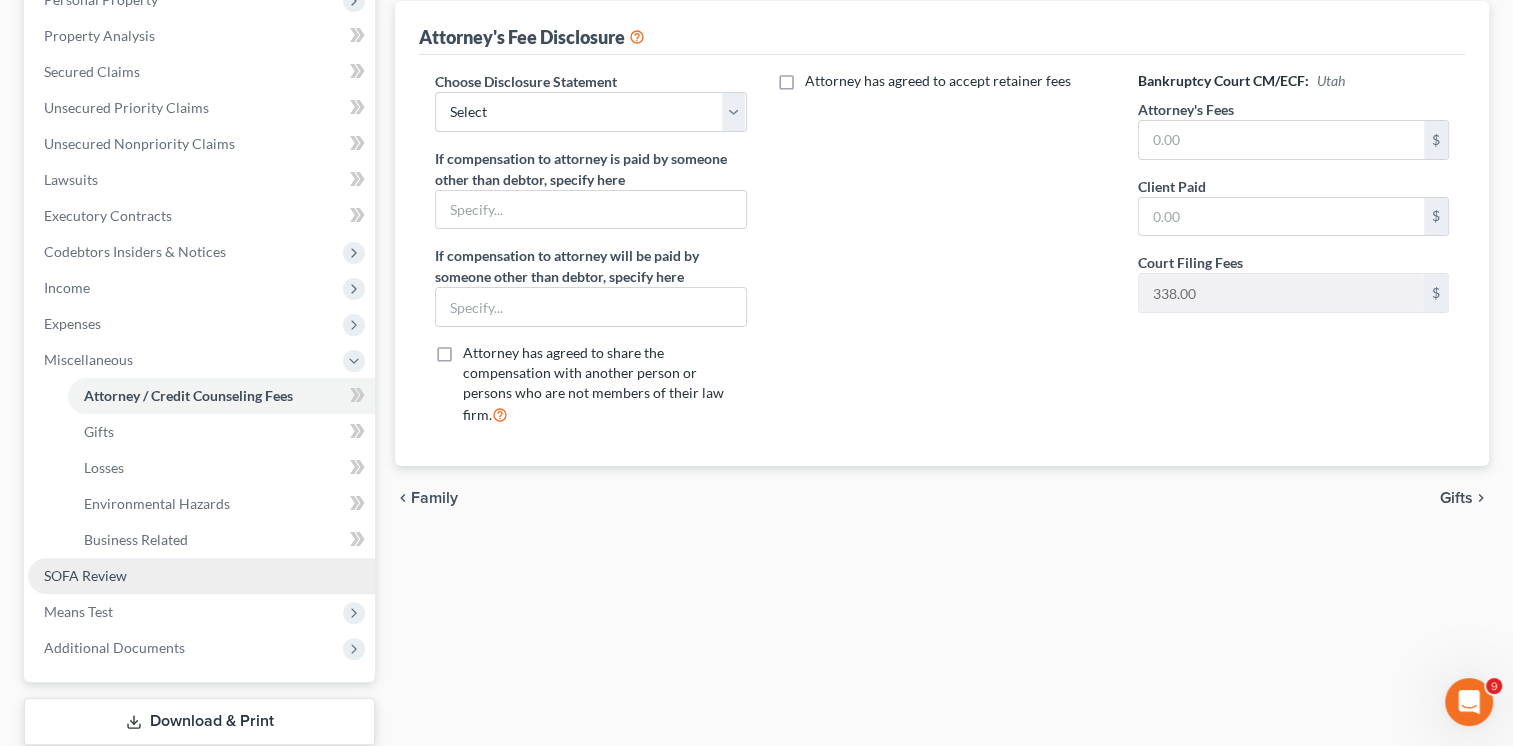 click on "SOFA Review" at bounding box center [85, 575] 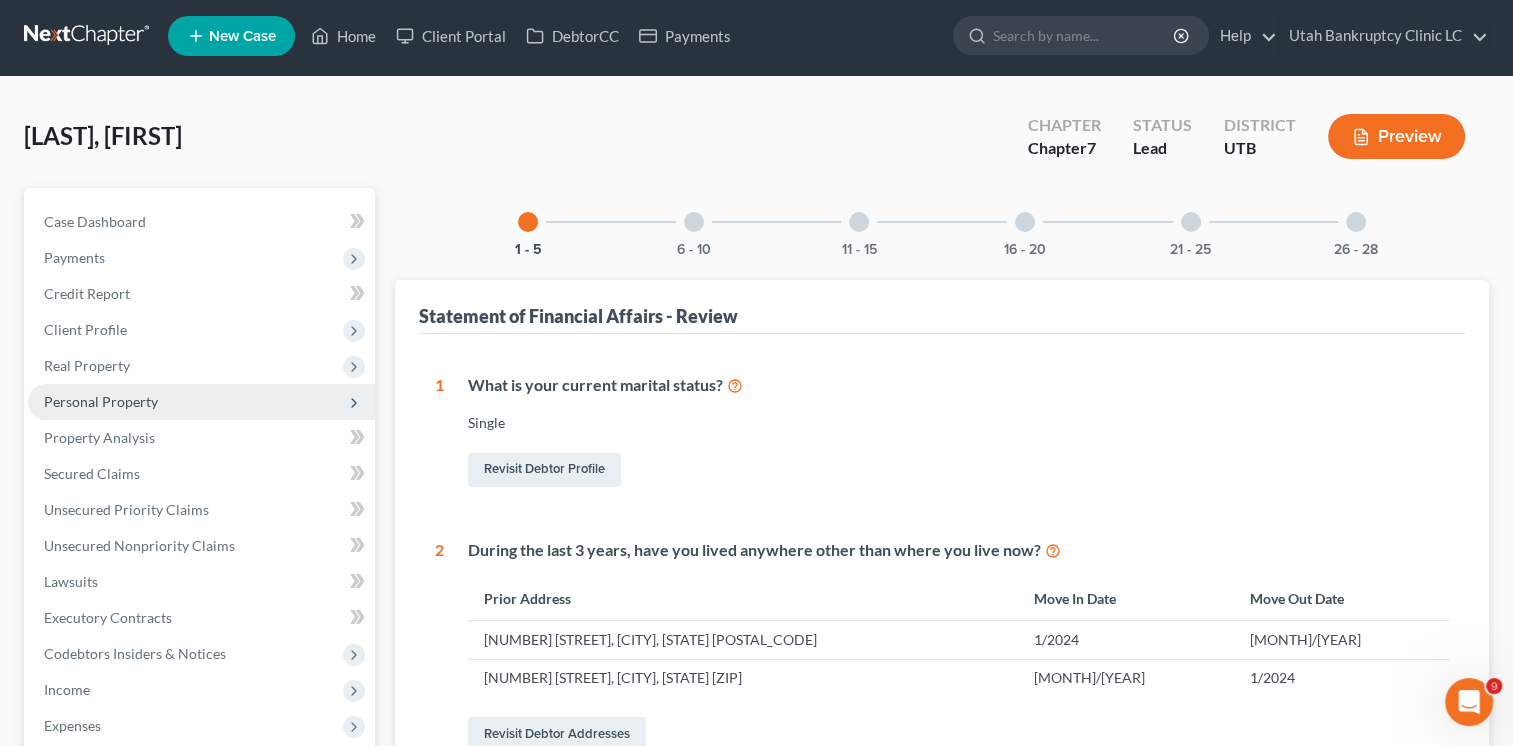 scroll, scrollTop: 0, scrollLeft: 0, axis: both 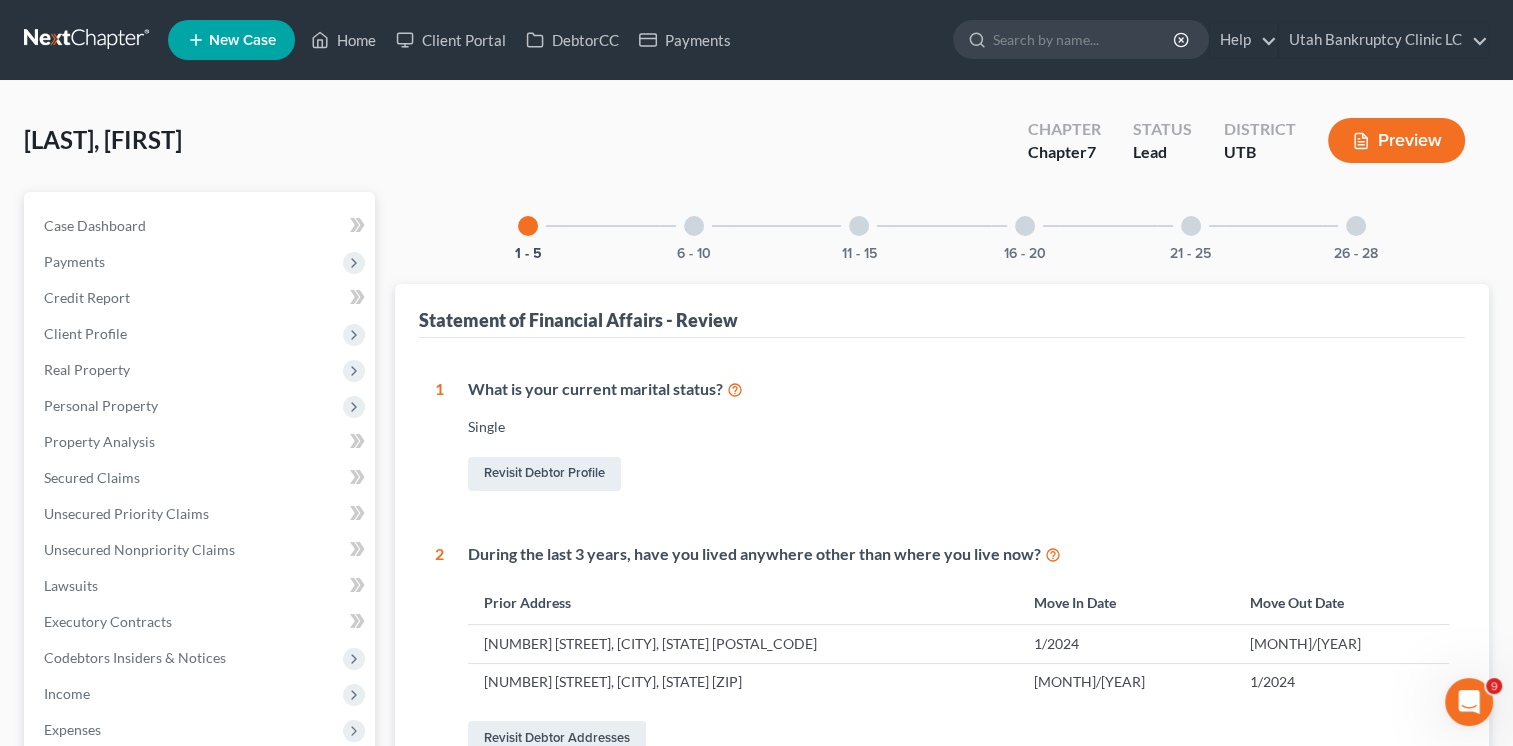 click on "26 - 28" at bounding box center [1356, 226] 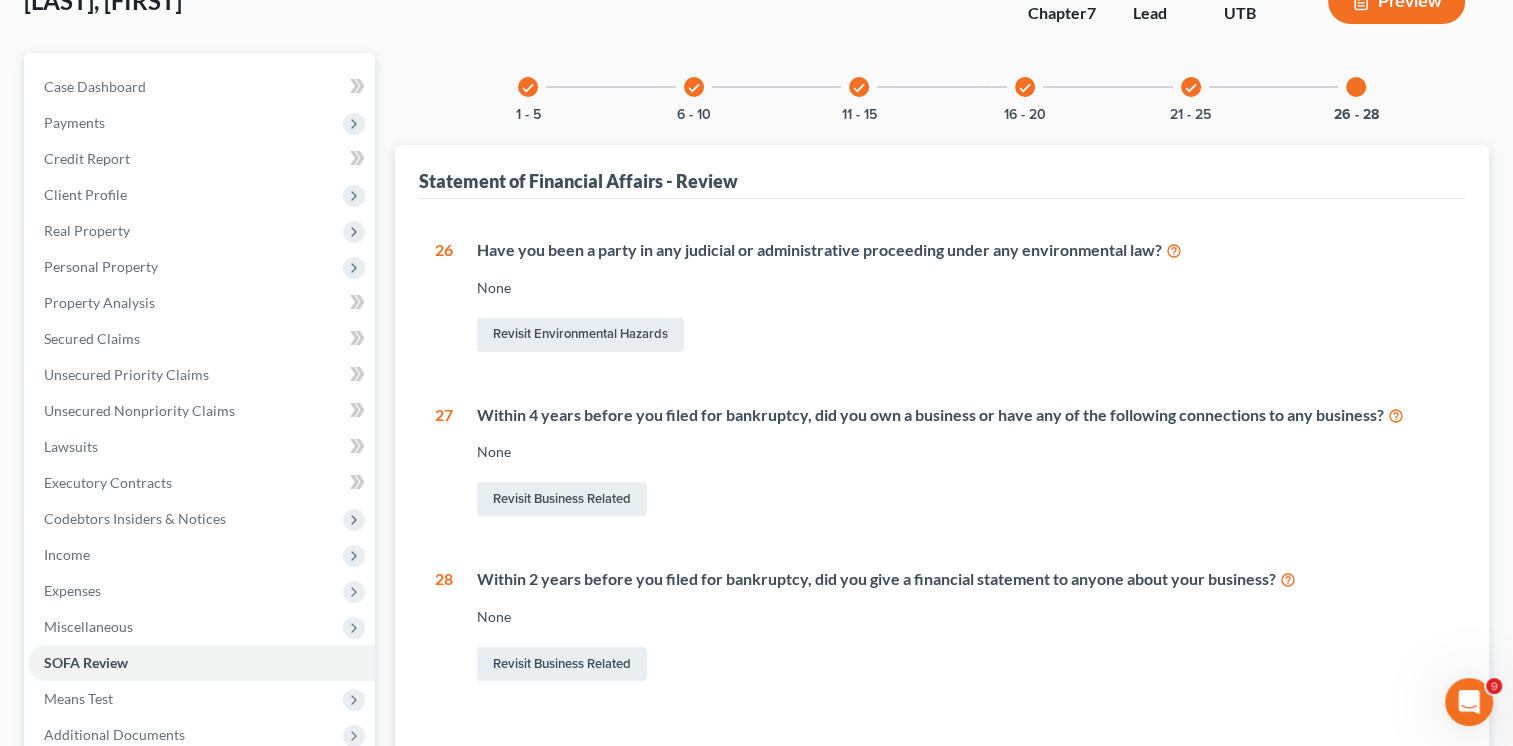 scroll, scrollTop: 200, scrollLeft: 0, axis: vertical 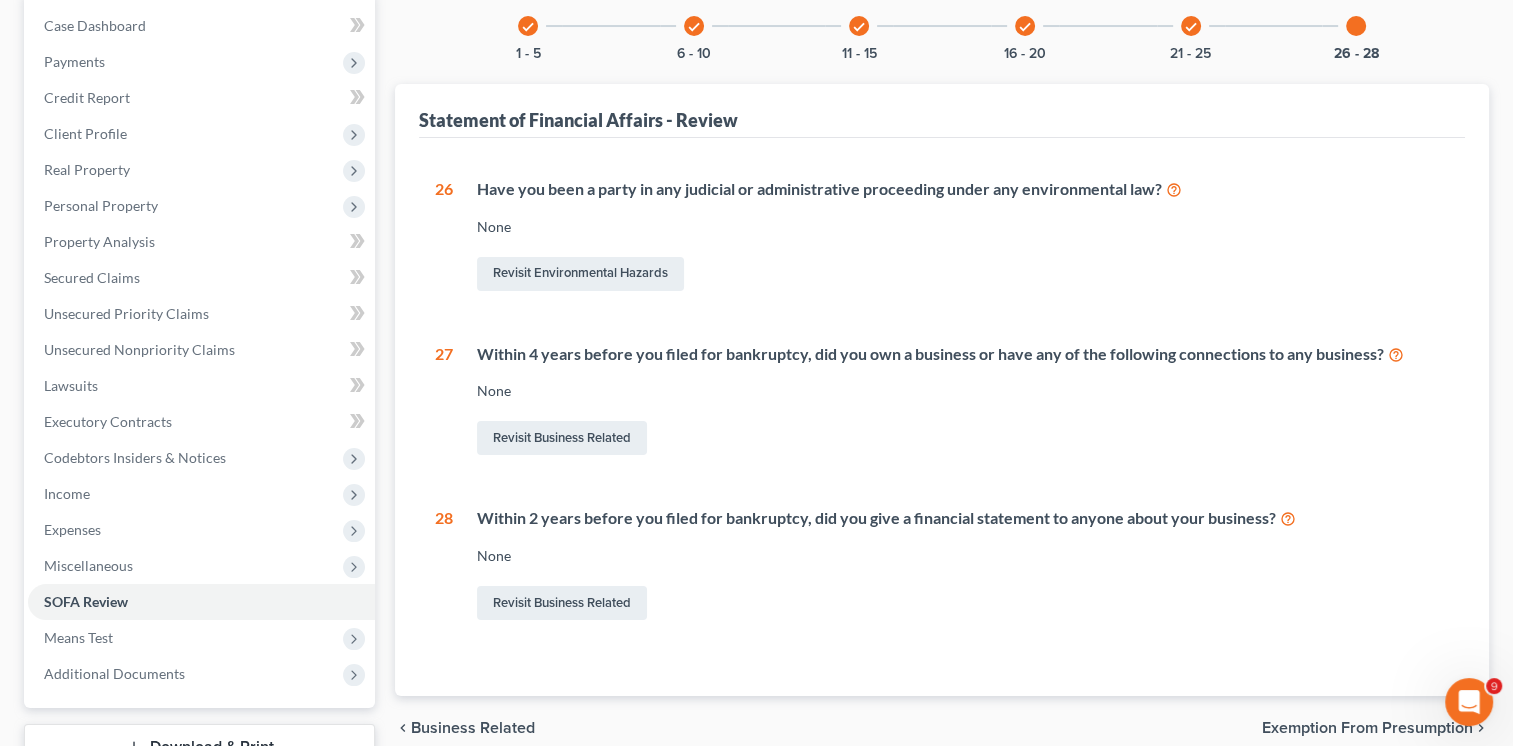 click on "check" at bounding box center (1191, 26) 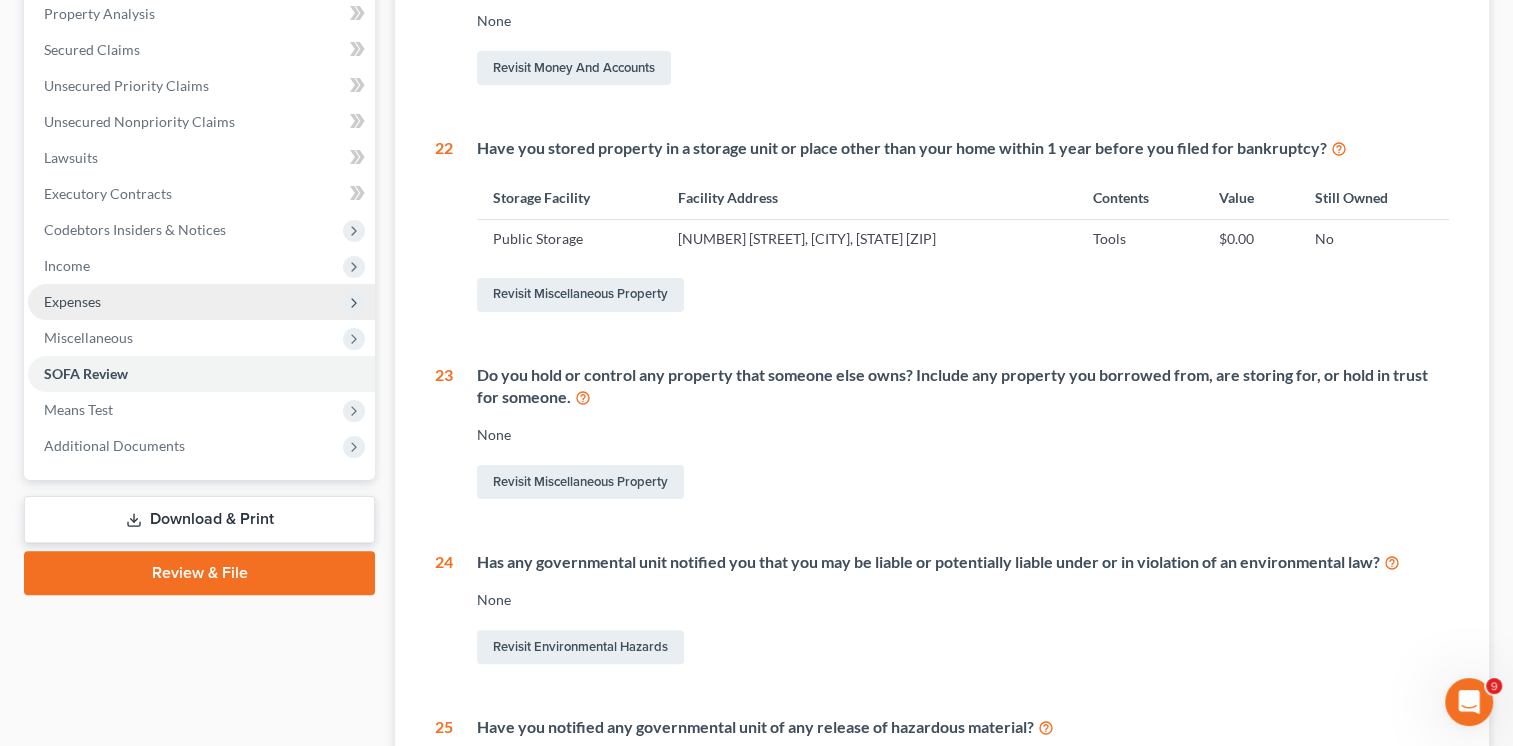 scroll, scrollTop: 425, scrollLeft: 0, axis: vertical 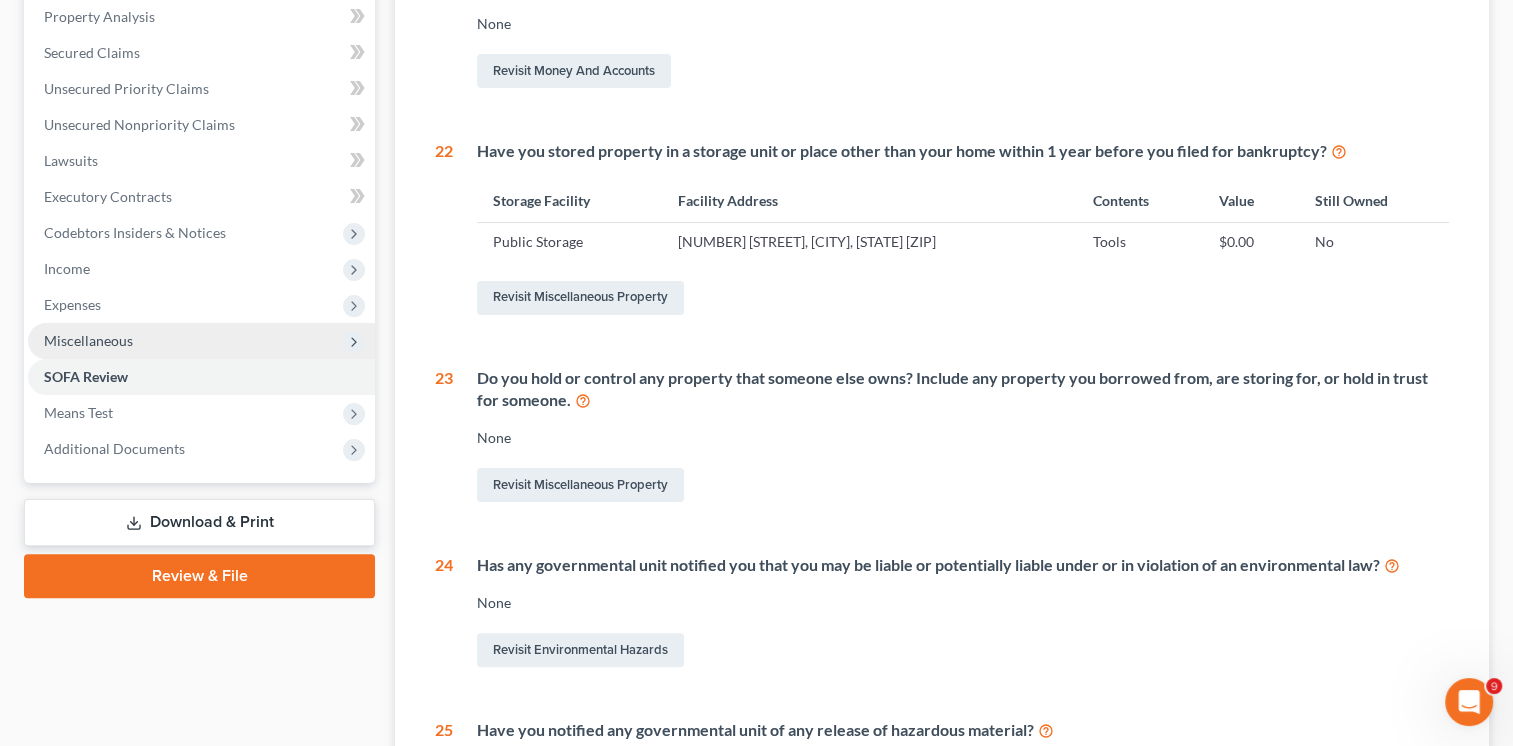 click on "Miscellaneous" at bounding box center (88, 340) 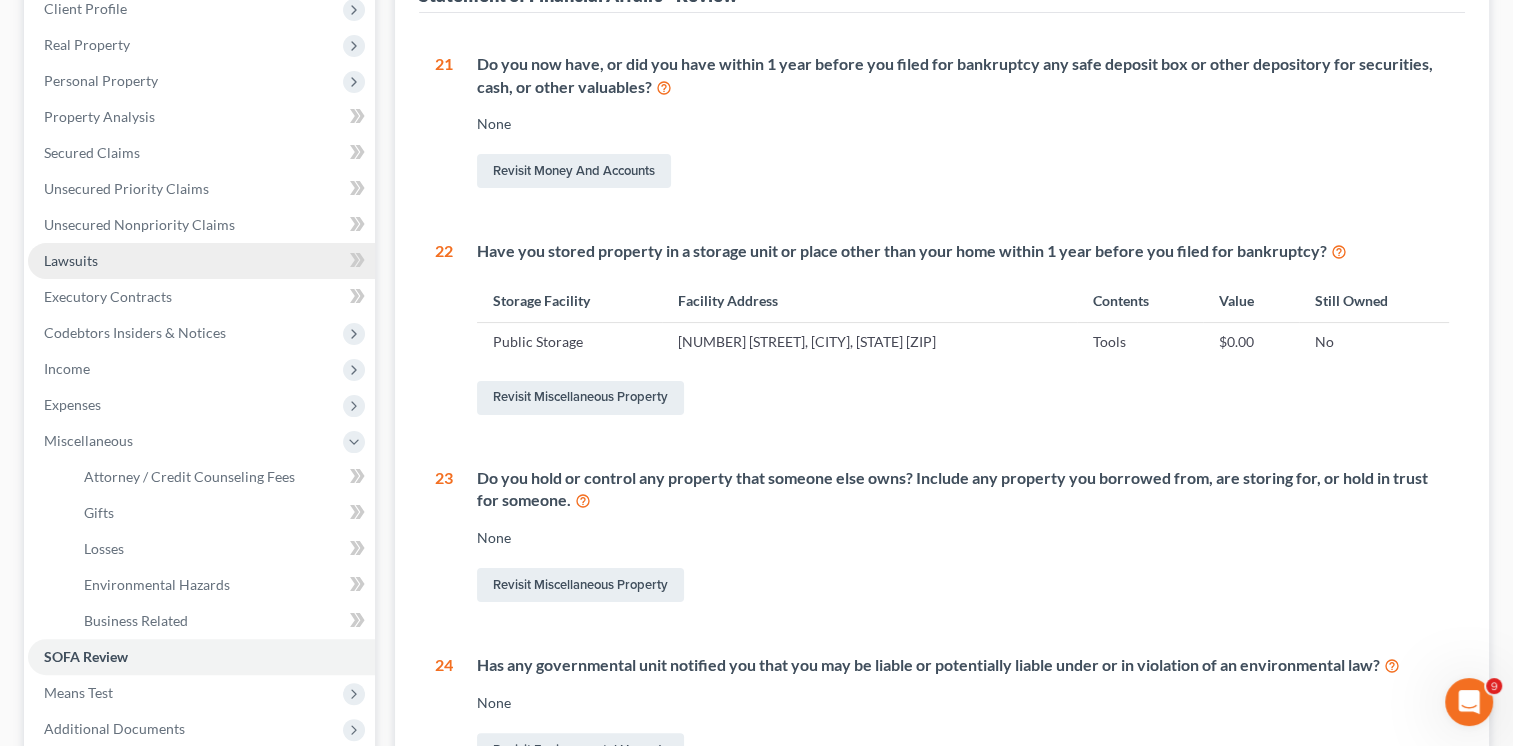scroll, scrollTop: 125, scrollLeft: 0, axis: vertical 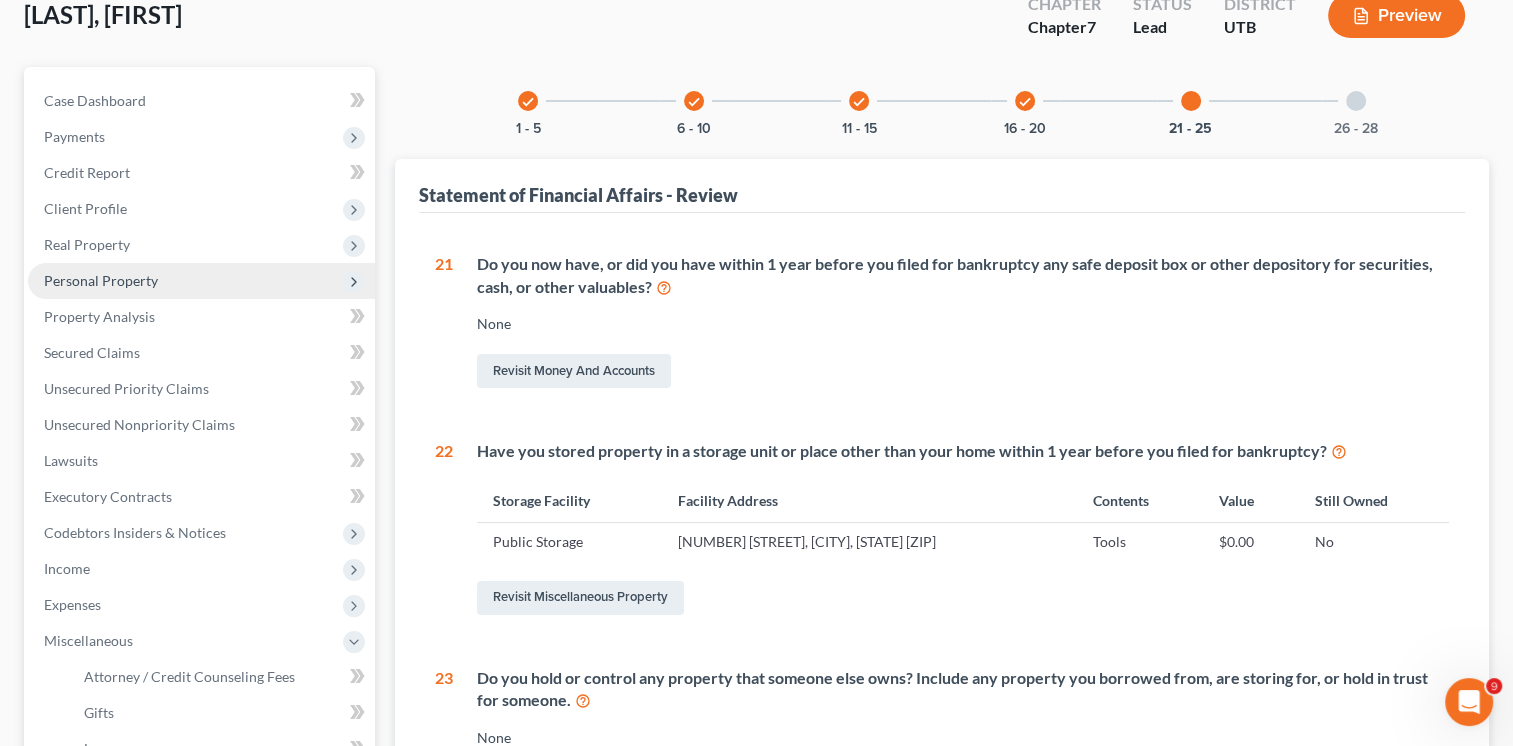 click on "Personal Property" at bounding box center (101, 280) 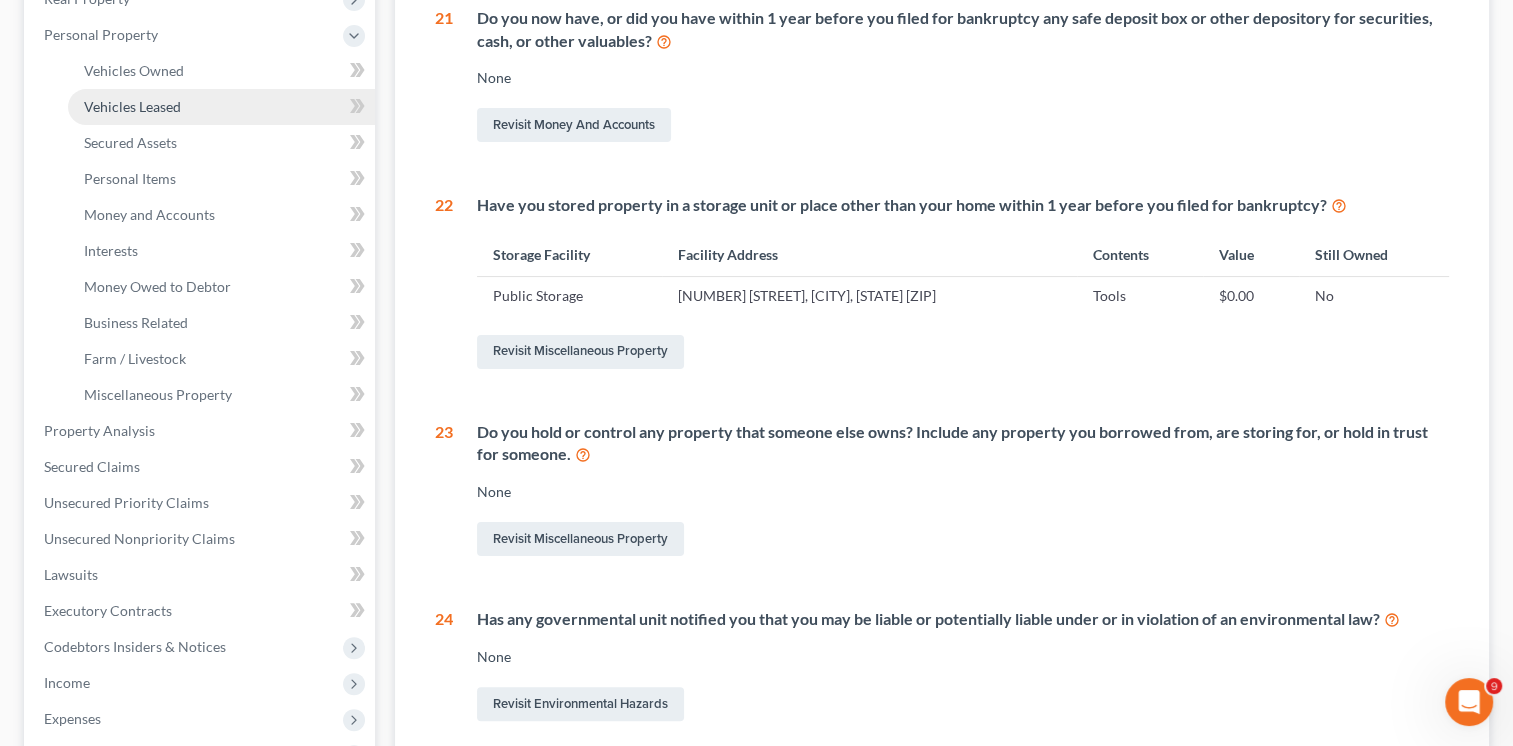 scroll, scrollTop: 525, scrollLeft: 0, axis: vertical 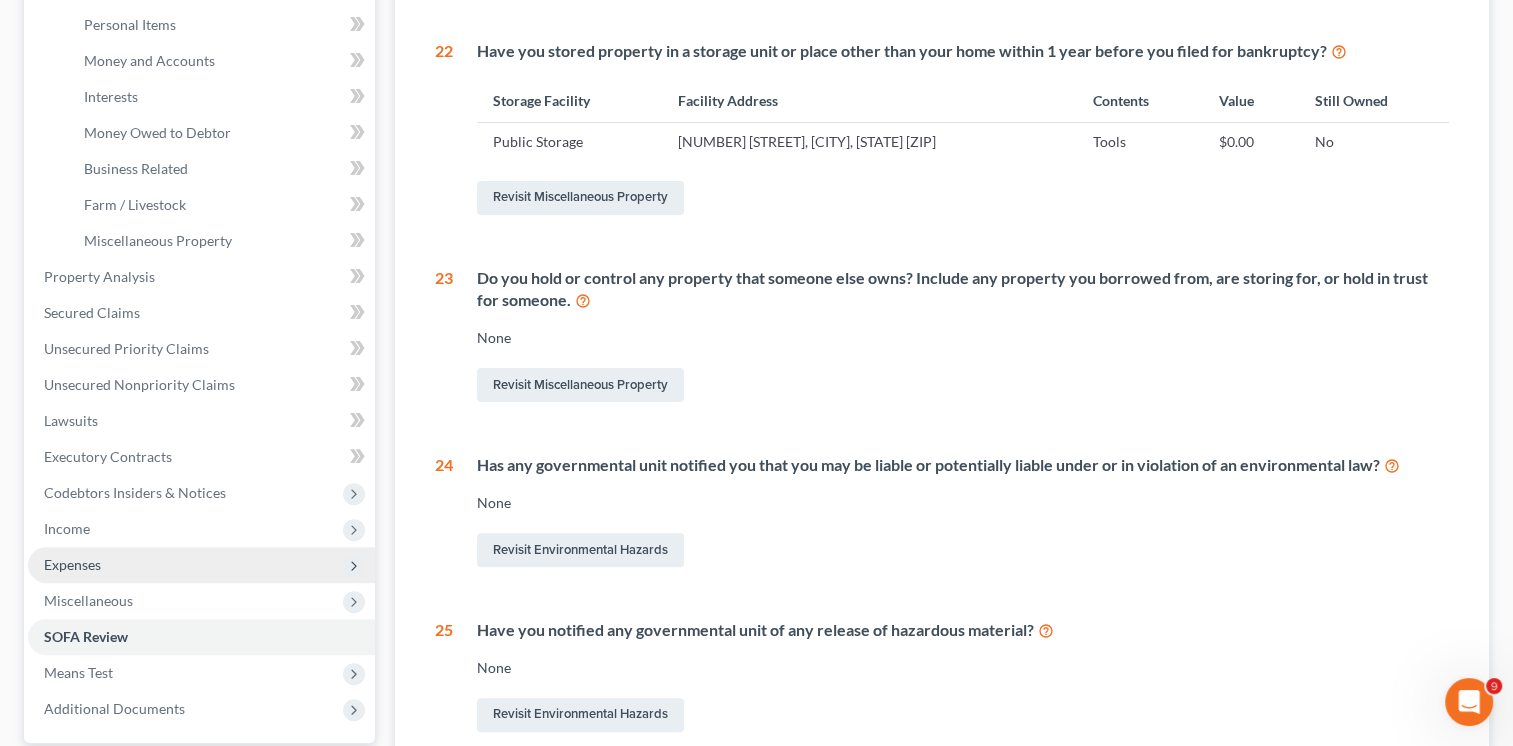 click on "Expenses" at bounding box center (72, 564) 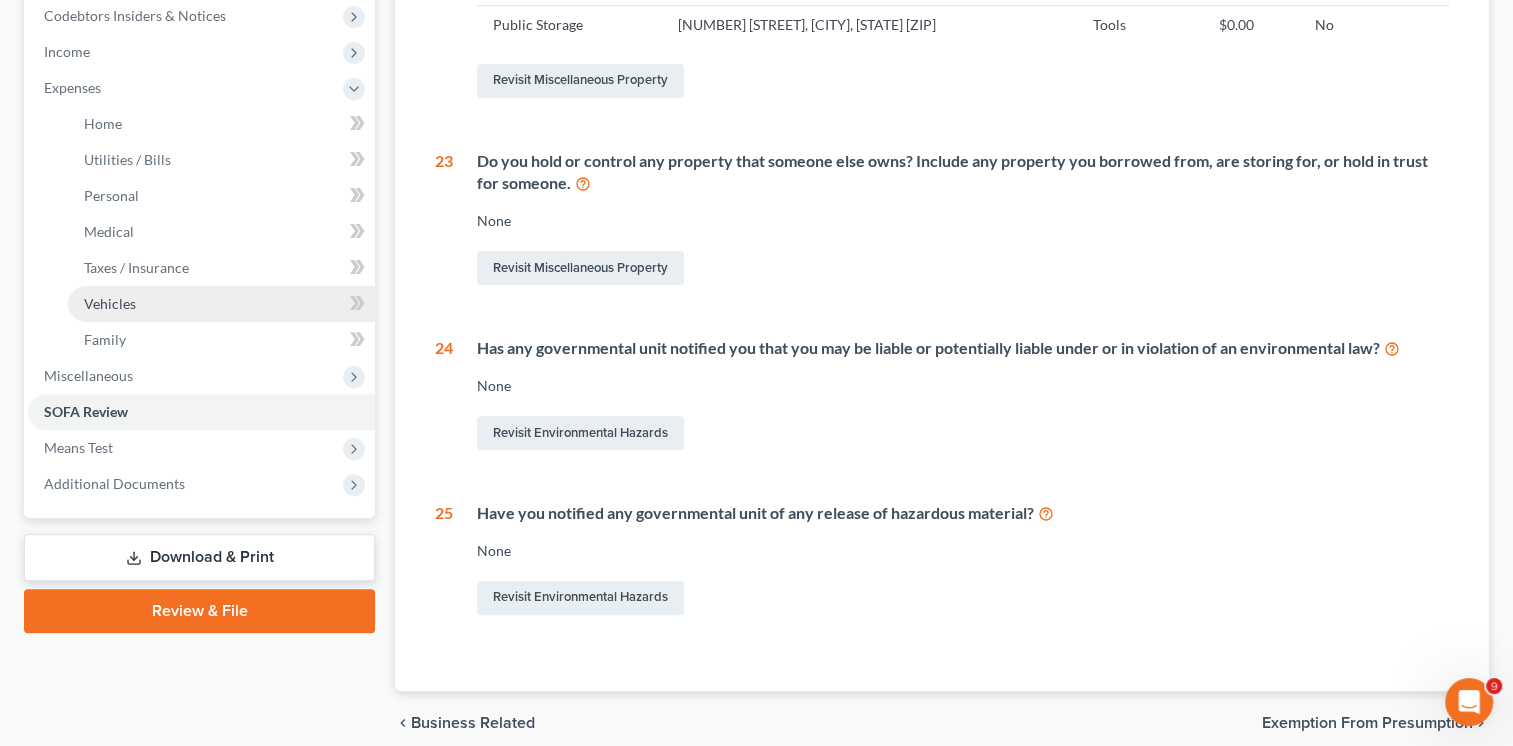 scroll, scrollTop: 725, scrollLeft: 0, axis: vertical 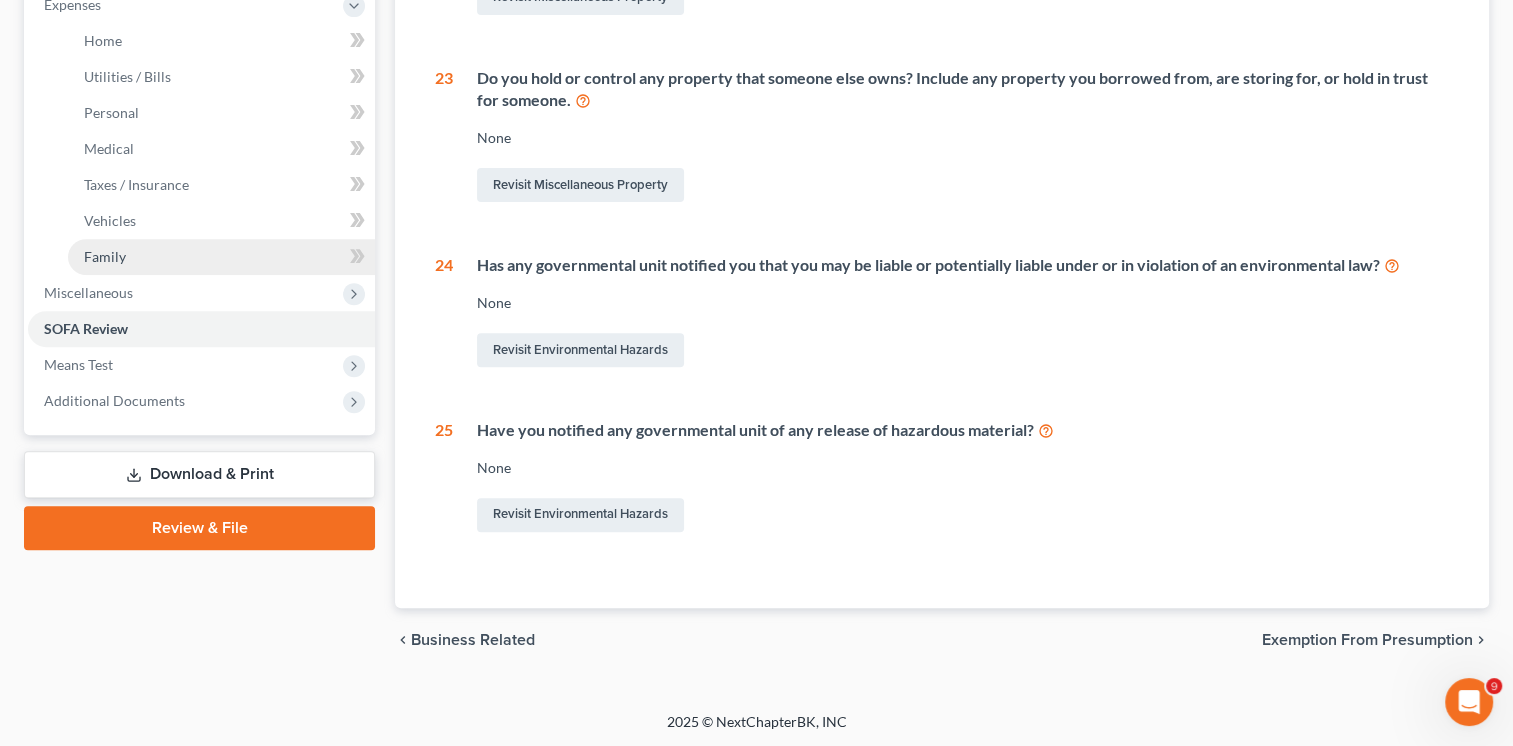 click on "Family" at bounding box center (221, 257) 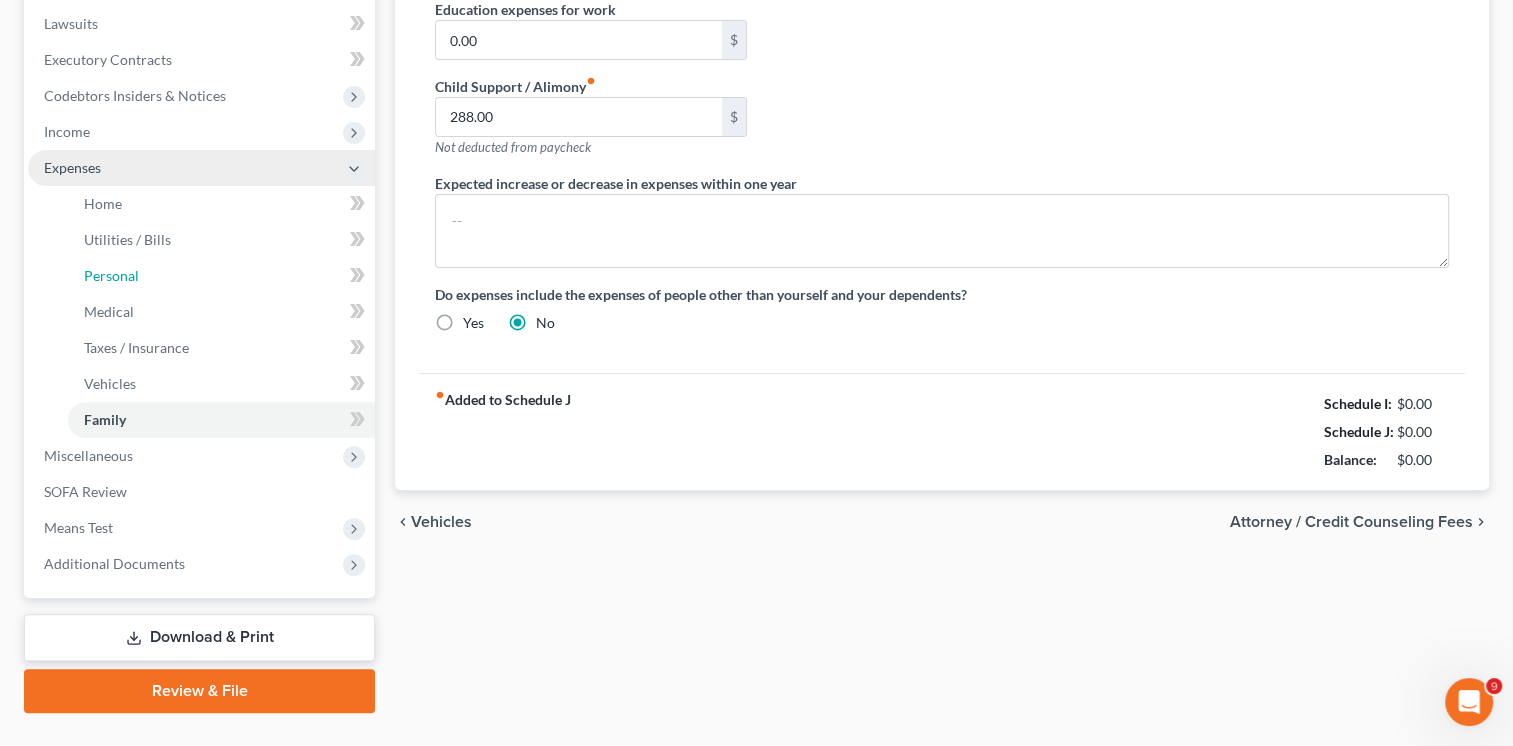 click on "Expenses
Home
Utilities / Bills
Personal
Medical" at bounding box center (201, 294) 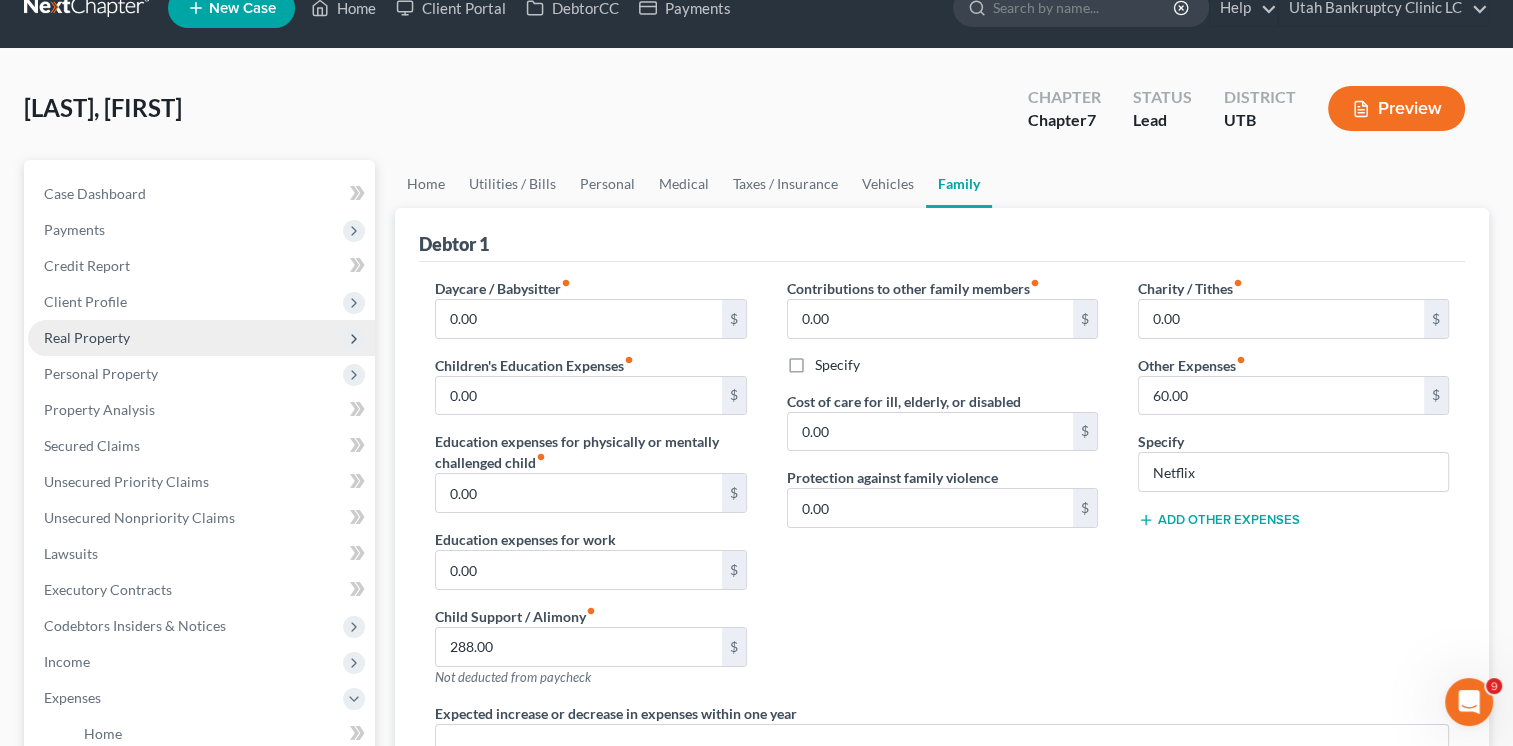 scroll, scrollTop: 0, scrollLeft: 0, axis: both 